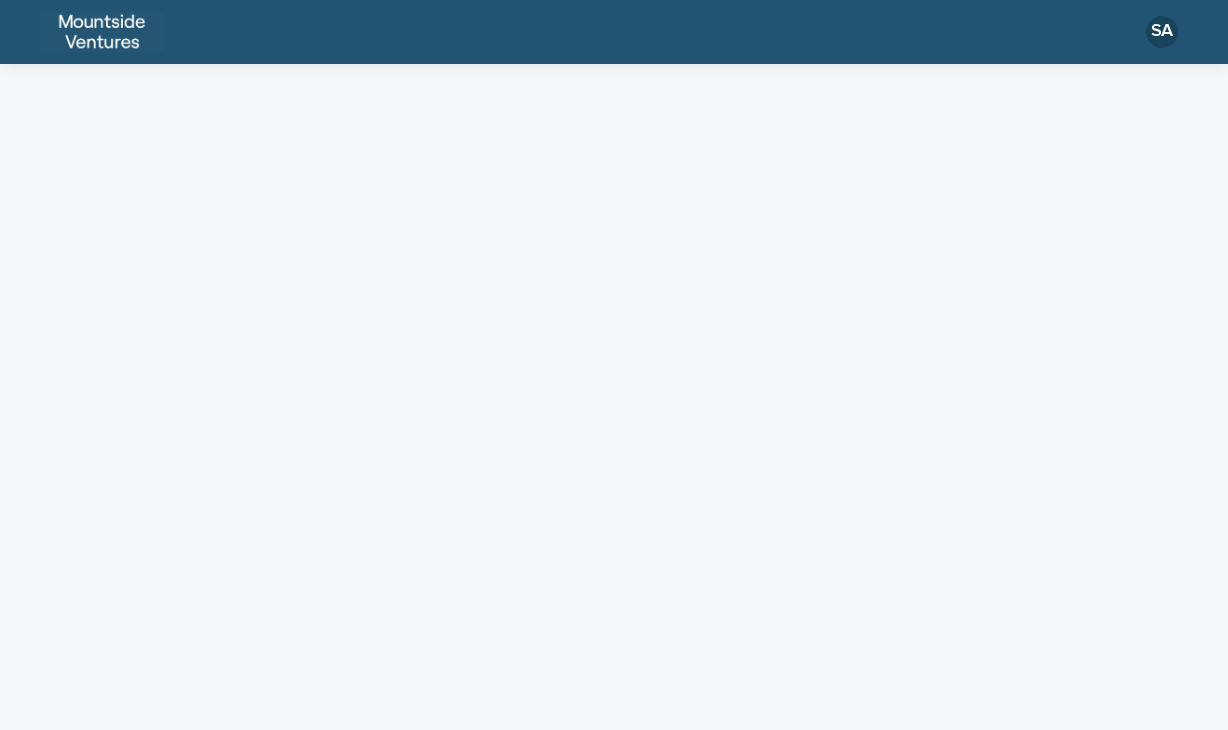 scroll, scrollTop: 0, scrollLeft: 0, axis: both 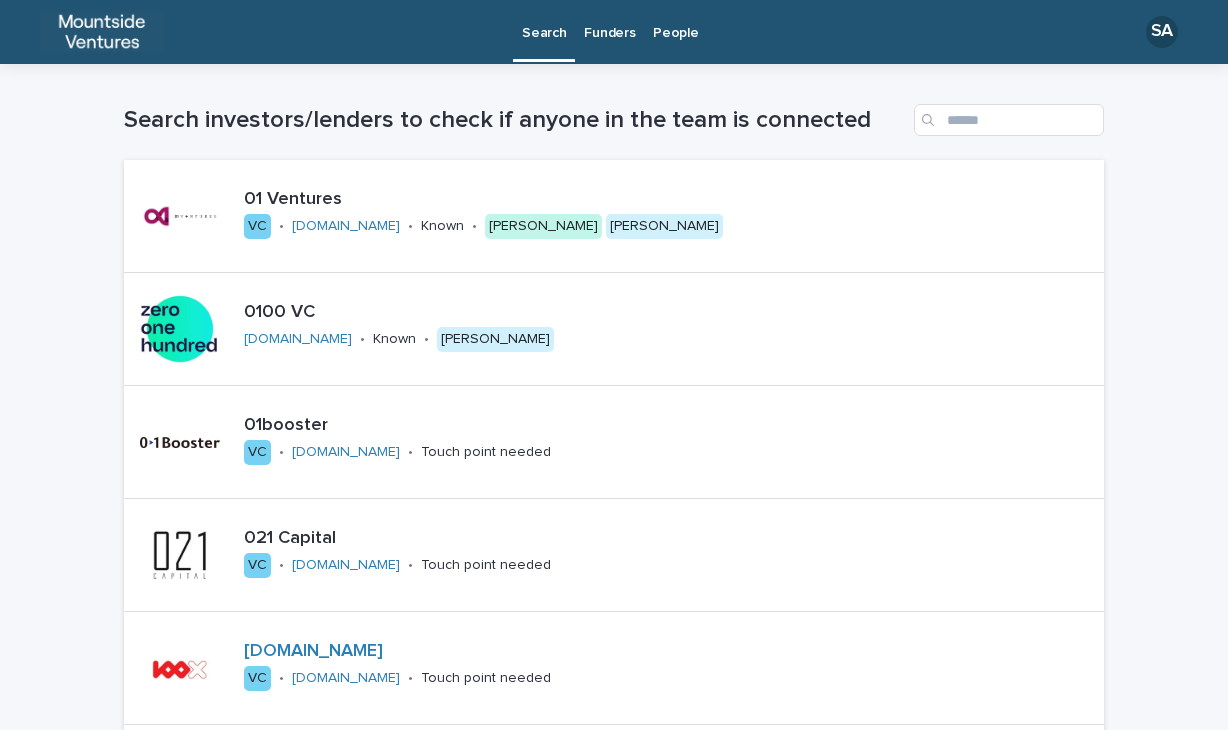 click on "People" at bounding box center [675, 21] 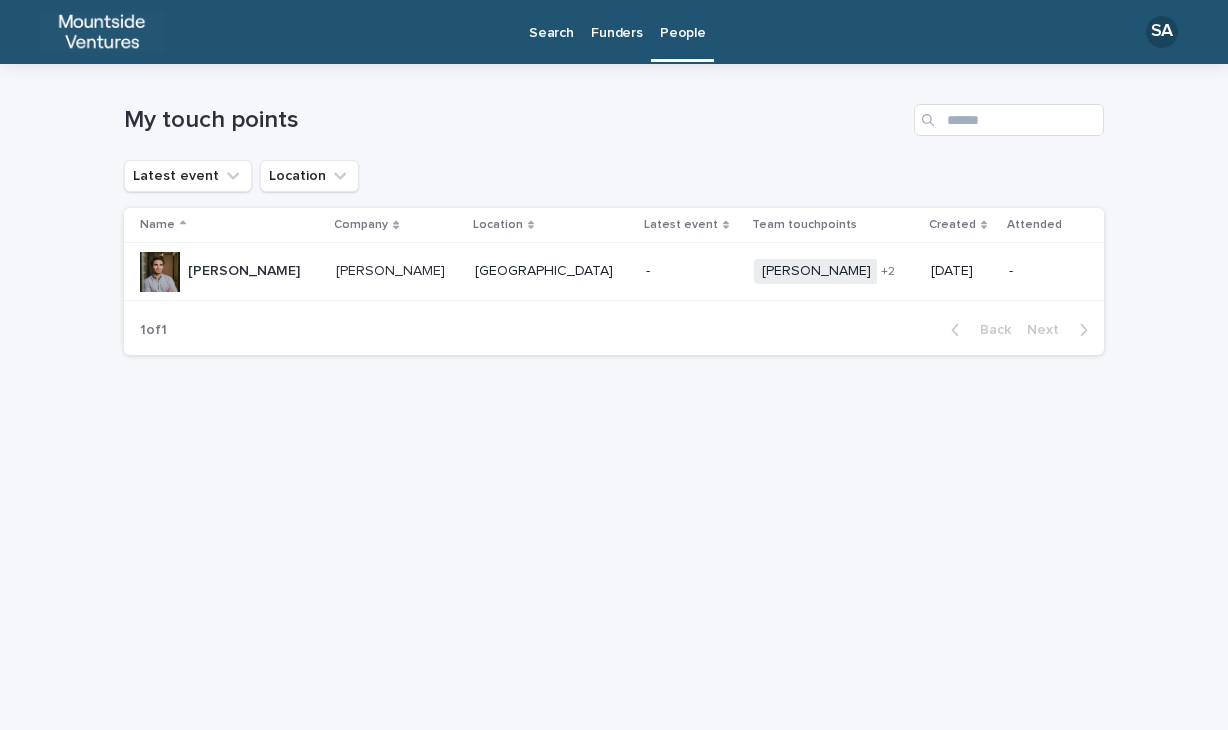 click on "Funders" at bounding box center [616, 21] 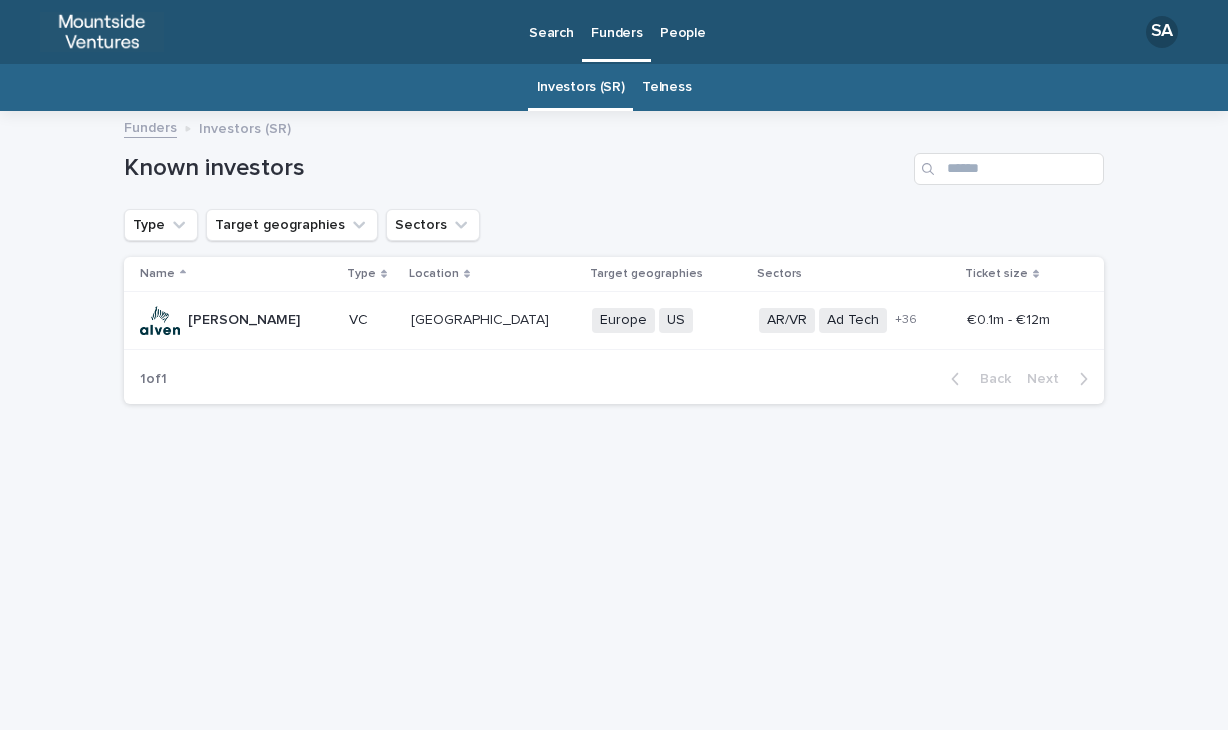 click on "Telness" at bounding box center [666, 87] 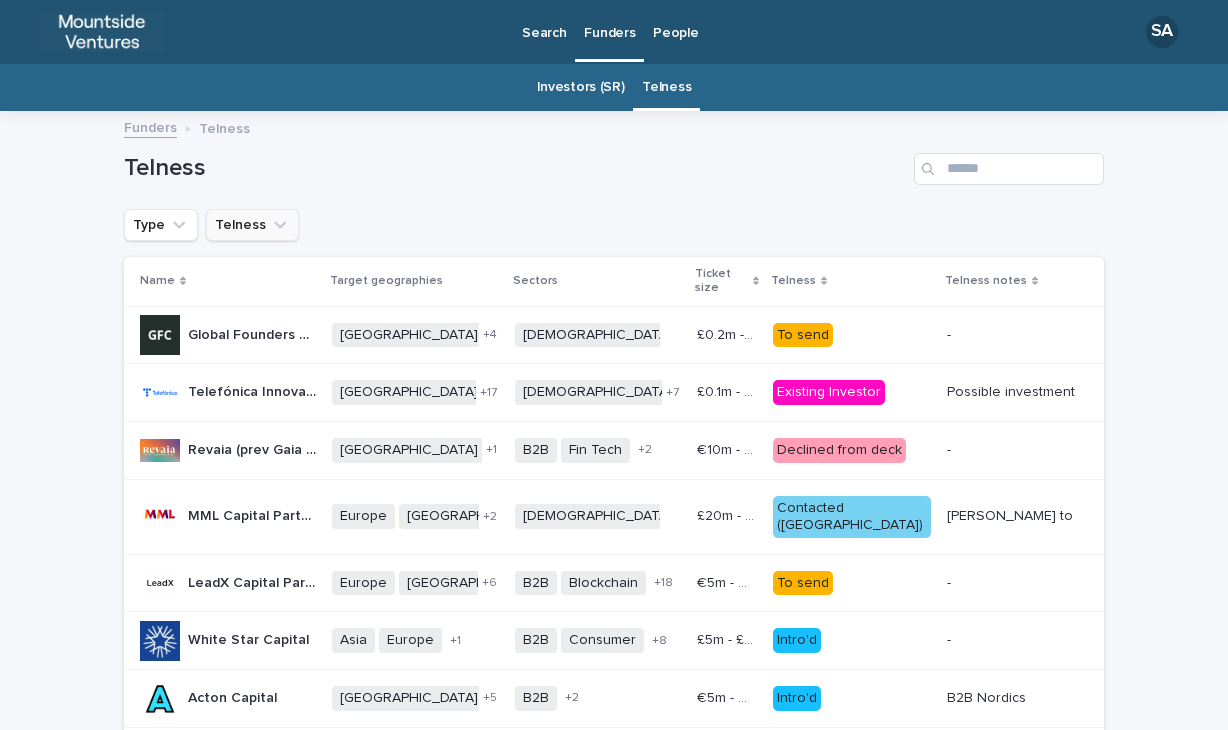 click on "Telness" at bounding box center [252, 225] 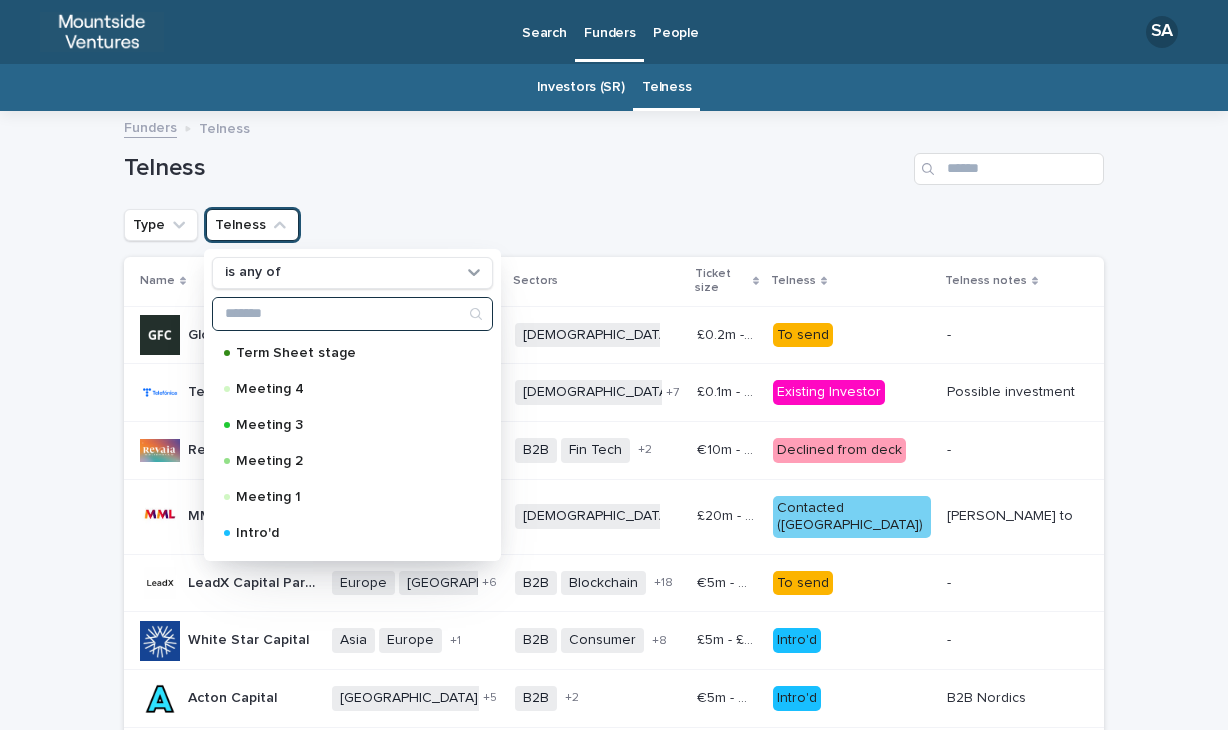 click at bounding box center (352, 314) 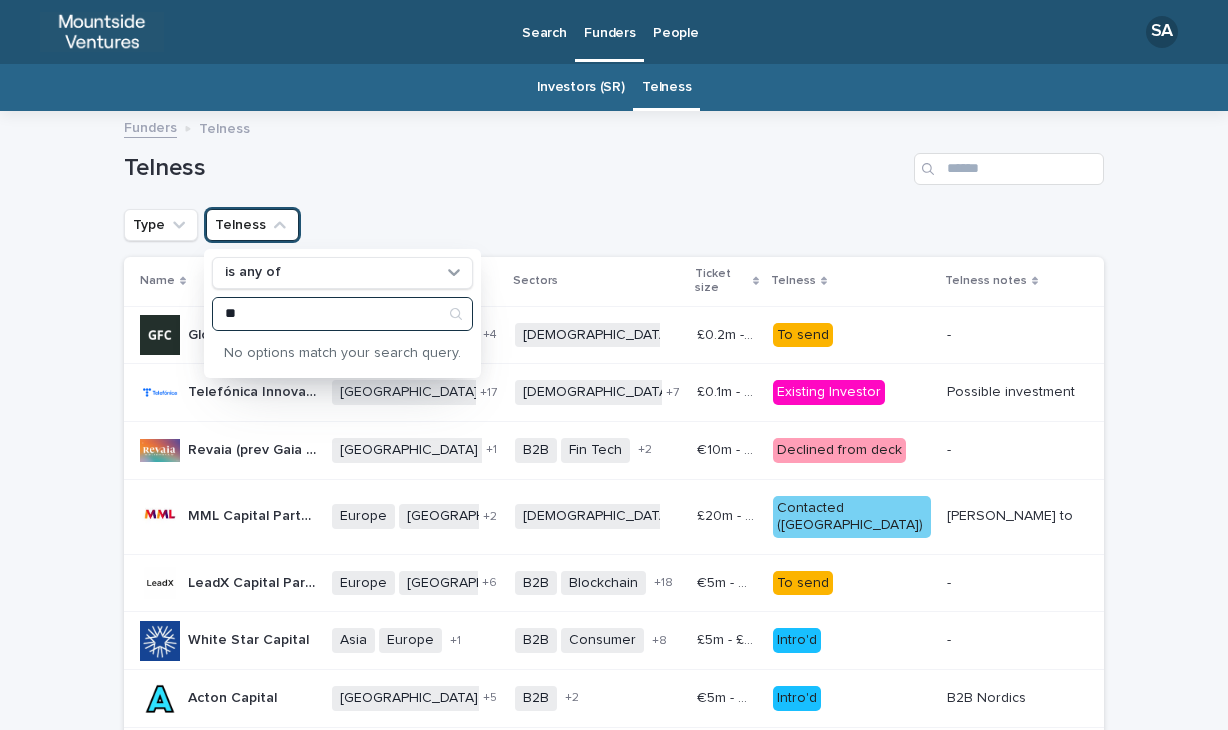 type on "*" 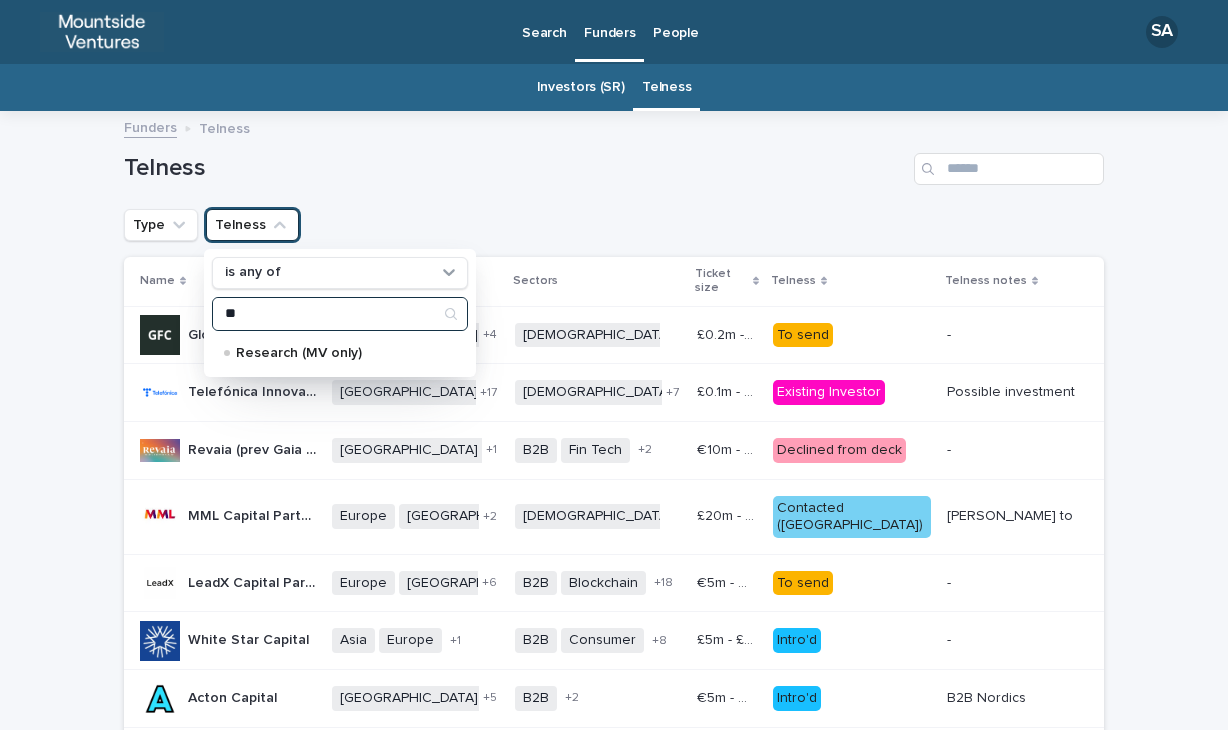 type on "*" 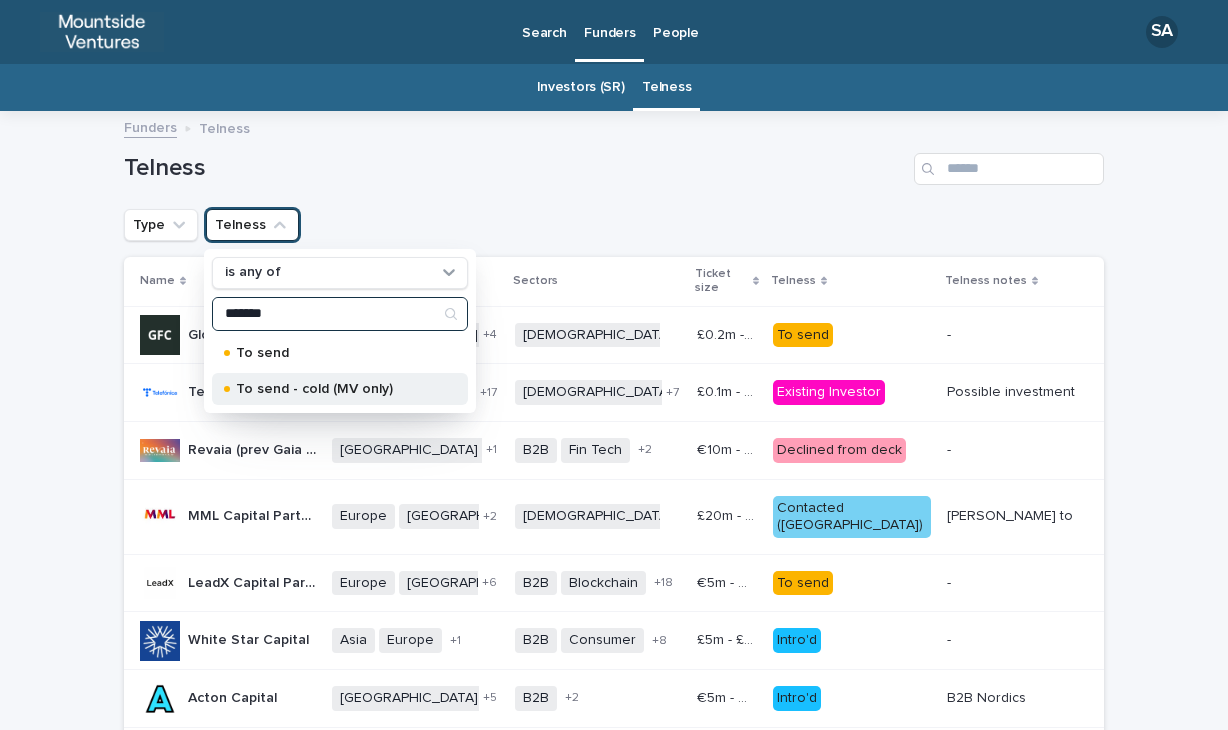 type on "*******" 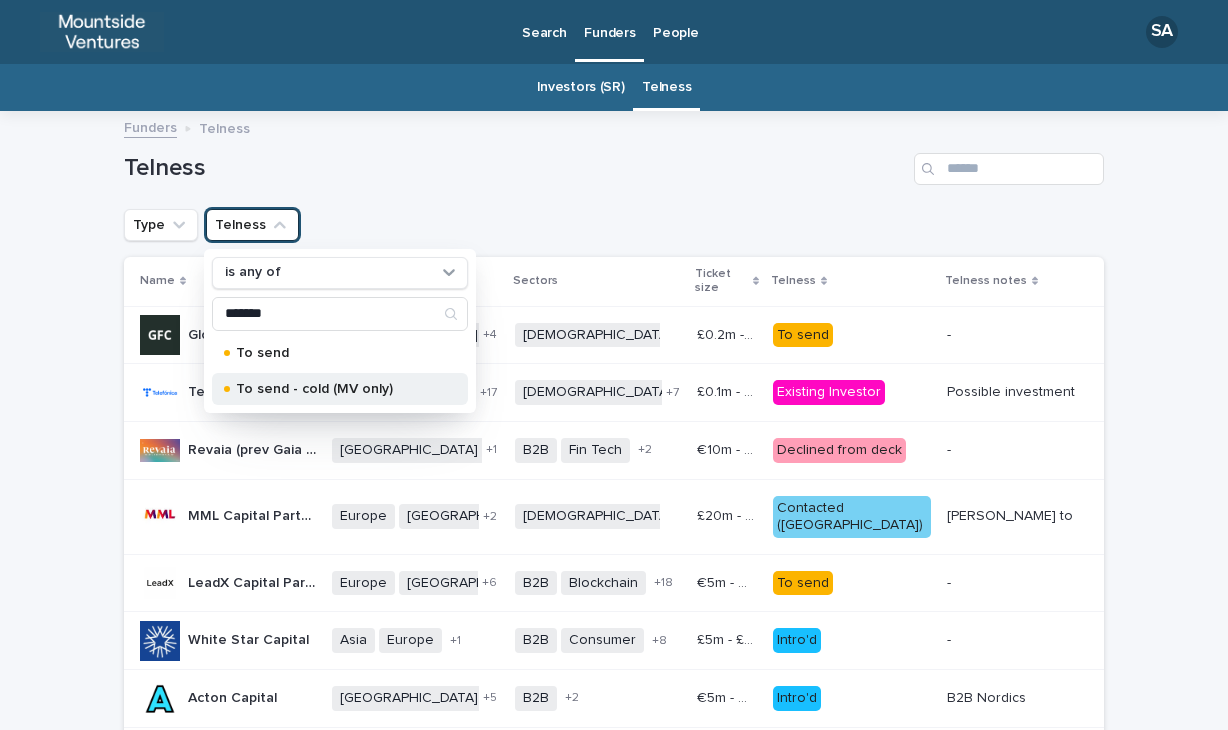 click on "To send - cold (MV only)" at bounding box center (340, 389) 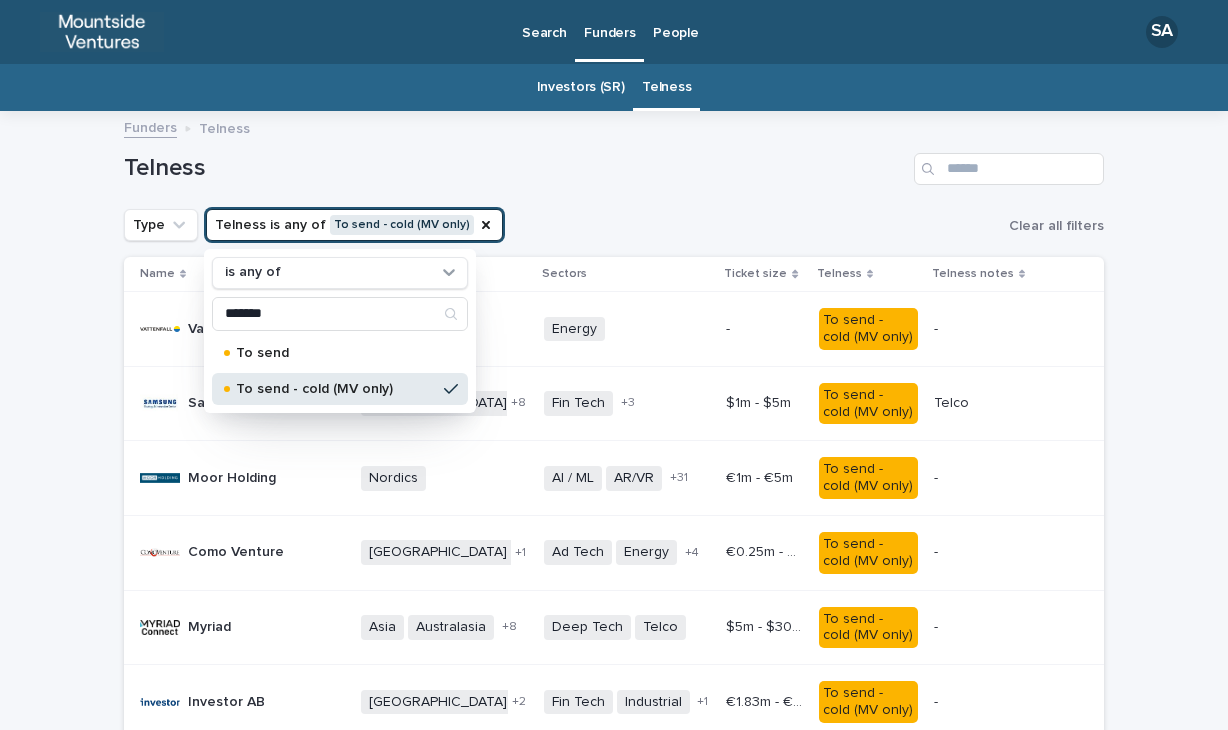 click on "Type Telness is any of To send - cold (MV only) is any of ******* To send To send - cold (MV only) Clear all filters" at bounding box center (614, 225) 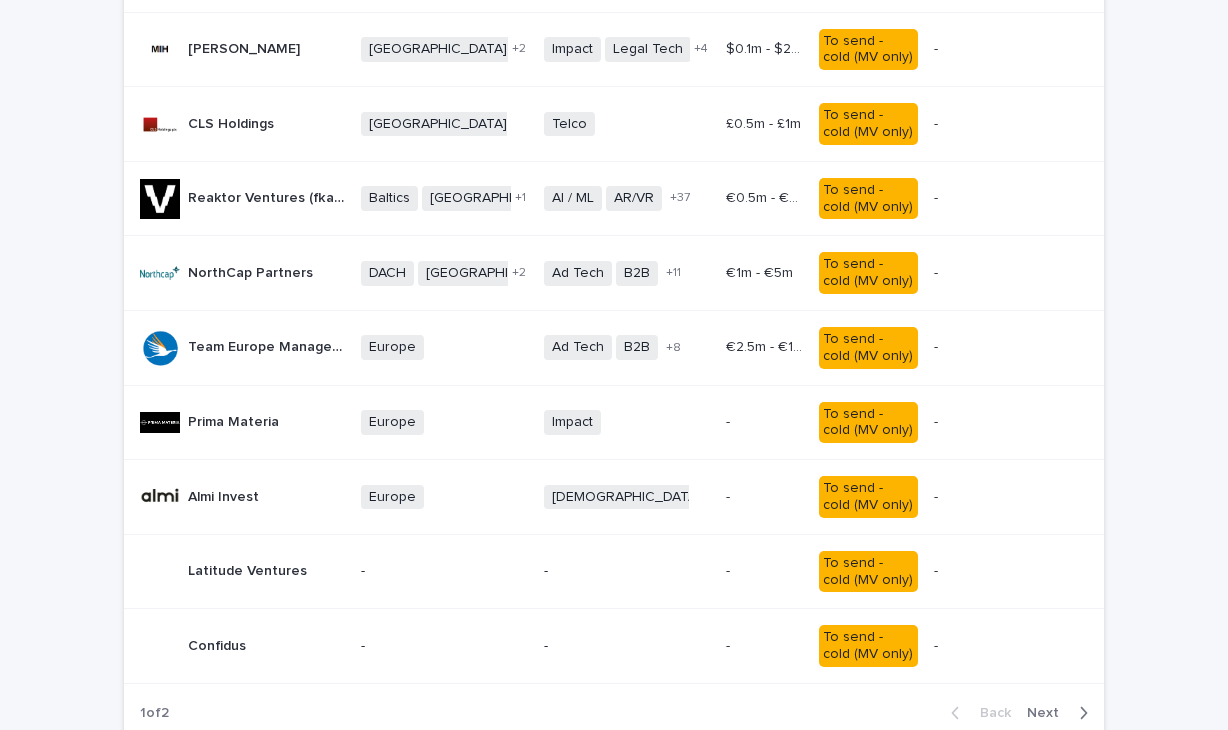 scroll, scrollTop: 1964, scrollLeft: 0, axis: vertical 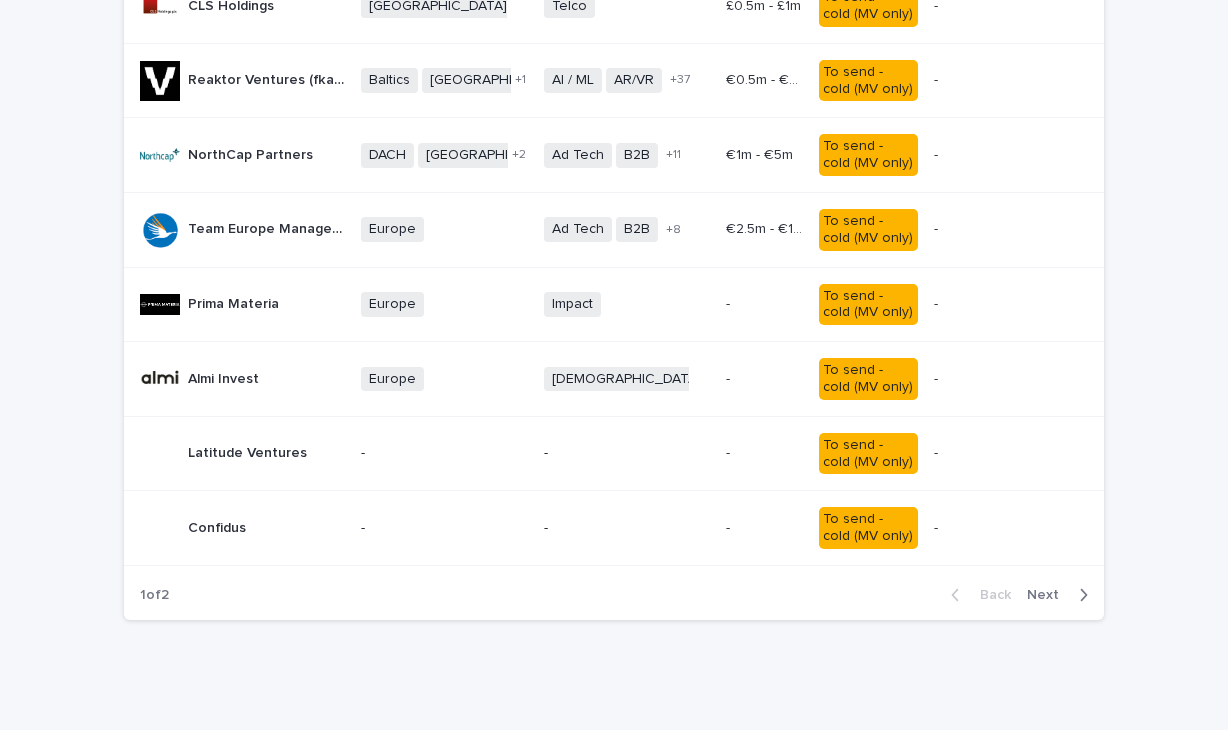 click on "Next" at bounding box center [1049, 595] 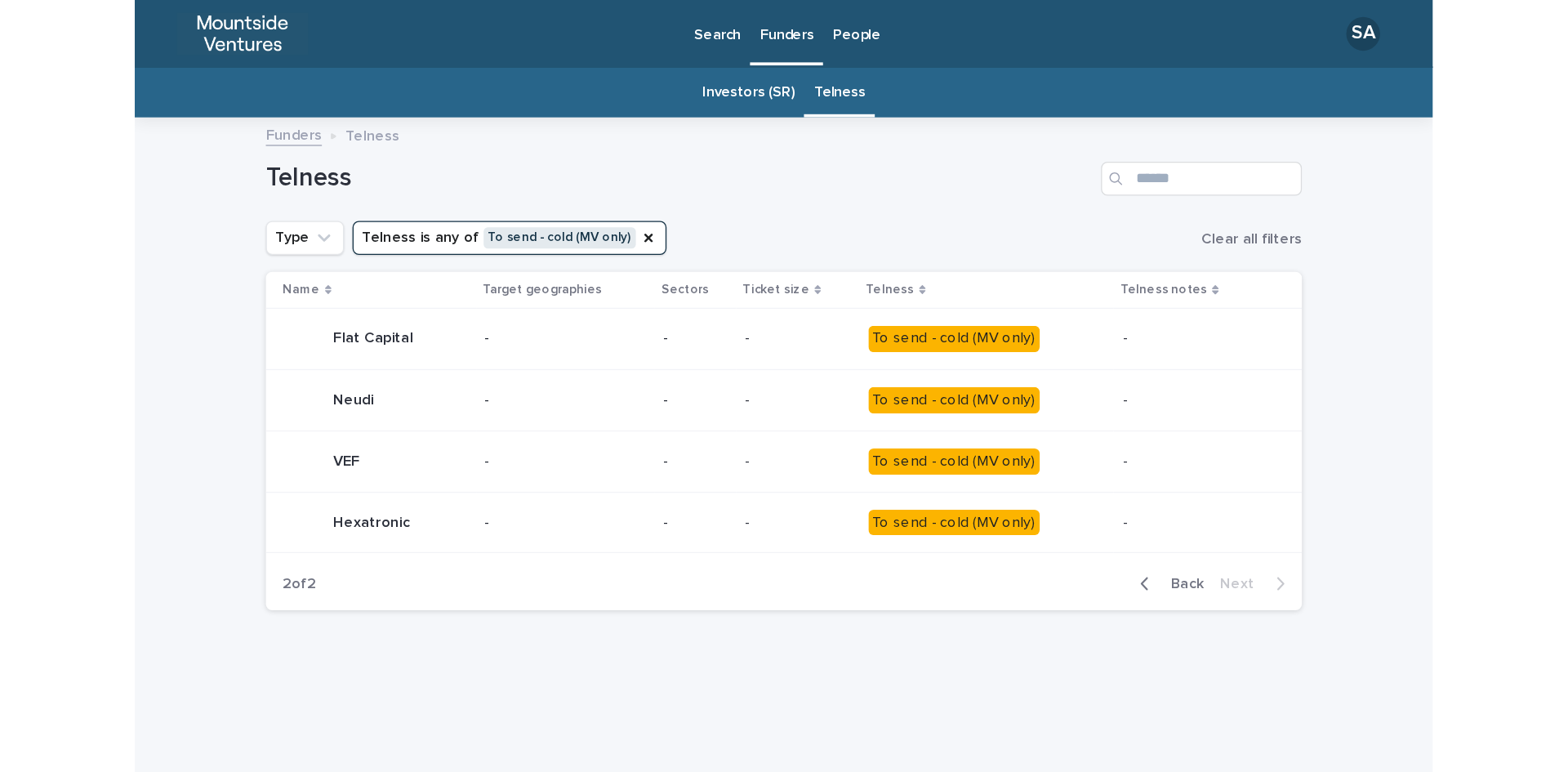 scroll, scrollTop: 0, scrollLeft: 0, axis: both 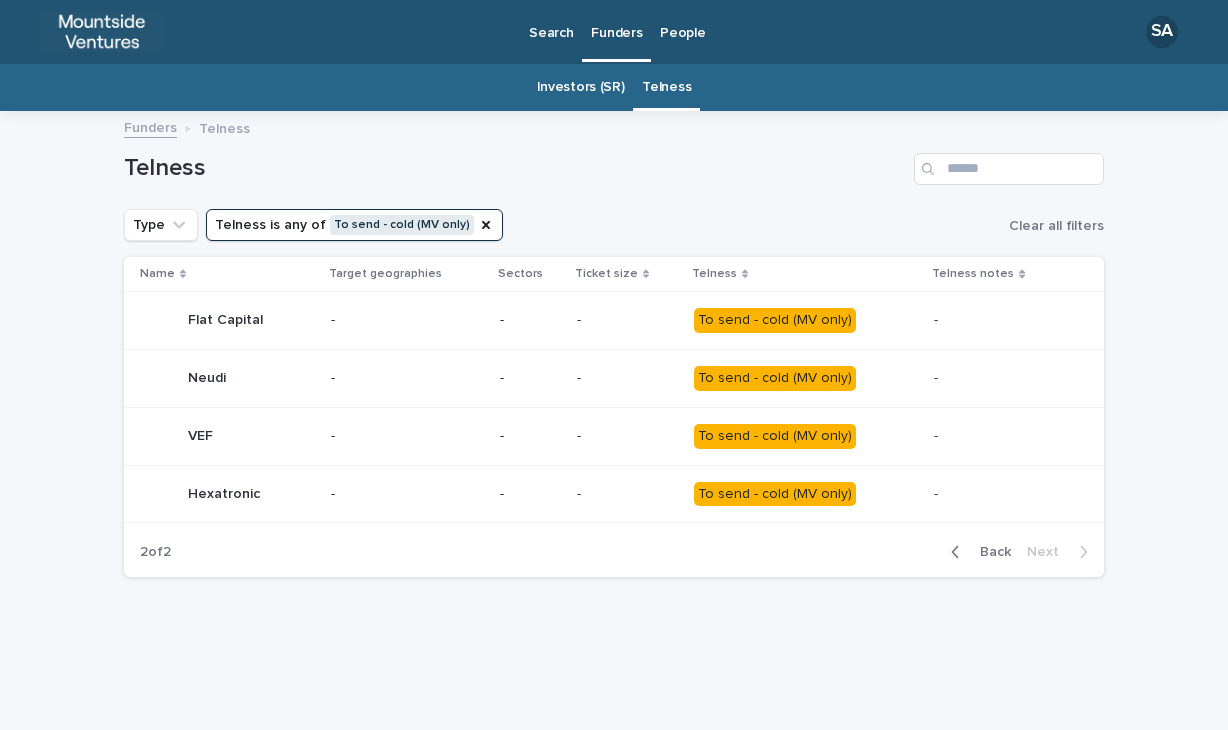 click on "Back" at bounding box center [989, 552] 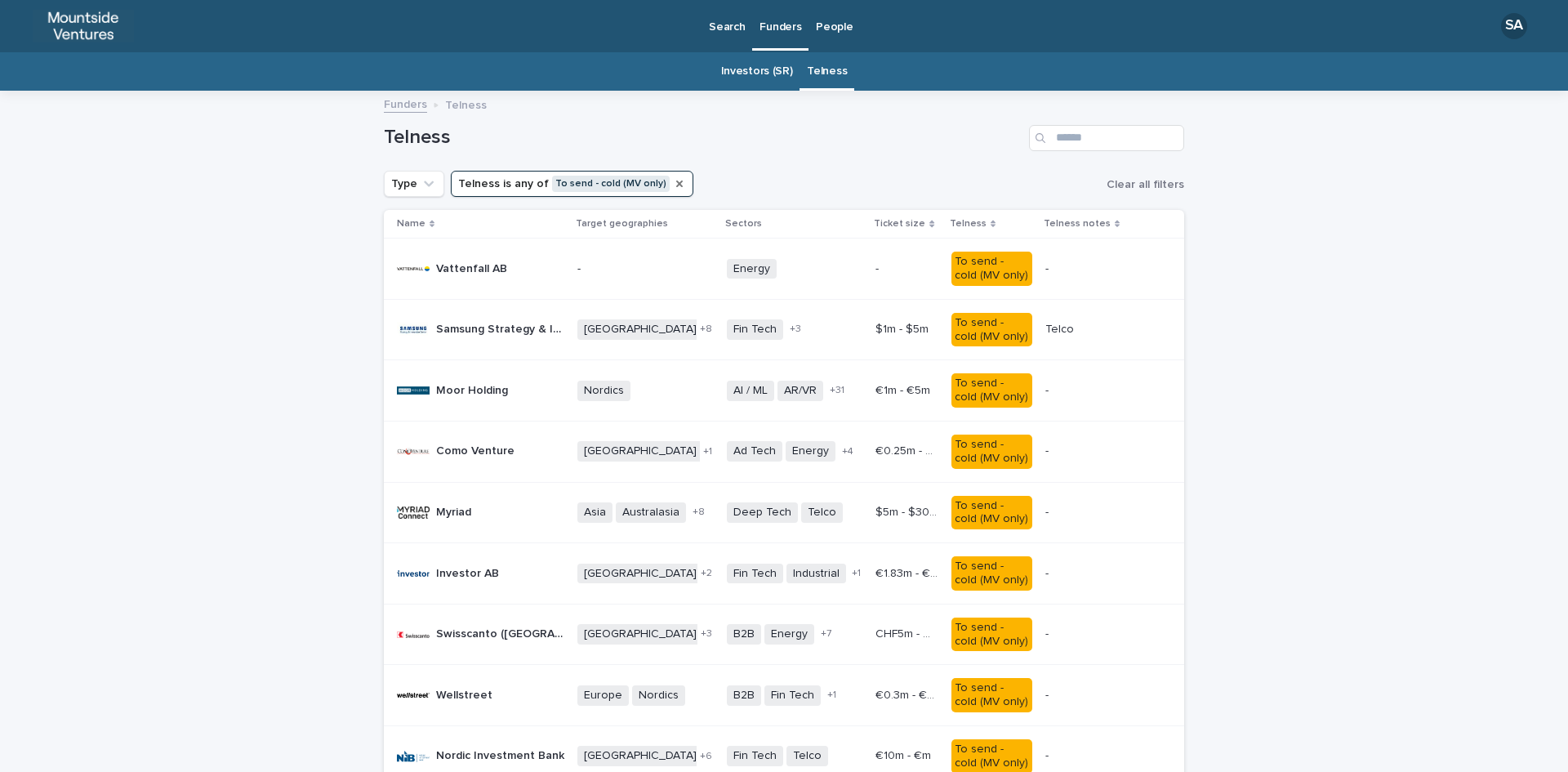 click 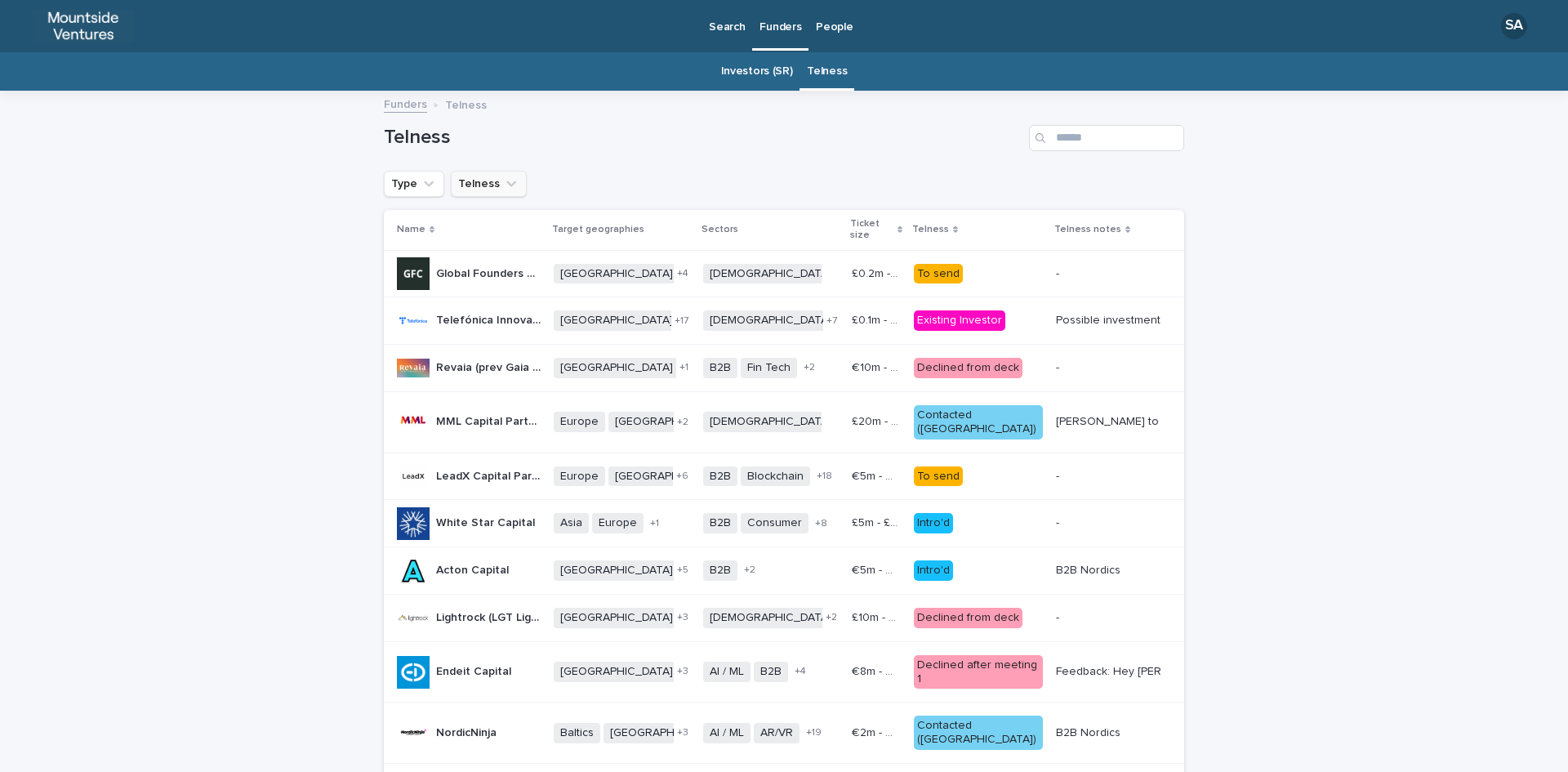 click on "Telness" at bounding box center (488, 184) 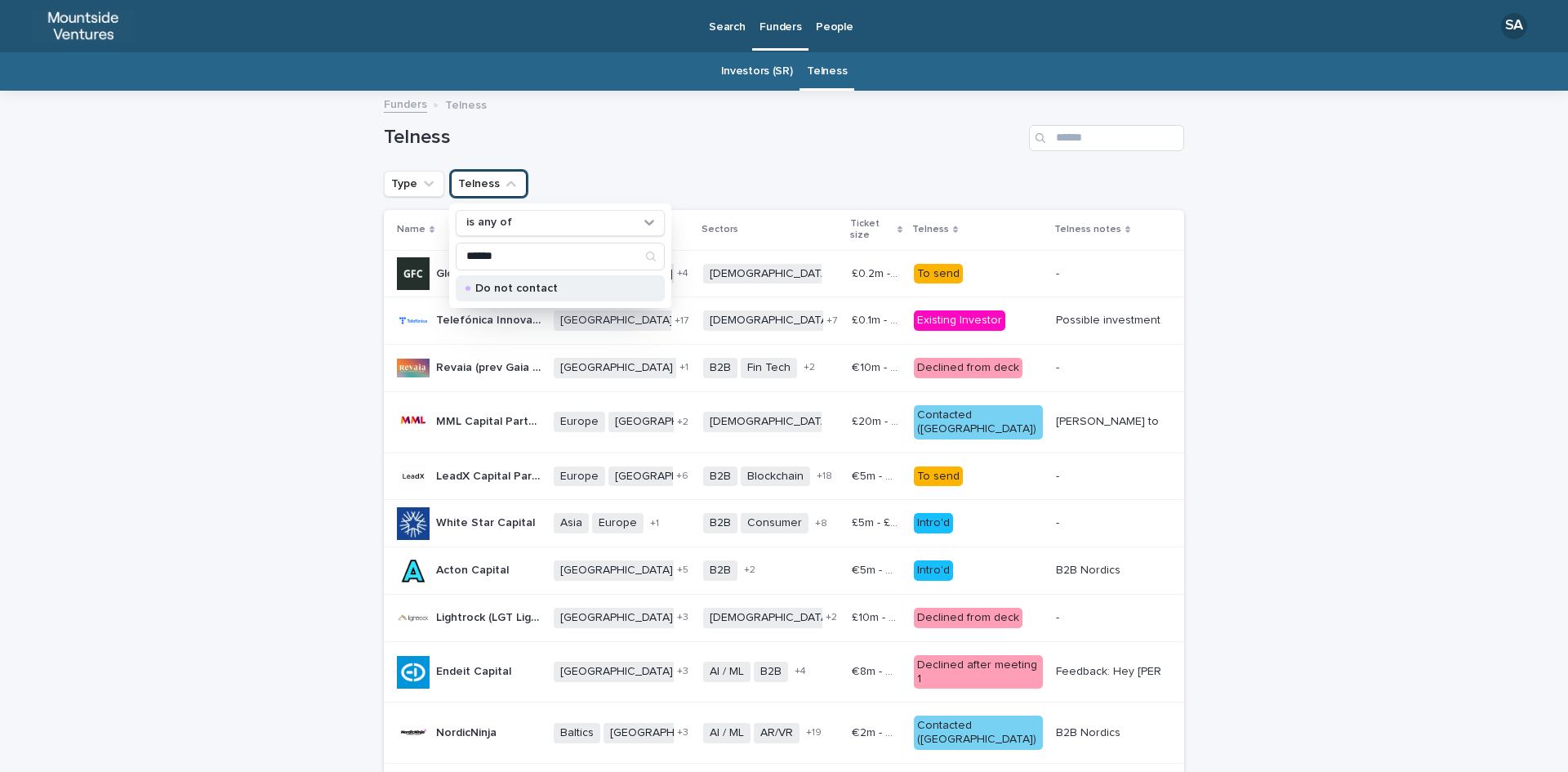 type on "******" 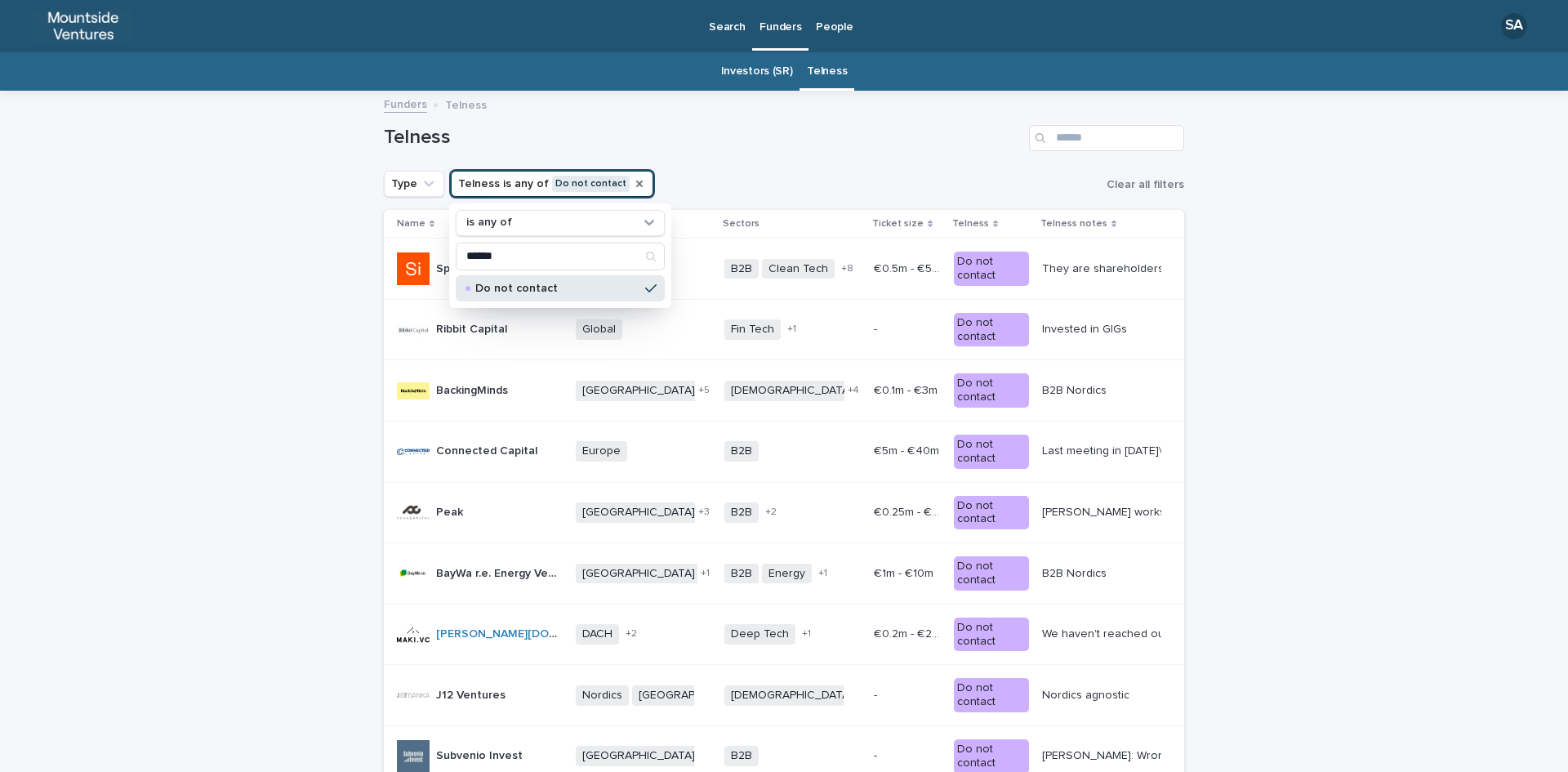 click on "Type Telness is any of Do not contact is any of ****** Do not contact Clear all filters" at bounding box center [784, 184] 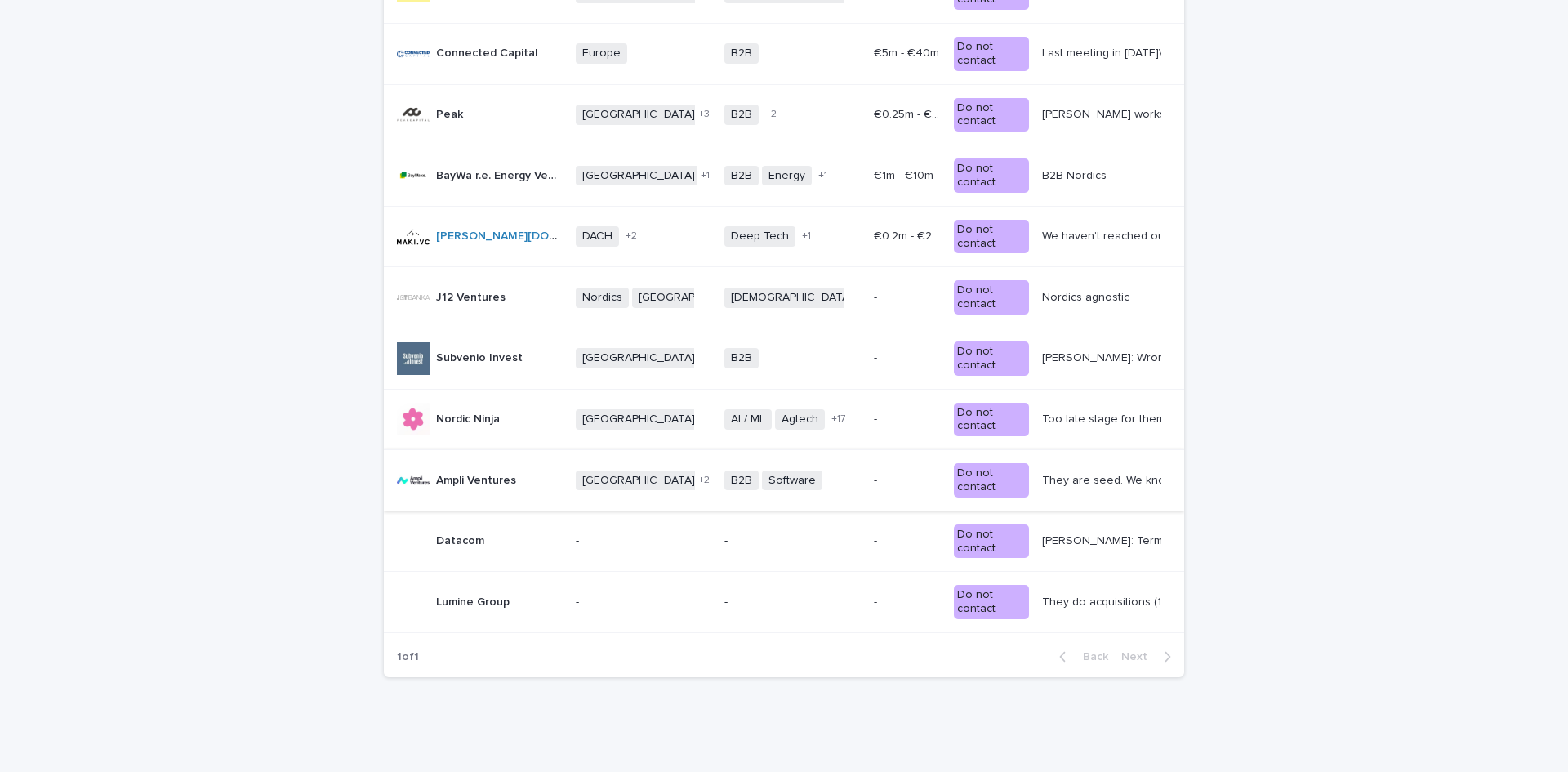 scroll, scrollTop: 0, scrollLeft: 0, axis: both 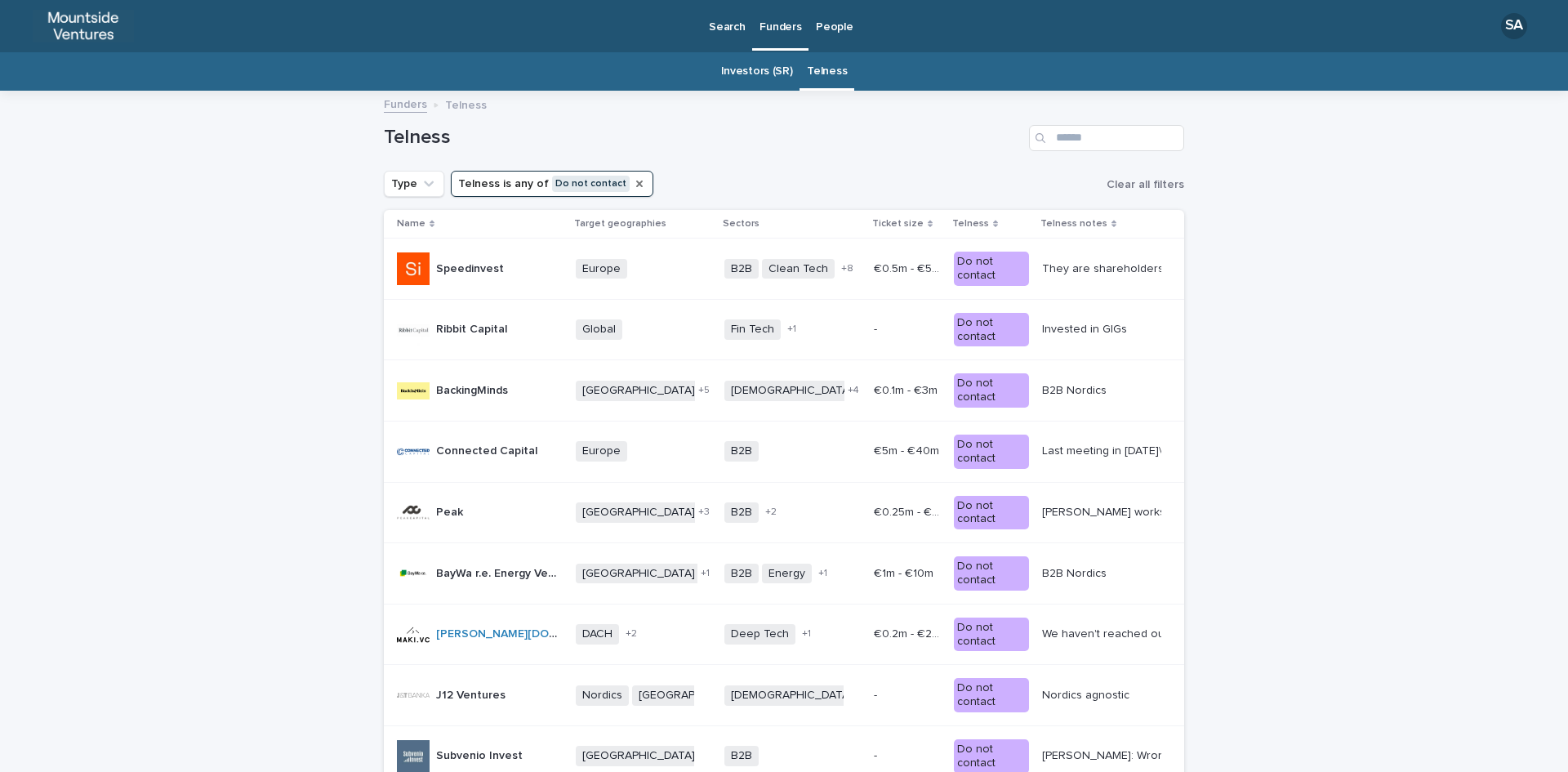 click 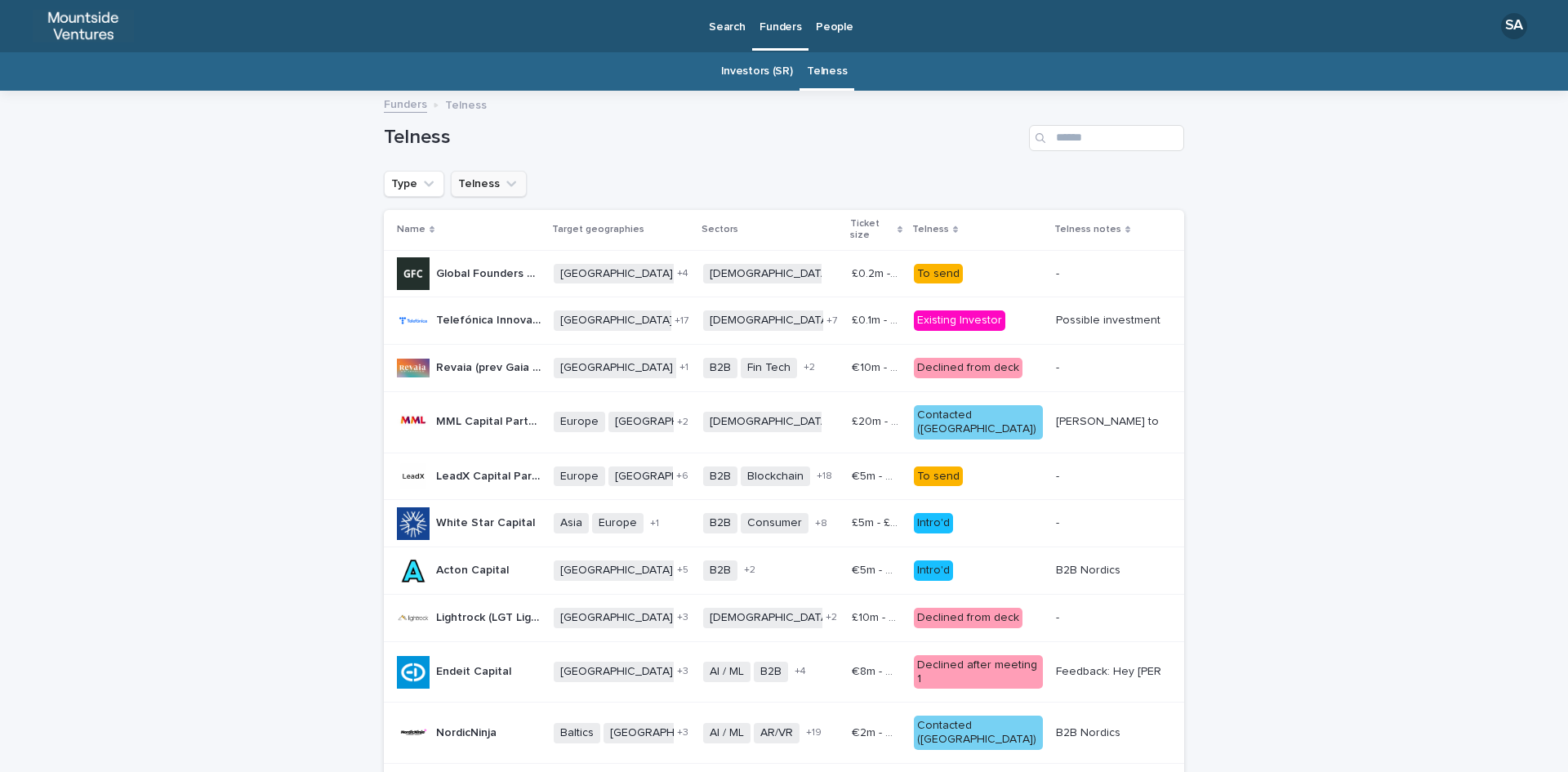 click on "Telness" at bounding box center (488, 184) 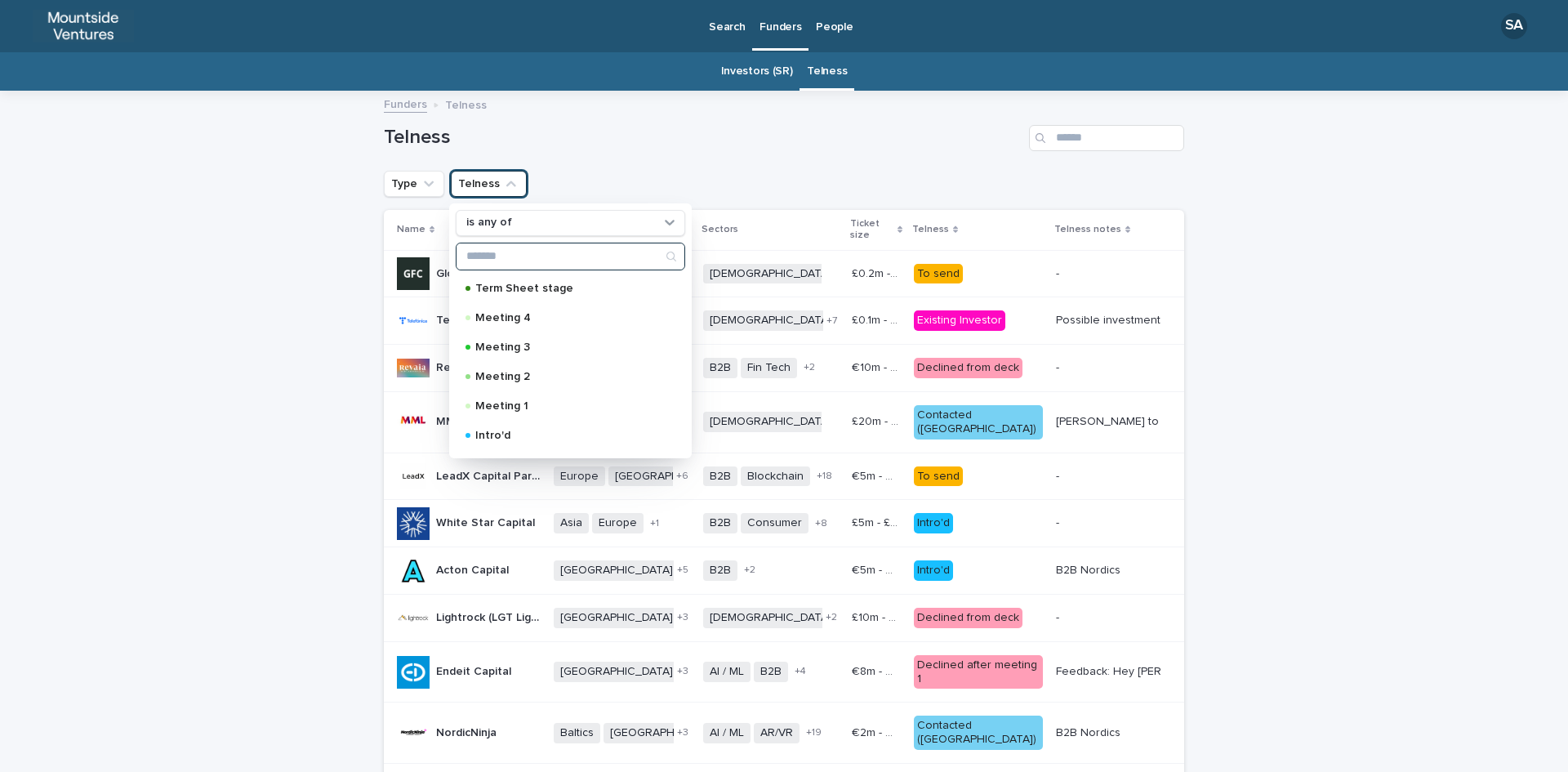 click at bounding box center (570, 257) 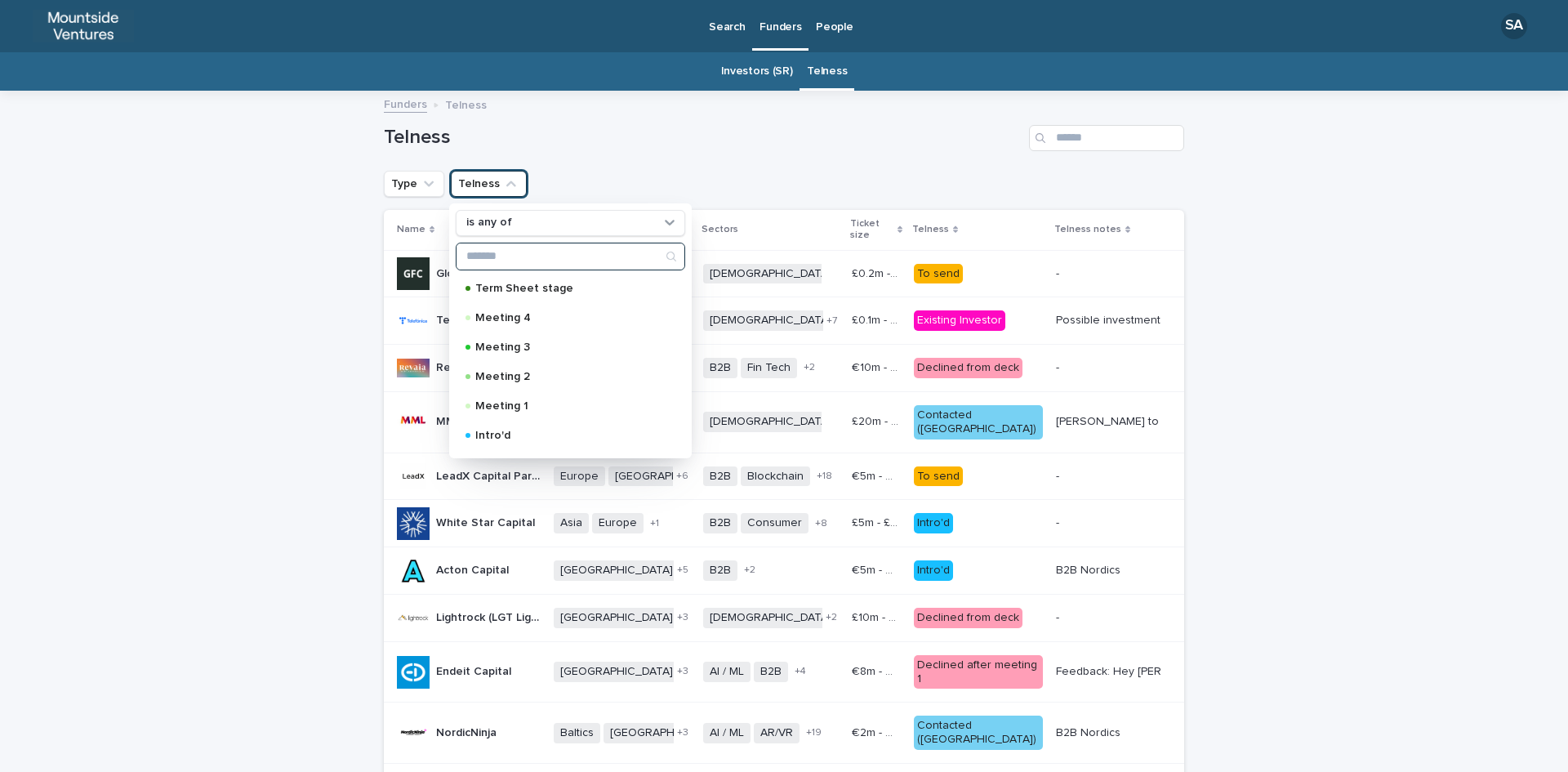 type on "*" 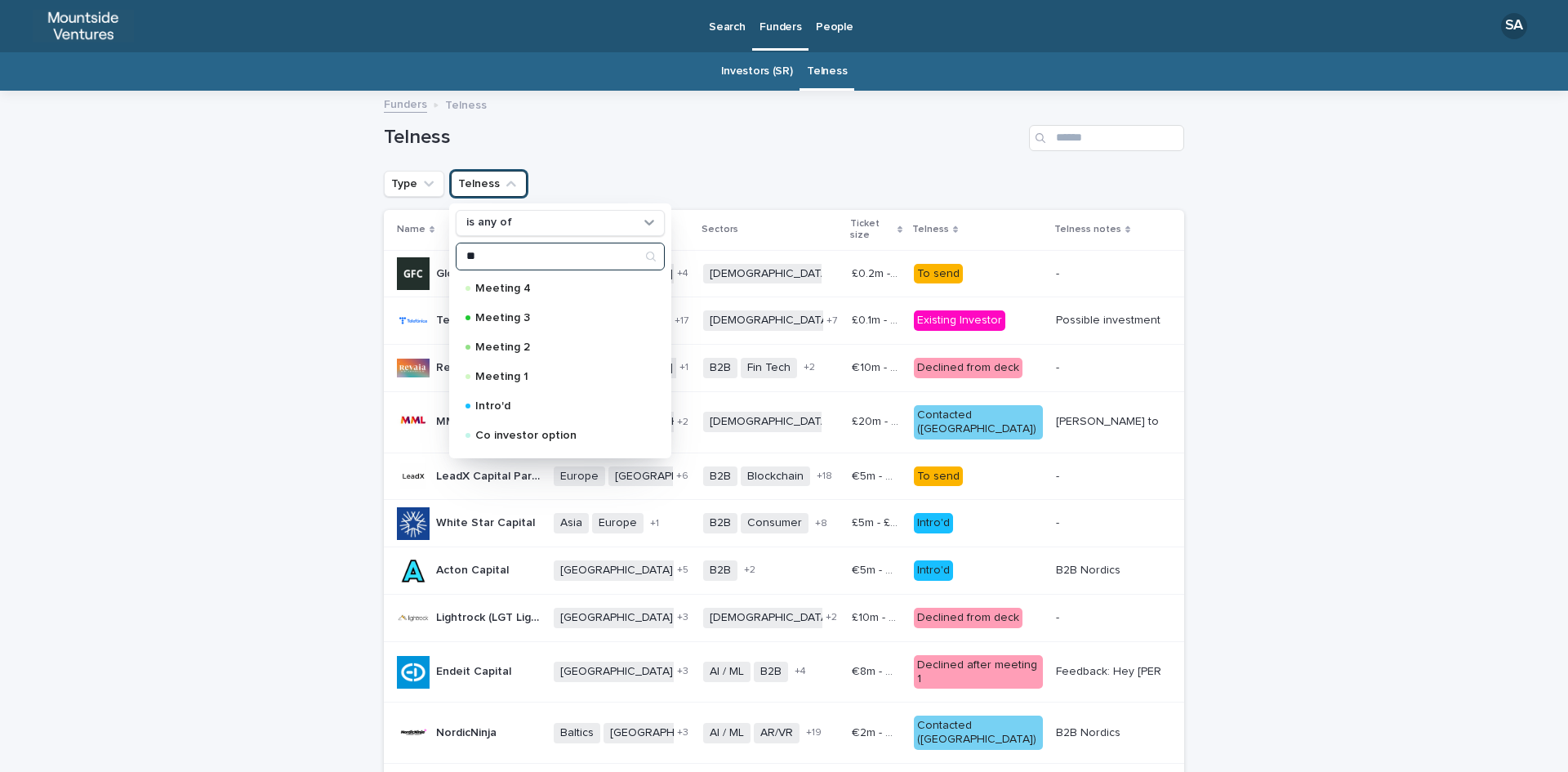 type on "*" 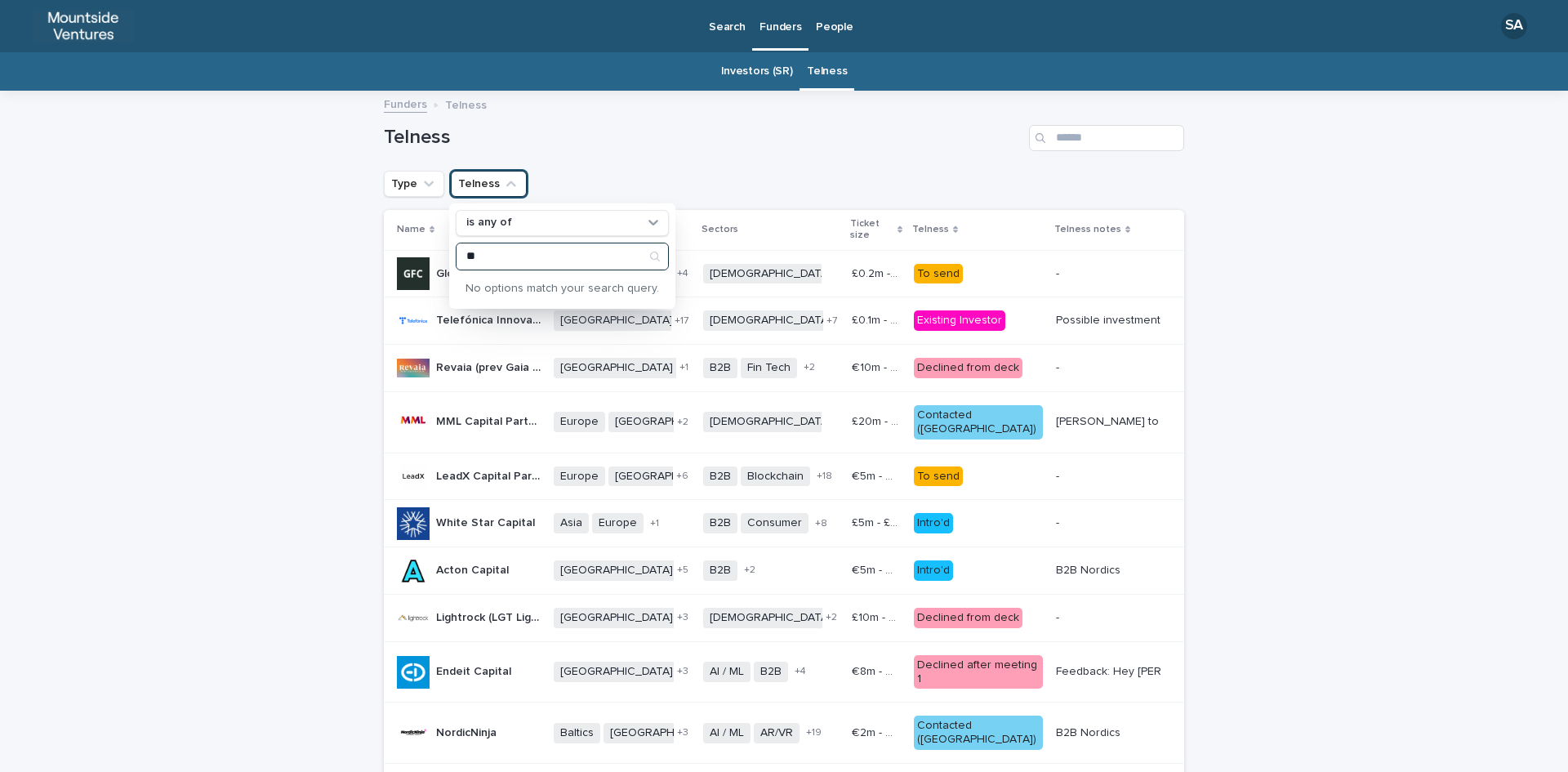 type on "*" 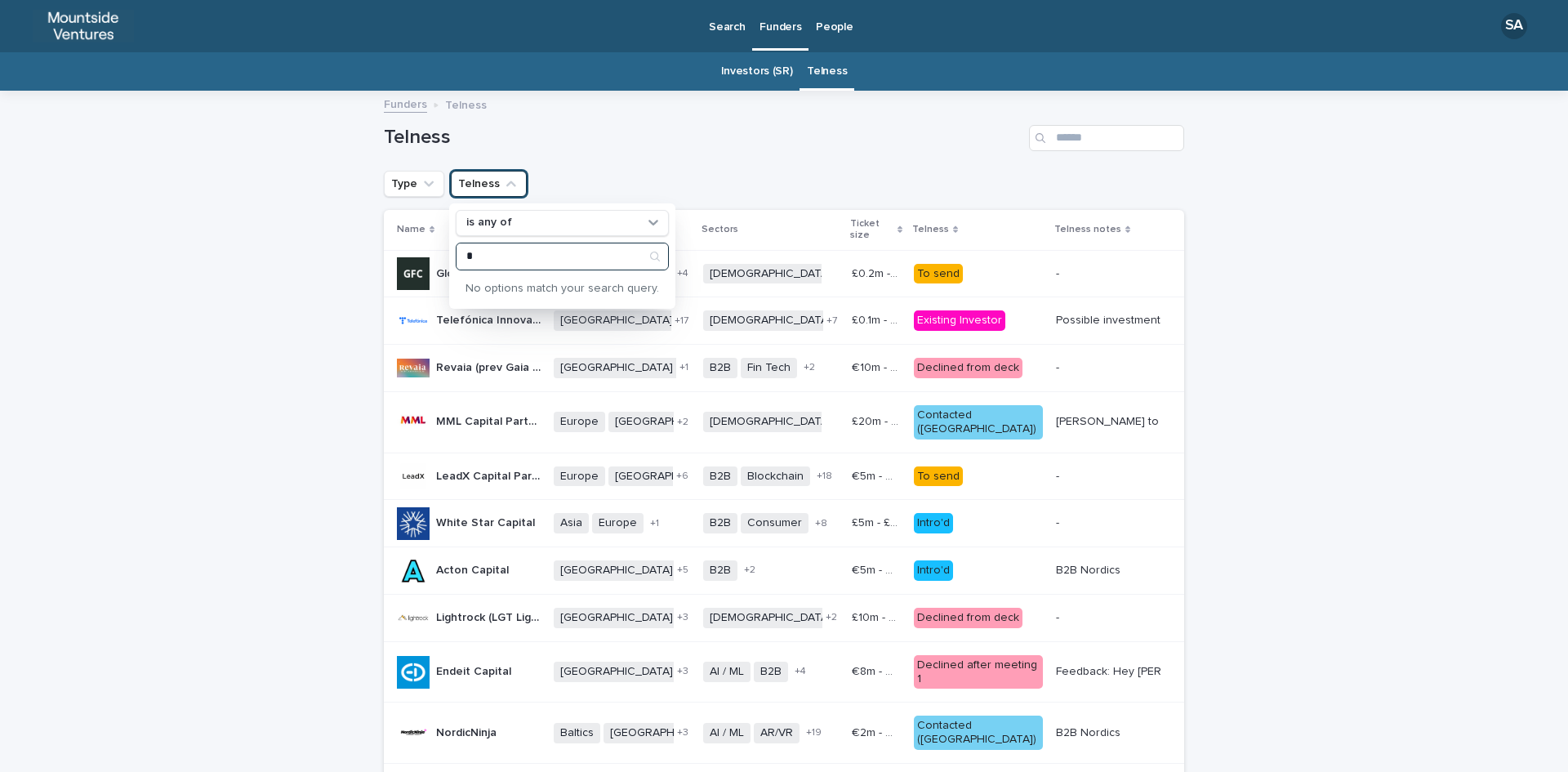 type 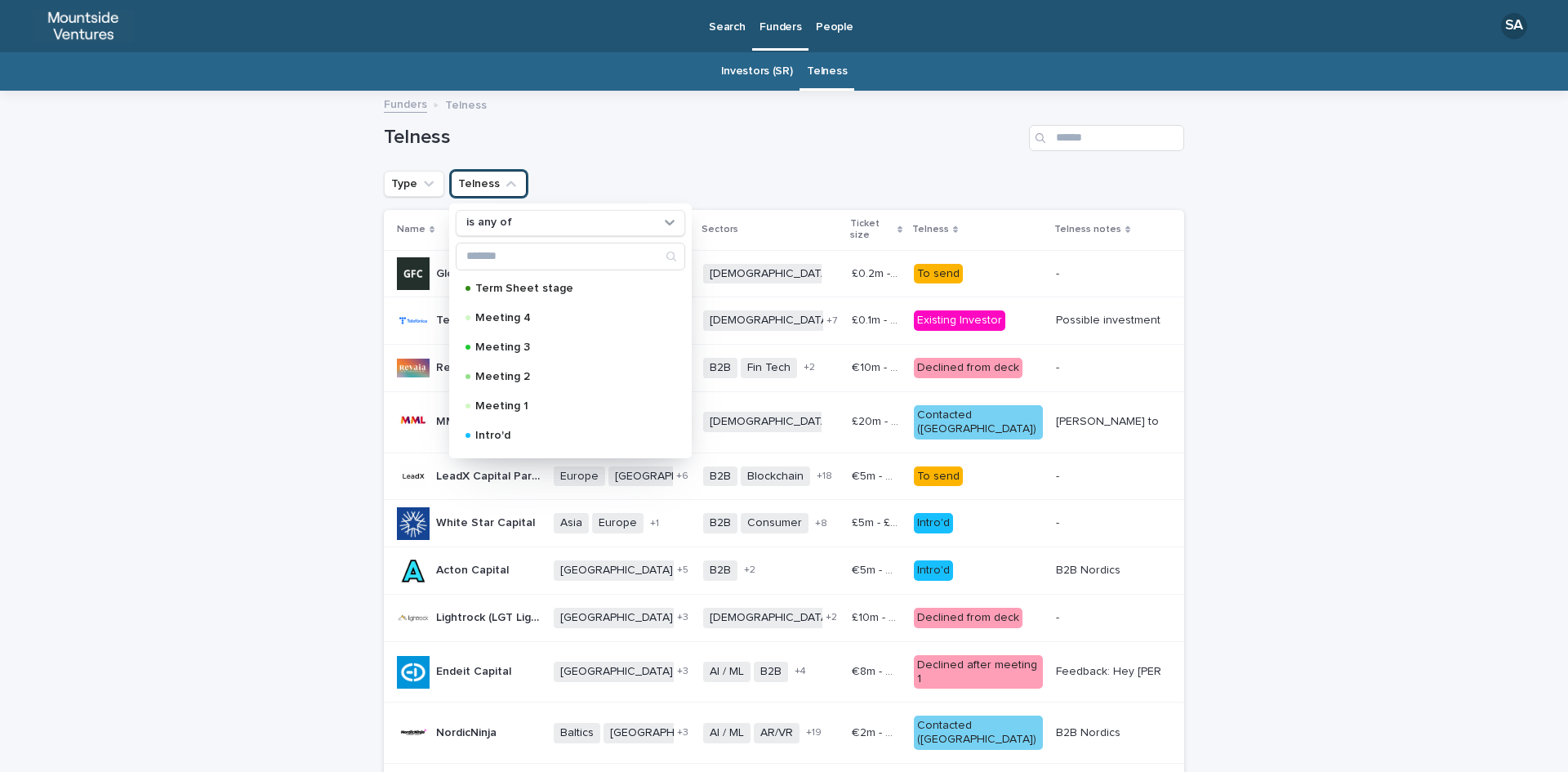 click on "Type Telness is any of Term Sheet stage Meeting 4 Meeting 3 Meeting 2 Meeting 1 Intro'd Contacted (JH) Contacted (TS) Contacted (AR) Contacted (SP) Contacted (KC) Co investor option To send To send - cold (MV only)  Research (MV only) Paused Declined - next round Declined from deck Declined after meeting 1 Declined after meeting 2+ Declined (assumed) Do not contact Existing Investor N/A (MV only)" at bounding box center [784, 184] 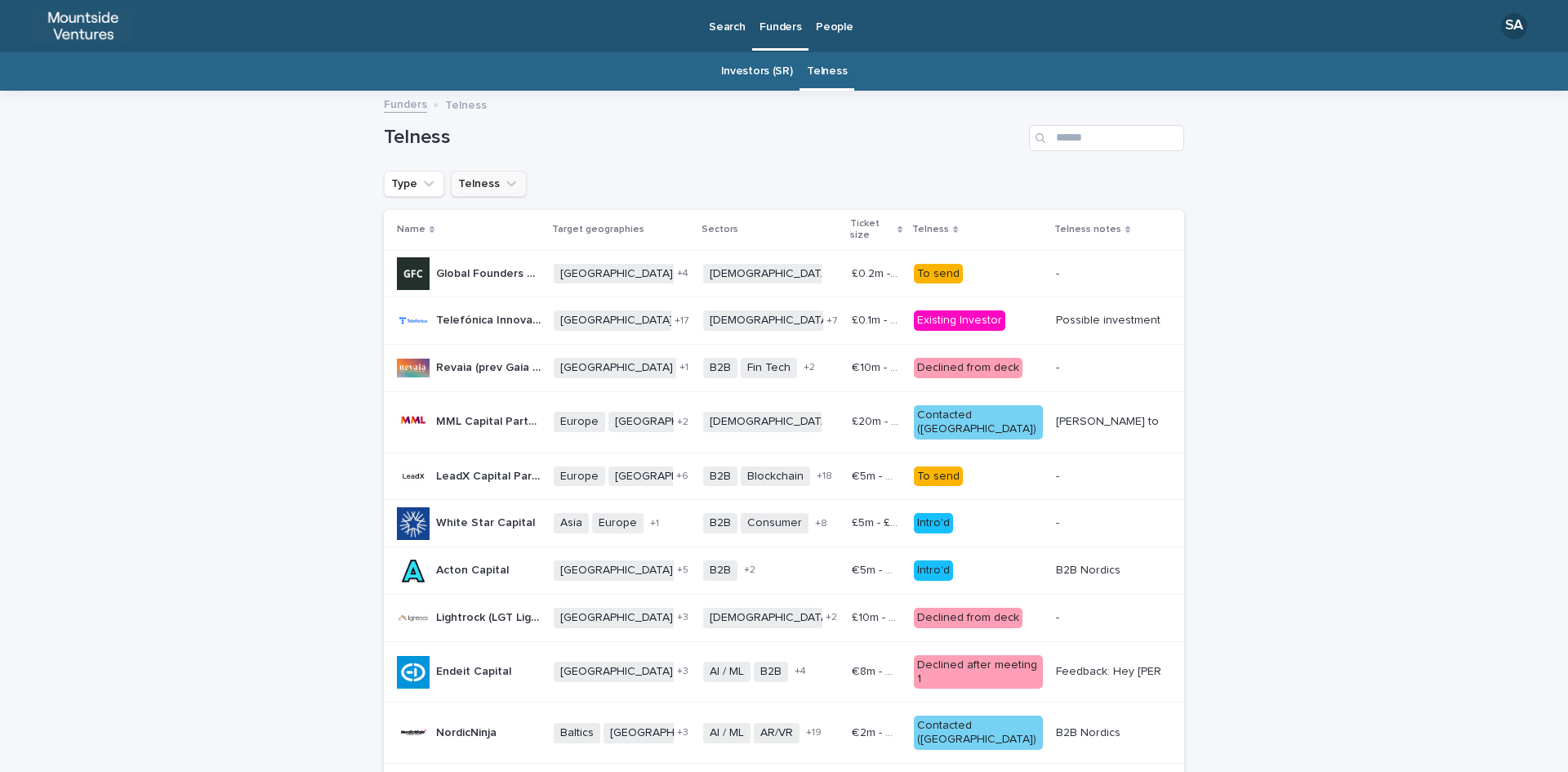 click on "Telness" at bounding box center (488, 184) 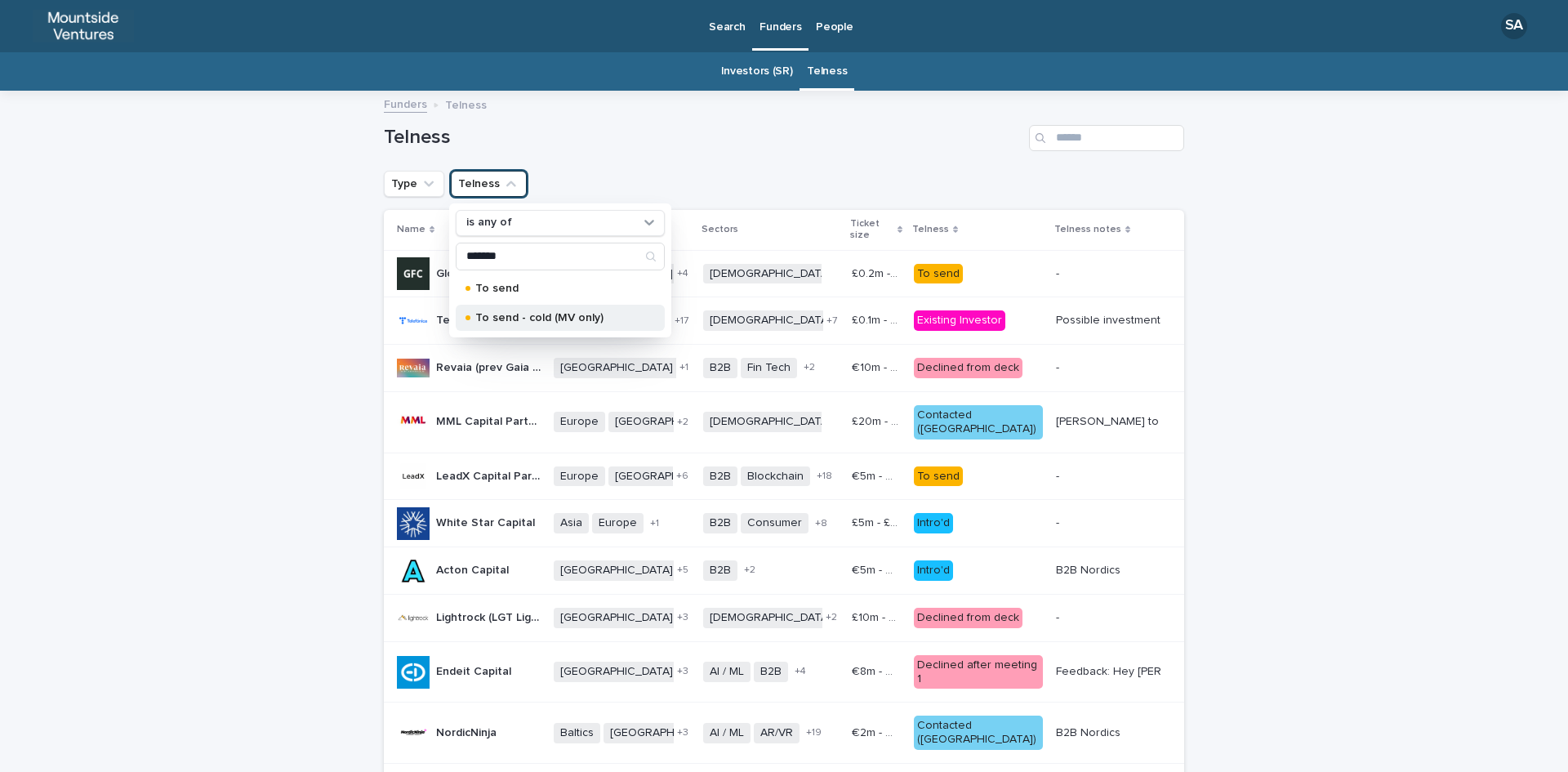 type on "*******" 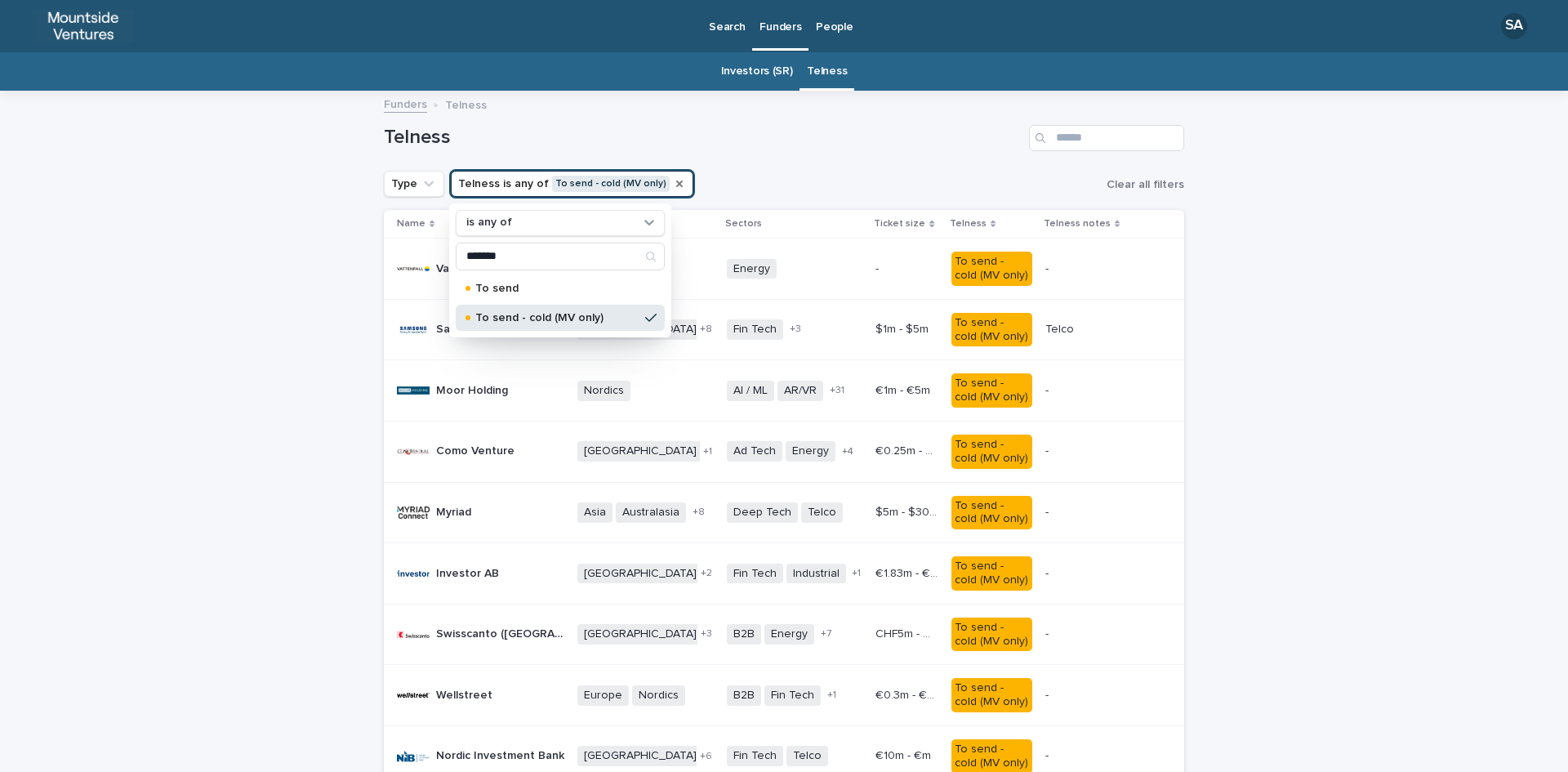 click on "Type Telness is any of To send - cold (MV only) is any of ******* To send To send - cold (MV only) Clear all filters" at bounding box center (784, 184) 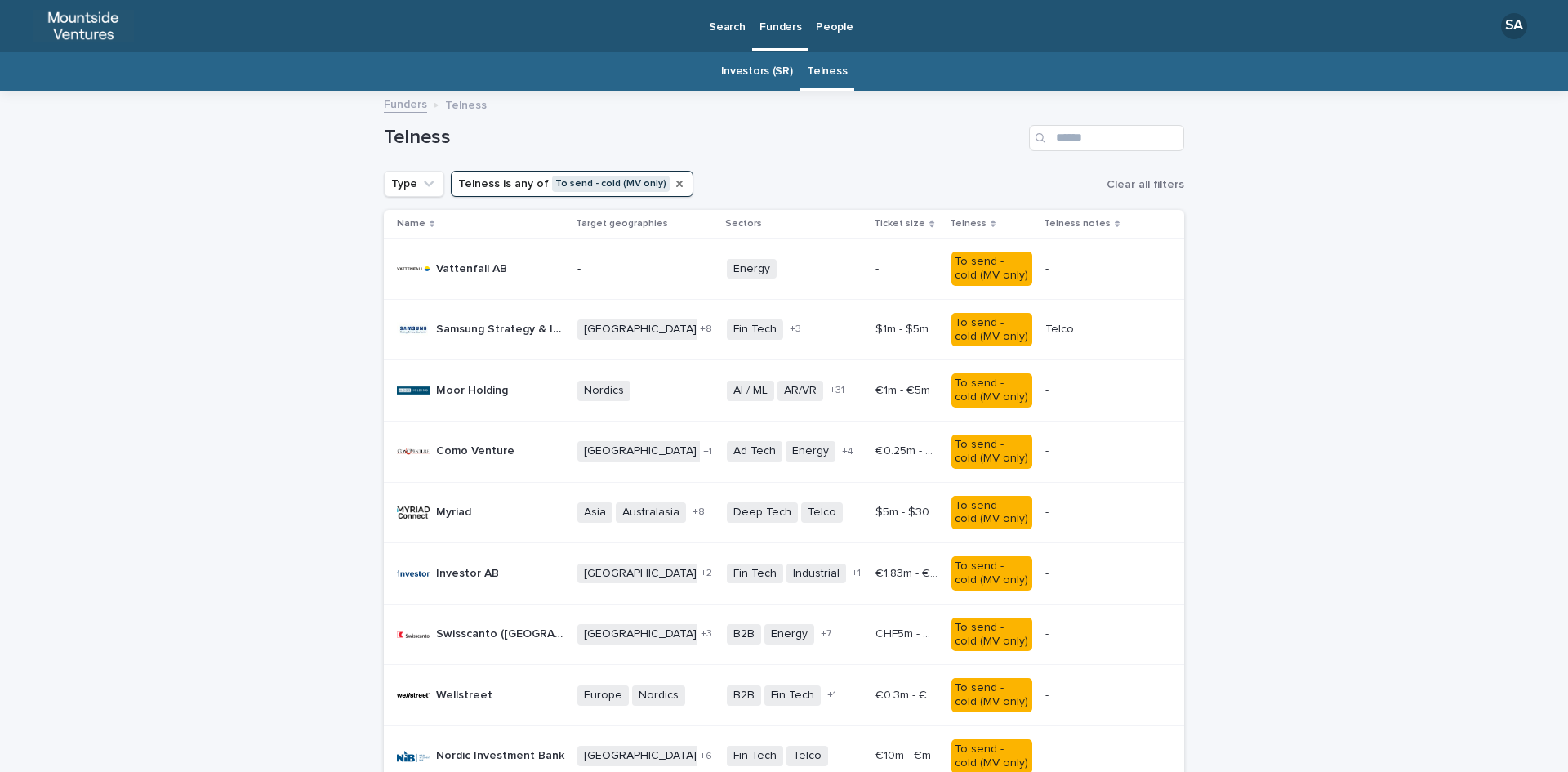 click on "Vattenfall AB Vattenfall AB" at bounding box center (477, 269) 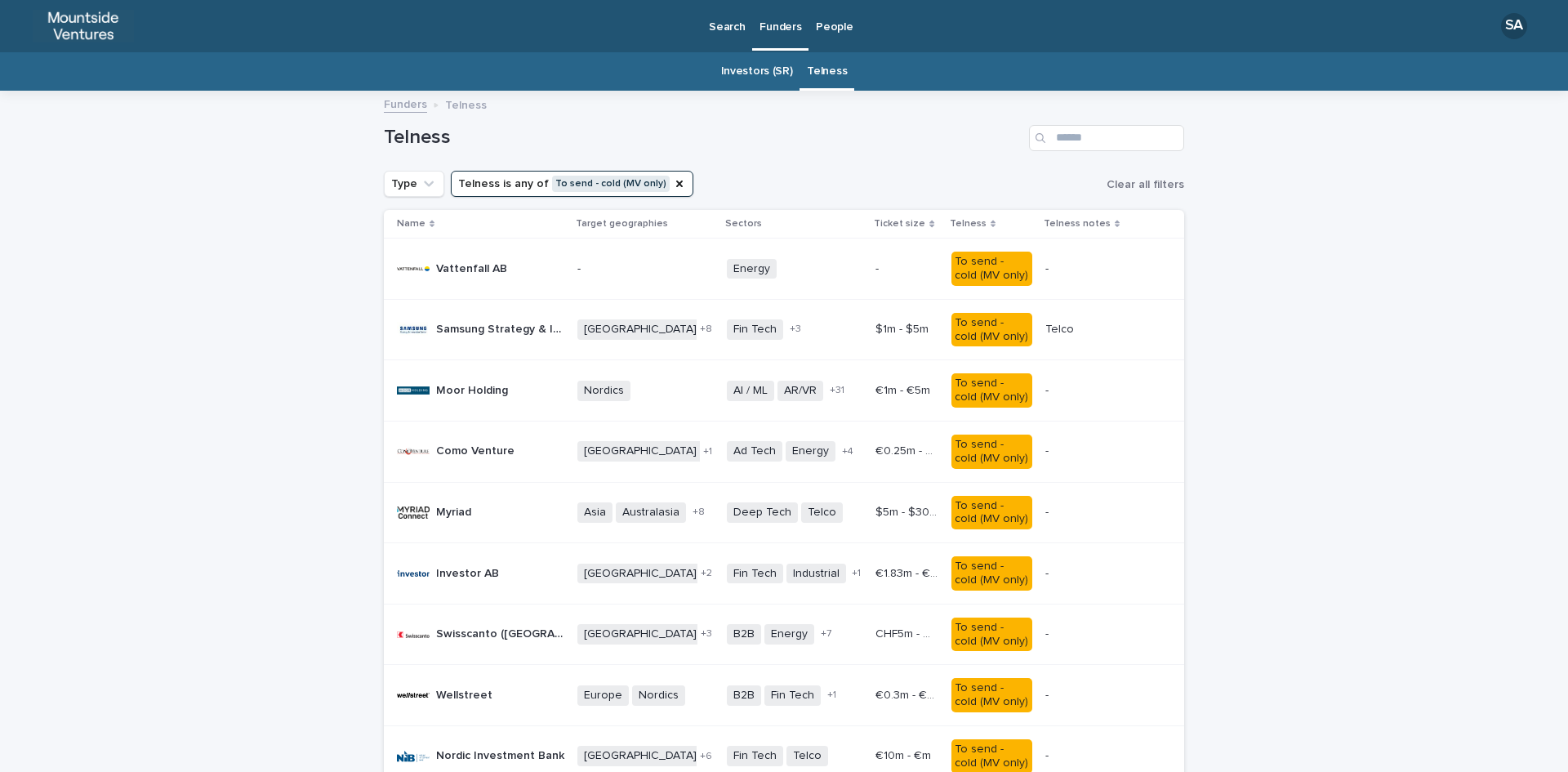 click on "- -" at bounding box center (906, 269) 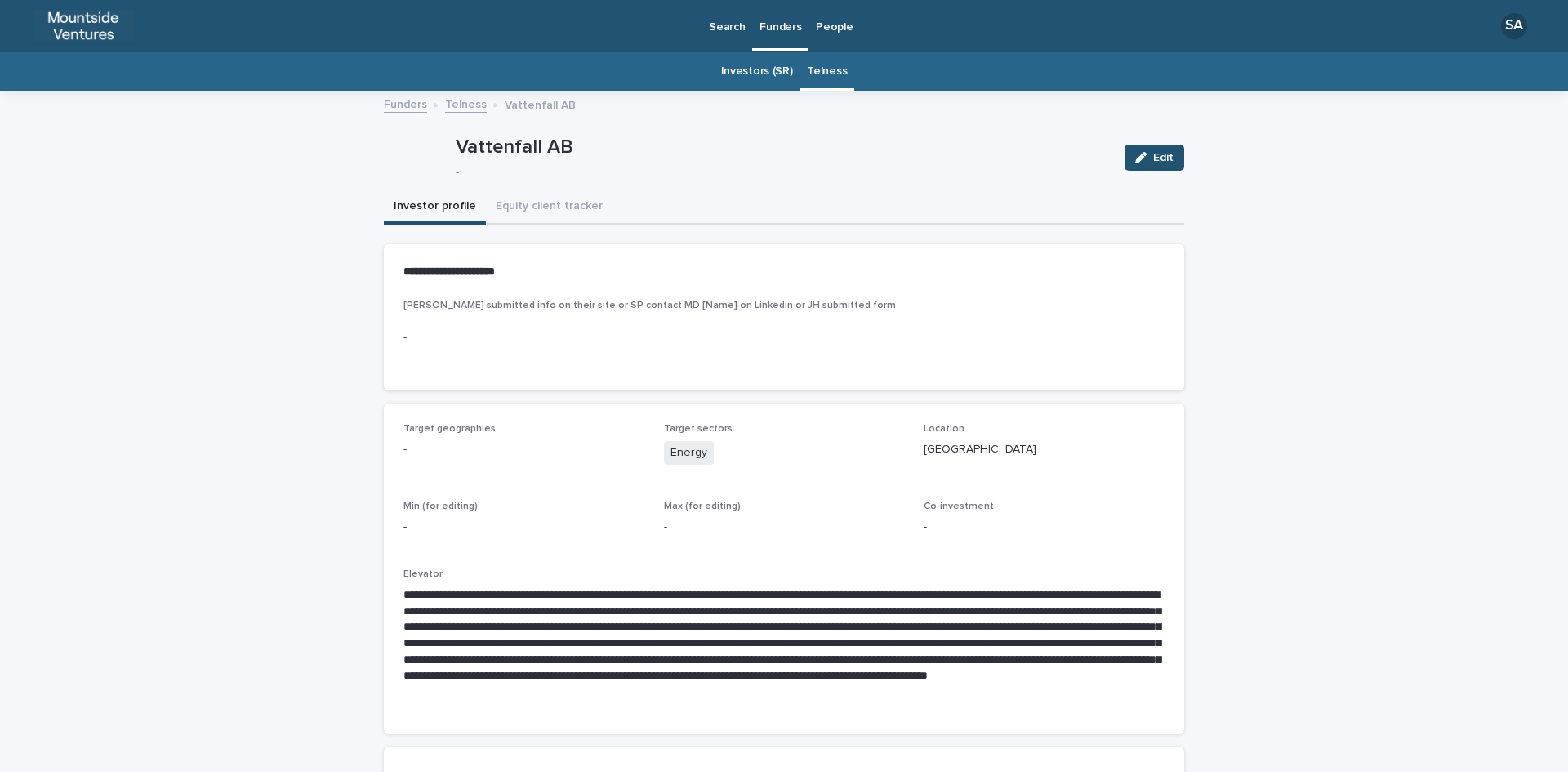 scroll, scrollTop: 52, scrollLeft: 0, axis: vertical 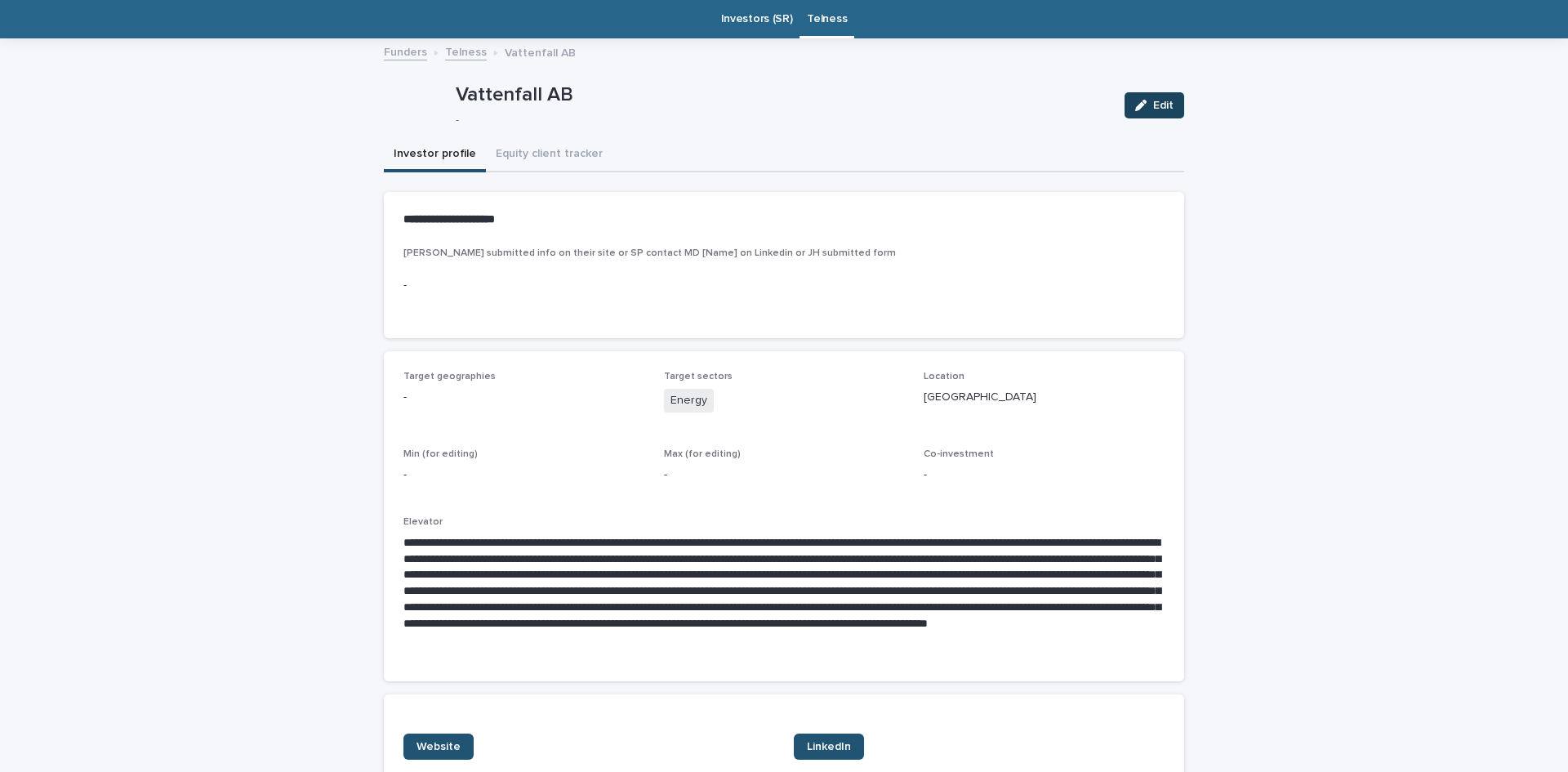 click at bounding box center [1144, 105] 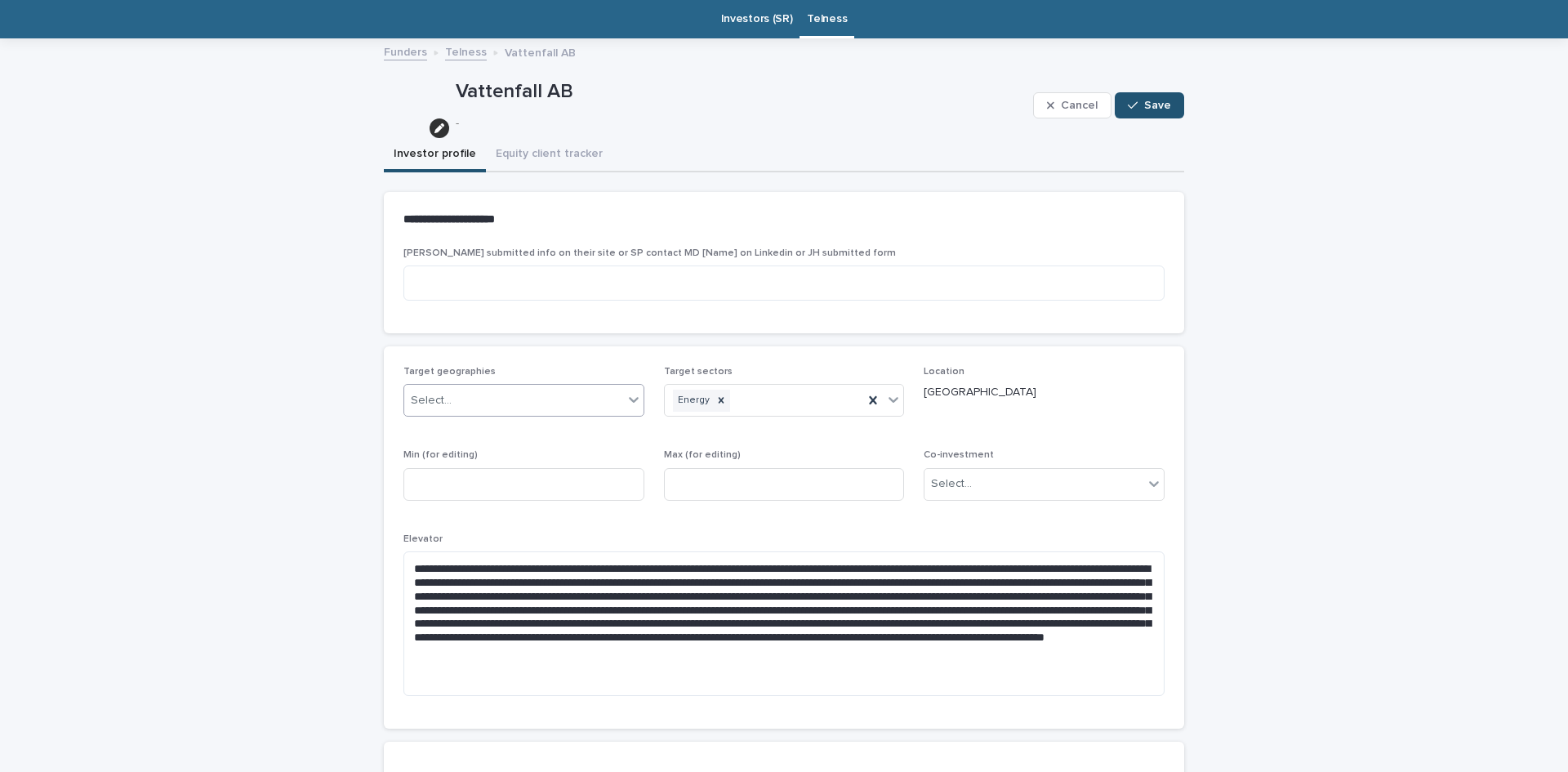 click on "Select..." at bounding box center [514, 400] 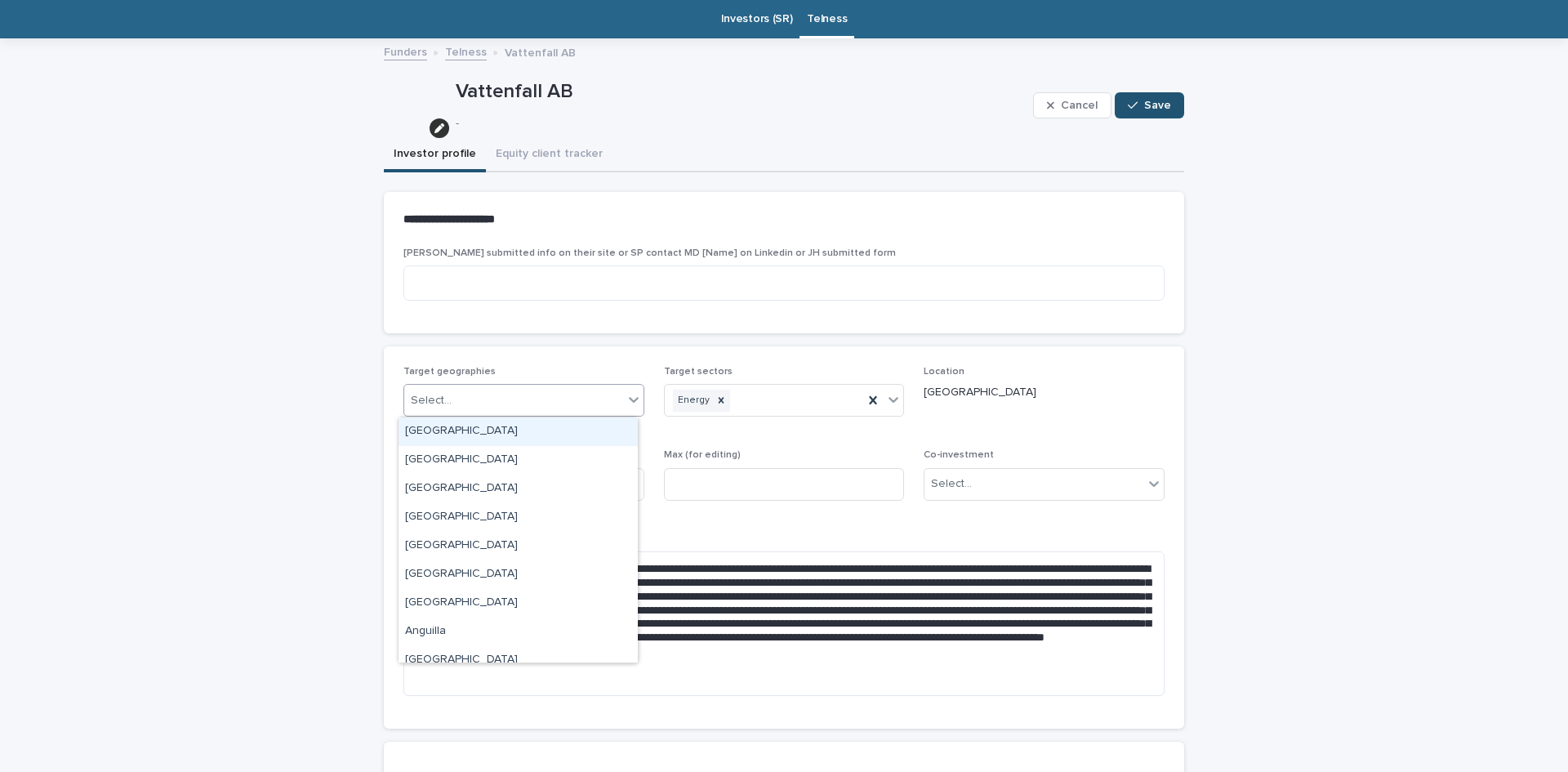 click on "Select..." at bounding box center (514, 400) 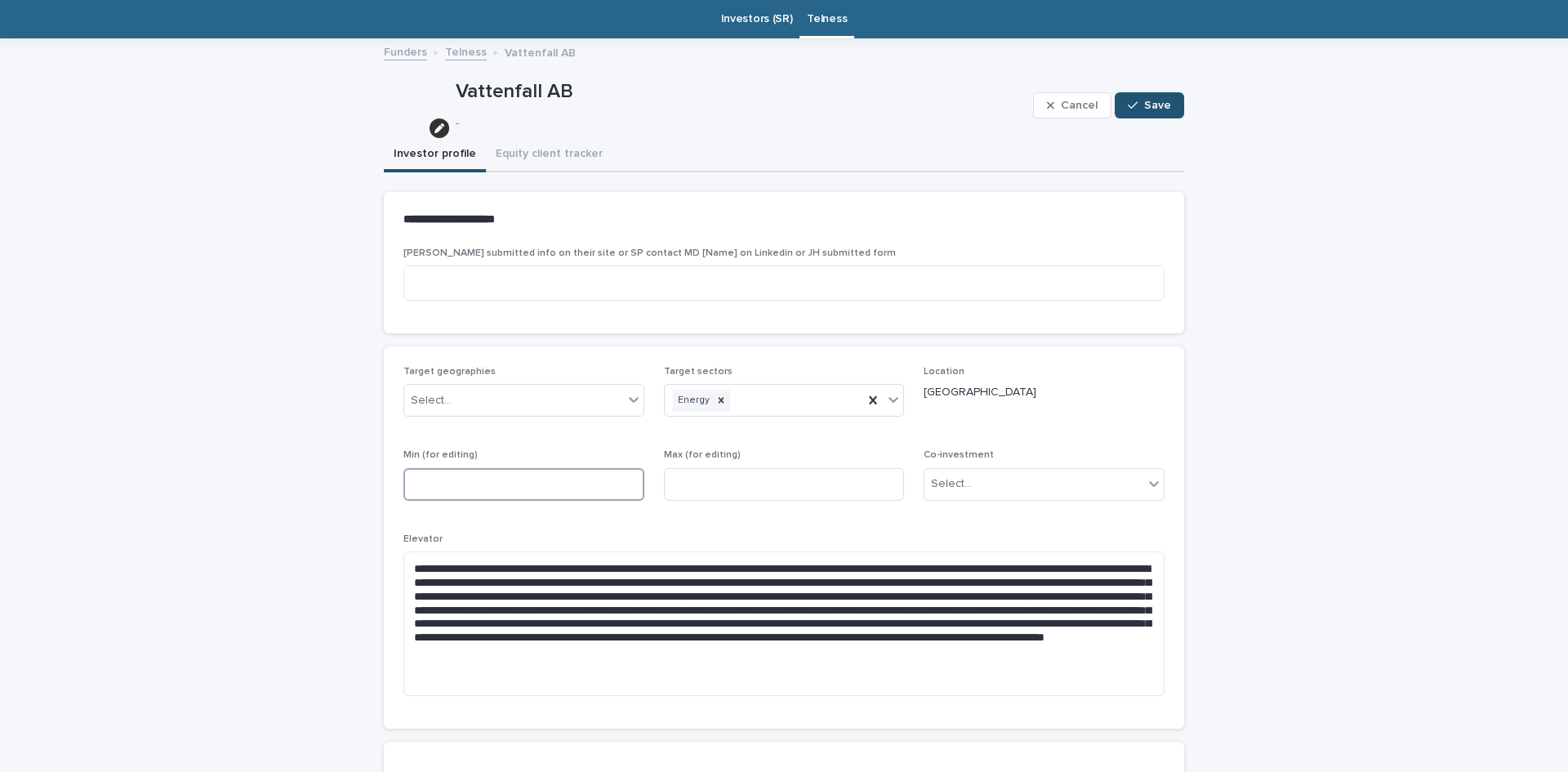 click at bounding box center [523, 484] 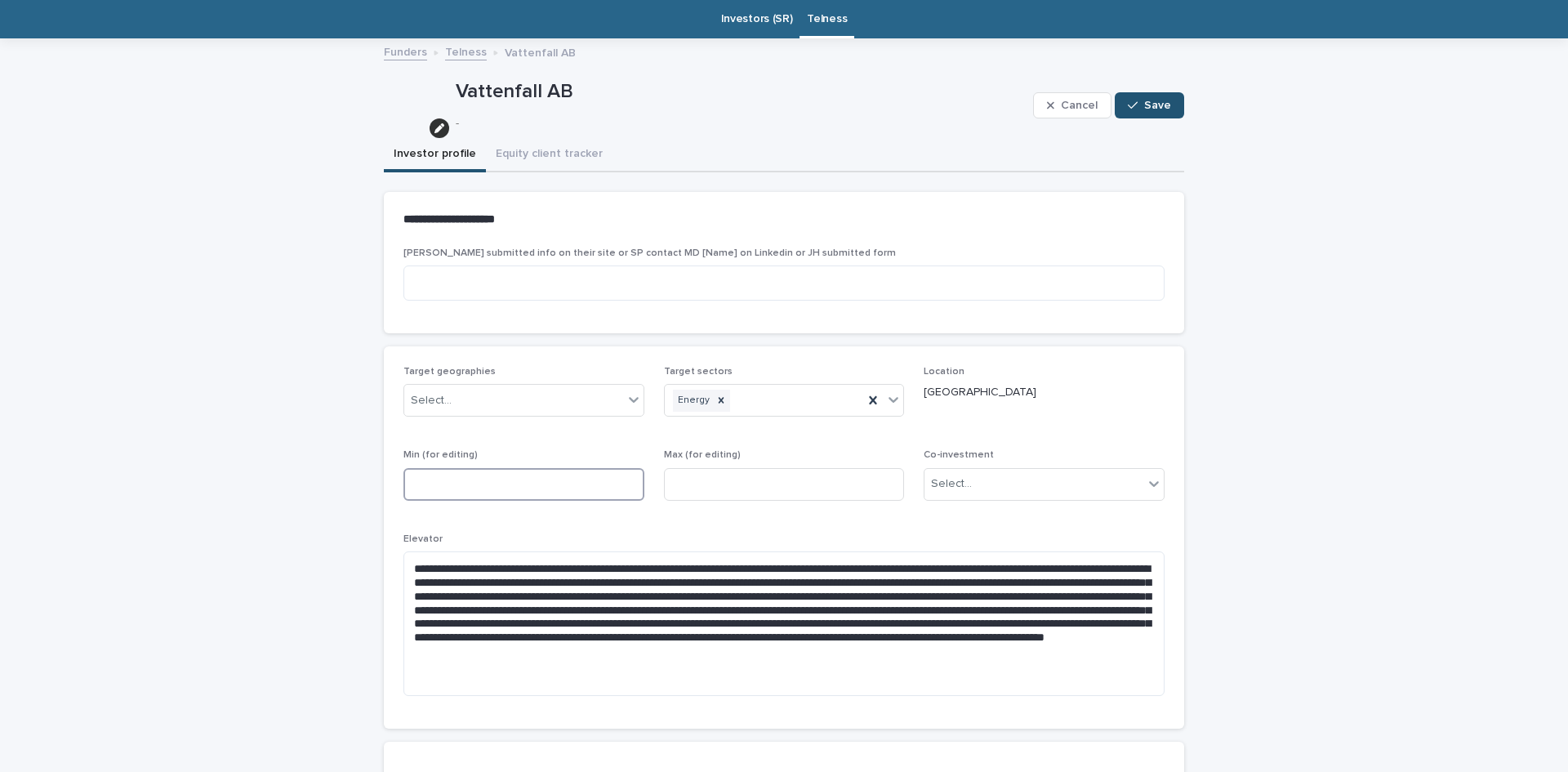 click at bounding box center (523, 484) 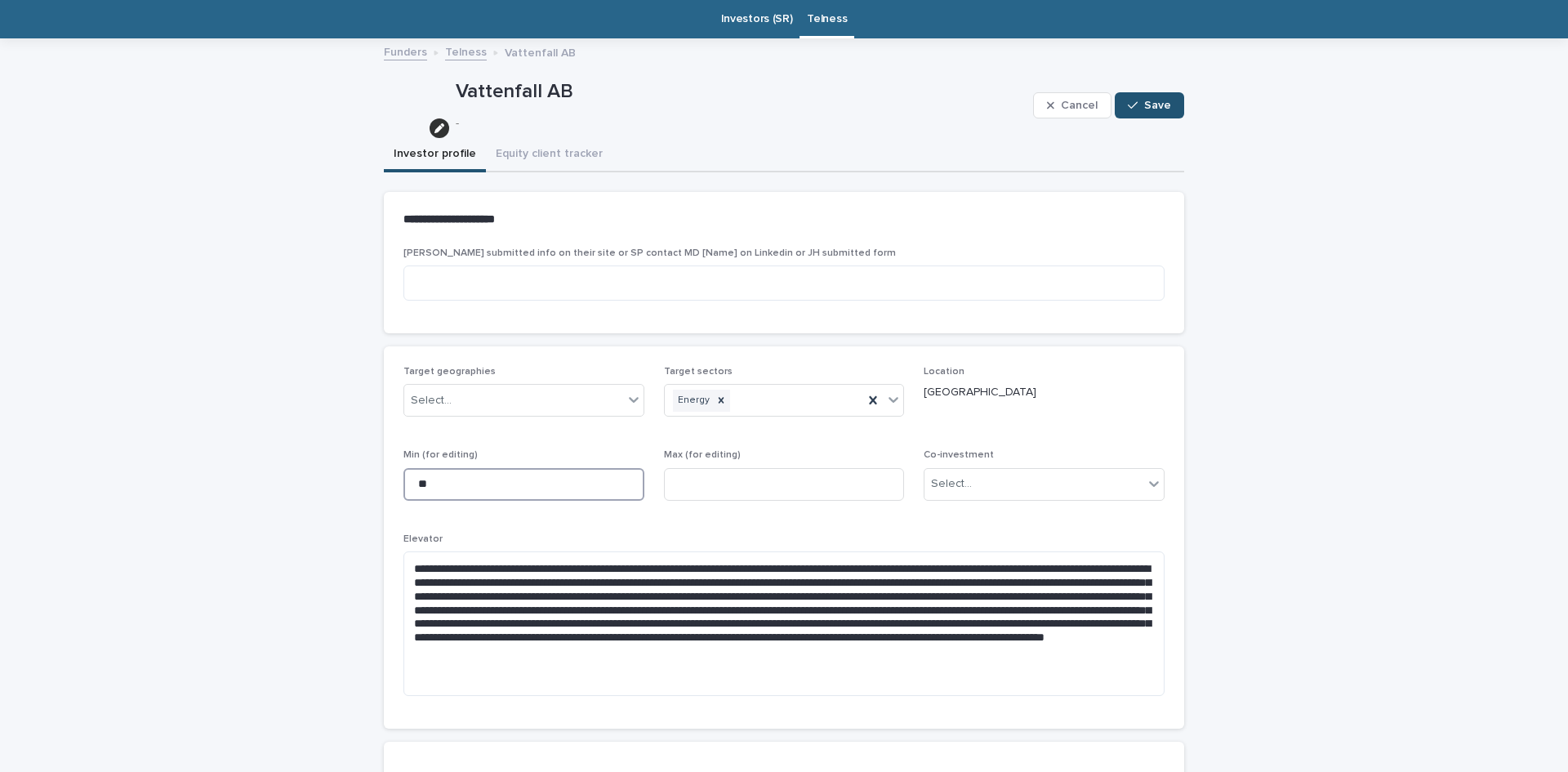 type on "*" 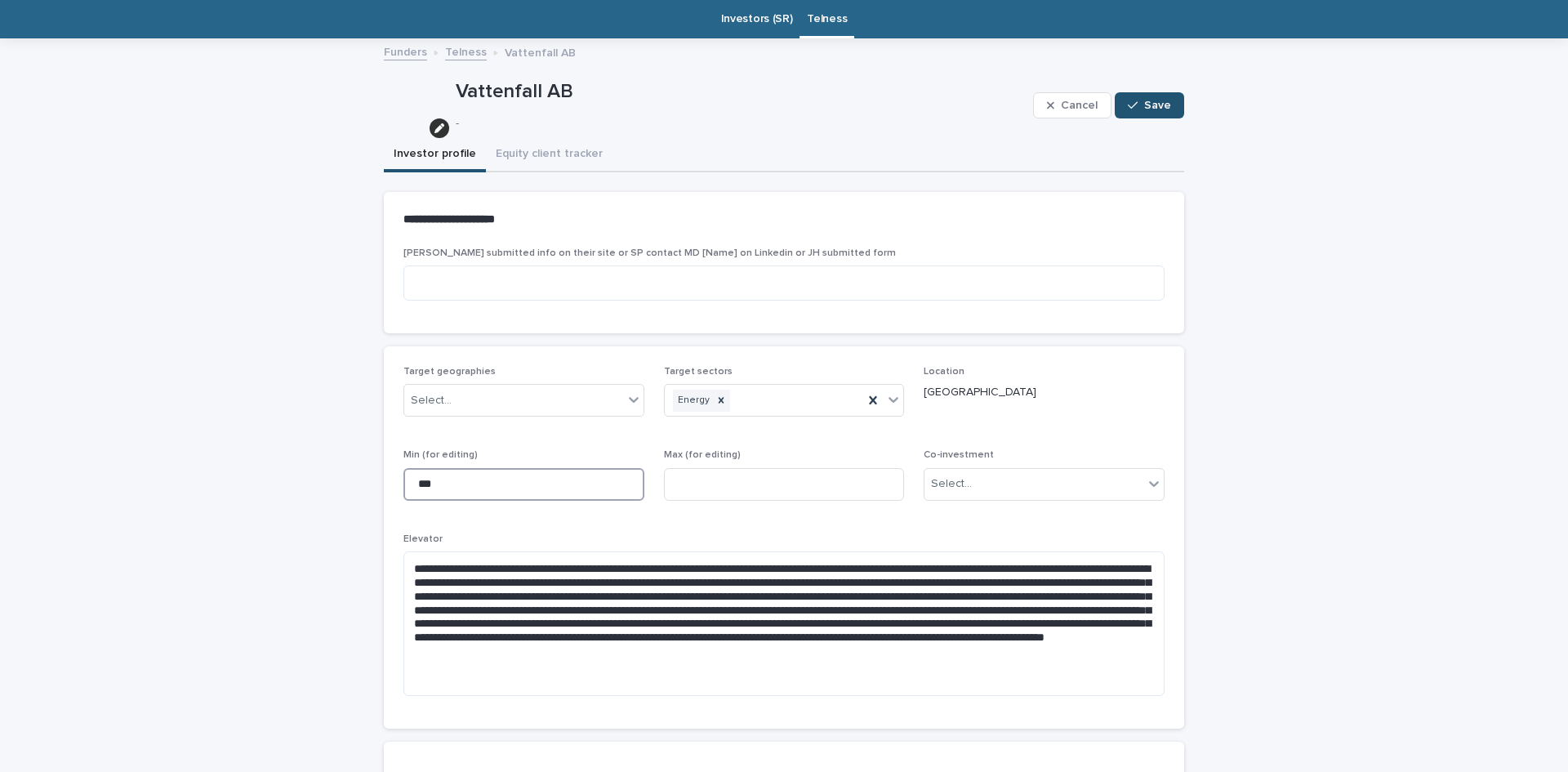 type on "***" 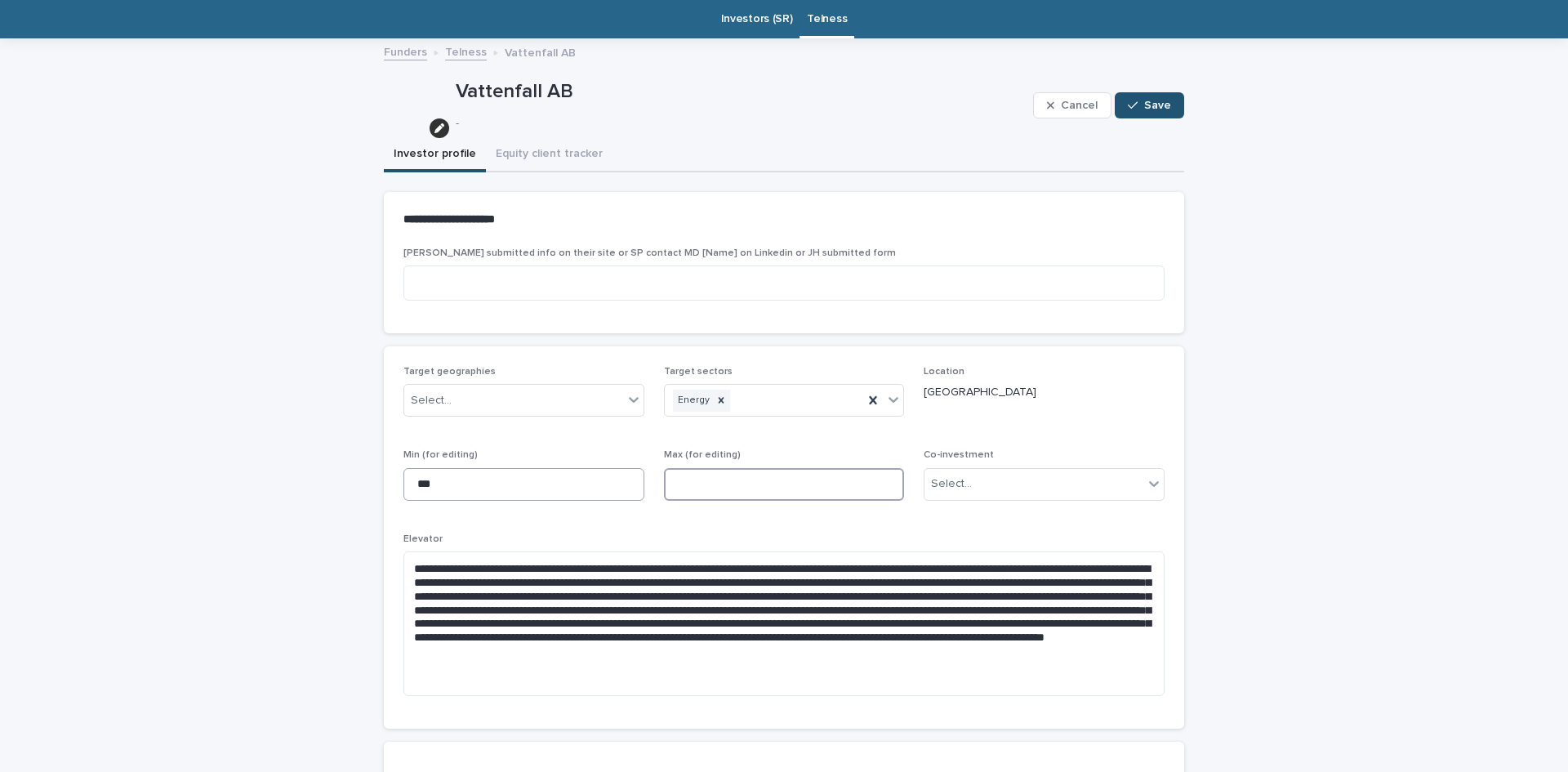 type on "*" 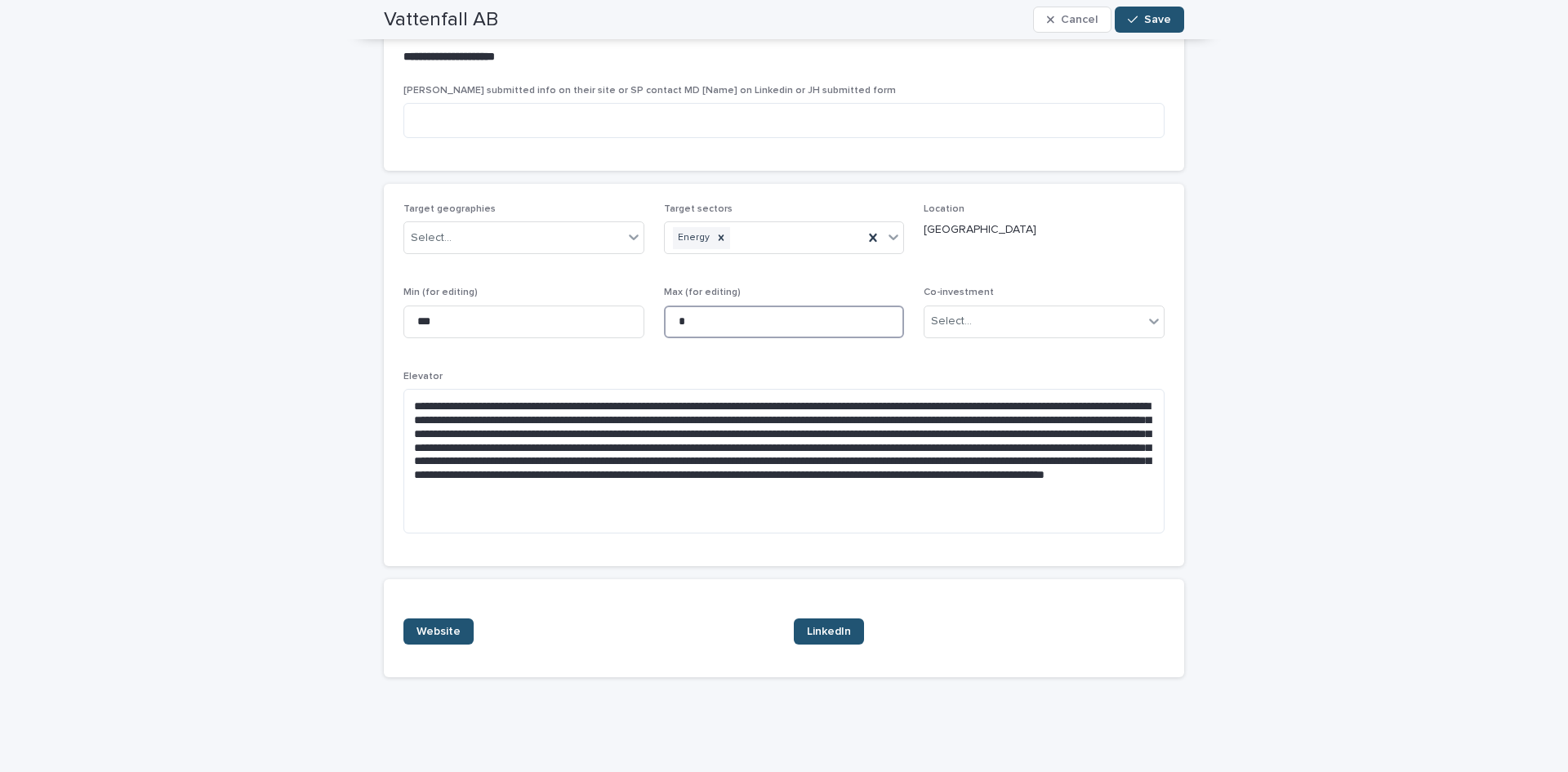 scroll, scrollTop: 0, scrollLeft: 0, axis: both 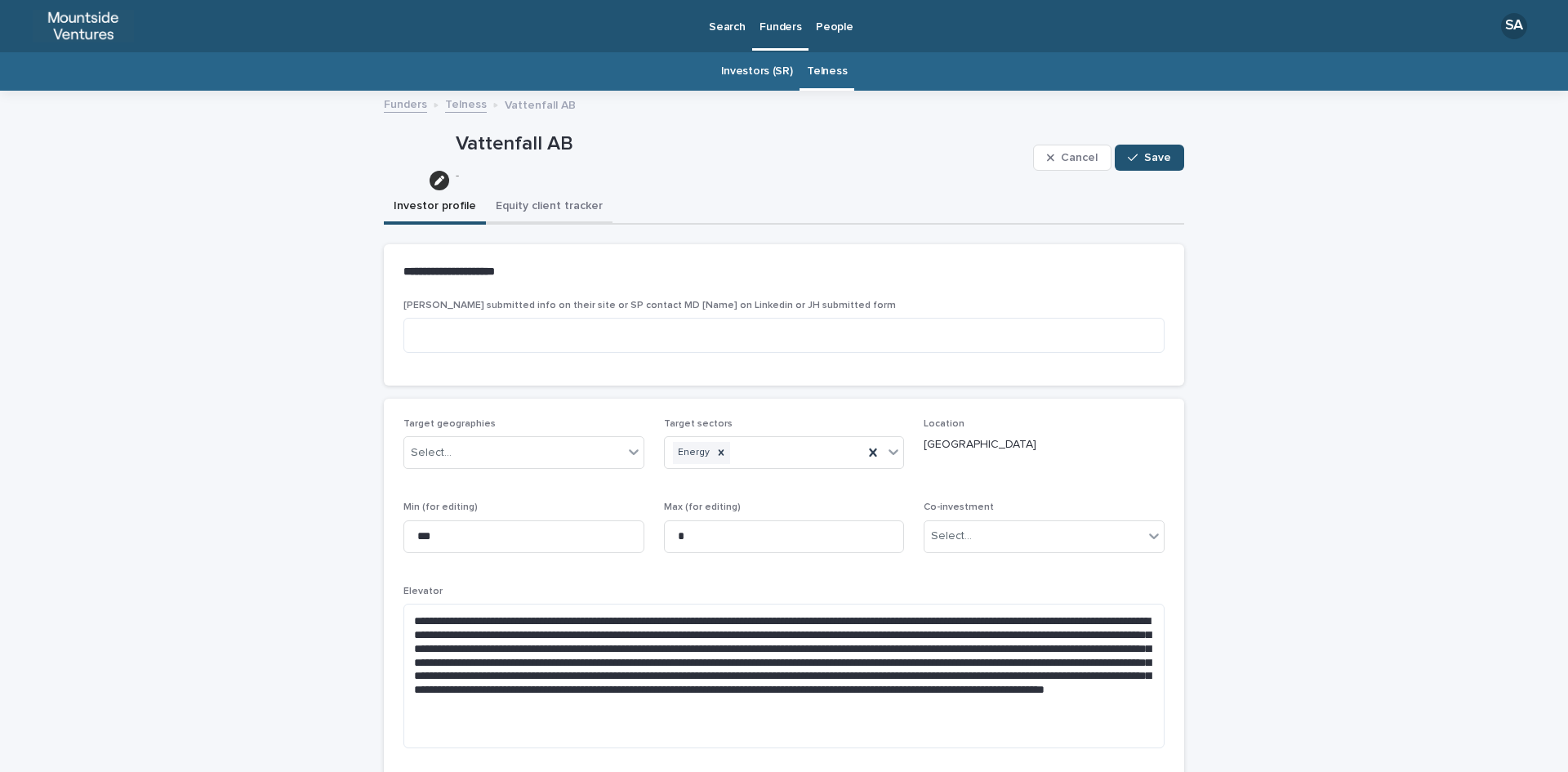 click on "Equity client tracker" at bounding box center [549, 208] 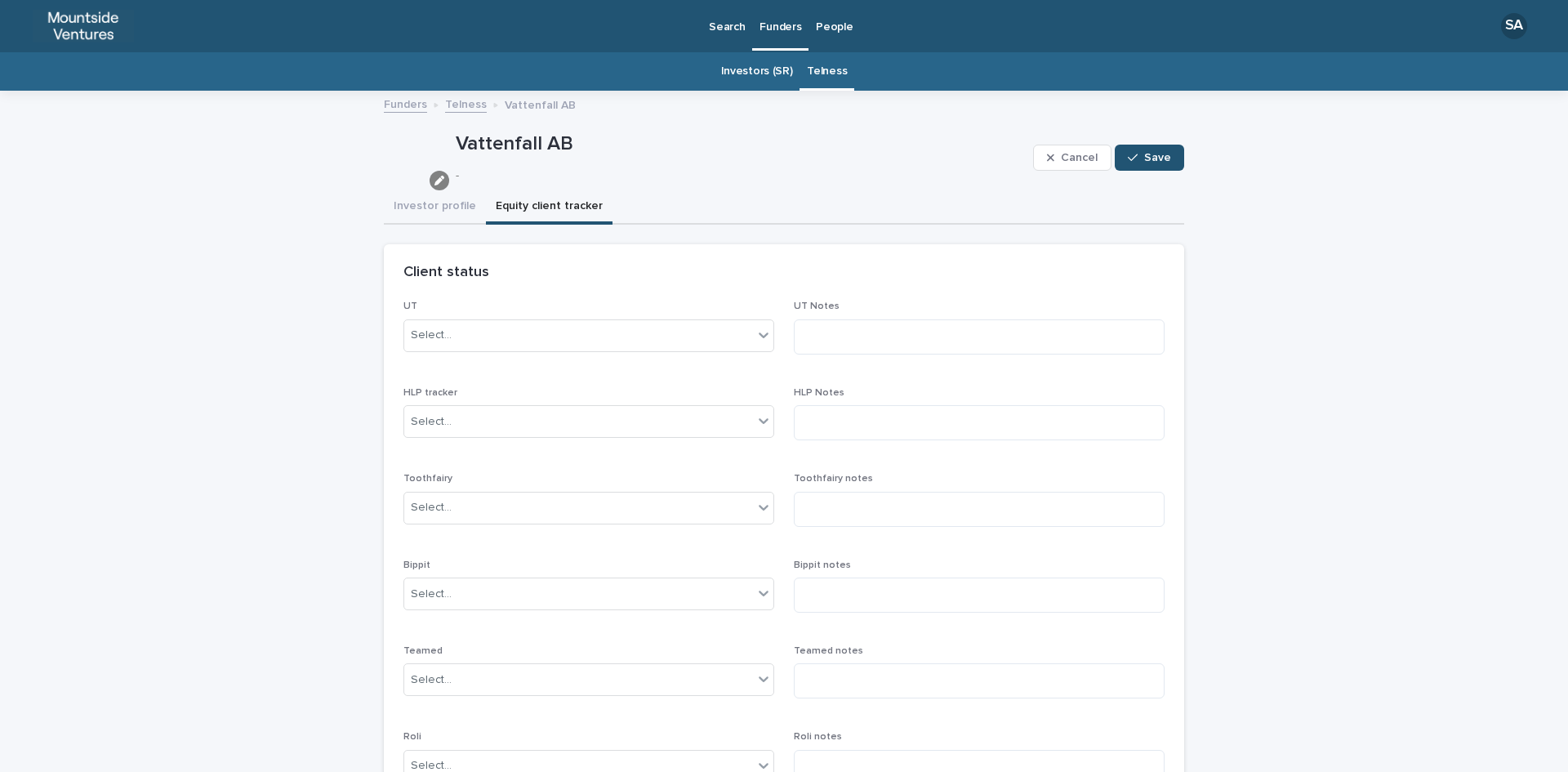 click at bounding box center (439, 181) 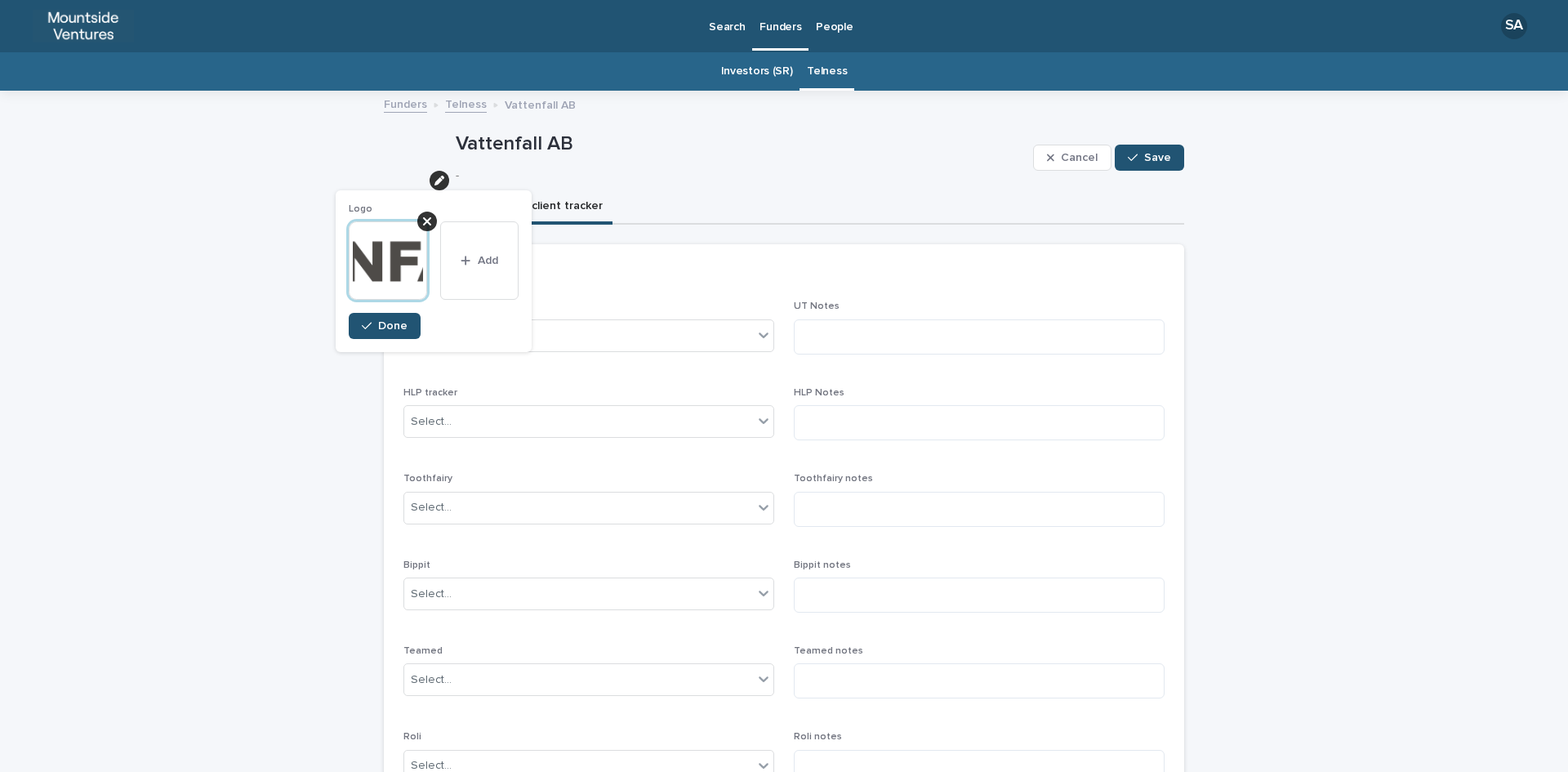click on "Vattenfall AB - Cancel Save" at bounding box center (784, 158) 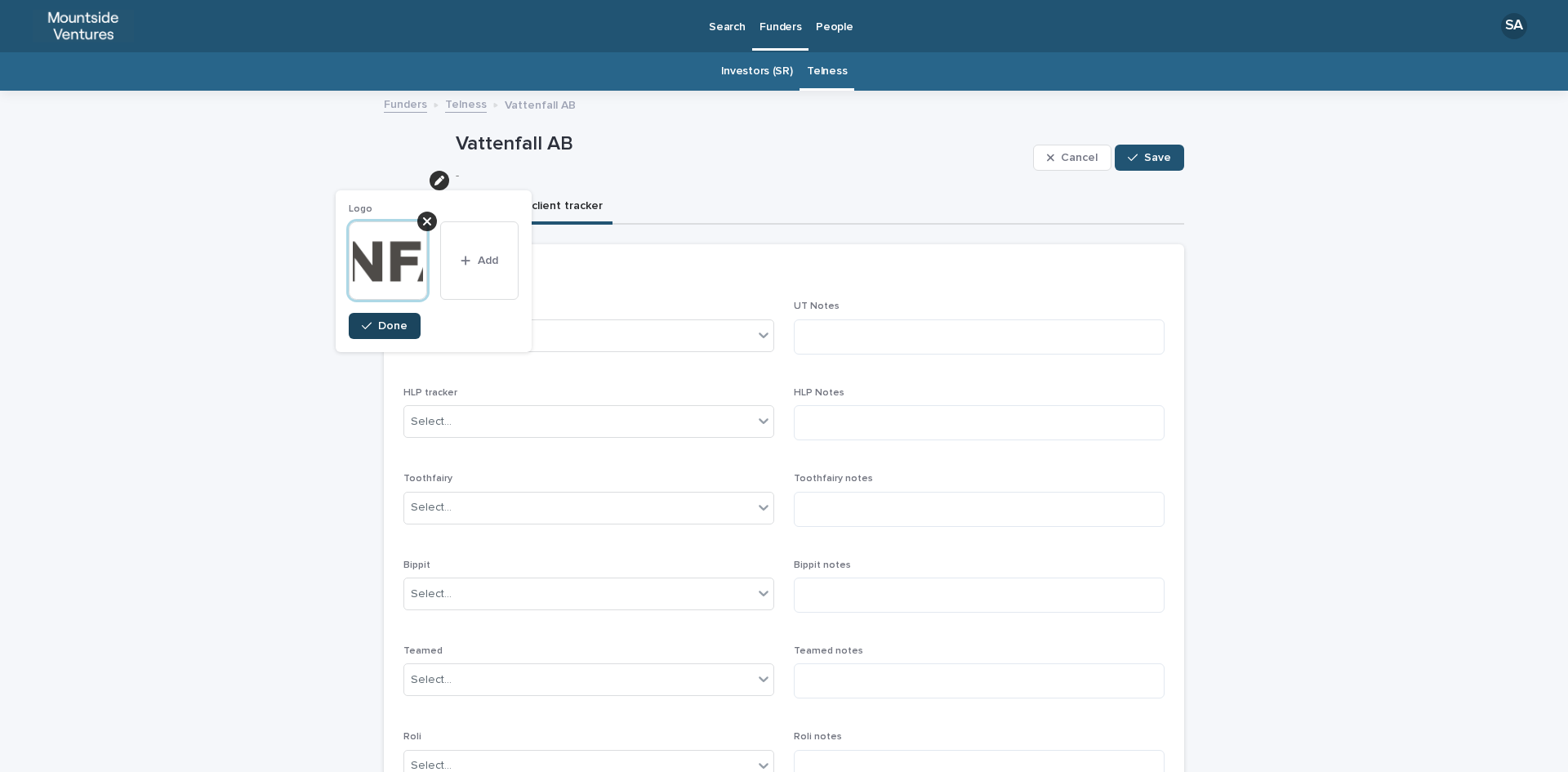 click on "Done" at bounding box center (393, 326) 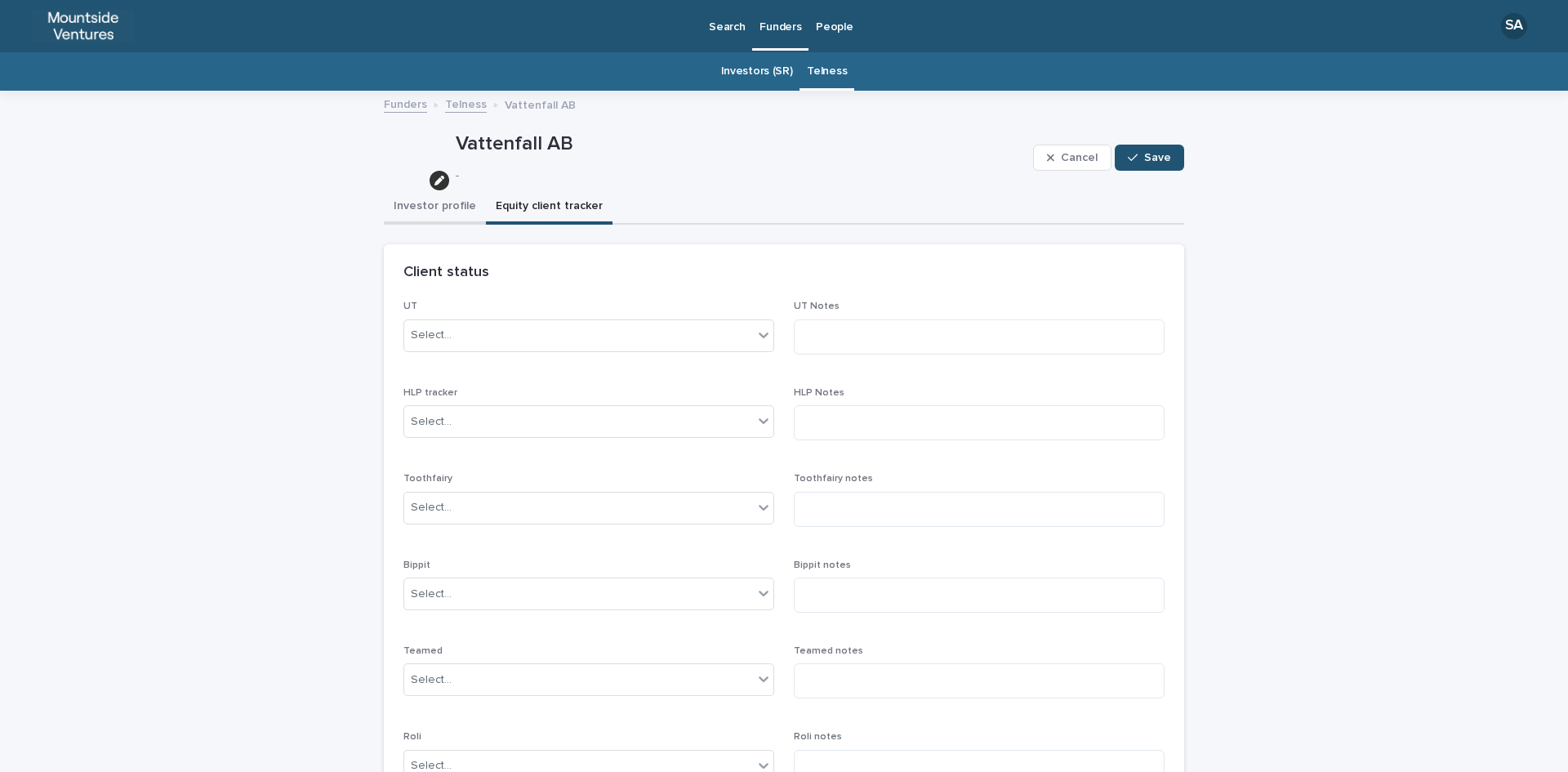 click on "Investor profile" at bounding box center [434, 208] 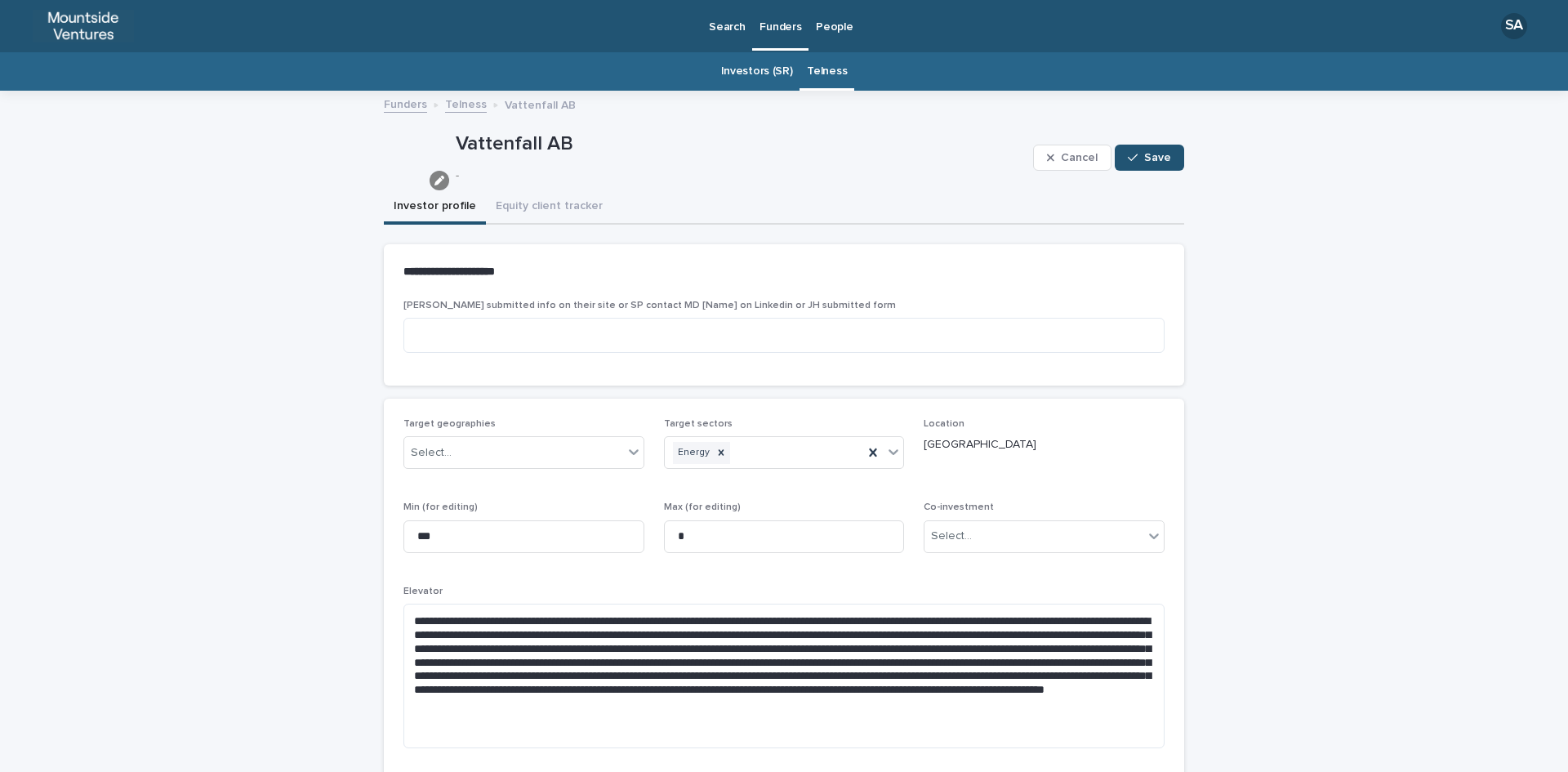 click 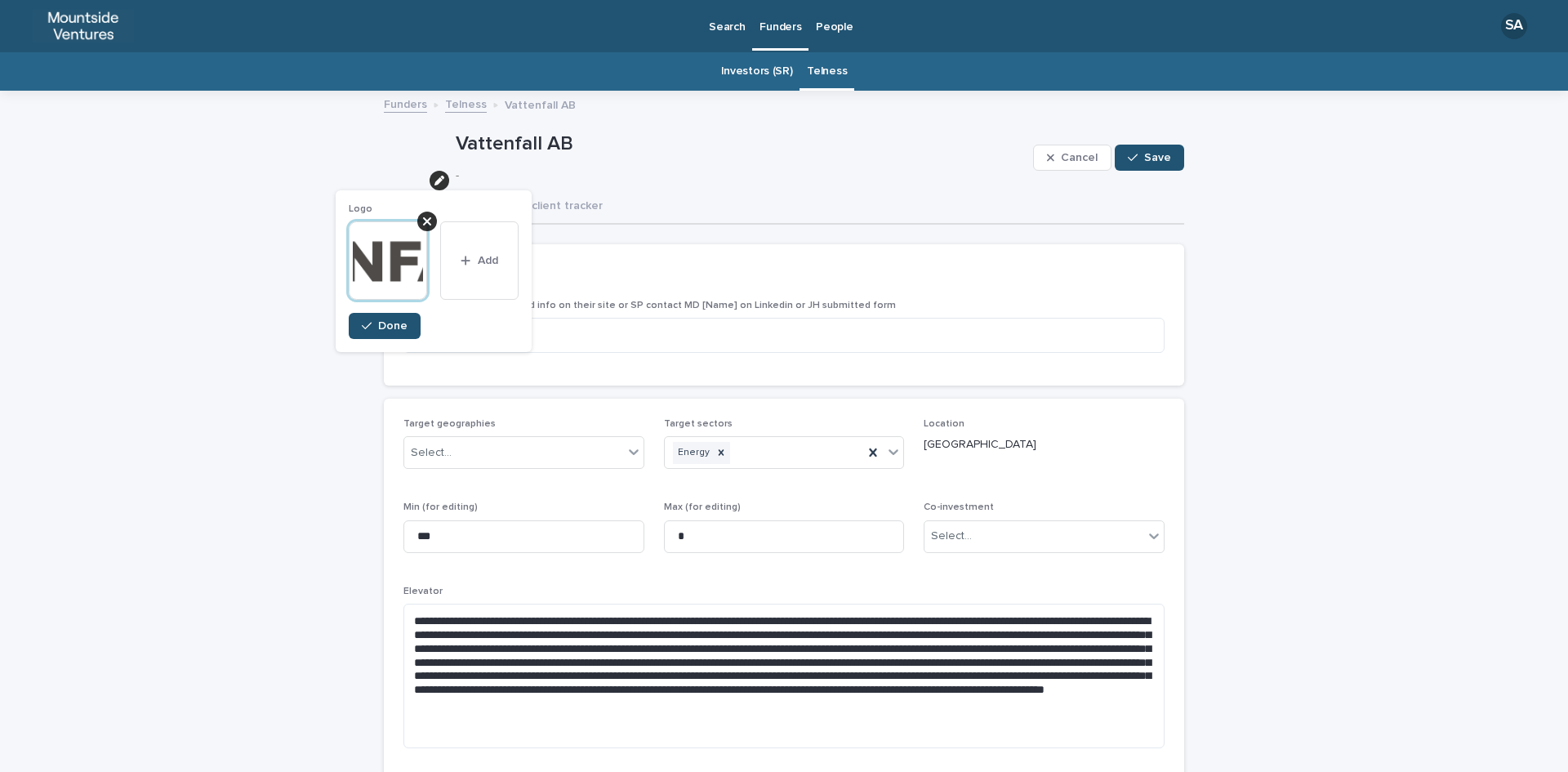 click at bounding box center [388, 261] 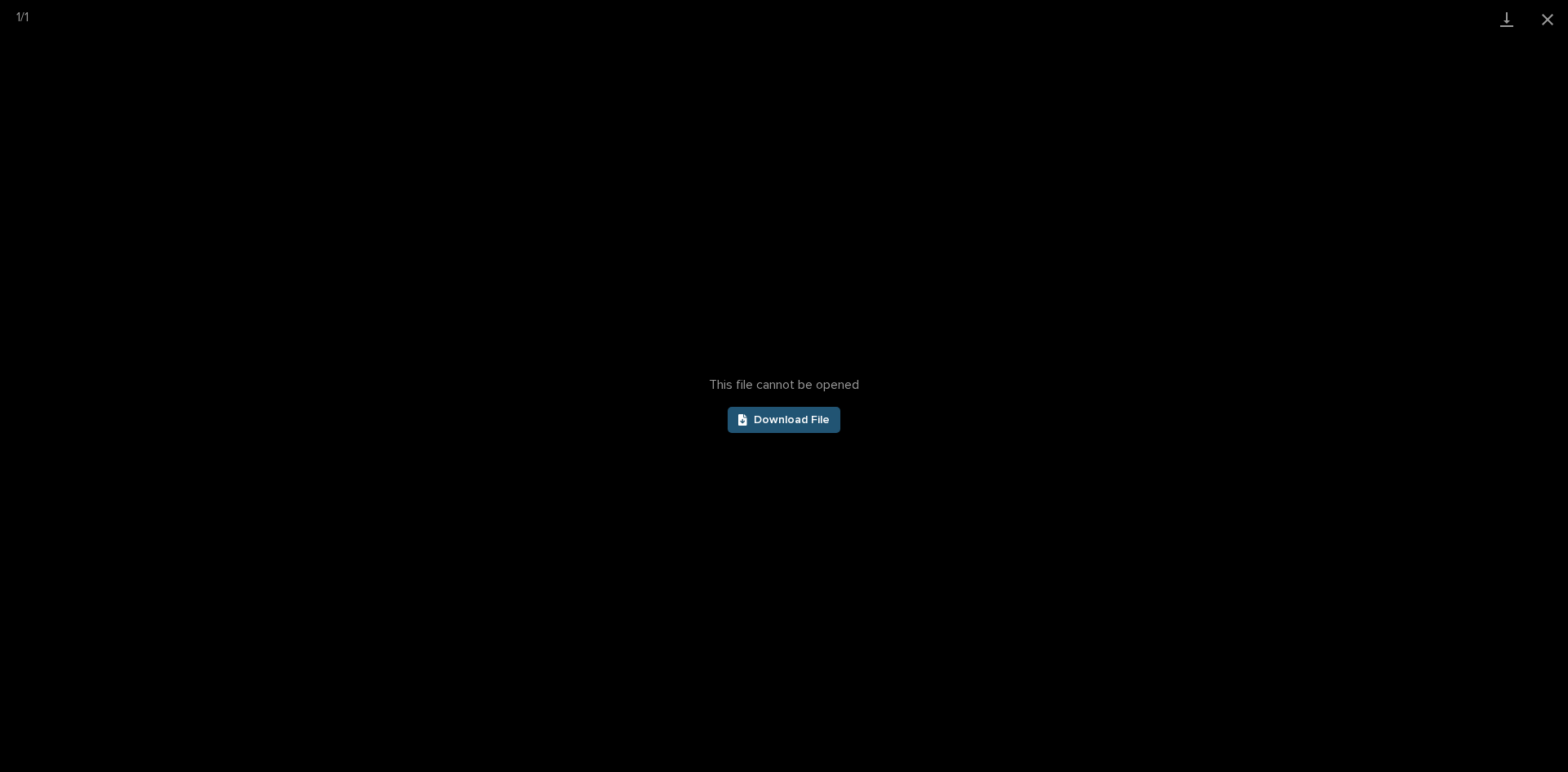 click on "This file cannot be opened Download File" at bounding box center (784, 405) 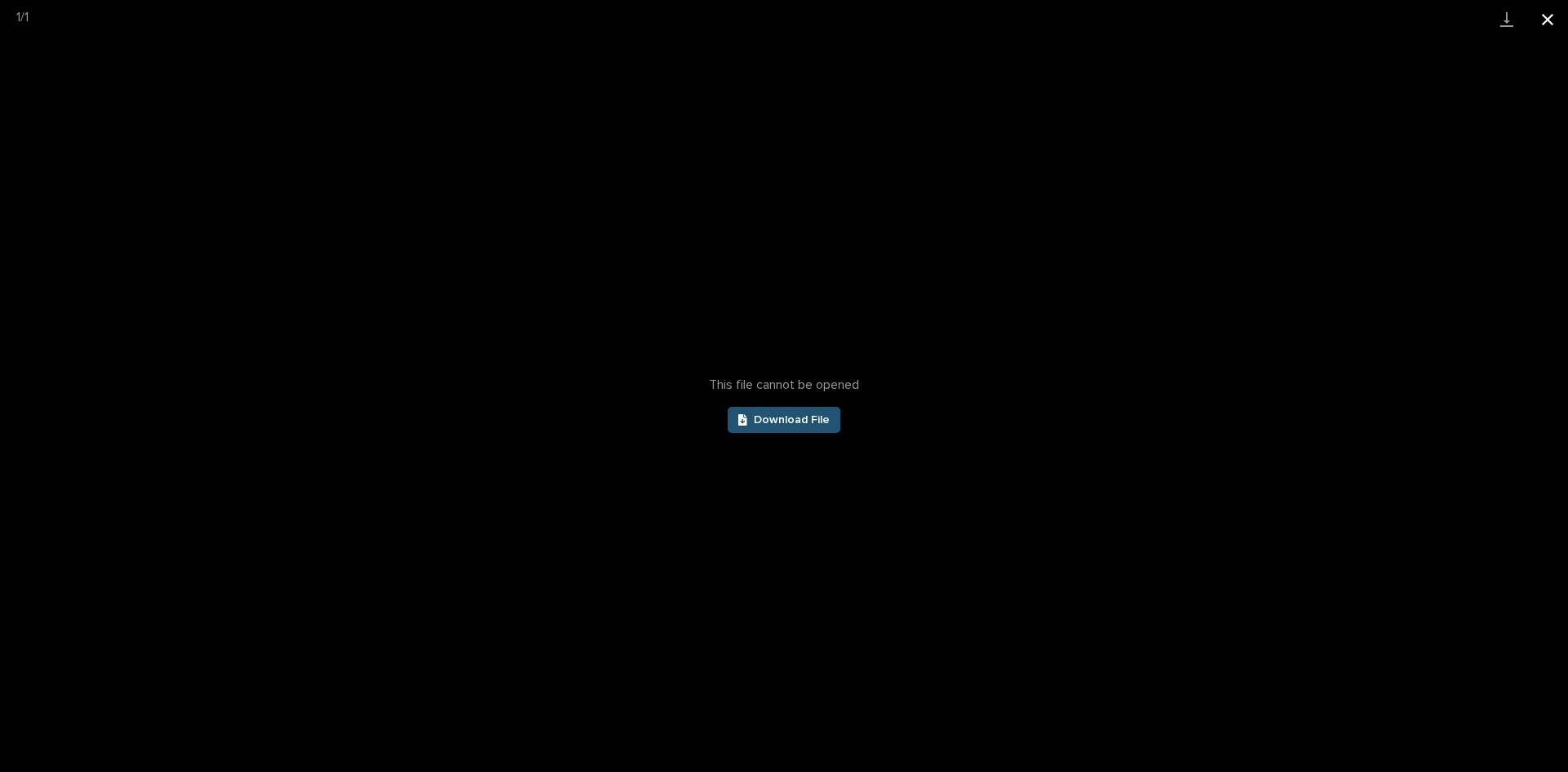 click at bounding box center [1548, 19] 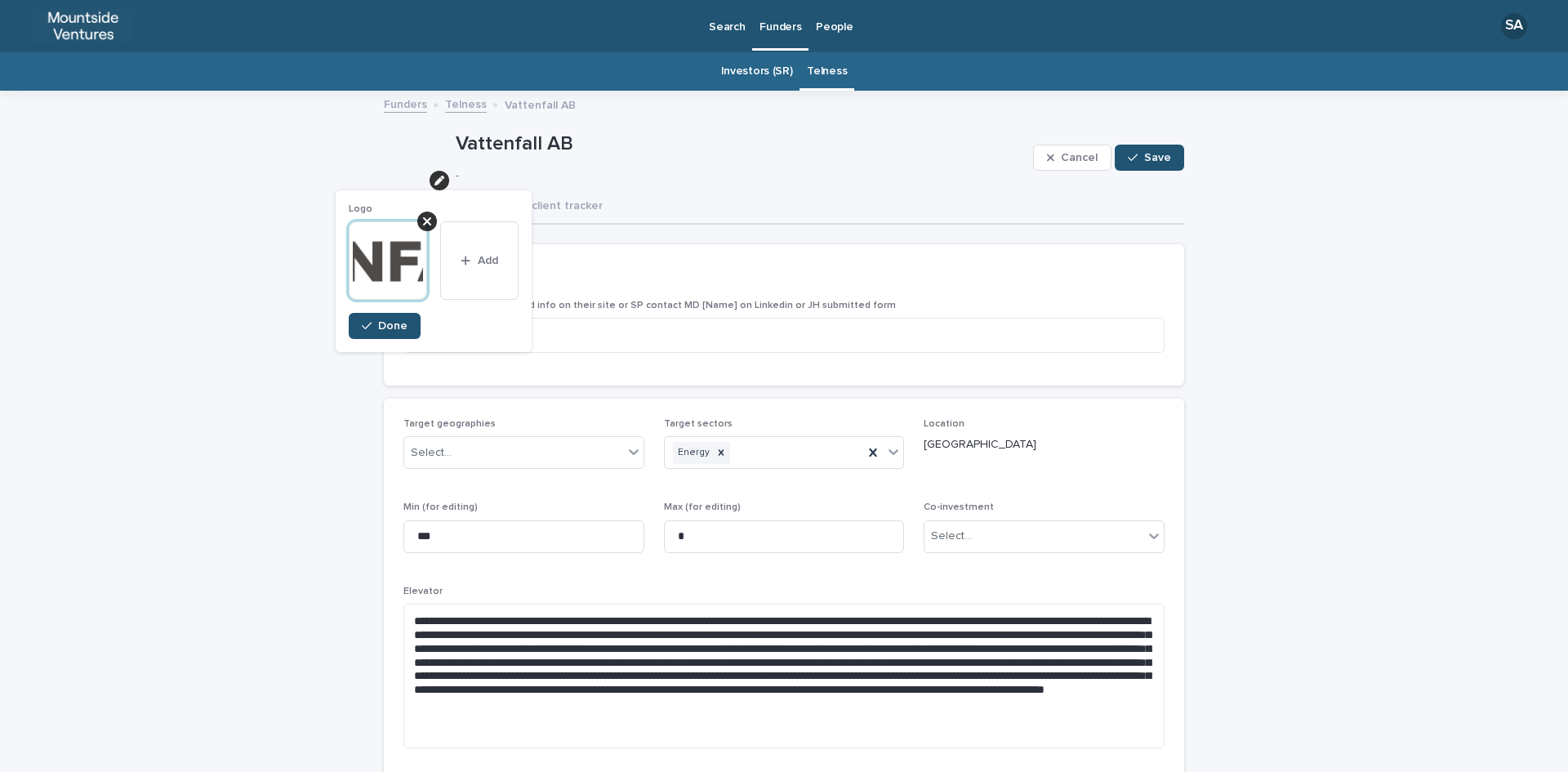click at bounding box center [388, 261] 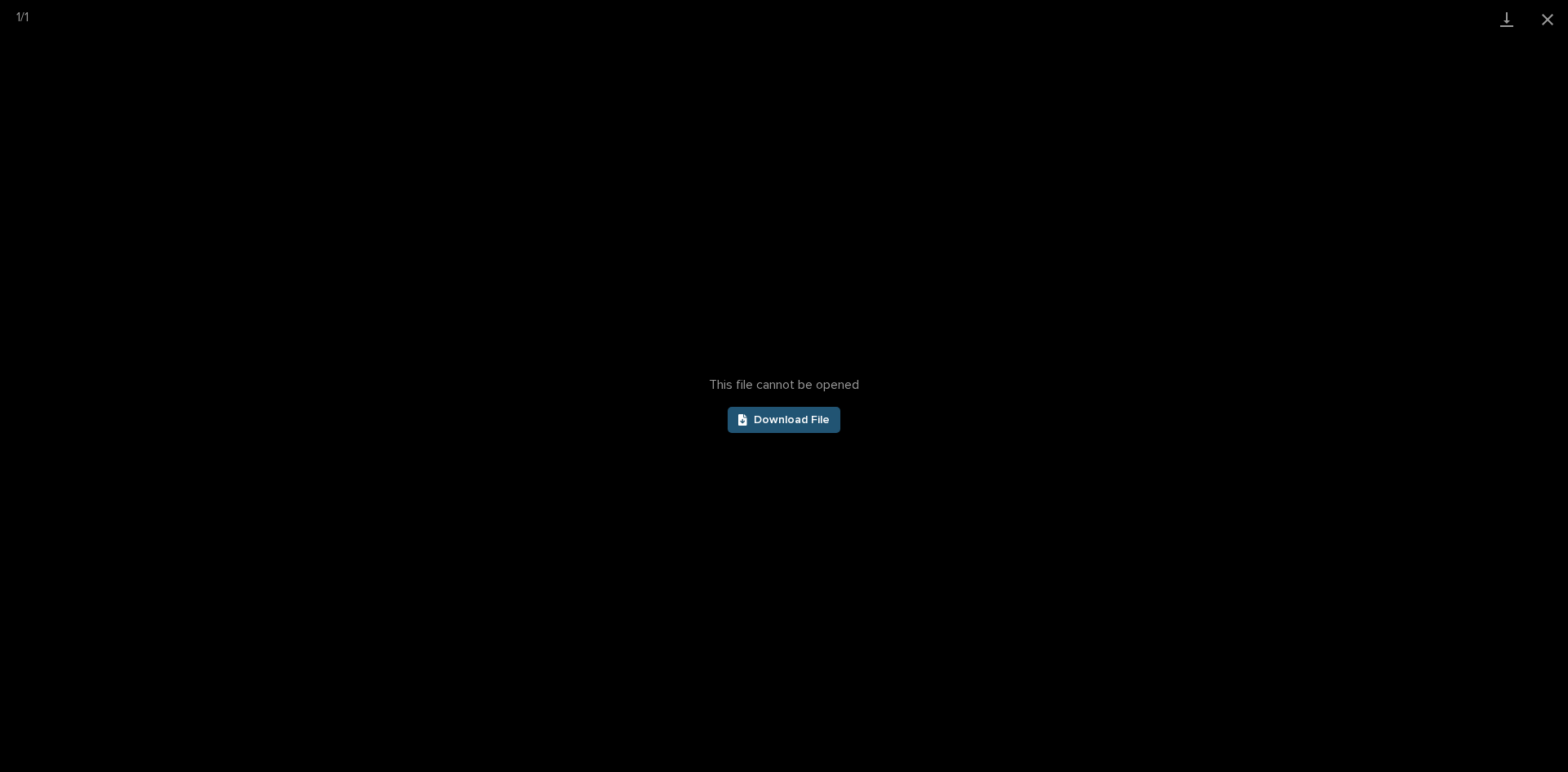 click on "This file cannot be opened Download File" at bounding box center (784, 405) 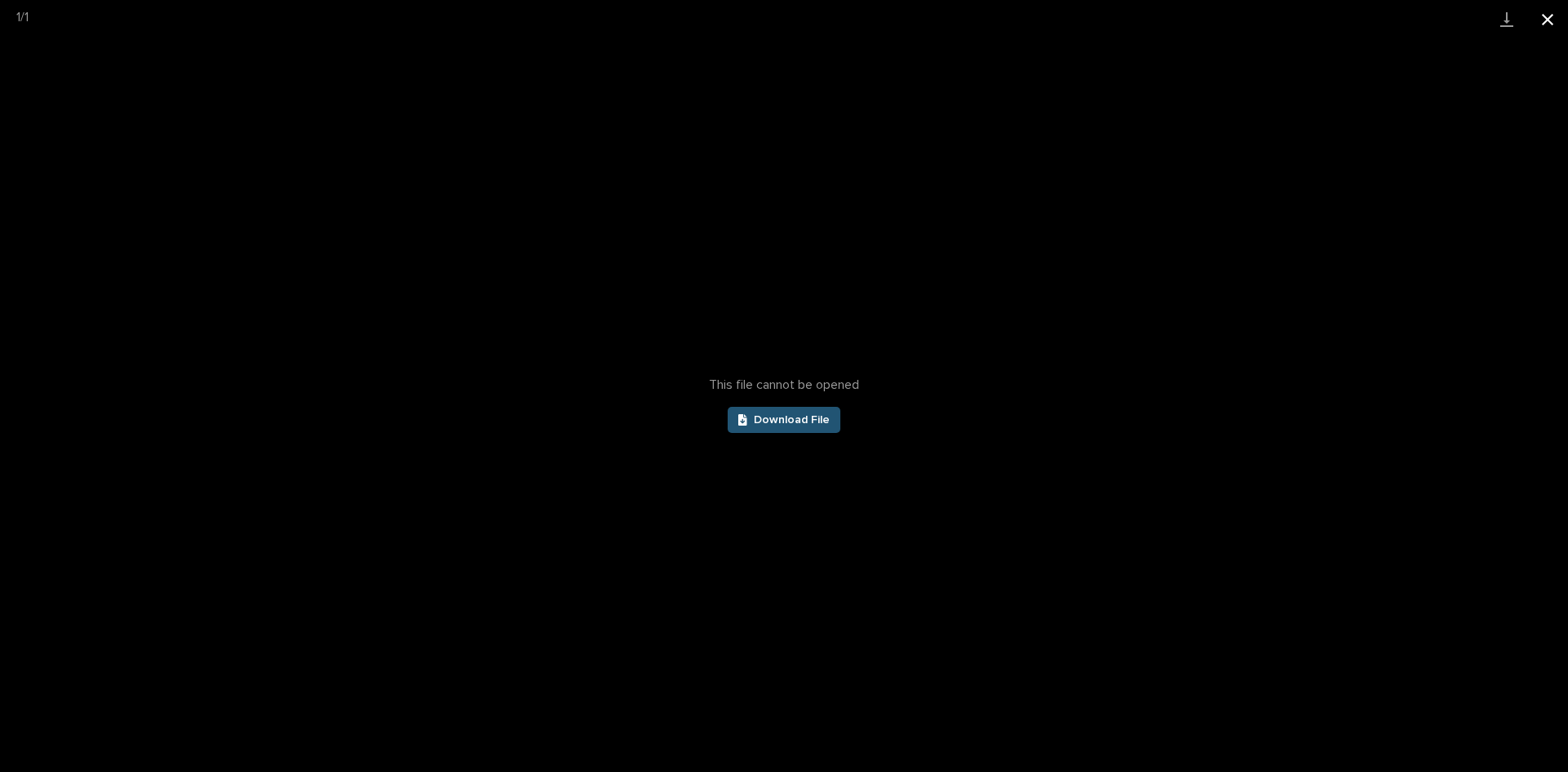 click at bounding box center [1548, 19] 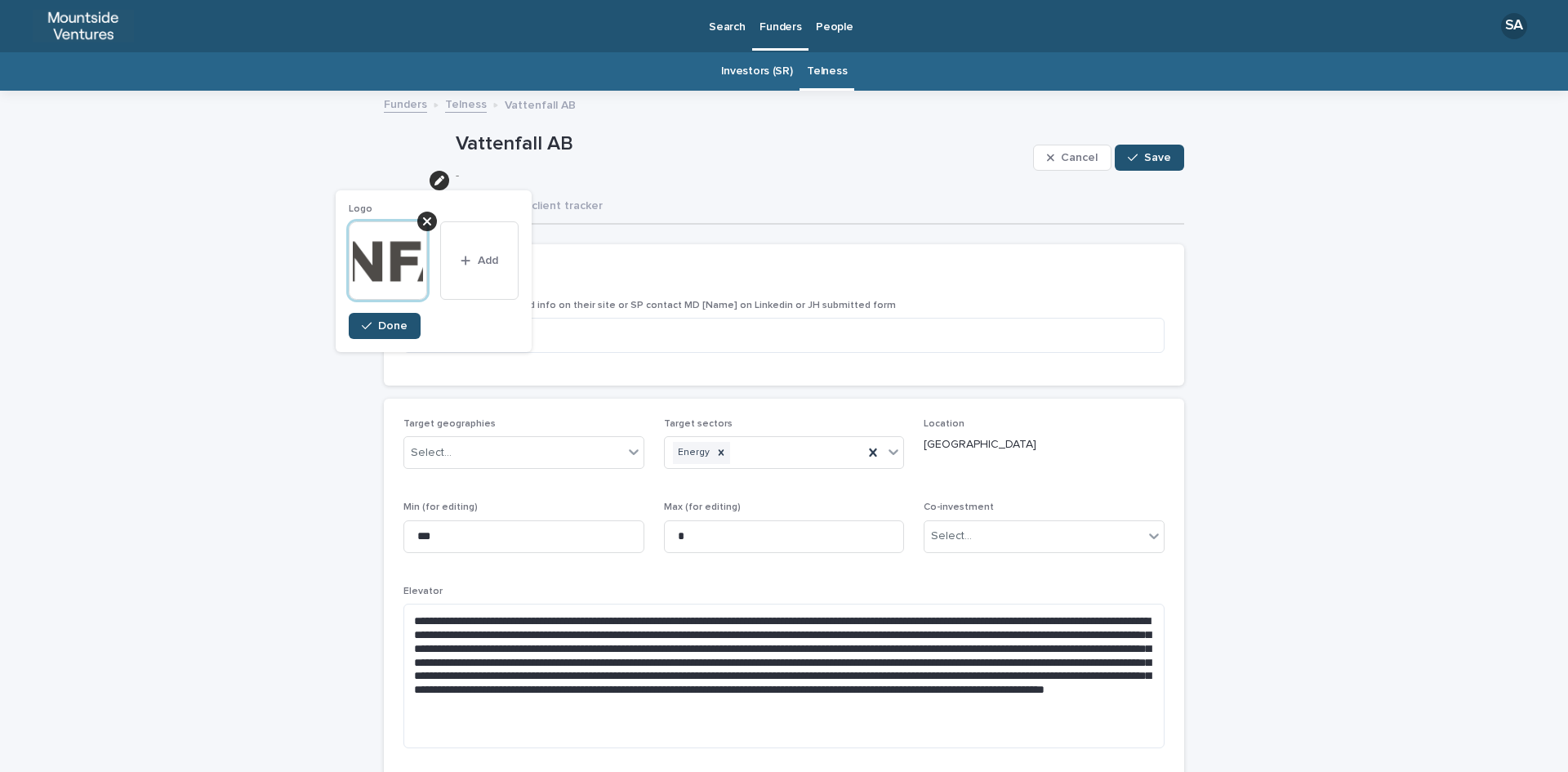 click on "Investor profile Equity client tracker" at bounding box center (784, 208) 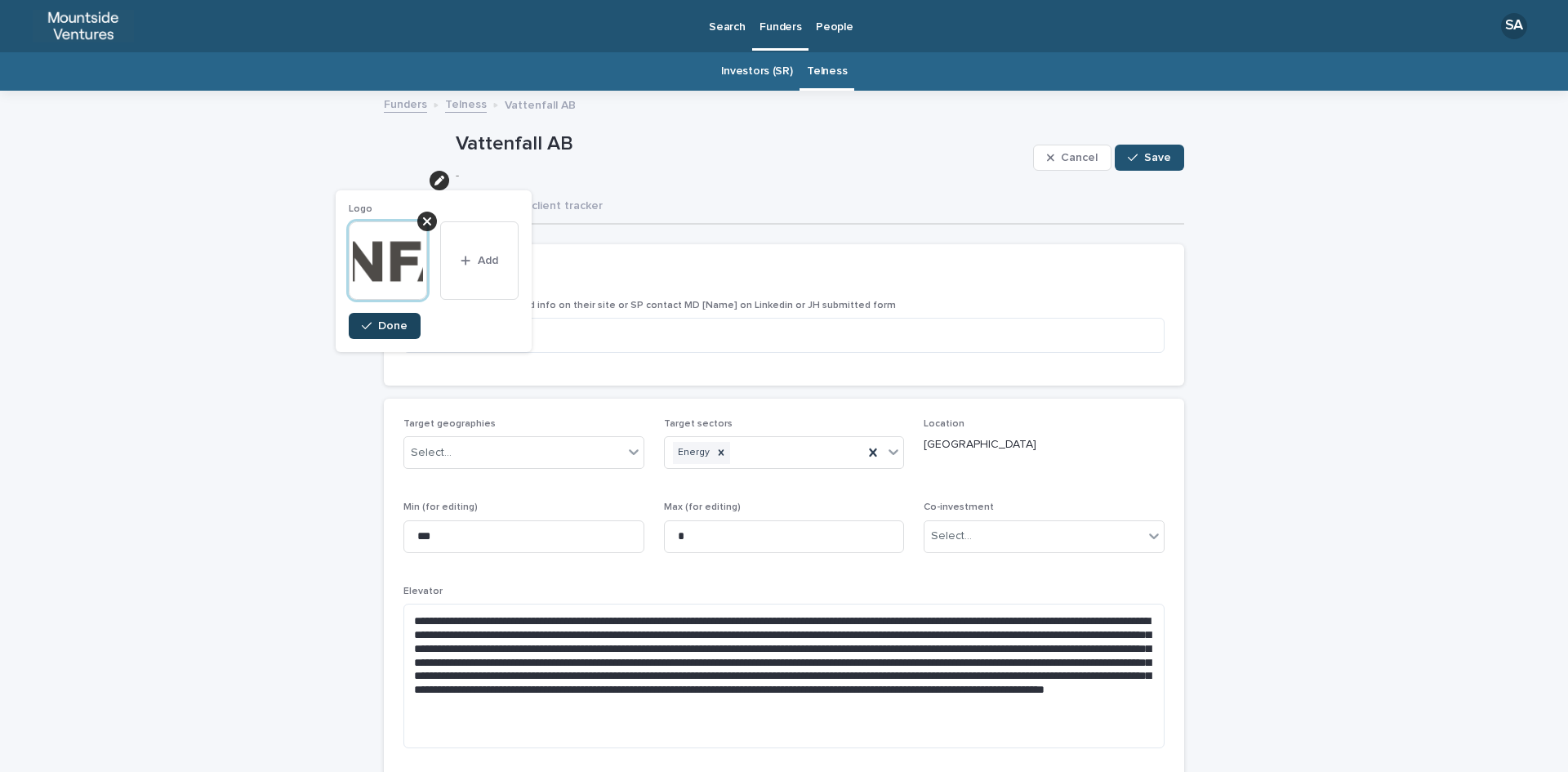 click on "Done" at bounding box center (393, 326) 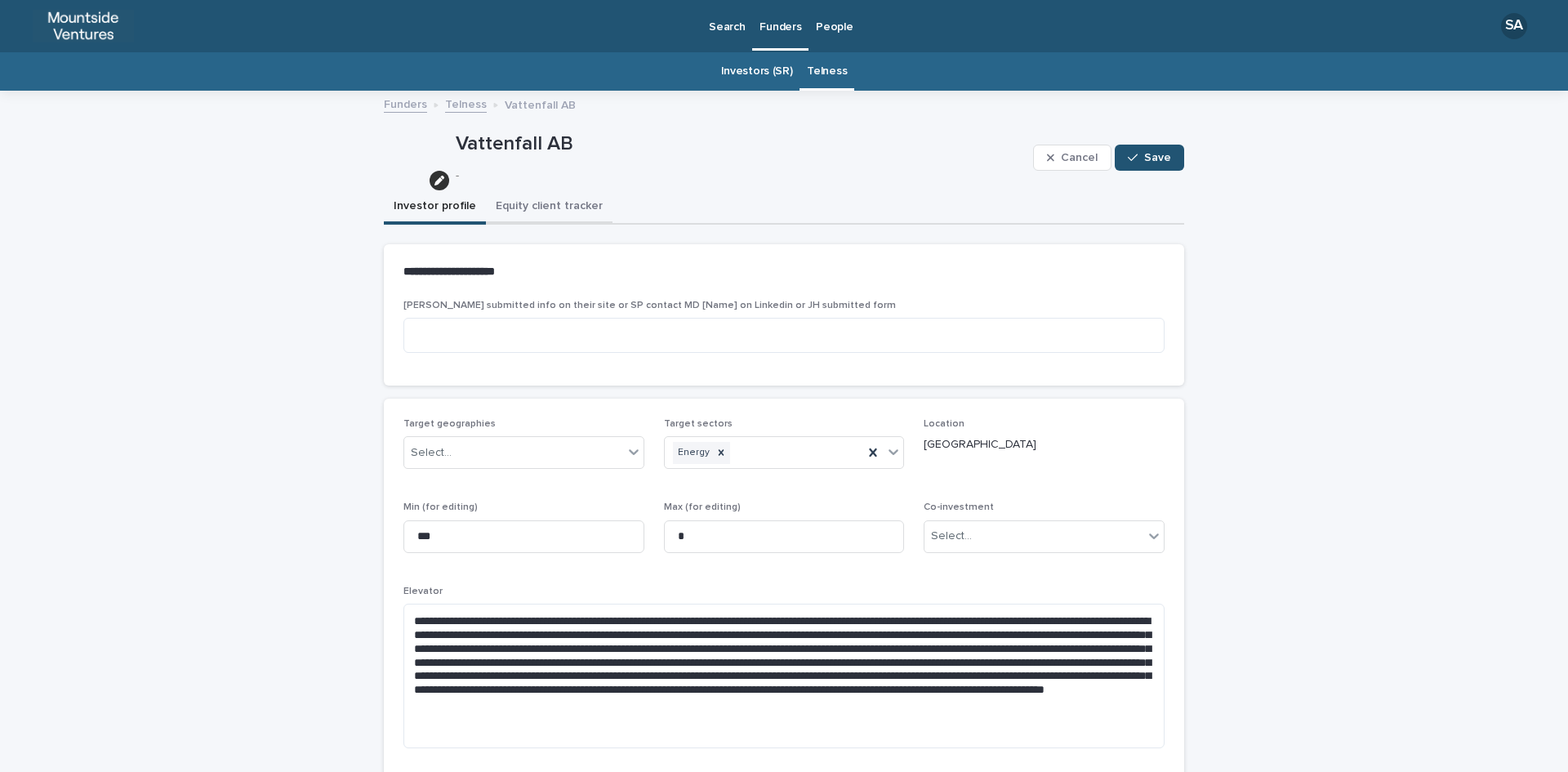 click on "Equity client tracker" at bounding box center (549, 208) 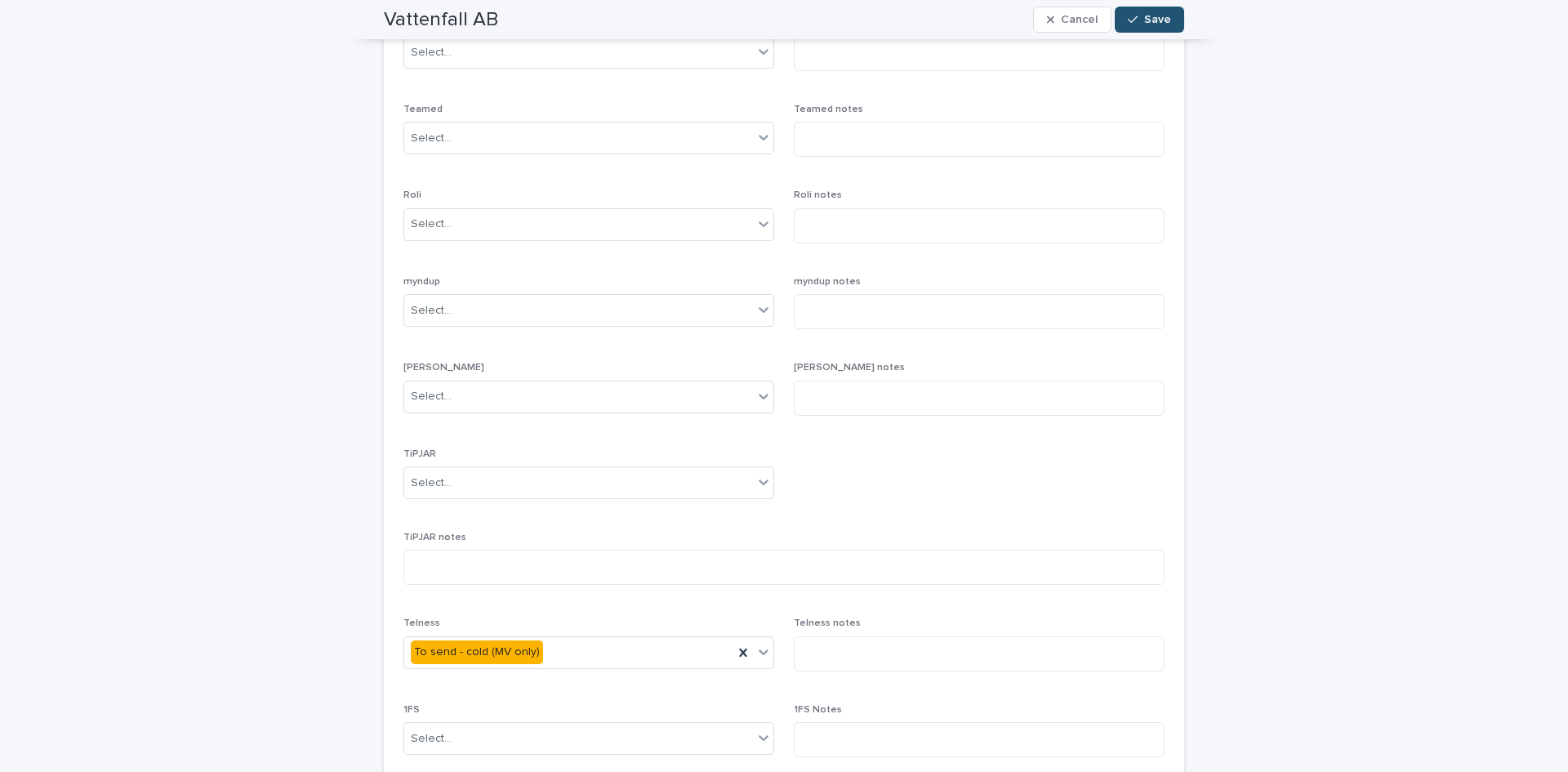 scroll, scrollTop: 542, scrollLeft: 0, axis: vertical 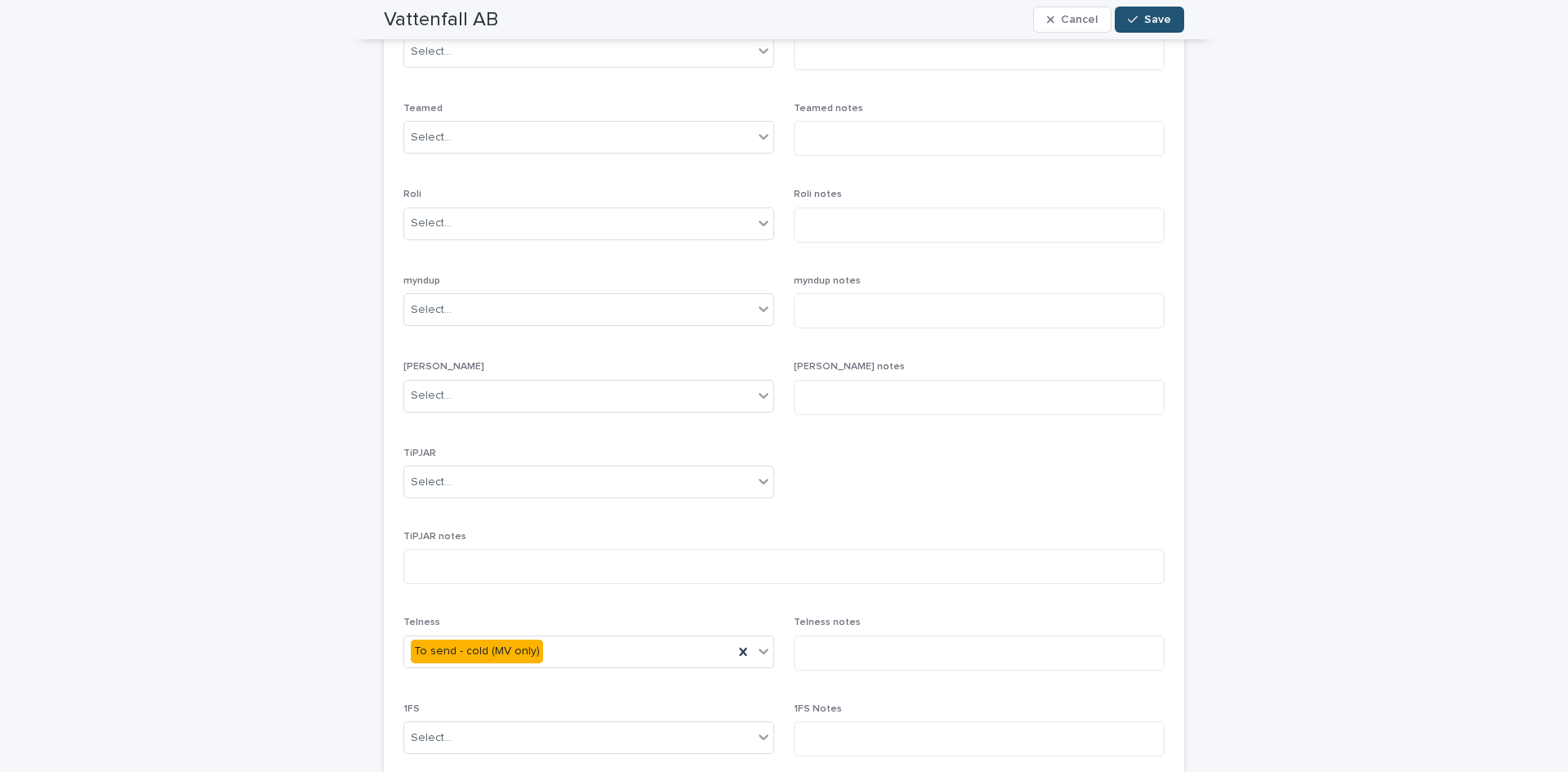 click on "Telness To send - cold (MV only)" at bounding box center [589, 649] 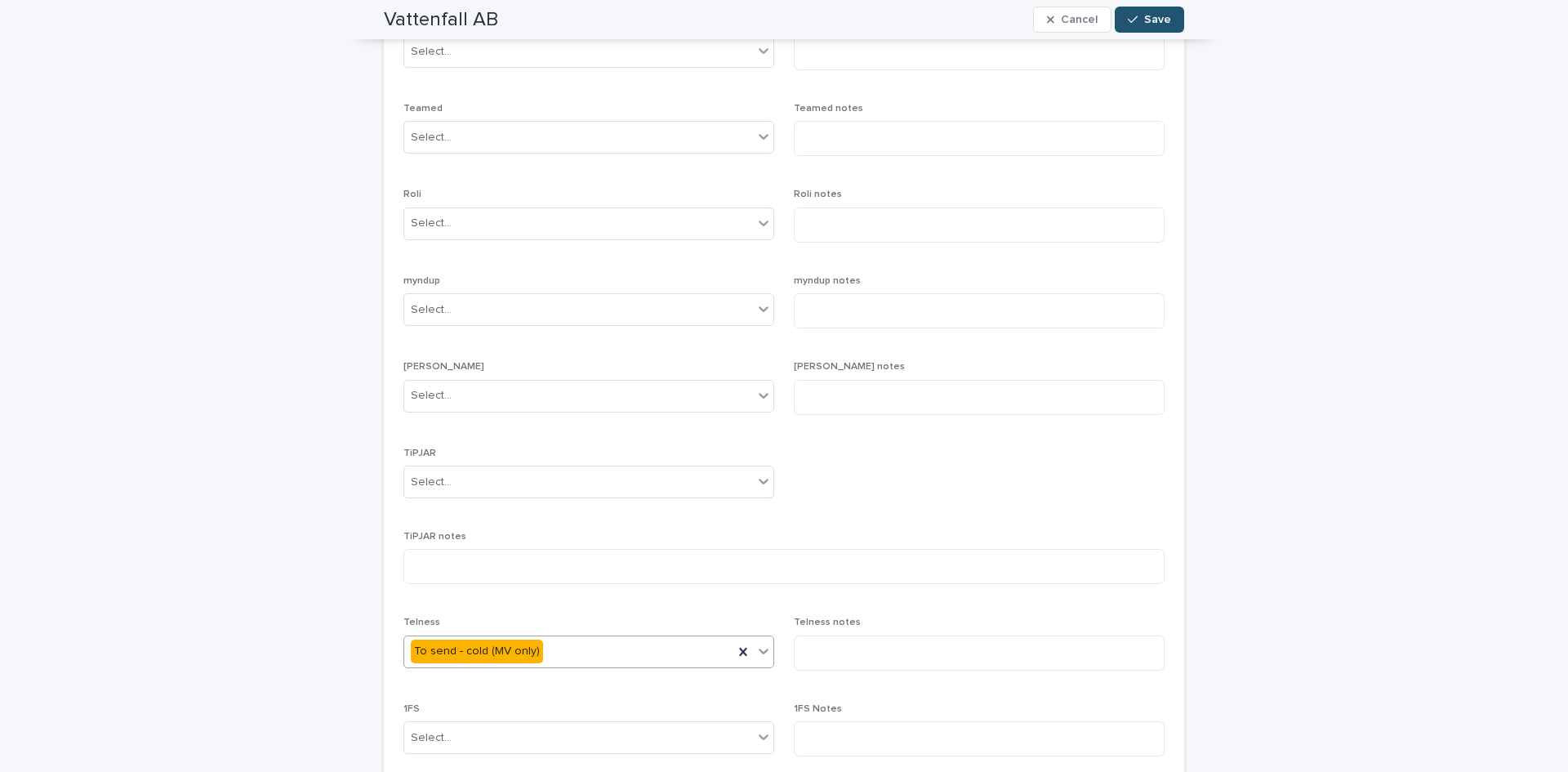 click on "To send - cold (MV only)" at bounding box center [568, 651] 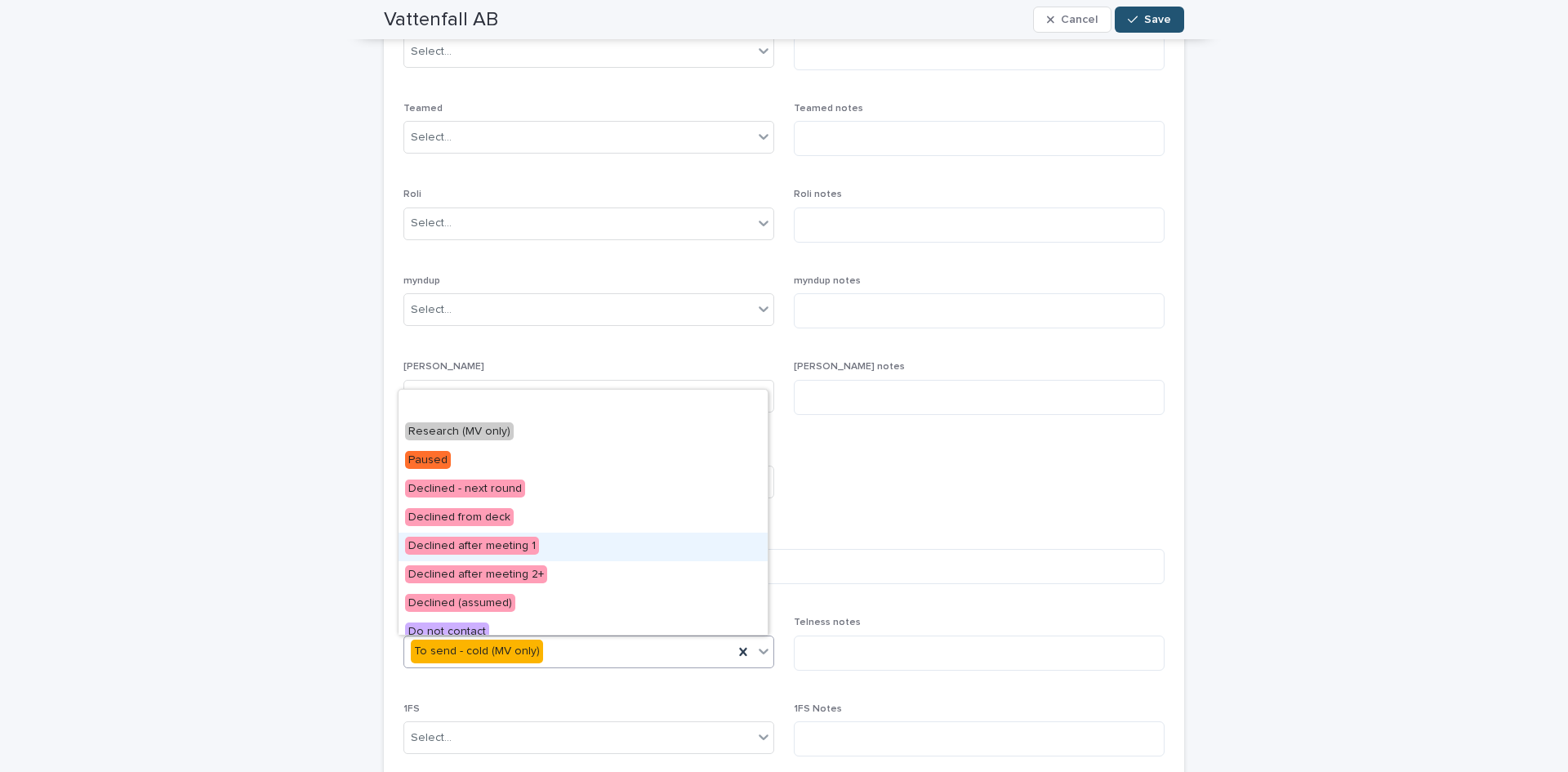 scroll, scrollTop: 441, scrollLeft: 0, axis: vertical 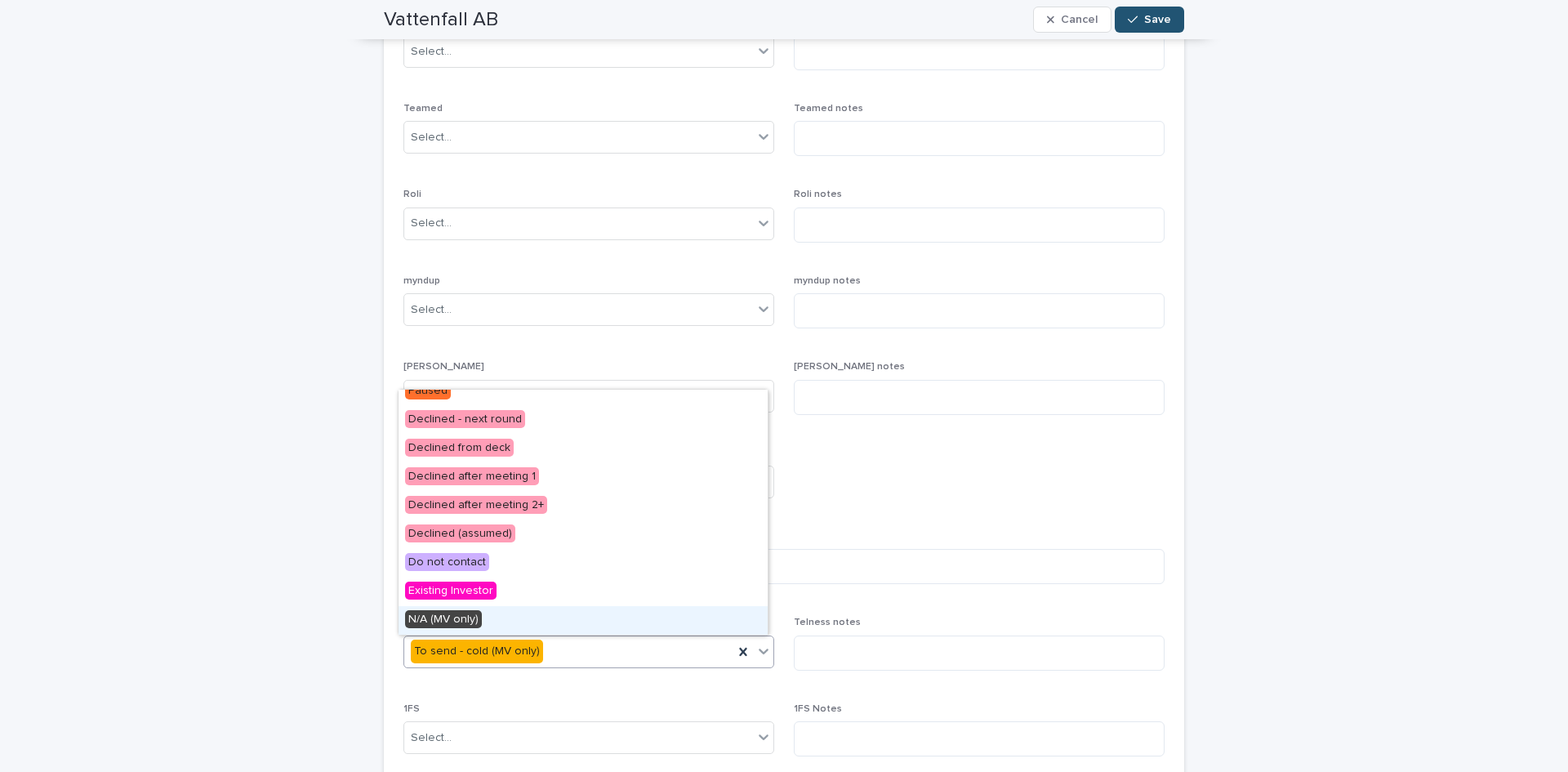 click on "N/A (MV only)" at bounding box center (583, 620) 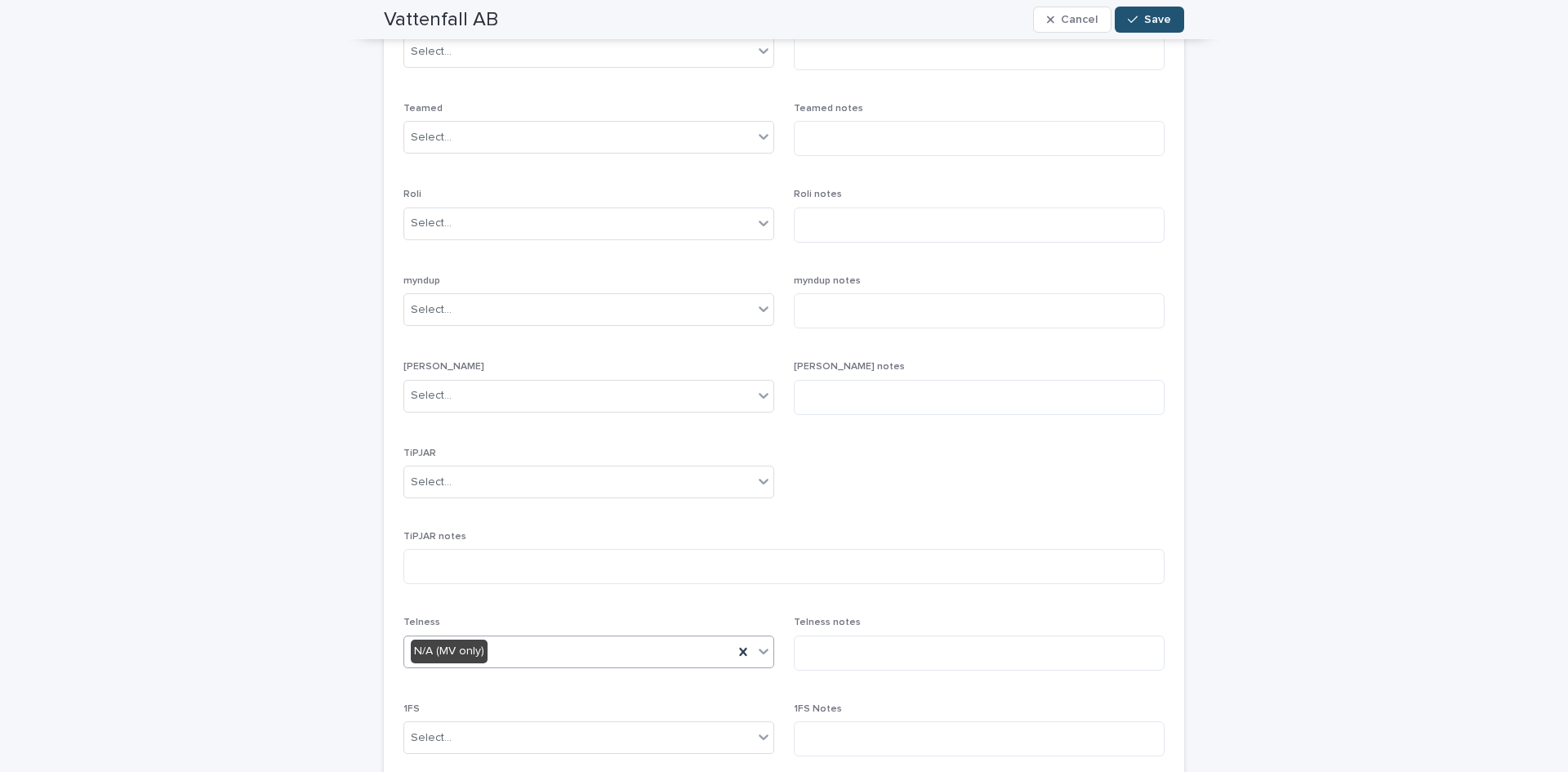 scroll, scrollTop: 0, scrollLeft: 0, axis: both 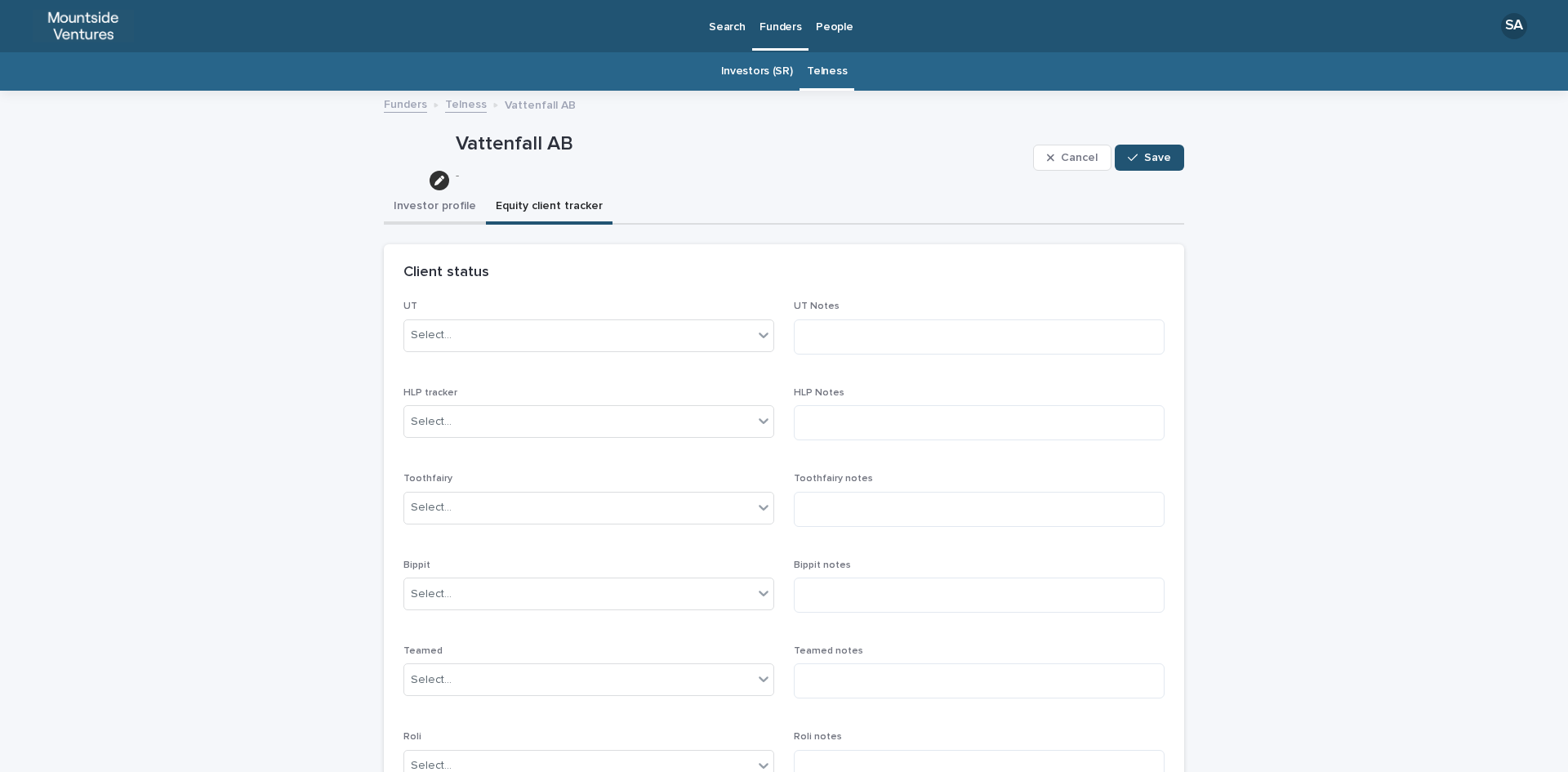 click on "Investor profile" at bounding box center [434, 208] 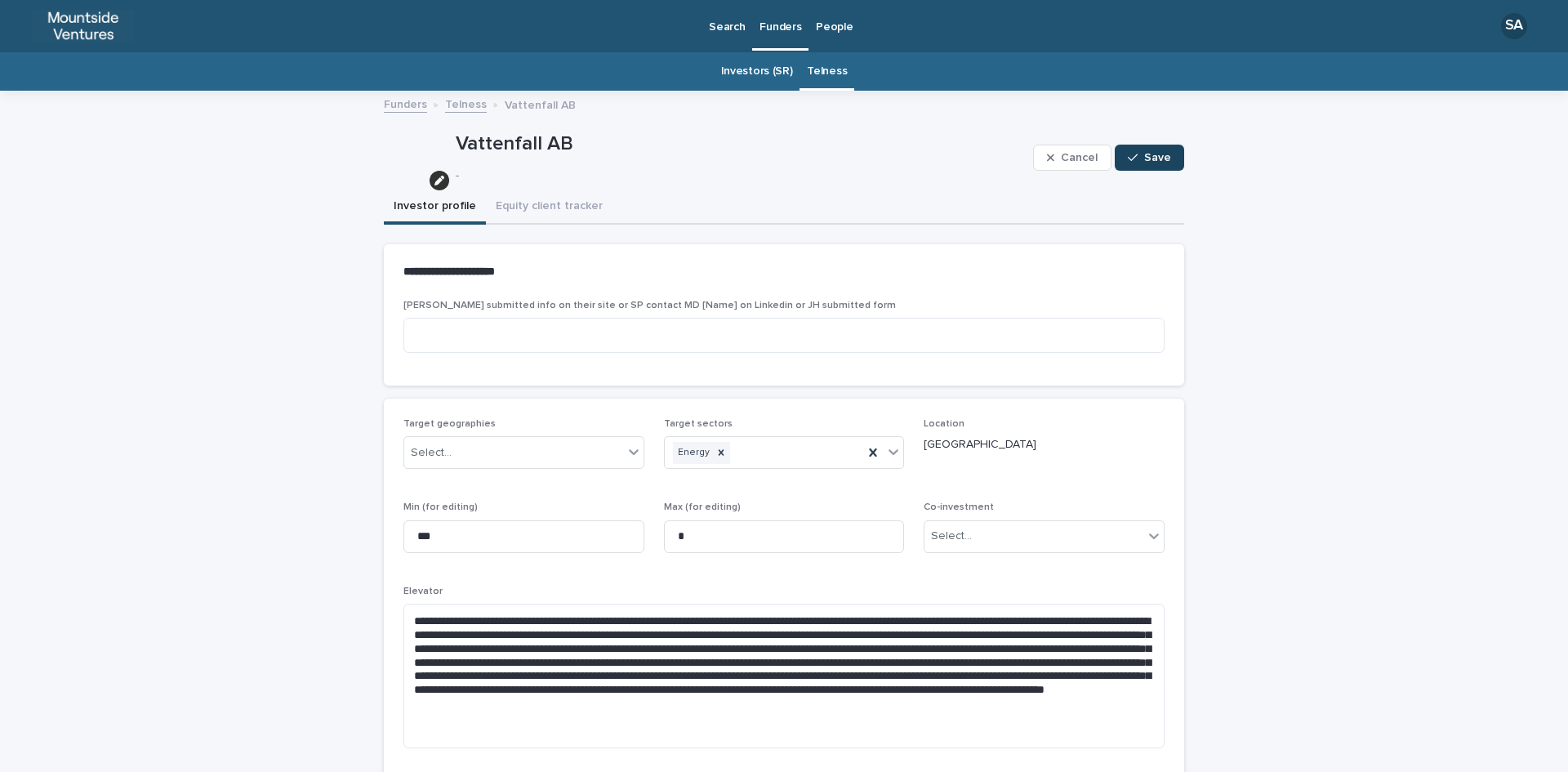 click on "Save" at bounding box center (1157, 158) 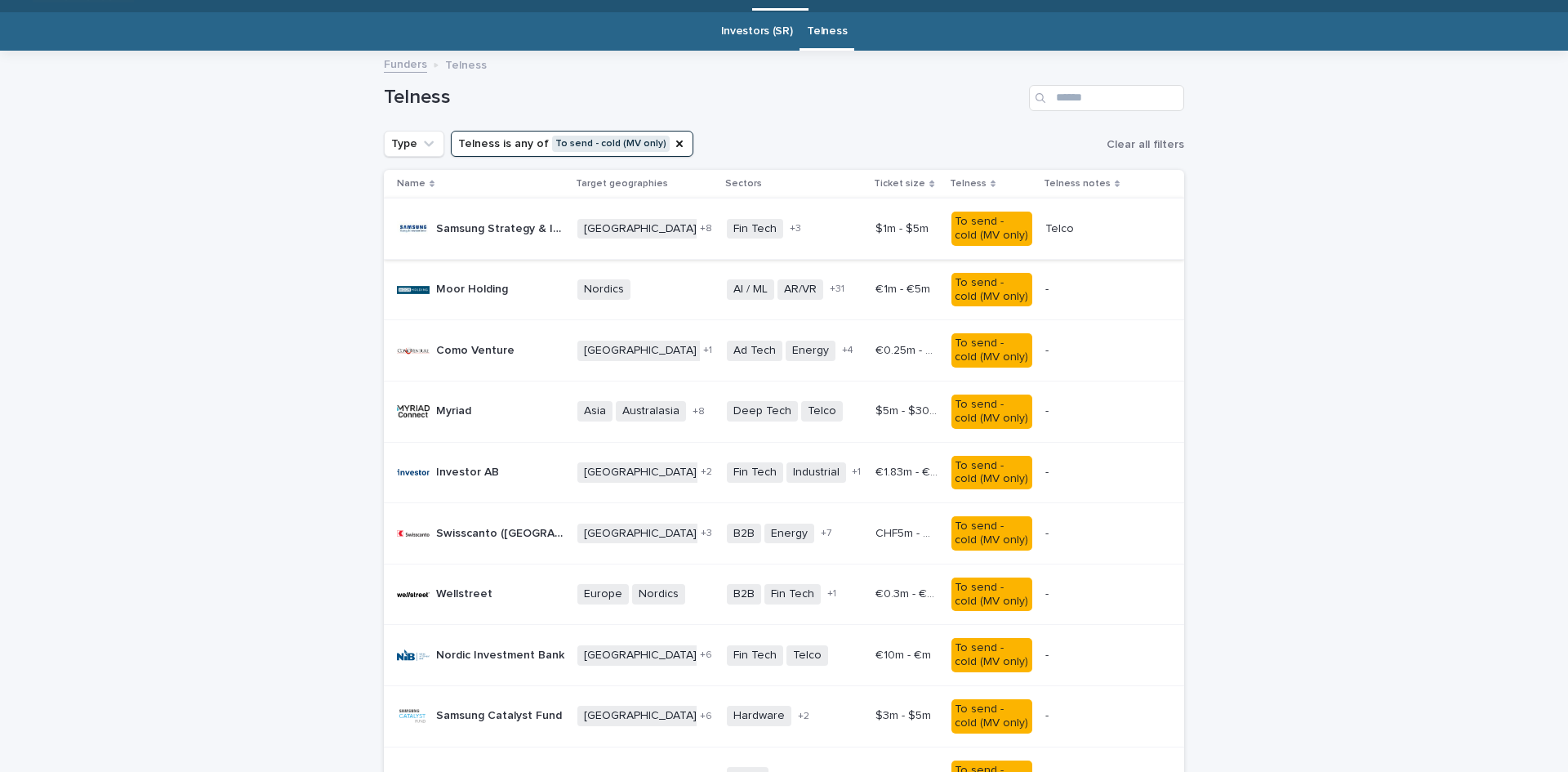 scroll, scrollTop: 0, scrollLeft: 0, axis: both 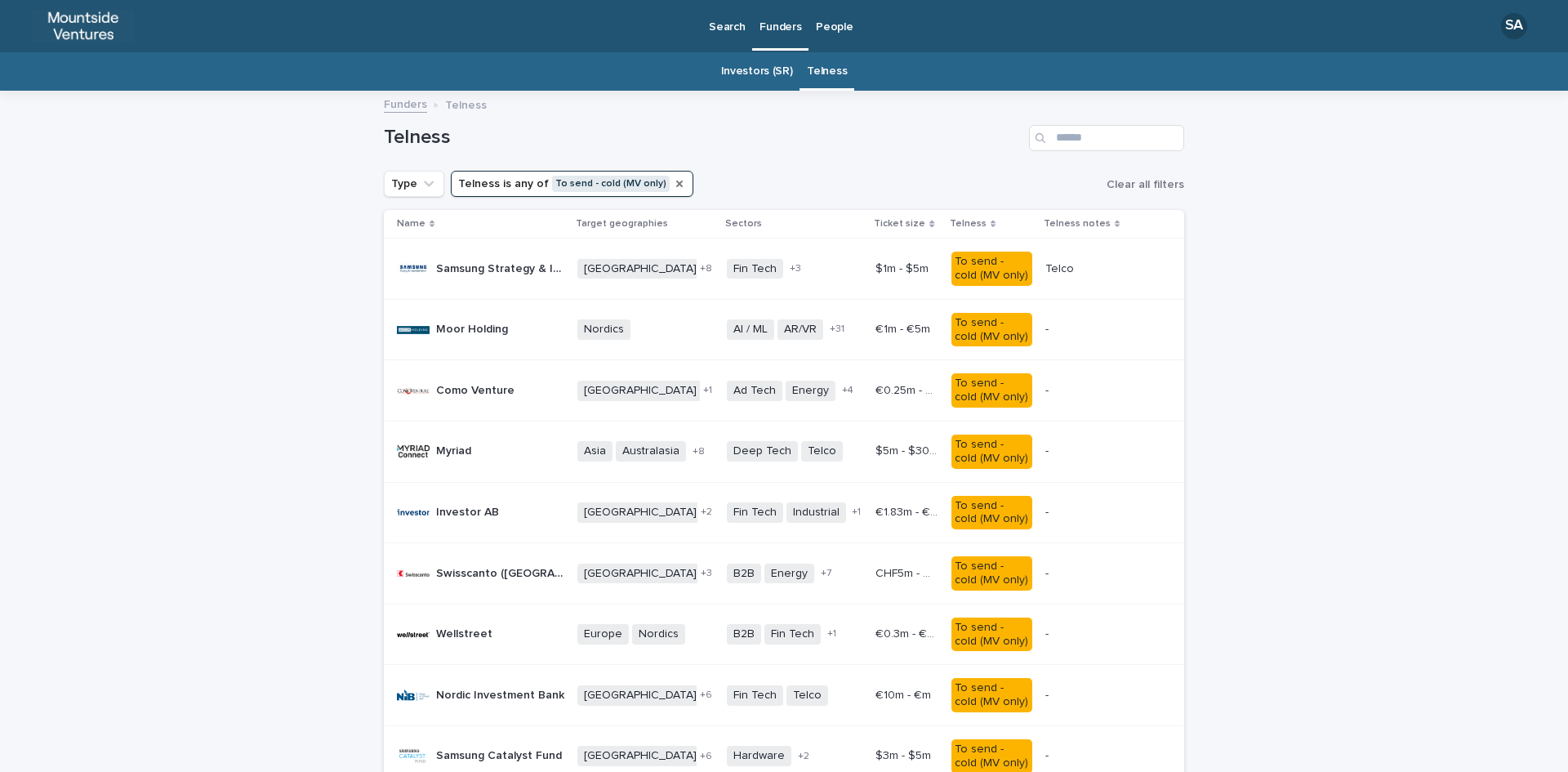 click 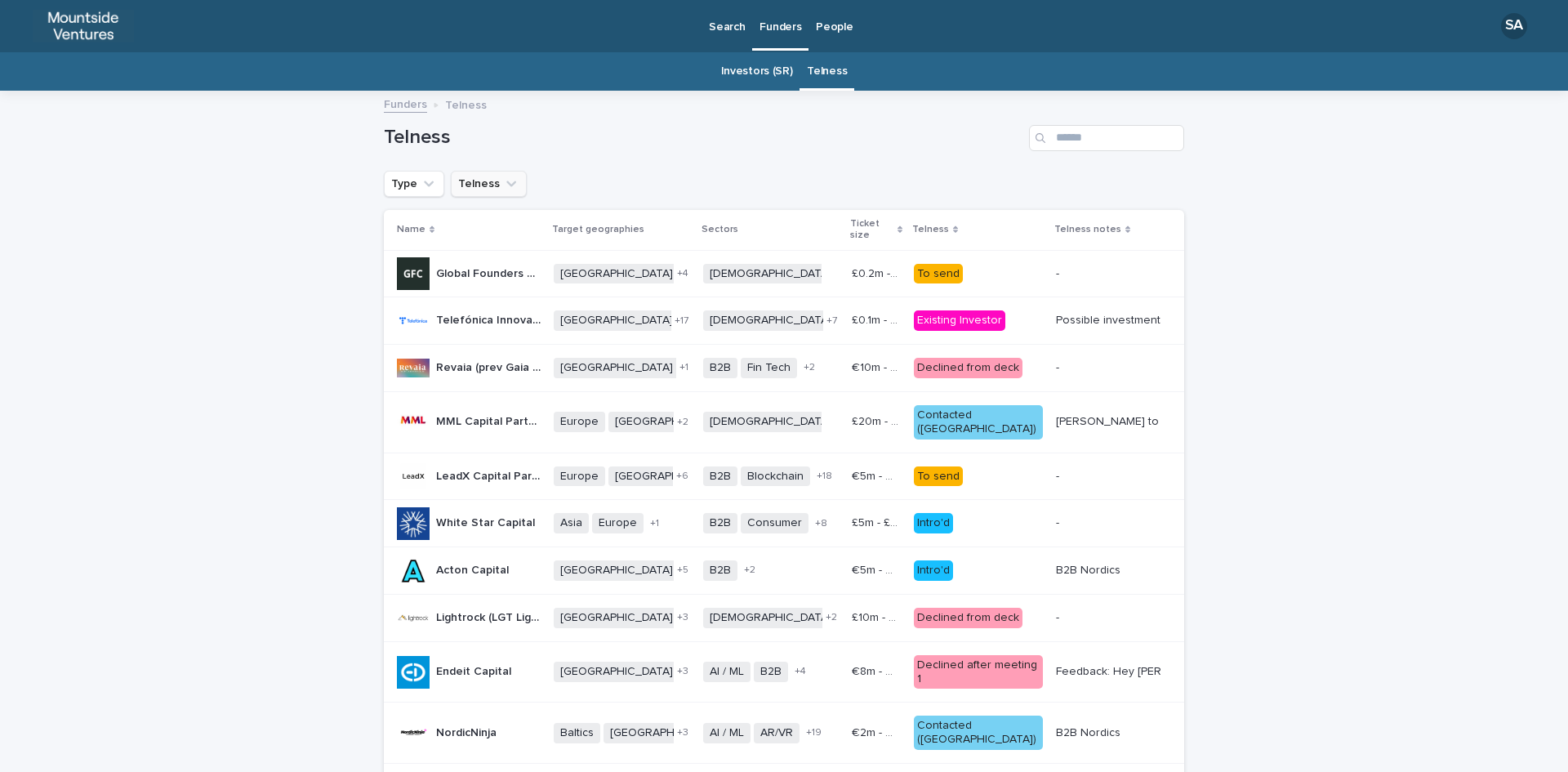 click on "Telness" at bounding box center (488, 184) 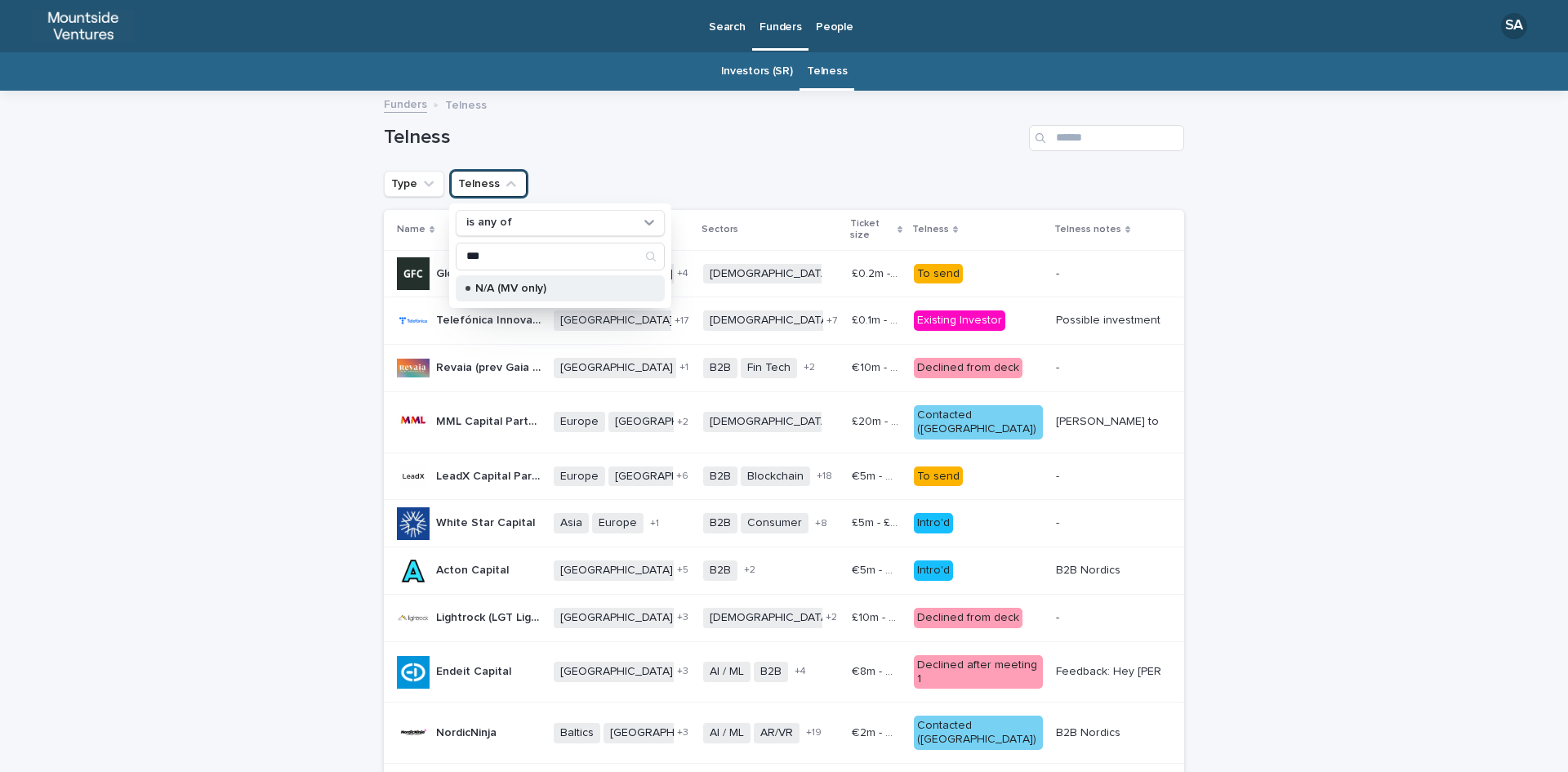 type on "***" 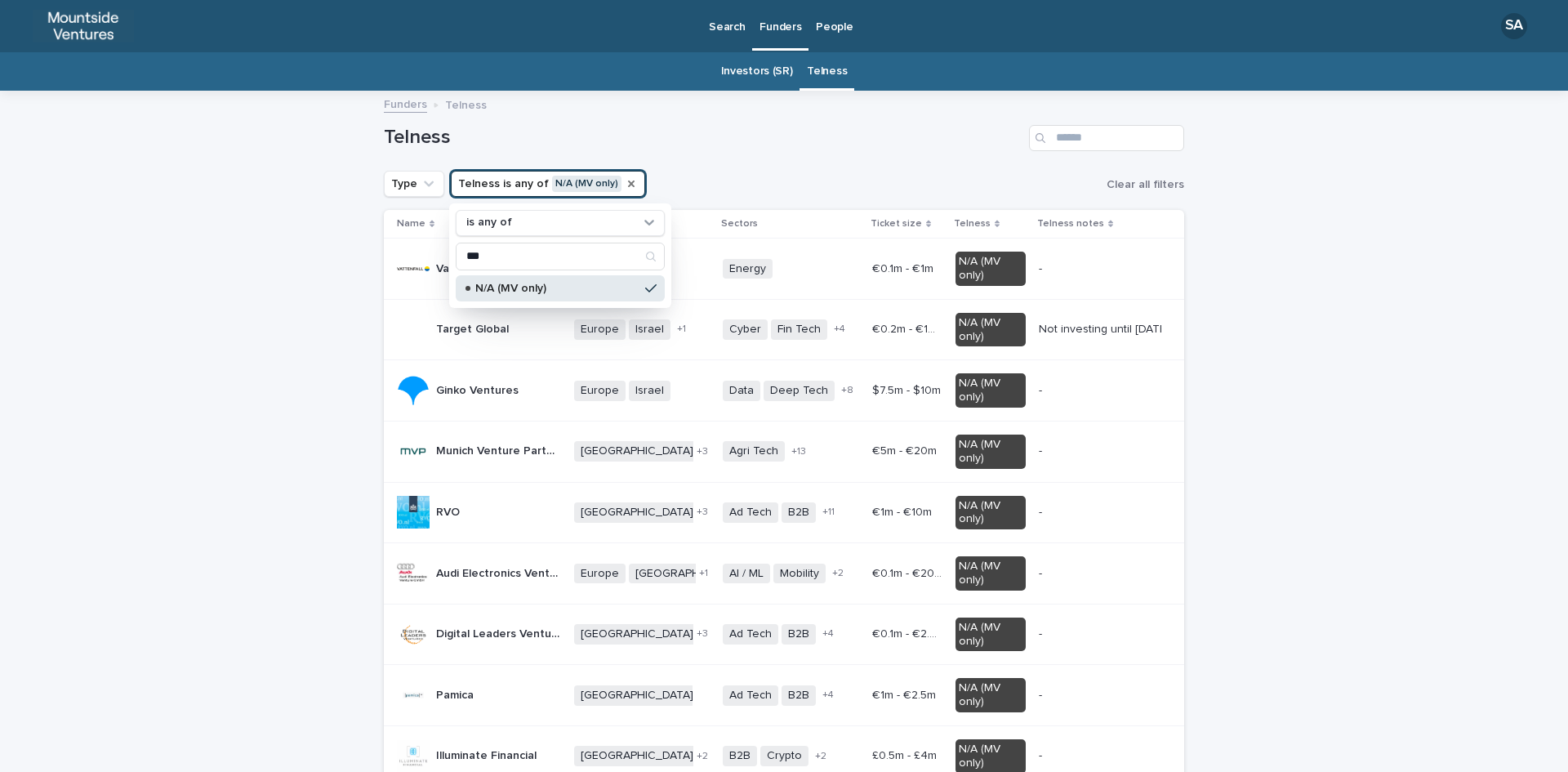 click on "Loading... Saving… Loading... Saving… Telness Type Telness is any of N/A (MV only) is any of *** N/A (MV only) Clear all filters Name Target geographies Sectors Ticket size Telness Telness notes Vattenfall AB Vattenfall AB   - Energy + 0 €0.1m - €1m €0.1m - €1m   N/A (MV only) - -   Target Global Target Global   Europe Israel UK + 1 Cyber Fin Tech Marketplaces Mobility Software Transport + 4 €0.2m - €10m €0.2m - €10m   N/A (MV only) Not investing until 2026
Not investing until 2026
Ginko Ventures Ginko Ventures   Europe Israel + 0 Data Deep Tech Energy Fin Tech Home IoT Music Robotics Software Telco + 8 $7.5m - $10m $7.5m - $10m   N/A (MV only) - -   Munich Venture Partners Munich Venture Partners   Belgium Europe Germany Netherlands Norway + 3 Agri Tech Circular Economy Energy Food / Drink Food Tech Health Home Logistics Manufacturing Mobility Prop Tech Semi conductors Sustainability Telco + 13 €5m - €20m €5m - €20m   N/A (MV only) - -   RVO RVO   Netherlands + 3" at bounding box center (784, 570) 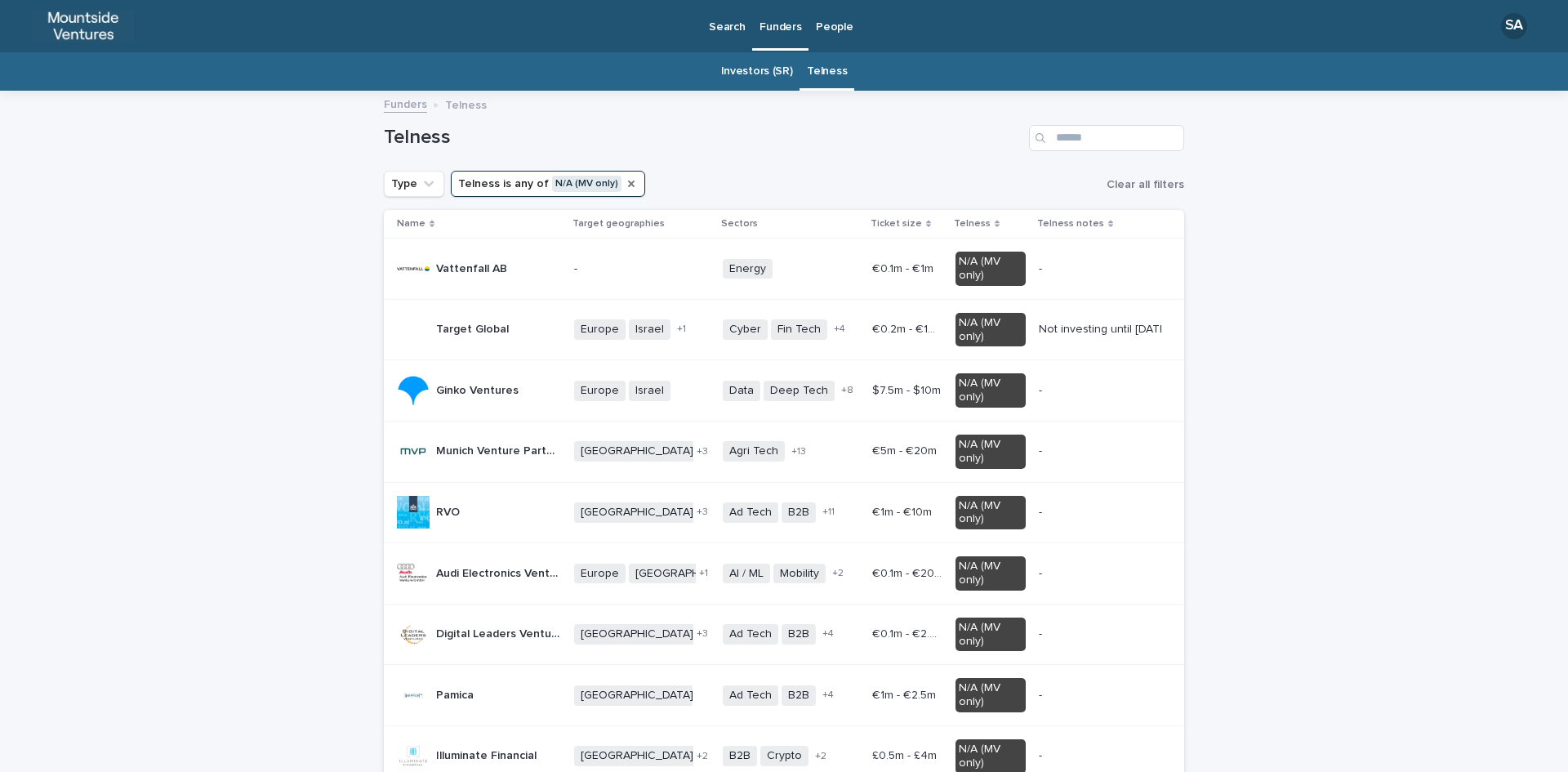 click on "Vattenfall AB" at bounding box center [473, 267] 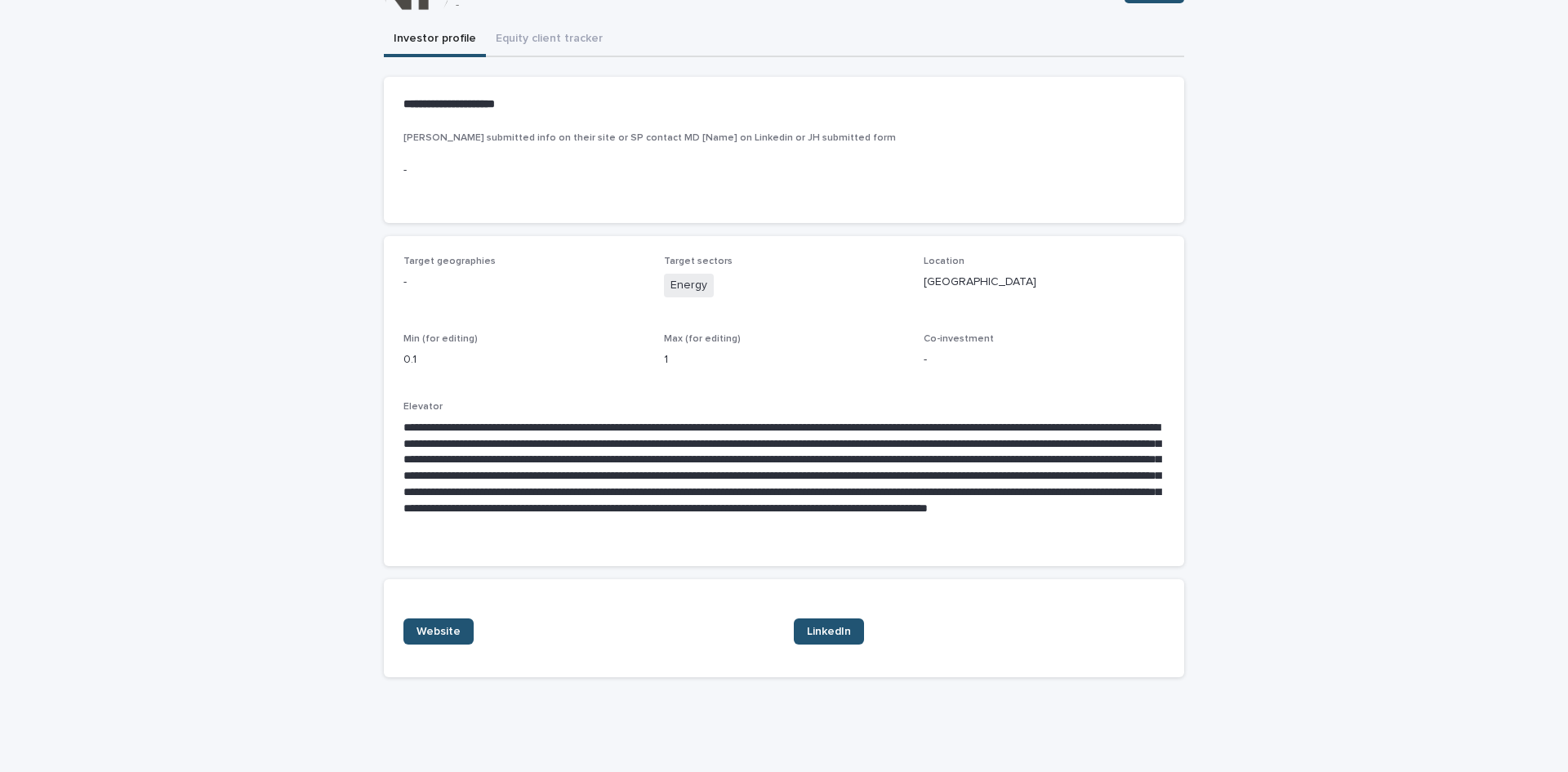 scroll, scrollTop: 0, scrollLeft: 0, axis: both 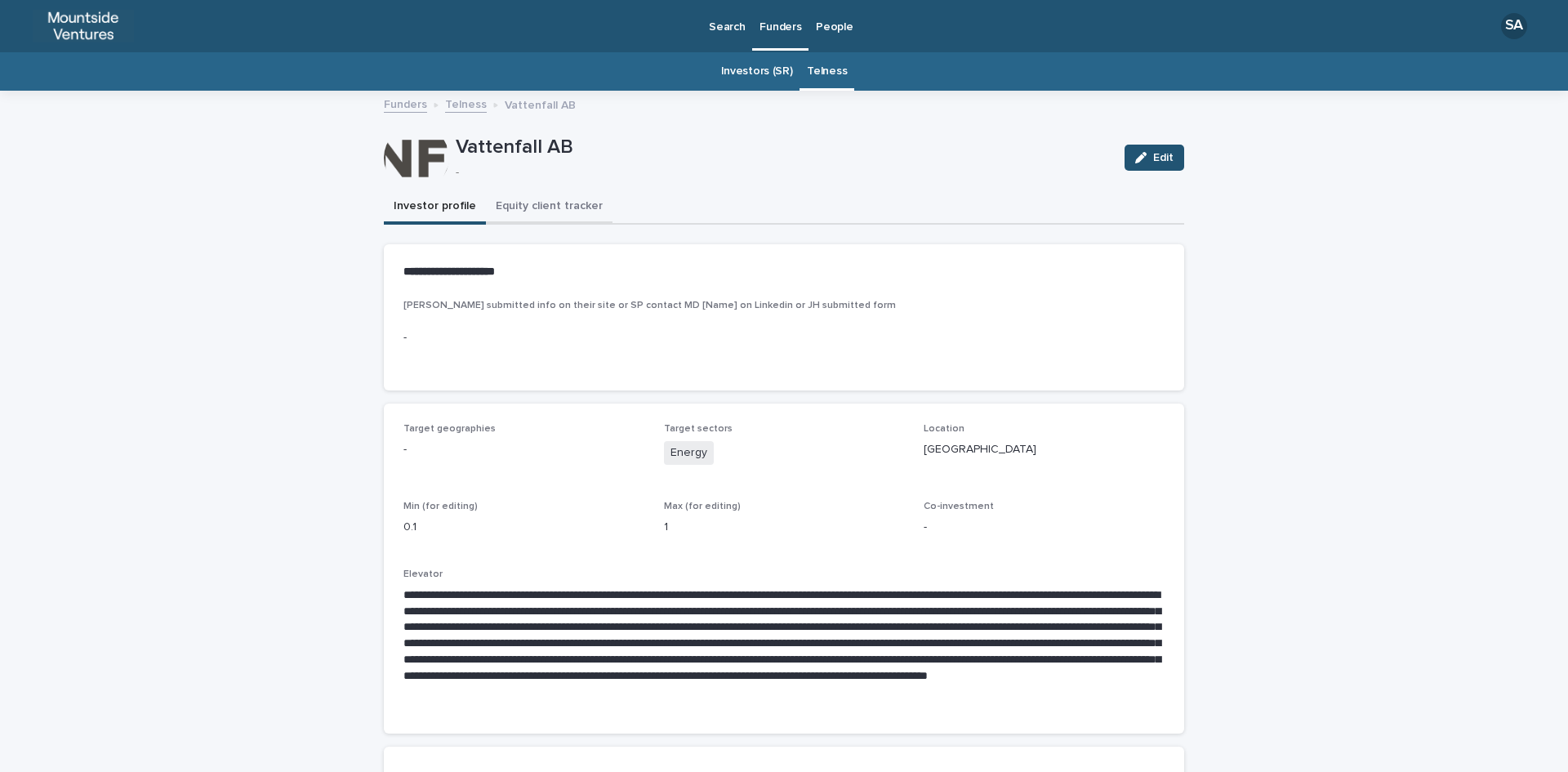click on "Equity client tracker" at bounding box center (549, 208) 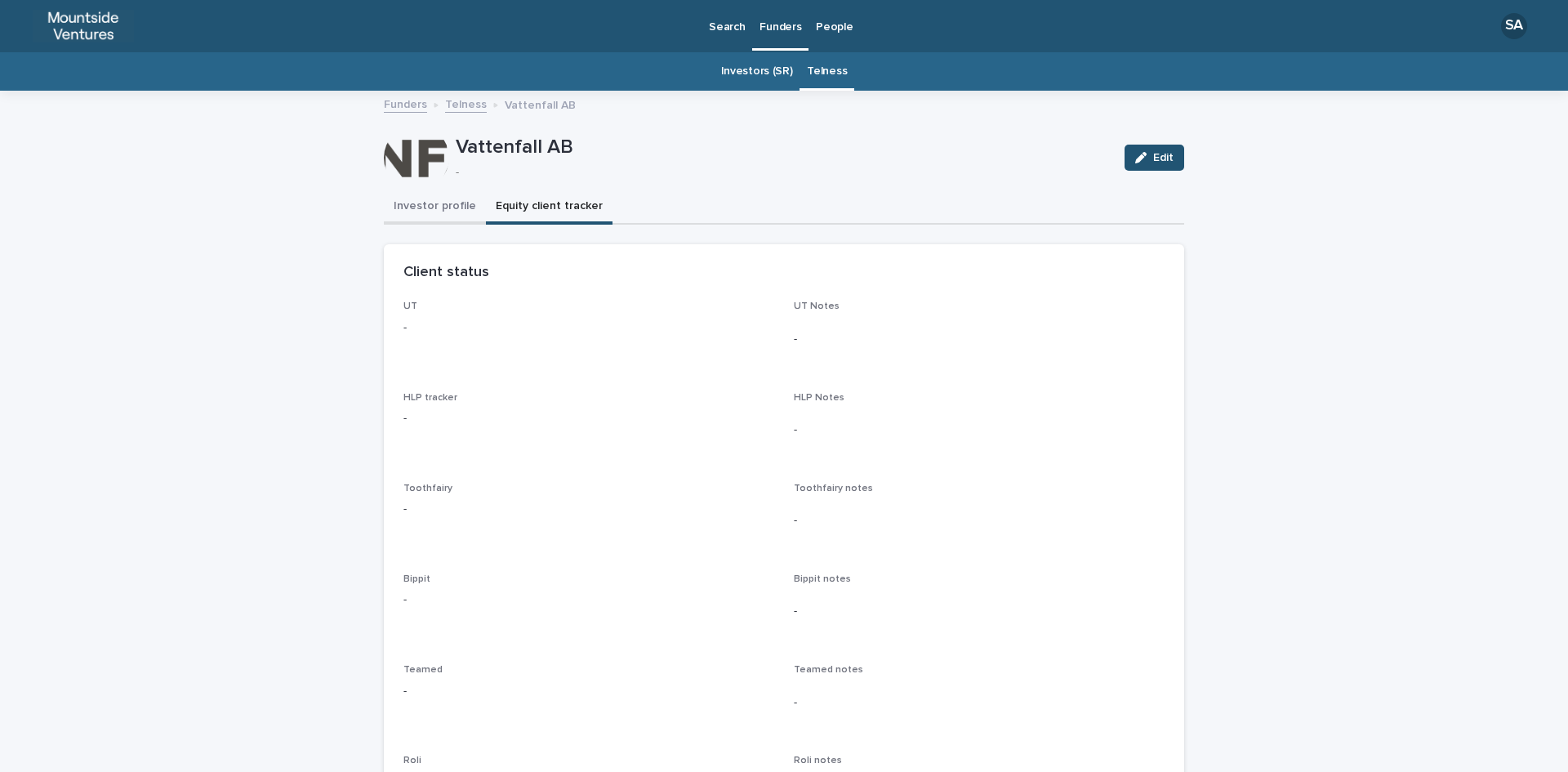 click on "Investor profile" at bounding box center (434, 208) 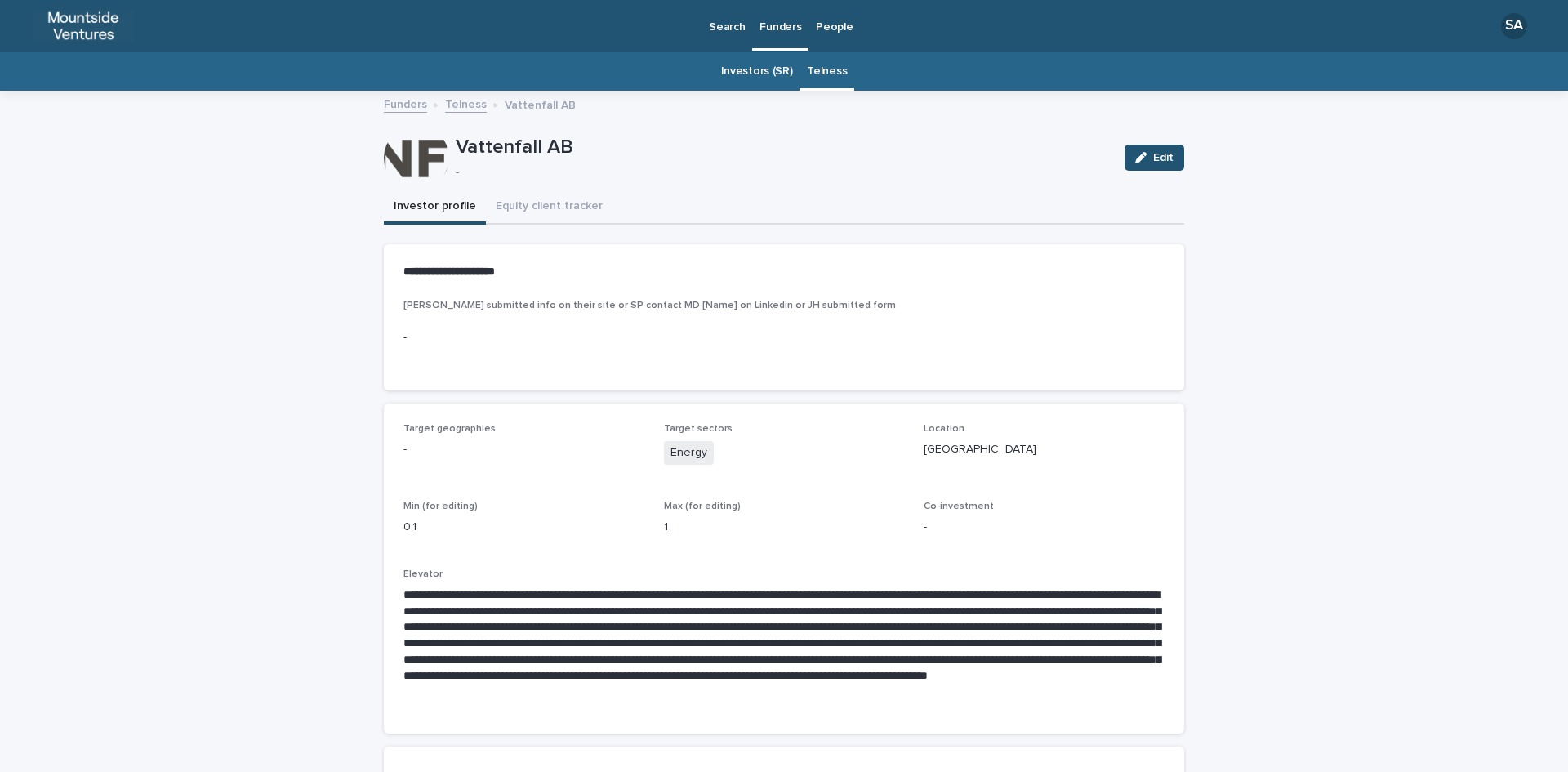 click on "**********" at bounding box center (784, 541) 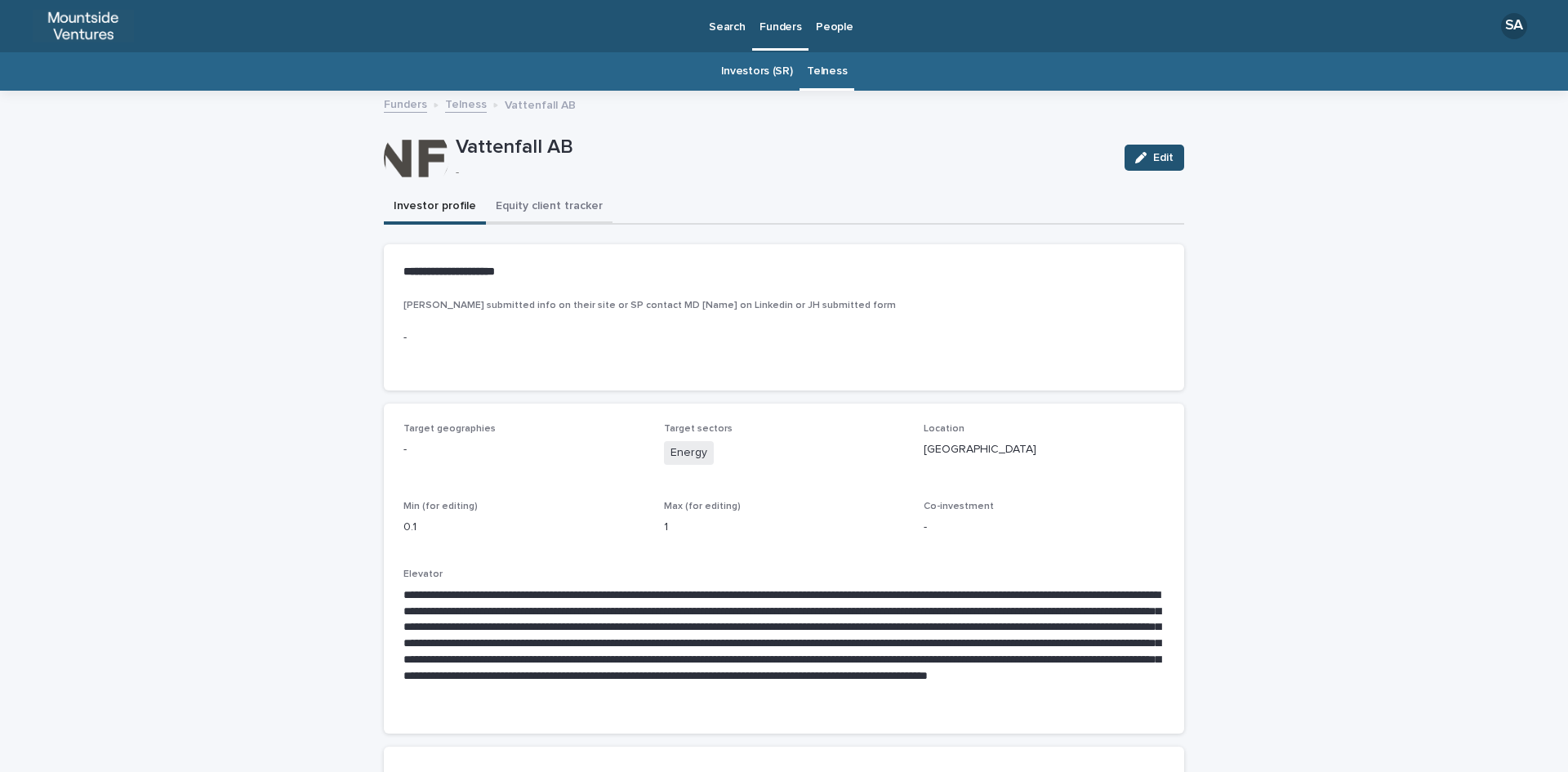 click on "Equity client tracker" at bounding box center (549, 208) 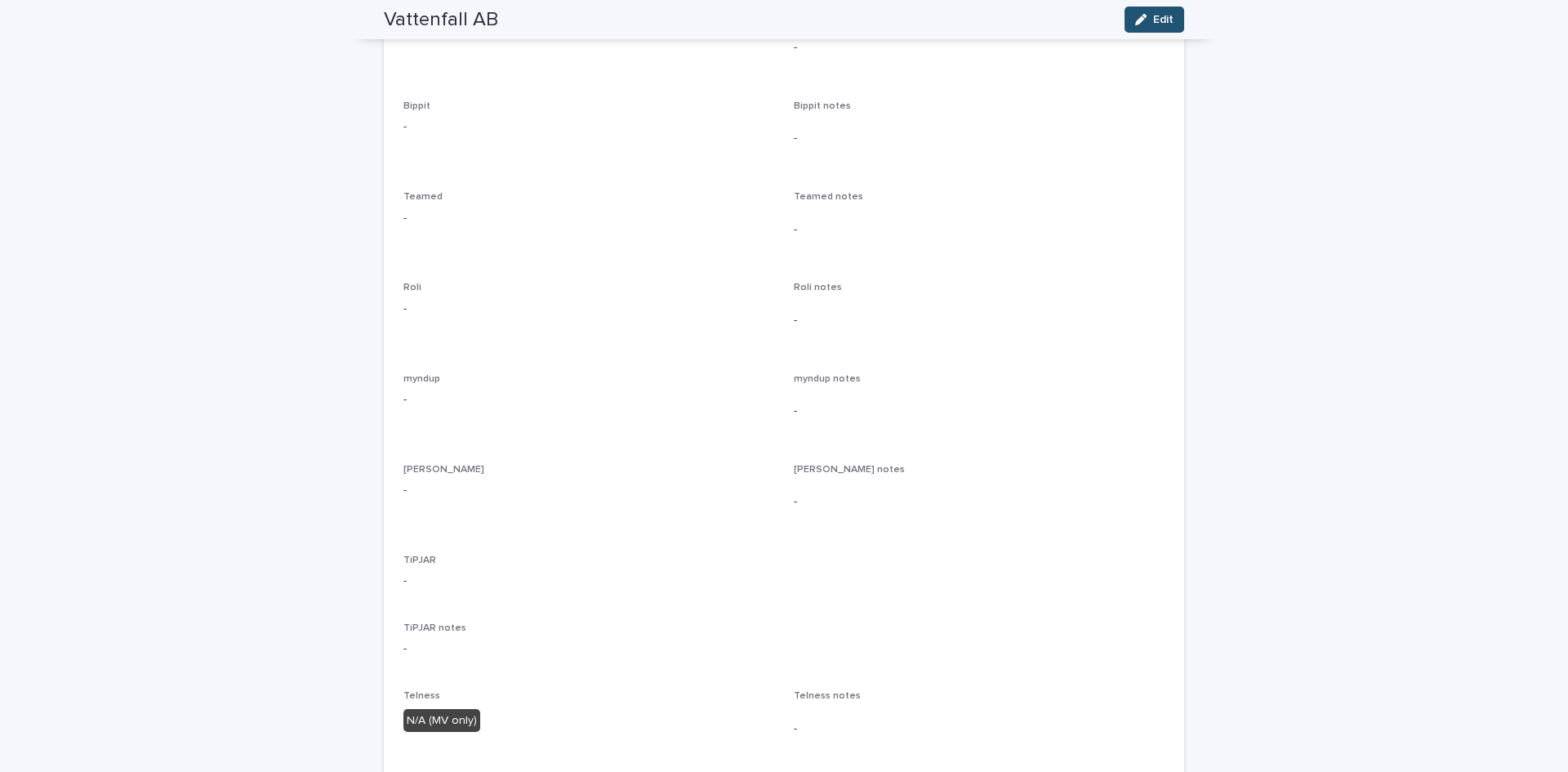scroll, scrollTop: 0, scrollLeft: 0, axis: both 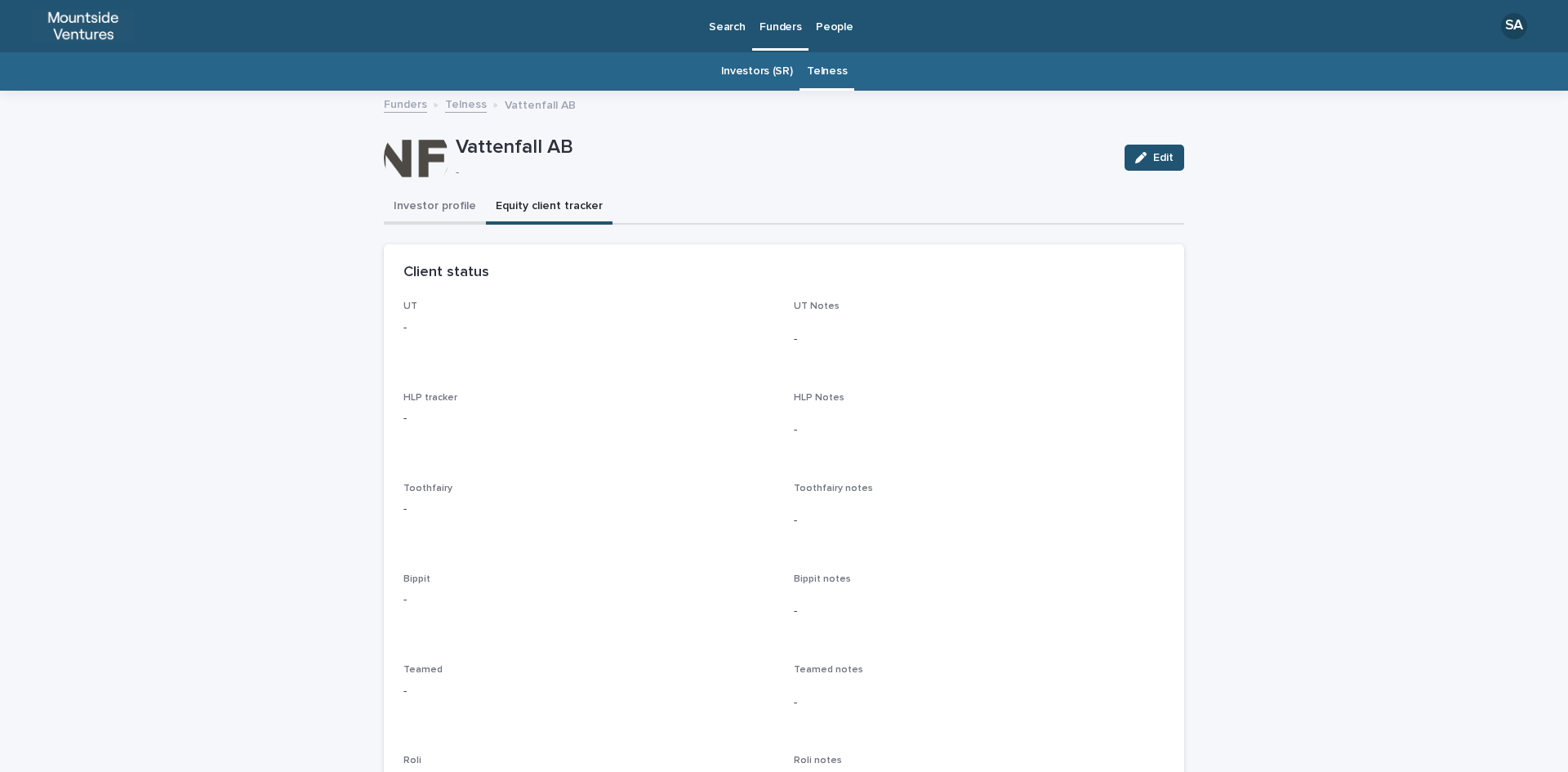 click on "Investor profile" at bounding box center [434, 208] 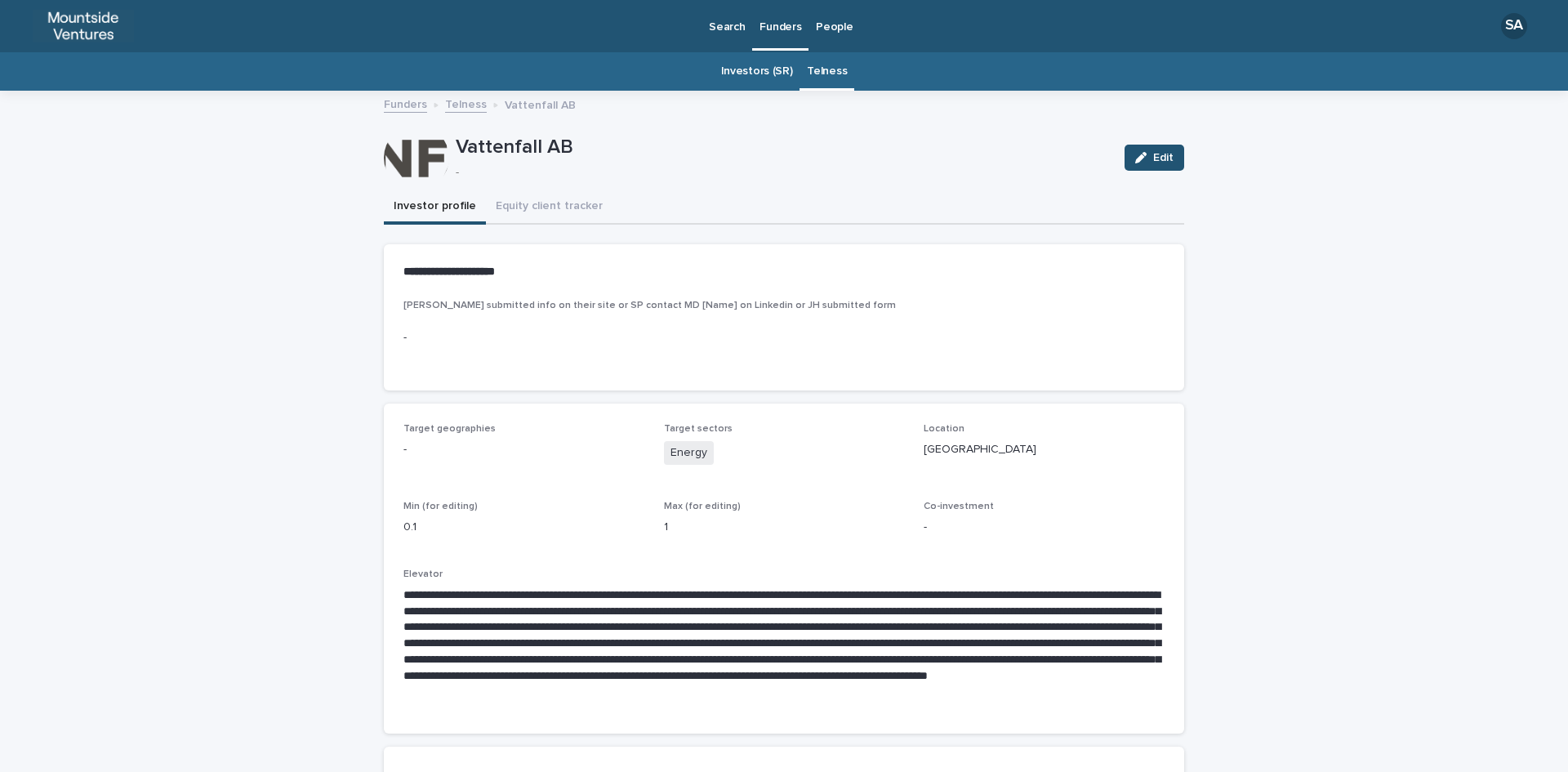 click on "Investors (SR)" at bounding box center [757, 71] 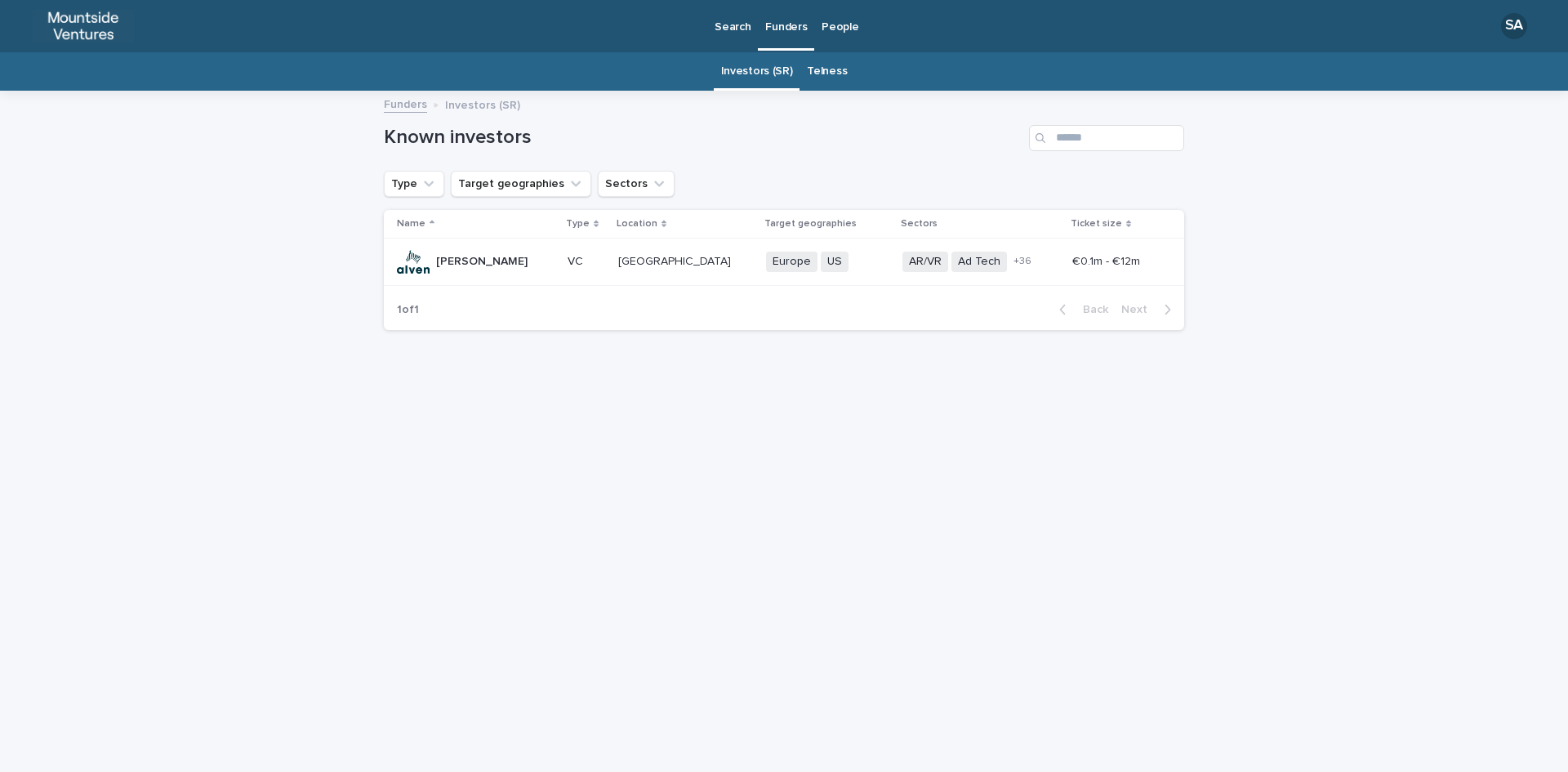 click on "Telness" at bounding box center (826, 71) 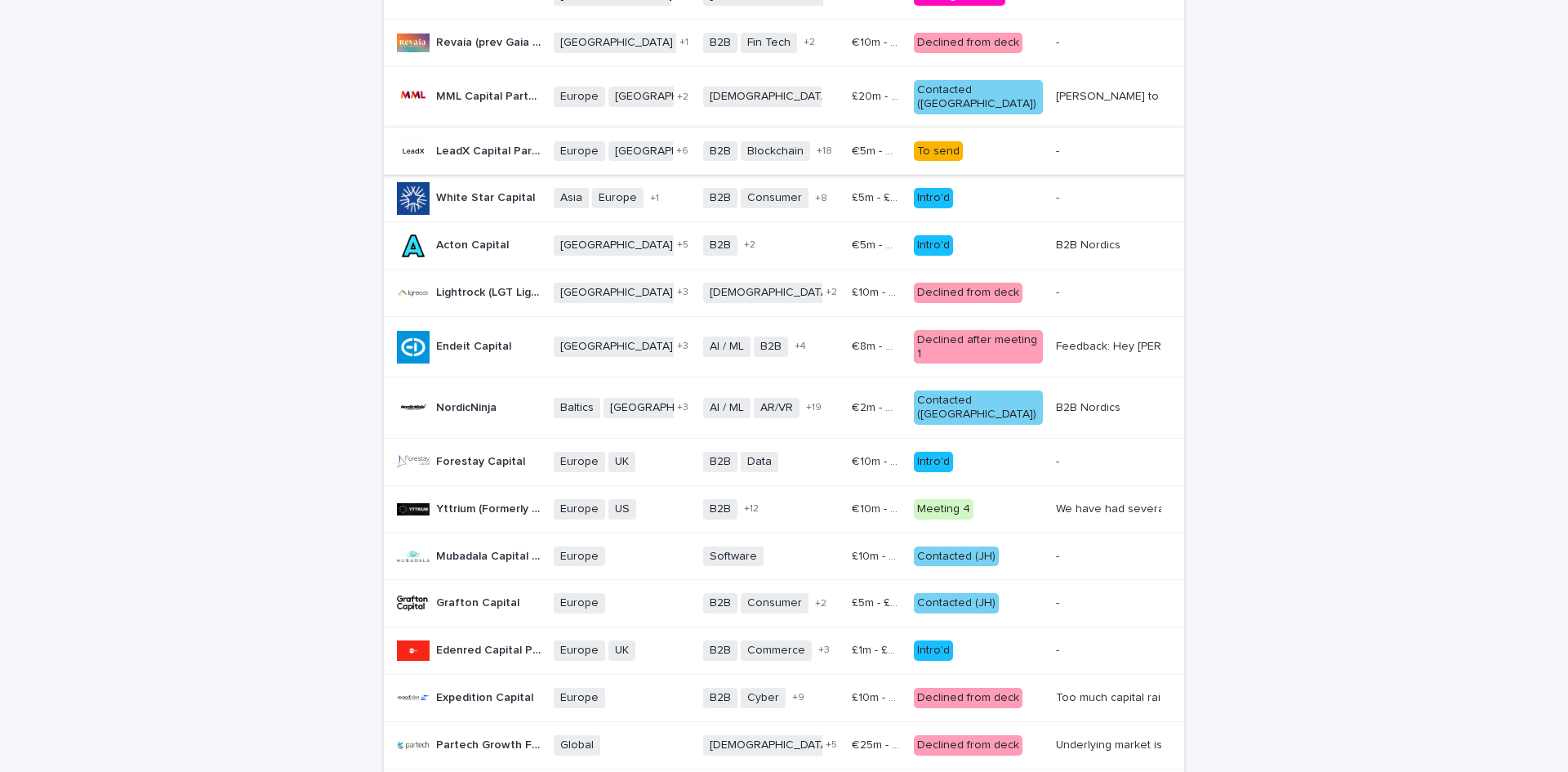 scroll, scrollTop: 0, scrollLeft: 0, axis: both 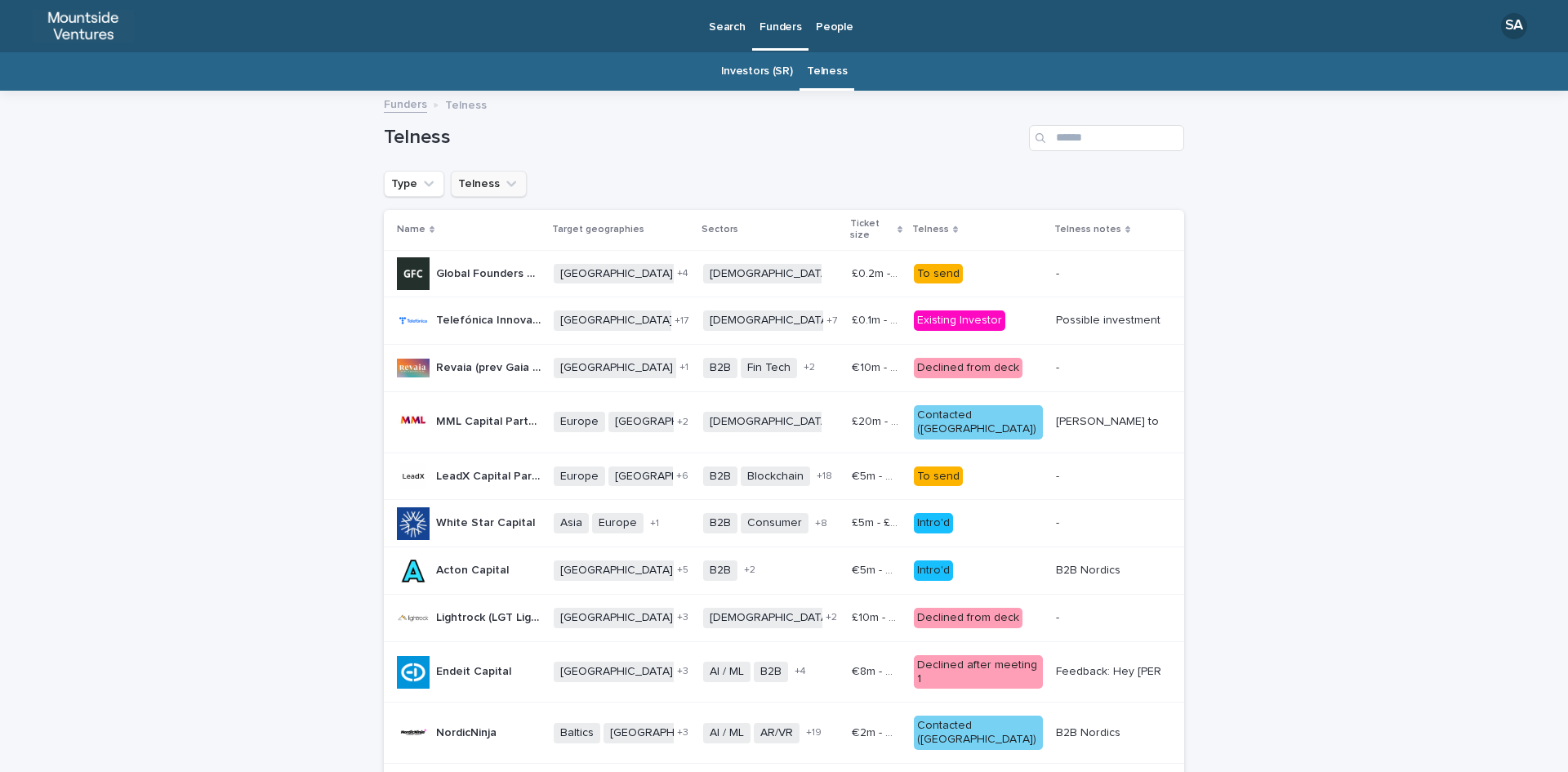 click on "Telness" at bounding box center (488, 184) 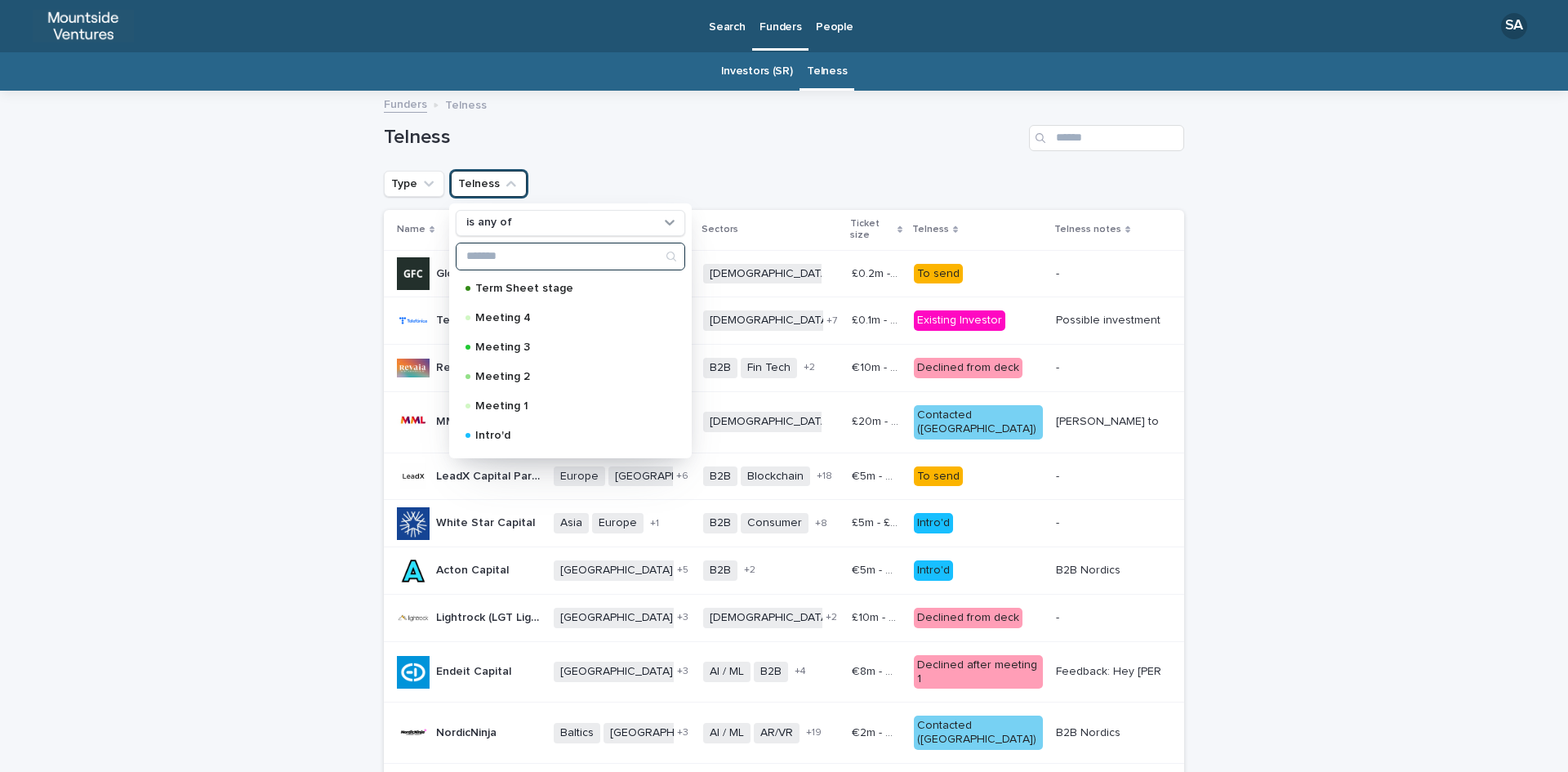 click at bounding box center (570, 257) 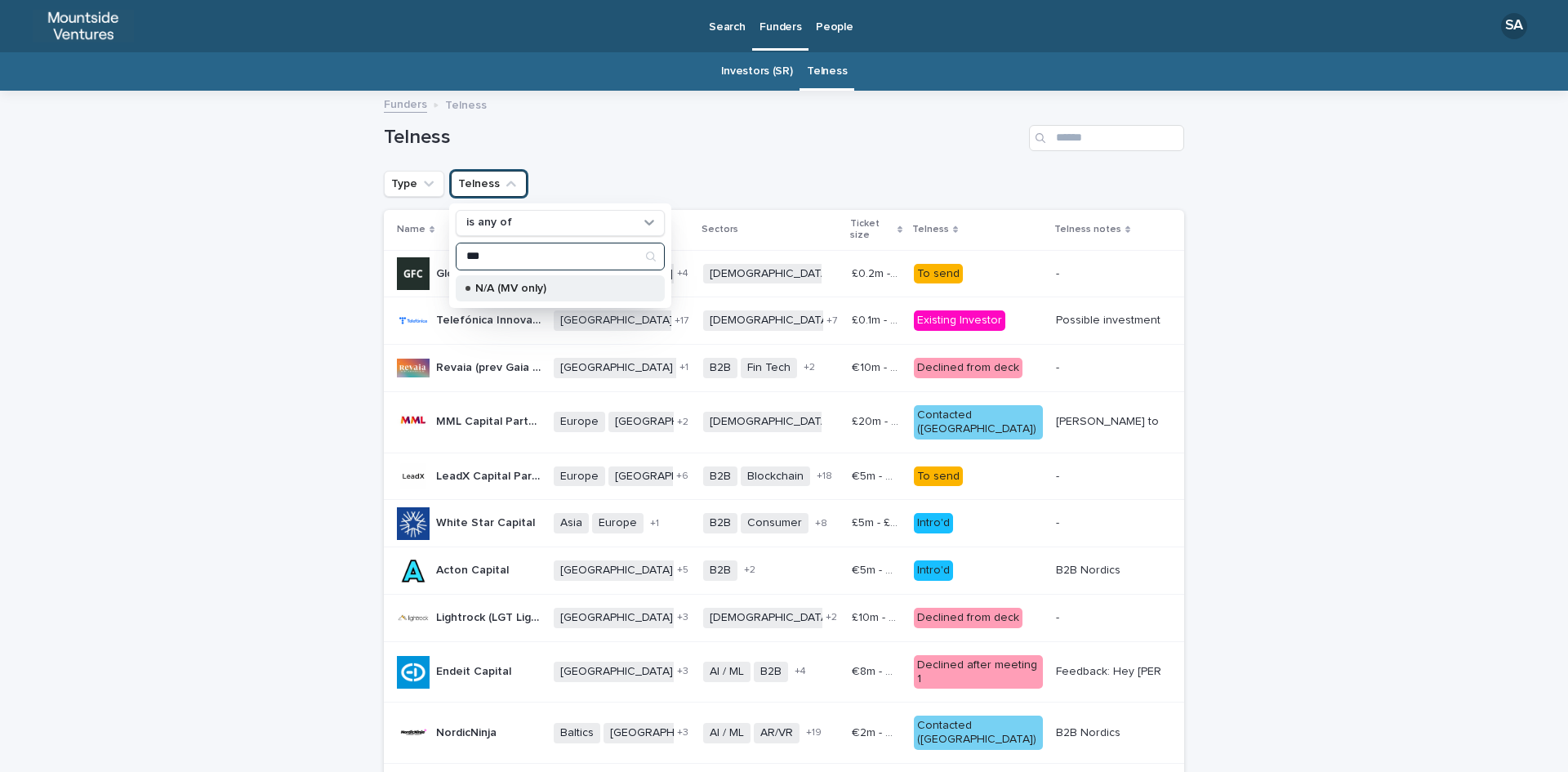 type on "***" 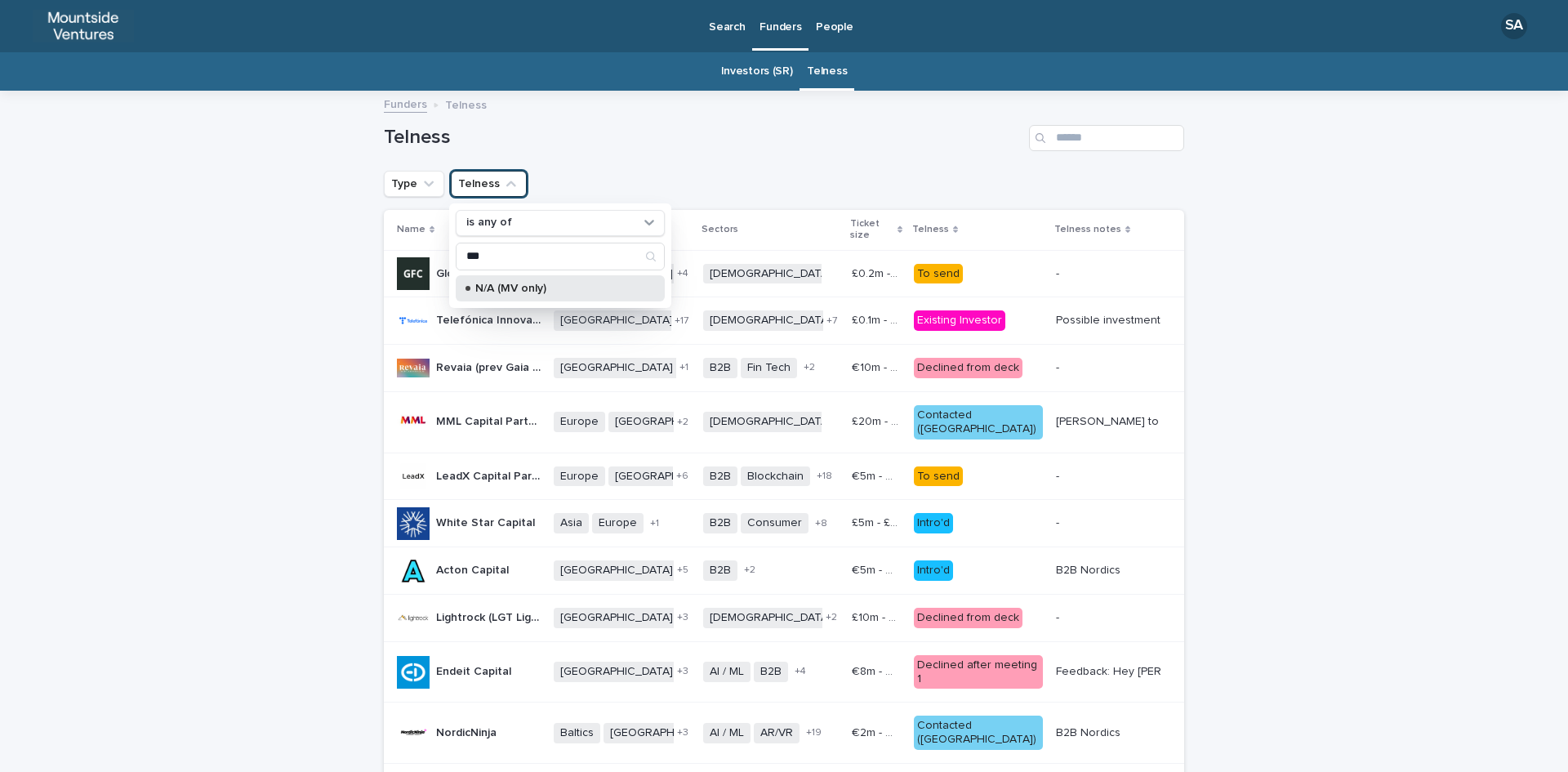 click on "N/A (MV only)" at bounding box center [557, 288] 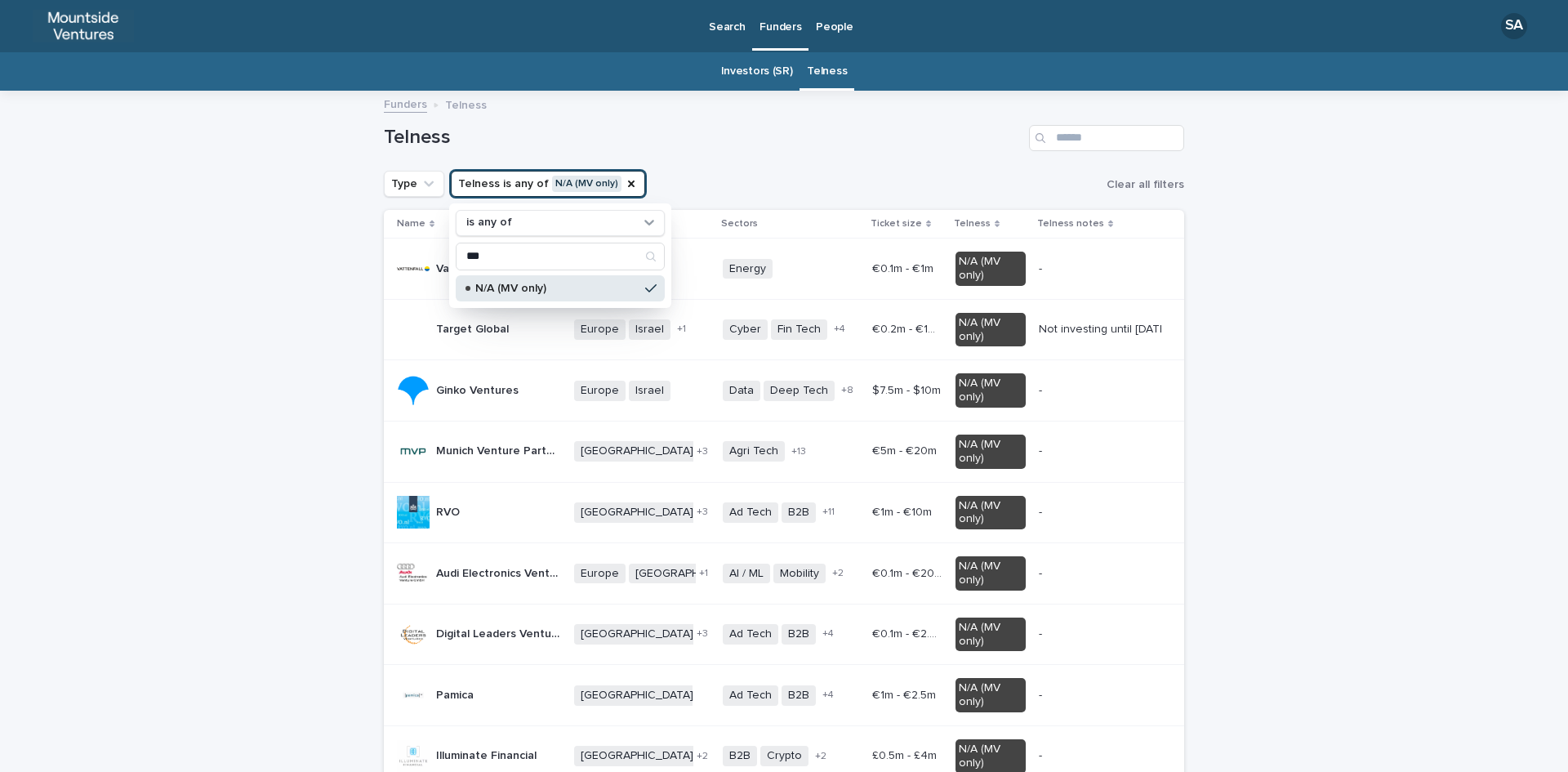 click on "Telness" at bounding box center [784, 132] 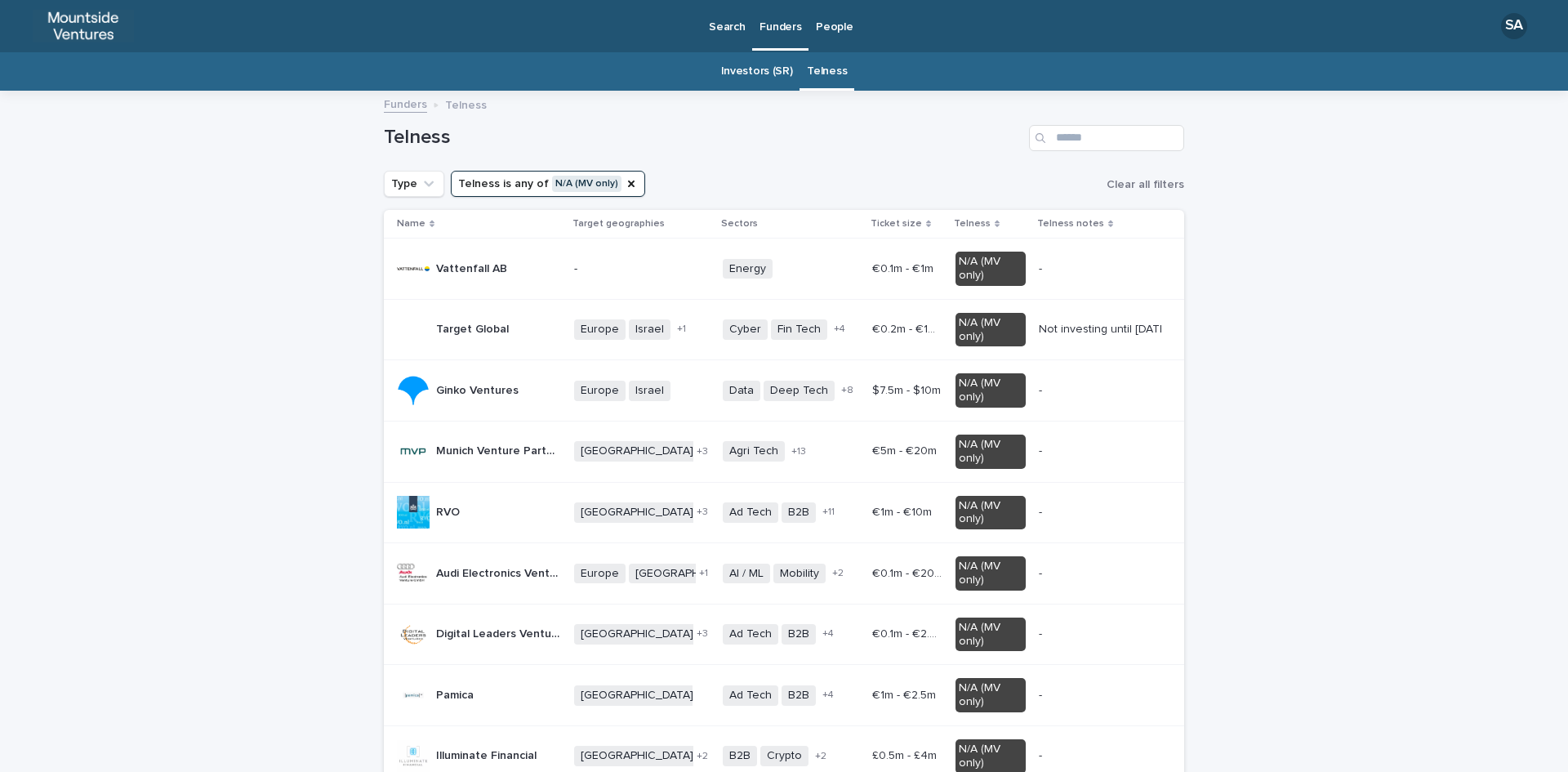 click on "-" at bounding box center (642, 269) 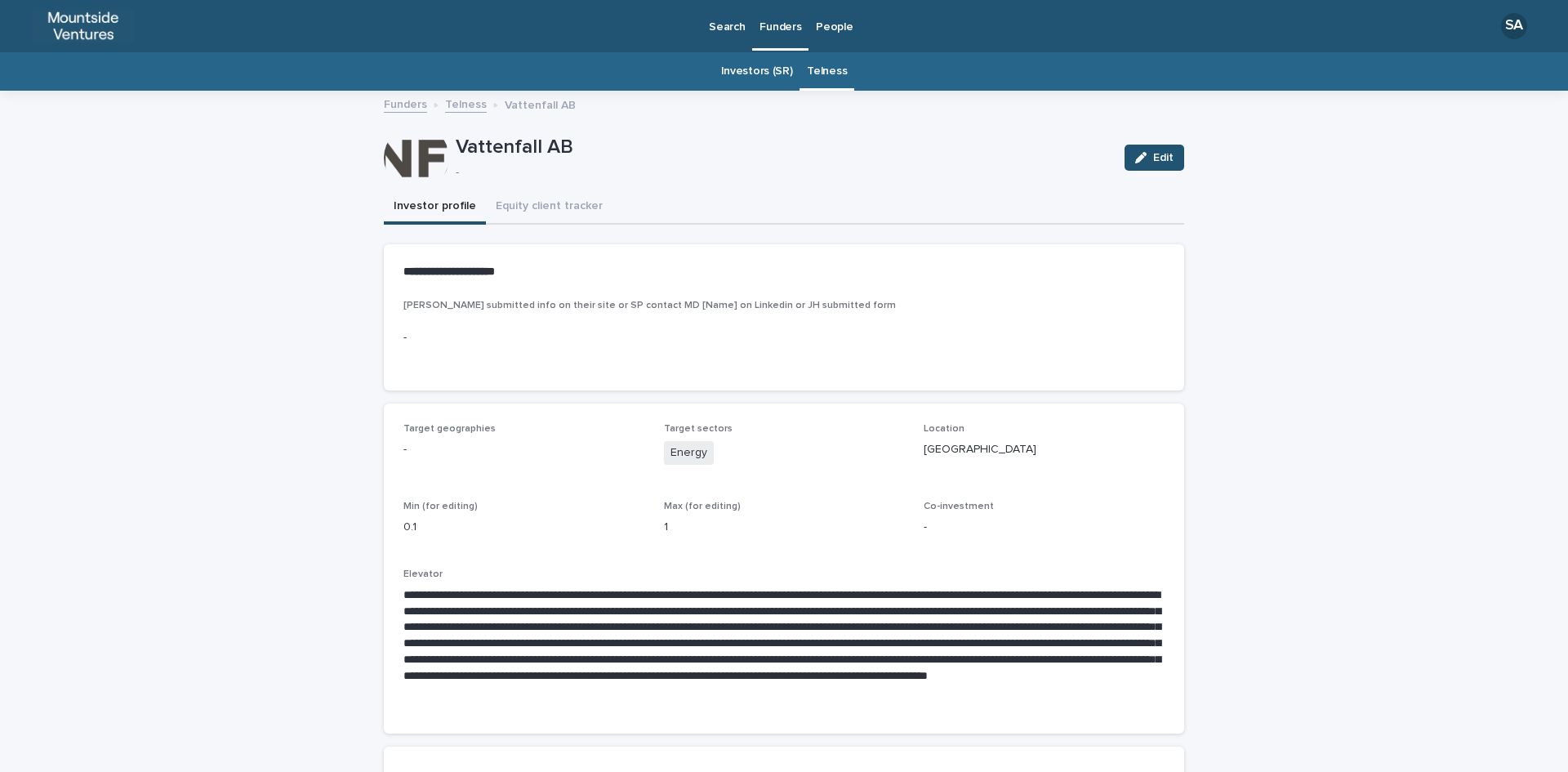 scroll, scrollTop: 52, scrollLeft: 0, axis: vertical 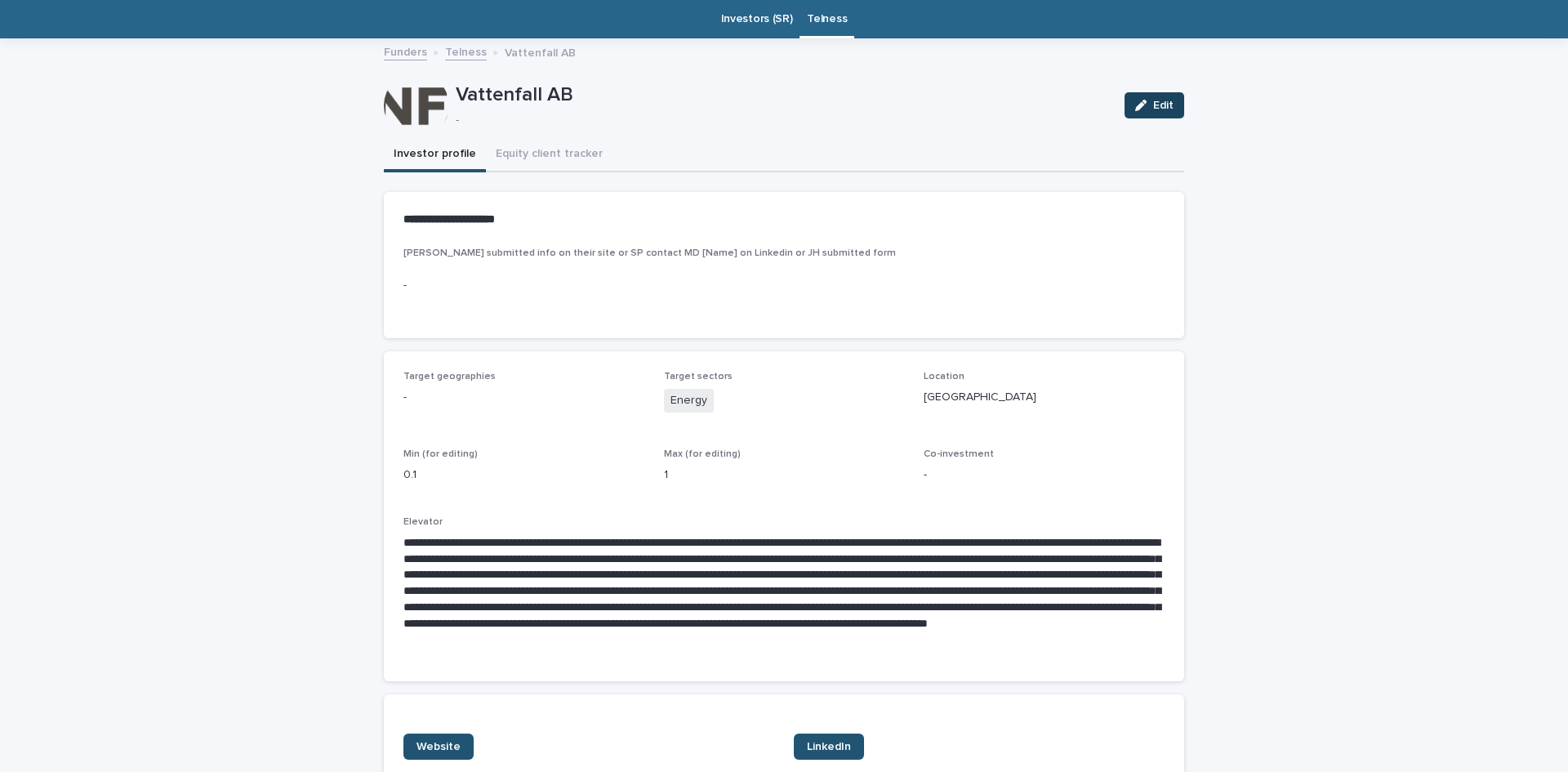 click at bounding box center [1144, 105] 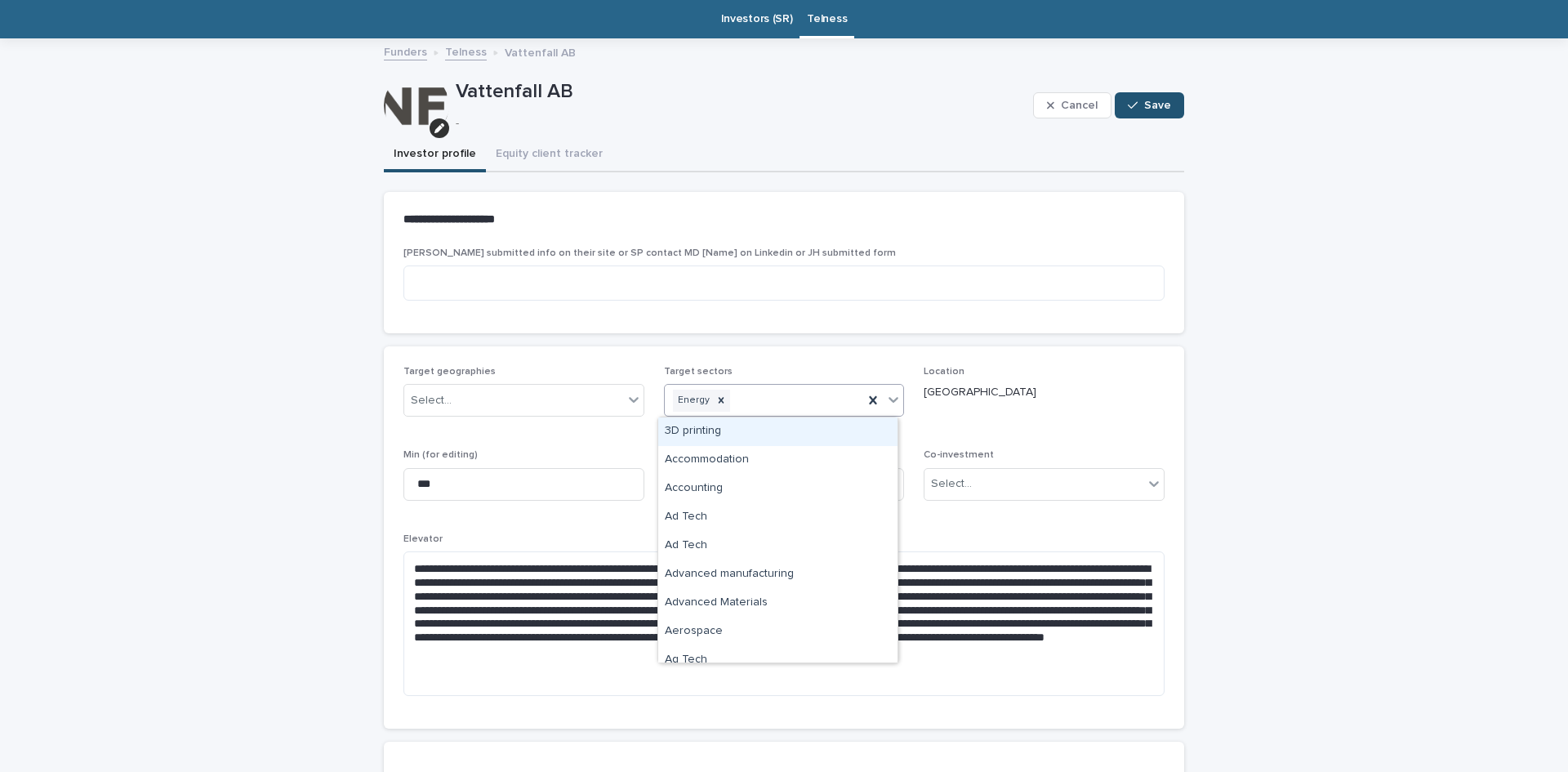 click on "Energy" at bounding box center (764, 400) 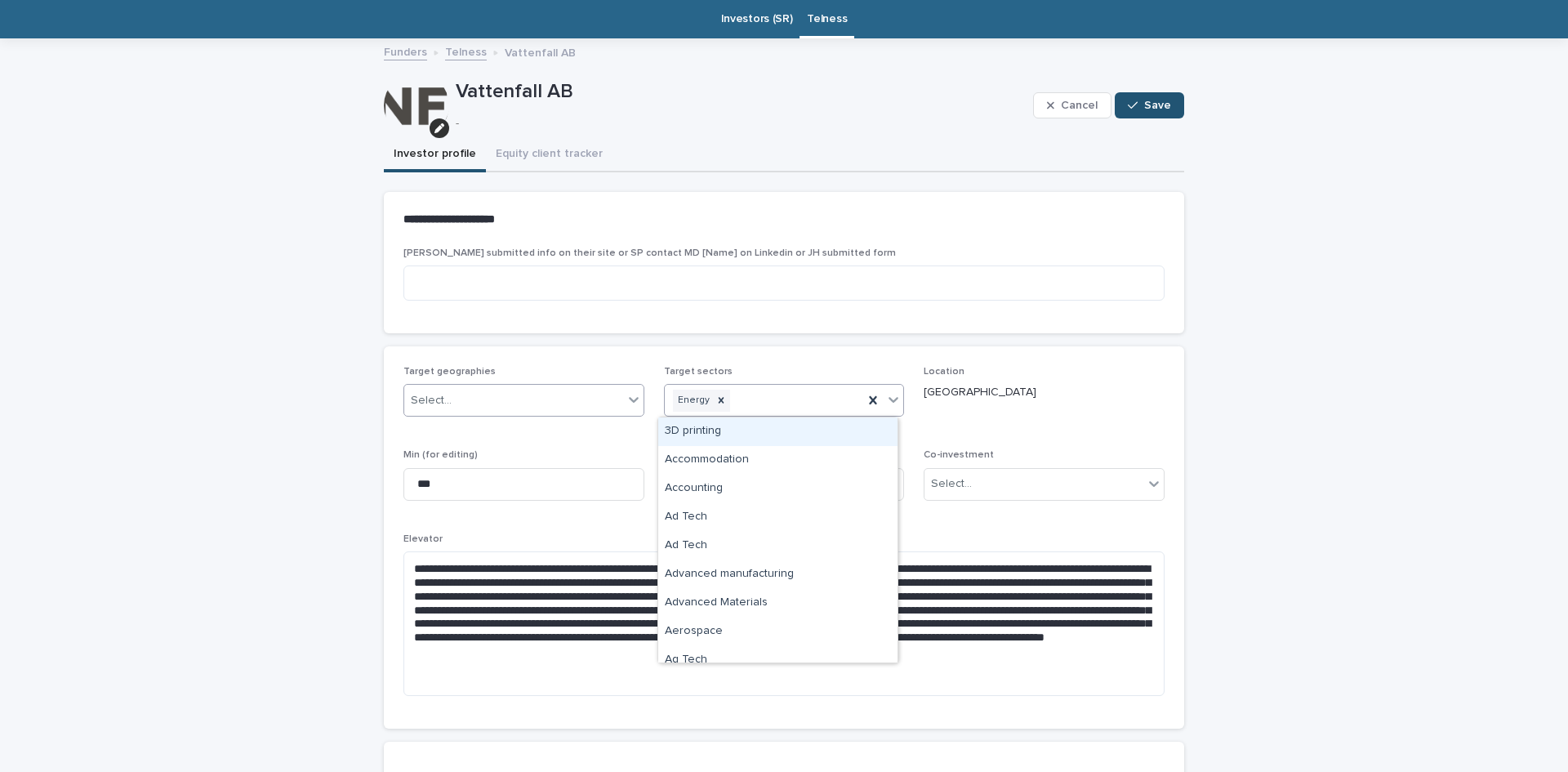 click on "Select..." at bounding box center [514, 400] 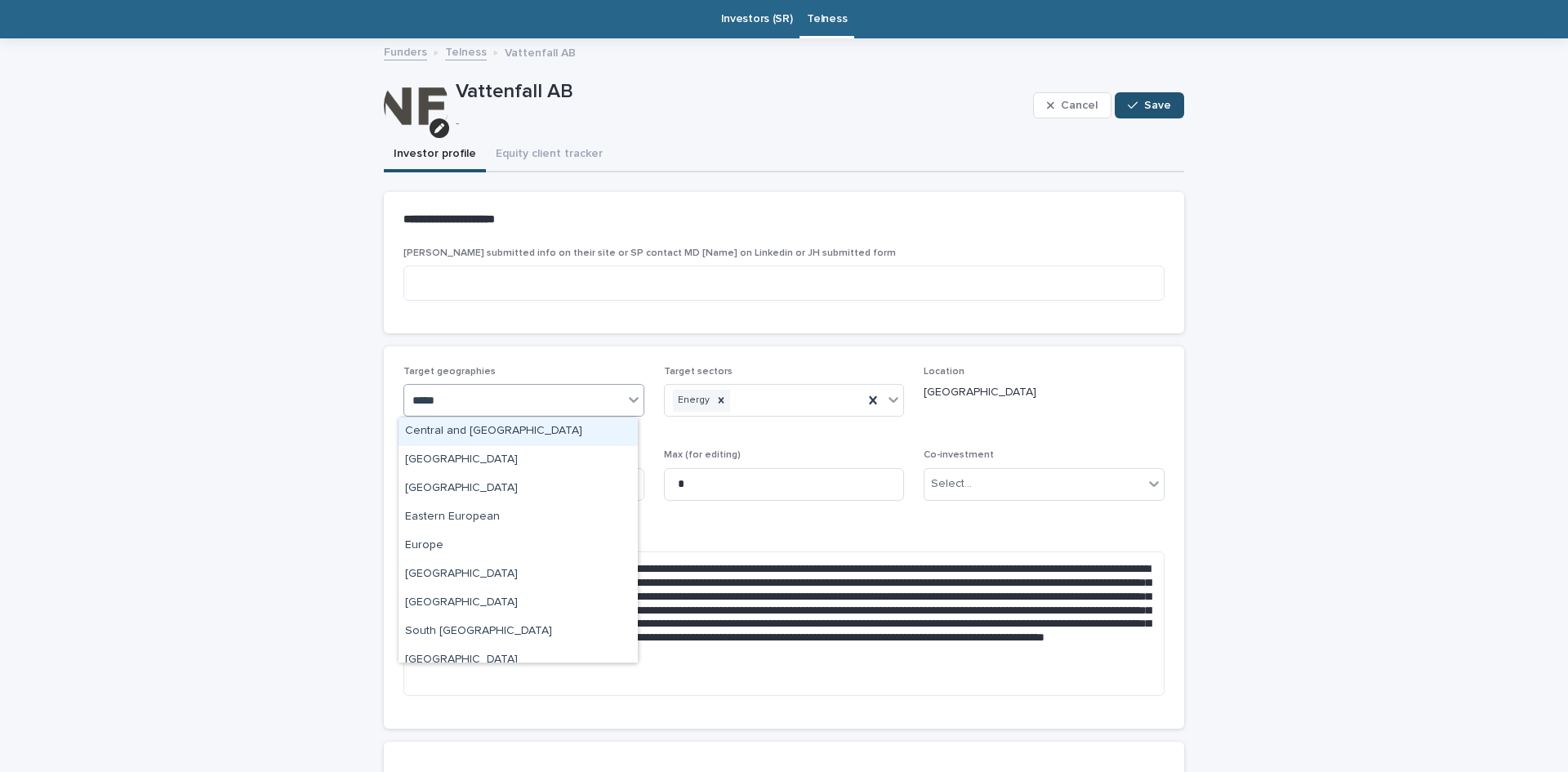 type on "******" 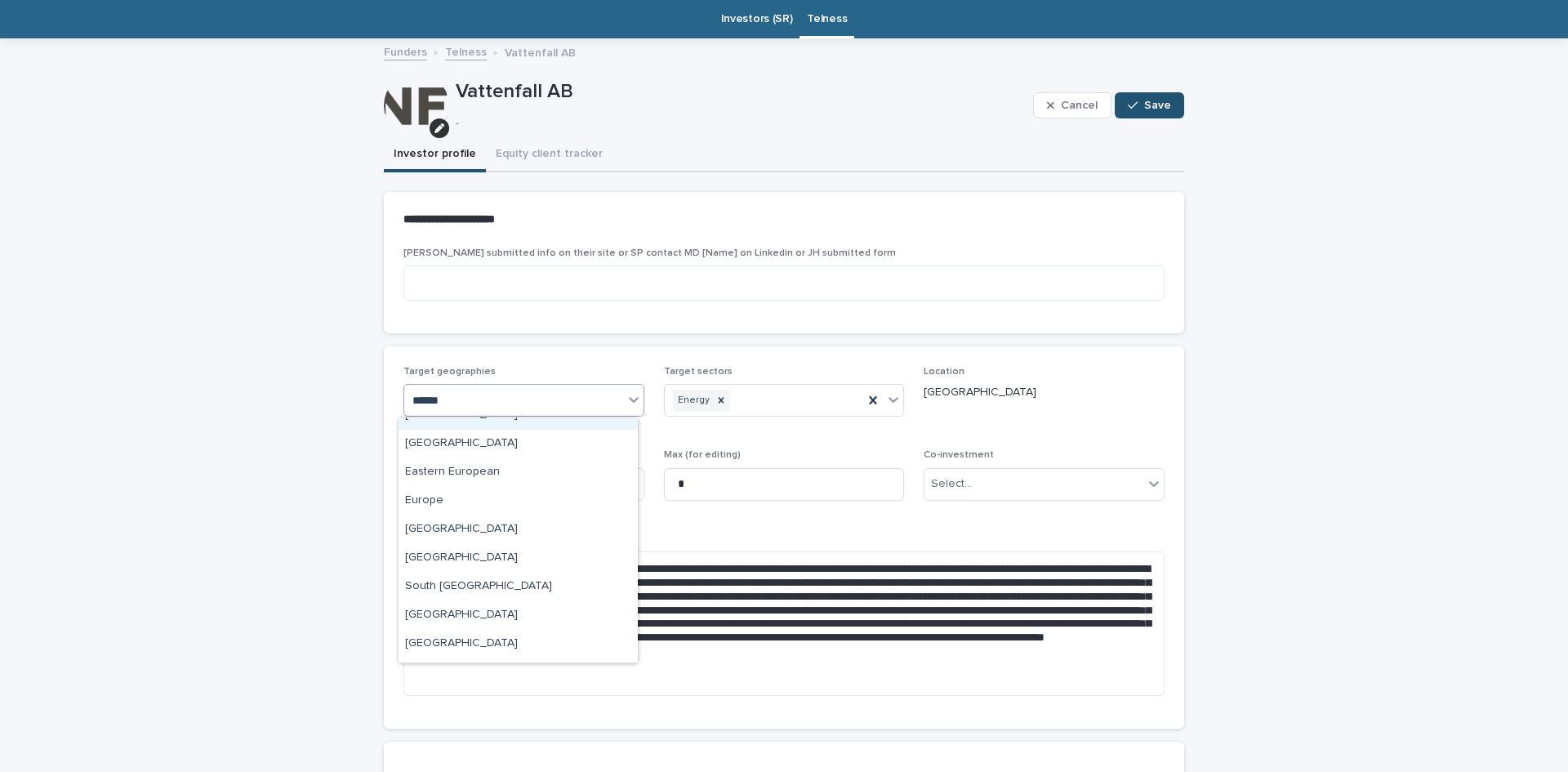 scroll, scrollTop: 48, scrollLeft: 0, axis: vertical 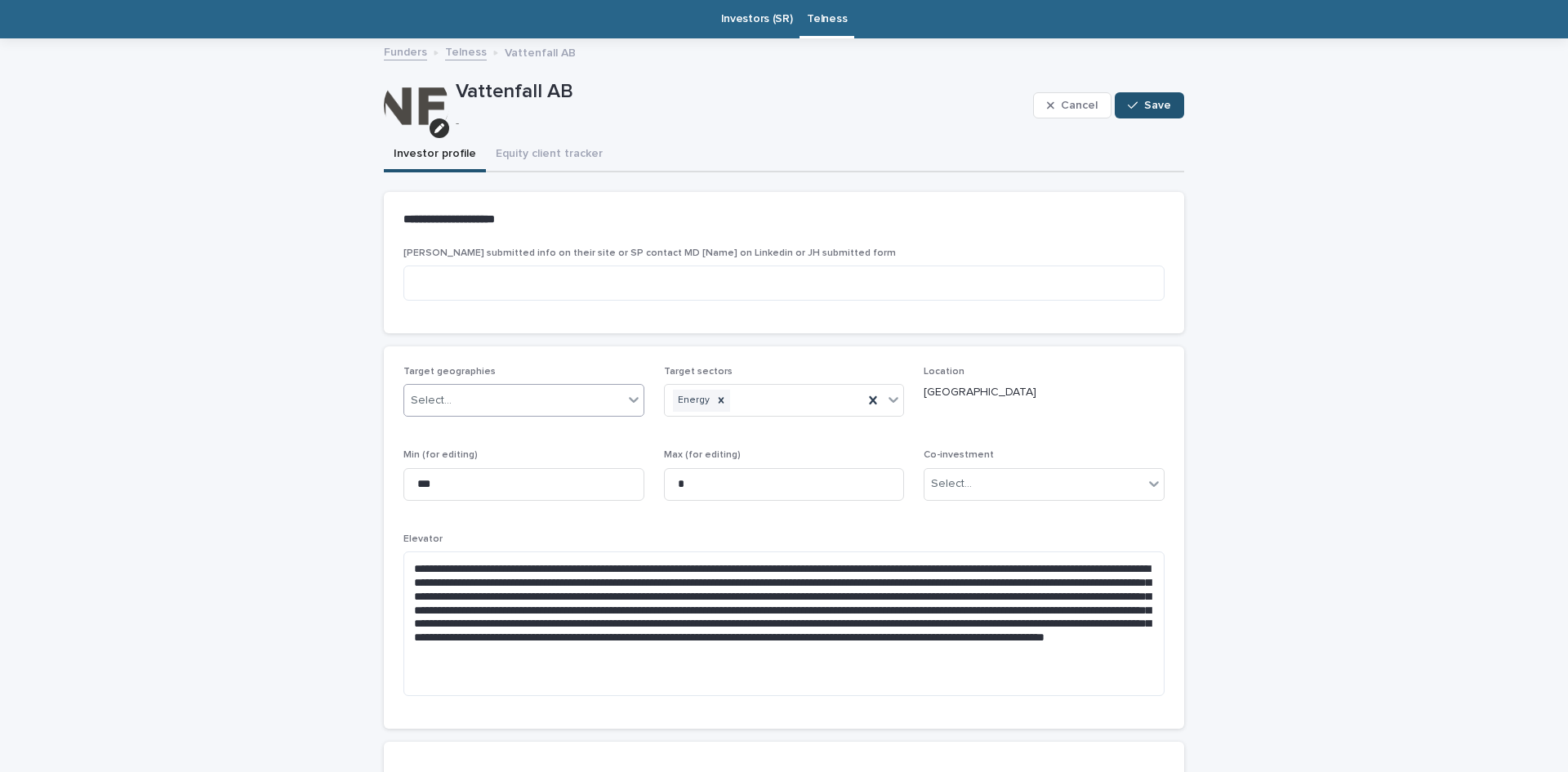 drag, startPoint x: 465, startPoint y: 396, endPoint x: 390, endPoint y: 392, distance: 75.10659 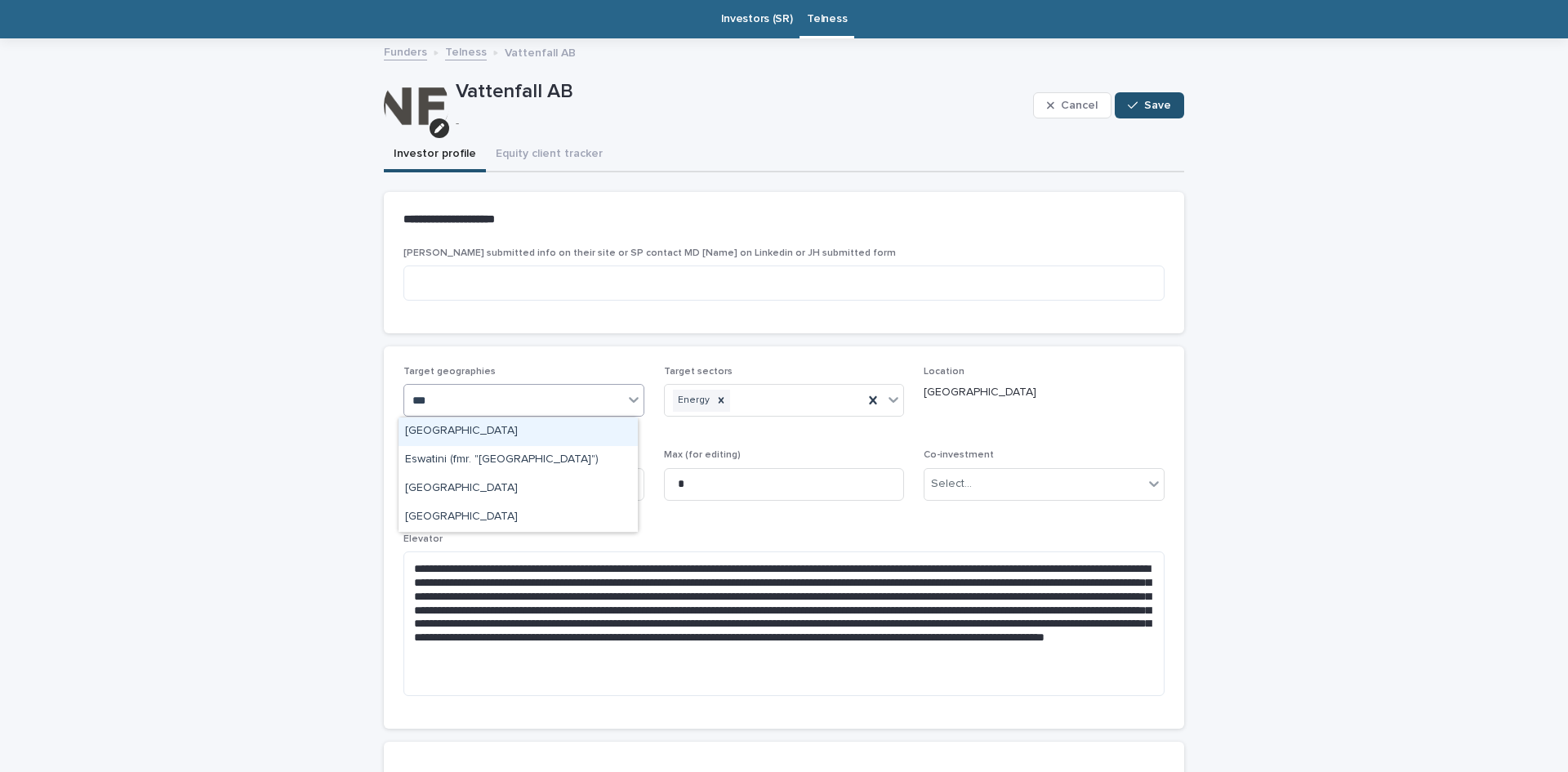 type on "****" 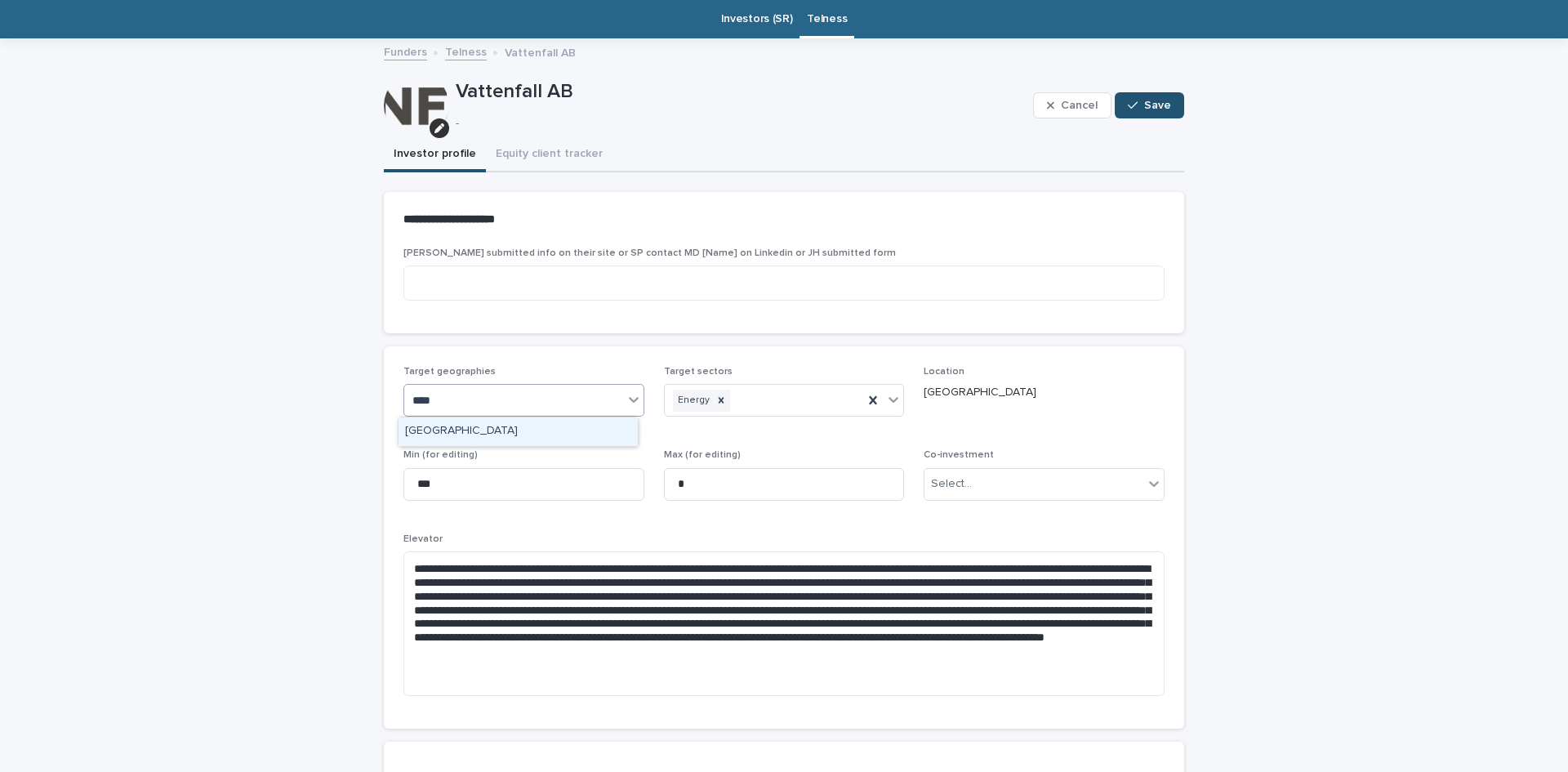 click on "[GEOGRAPHIC_DATA]" at bounding box center (518, 431) 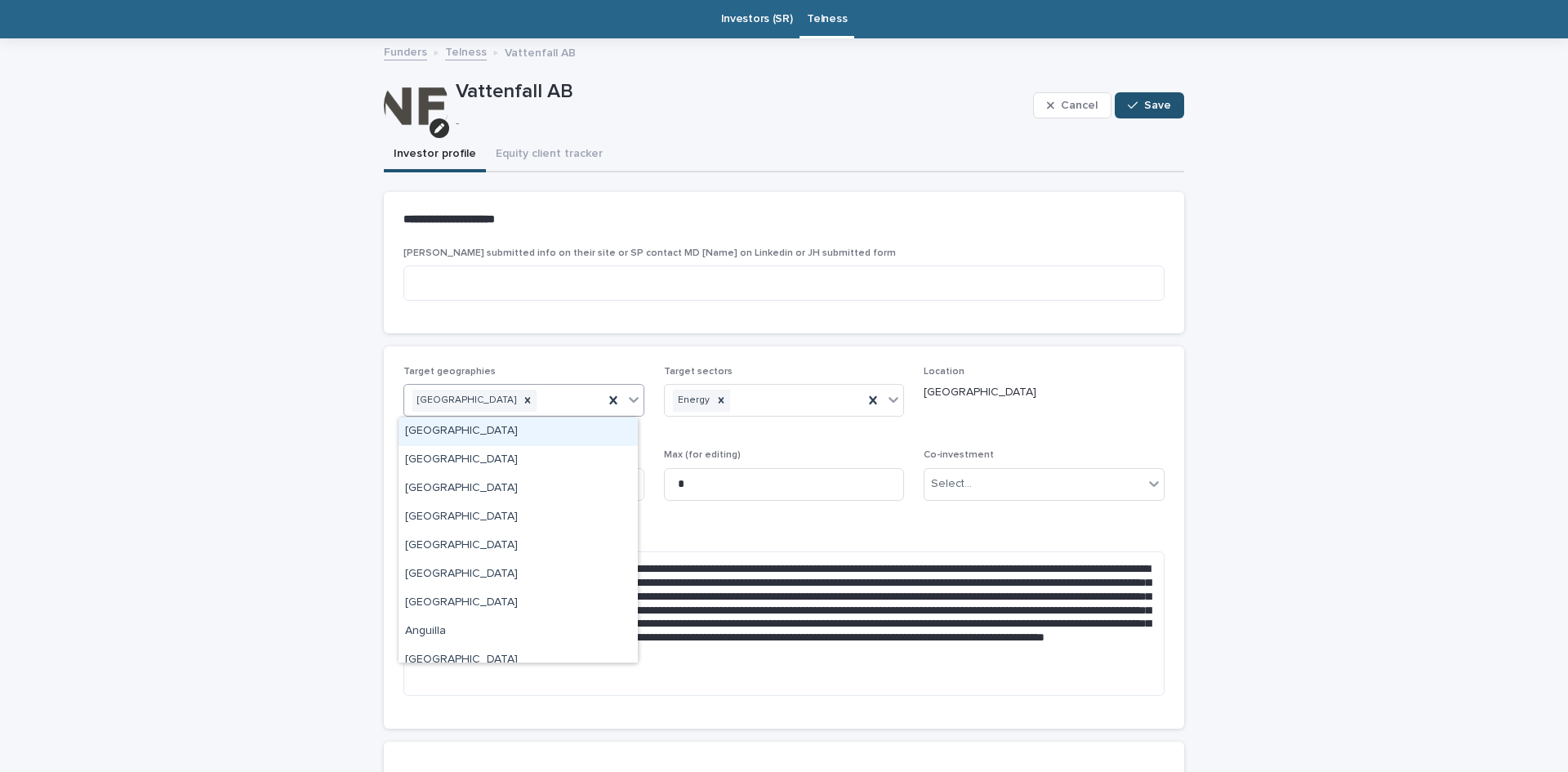 click on "[GEOGRAPHIC_DATA]" at bounding box center [504, 400] 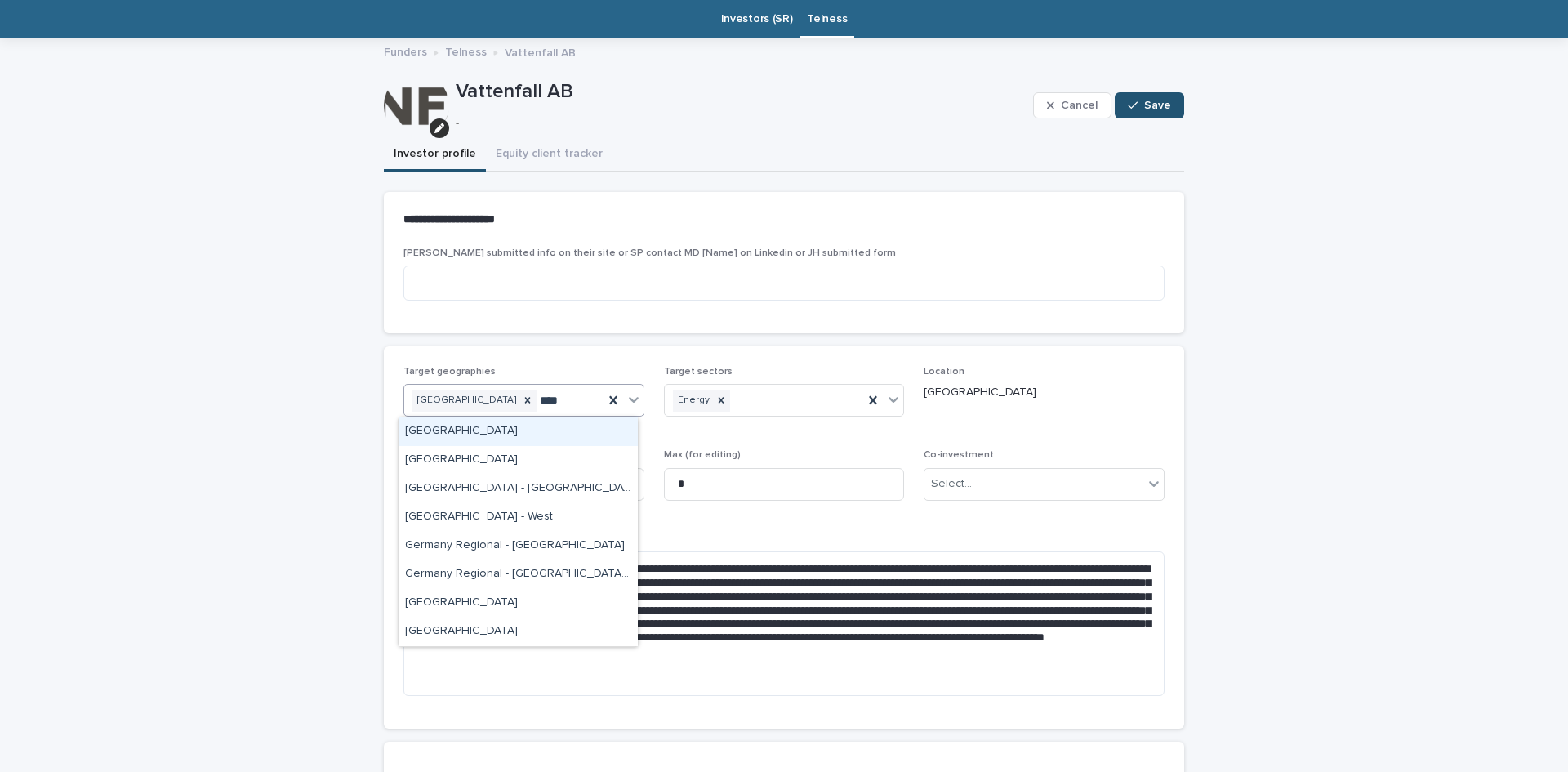 type on "*****" 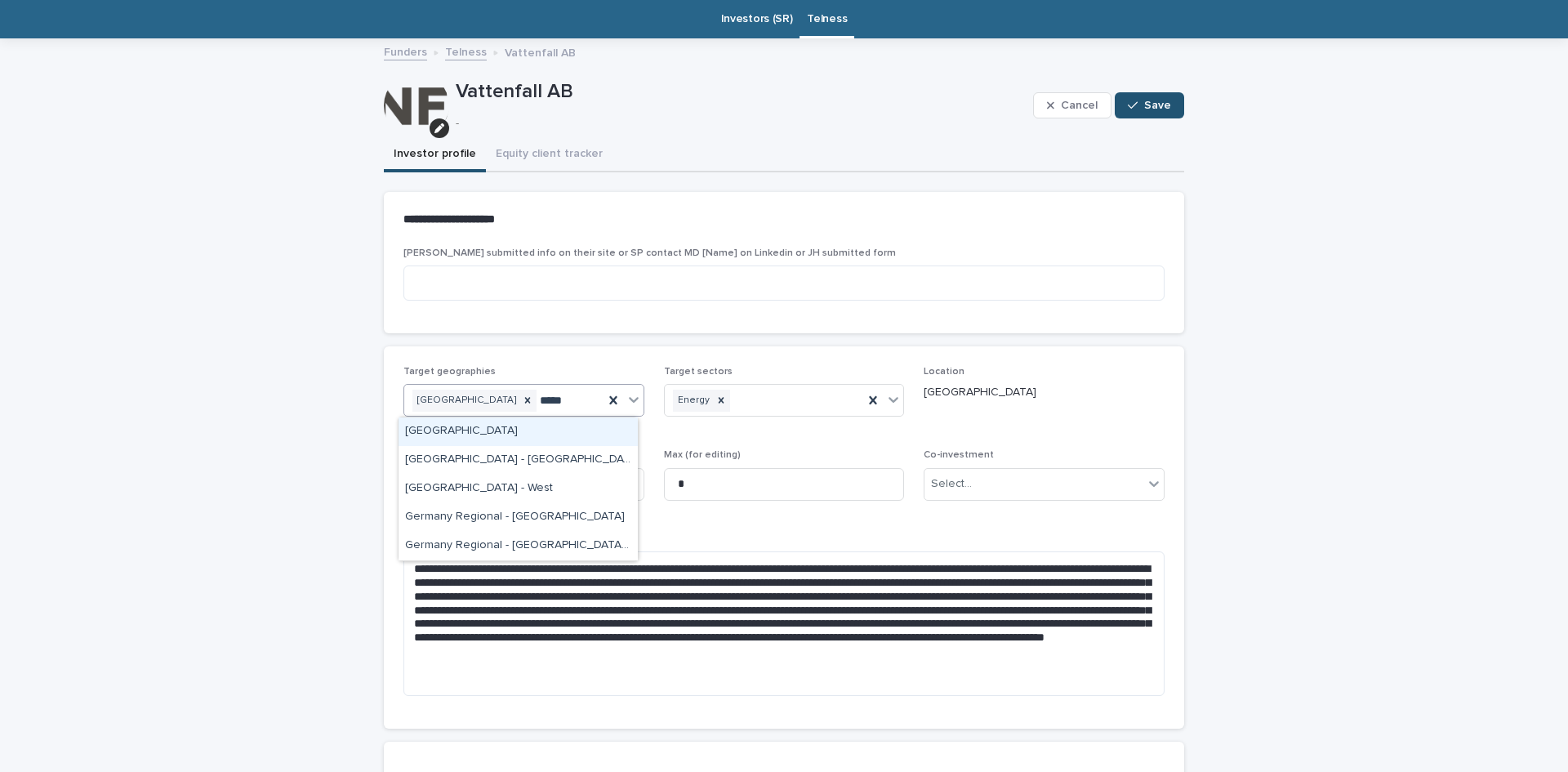 click on "[GEOGRAPHIC_DATA]" at bounding box center (518, 431) 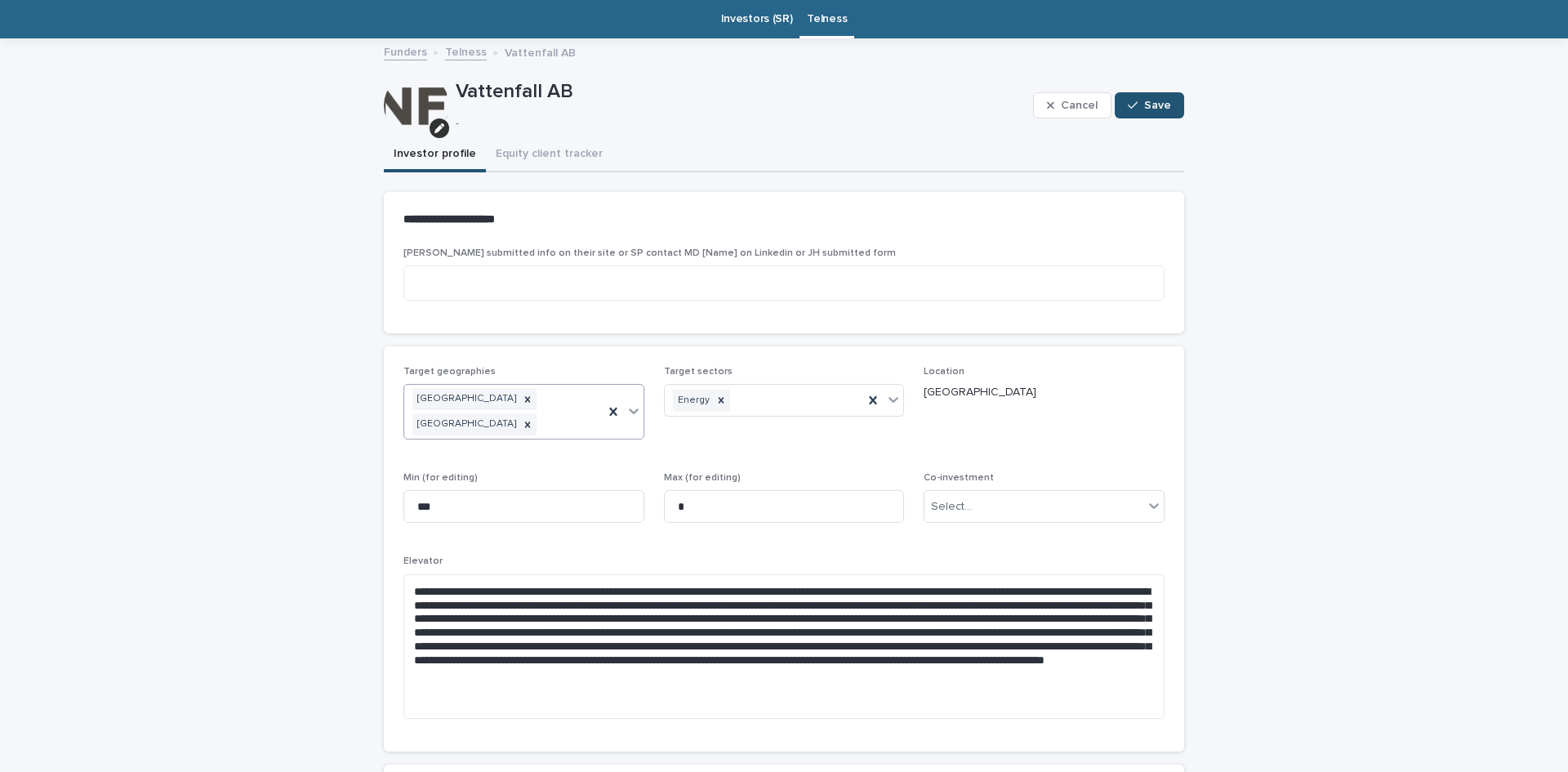 click on "Germany Sweden" at bounding box center (504, 412) 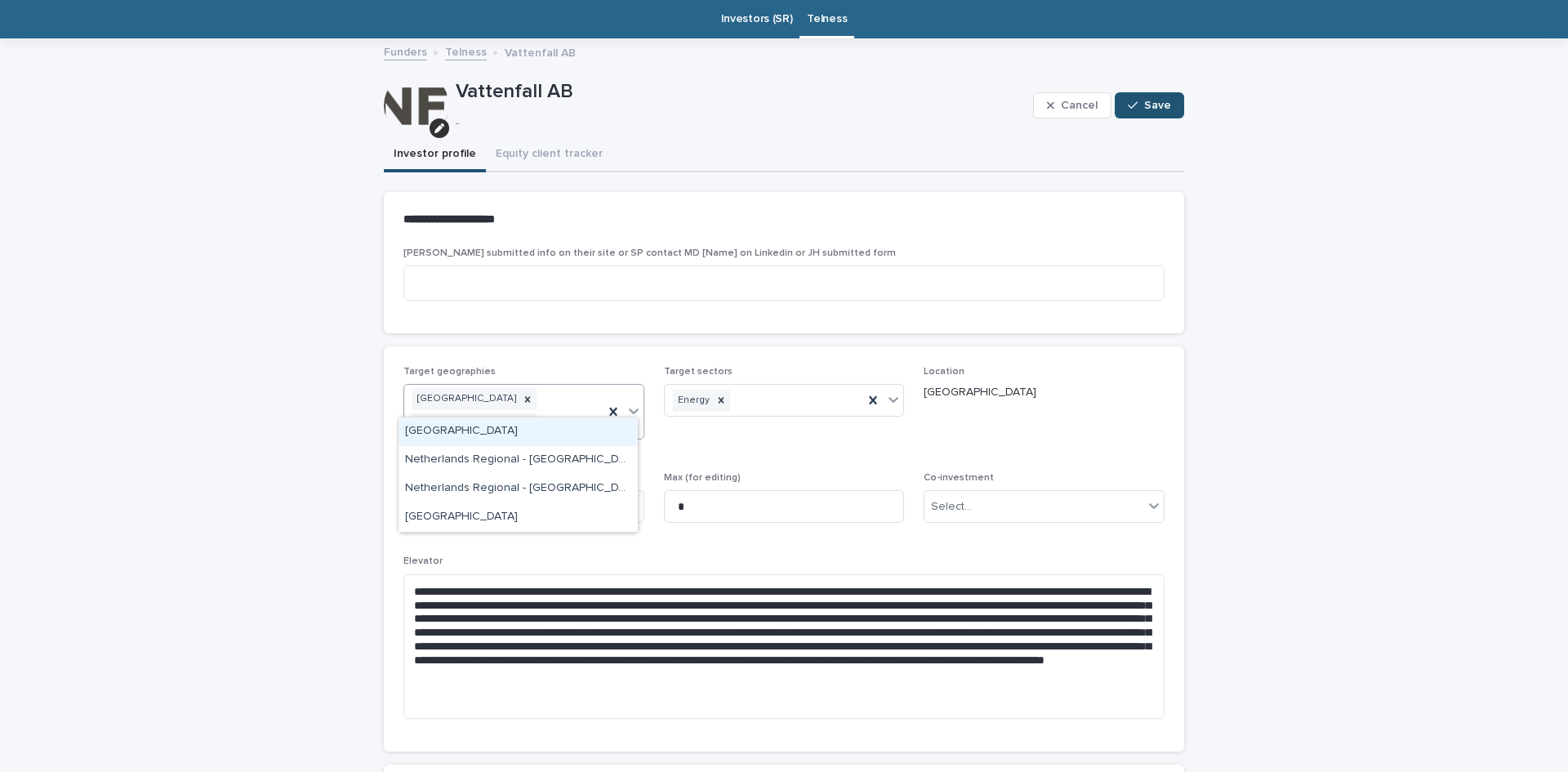type on "******" 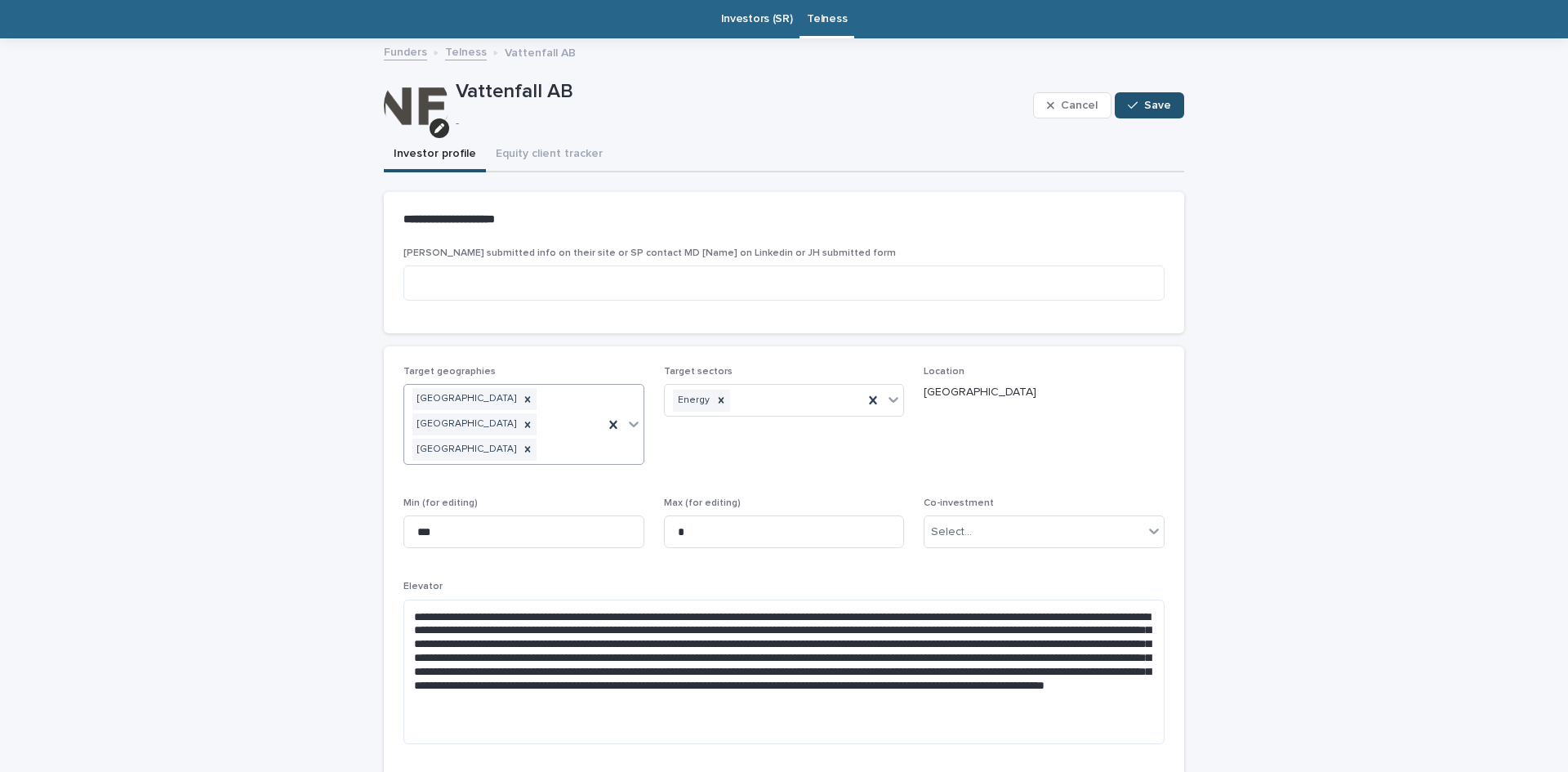 click on "Germany Netherlands Sweden" at bounding box center (504, 424) 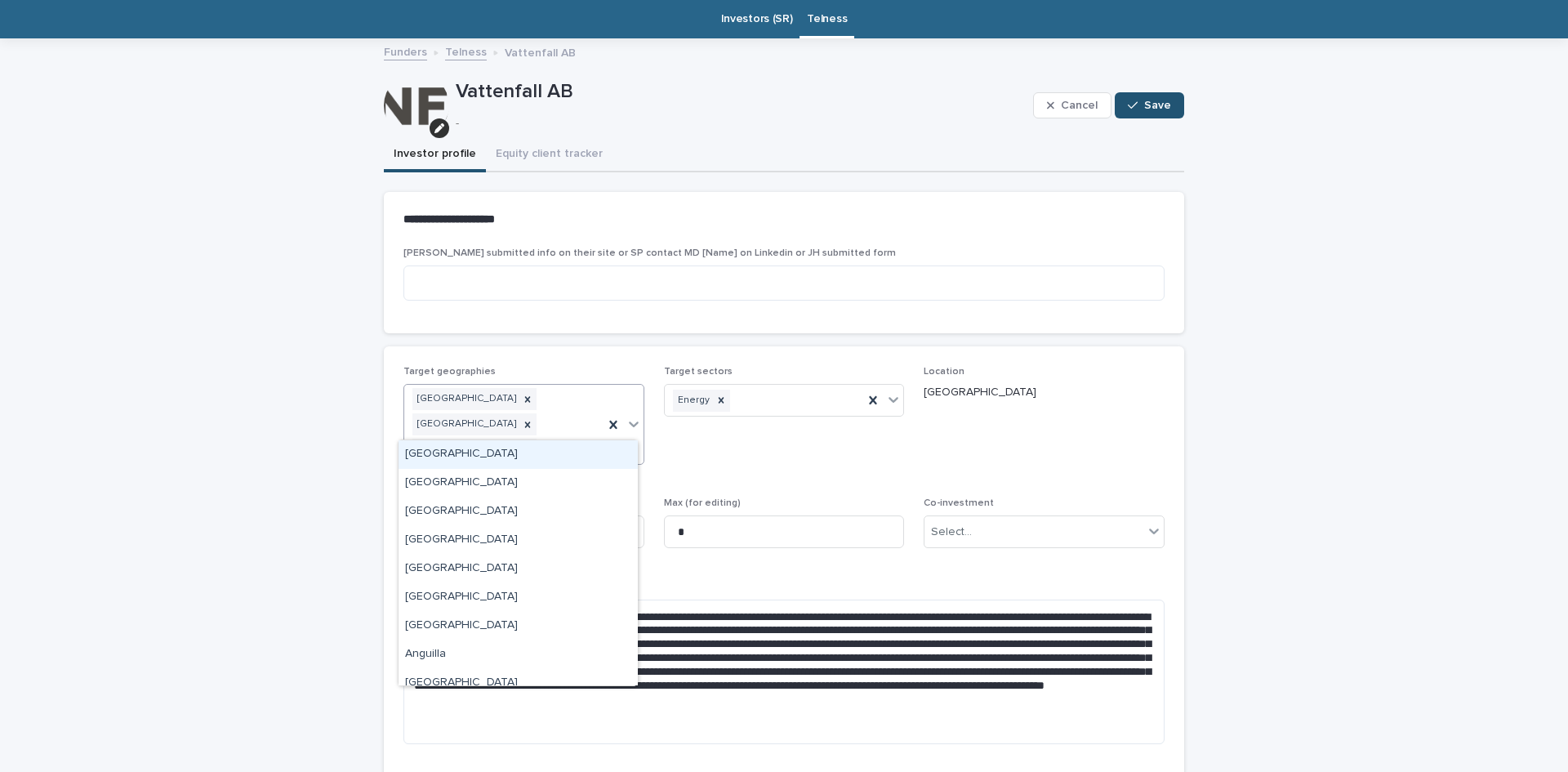 type on "*" 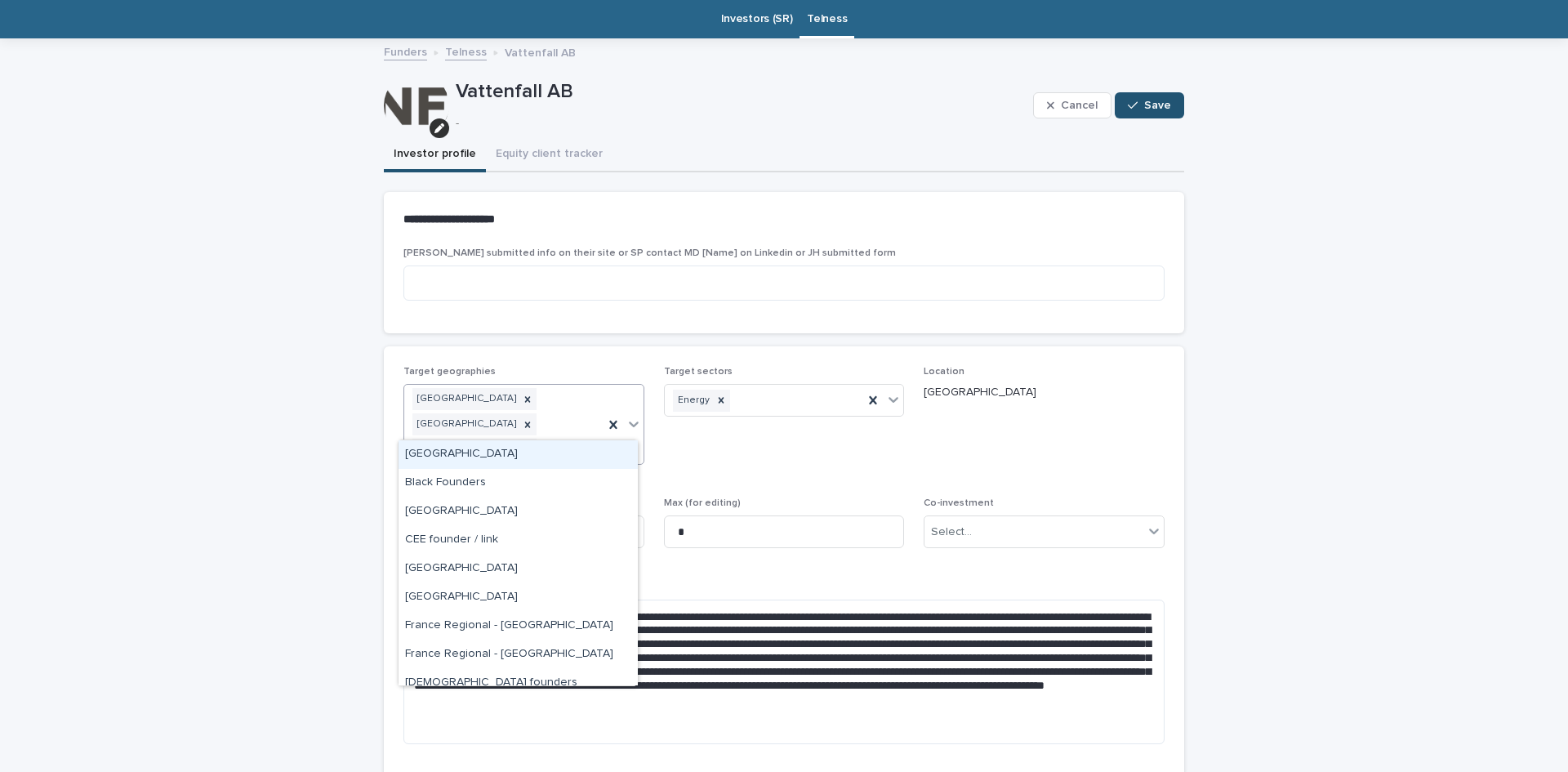 type on "***" 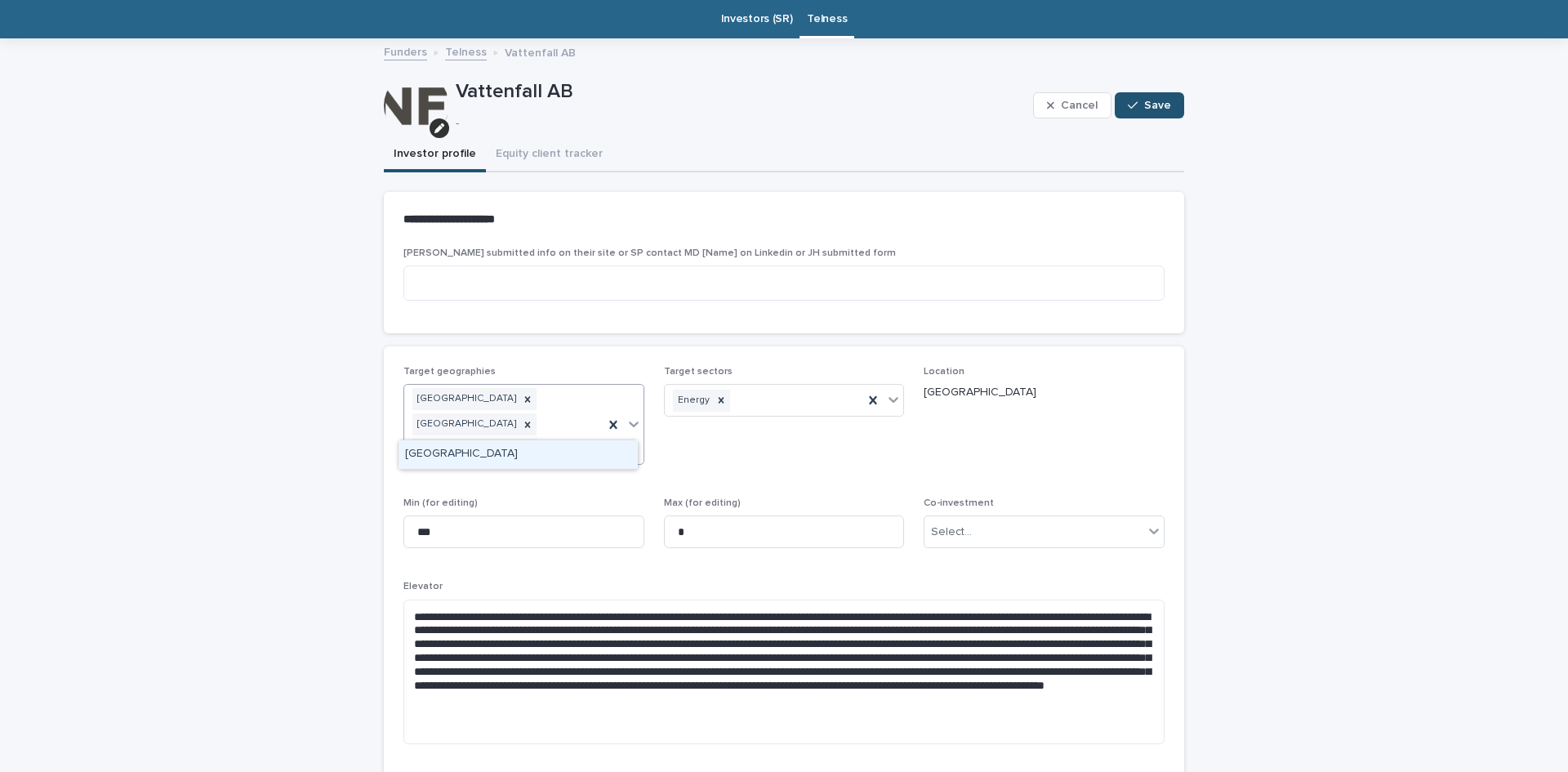 click on "[GEOGRAPHIC_DATA]" at bounding box center [518, 454] 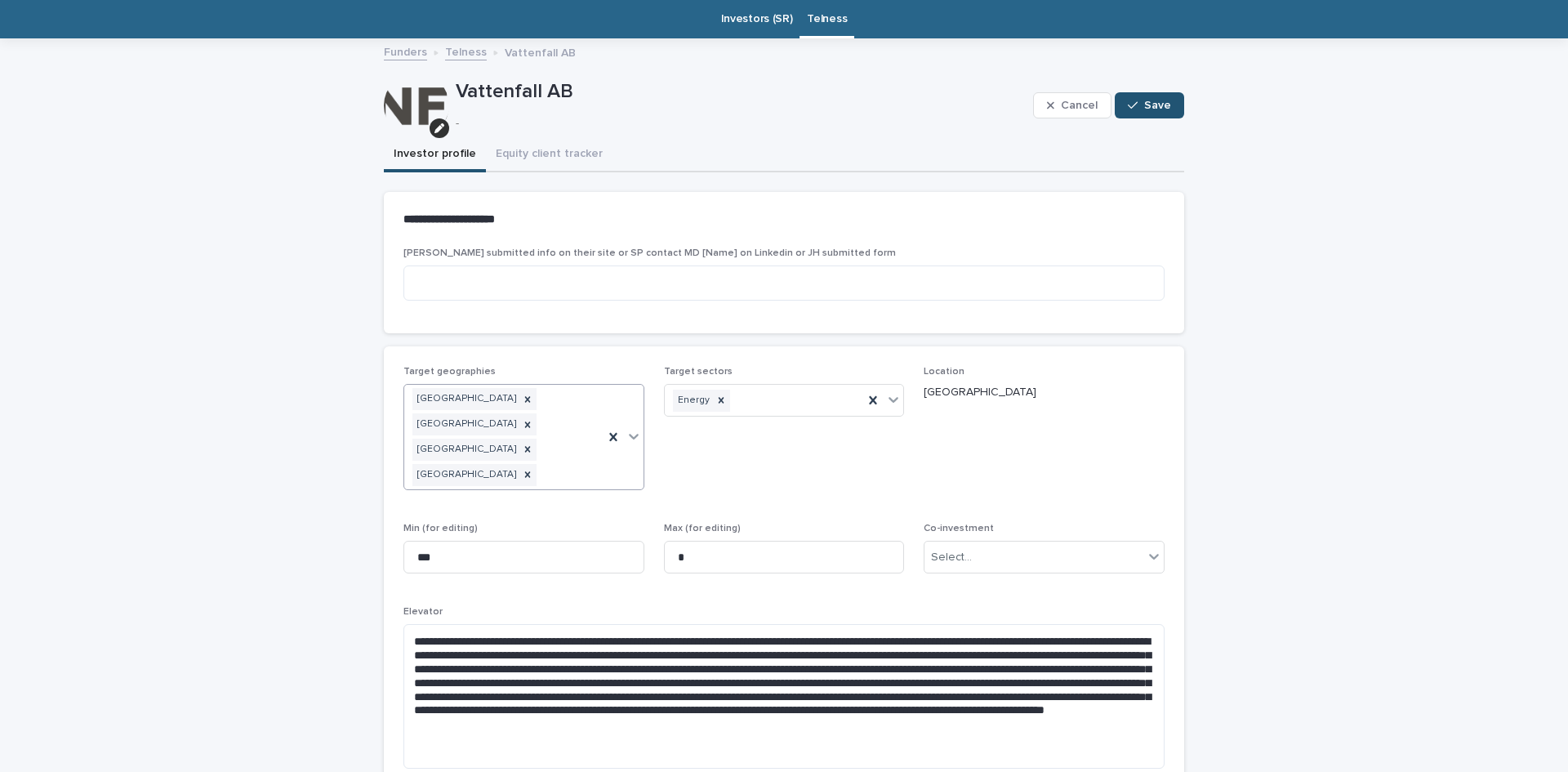 click on "**********" at bounding box center (784, 524) 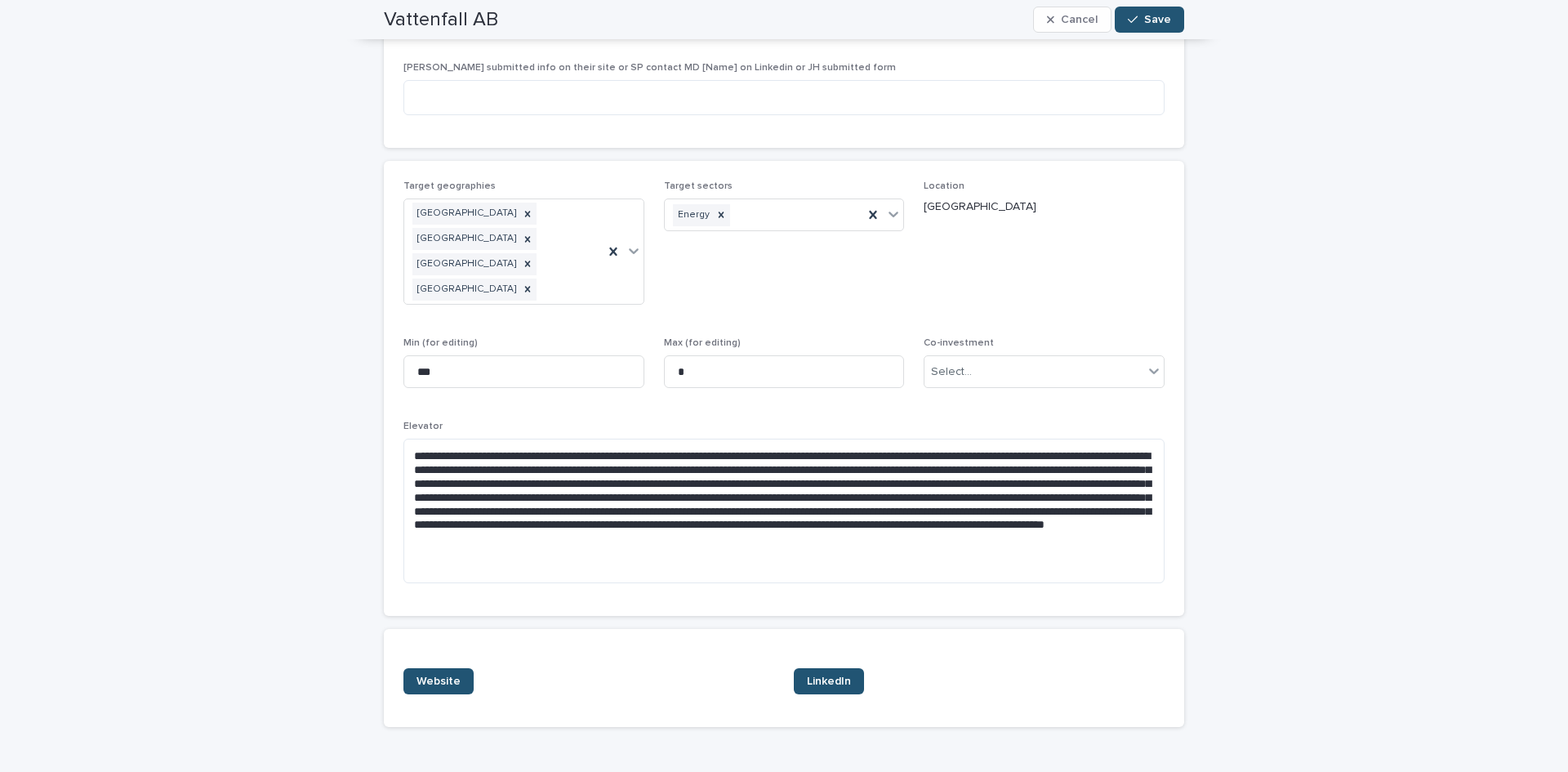 scroll, scrollTop: 0, scrollLeft: 0, axis: both 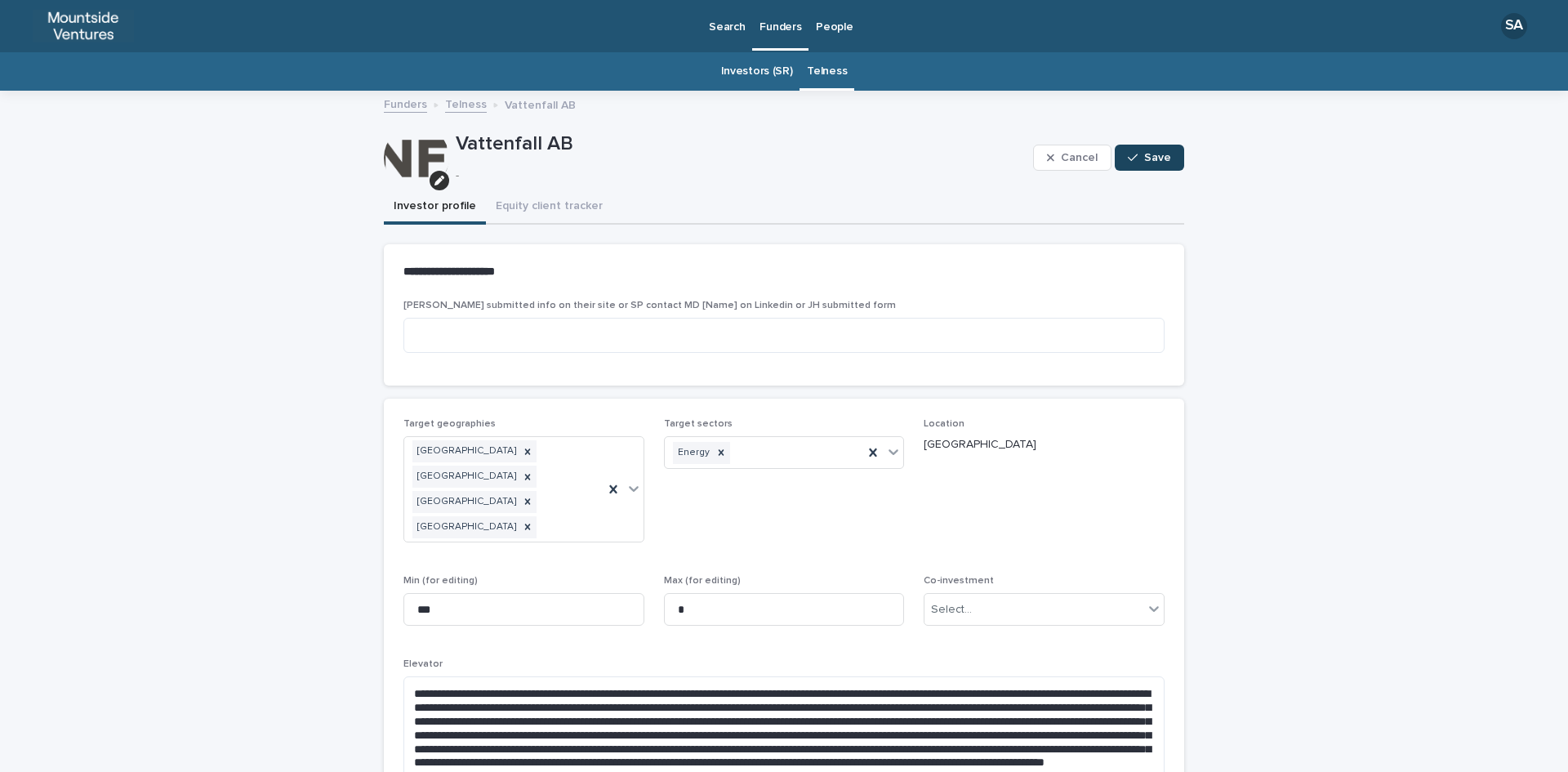 click at bounding box center (1136, 158) 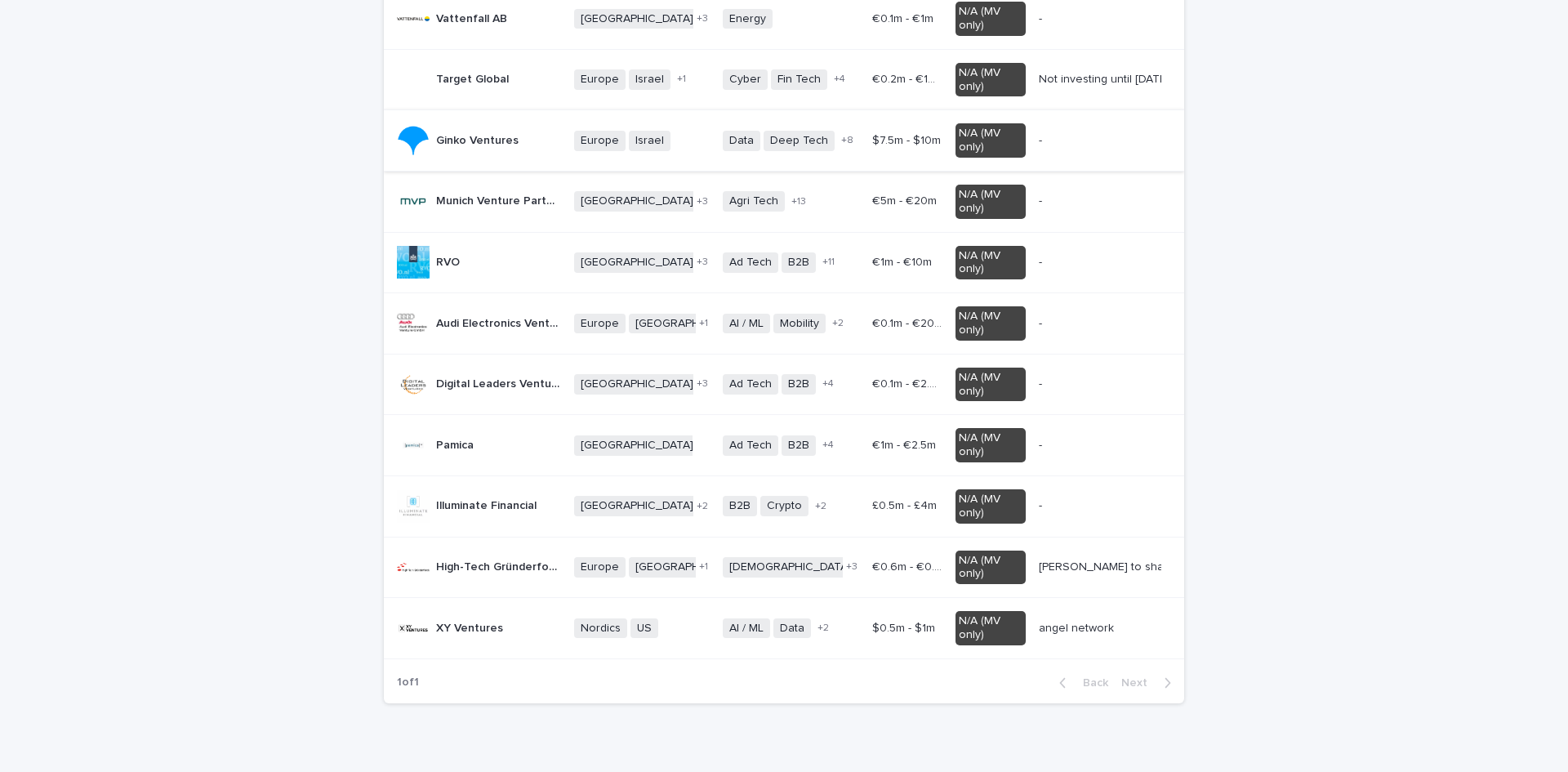 scroll, scrollTop: 0, scrollLeft: 0, axis: both 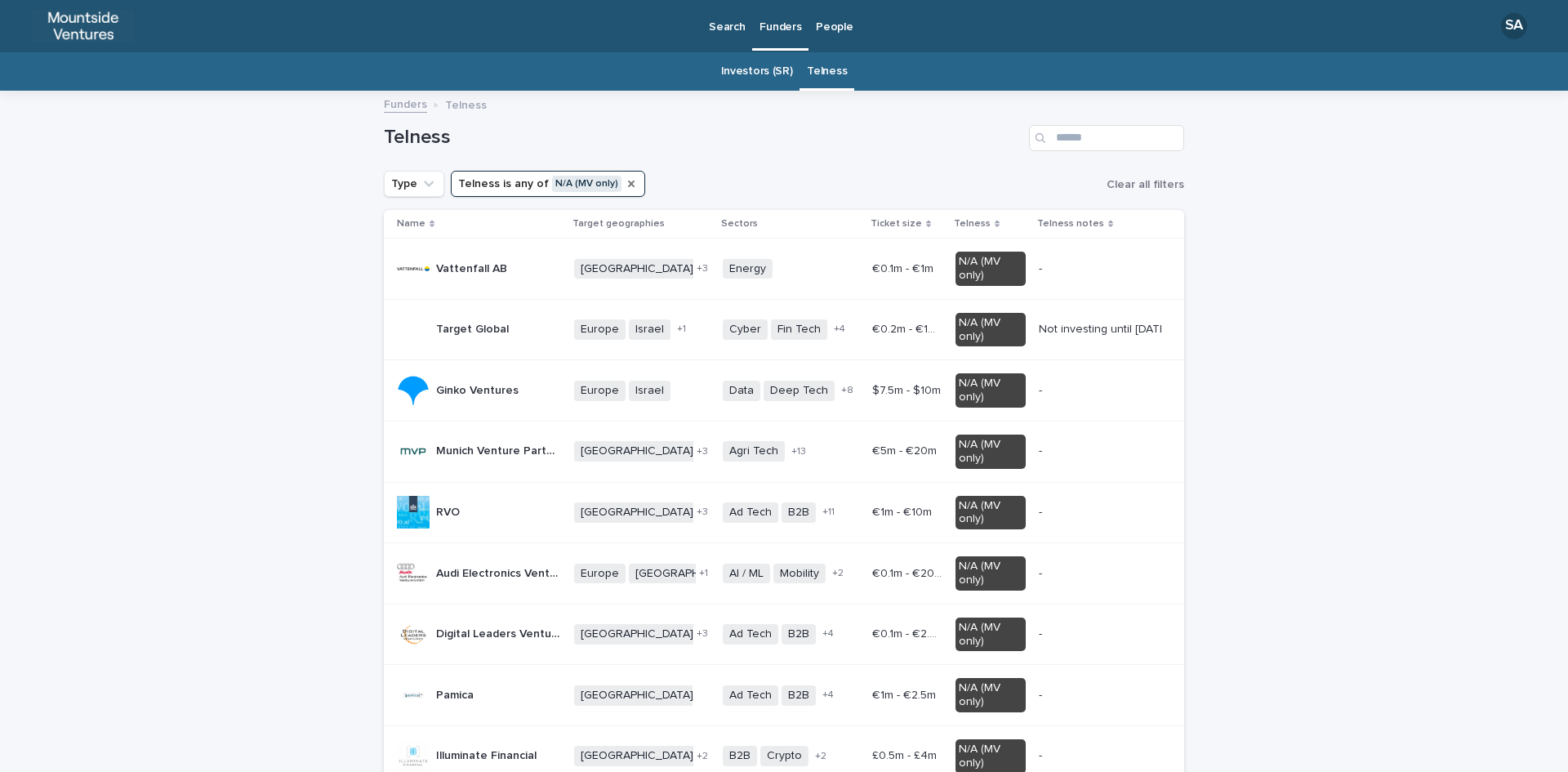 click 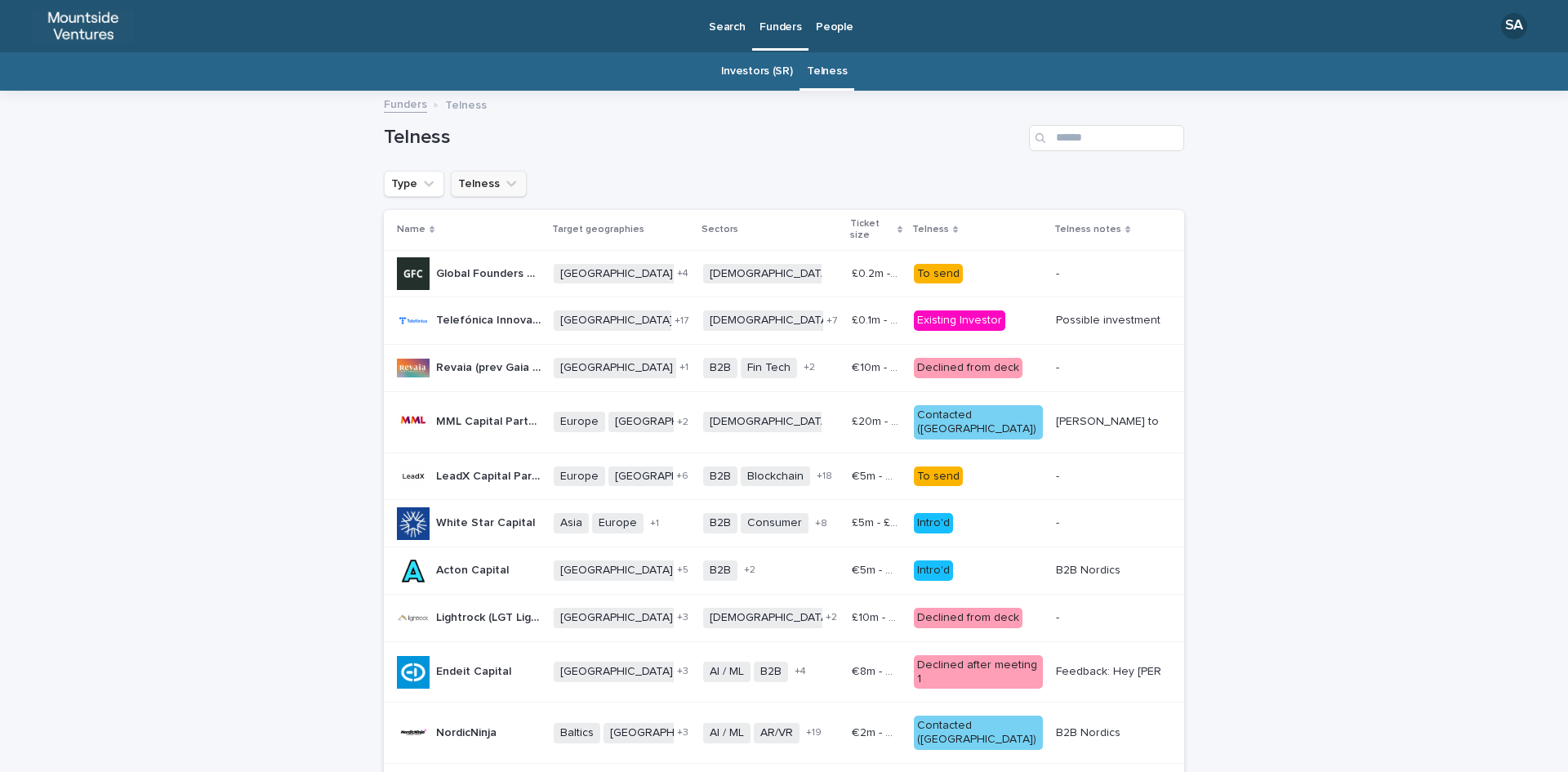 click on "Telness" at bounding box center (488, 184) 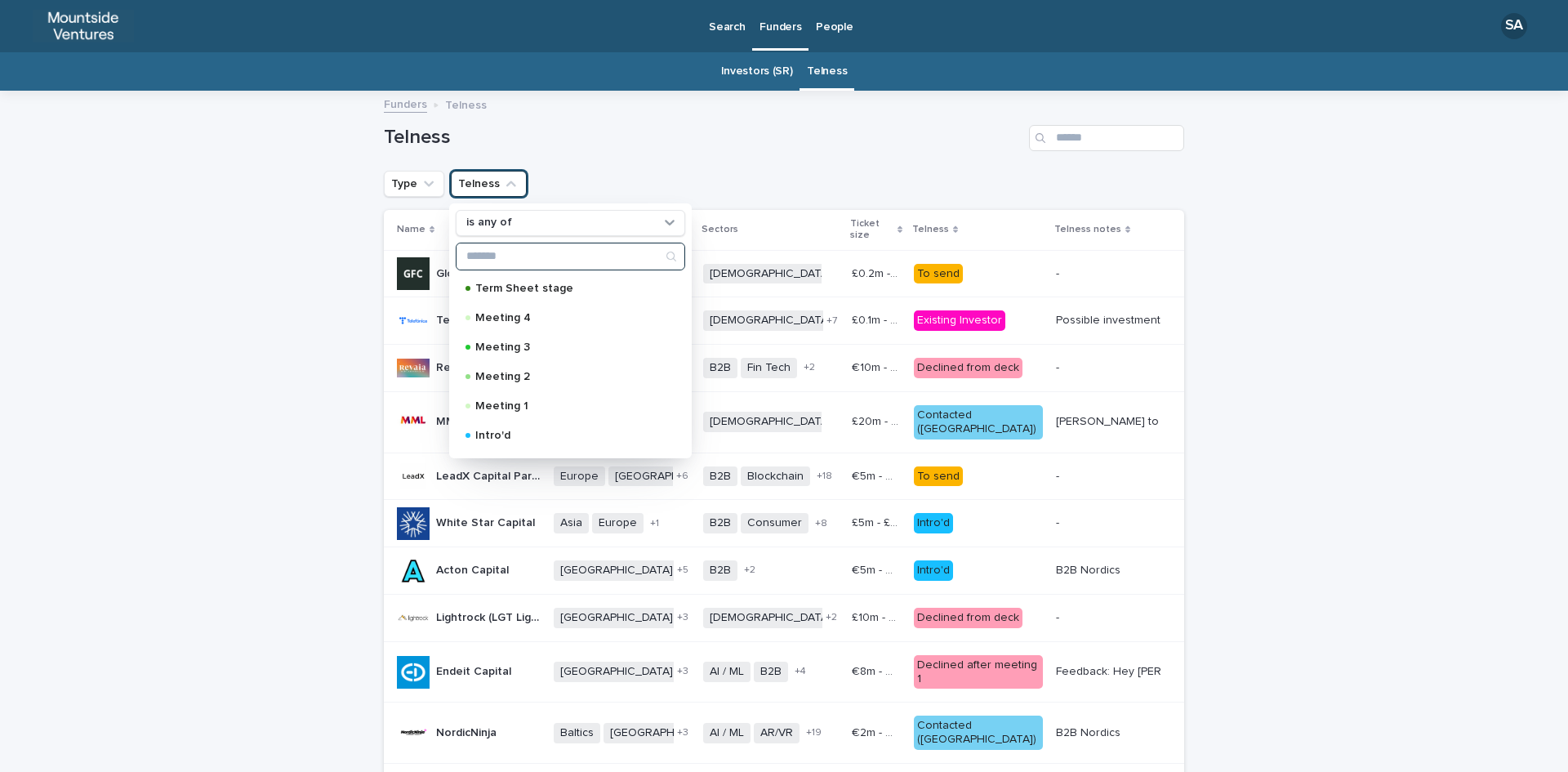 click at bounding box center (570, 257) 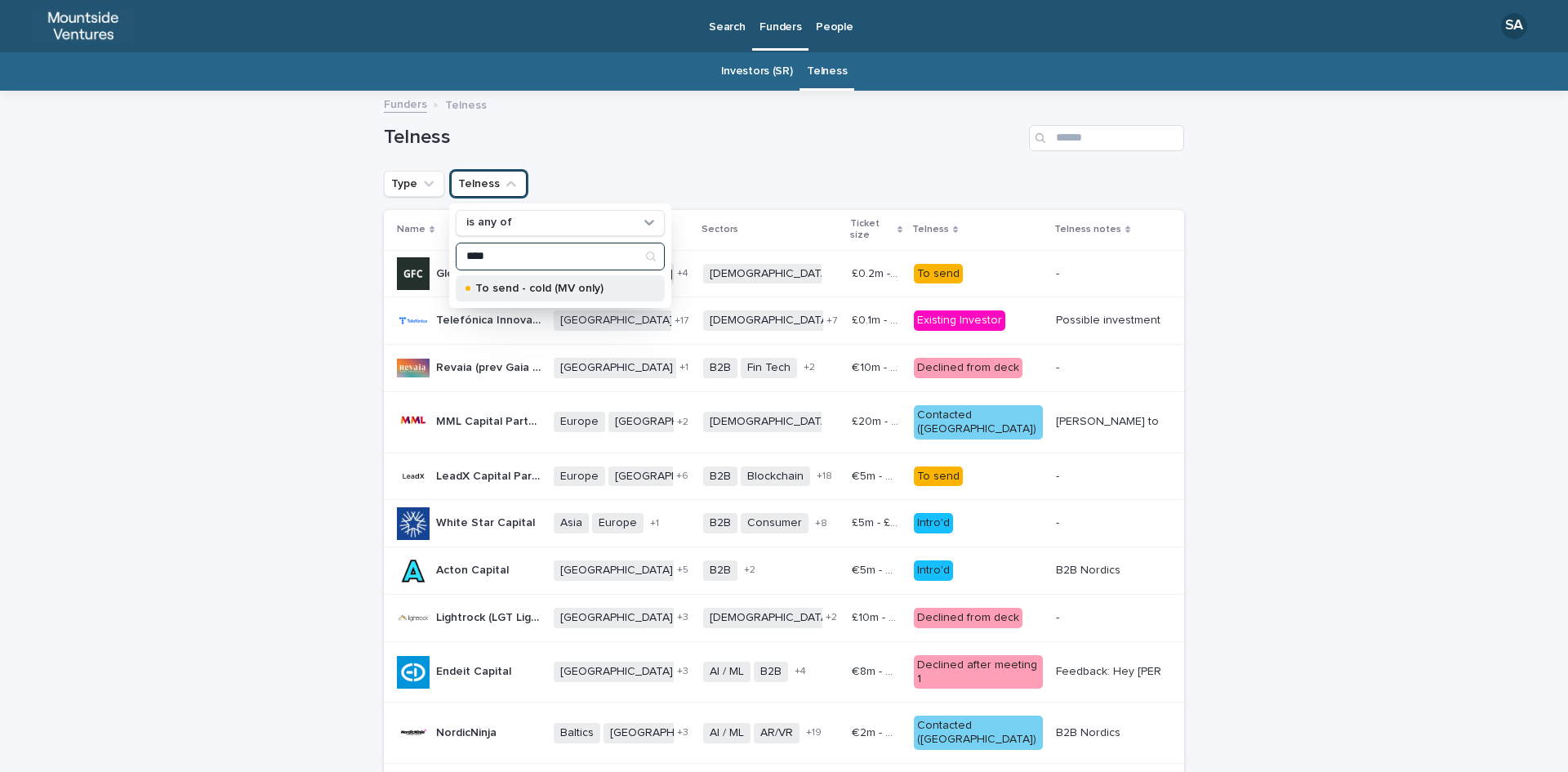 type on "****" 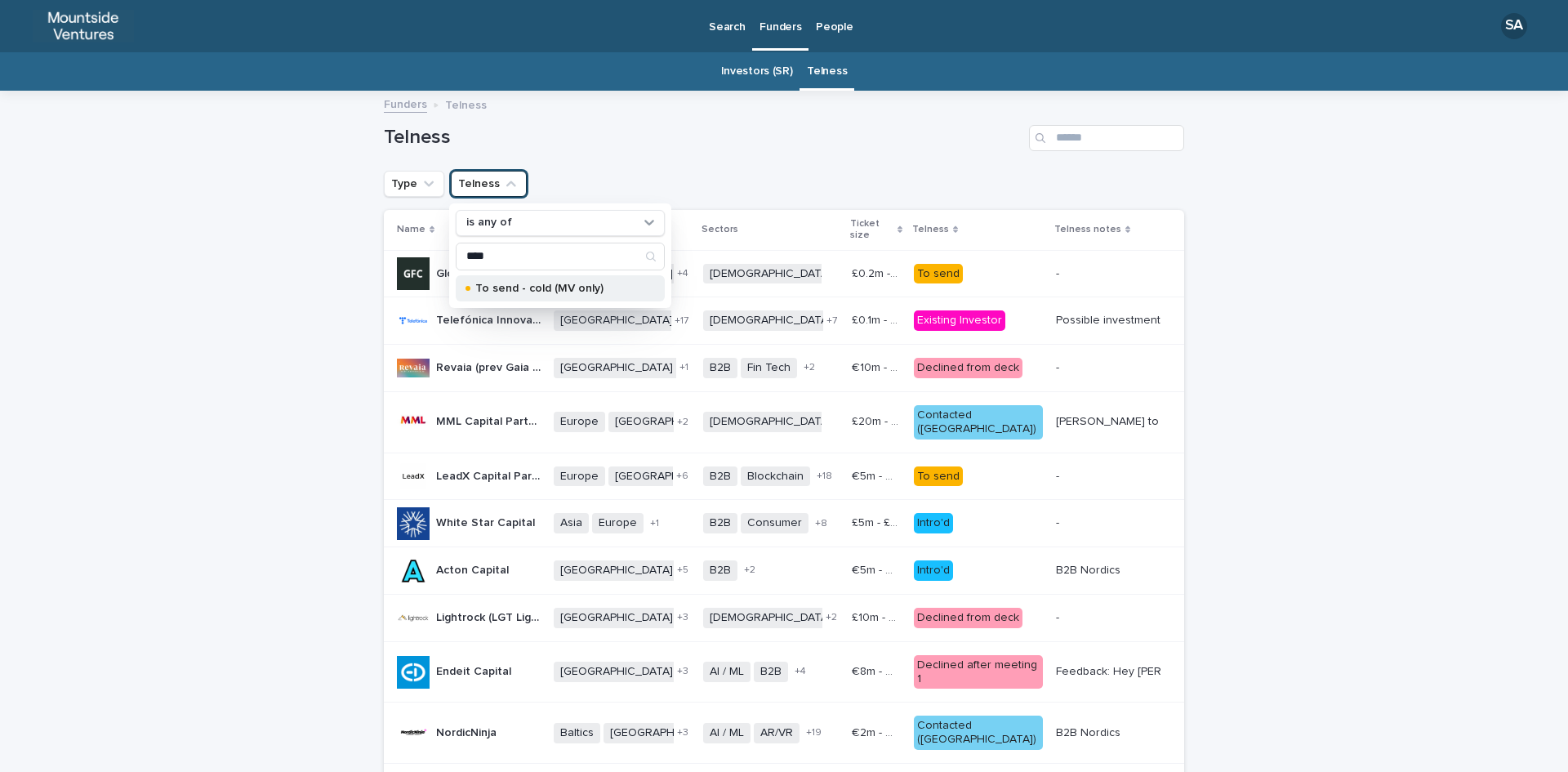 click on "To send - cold (MV only)" at bounding box center (560, 288) 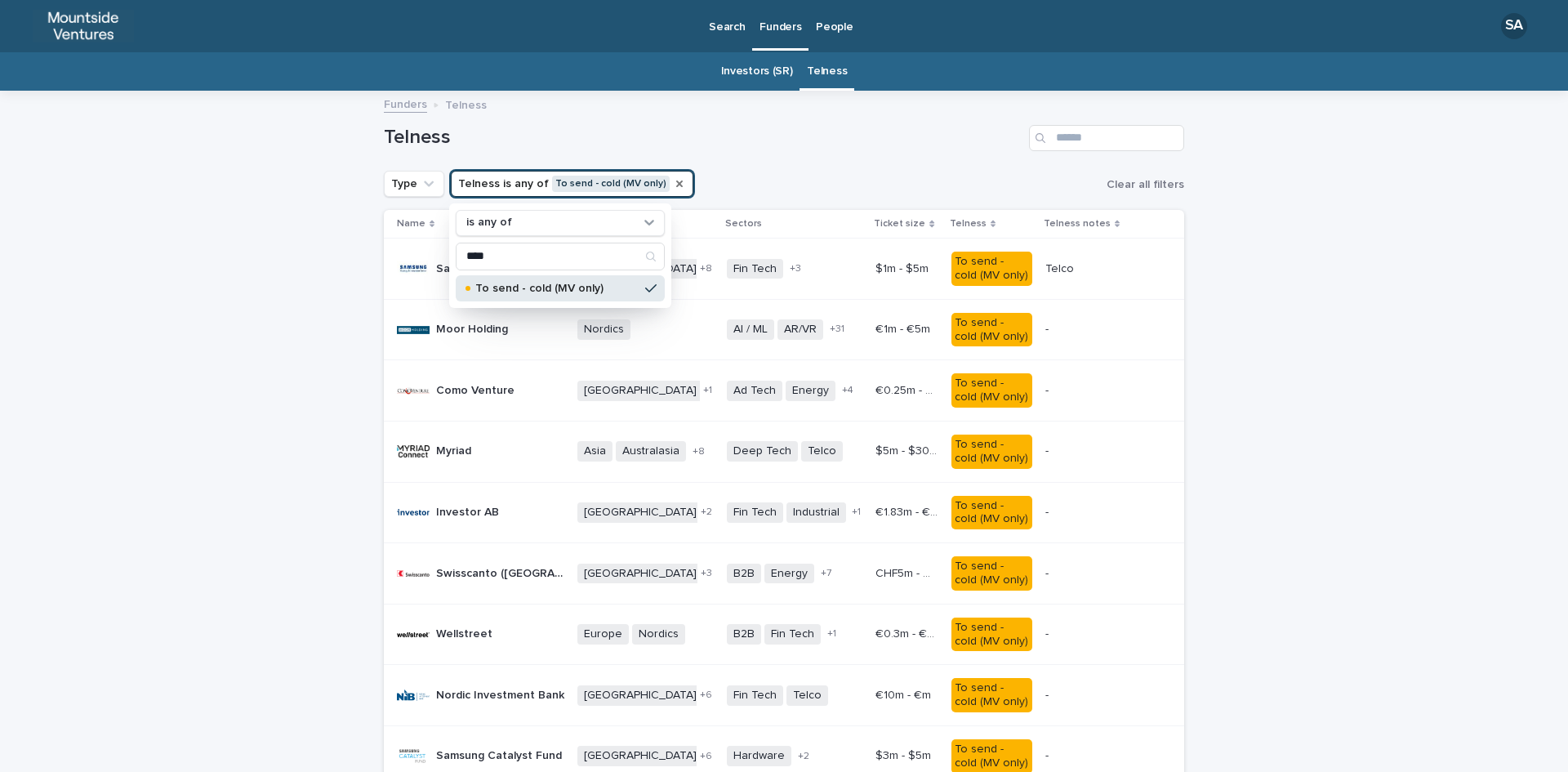 click on "Loading... Saving… Loading... Saving… Telness Type Telness is any of To send - cold (MV only) is any of **** To send - cold (MV only) Clear all filters Name Target geographies Sectors Ticket size Telness Telness notes Samsung Strategy & Innovation Center Samsung Strategy & Innovation Center   Africa Asia Belgium Canada Europe Israel Latin US Middle East North Africa US + 8 Fin Tech Semi conductors Software Telco + 3 $1m - $5m $1m - $5m   To send - cold (MV only) Telco
Telco
Moor Holding Moor Holding   Nordics + 0 AI / ML AR/VR Ad Tech Bio Tech Blockchain Commerce Computer Vision Consumer Brands Cyber Data Deep Tech Ed Tech Energy Fin Tech Gaming Health Impact Insur Tech IoT Marketplaces Material Med Tech Media Mobility Music Prop Tech Robotics Social Media Software Space Tech Telco Trading Wearables + 31 €1m - €5m €1m - €5m   To send - cold (MV only) - -   Como Venture Como Venture   Italy Sweden US + 1 Ad Tech Energy Mobility Robotics Semi conductors Telco + 4 €0.25m - €1m   - - +" at bounding box center [784, 1149] 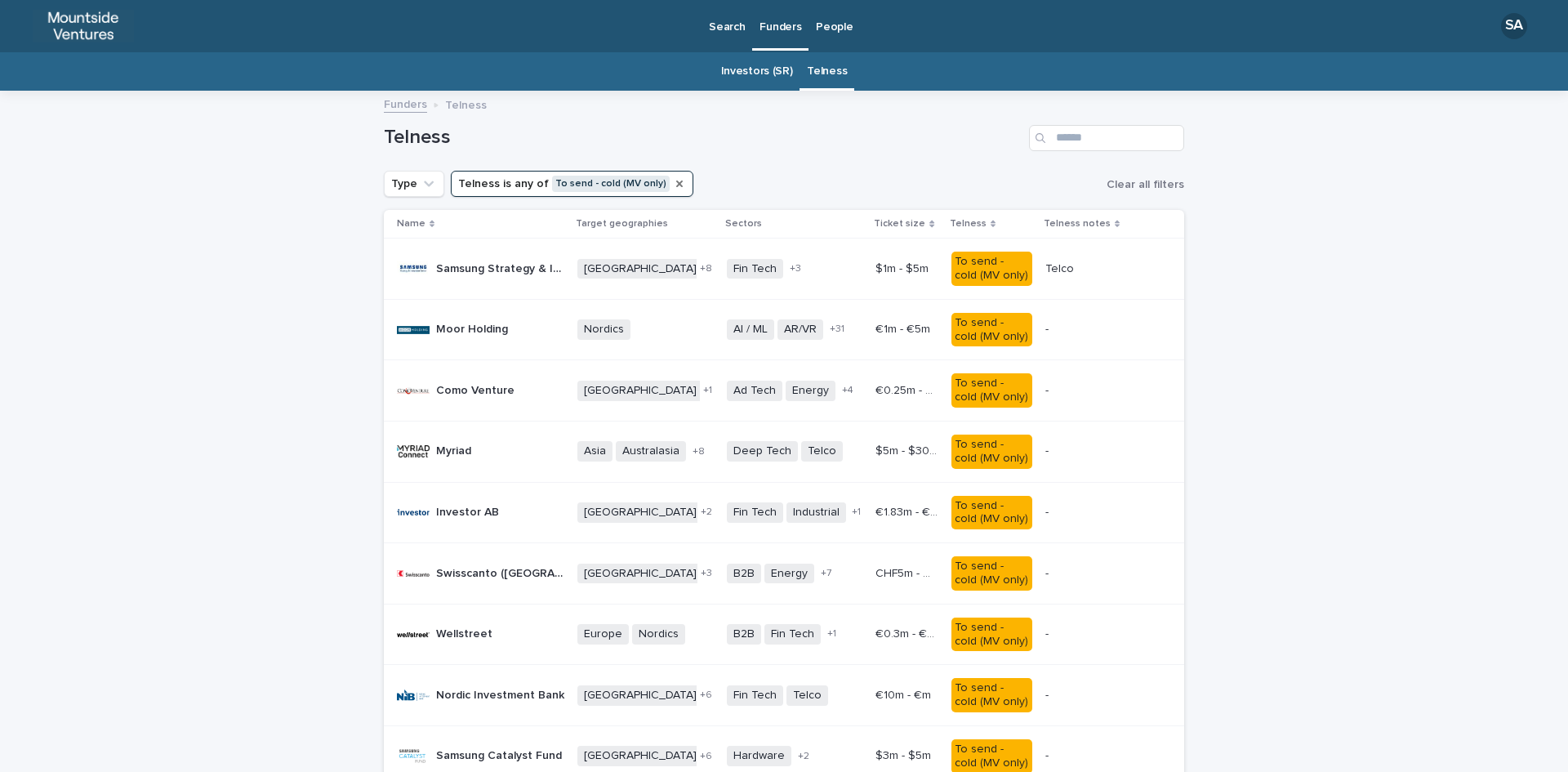 click on "Myriad Myriad" at bounding box center [480, 452] 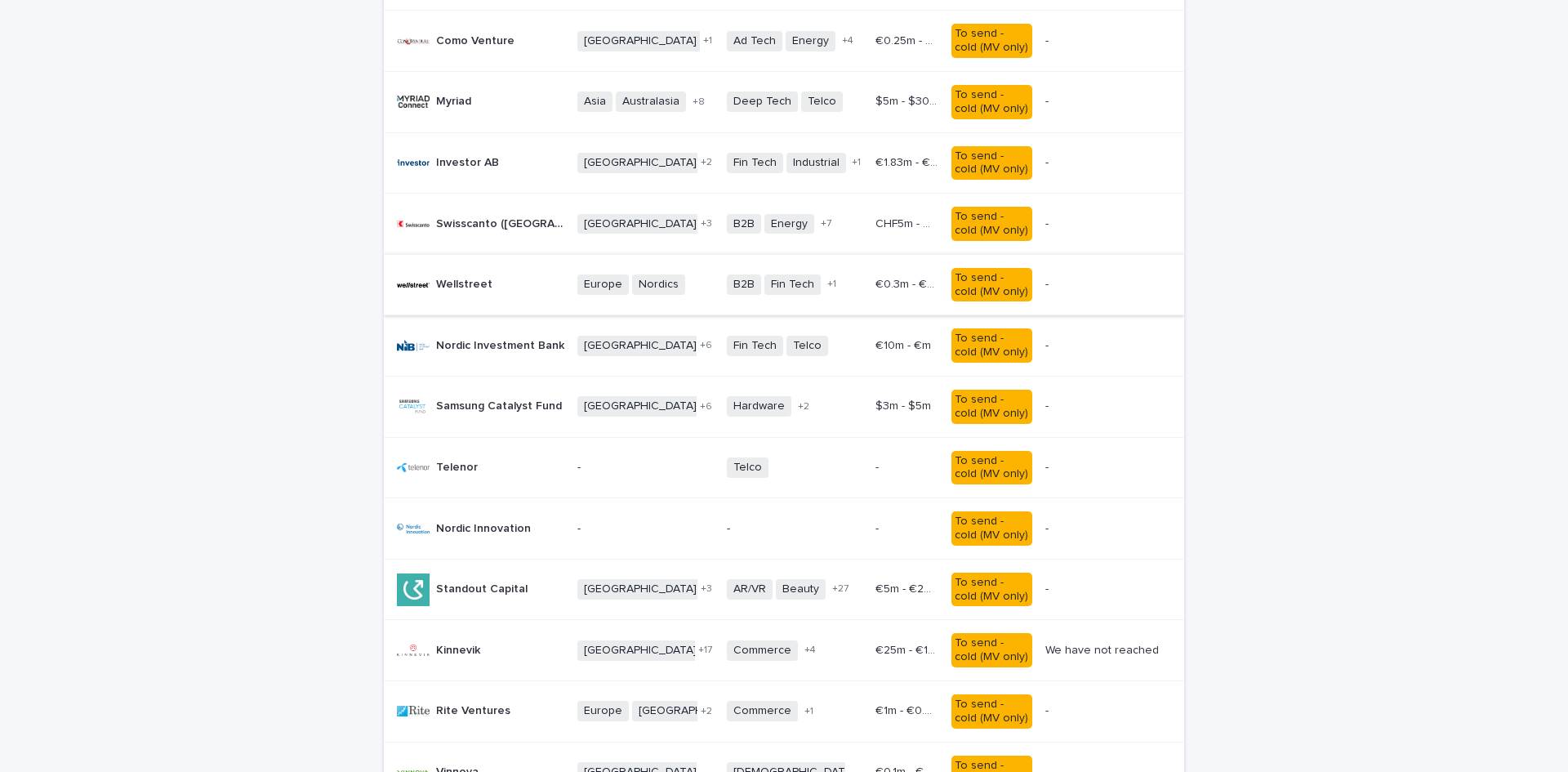 scroll, scrollTop: 350, scrollLeft: 0, axis: vertical 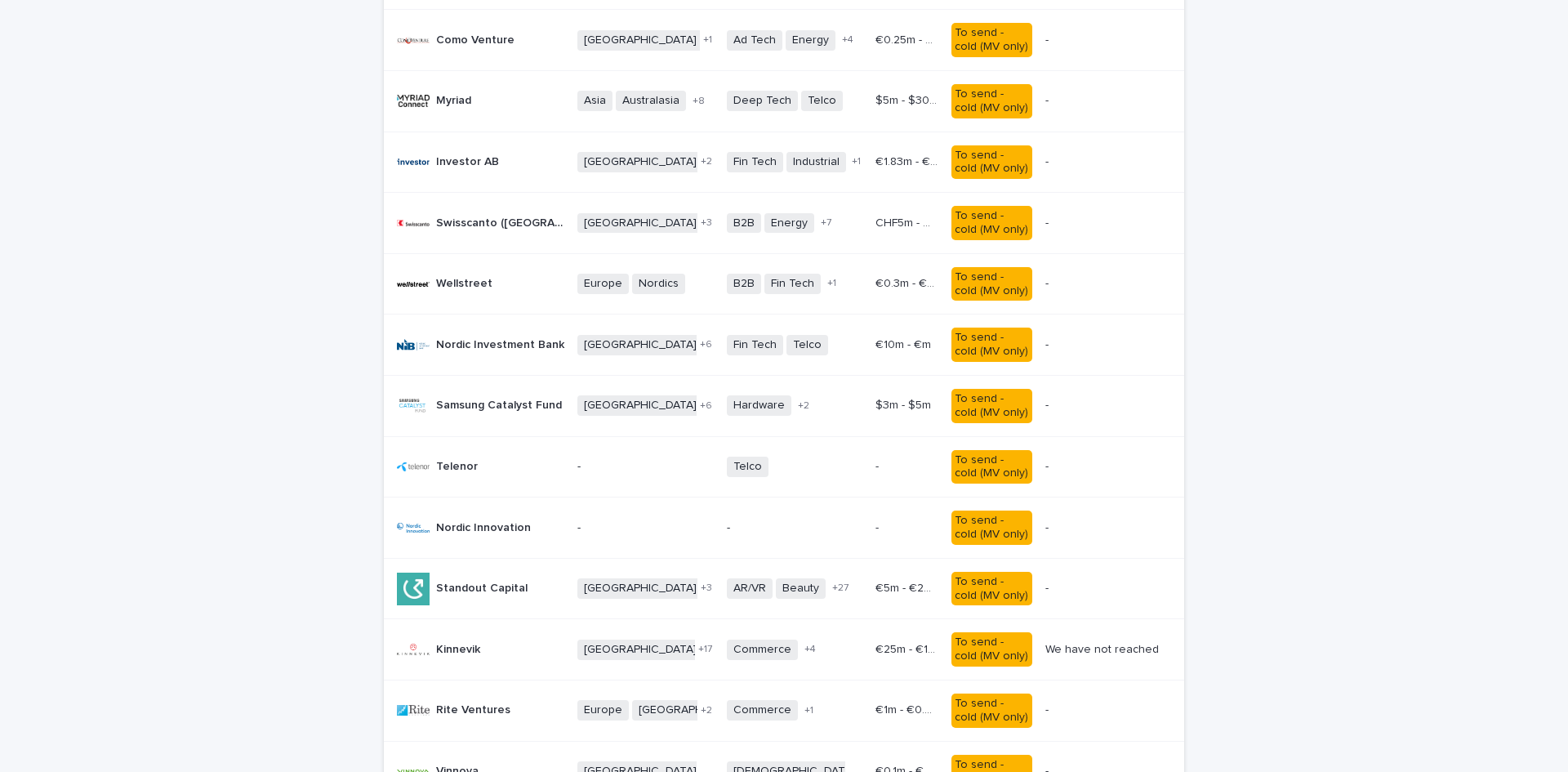 click on "Telenor Telenor" at bounding box center (480, 466) 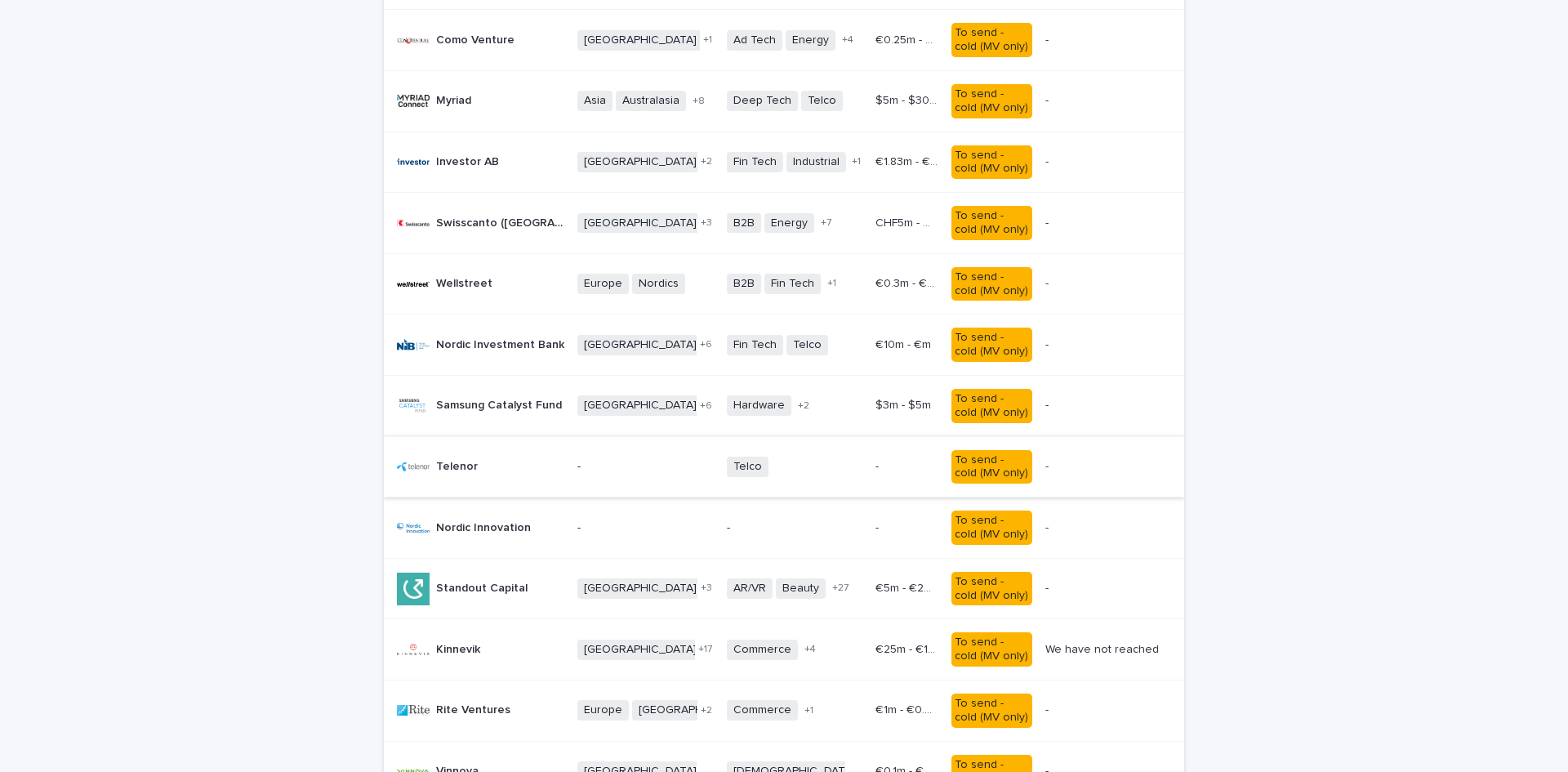 scroll, scrollTop: 0, scrollLeft: 0, axis: both 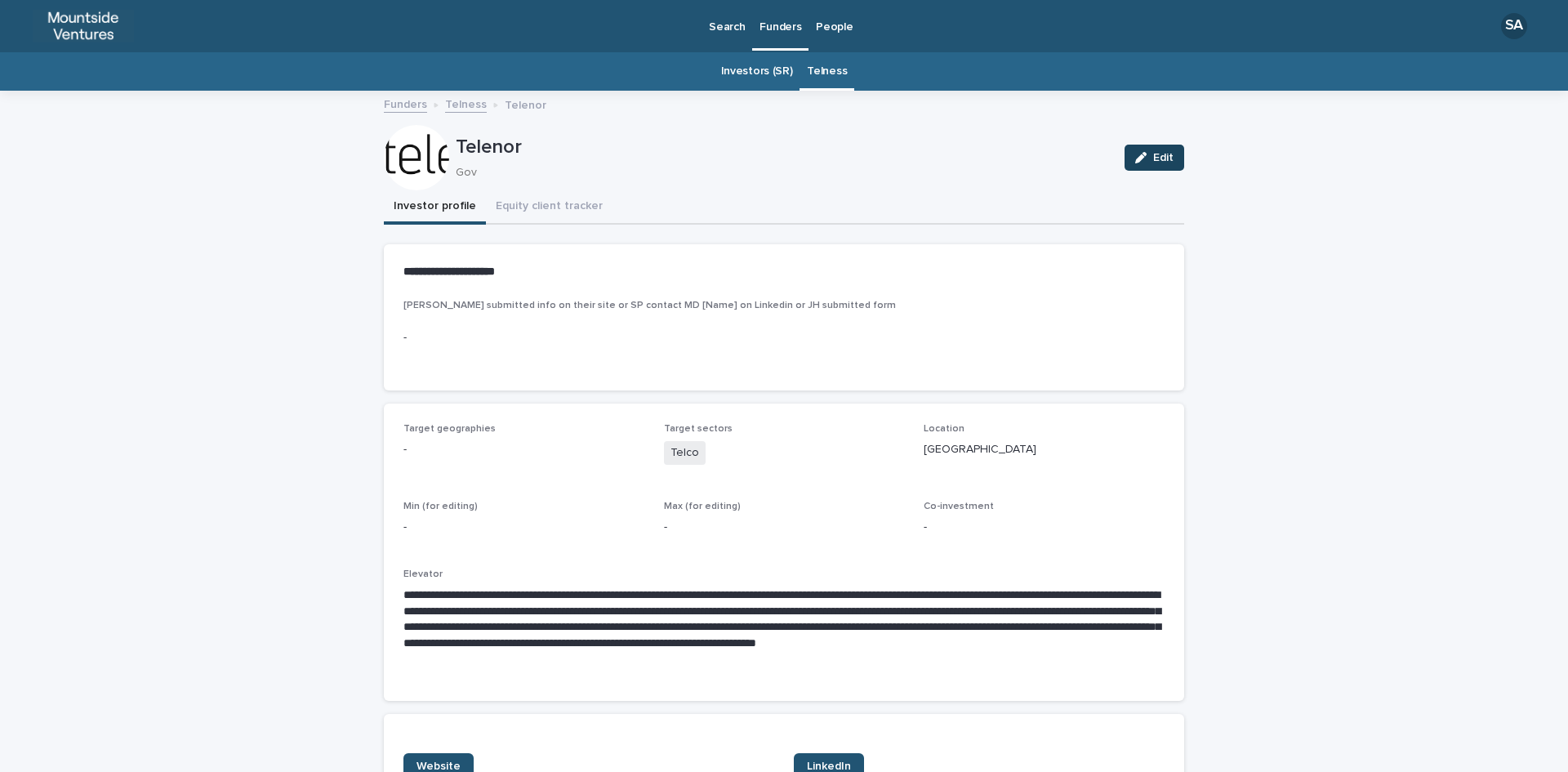 click 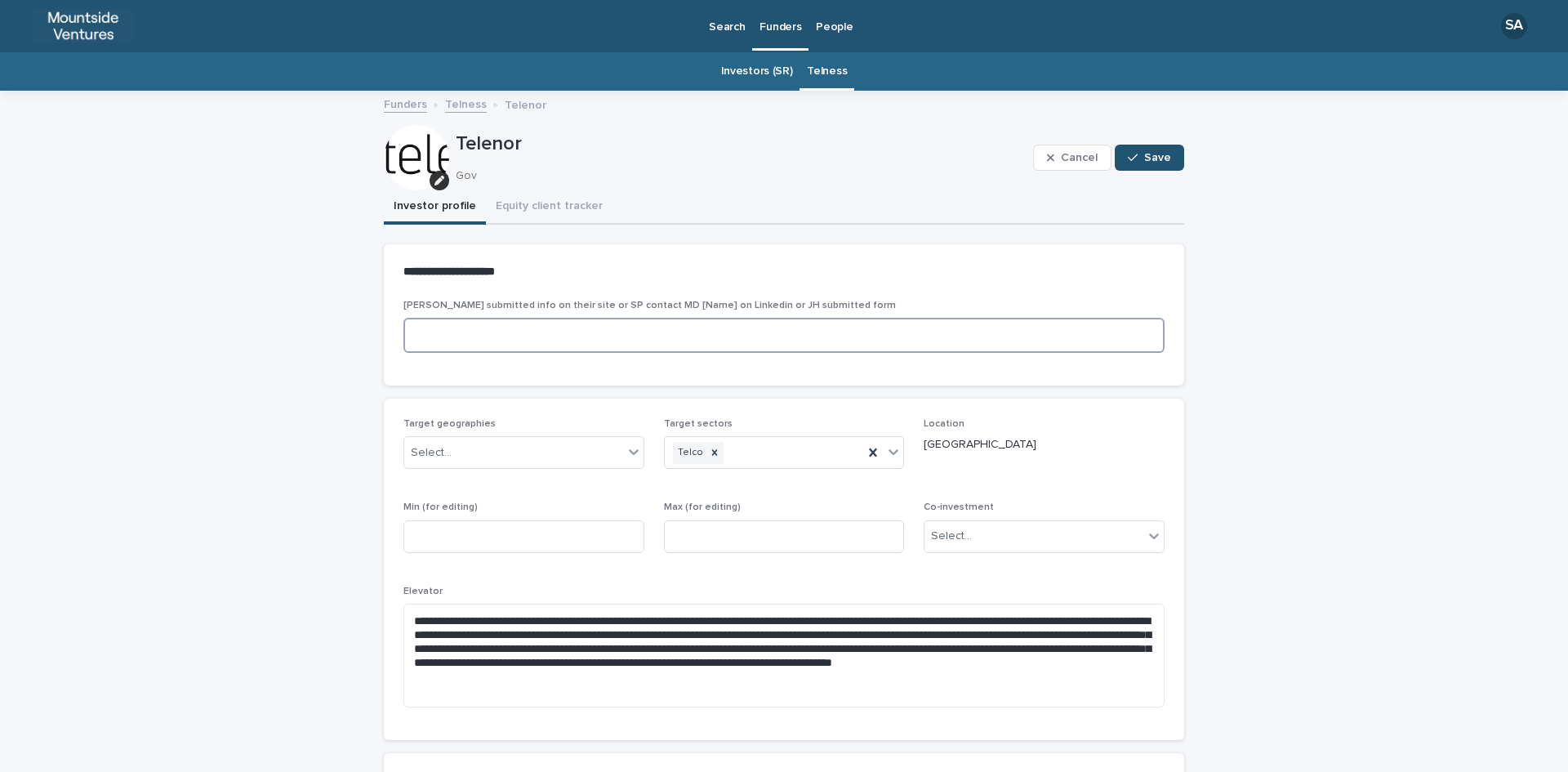 click at bounding box center [784, 335] 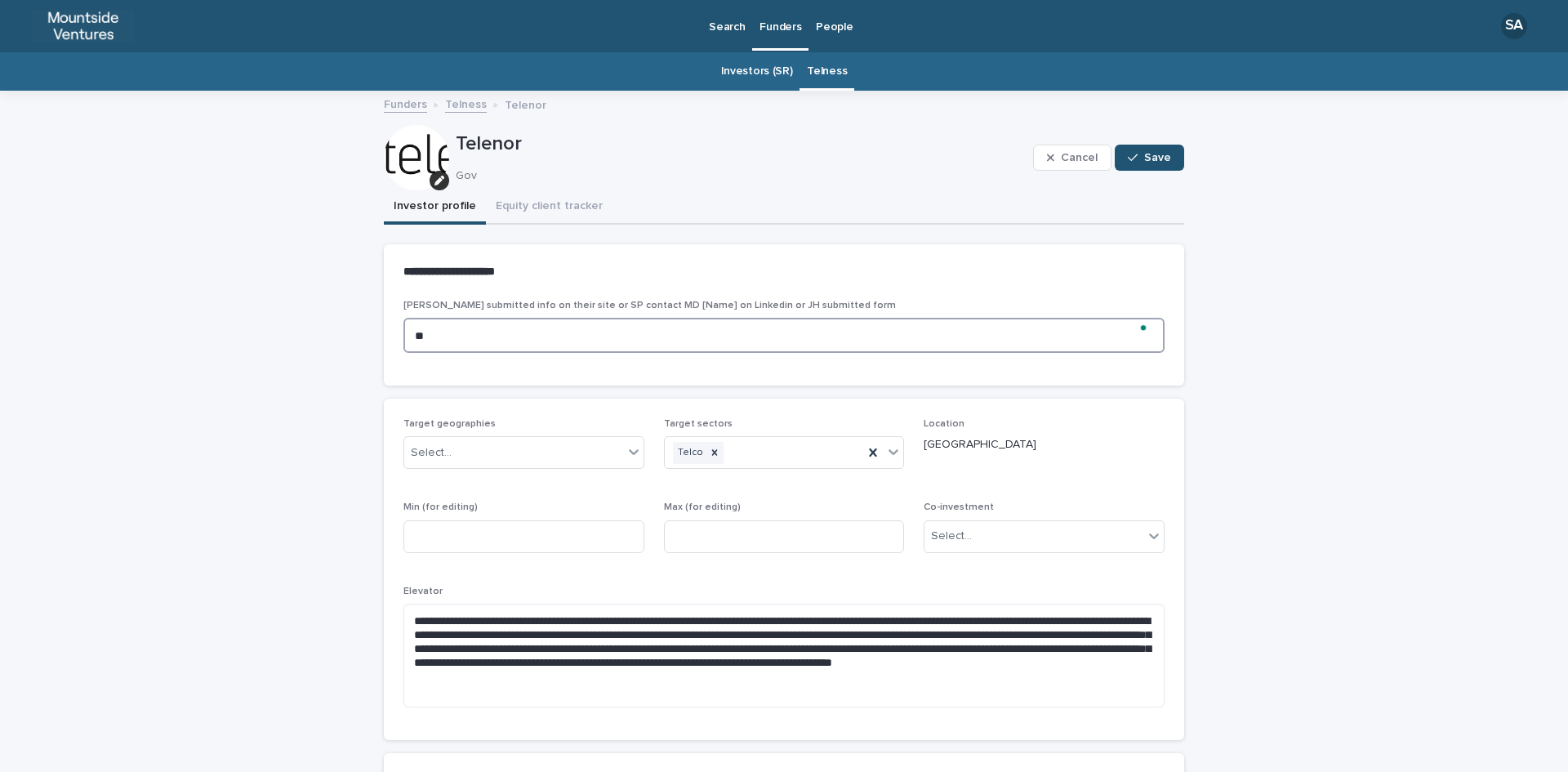 type on "*" 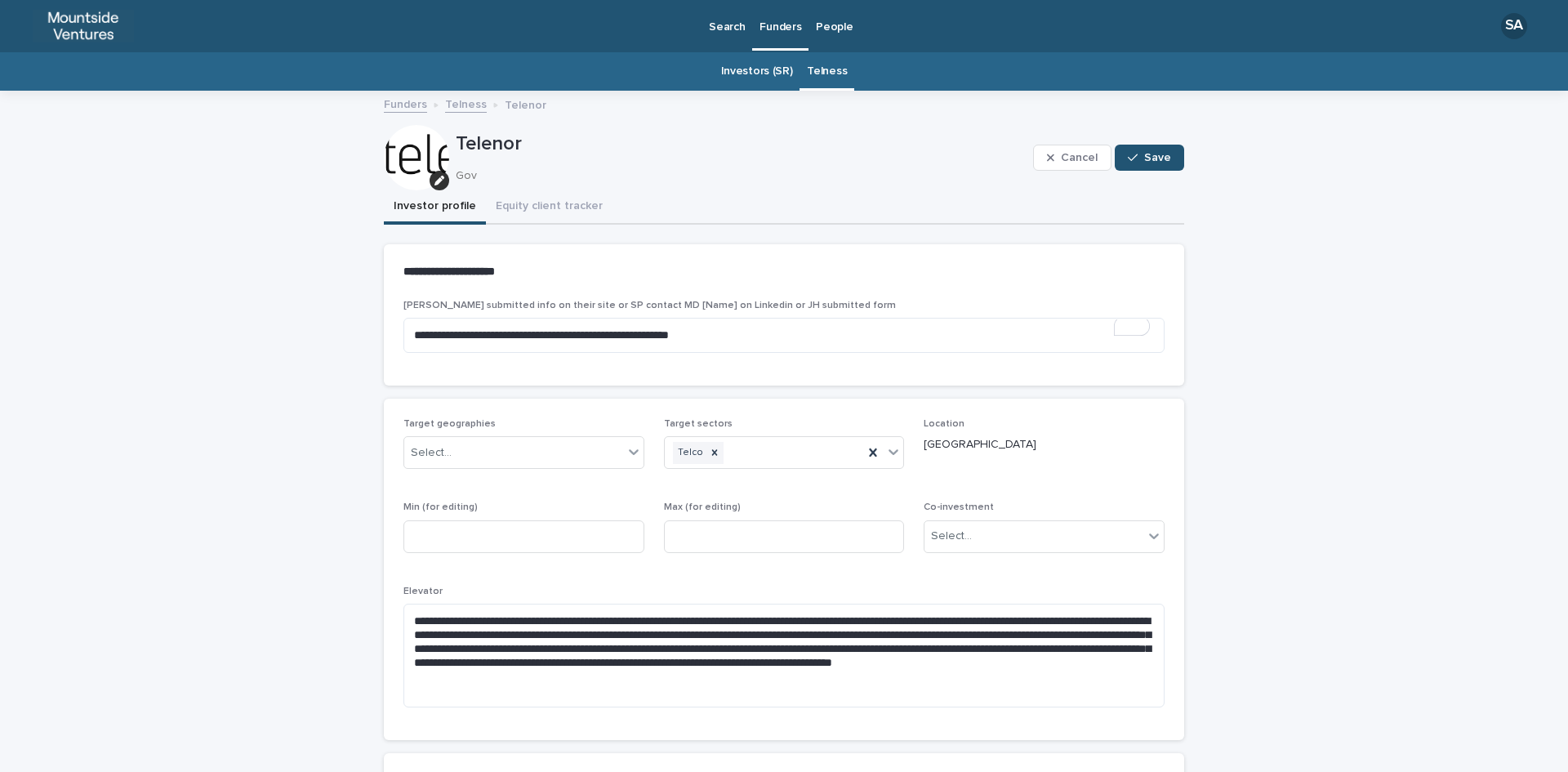 click on "**********" at bounding box center [784, 342] 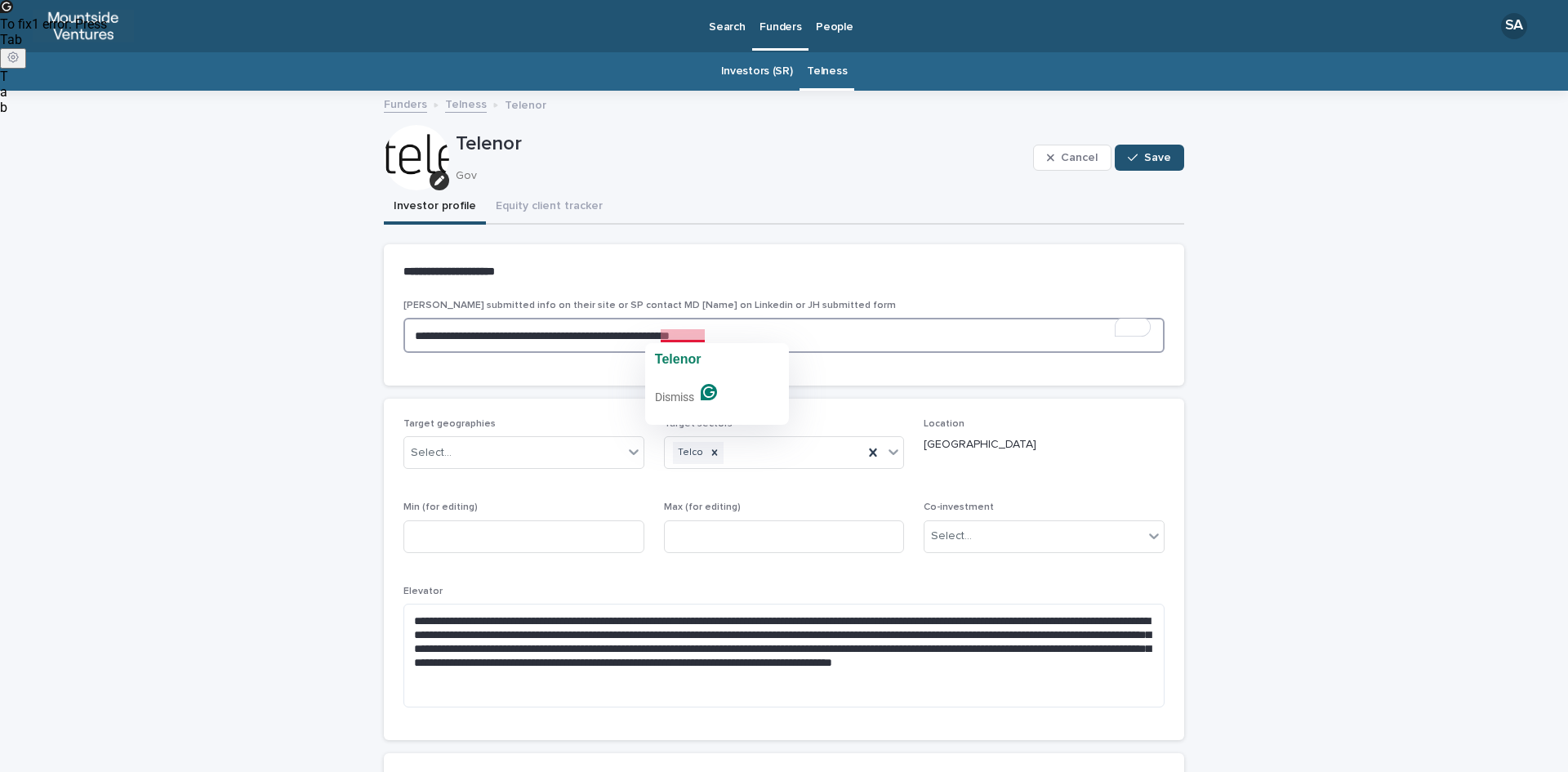 click on "**********" at bounding box center (784, 335) 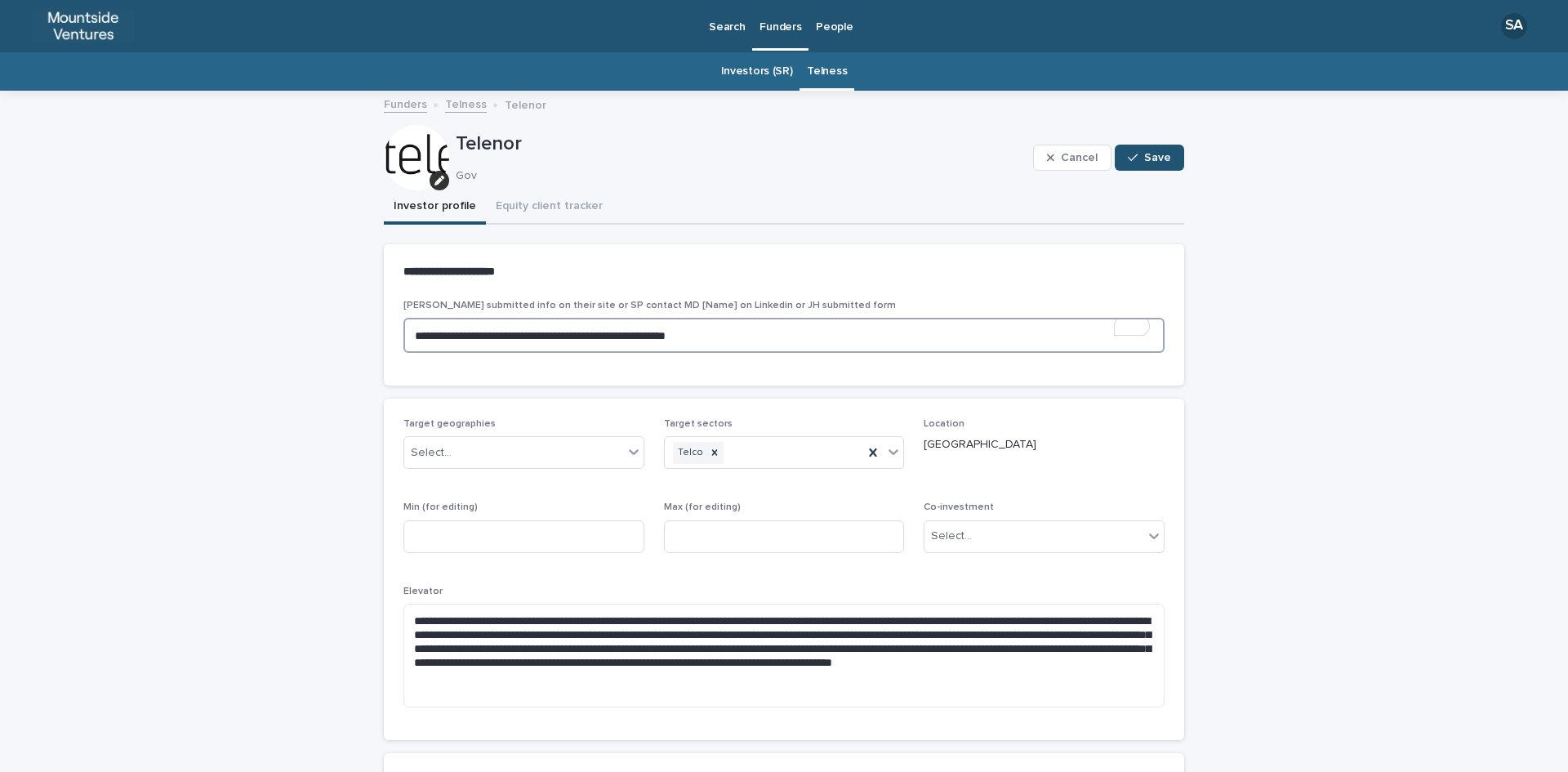 type on "**********" 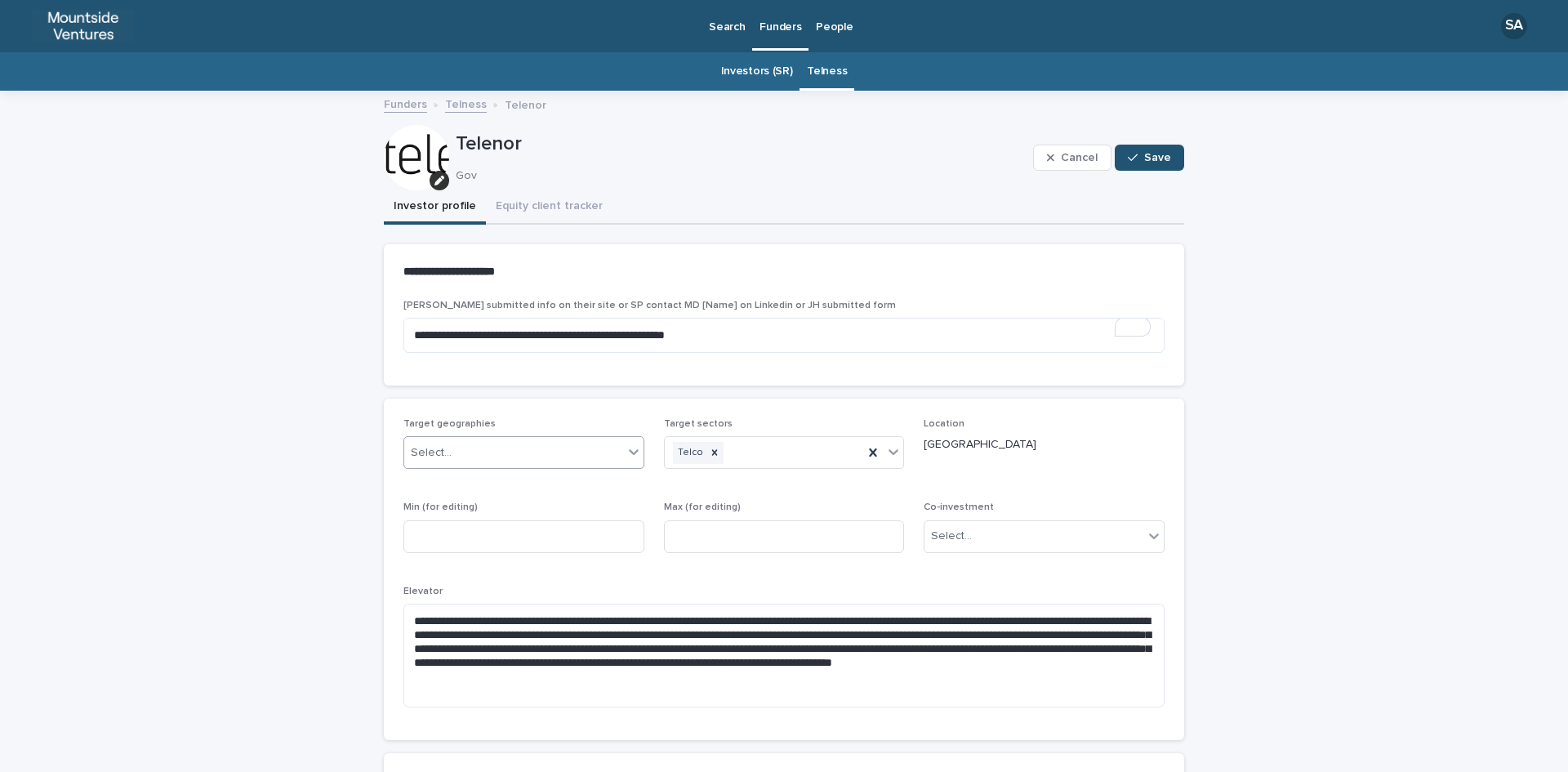 click on "Select..." at bounding box center (514, 453) 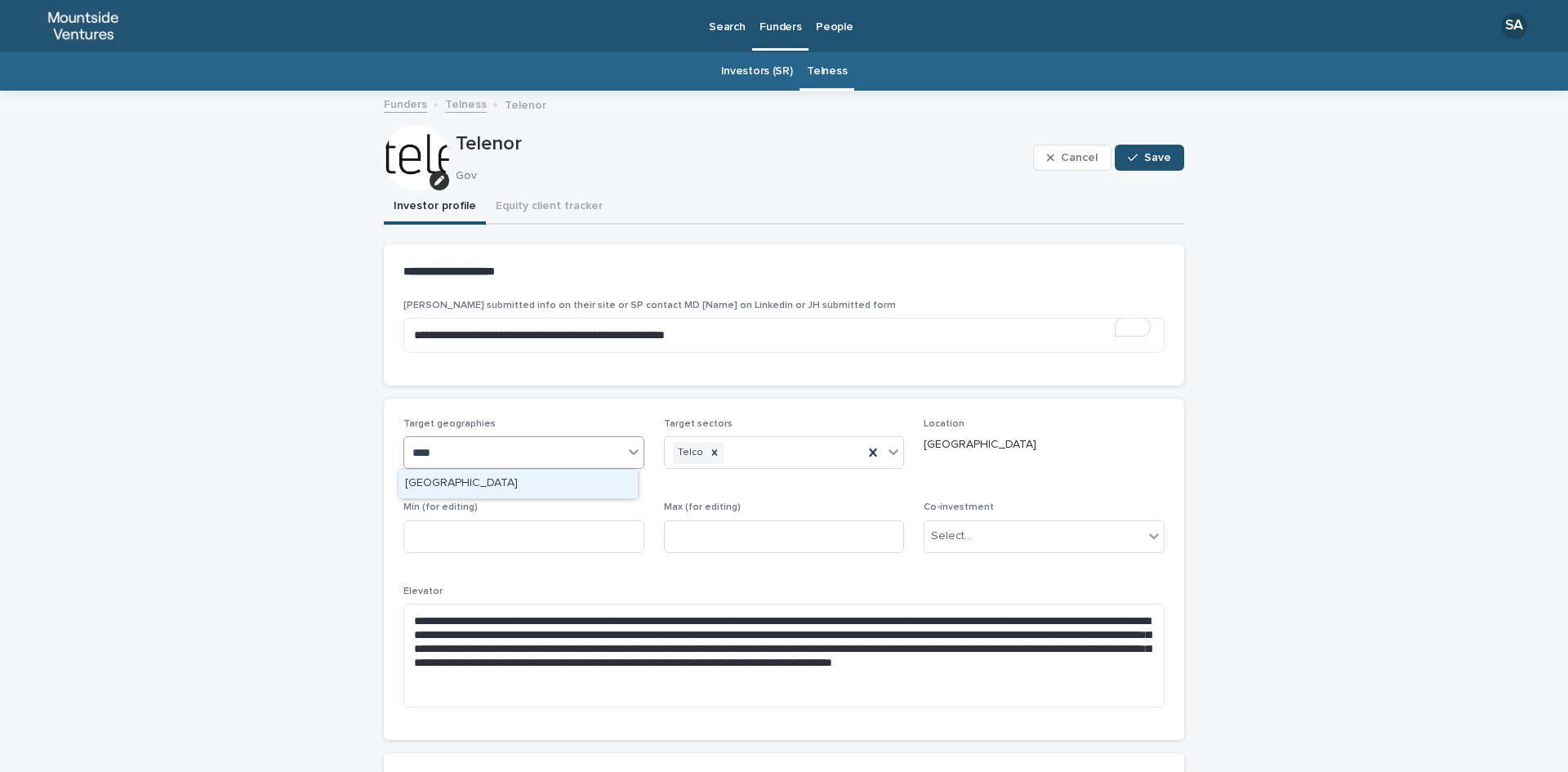 type on "*****" 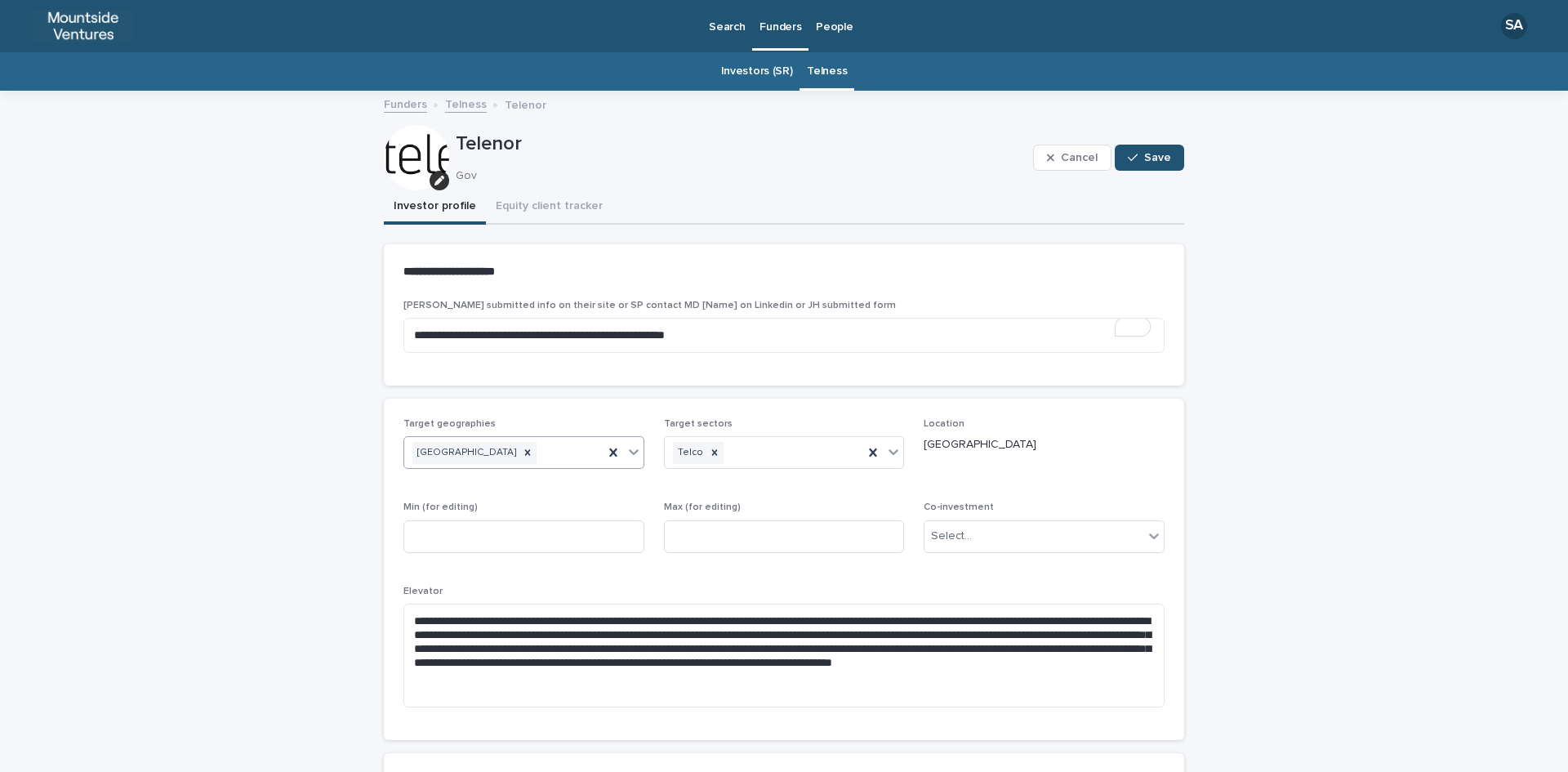 click on "[GEOGRAPHIC_DATA]" at bounding box center [504, 453] 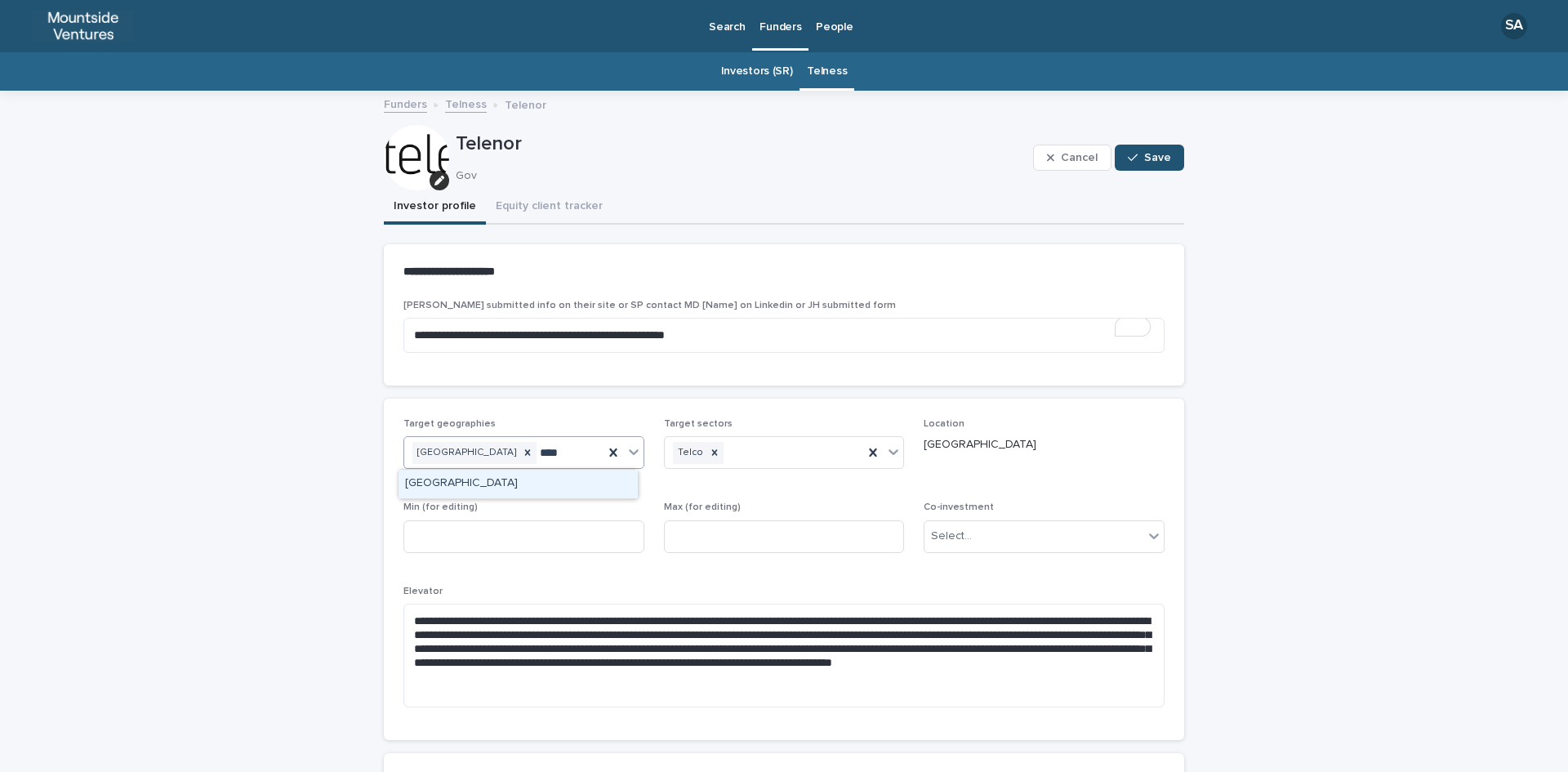 type on "*****" 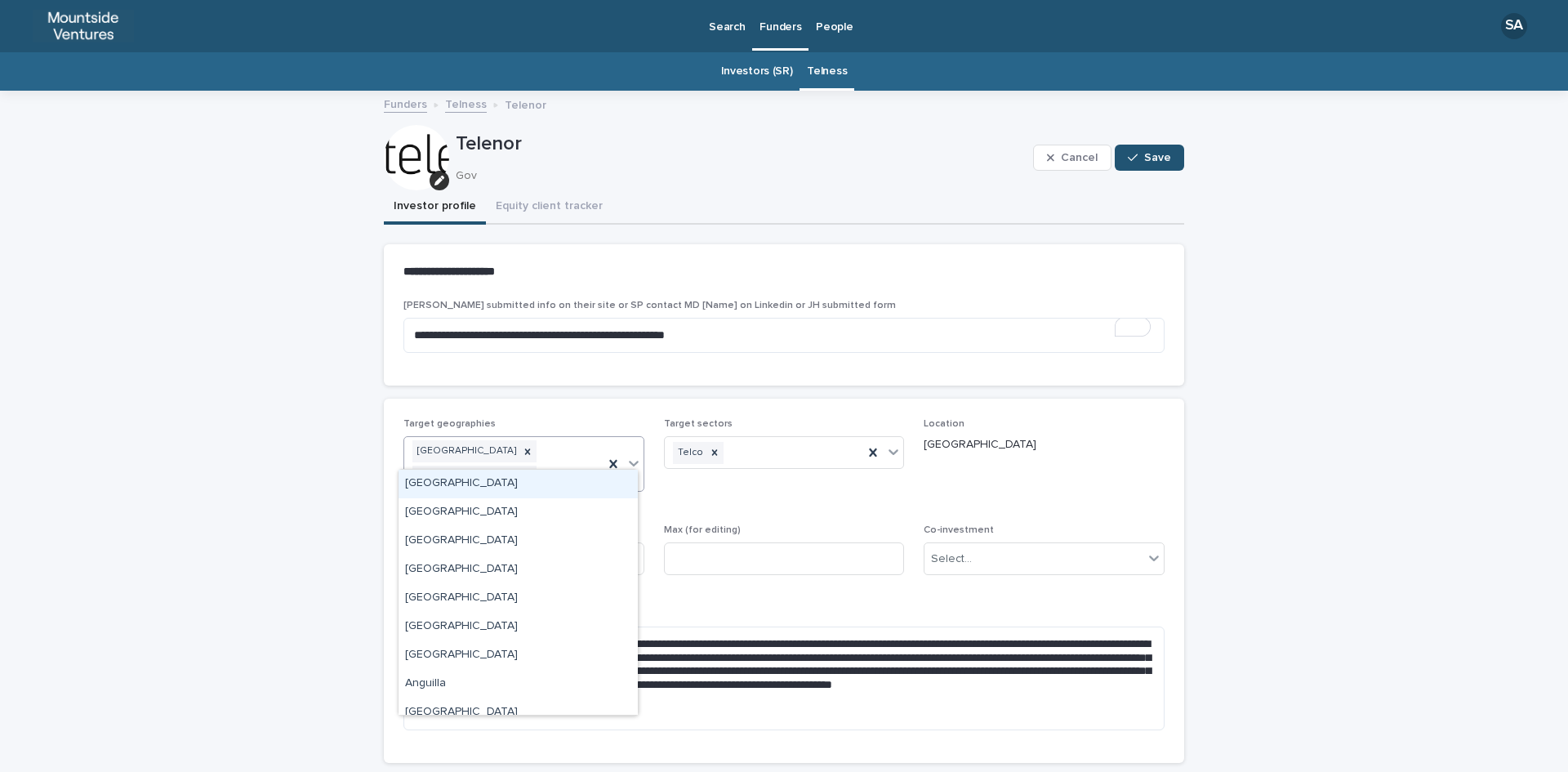 click on "Norway Sweden" at bounding box center [504, 464] 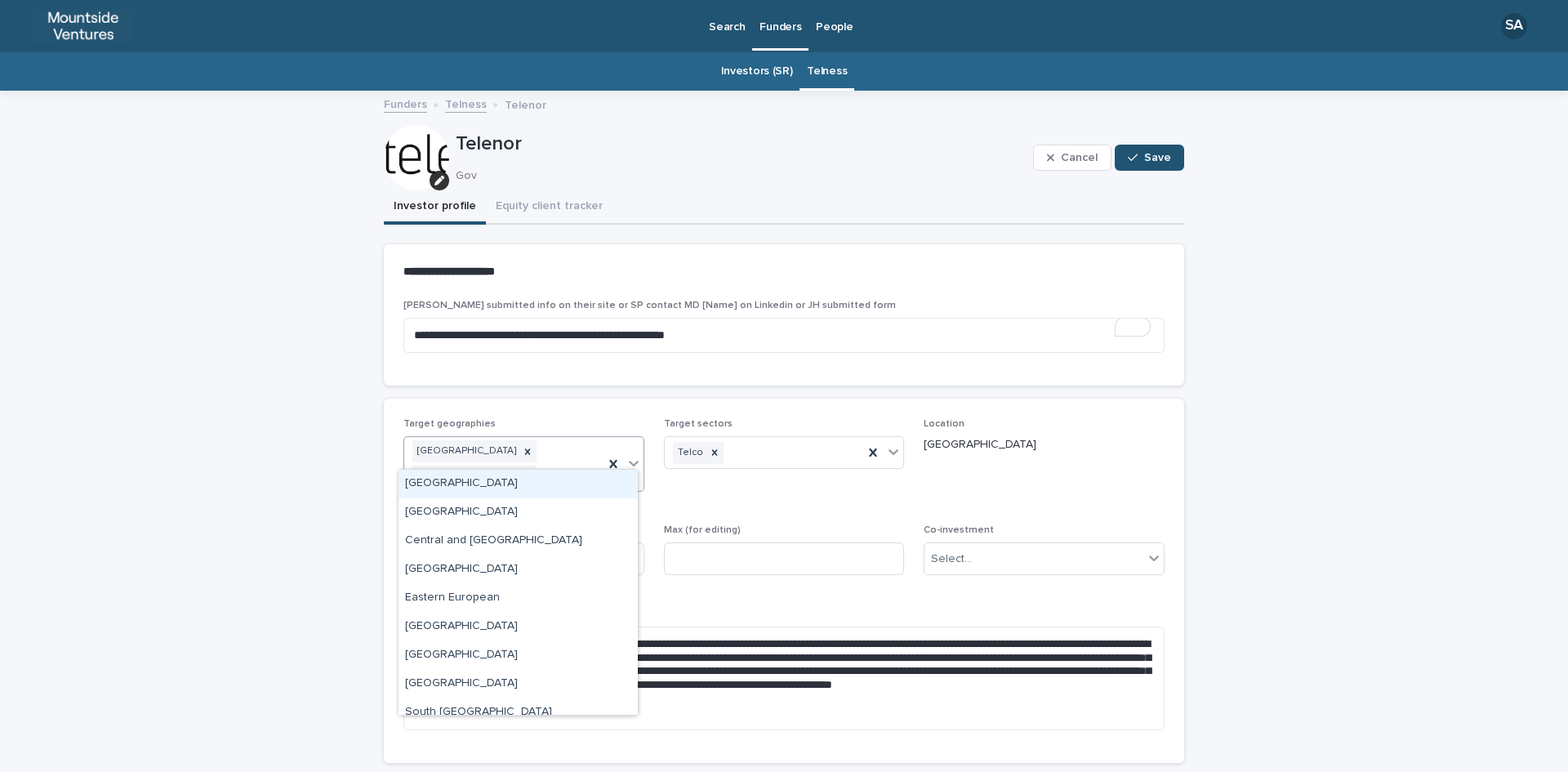 type on "*" 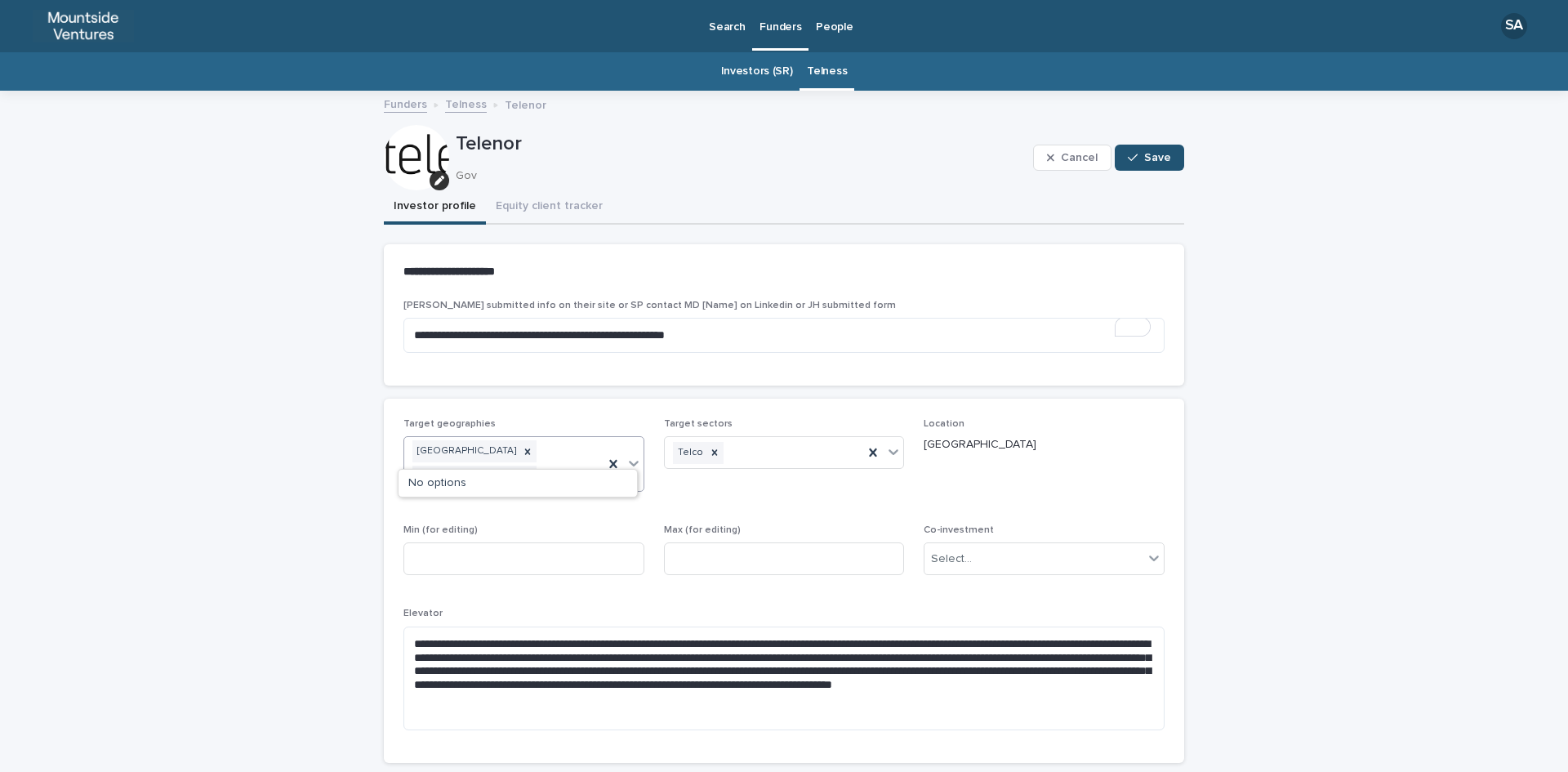 type on "***" 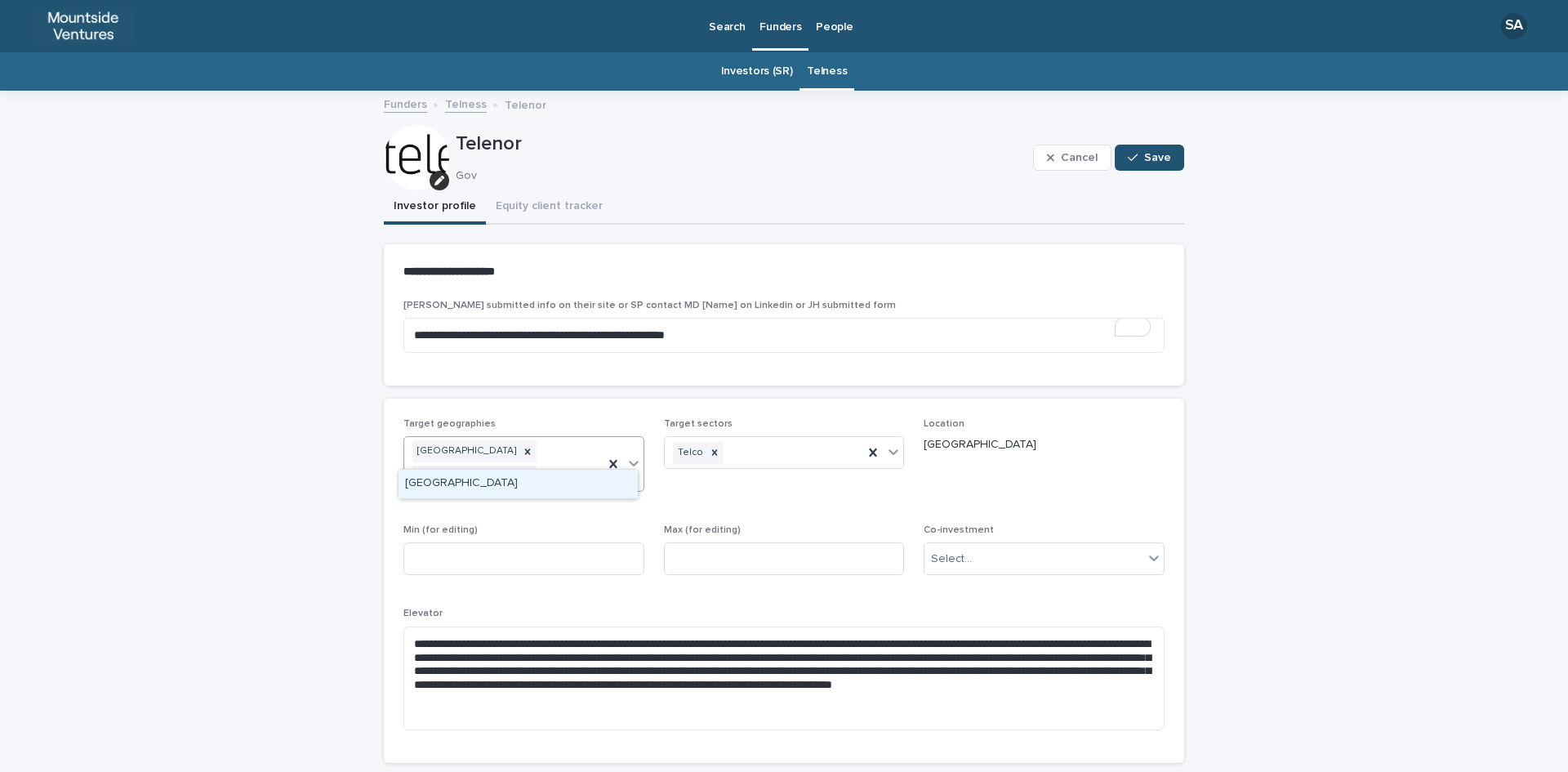 click on "[GEOGRAPHIC_DATA]" at bounding box center [518, 484] 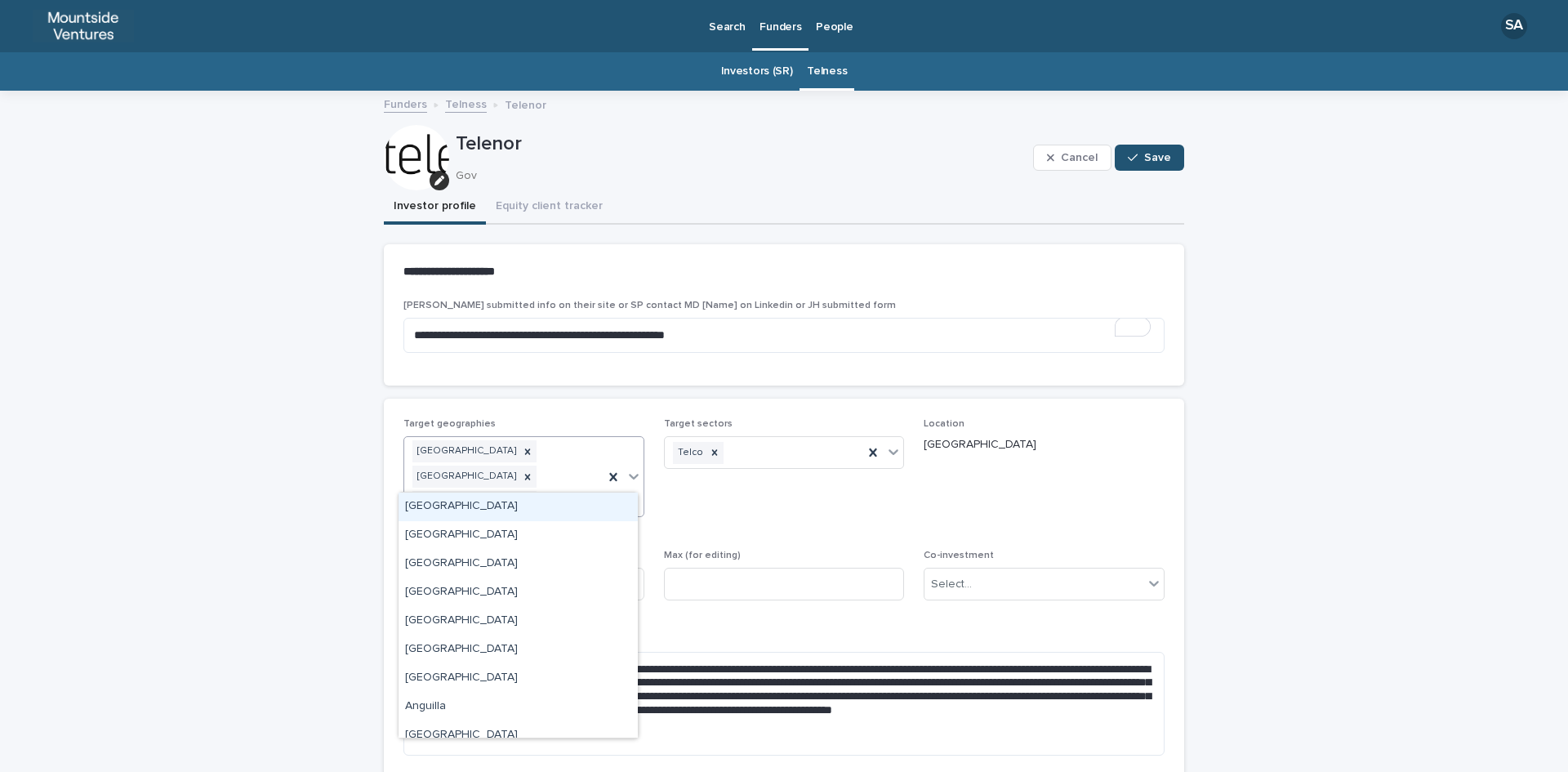 click on "Denmark Norway Sweden" at bounding box center [504, 476] 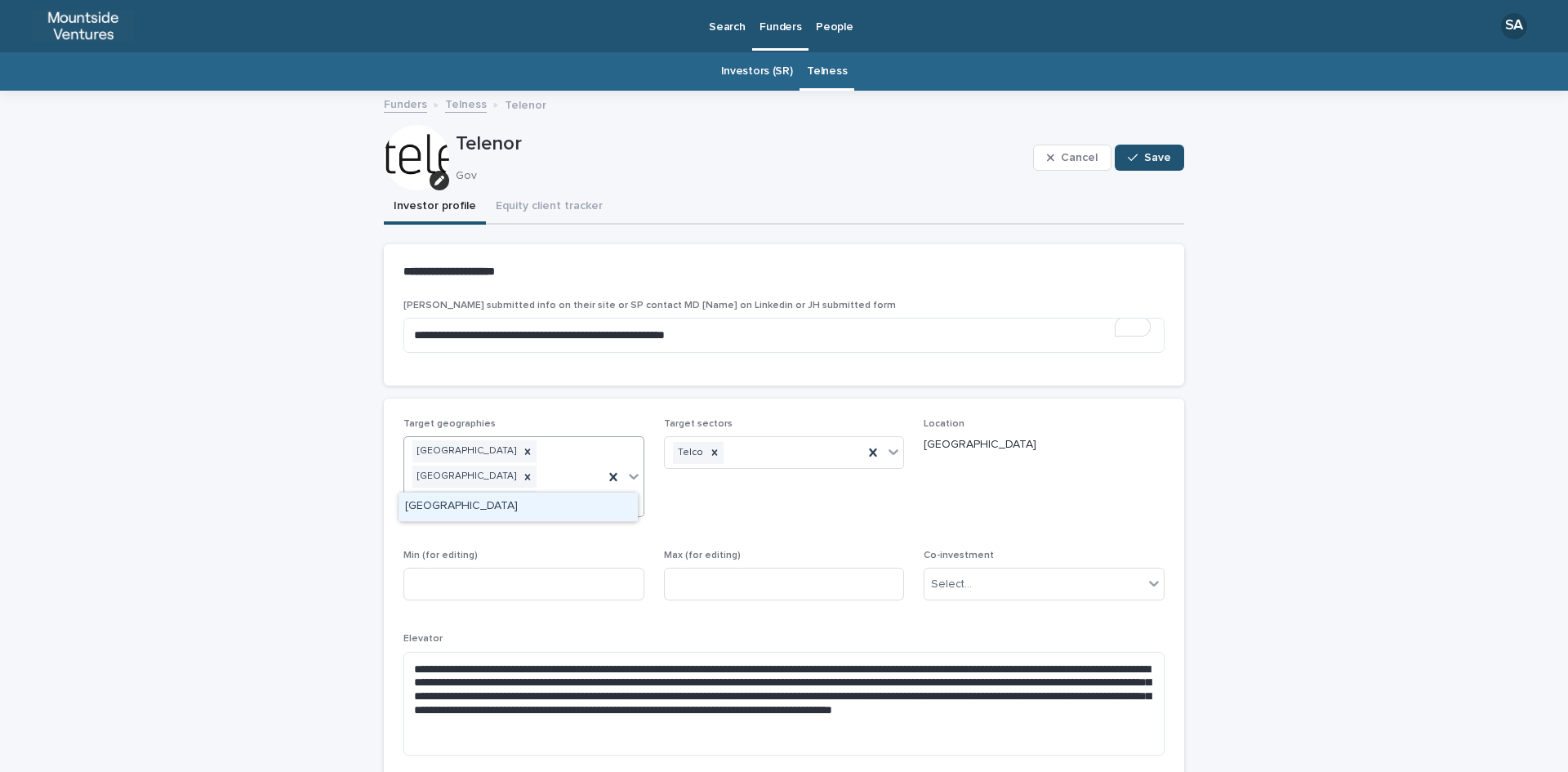 type on "*******" 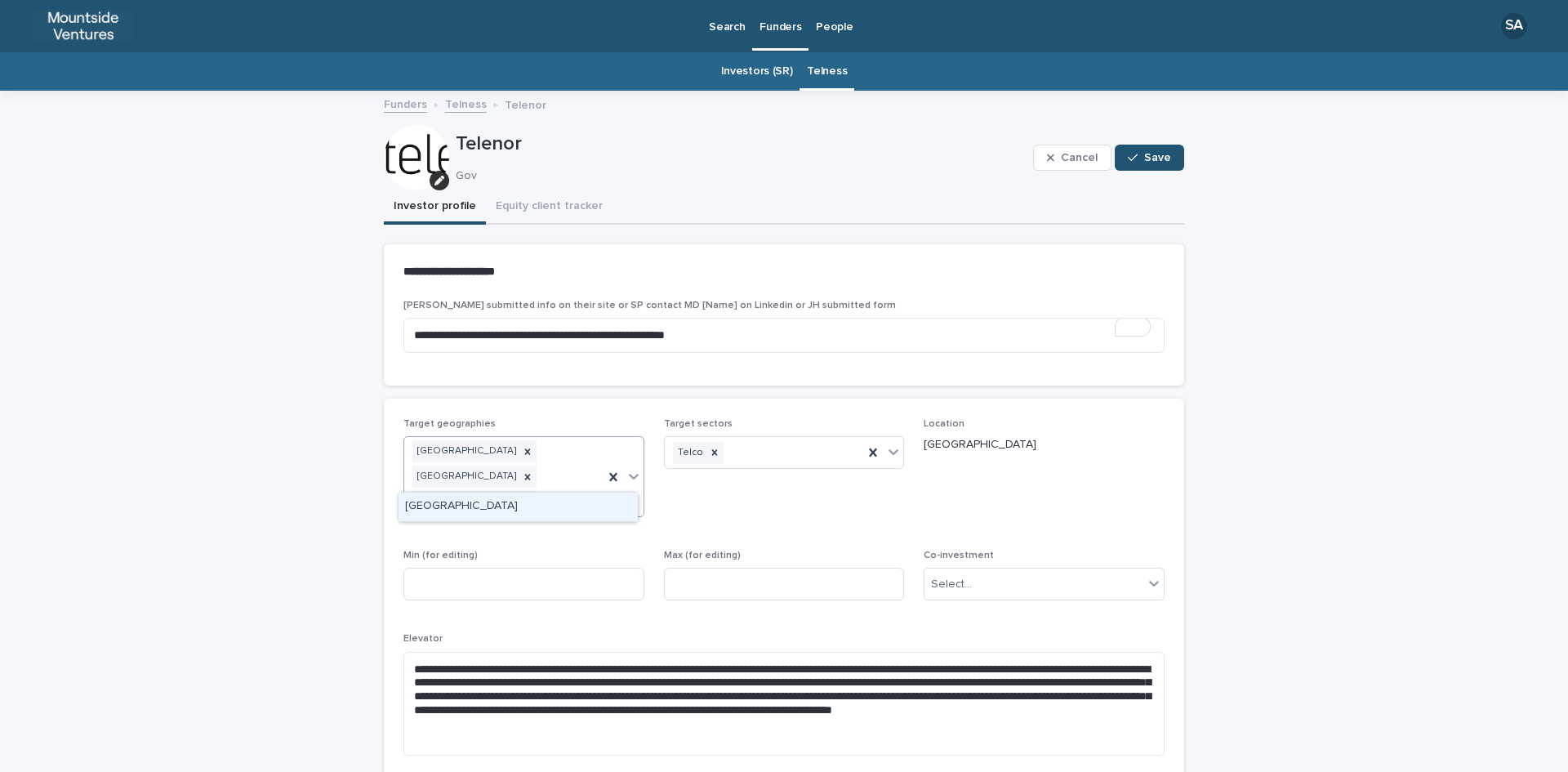 click on "[GEOGRAPHIC_DATA]" at bounding box center [518, 506] 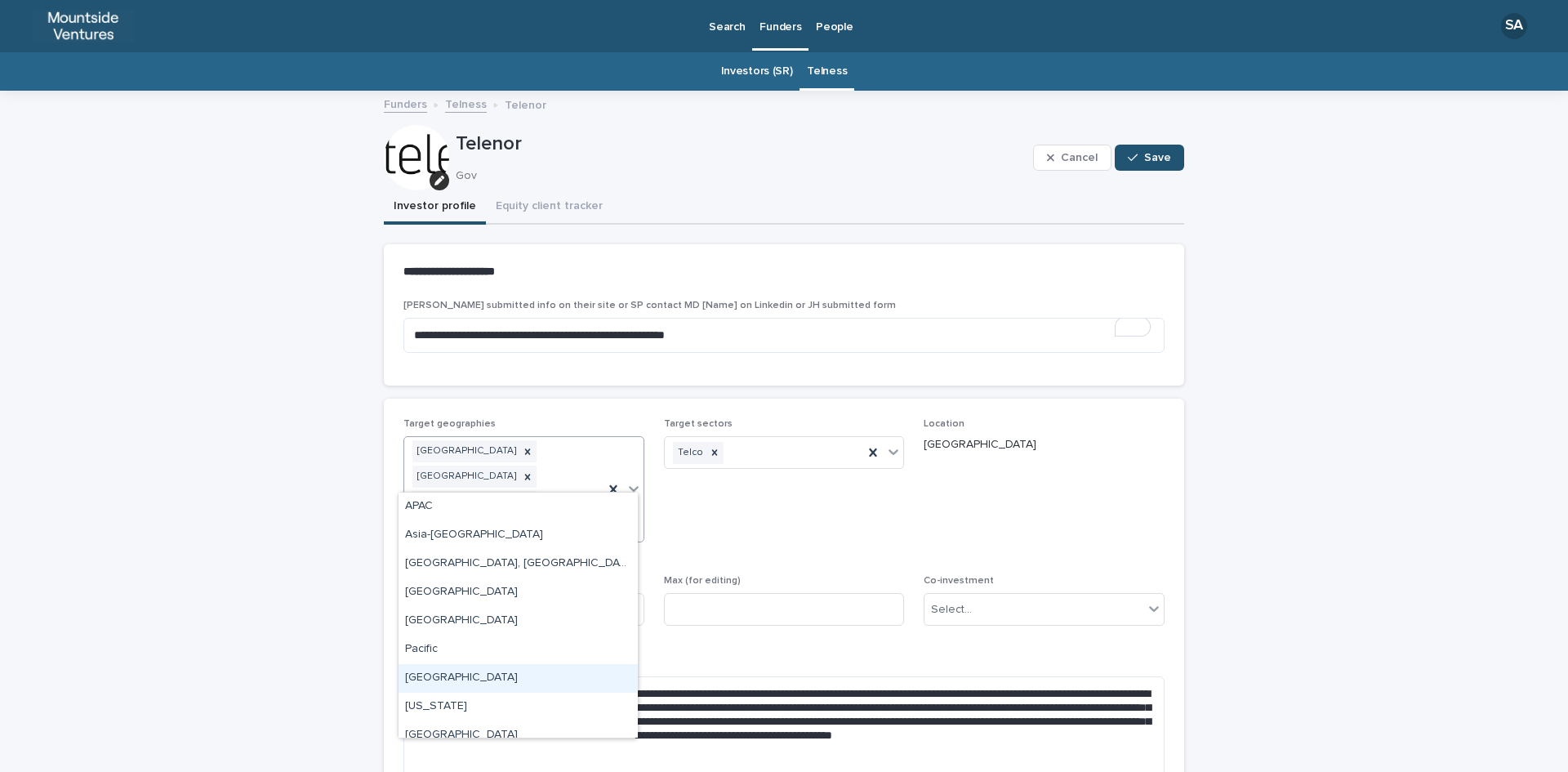 type on "*" 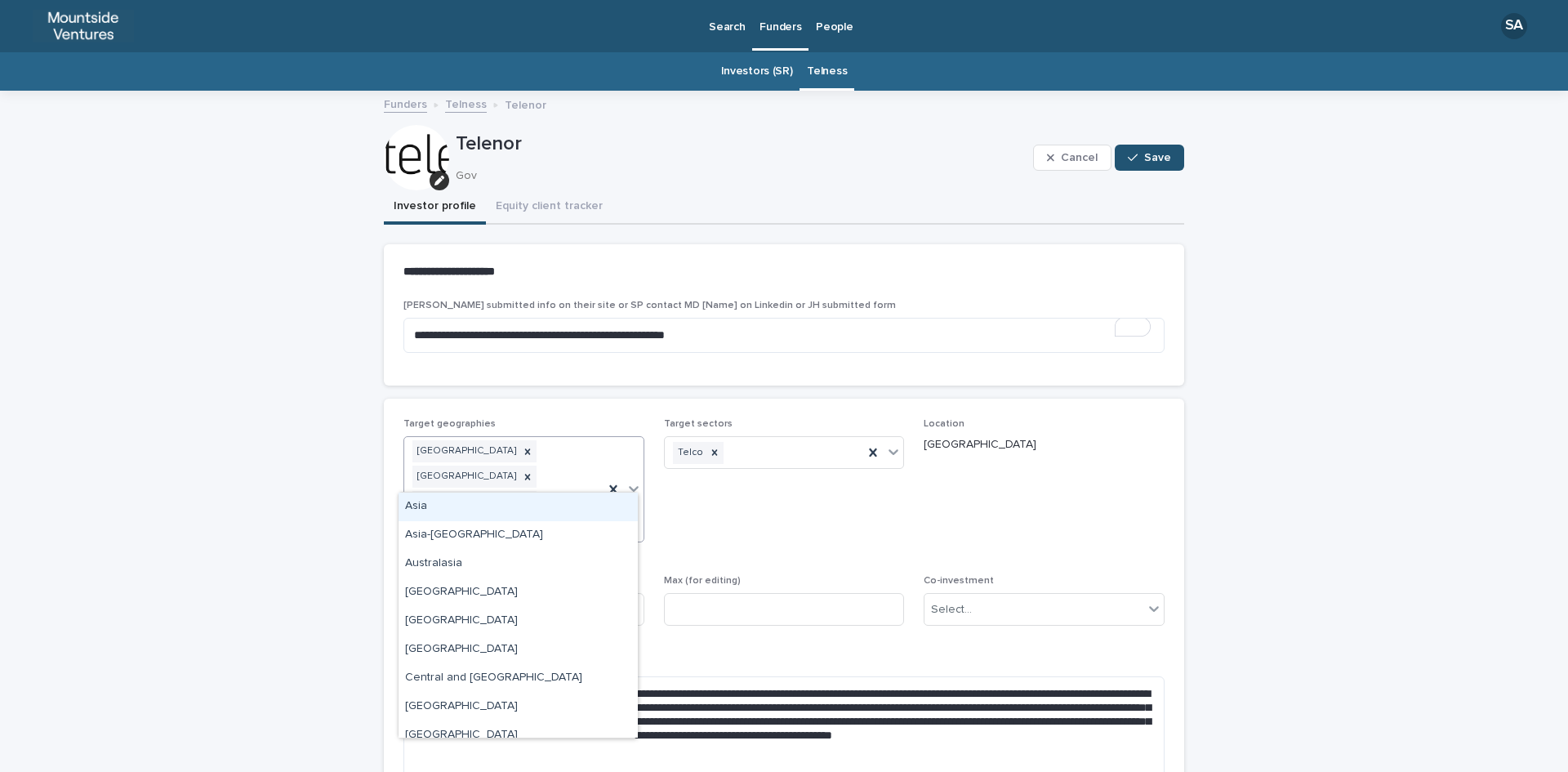 type on "*" 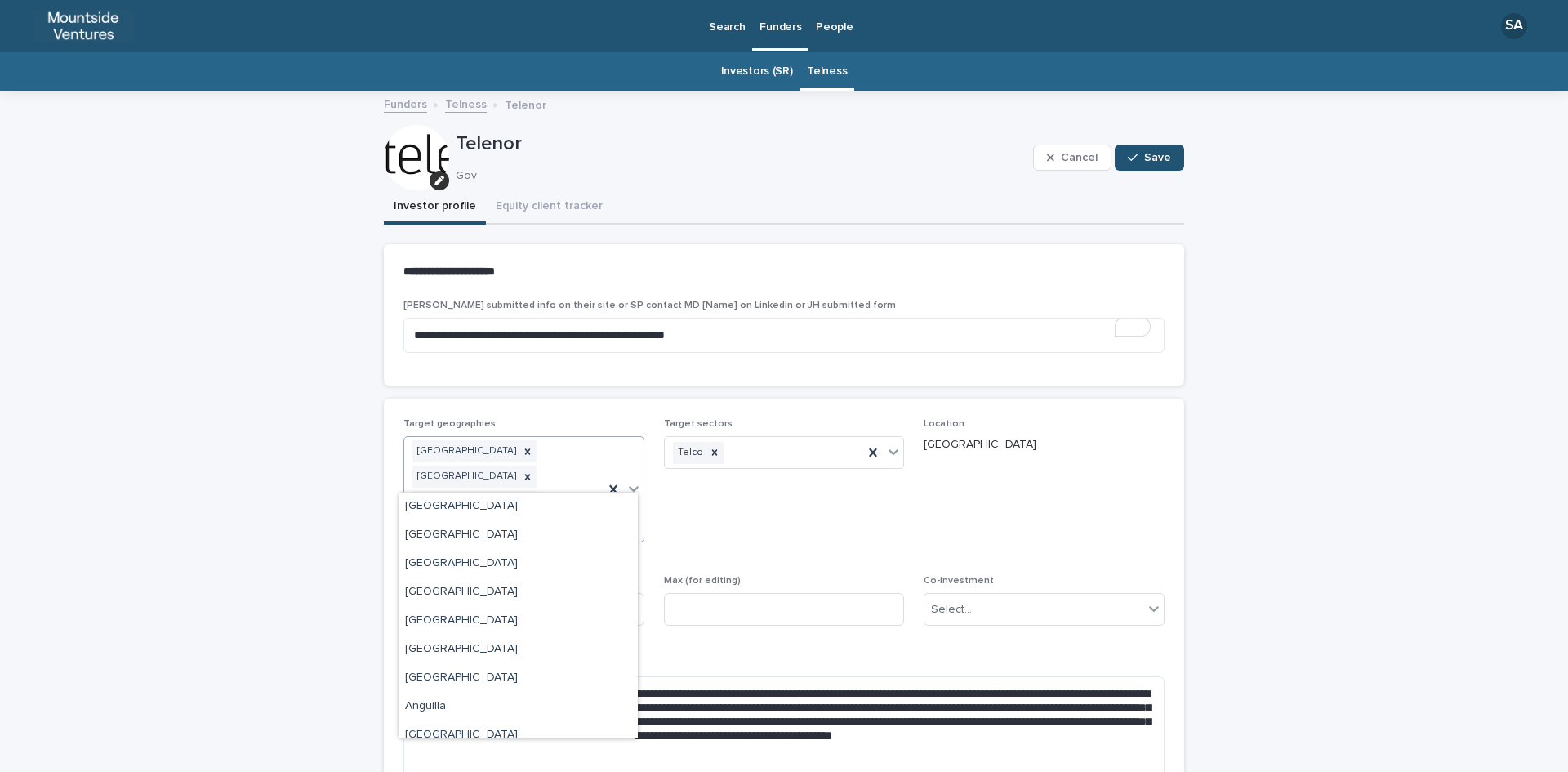 type on "*" 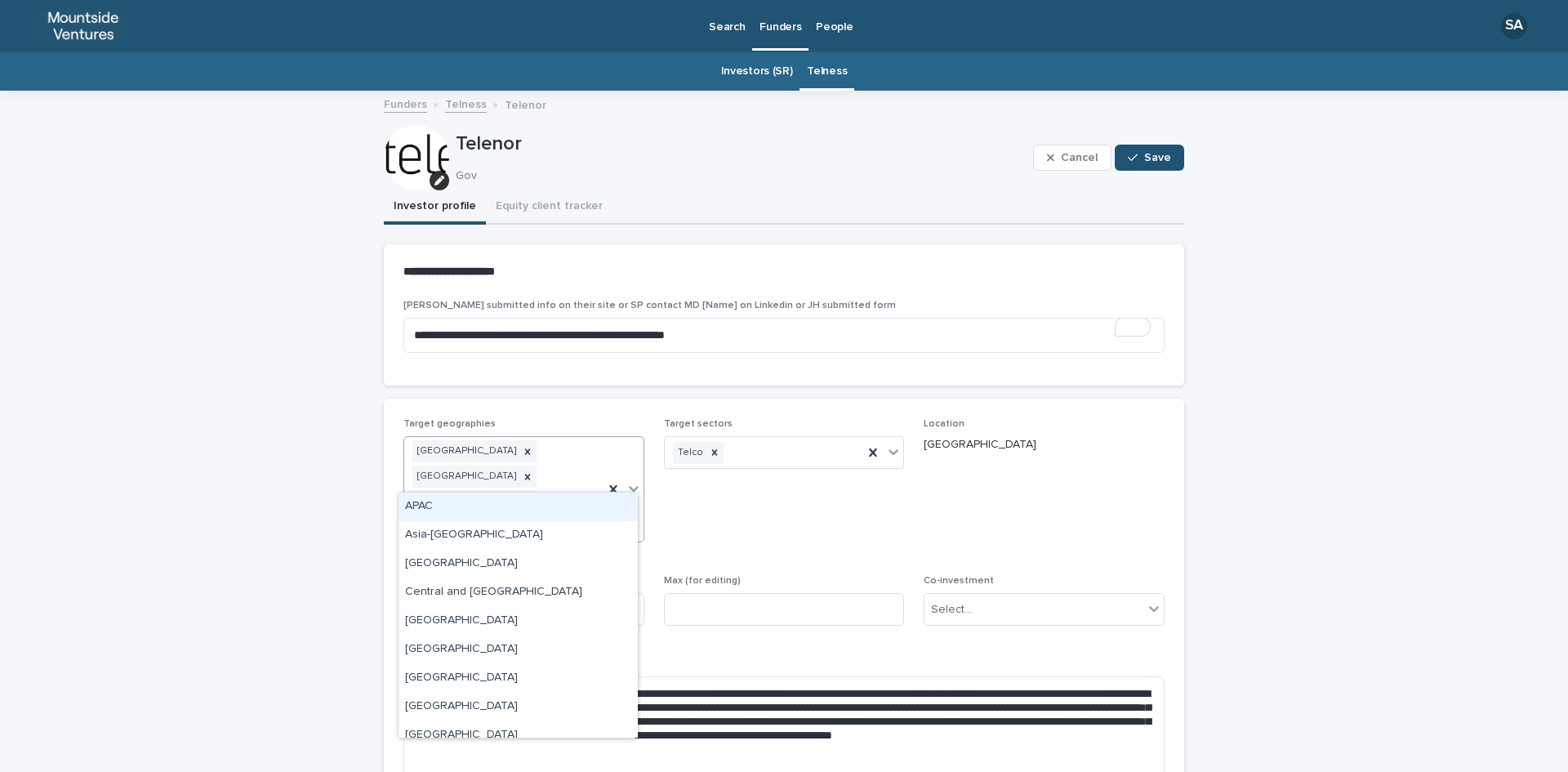 type on "***" 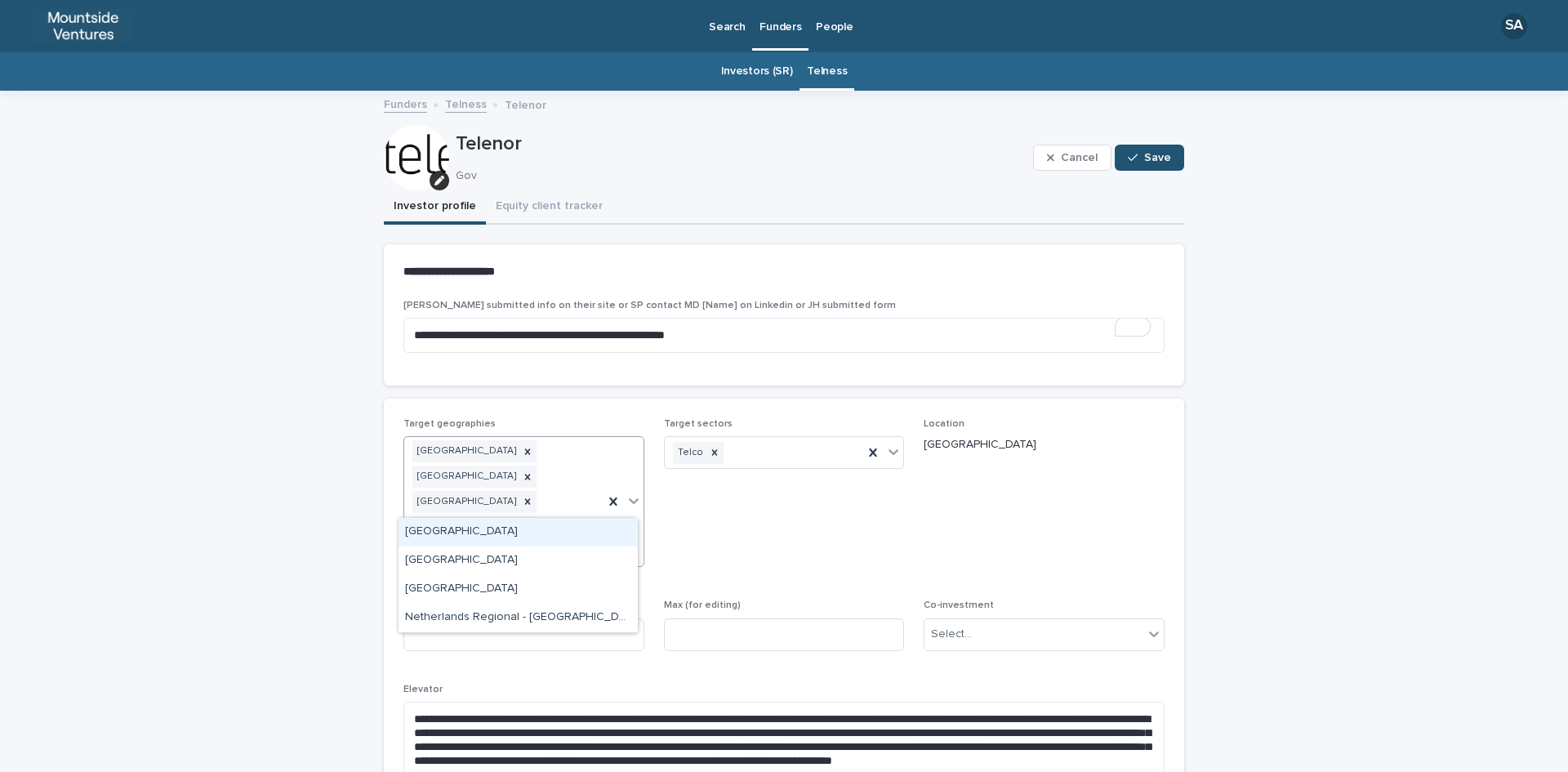 type on "*****" 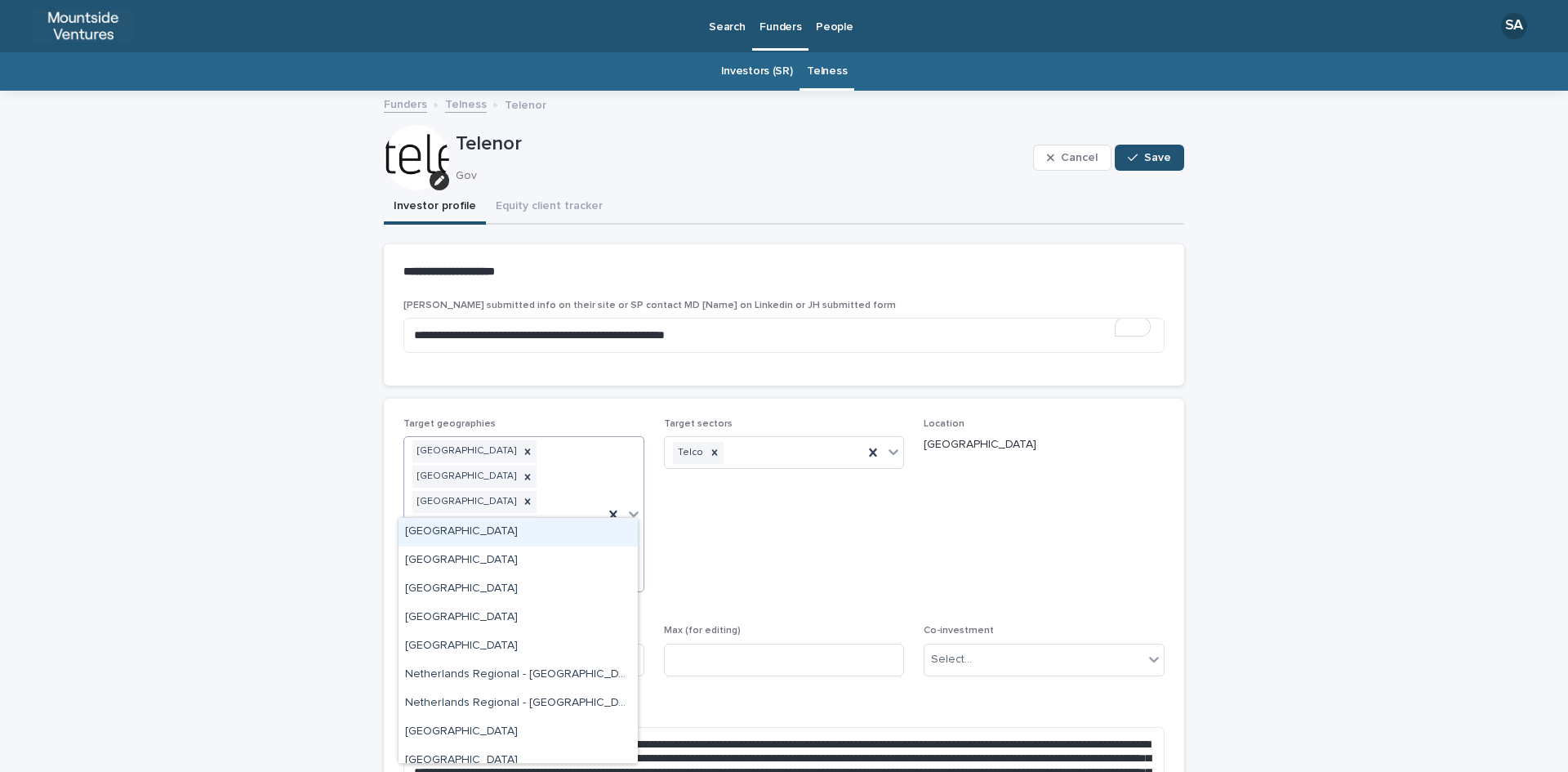 type on "****" 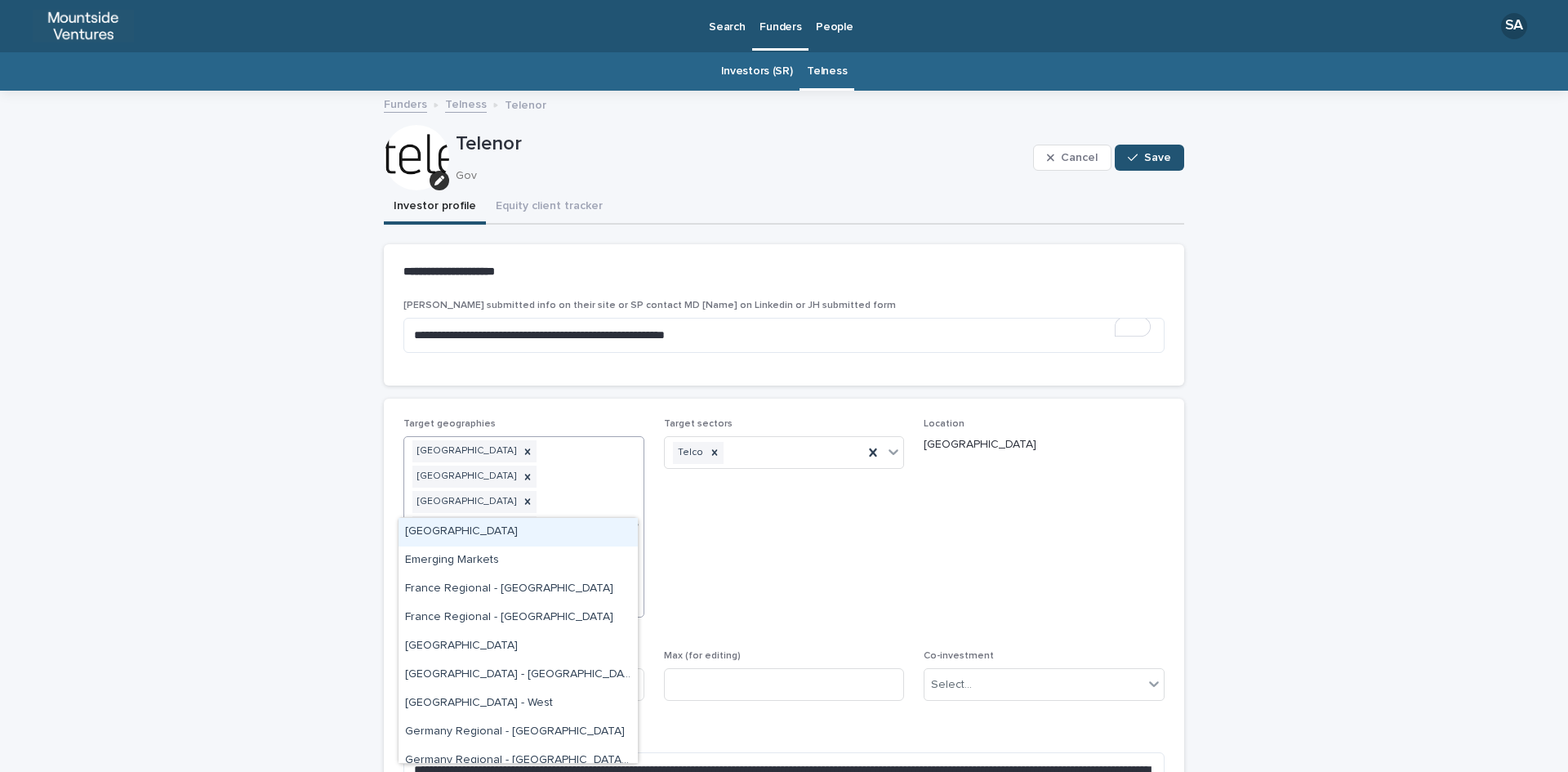 type on "****" 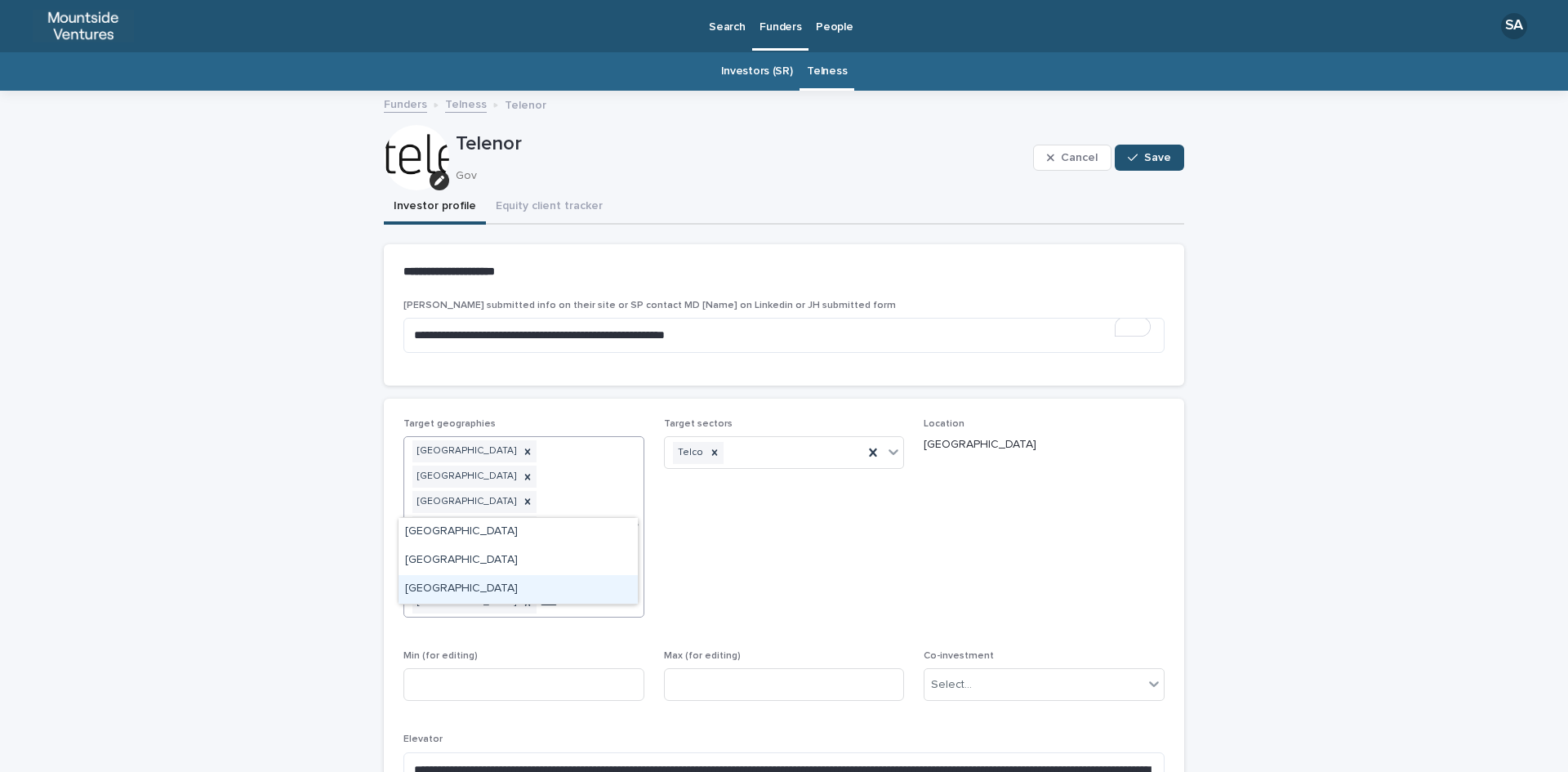 type 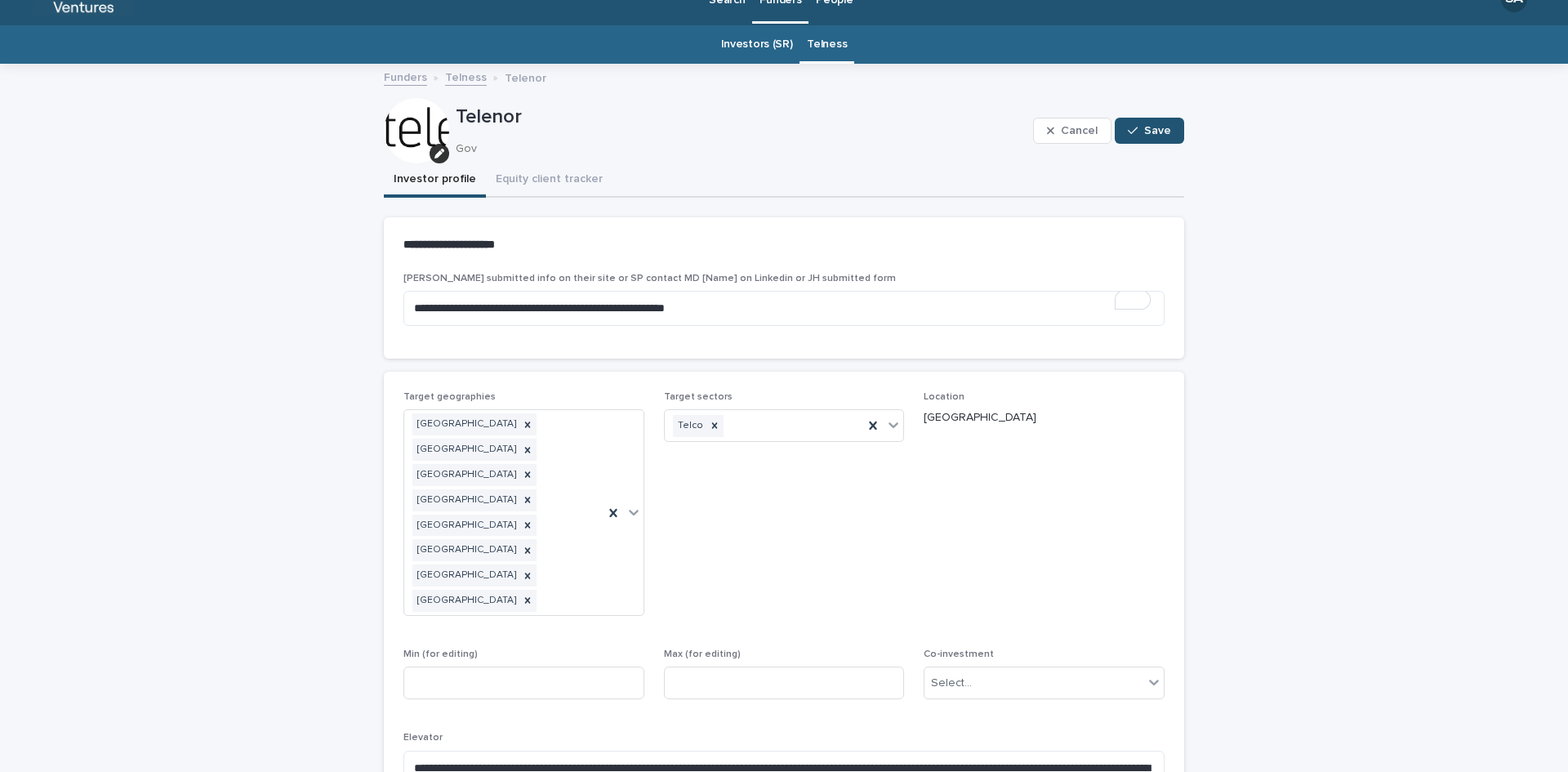 scroll, scrollTop: 28, scrollLeft: 0, axis: vertical 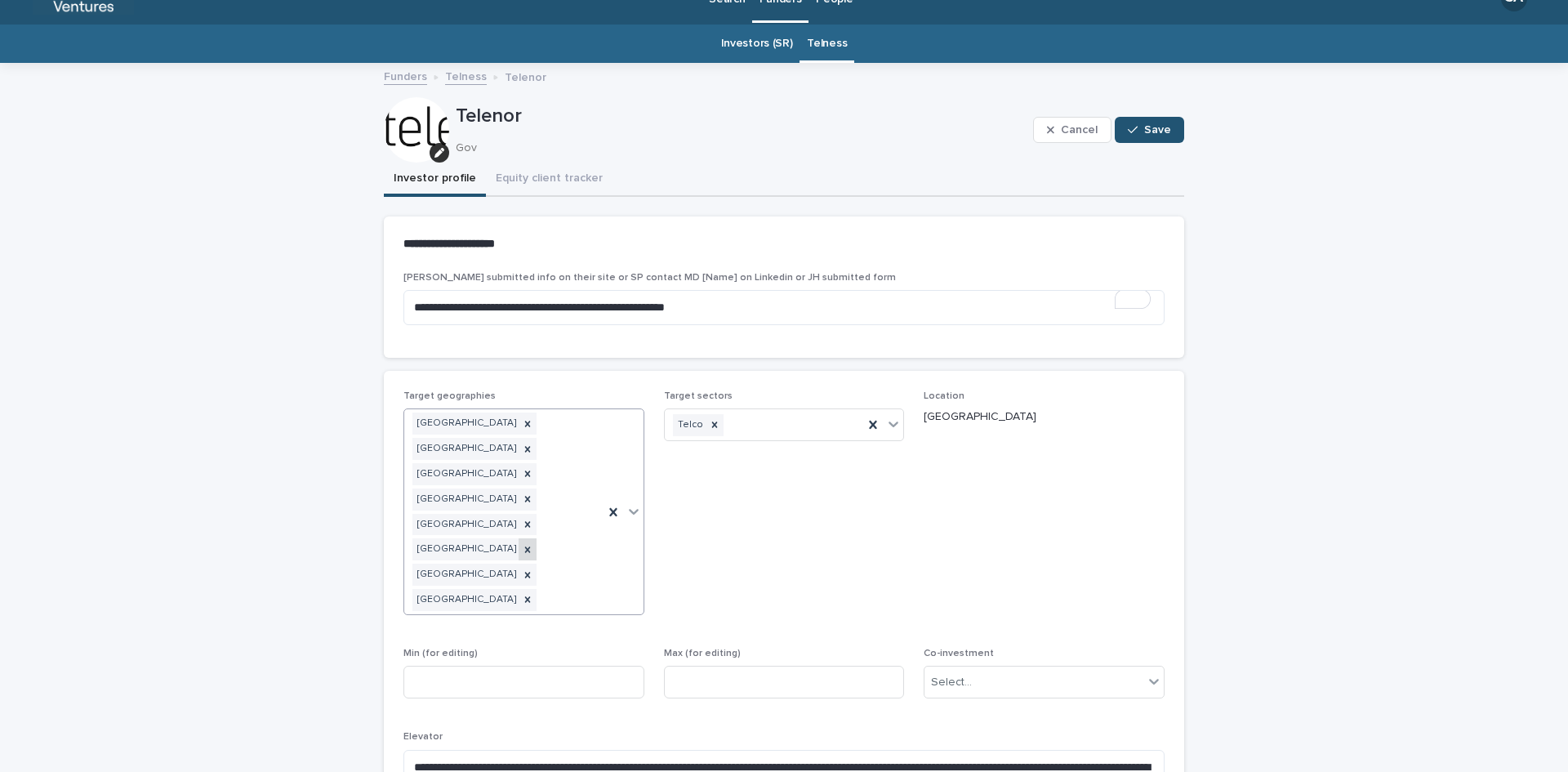click 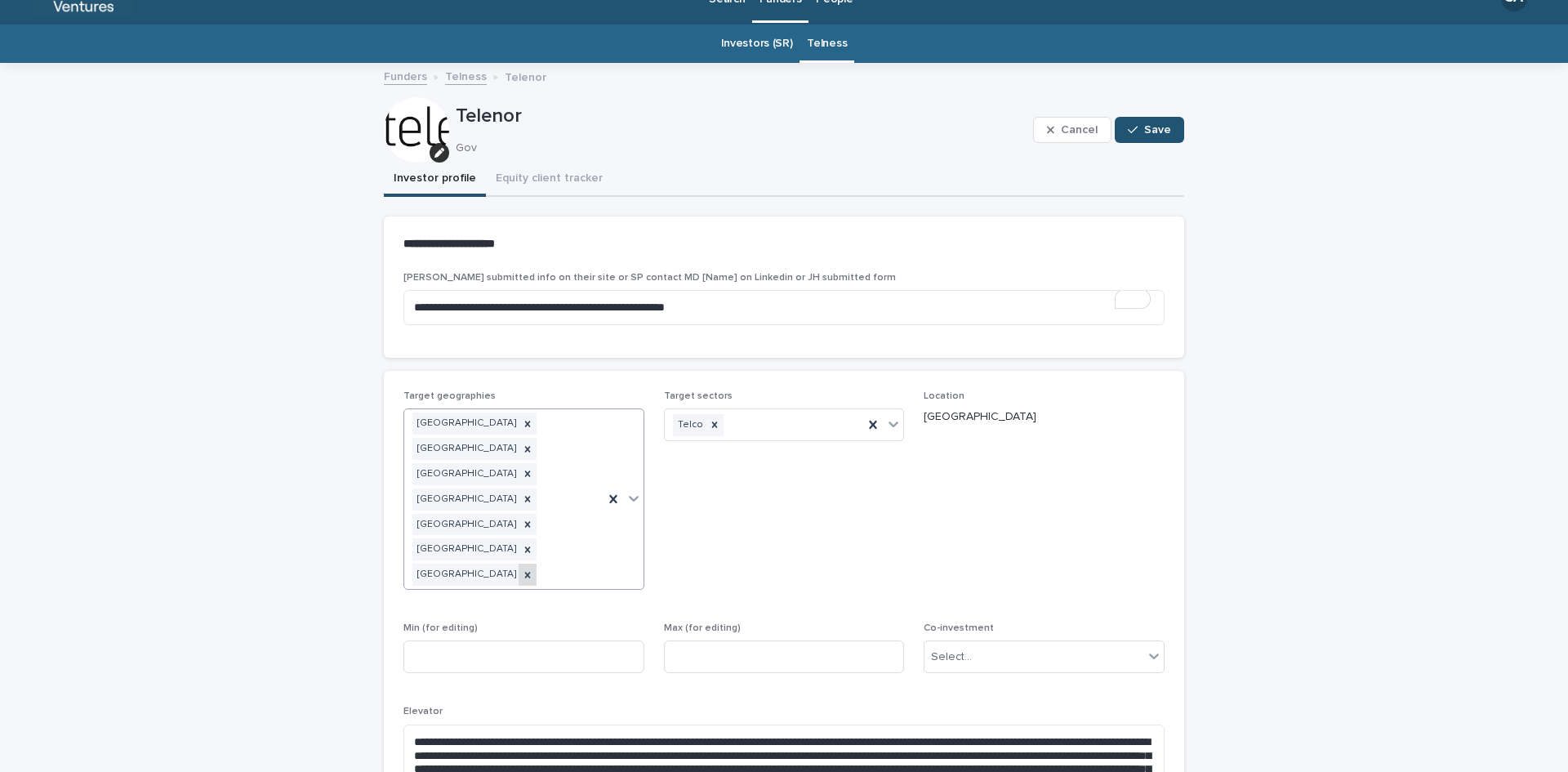 click at bounding box center [528, 574] 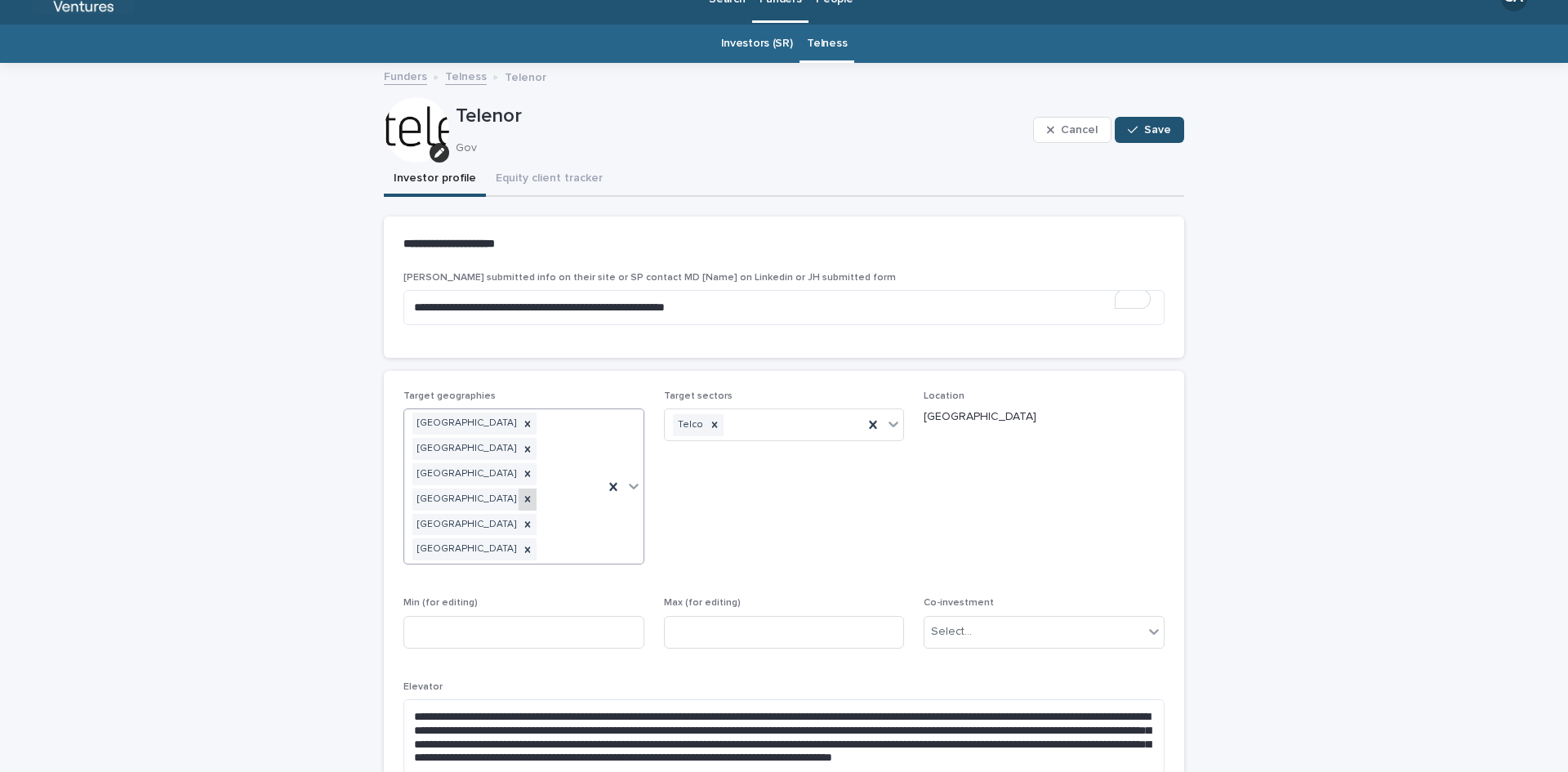 click 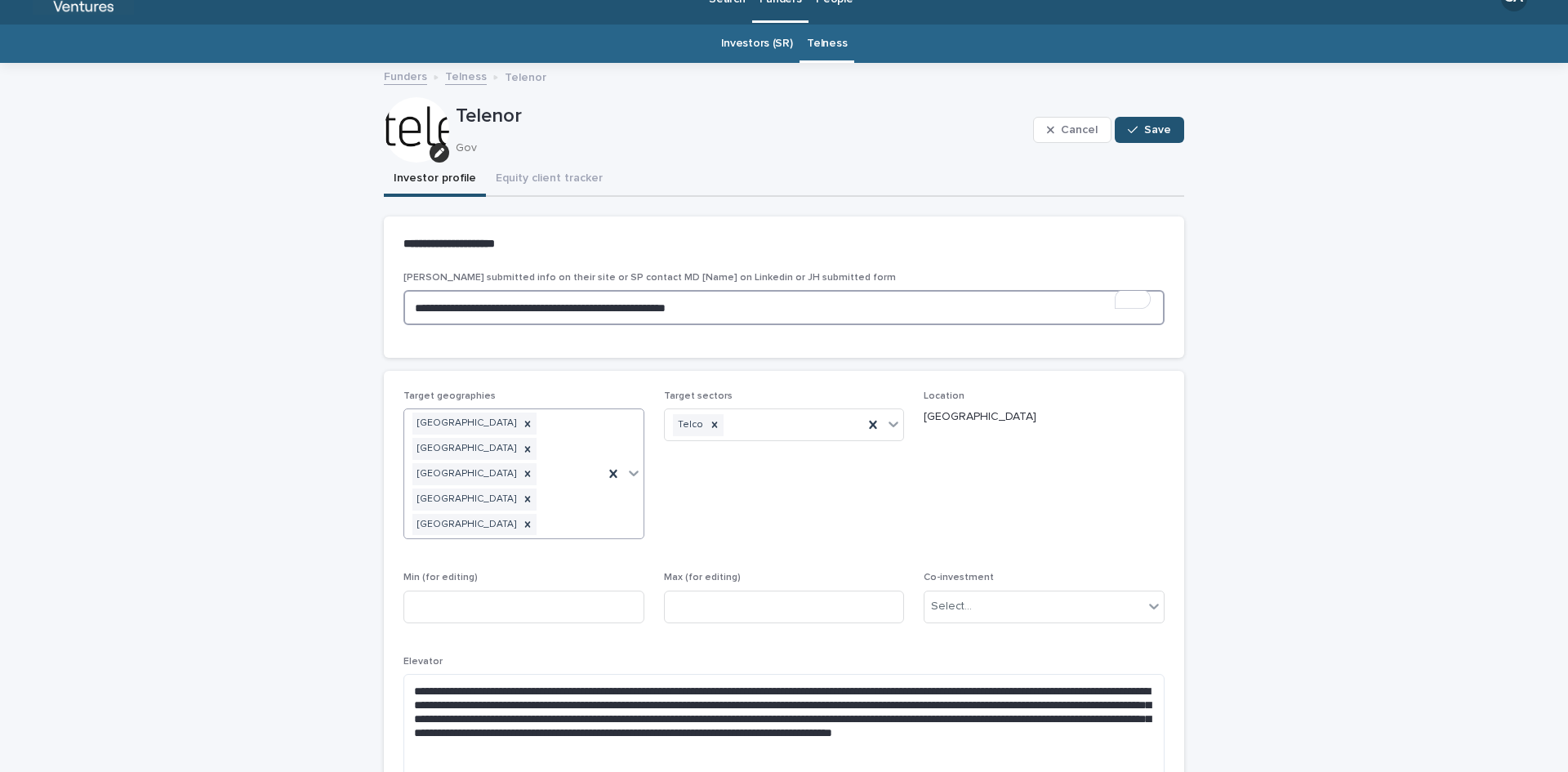 click on "**********" at bounding box center [784, 307] 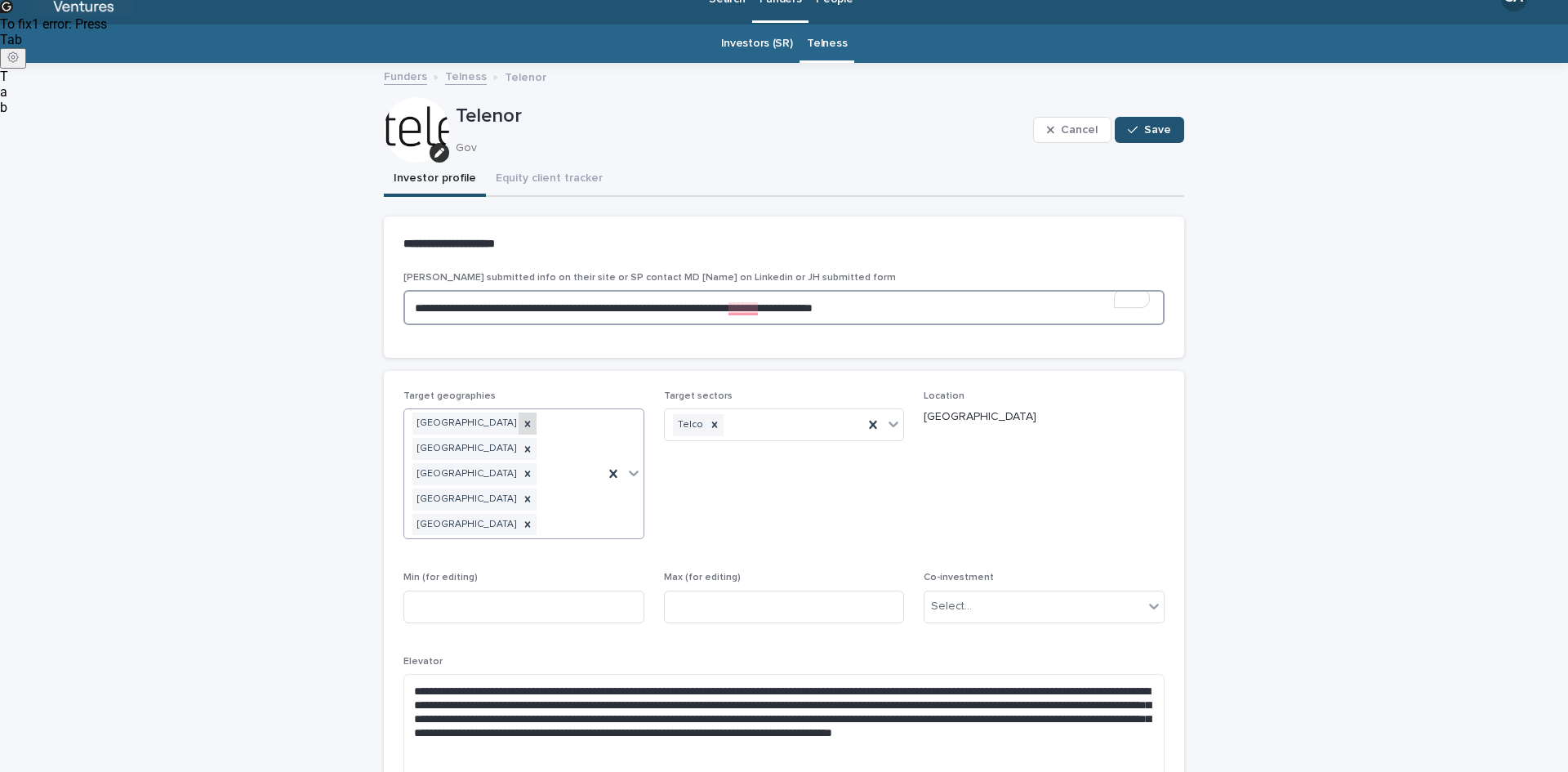 click 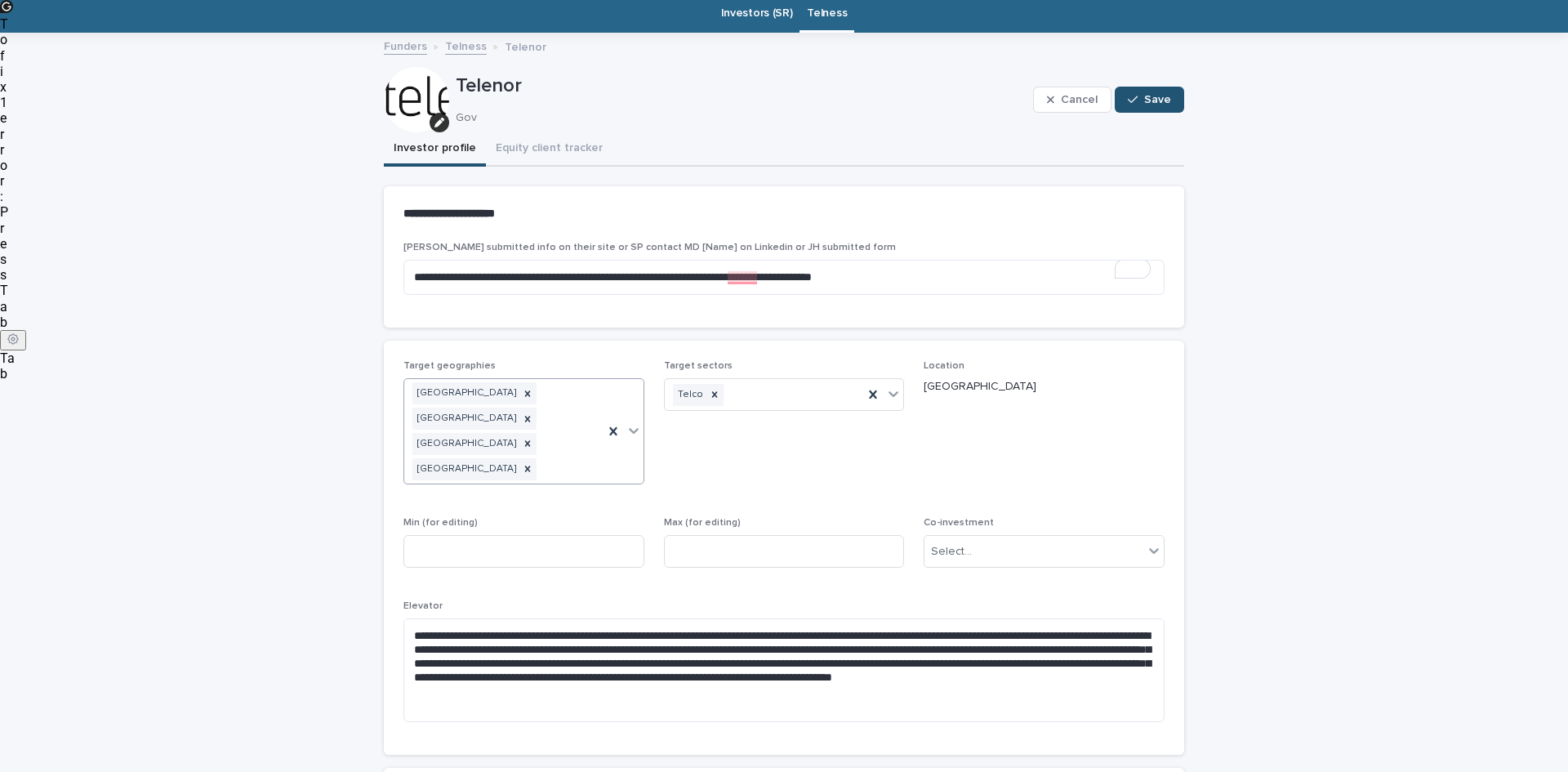 scroll, scrollTop: 58, scrollLeft: 0, axis: vertical 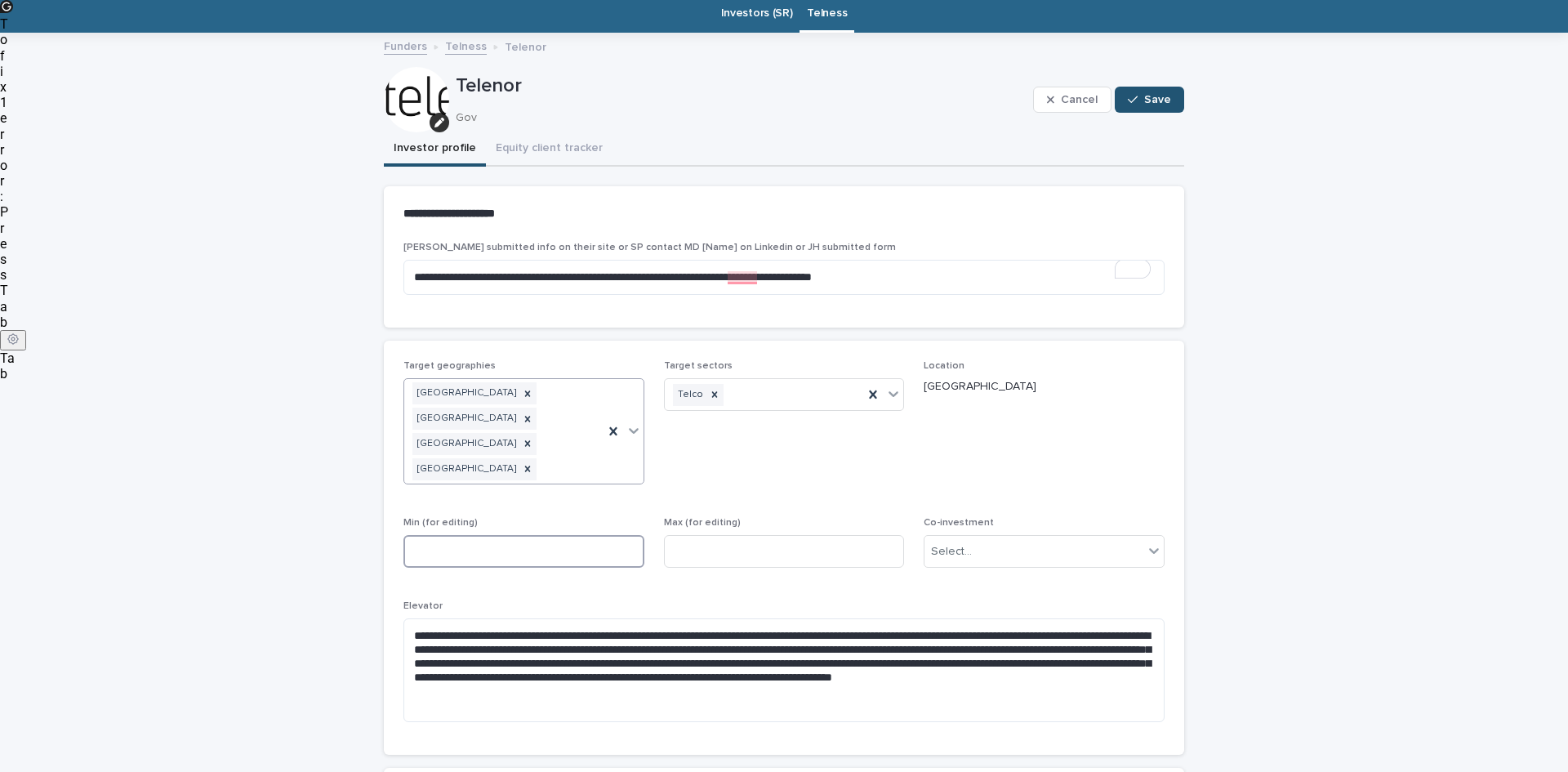 click at bounding box center [523, 551] 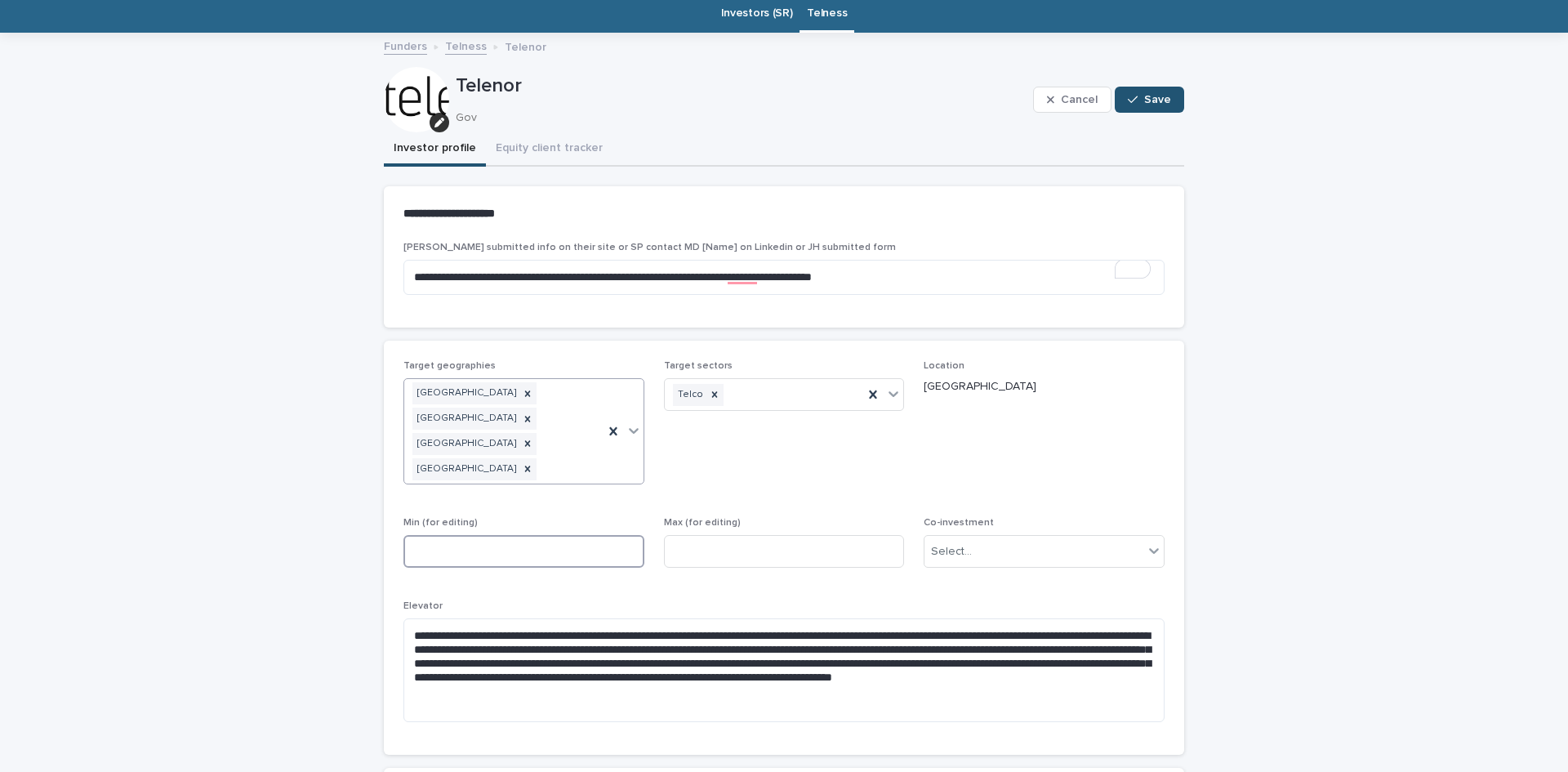 click at bounding box center (523, 551) 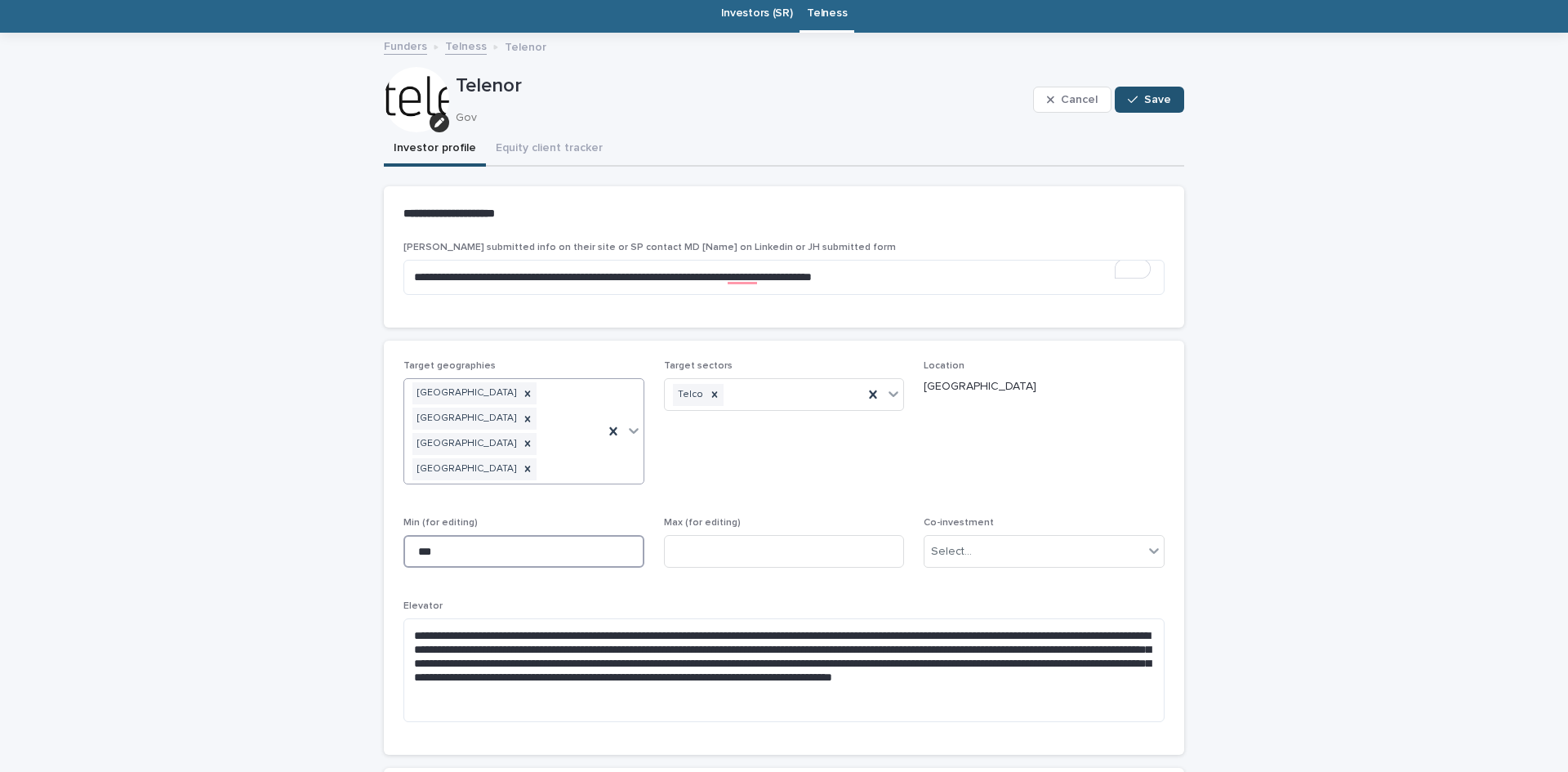 click on "***" at bounding box center [523, 551] 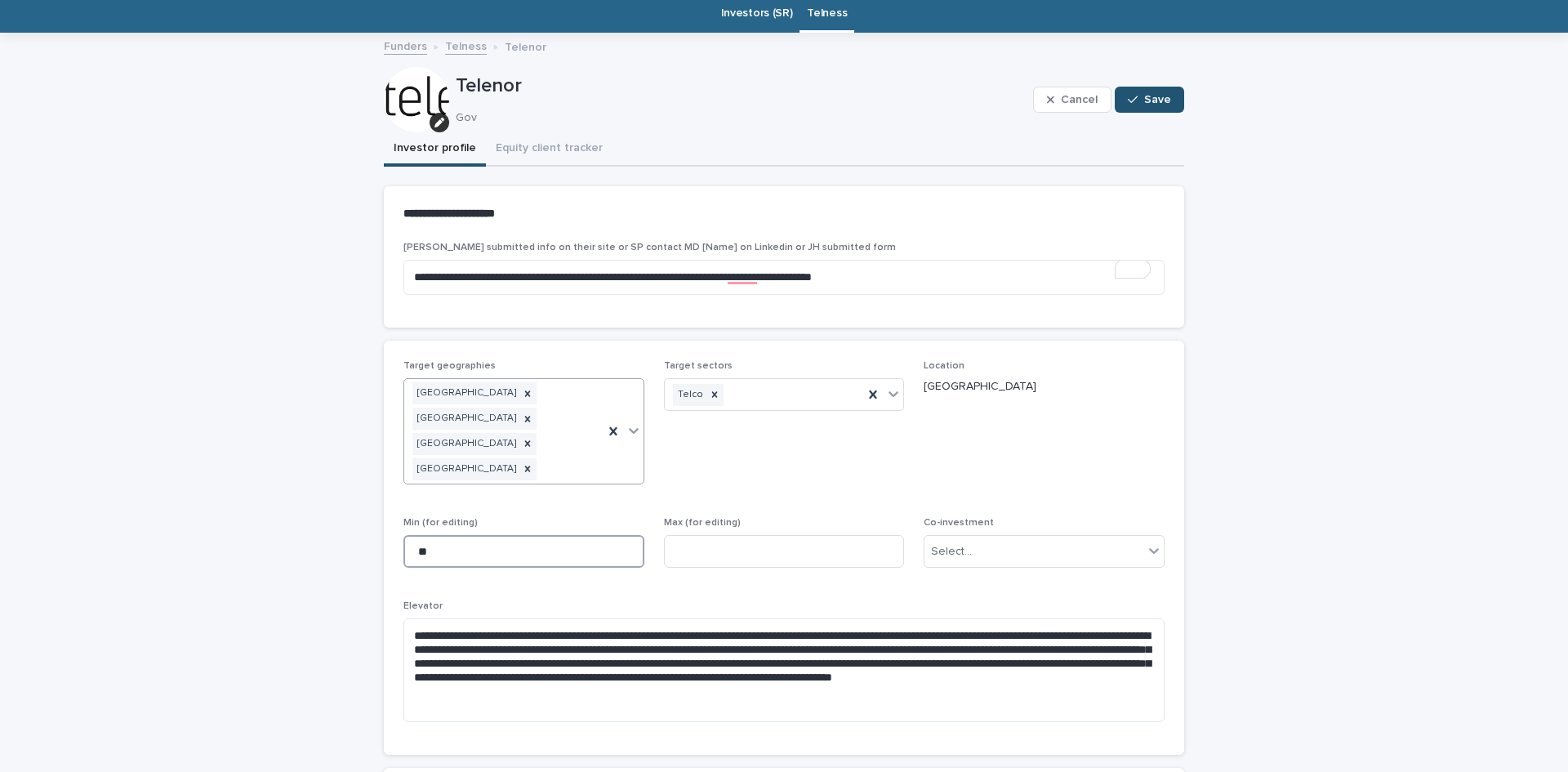 type on "*" 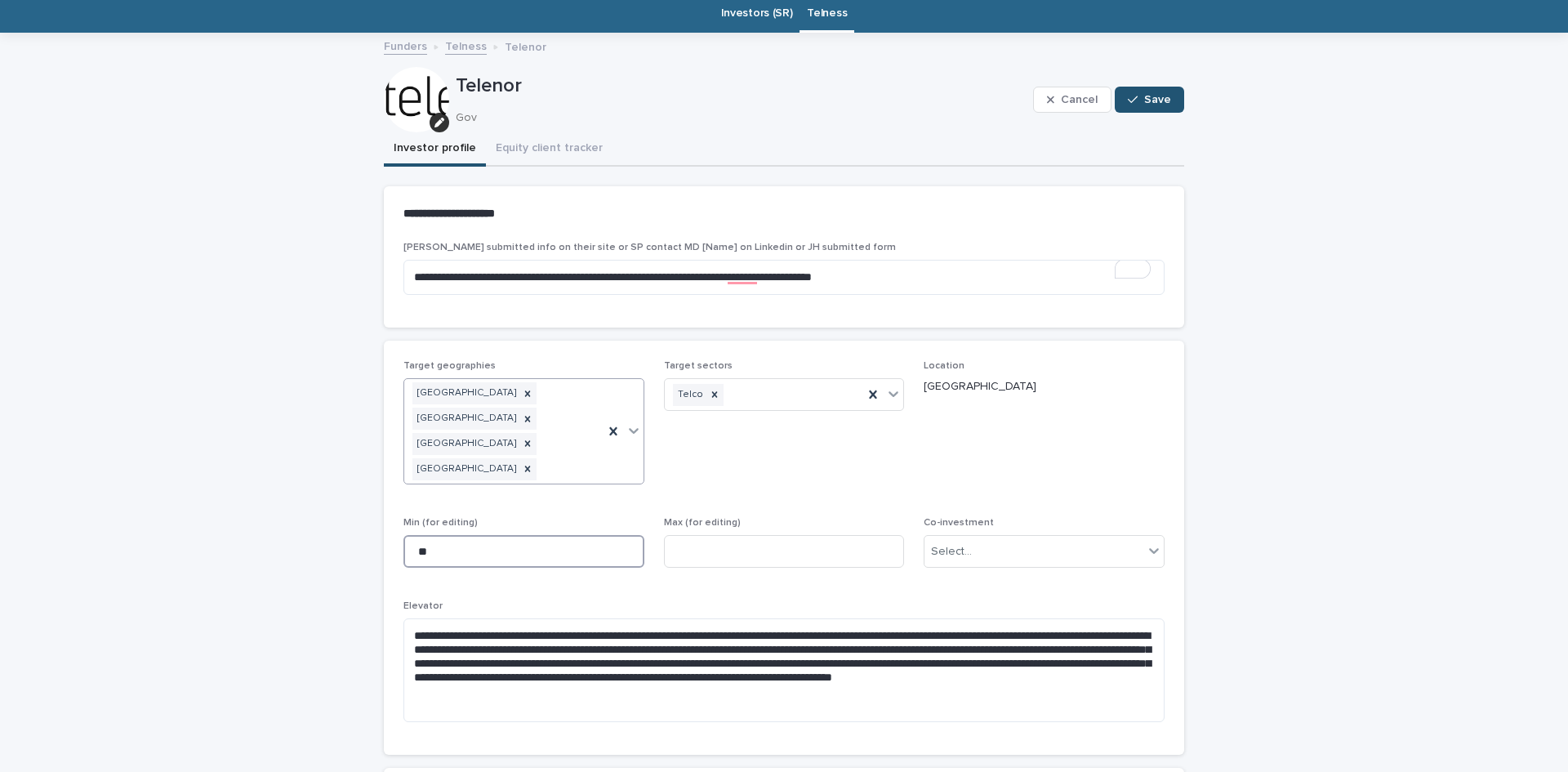 type on "*" 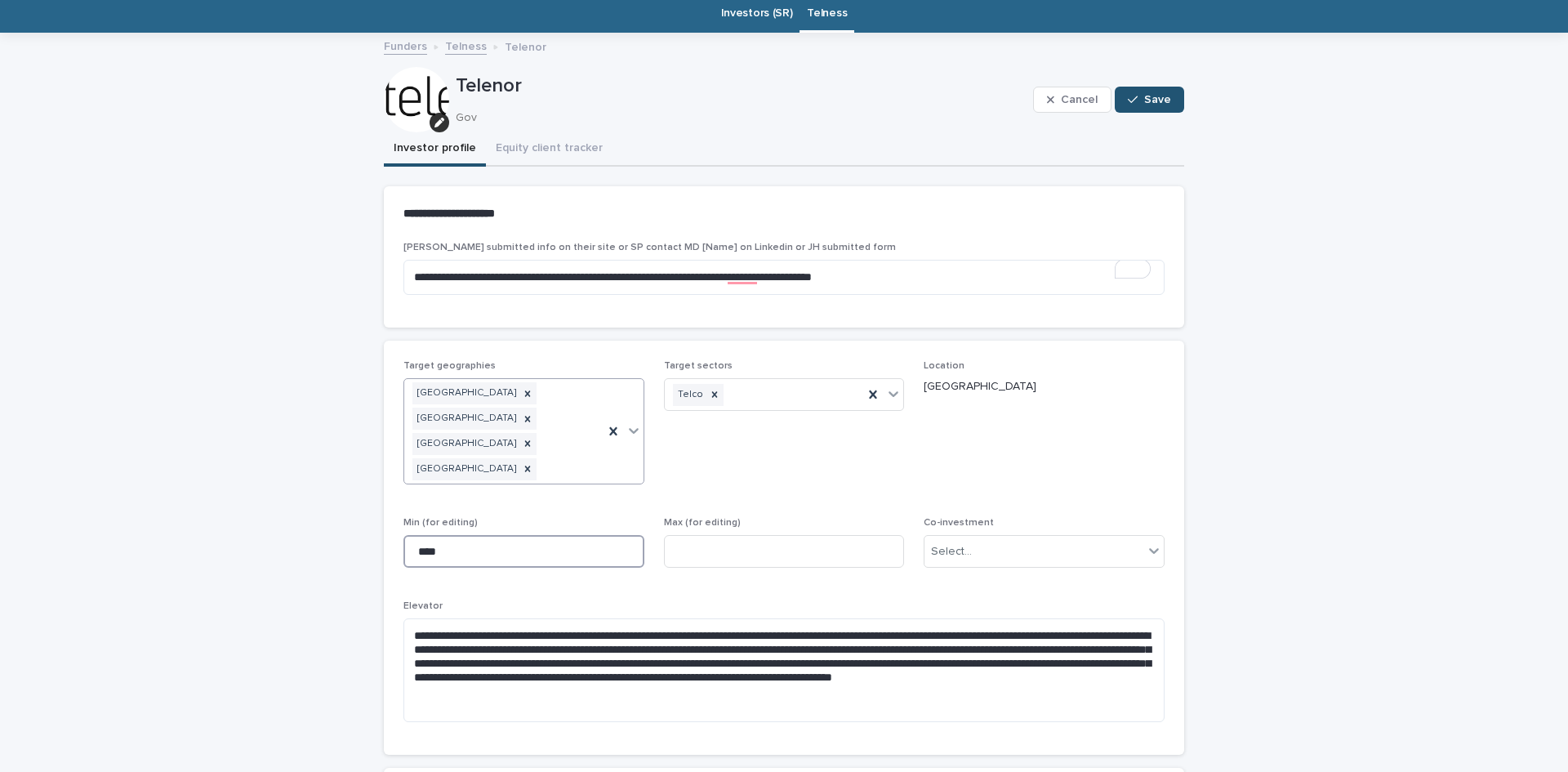 type on "****" 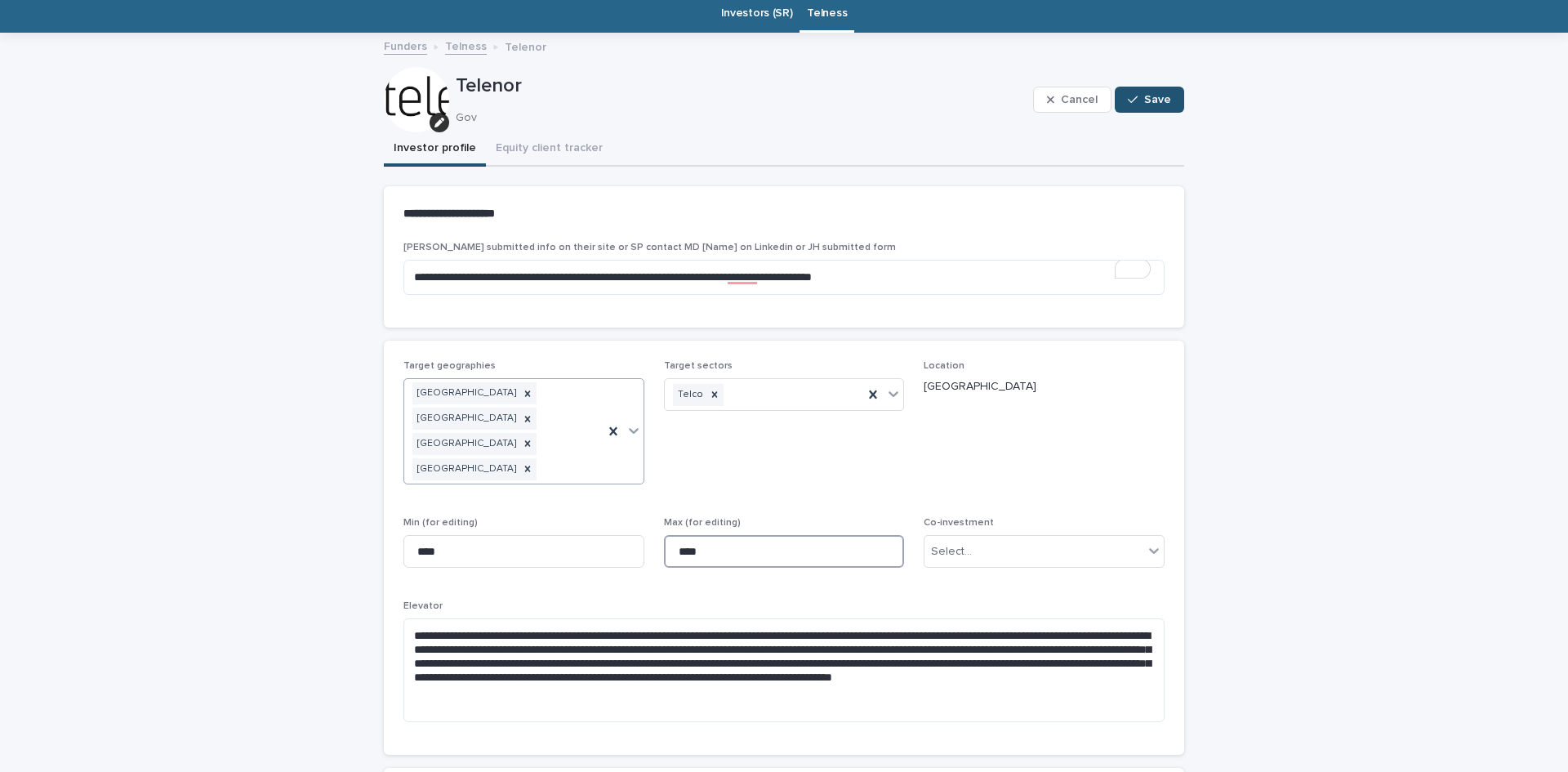 scroll, scrollTop: 144, scrollLeft: 0, axis: vertical 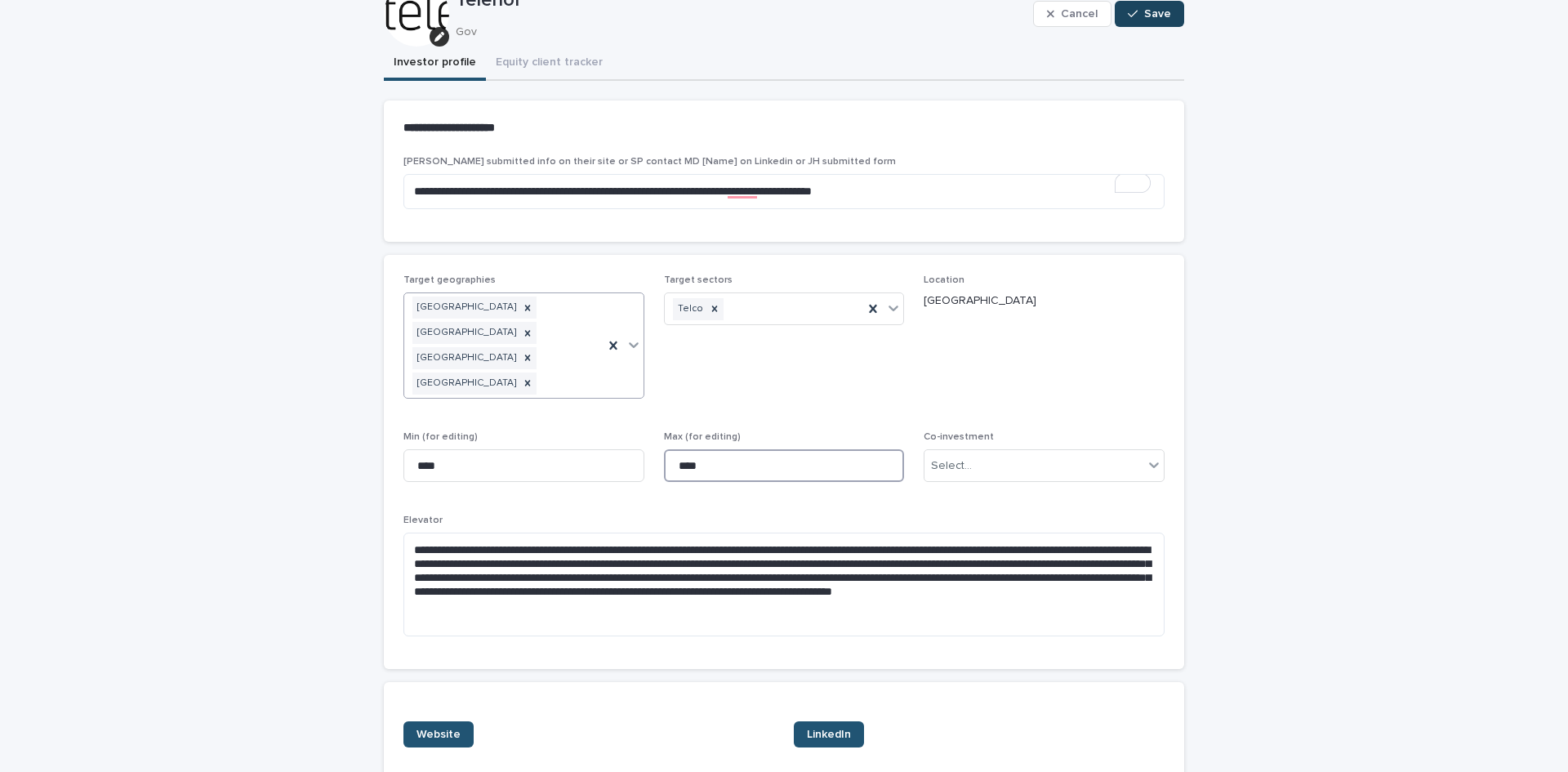 type on "****" 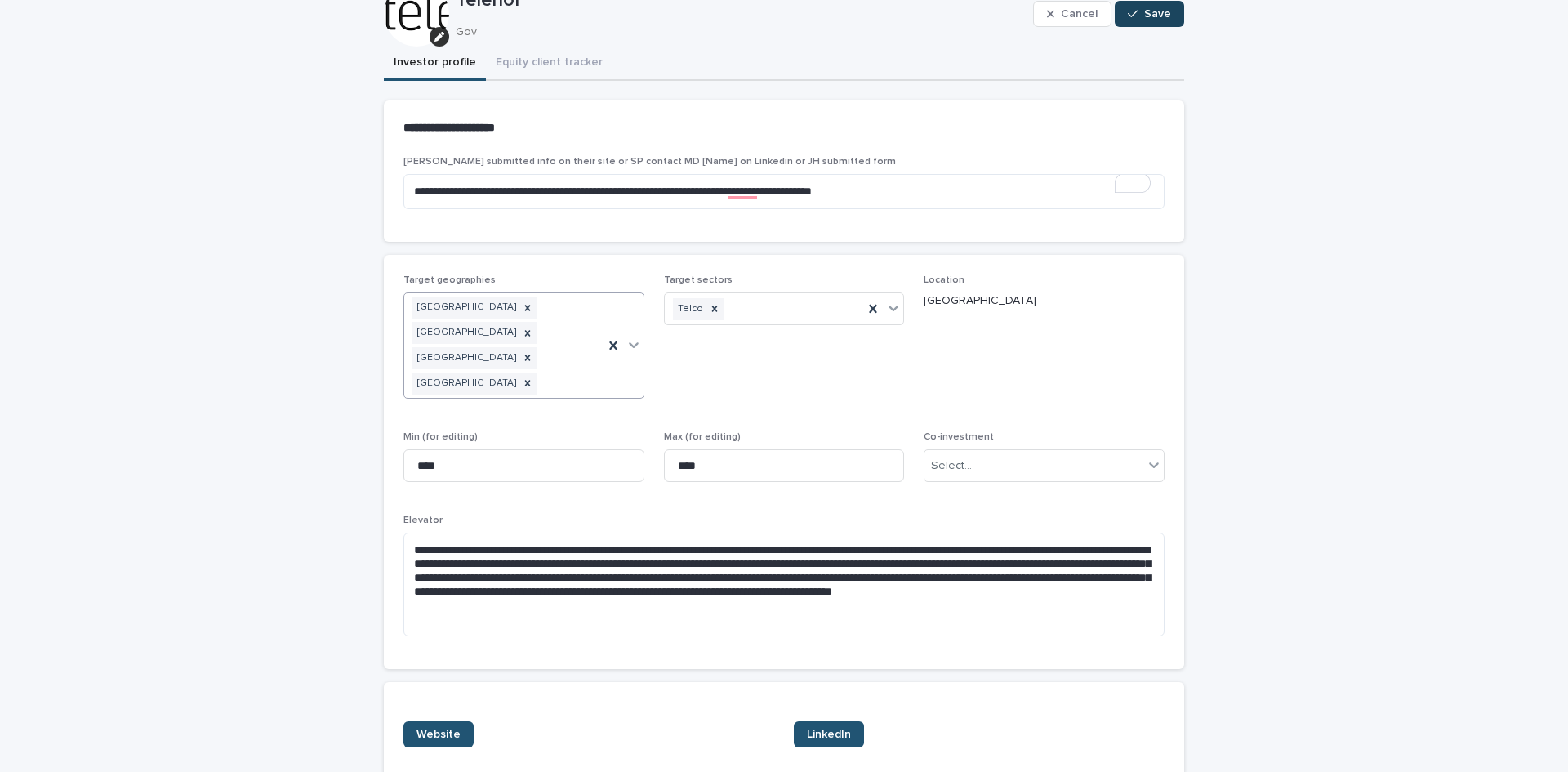 click on "Save" at bounding box center (1149, 14) 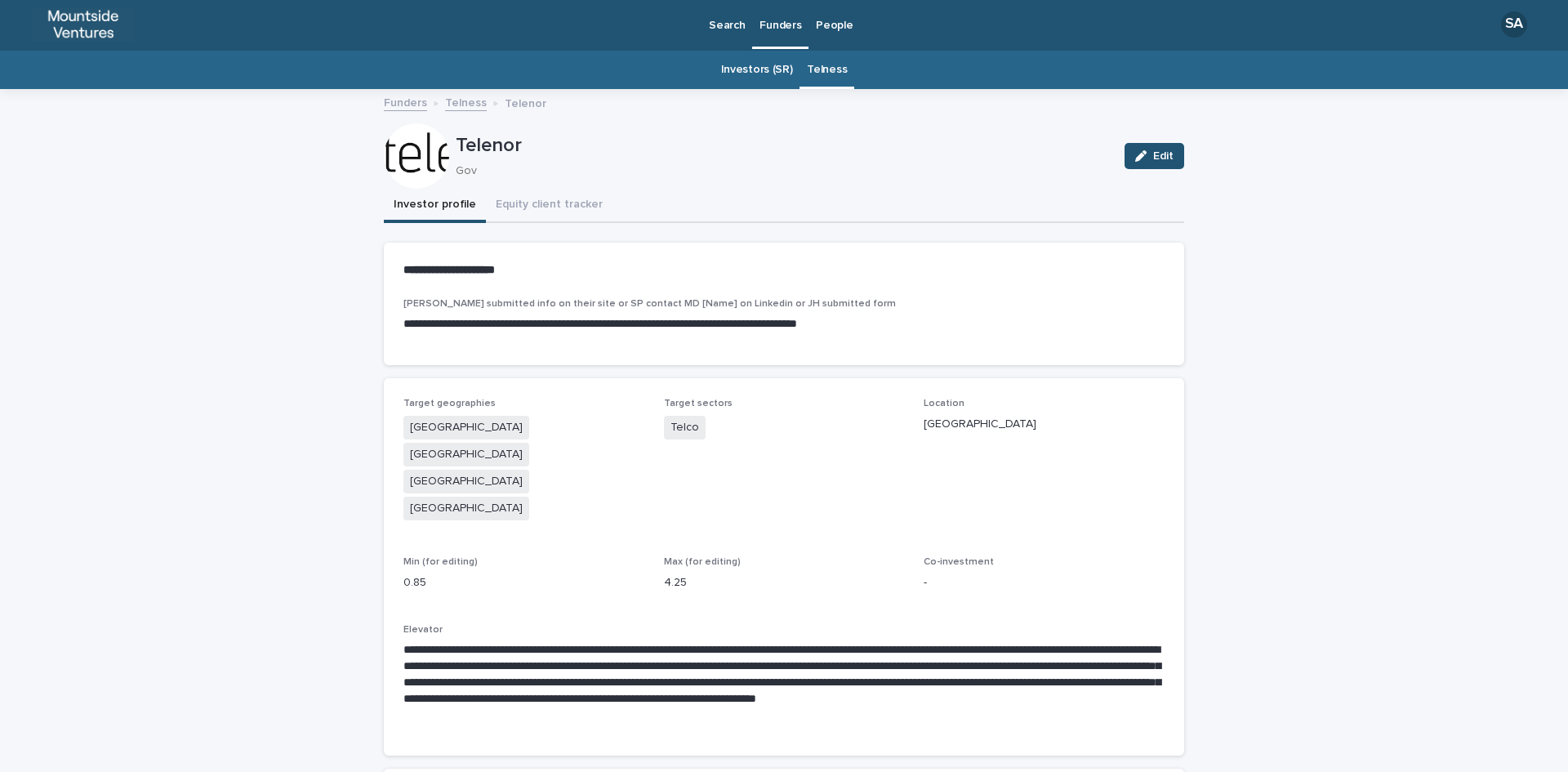 scroll, scrollTop: 1, scrollLeft: 0, axis: vertical 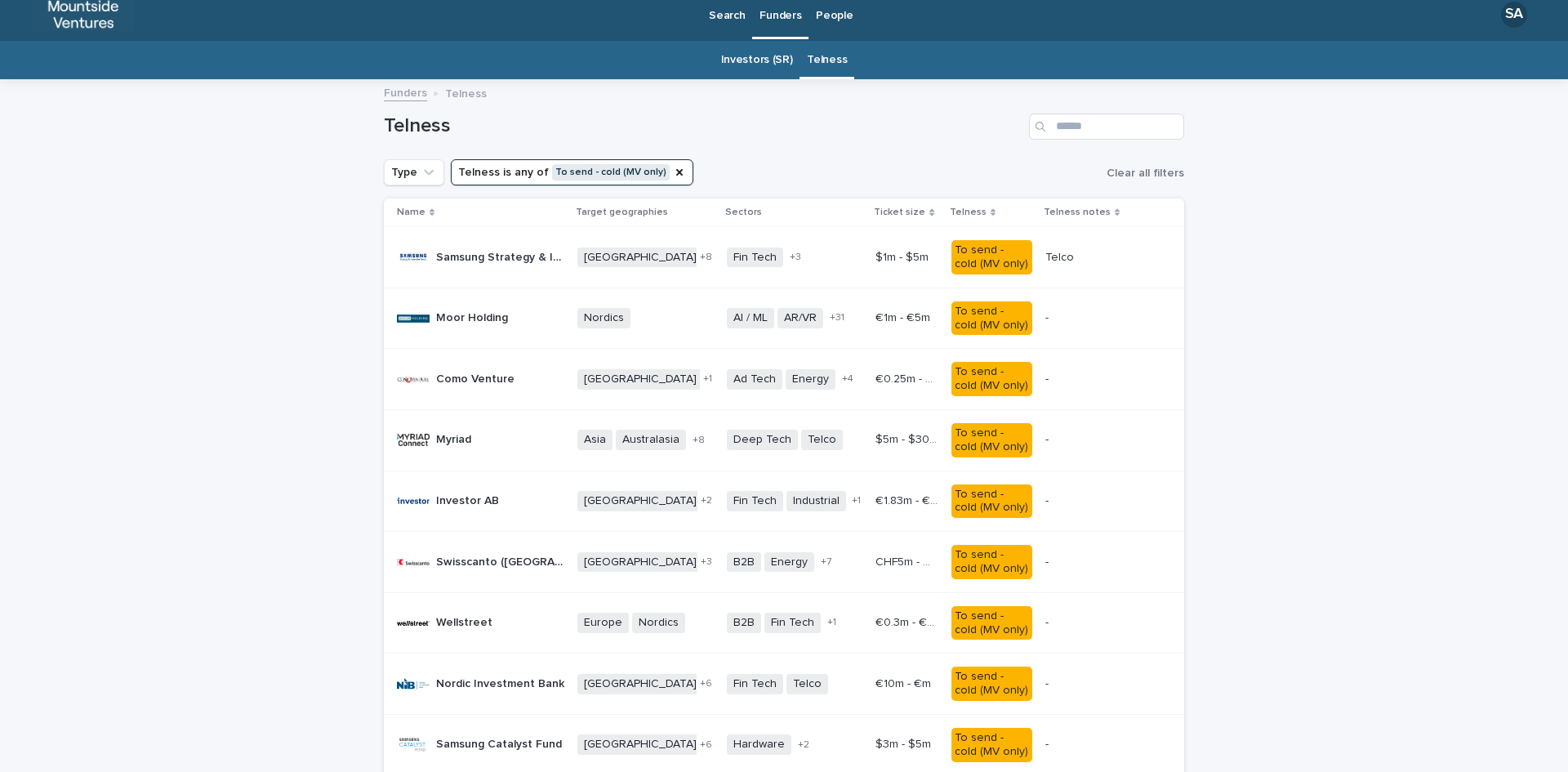 click on "Myriad Myriad" at bounding box center (480, 440) 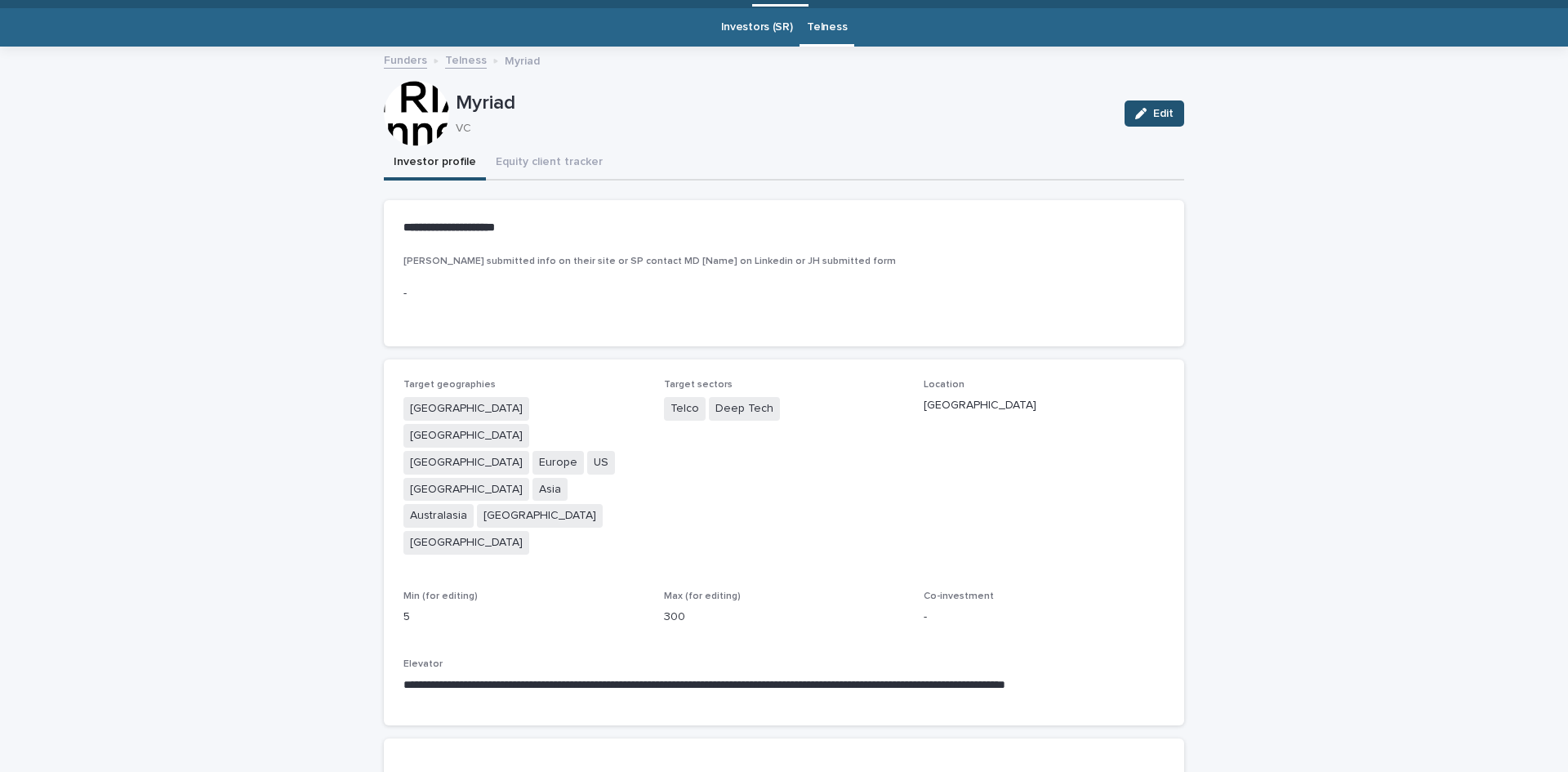 scroll, scrollTop: 45, scrollLeft: 0, axis: vertical 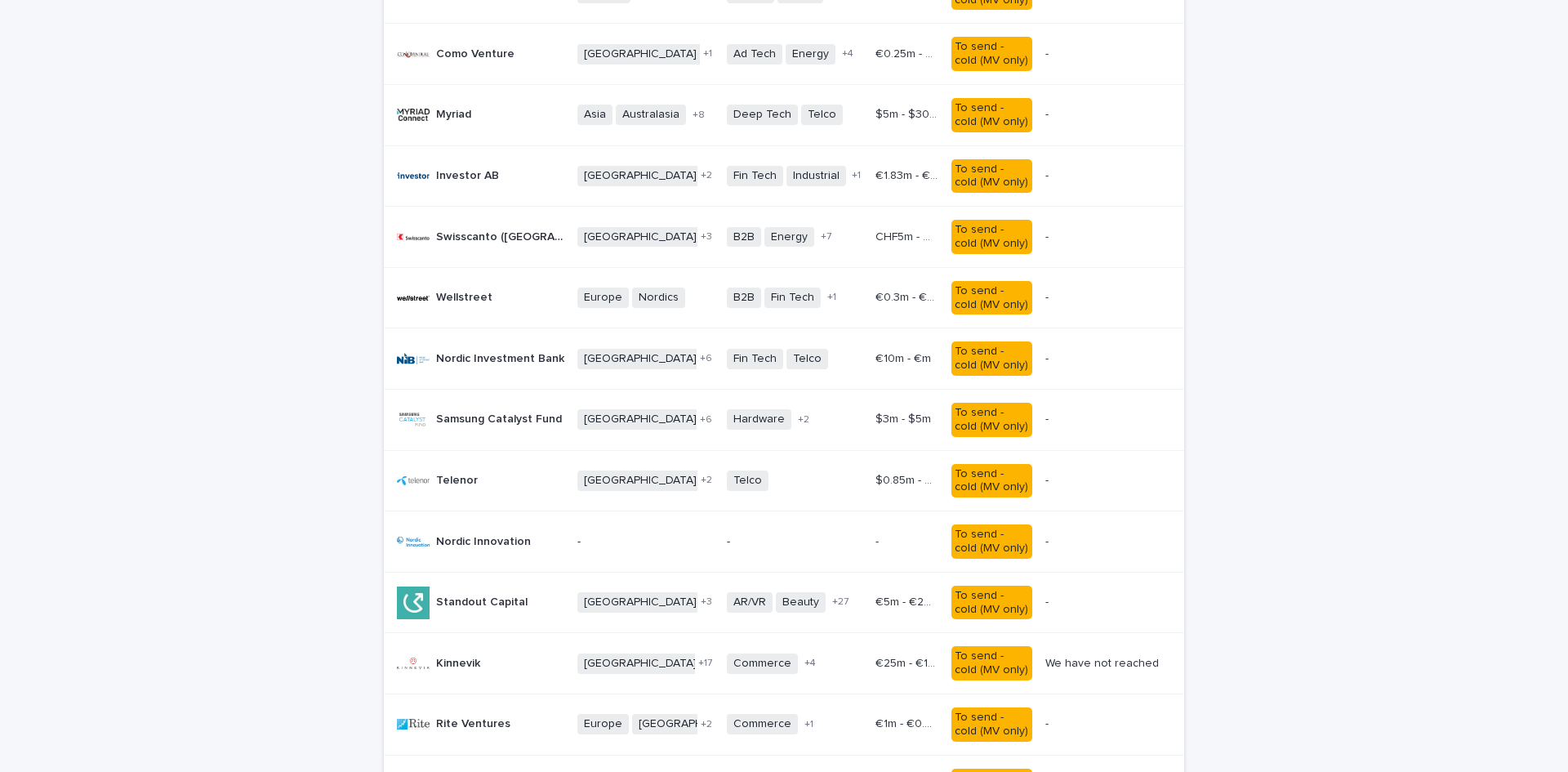 click on "Nordic Innovation" at bounding box center [485, 540] 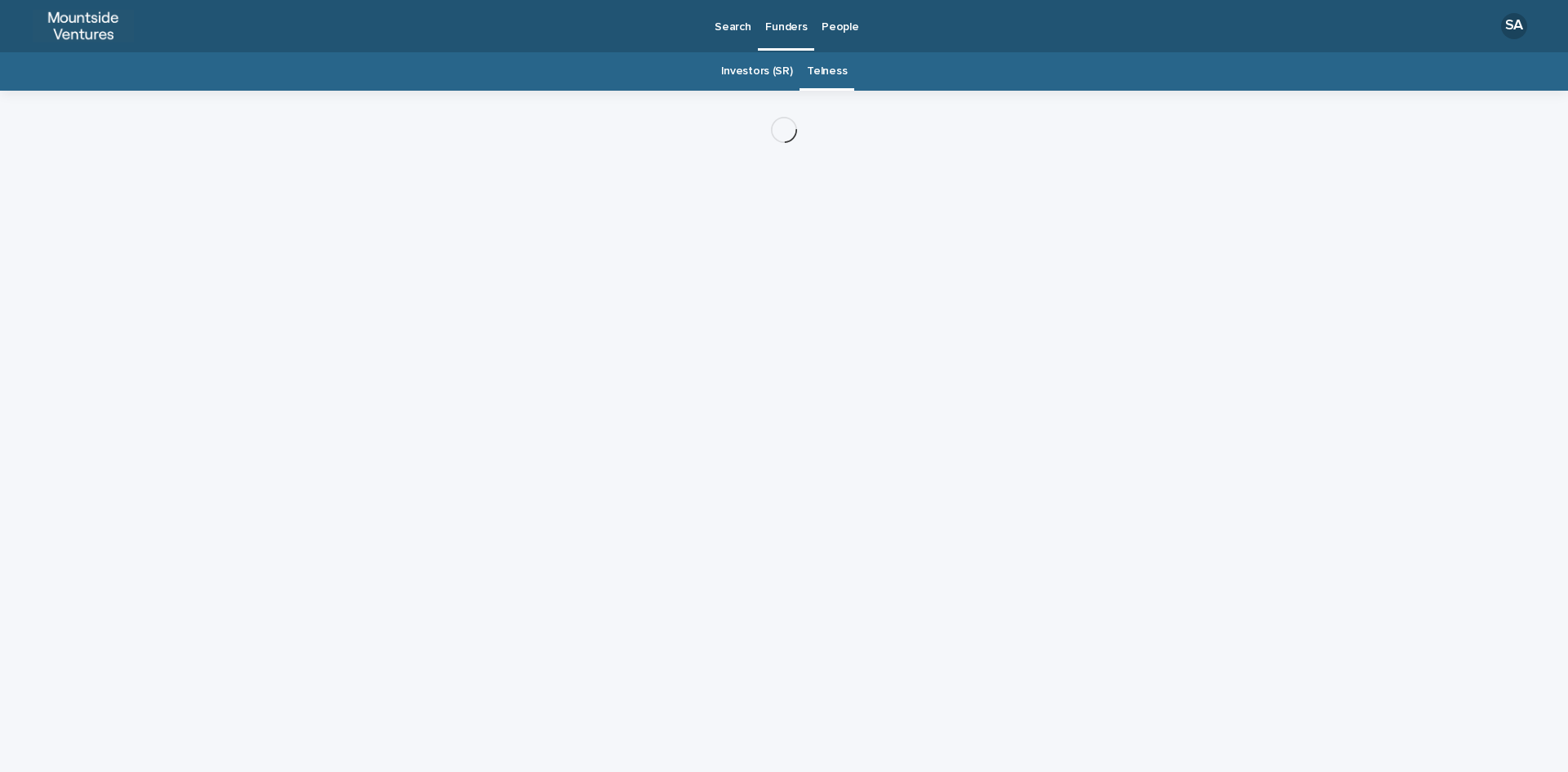 scroll, scrollTop: 0, scrollLeft: 0, axis: both 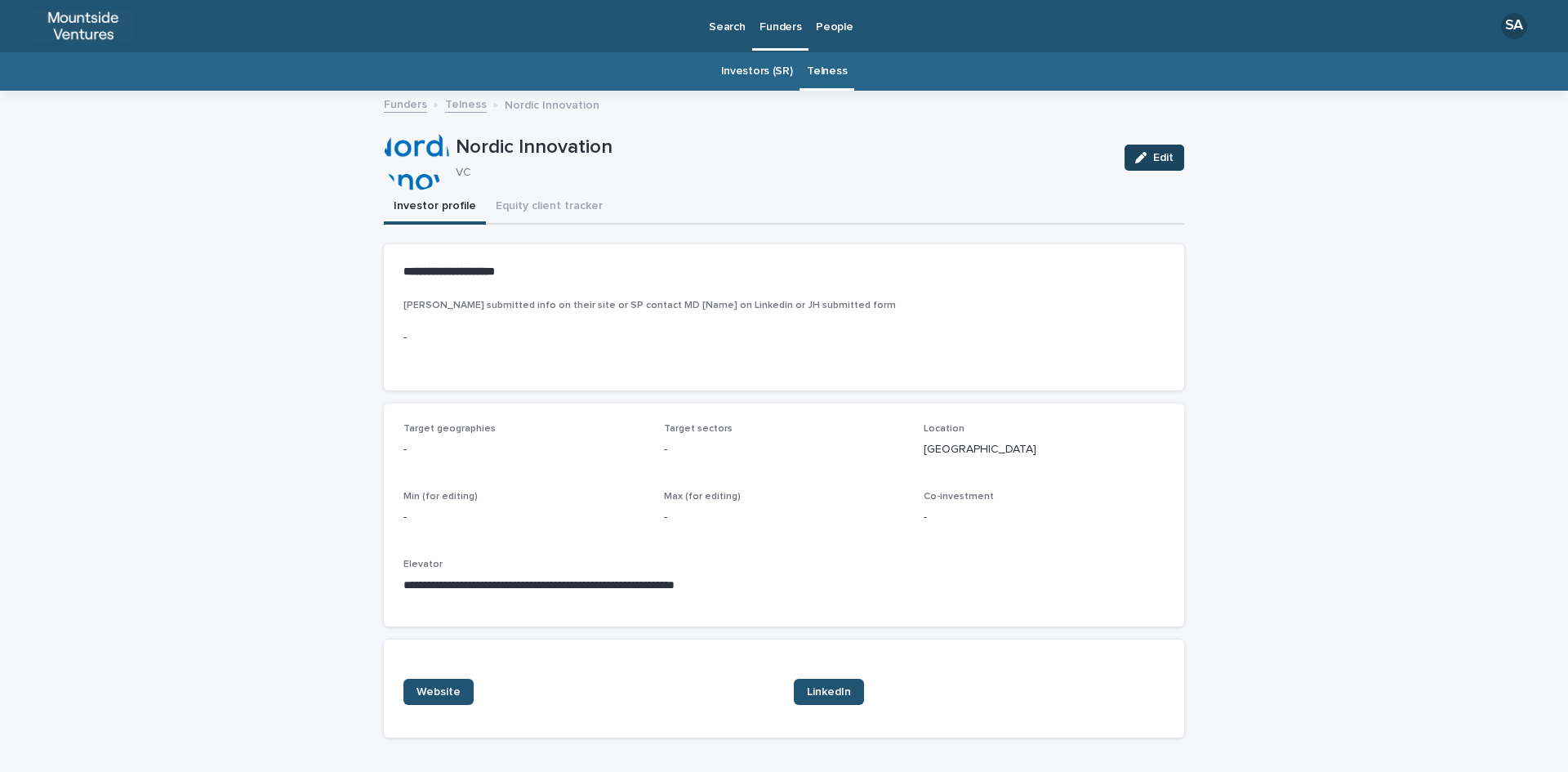 click 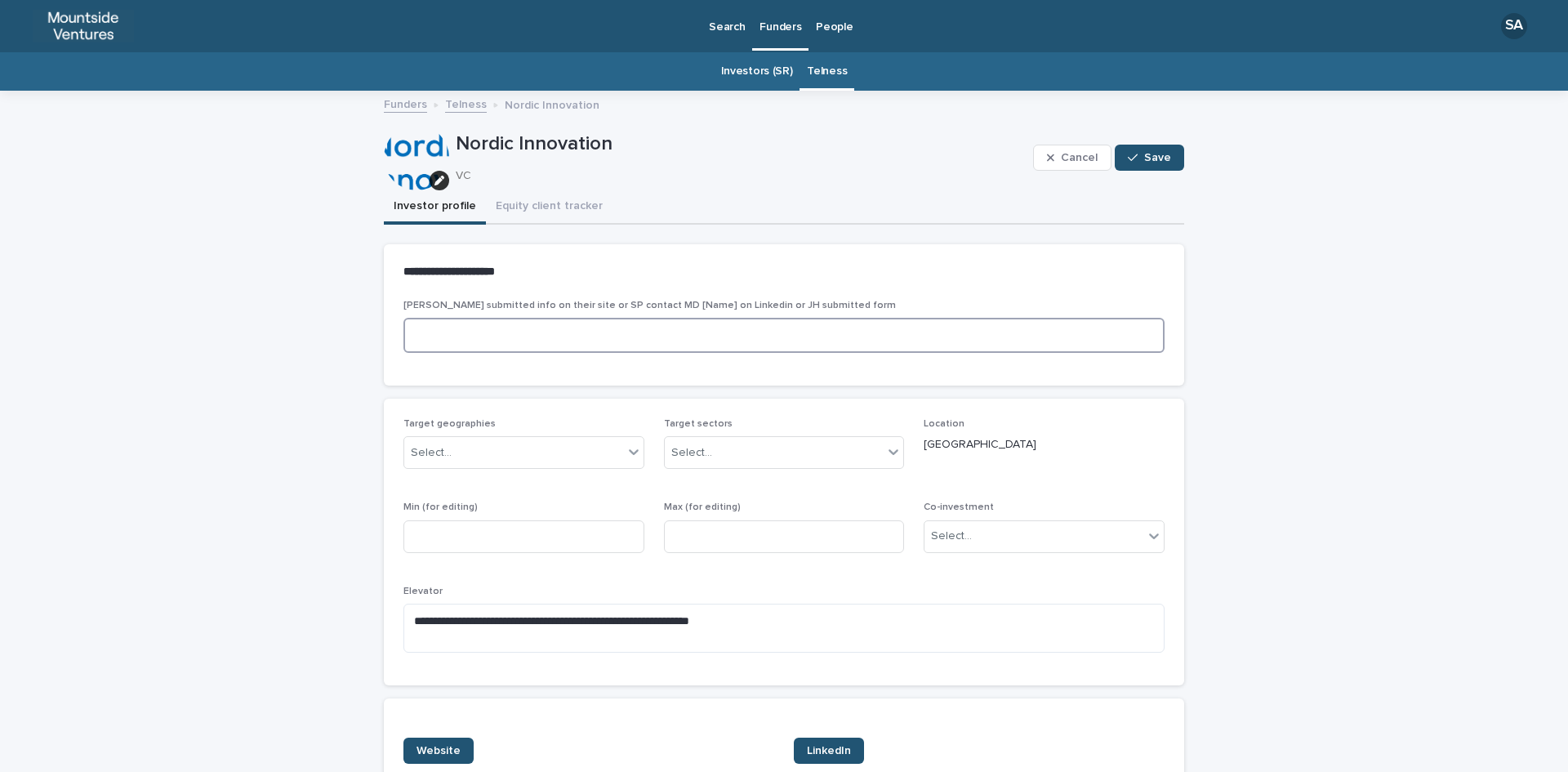 click at bounding box center (784, 335) 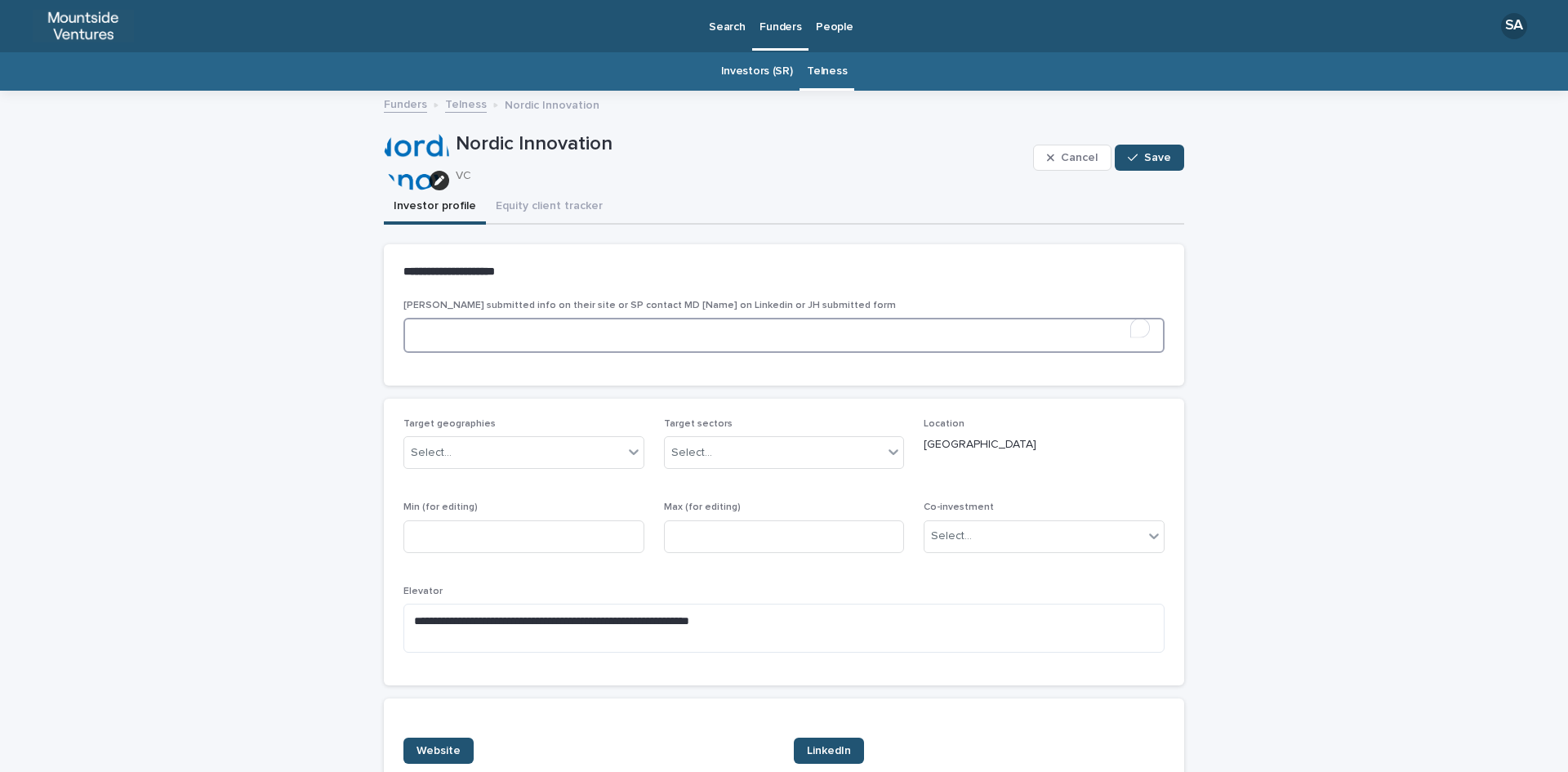 paste on "**********" 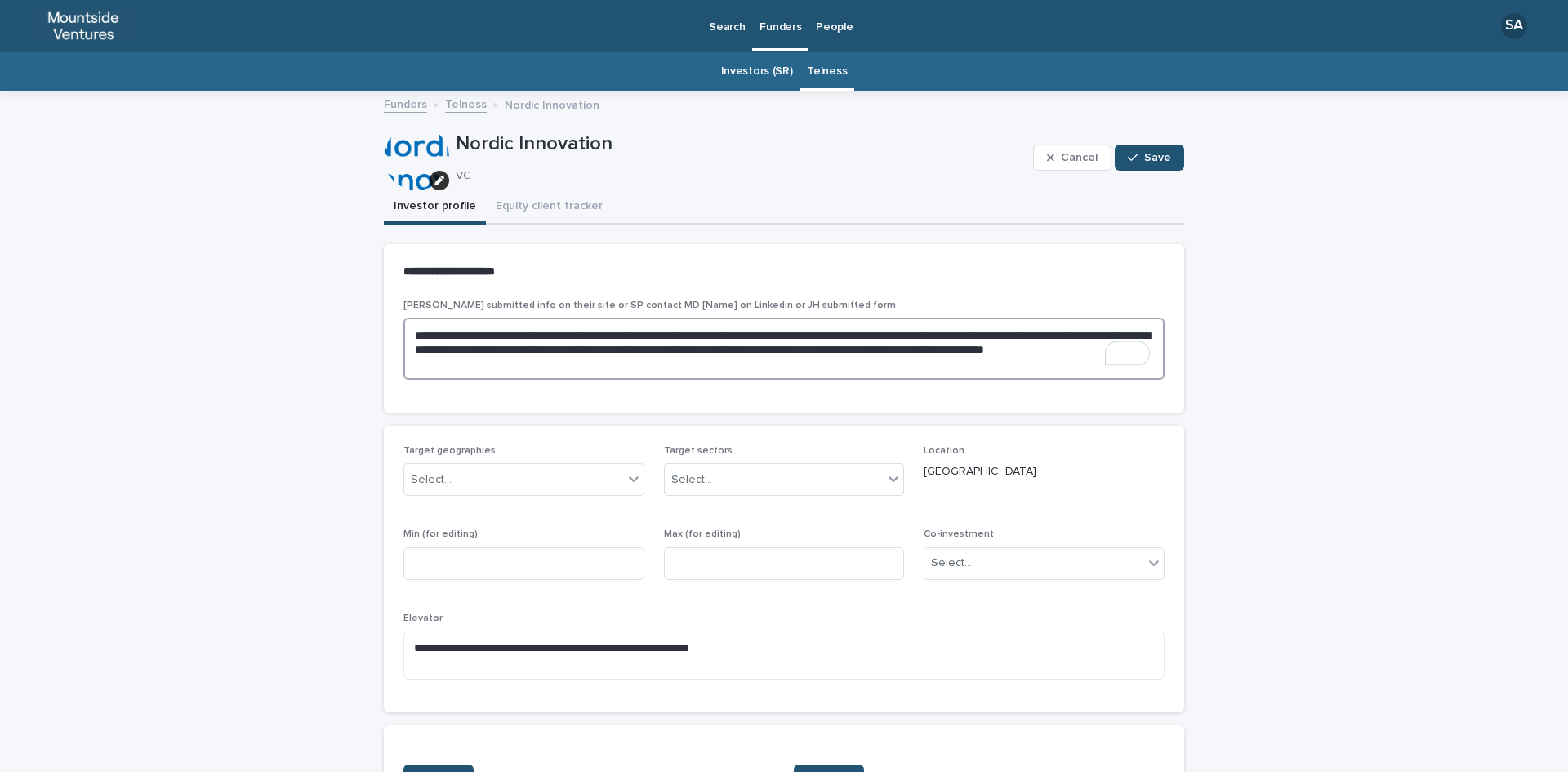 type on "**********" 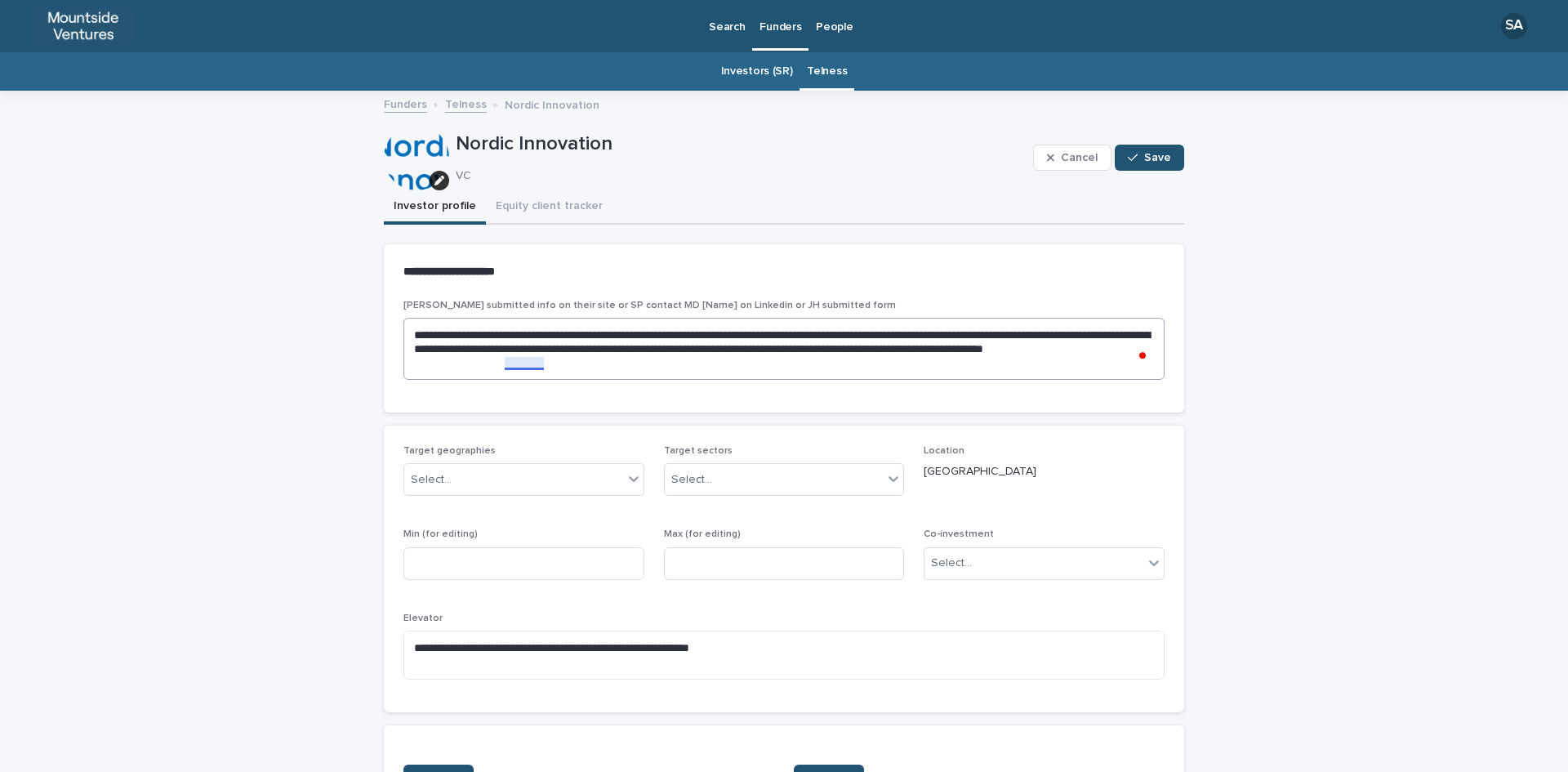 scroll, scrollTop: 146, scrollLeft: 0, axis: vertical 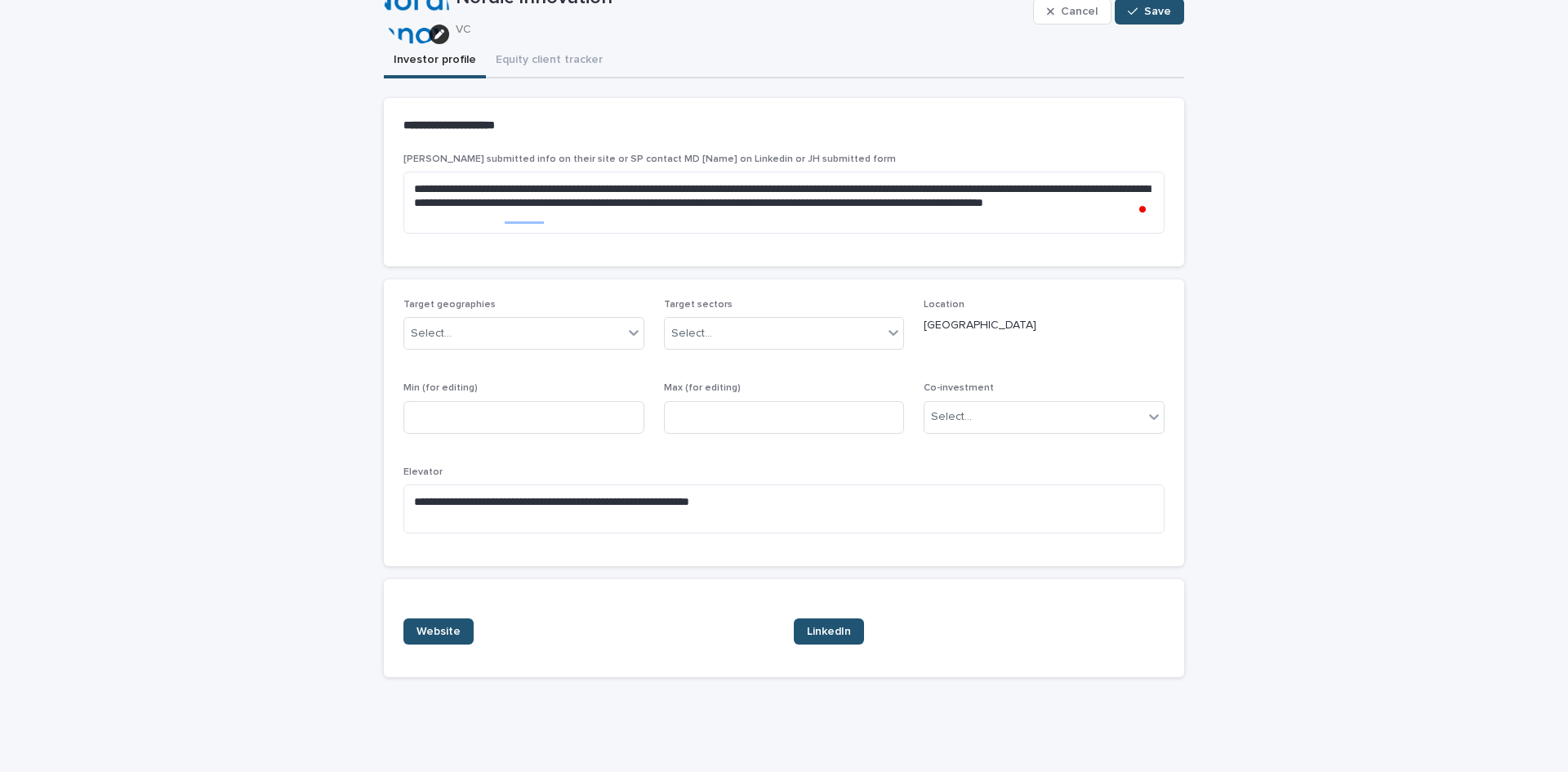 click on "**********" at bounding box center (784, 506) 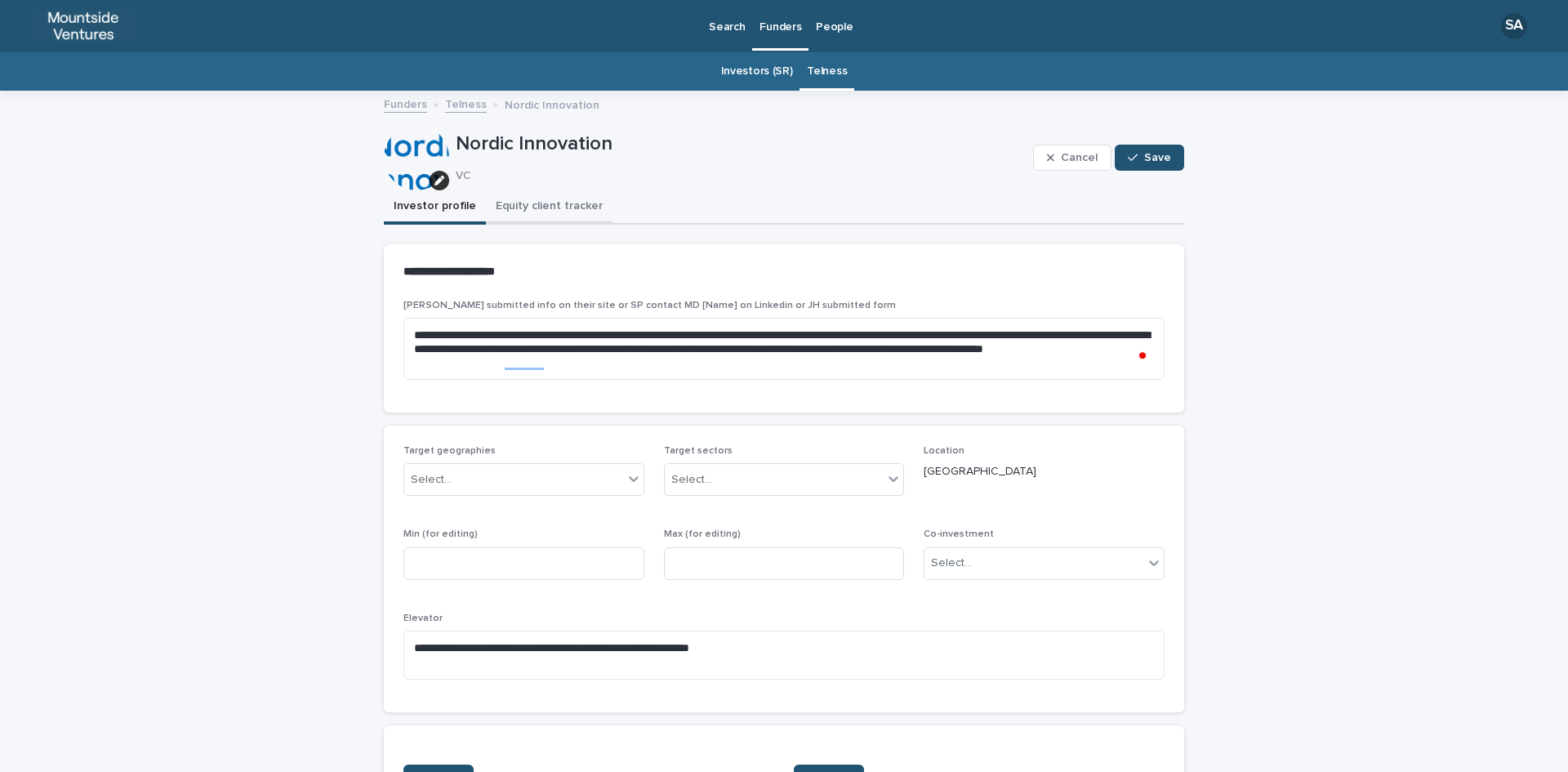 click on "Equity client tracker" at bounding box center [549, 208] 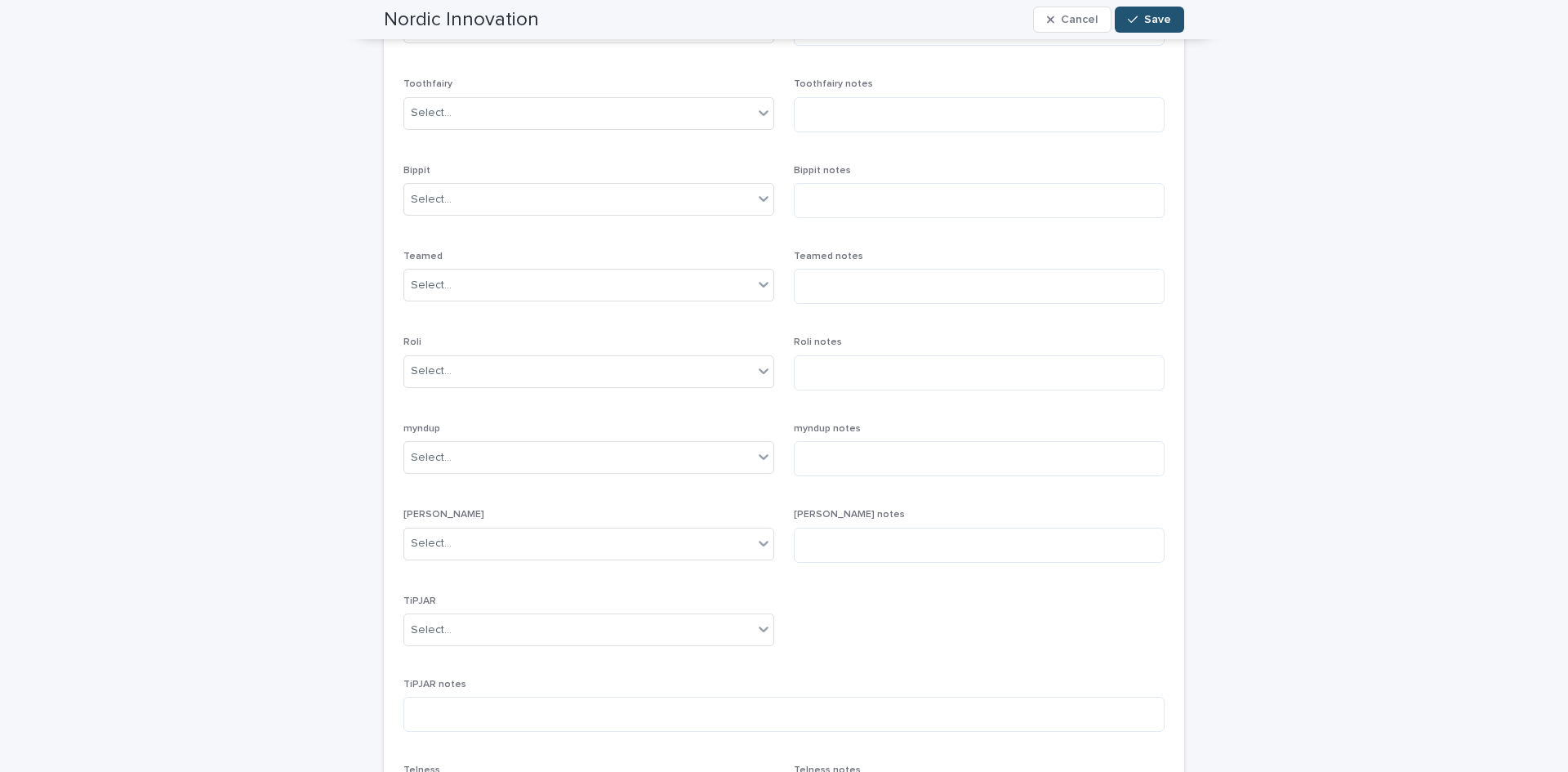 scroll, scrollTop: 654, scrollLeft: 0, axis: vertical 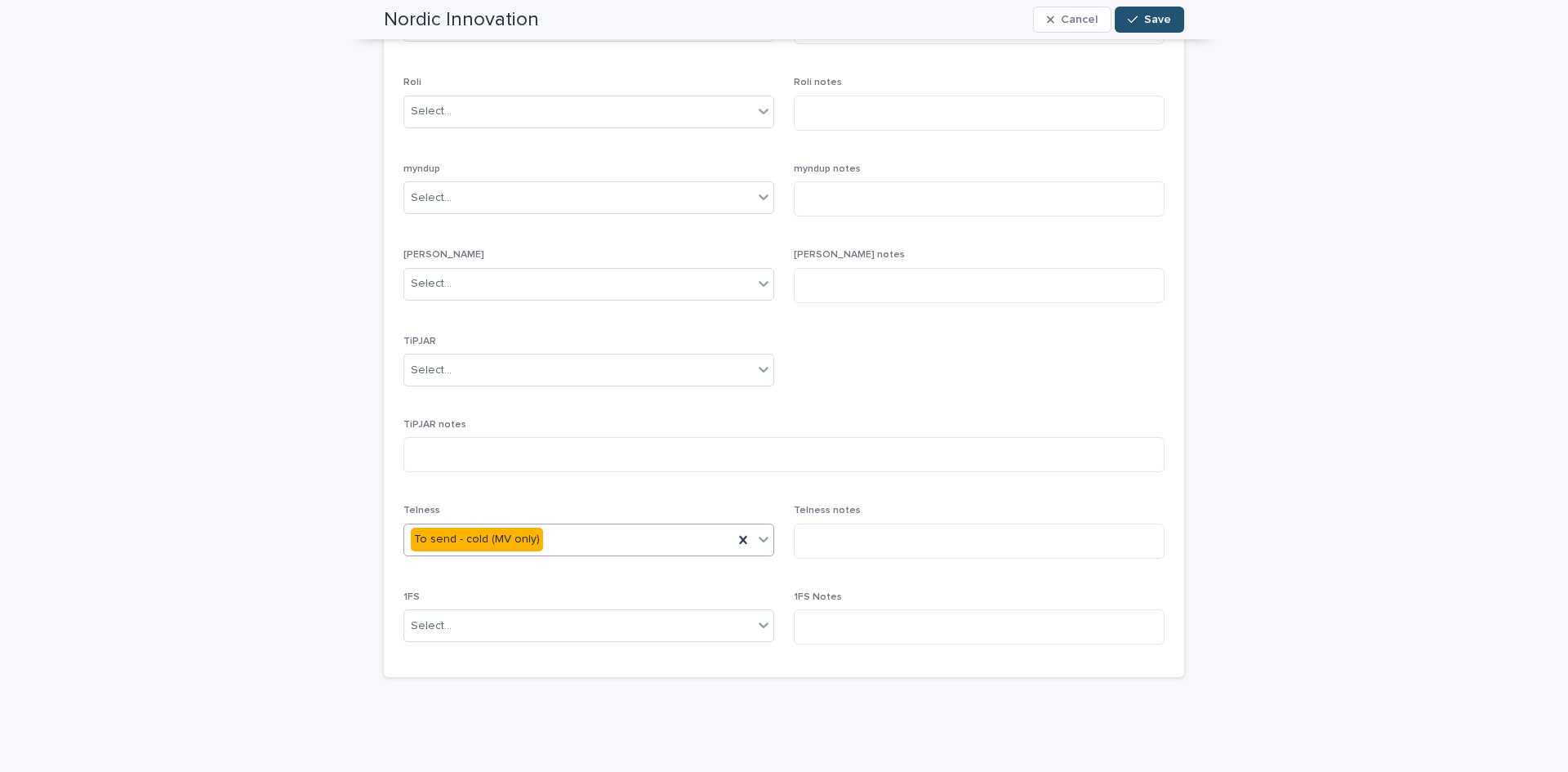 click on "To send - cold (MV only)" at bounding box center [568, 539] 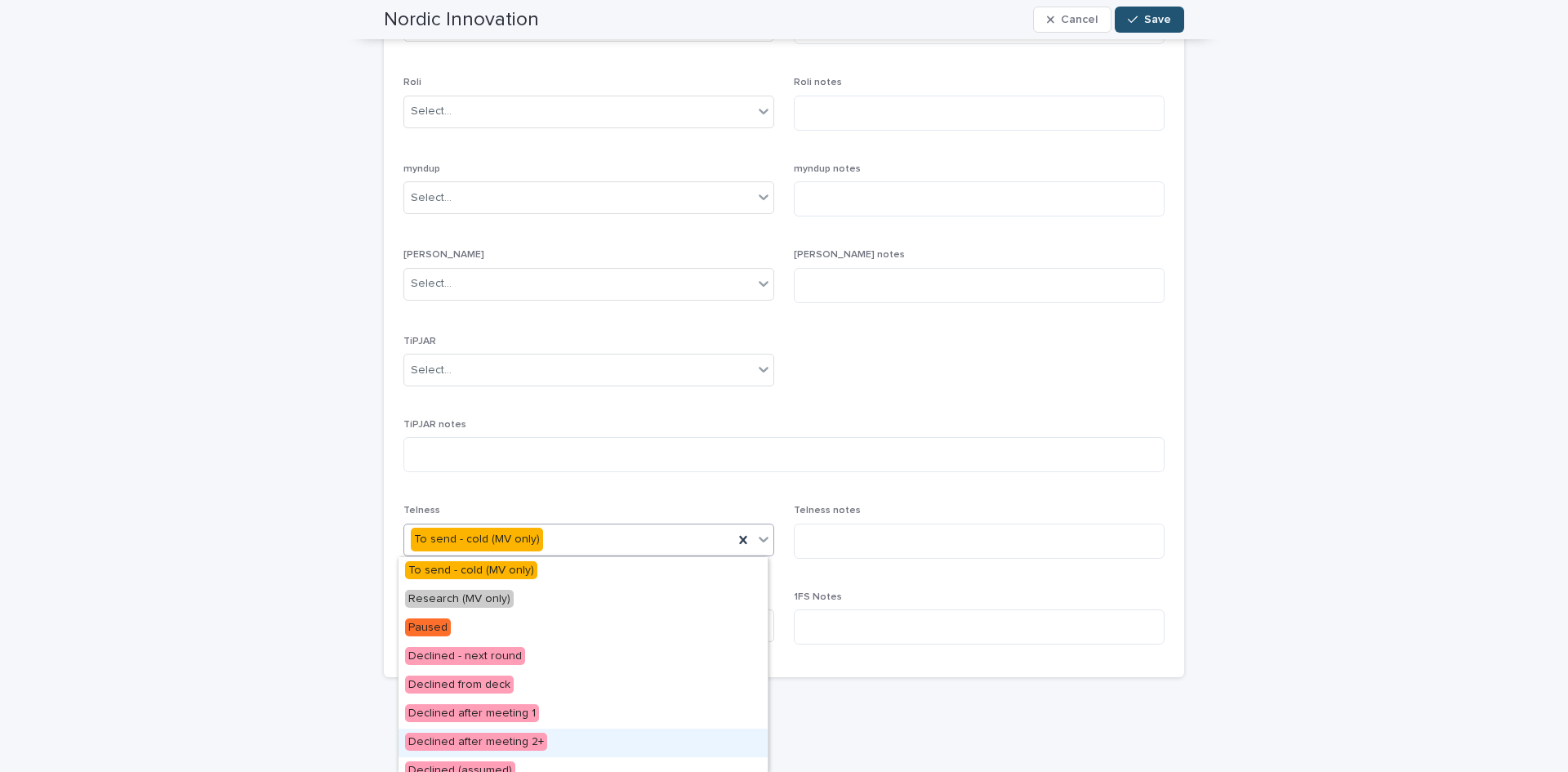 scroll, scrollTop: 471, scrollLeft: 0, axis: vertical 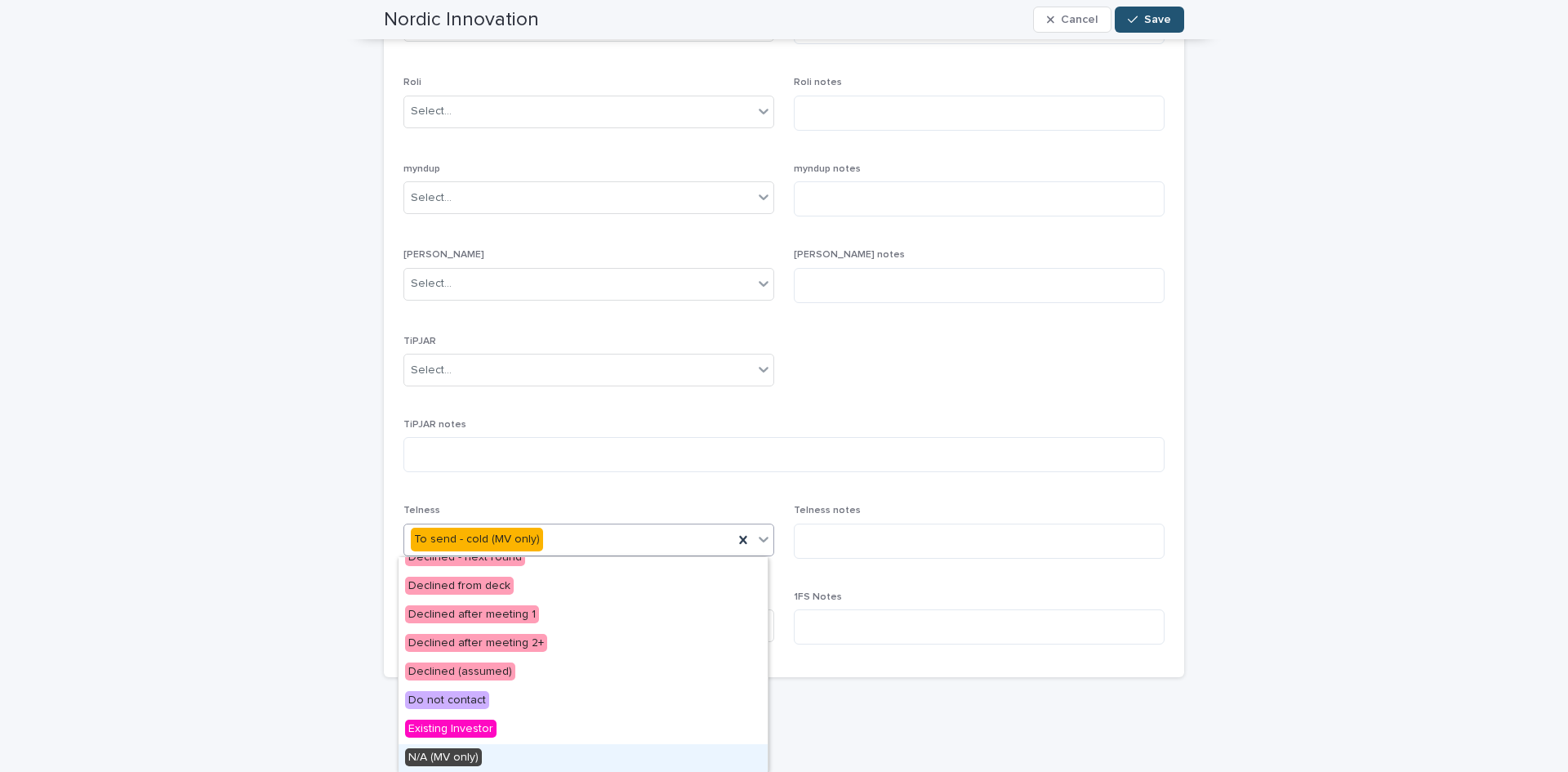 click on "N/A (MV only)" at bounding box center [443, 757] 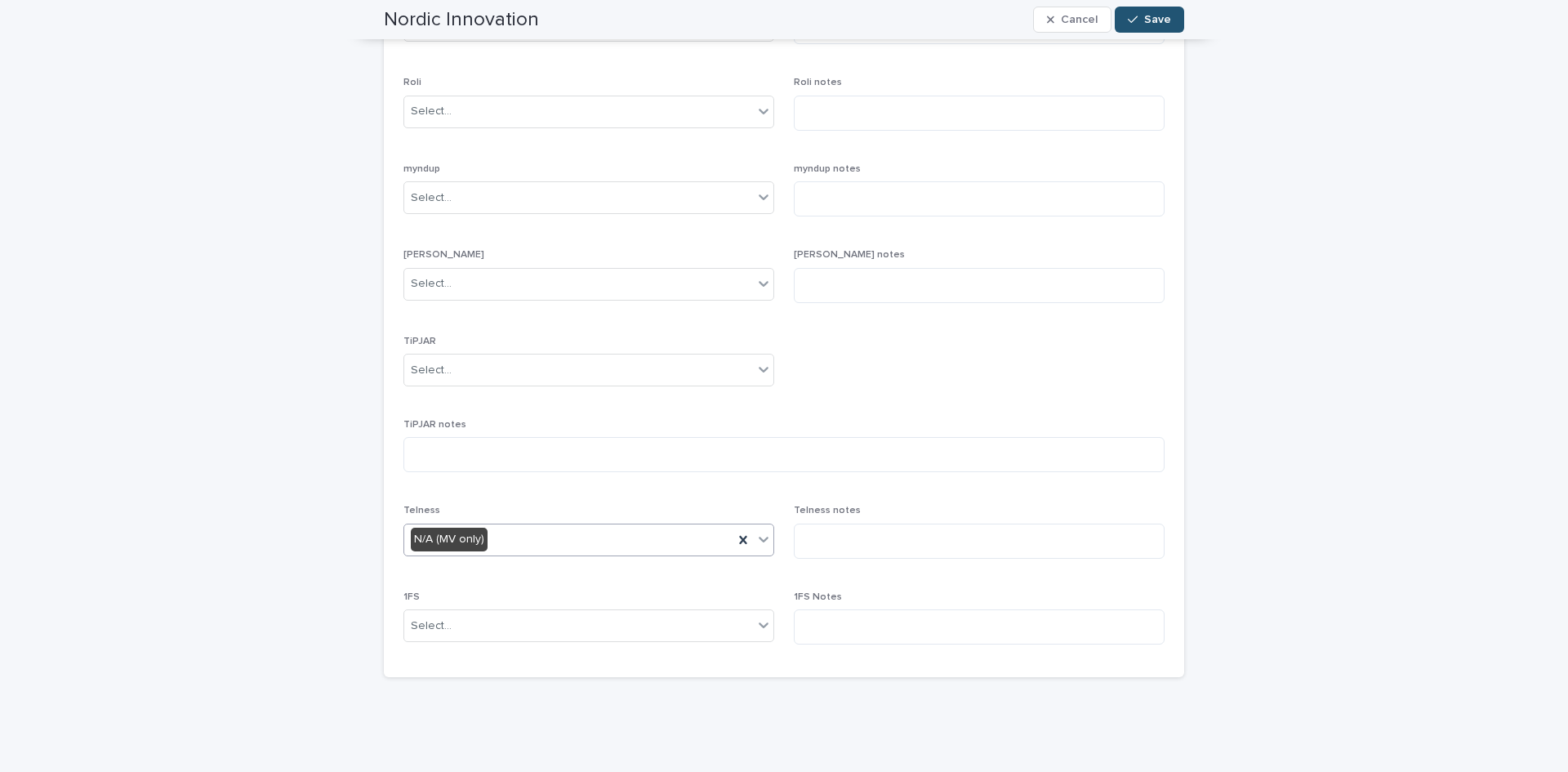 scroll, scrollTop: 0, scrollLeft: 0, axis: both 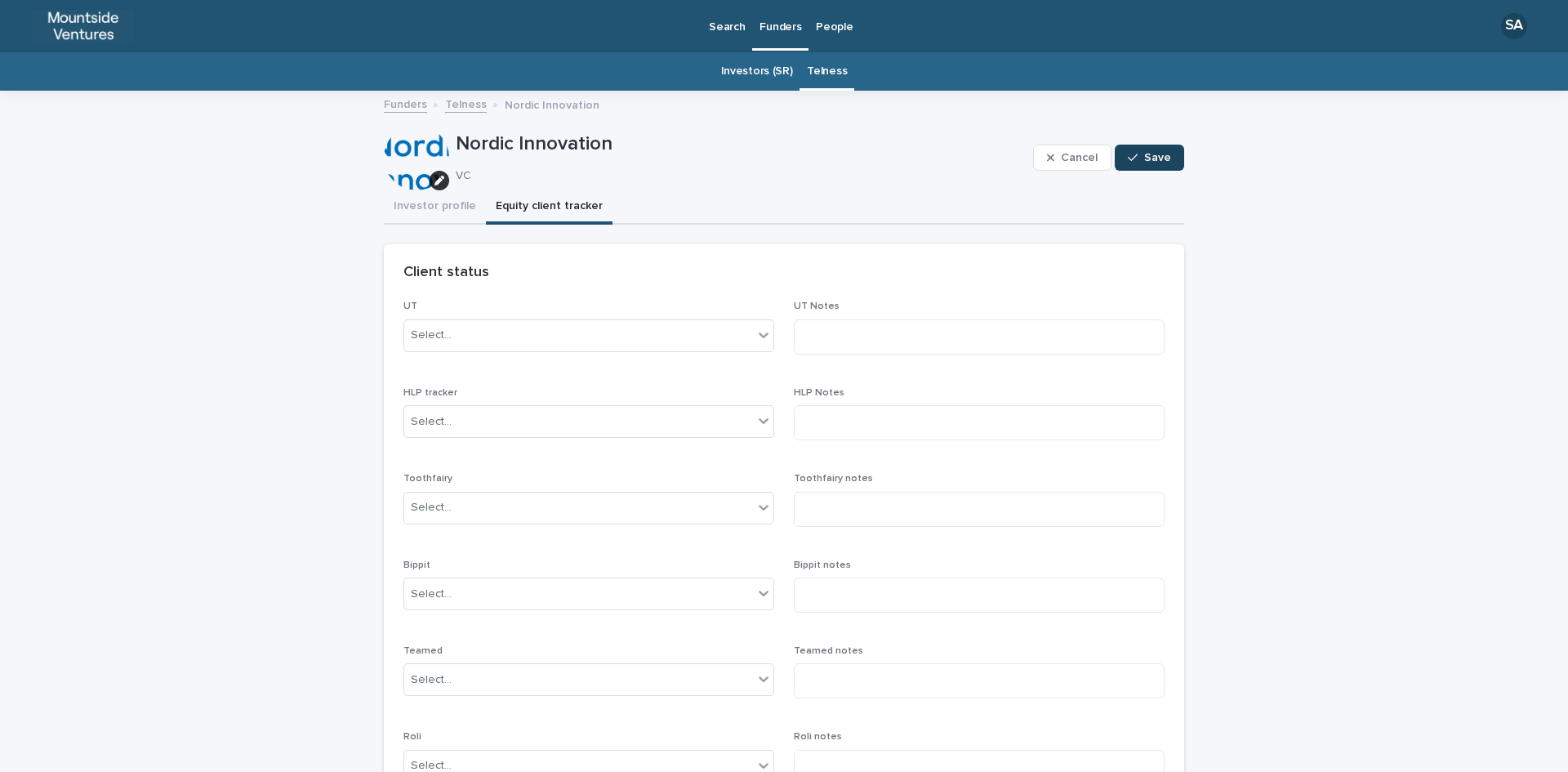 click at bounding box center (1136, 158) 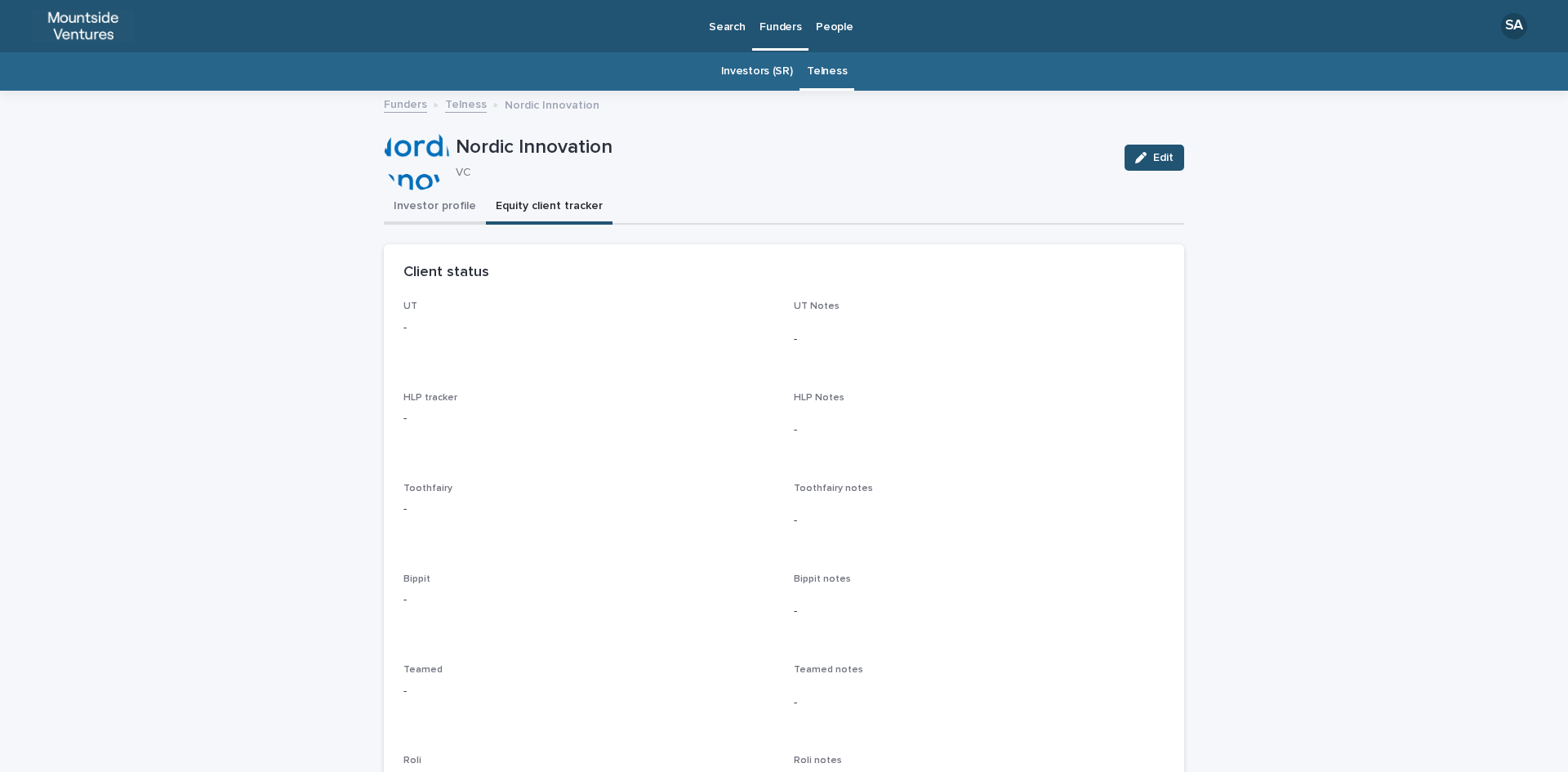 click on "Investor profile" at bounding box center (434, 208) 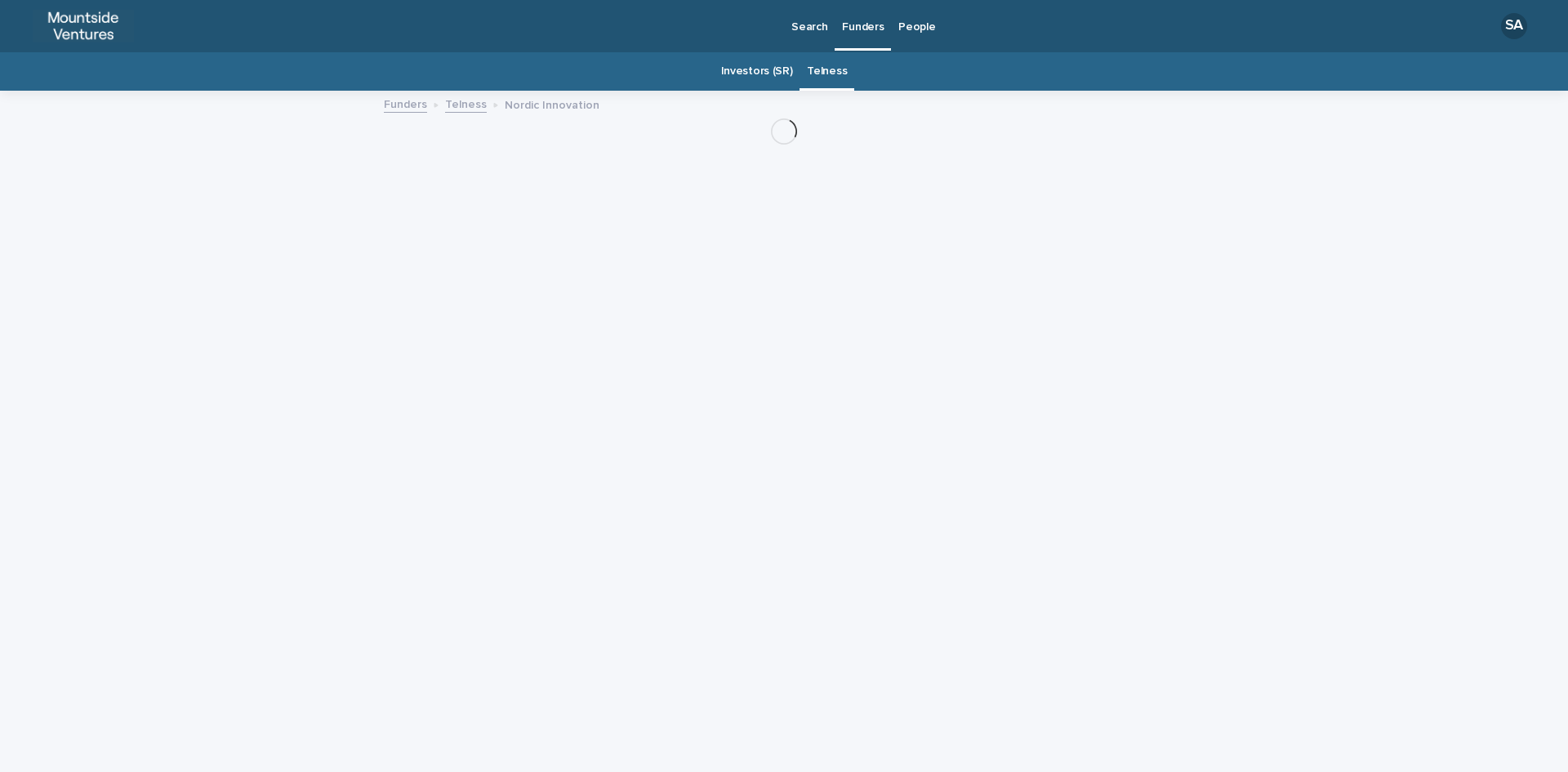 scroll, scrollTop: 0, scrollLeft: 0, axis: both 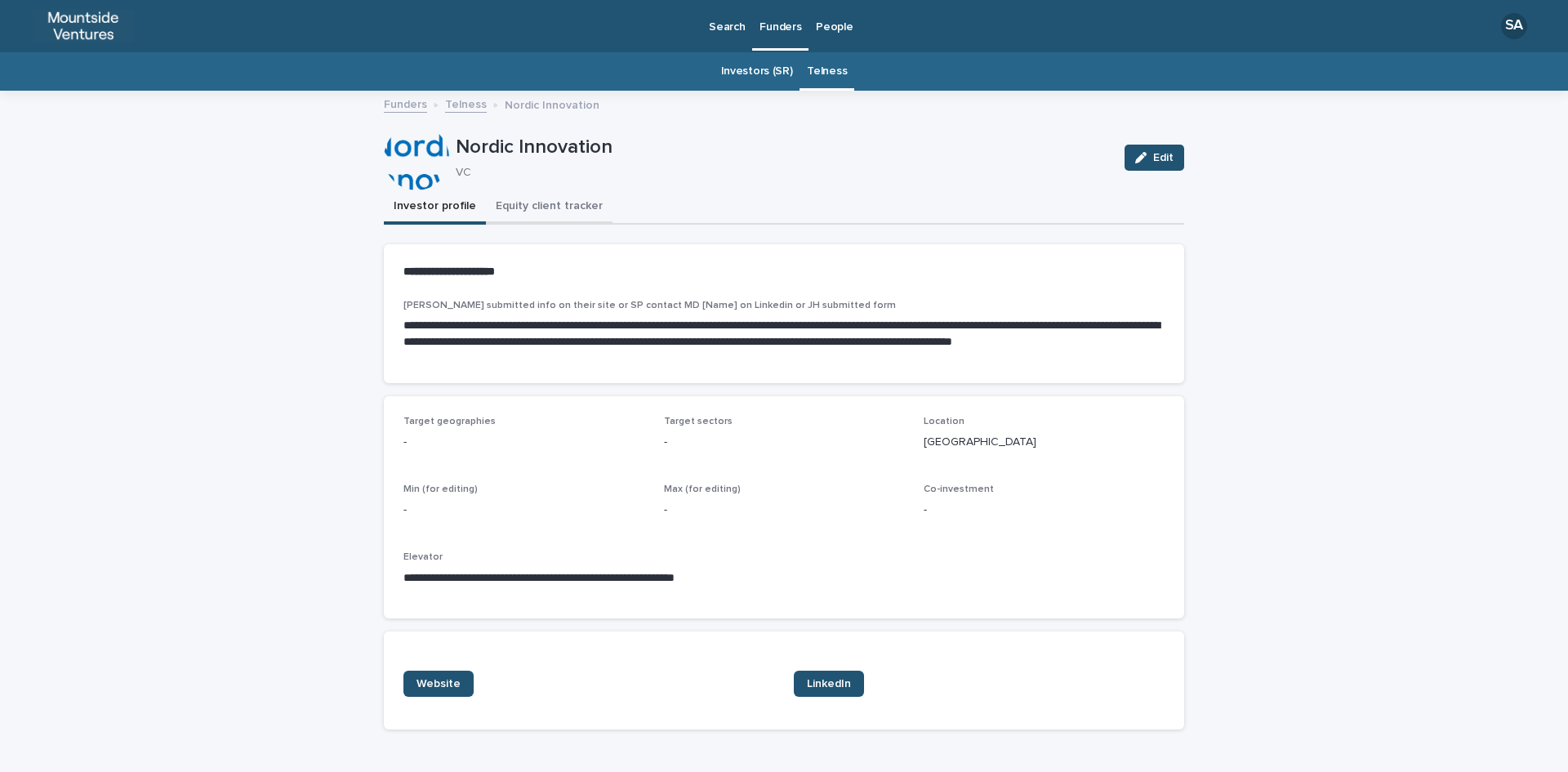 click on "Equity client tracker" at bounding box center (549, 208) 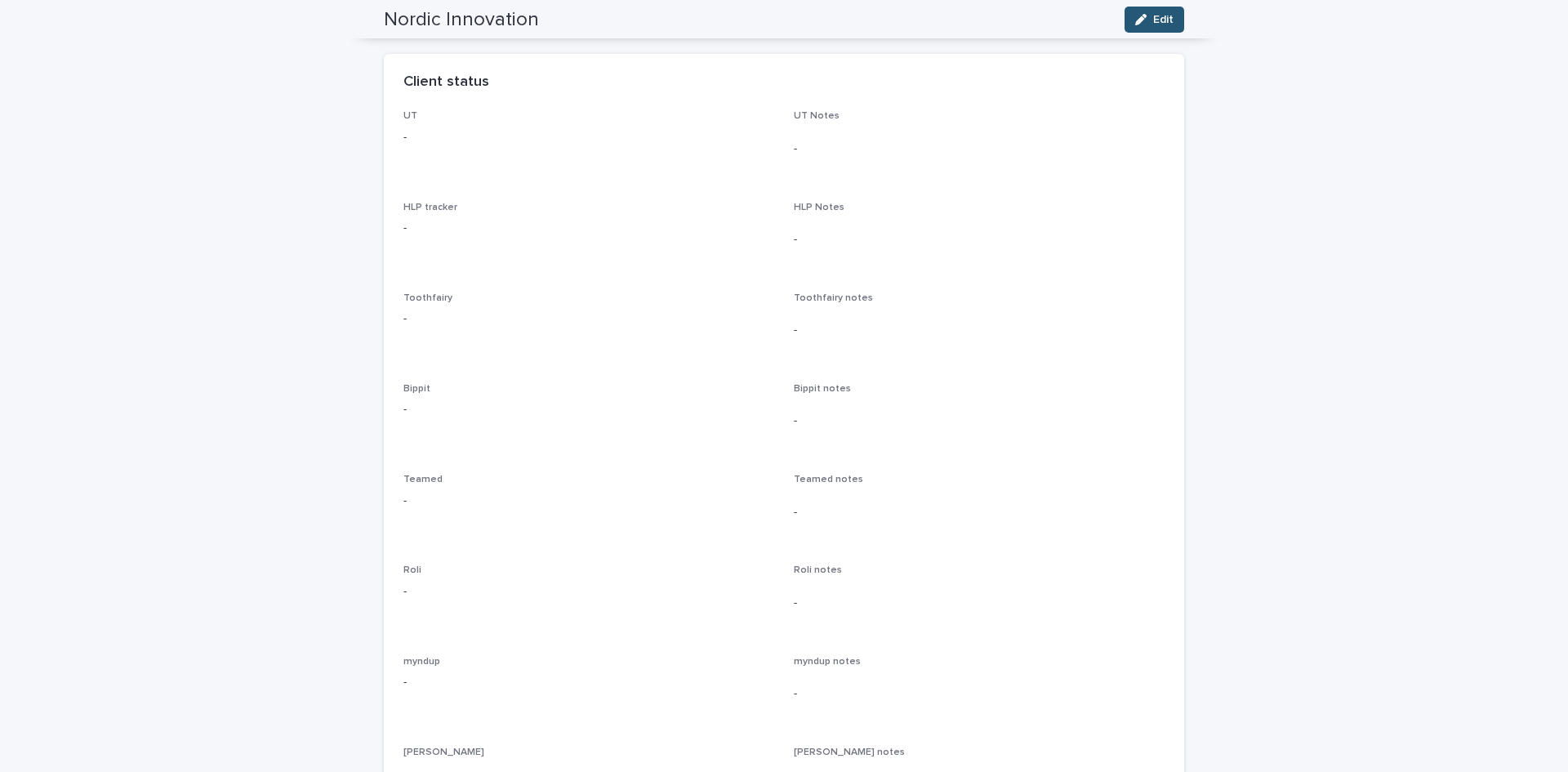 scroll, scrollTop: 0, scrollLeft: 0, axis: both 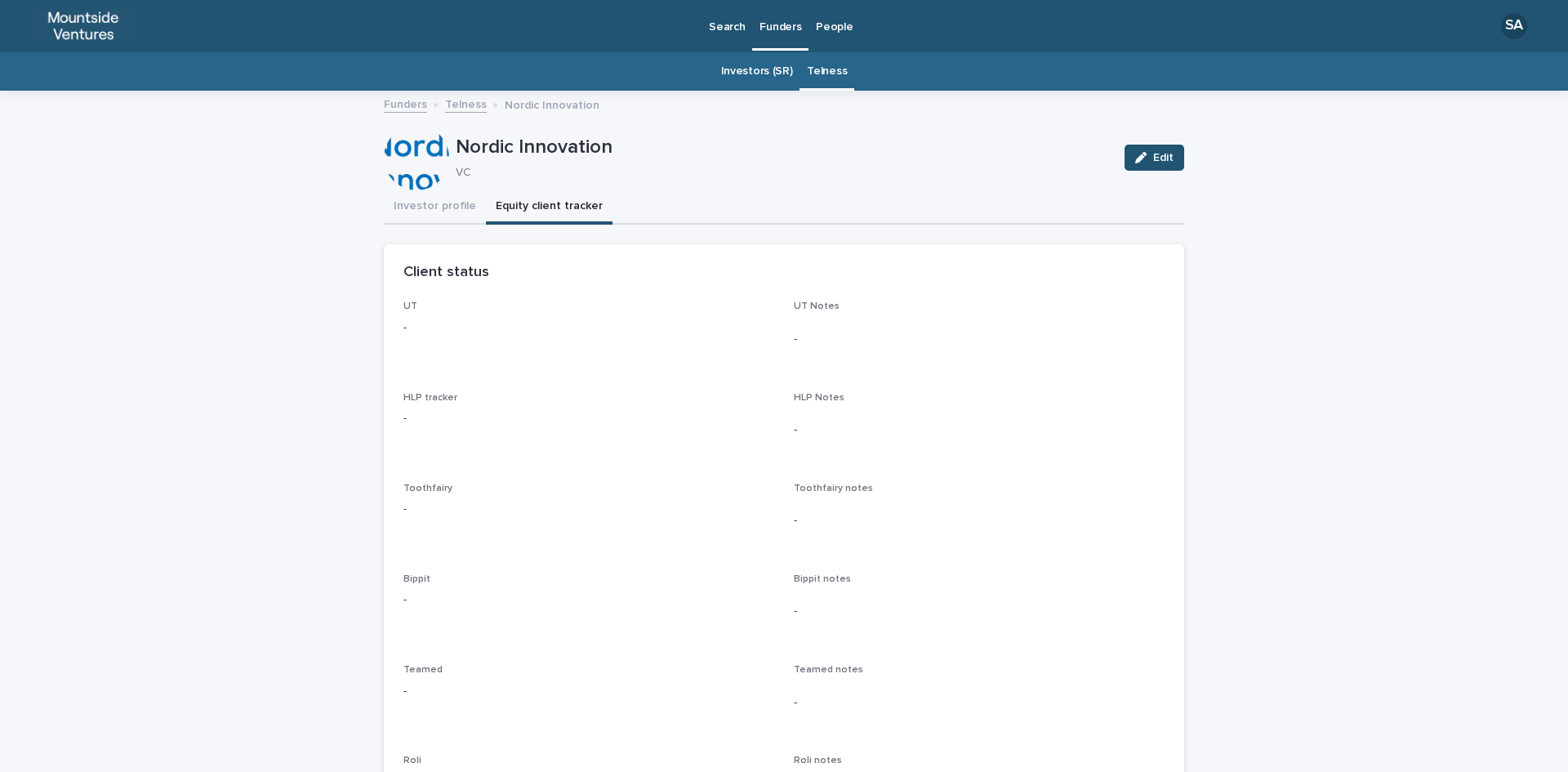 click on "Investors (SR)" at bounding box center [757, 71] 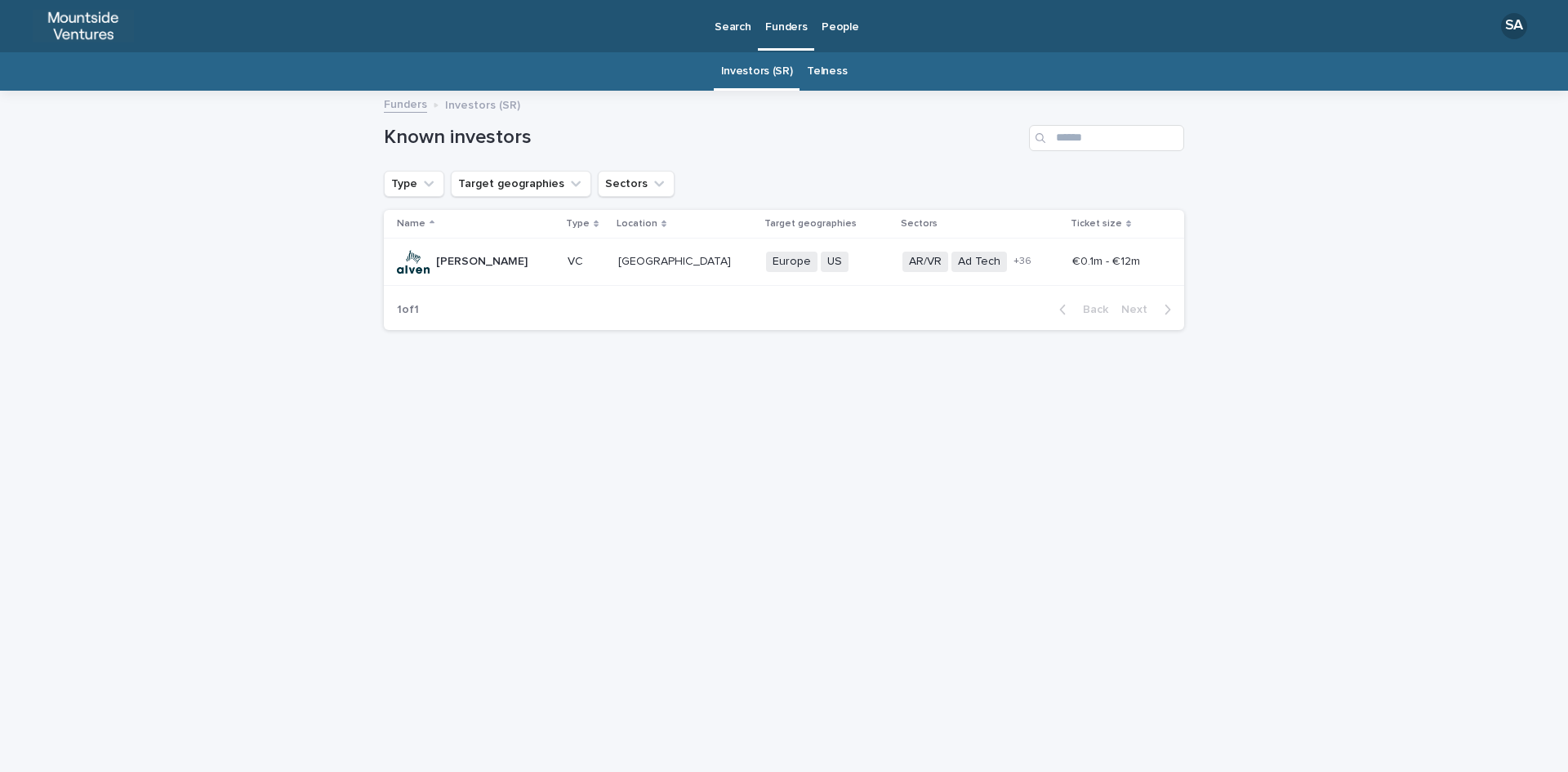 click on "Telness" at bounding box center (826, 71) 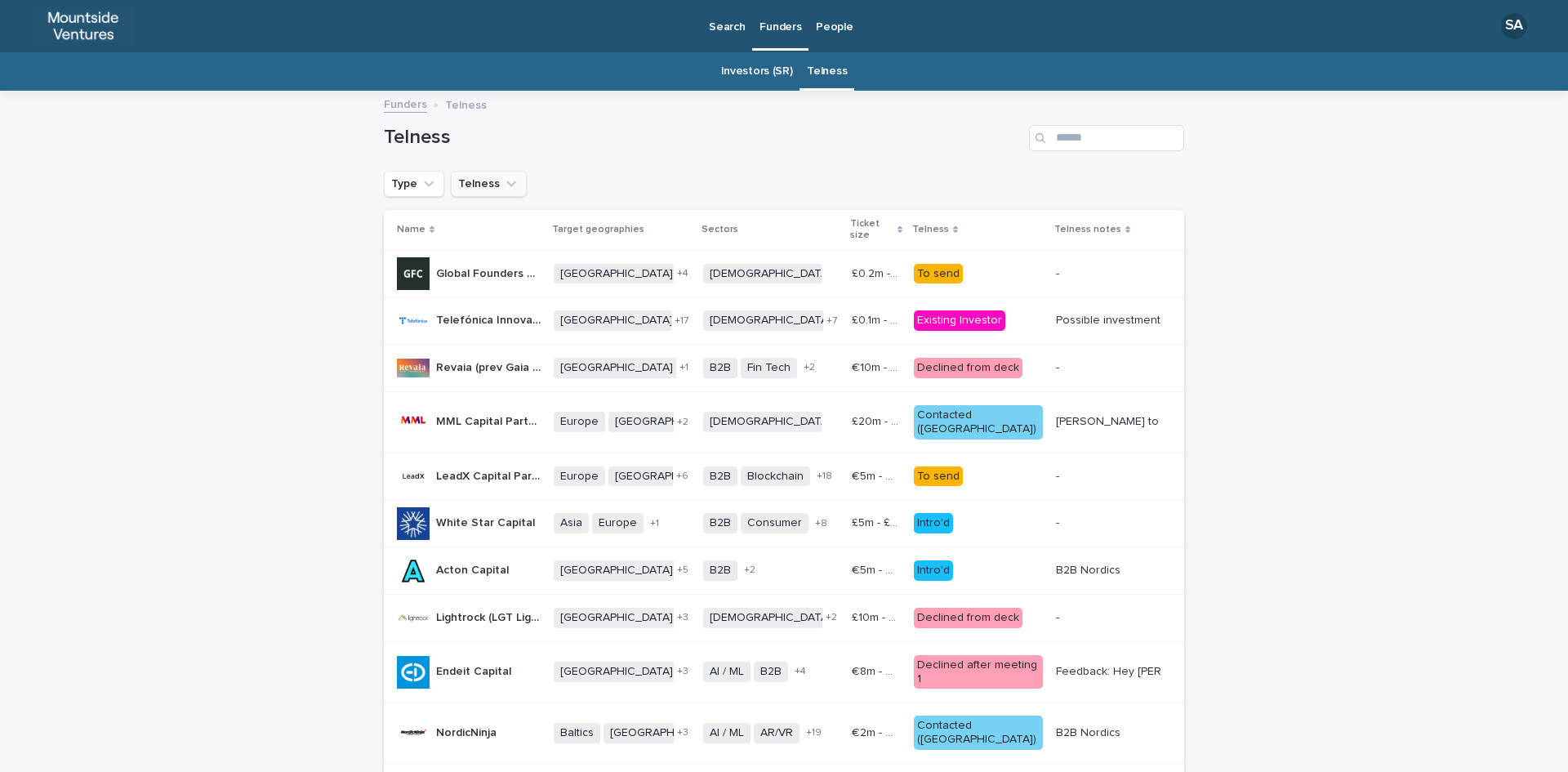 click on "Telness" at bounding box center (488, 184) 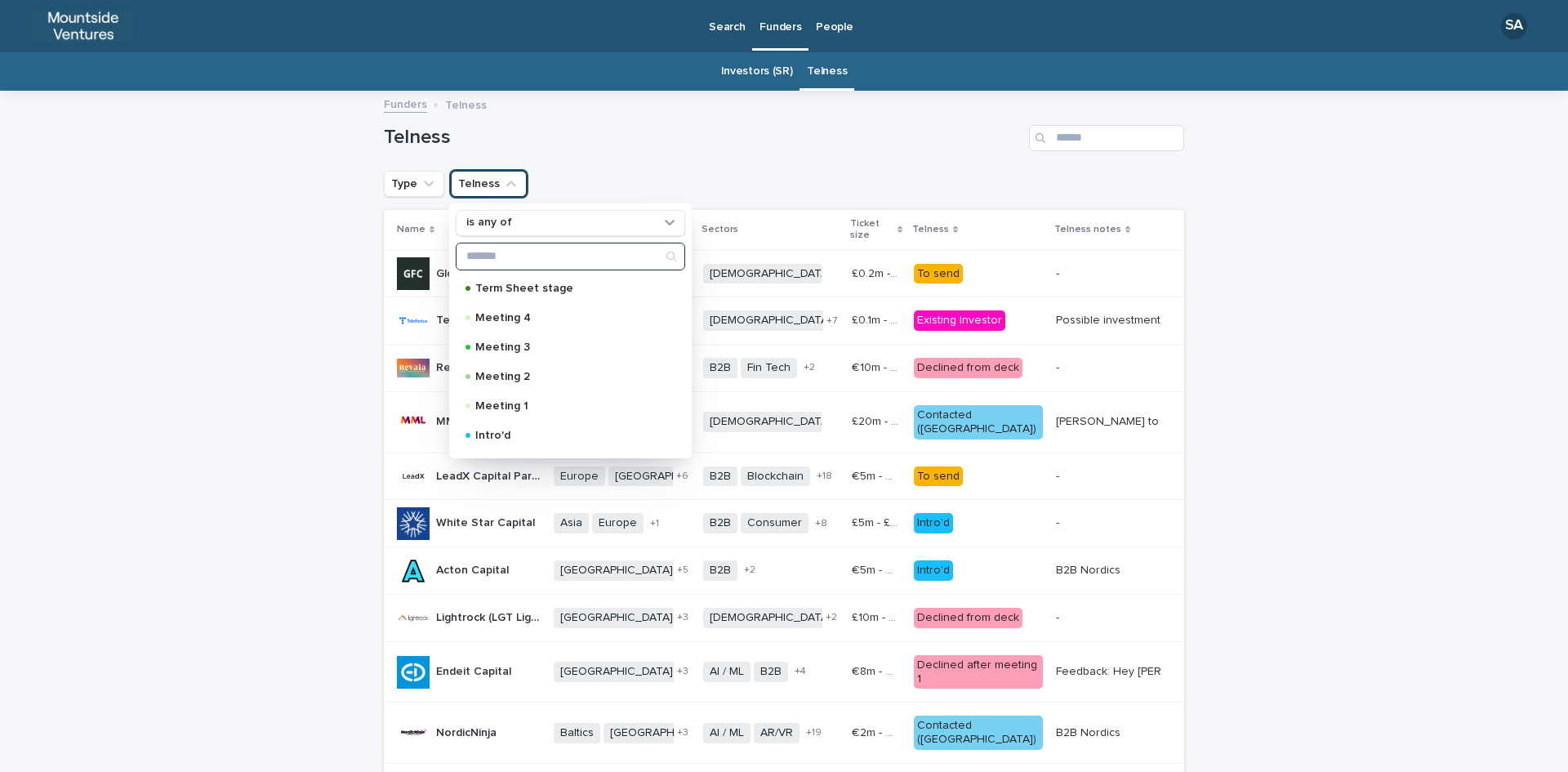 click at bounding box center (570, 257) 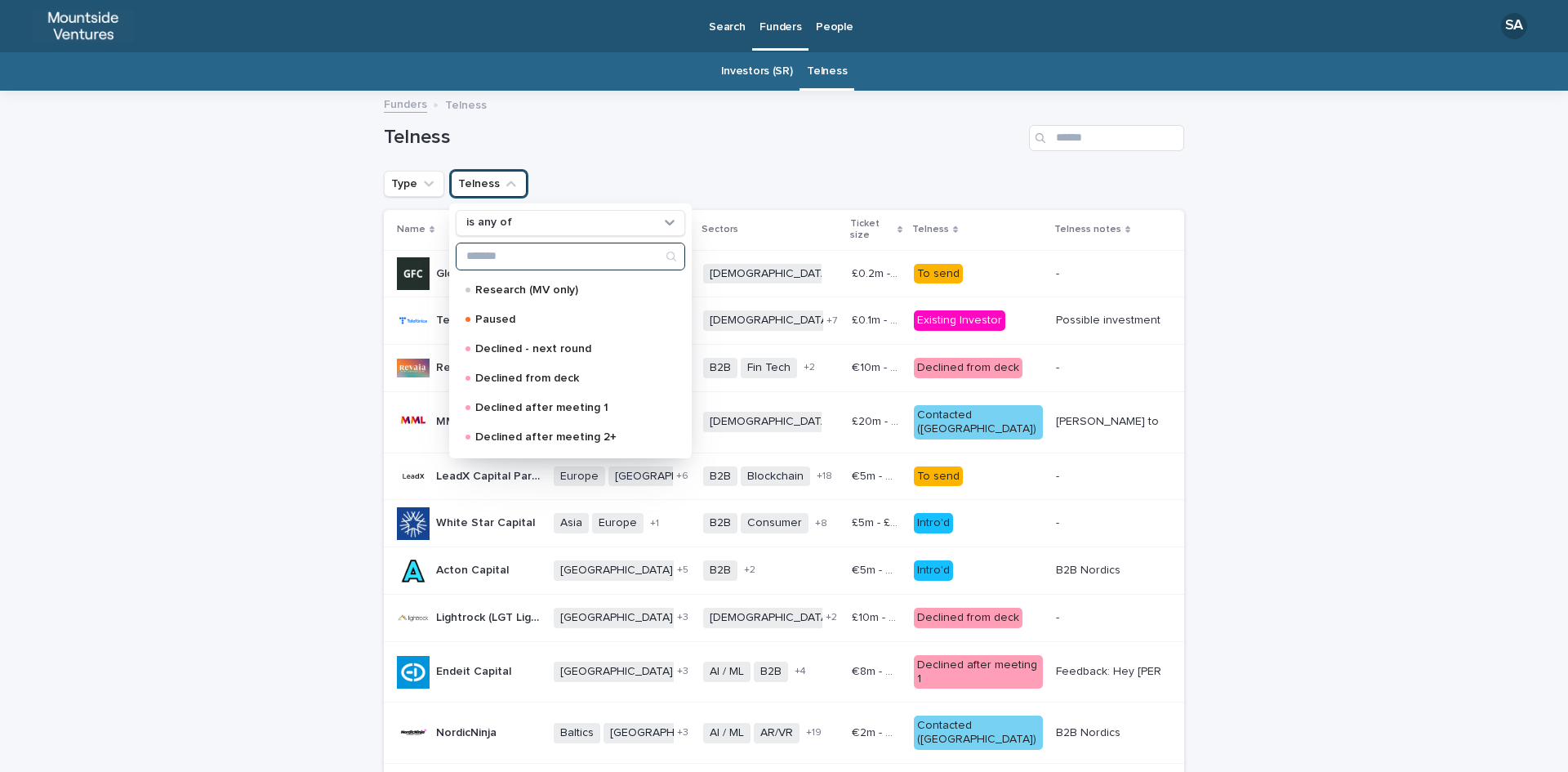scroll, scrollTop: 0, scrollLeft: 0, axis: both 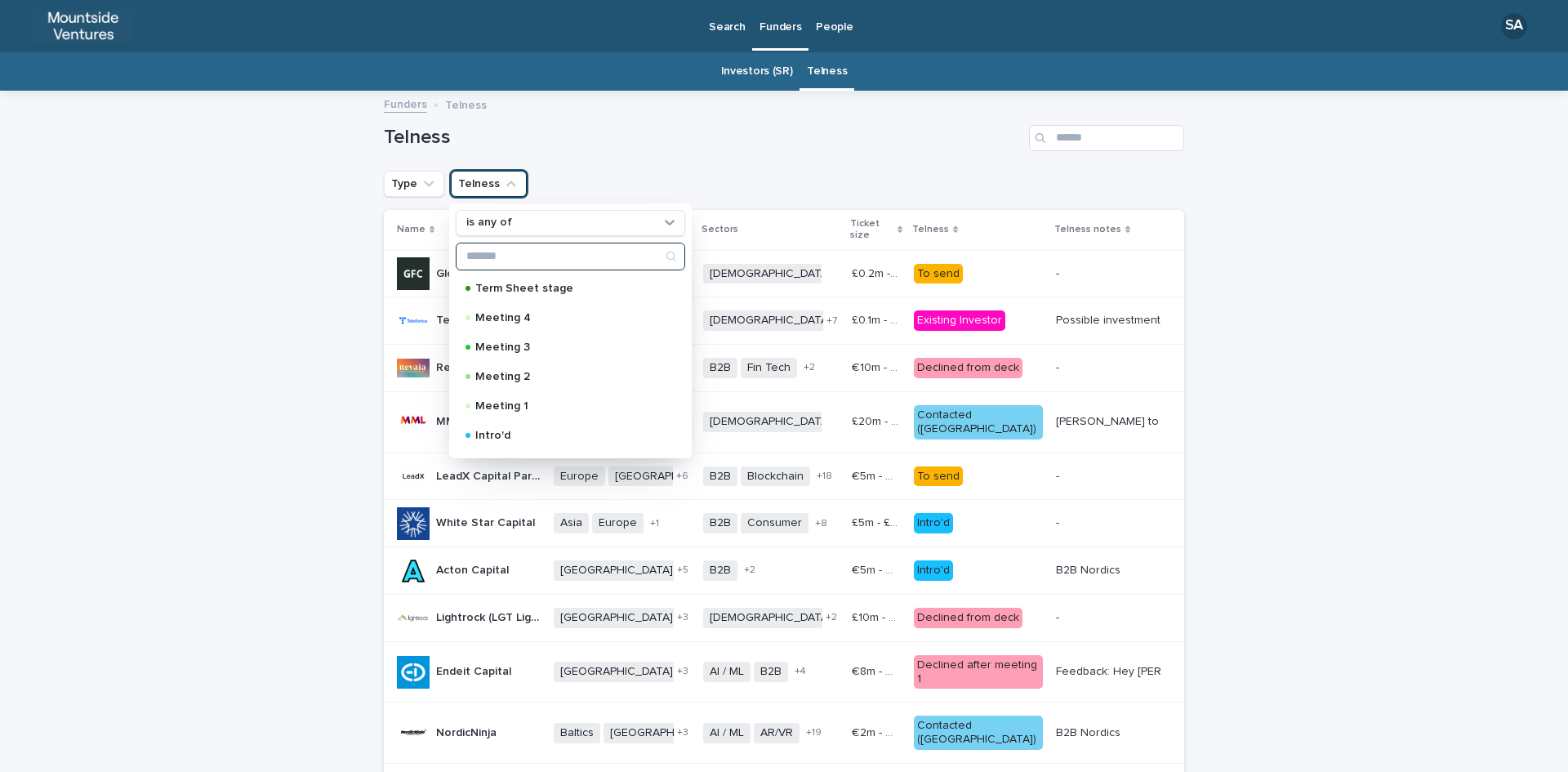 type on "*" 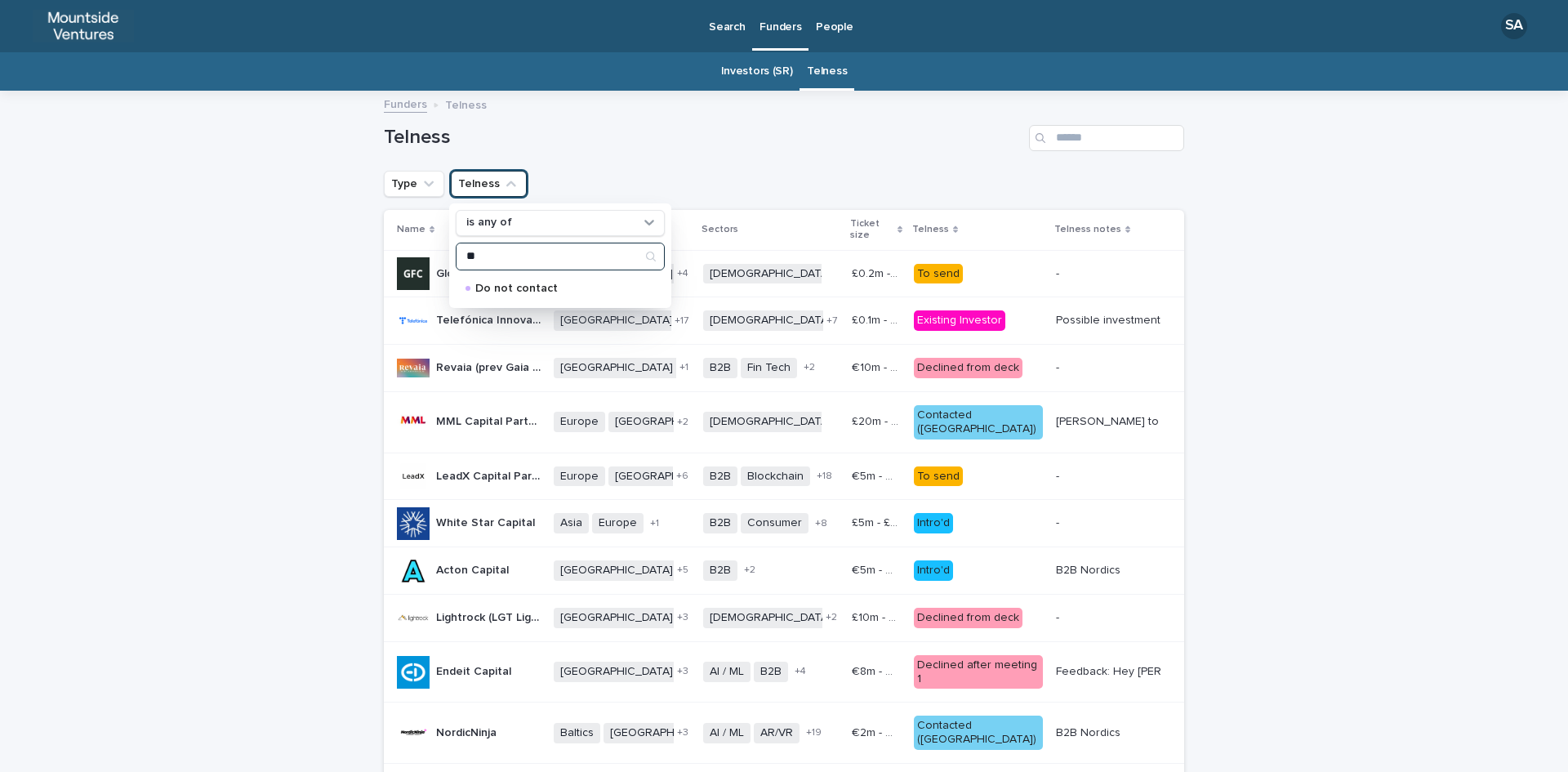 type on "*" 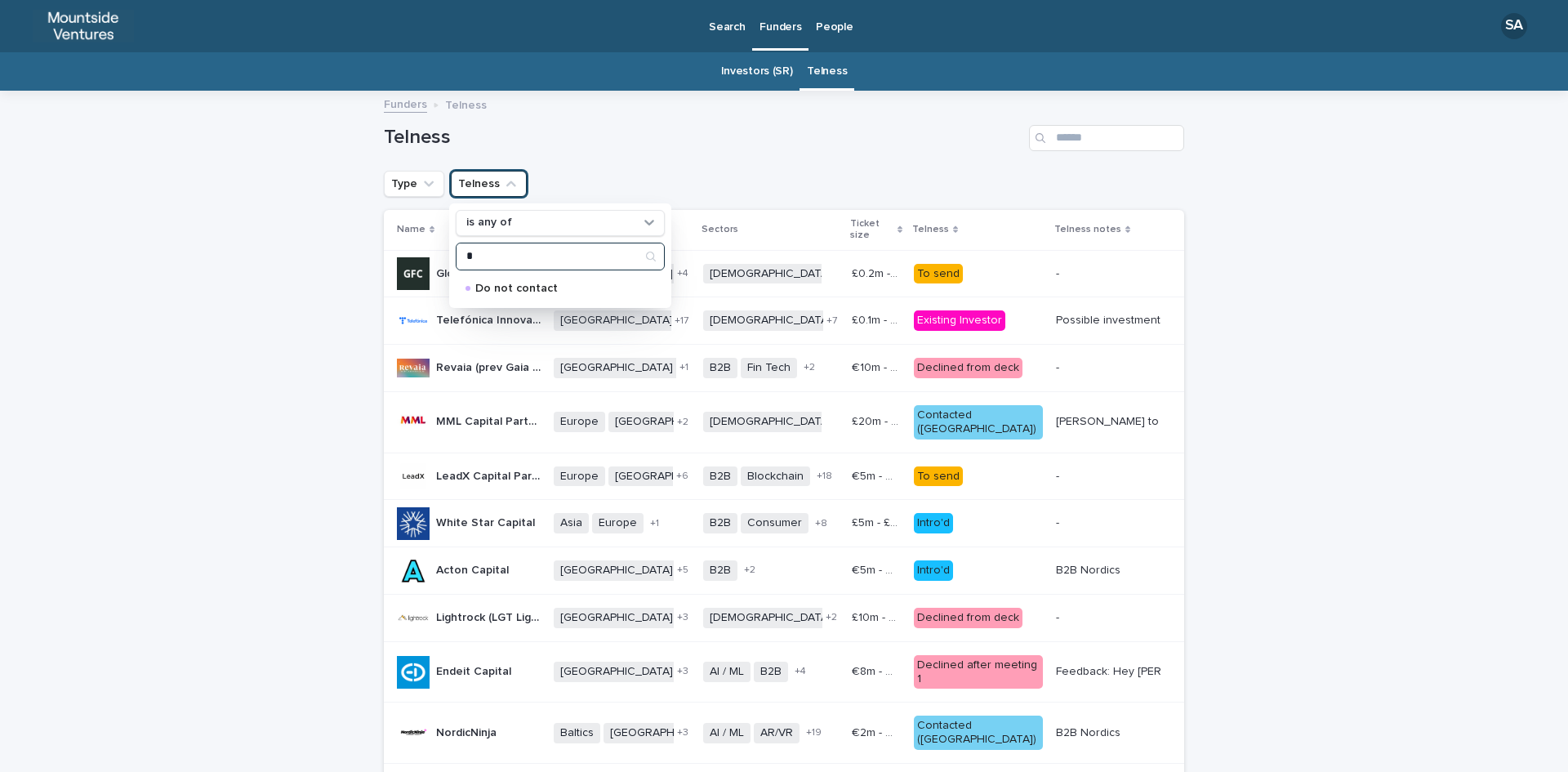 type 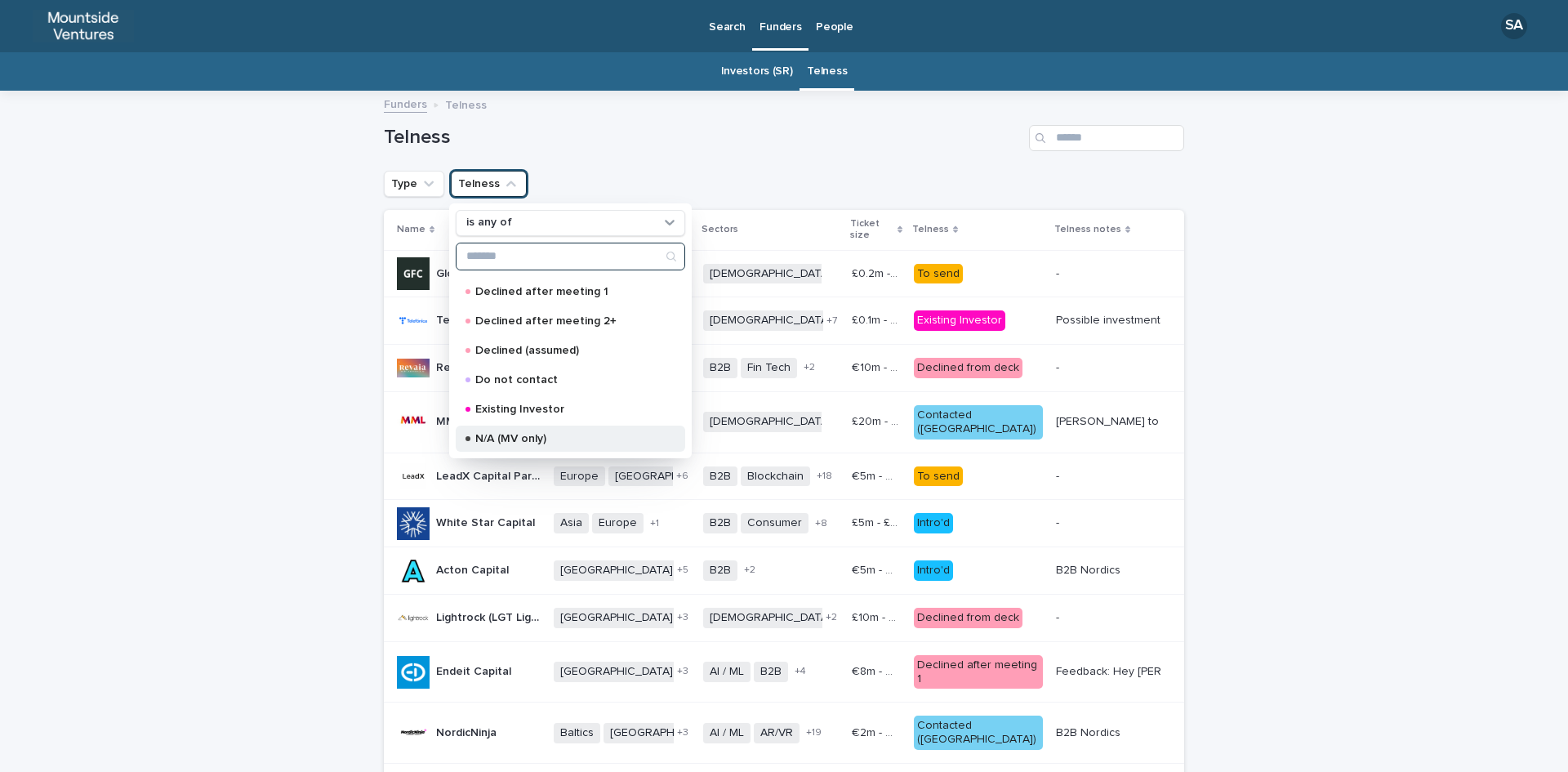 scroll, scrollTop: 0, scrollLeft: 0, axis: both 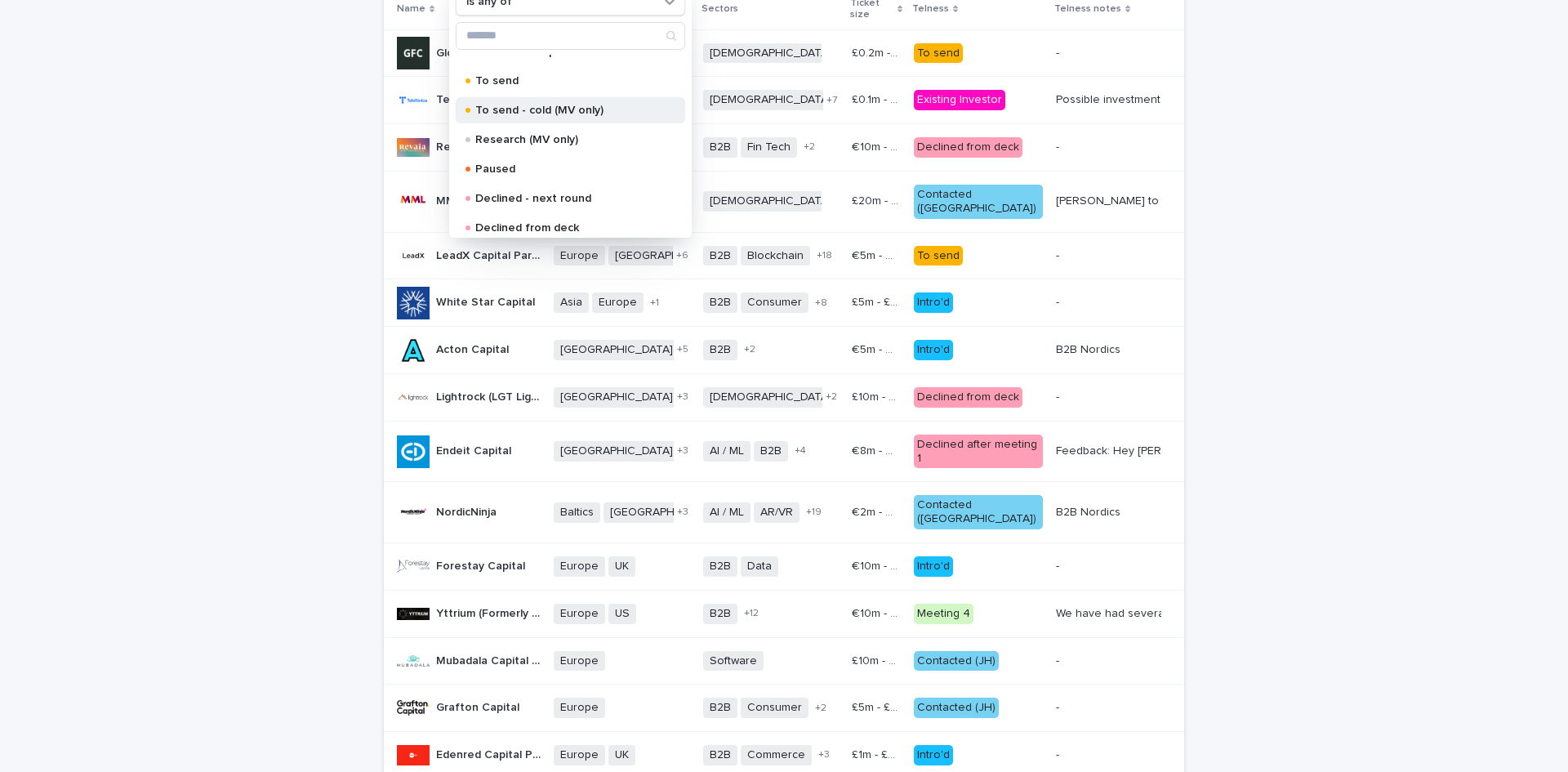 click on "To send - cold (MV only)" at bounding box center [567, 110] 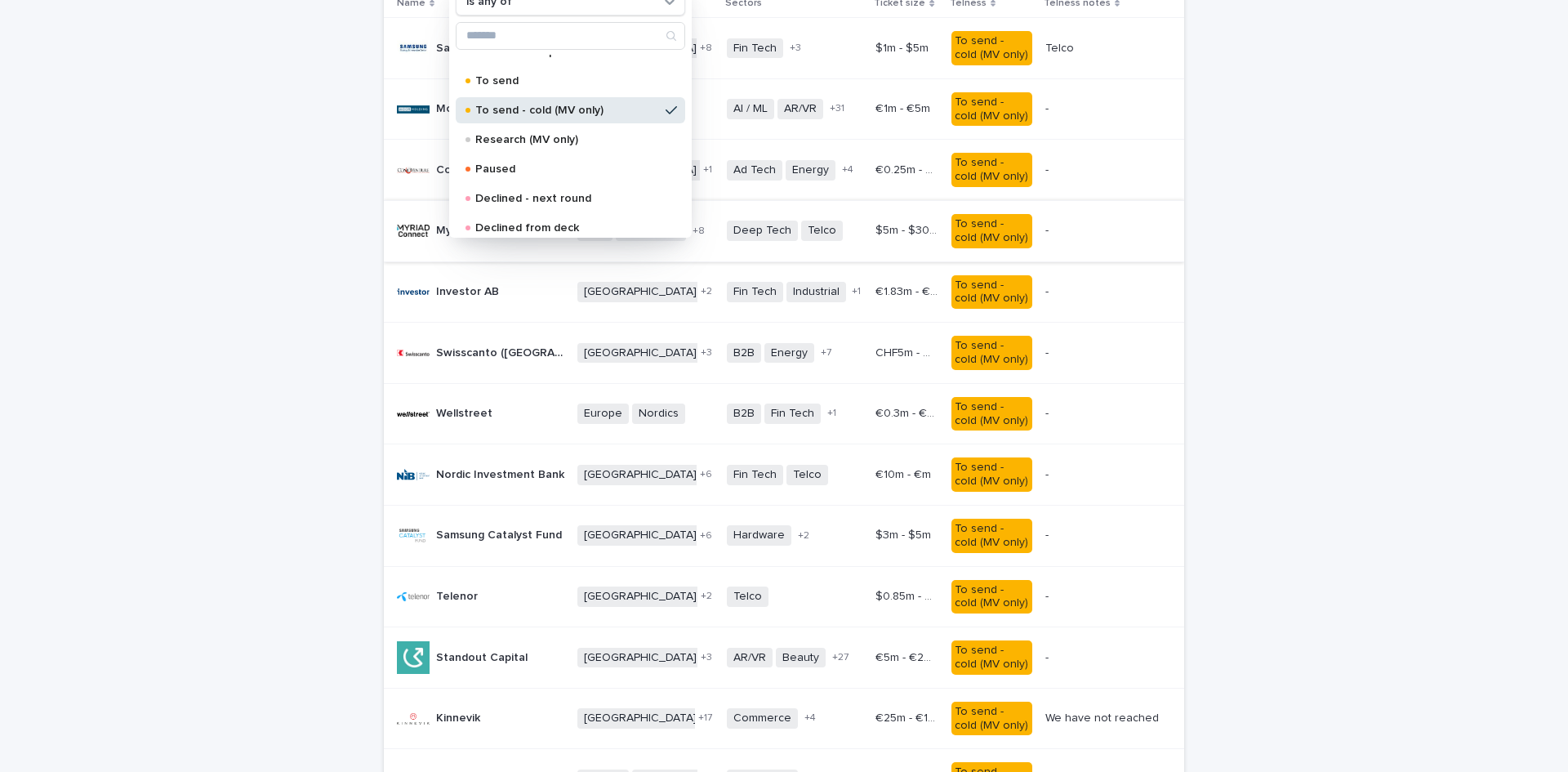 scroll, scrollTop: 0, scrollLeft: 0, axis: both 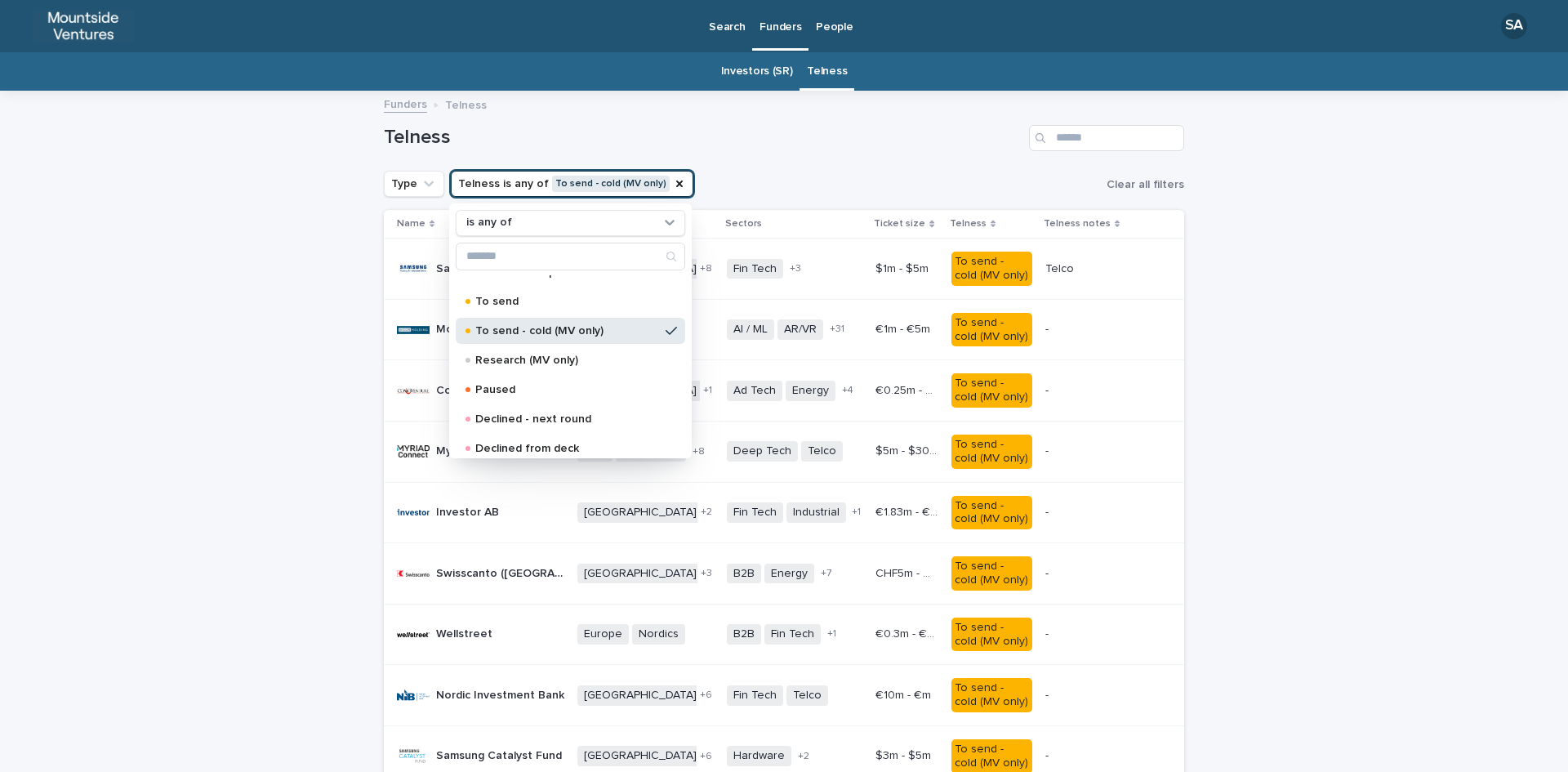 click on "Loading... Saving… Loading... Saving… Telness Type Telness is any of To send - cold (MV only) is any of Term Sheet stage Meeting 4 Meeting 3 Meeting 2 Meeting 1 Intro'd Contacted (JH) Contacted (TS) Contacted (AR) Contacted (SP) Contacted (KC) Co investor option To send To send - cold (MV only)  Research (MV only) Paused Declined - next round Declined from deck Declined after meeting 1 Declined after meeting 2+ Declined (assumed) Do not contact Existing Investor N/A (MV only) Clear all filters Name Target geographies Sectors Ticket size Telness Telness notes Samsung Strategy & Innovation Center Samsung Strategy & Innovation Center   Africa Asia Belgium Canada Europe Israel Latin US Middle East North Africa US + 8 Fin Tech Semi conductors Software Telco + 3 $1m - $5m $1m - $5m   To send - cold (MV only) Telco
Telco
Moor Holding Moor Holding   Nordics + 0 AI / ML AR/VR Ad Tech Bio Tech Blockchain Commerce Computer Vision Consumer Brands Cyber Data Deep Tech Ed Tech Energy Fin Tech Gaming Health IoT" at bounding box center [784, 1149] 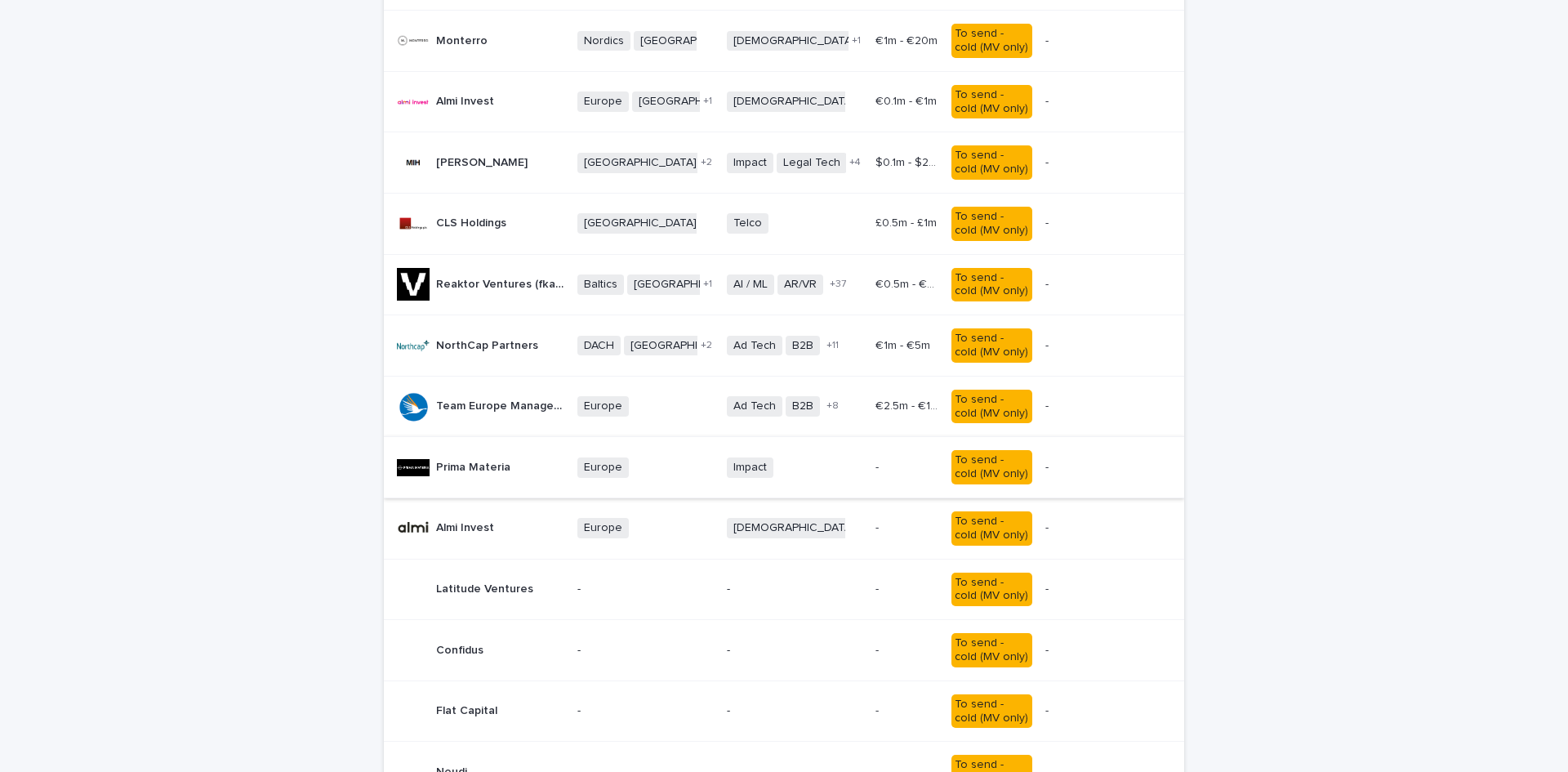 scroll, scrollTop: 1434, scrollLeft: 0, axis: vertical 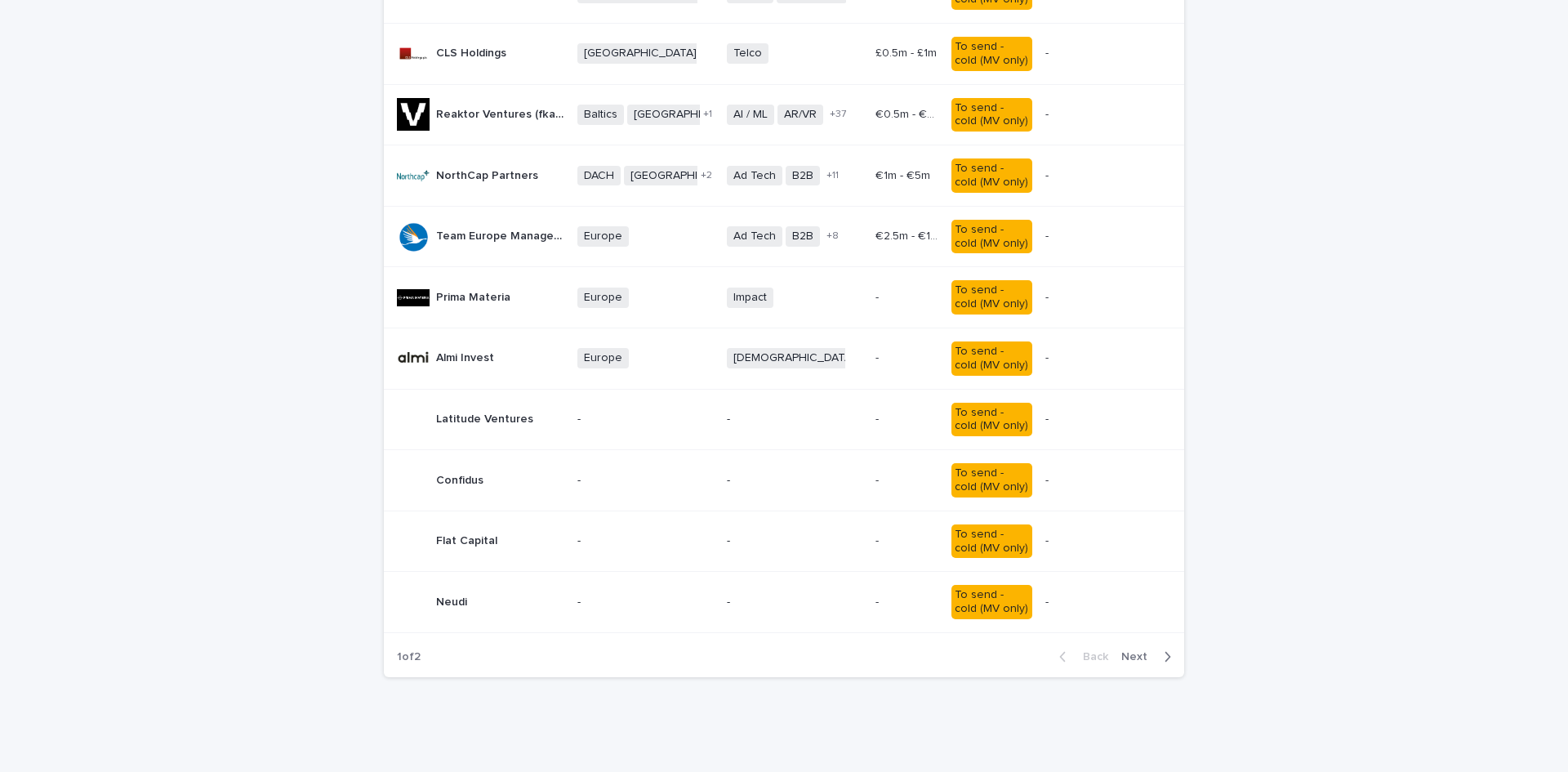 click on "Next" at bounding box center (1139, 657) 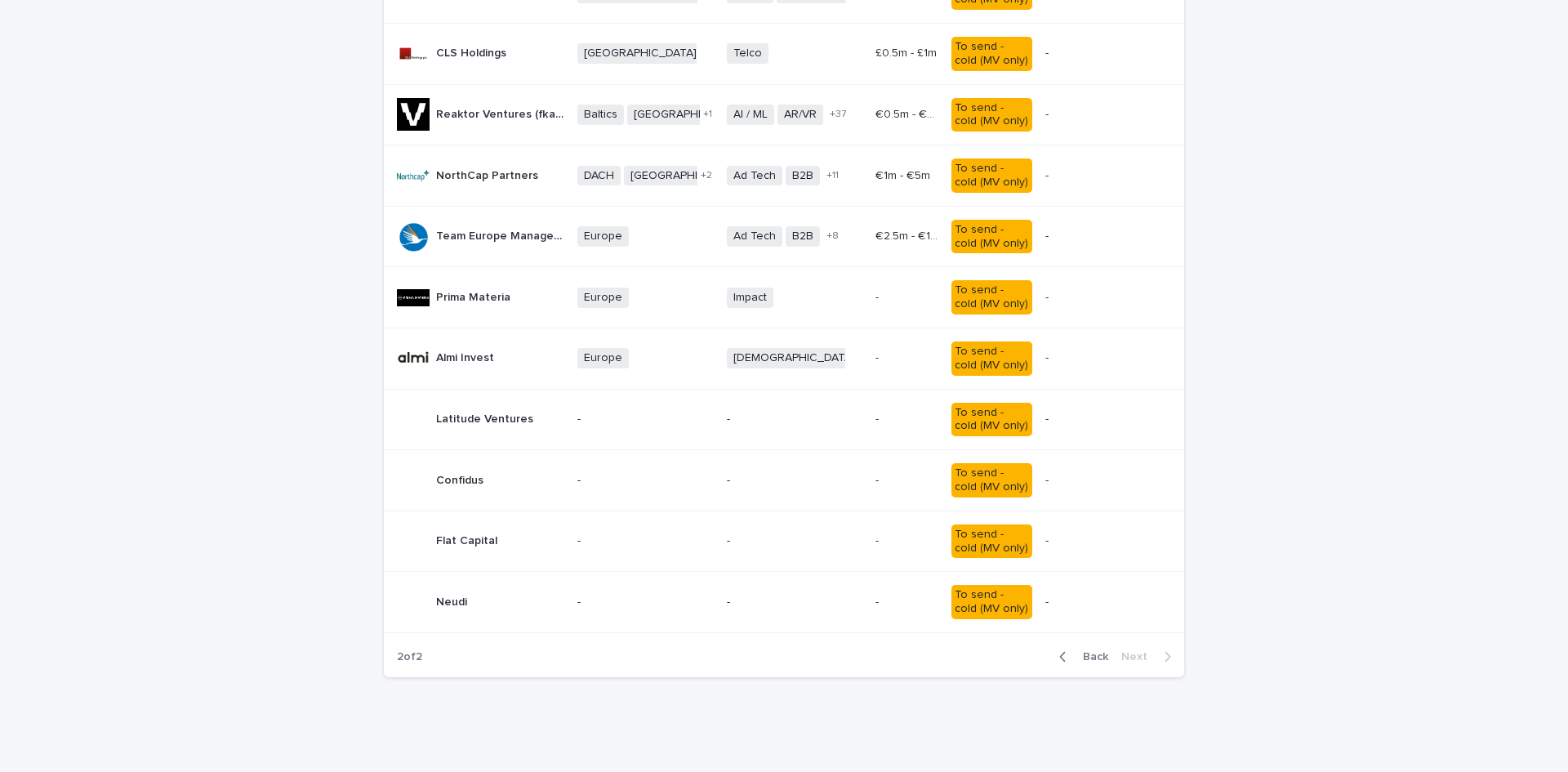 scroll, scrollTop: 0, scrollLeft: 0, axis: both 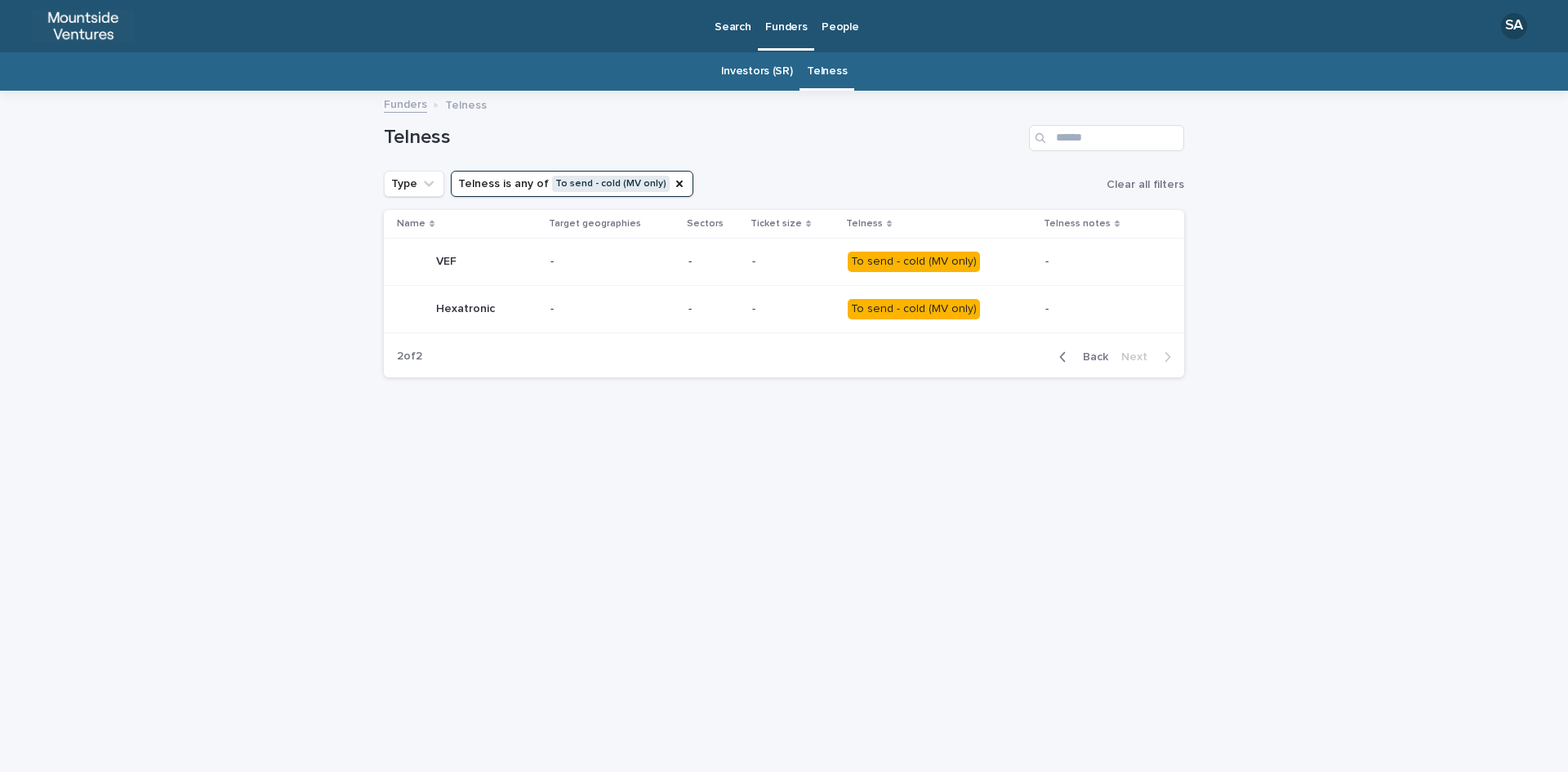 click at bounding box center [1066, 357] 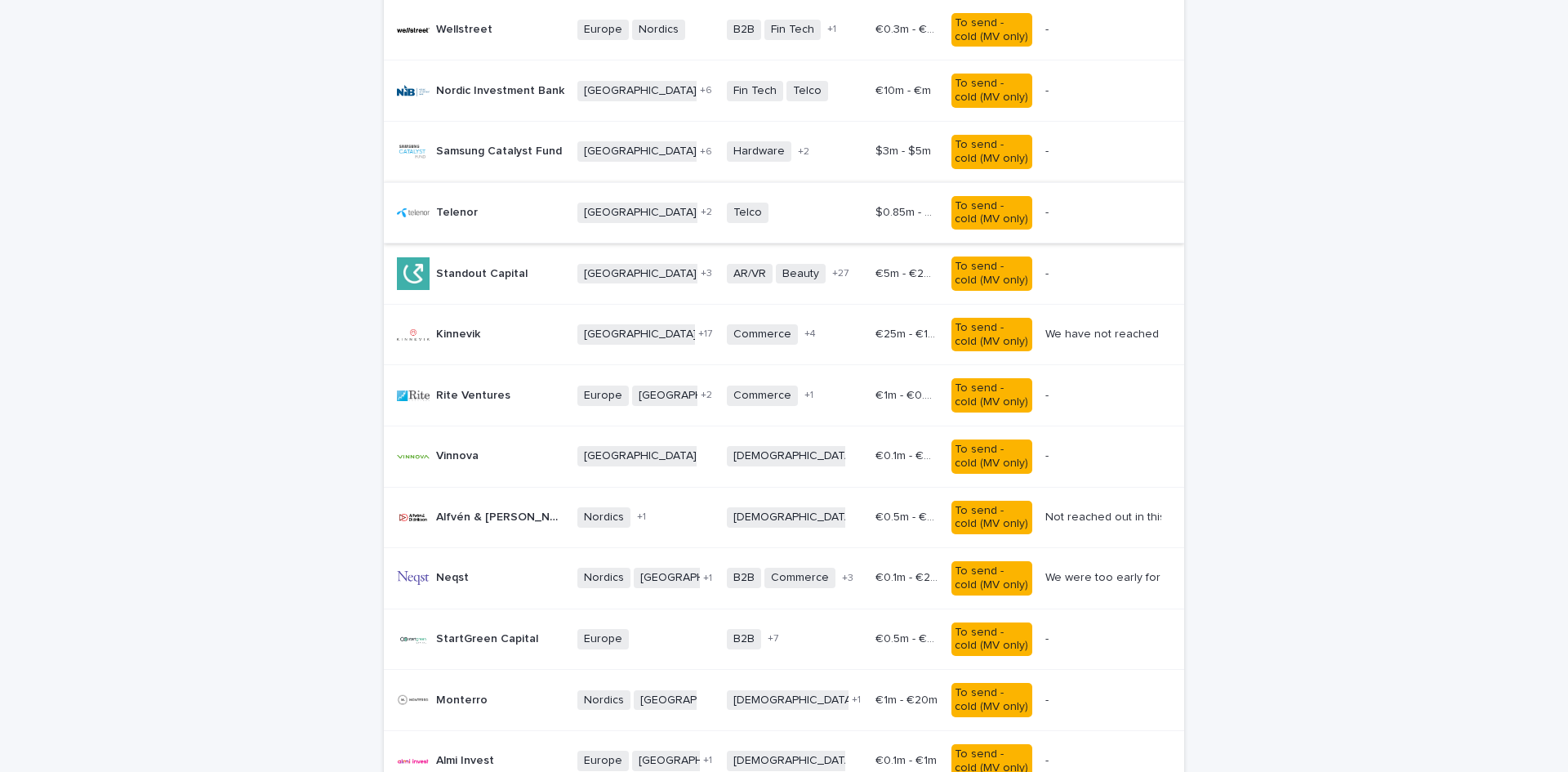 scroll, scrollTop: 605, scrollLeft: 0, axis: vertical 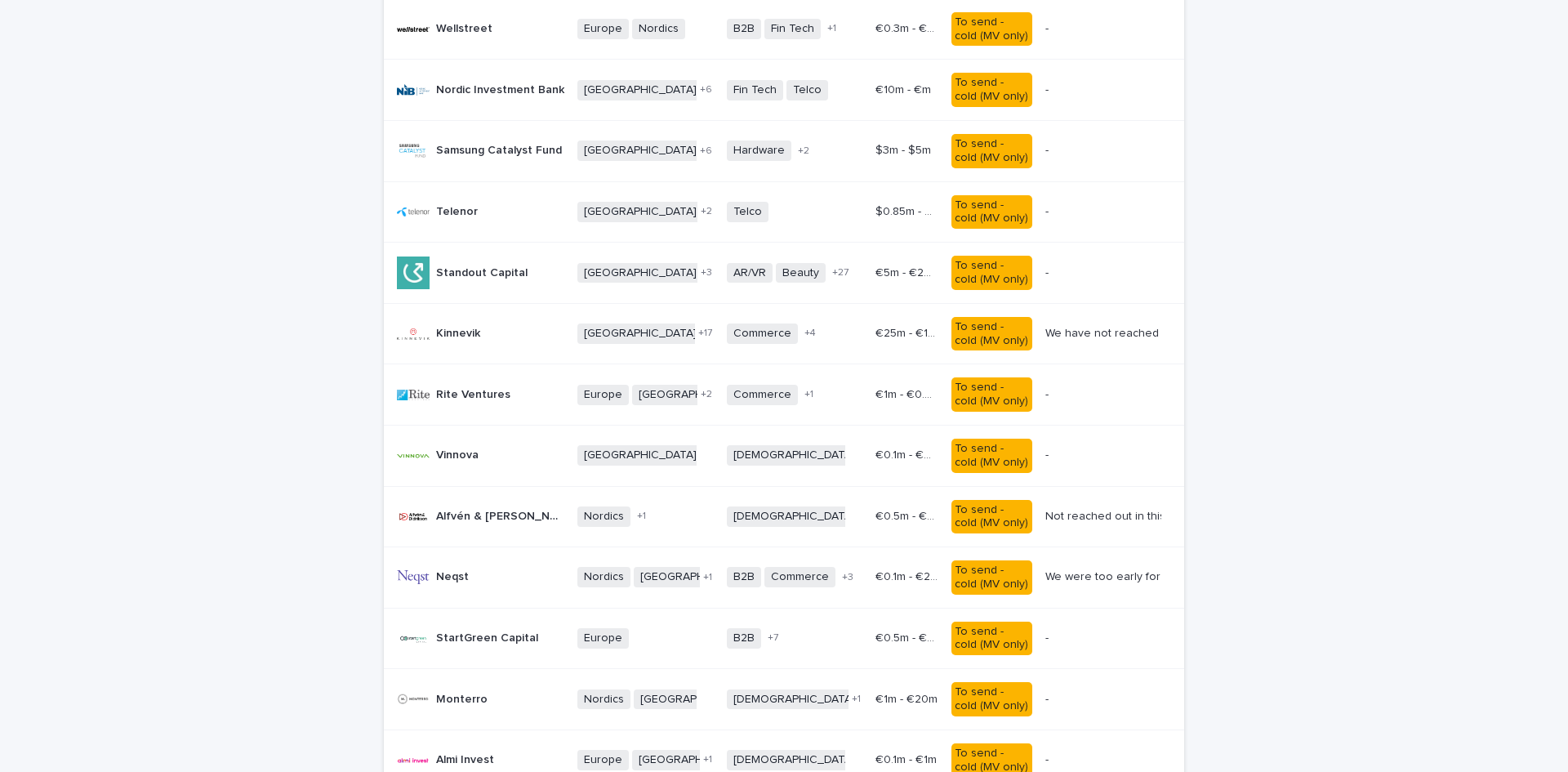 click on "Nordics Northern Europe + 1" at bounding box center [645, 516] 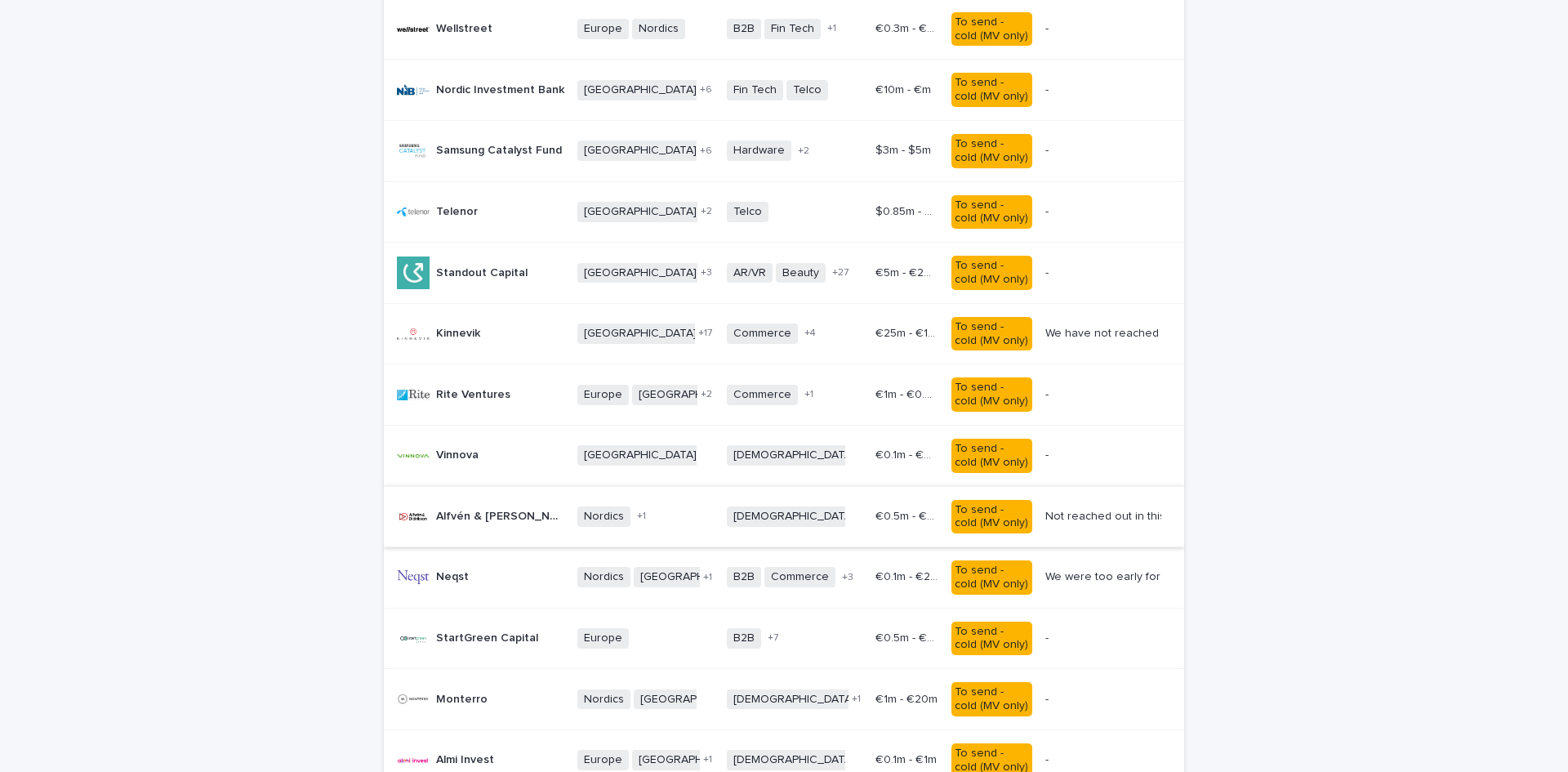 scroll, scrollTop: 0, scrollLeft: 0, axis: both 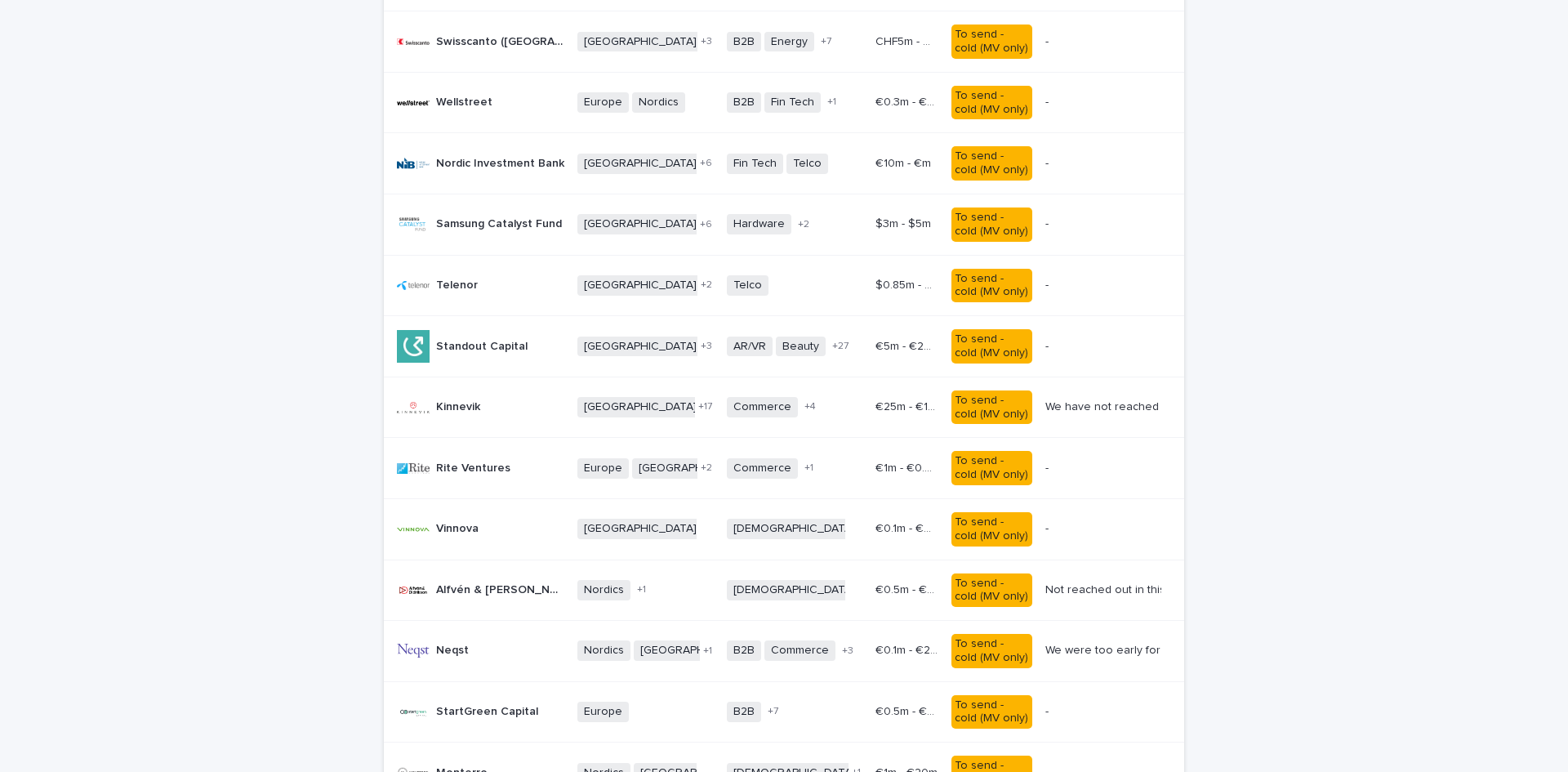 click on "Not reached out in this round.
maria@alfvendidrikson.com : Term sheet from Series A round. Maria is not working there anymore so we lost our main contact from Series A. We took Industrifonden instead.
Not reached out in this round.
maria@alfvendidrikson.com : Term sheet from Series A round. Maria is not working there anymore so we lost our main contact from Series A. We took Industrifonden instead." at bounding box center [1102, 590] 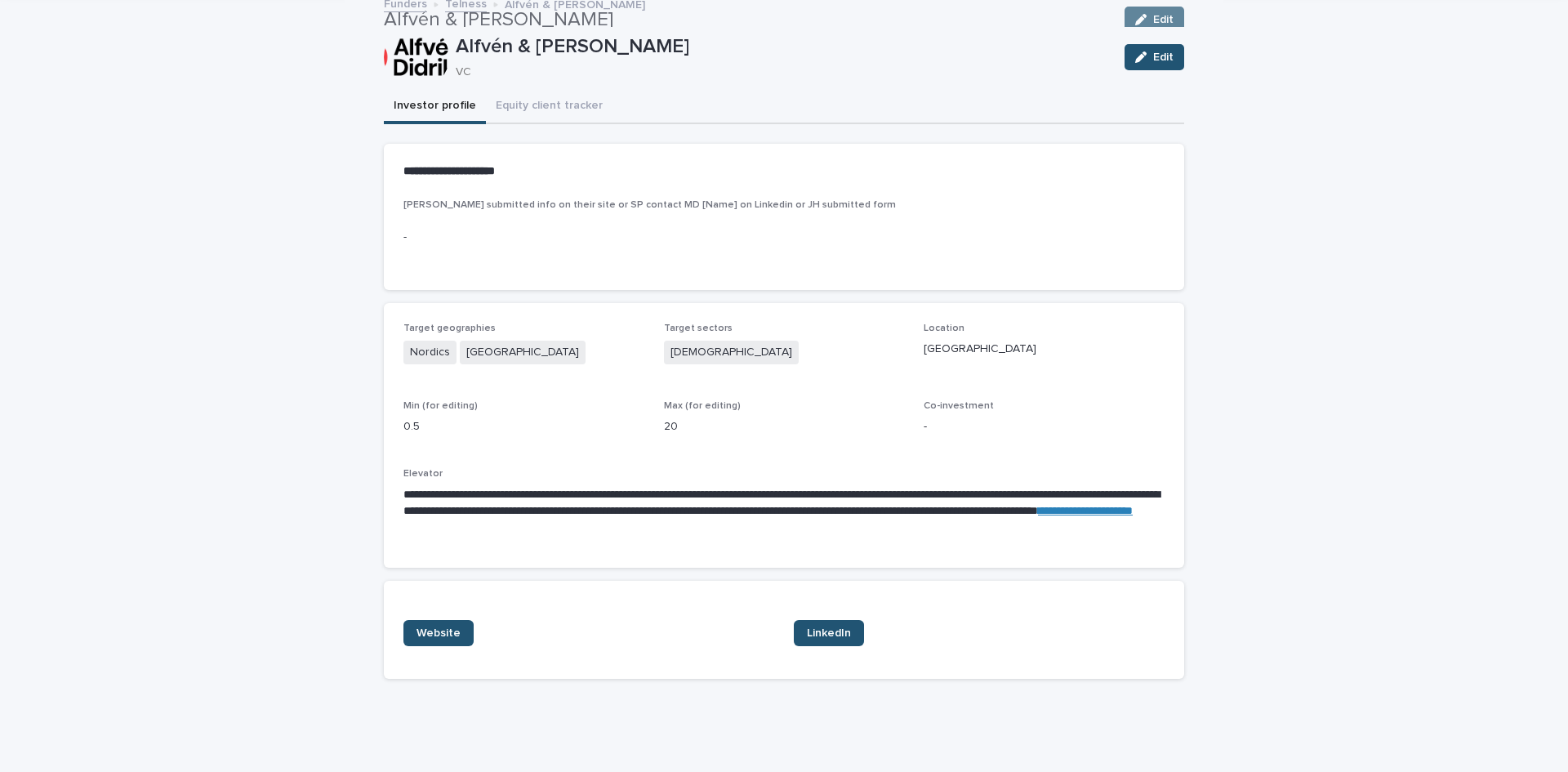 scroll, scrollTop: 52, scrollLeft: 0, axis: vertical 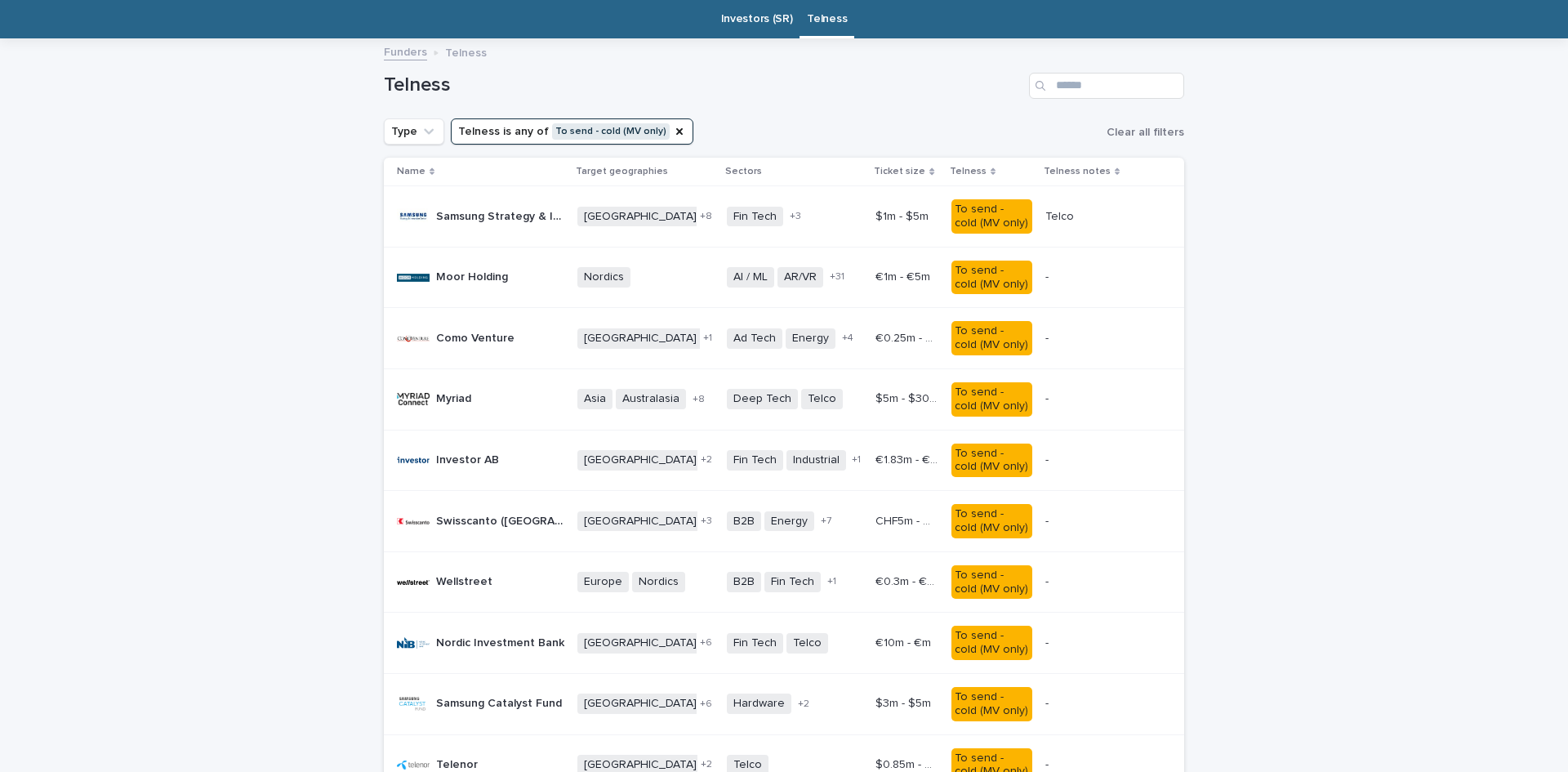 click on "Telness notes" at bounding box center (1077, 172) 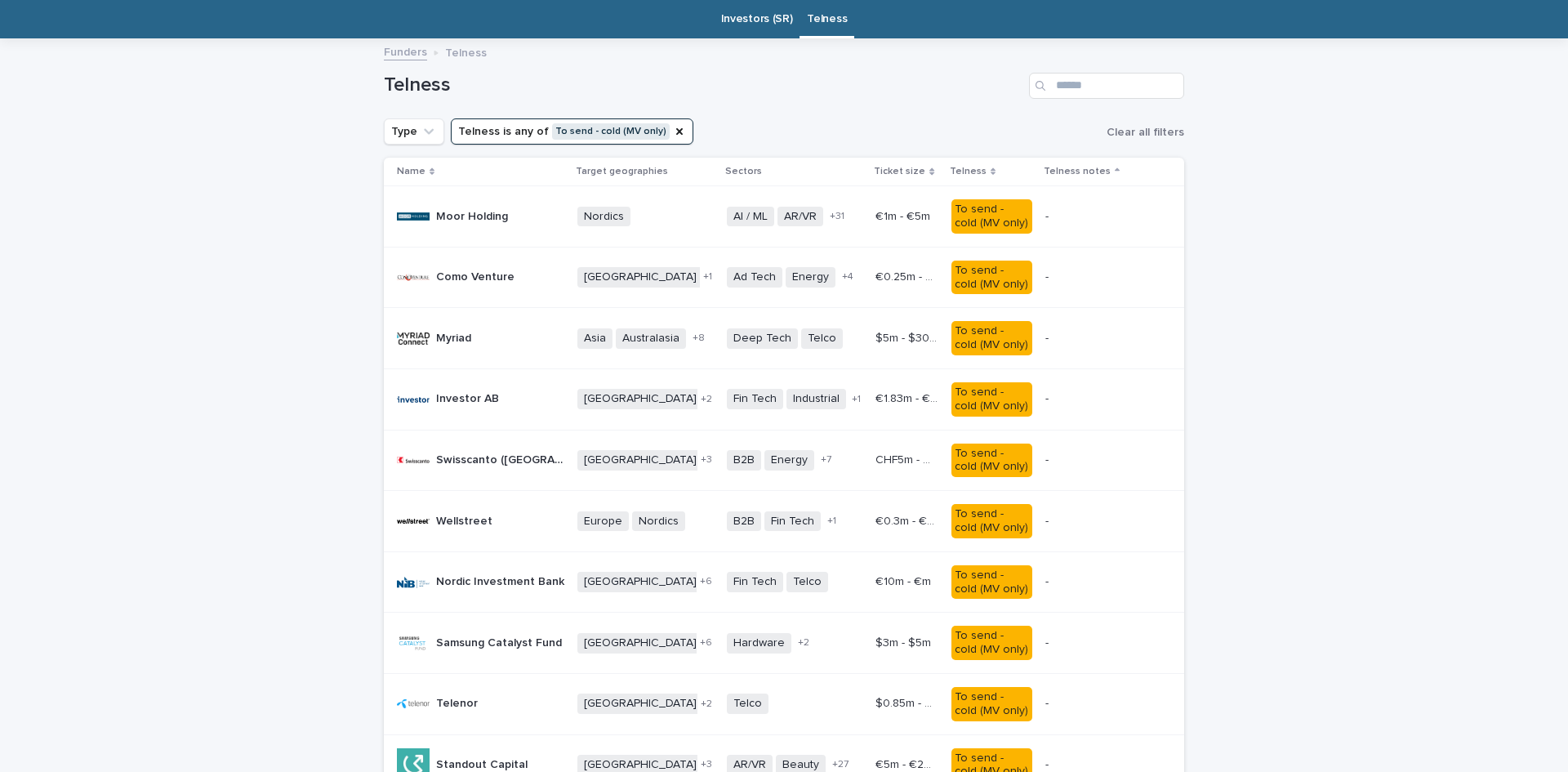 click on "Telness notes" at bounding box center (1077, 172) 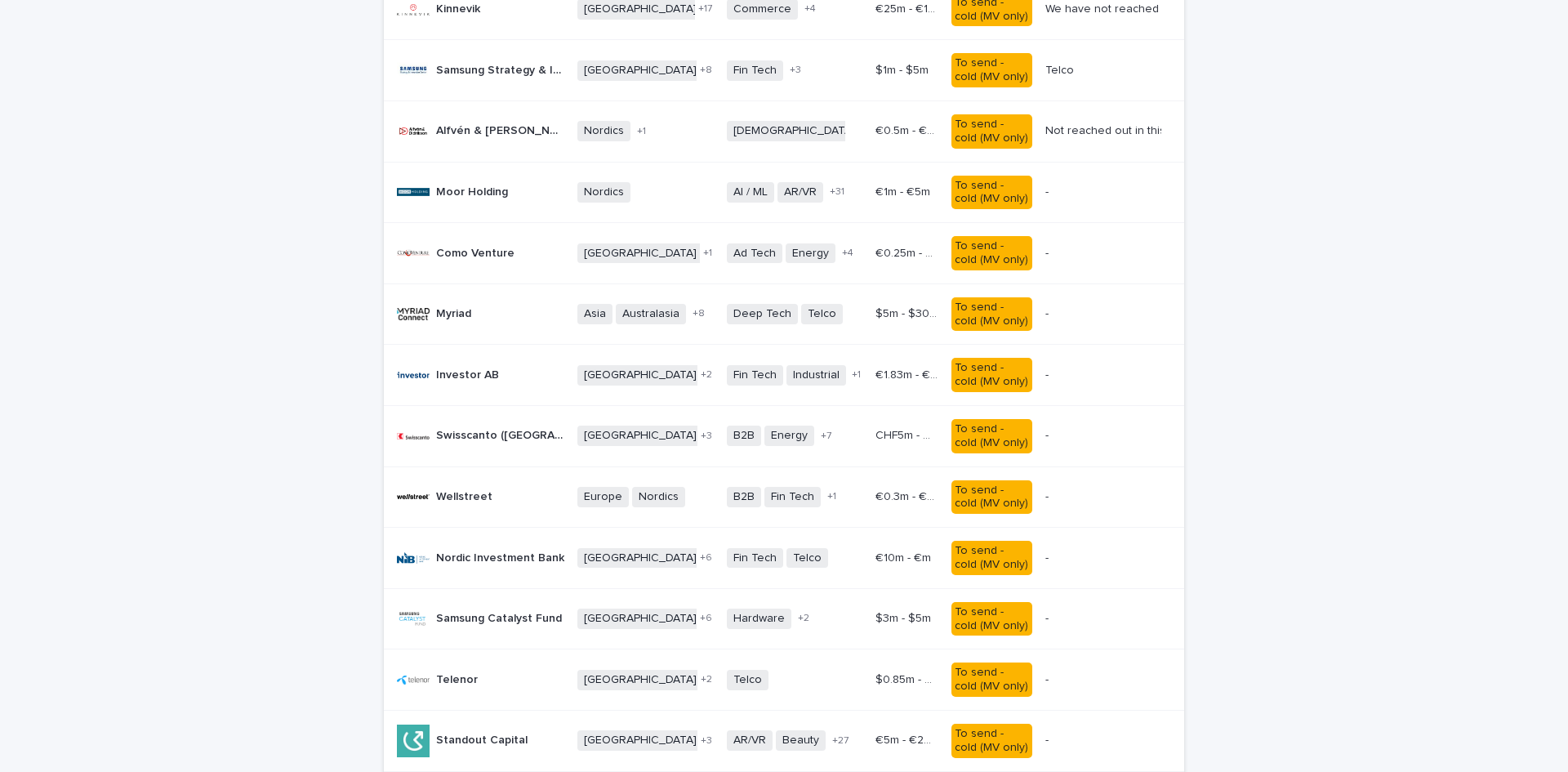 scroll, scrollTop: 0, scrollLeft: 0, axis: both 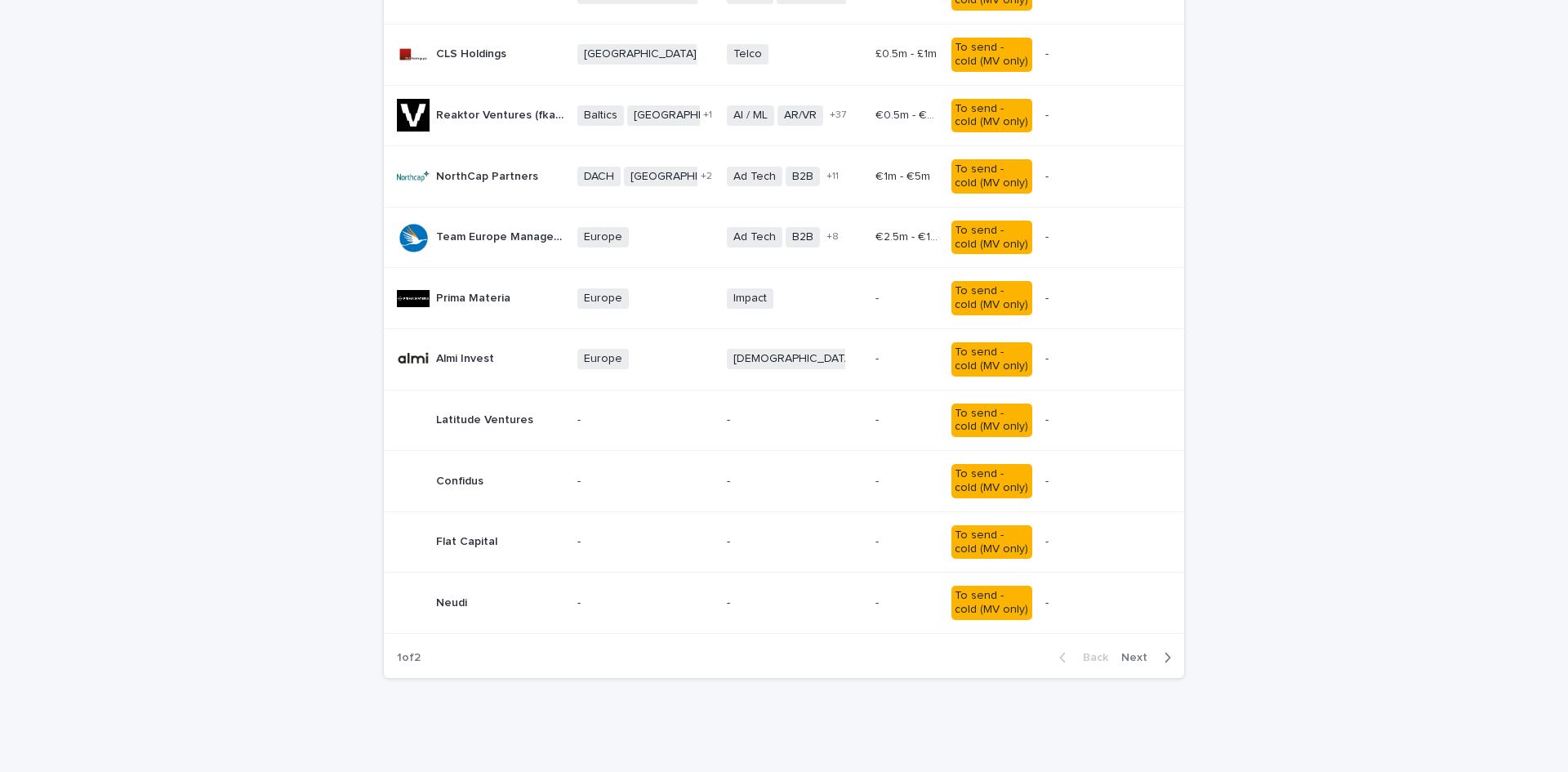 click on "Europe + 0" at bounding box center (645, 298) 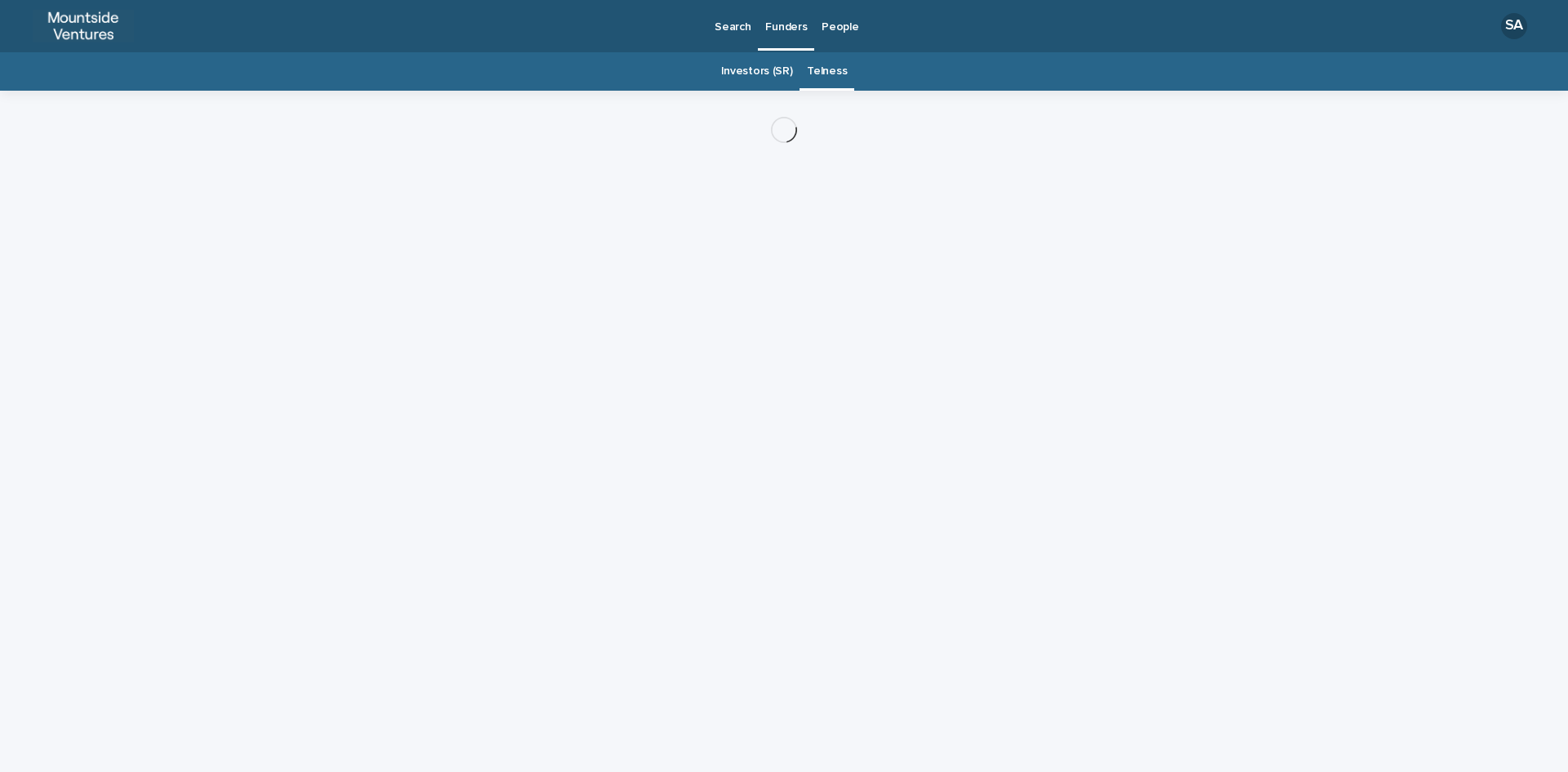 scroll, scrollTop: 0, scrollLeft: 0, axis: both 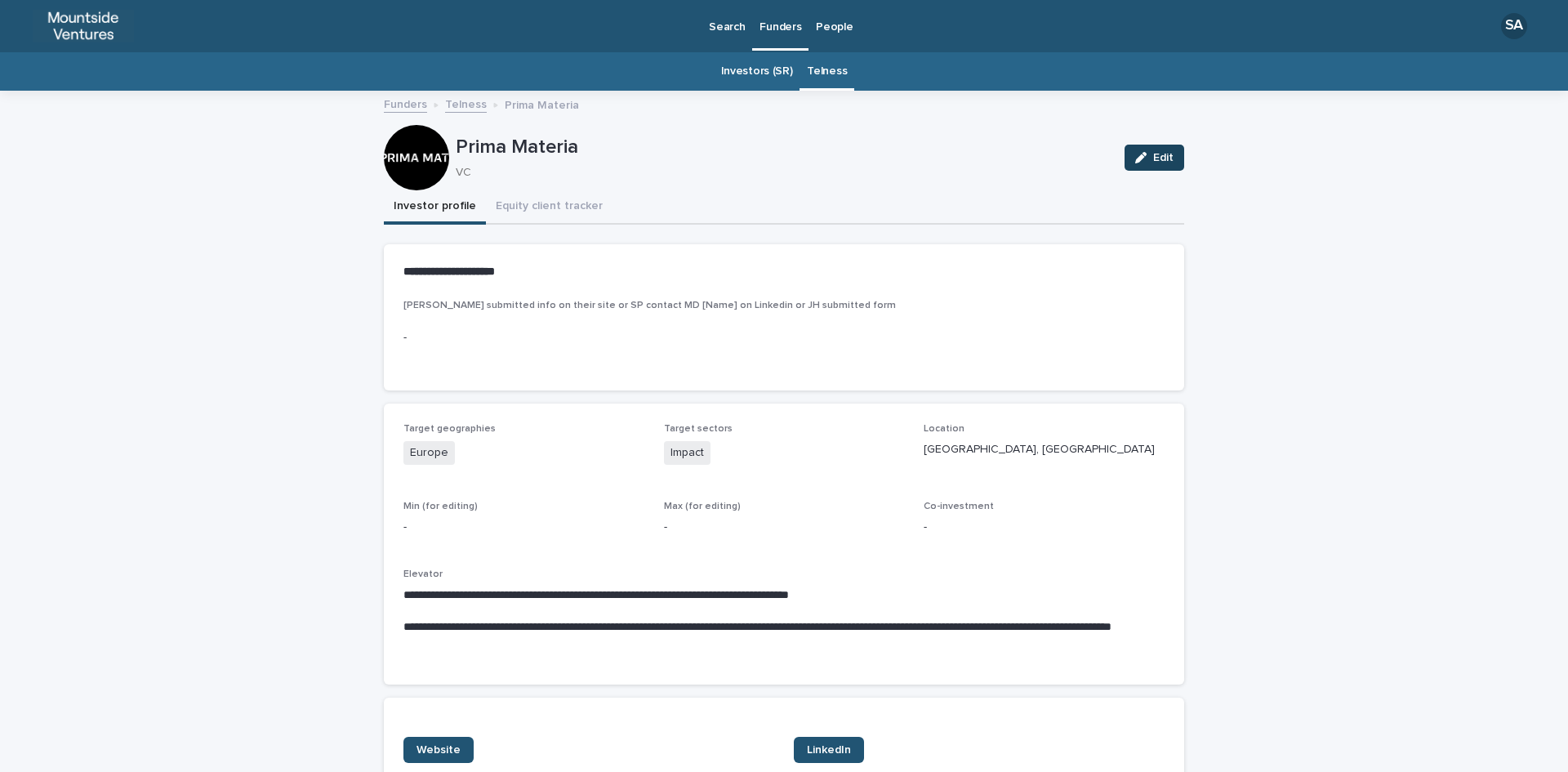 click on "Edit" at bounding box center [1163, 158] 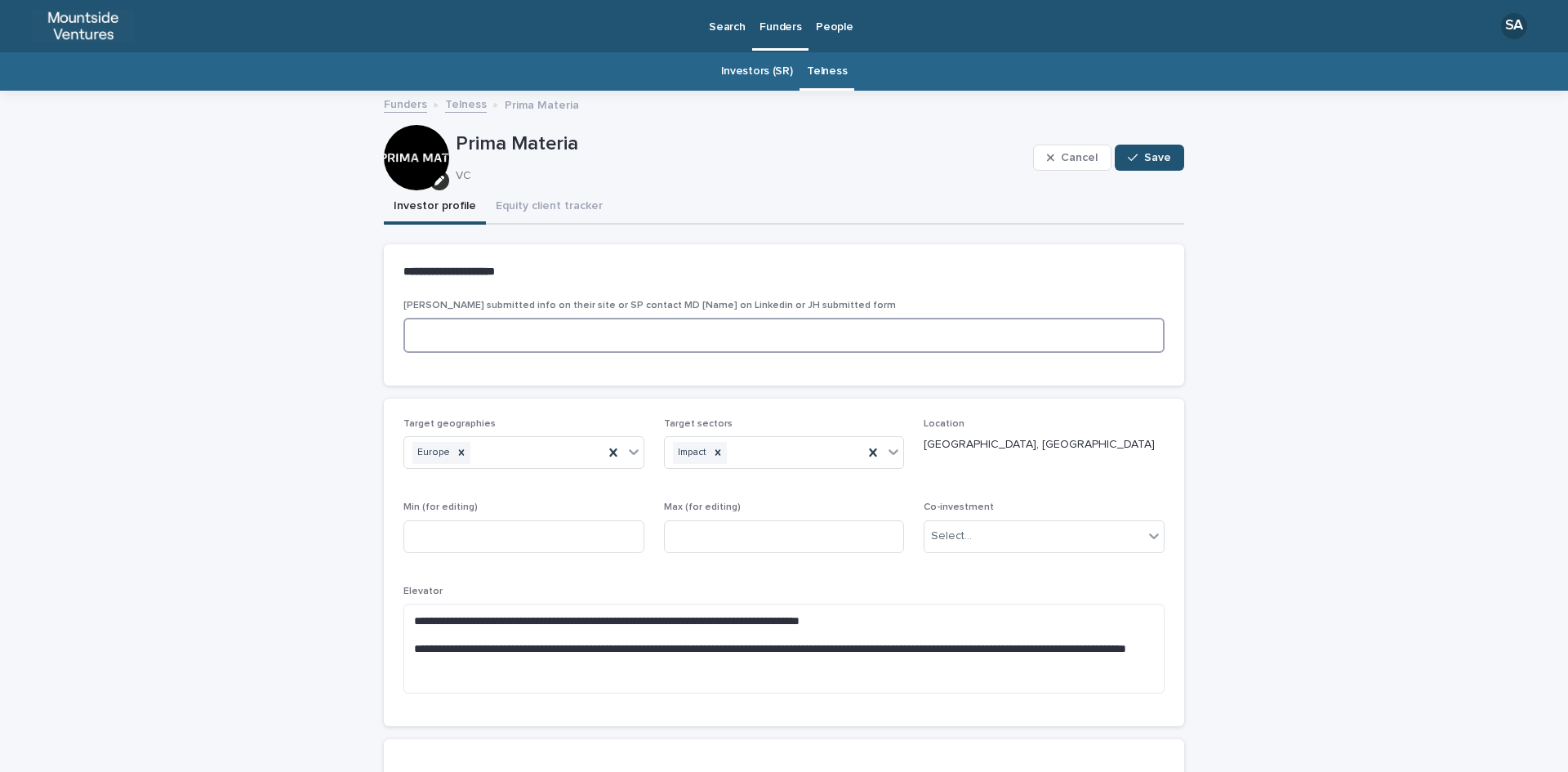 click at bounding box center [784, 335] 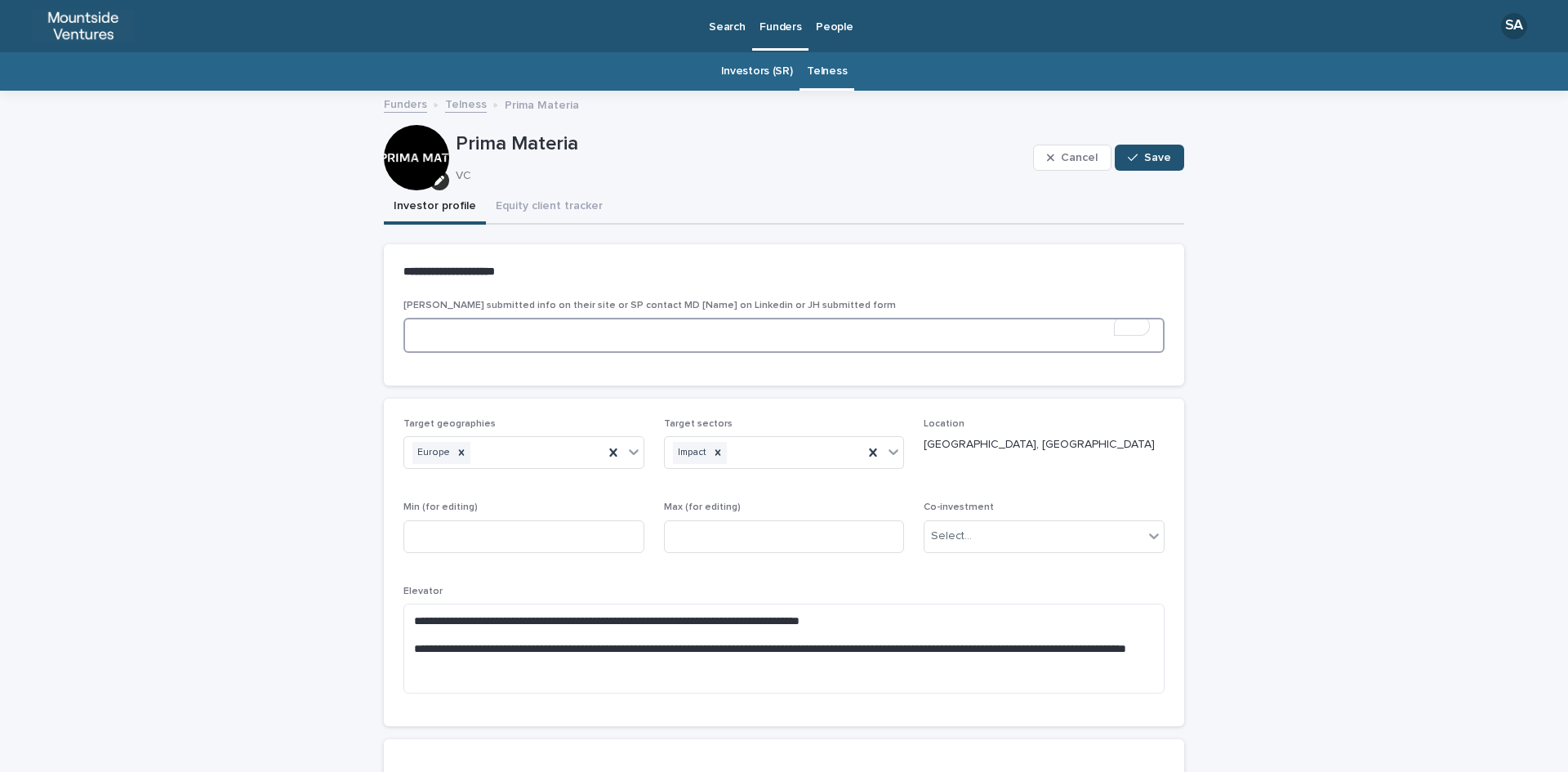 paste on "**********" 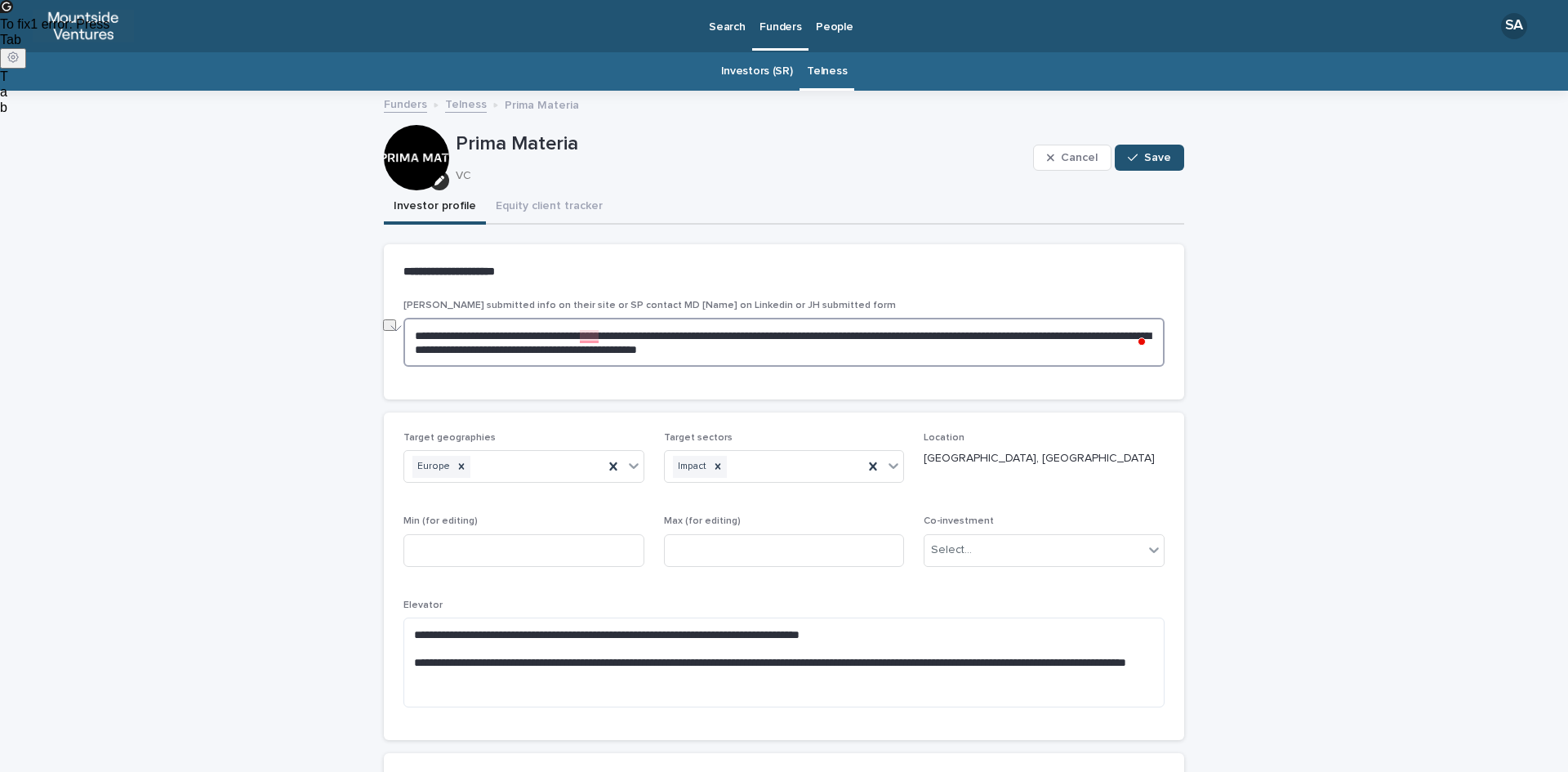 drag, startPoint x: 464, startPoint y: 332, endPoint x: 352, endPoint y: 324, distance: 112.28535 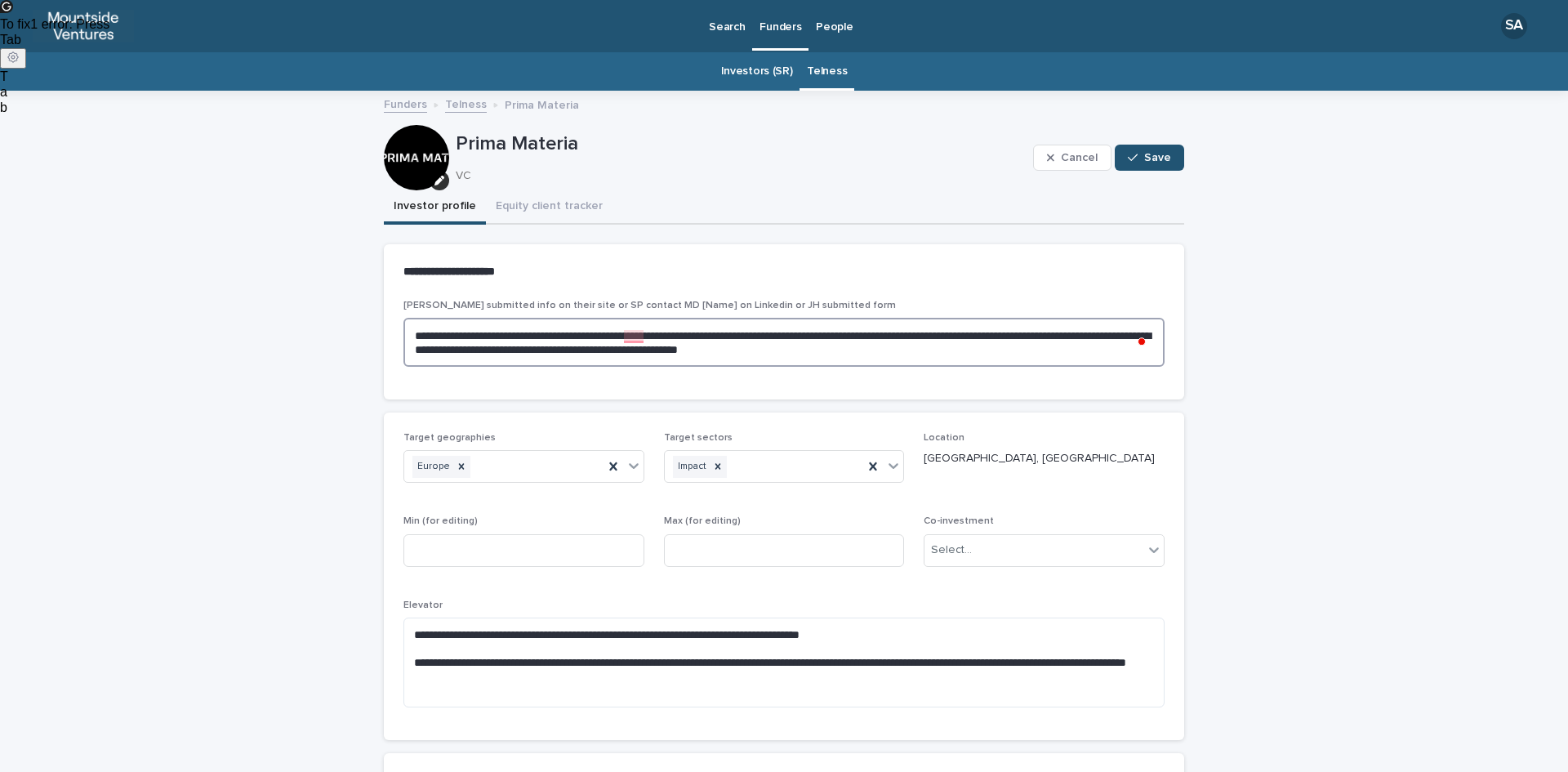 click on "**********" at bounding box center [784, 342] 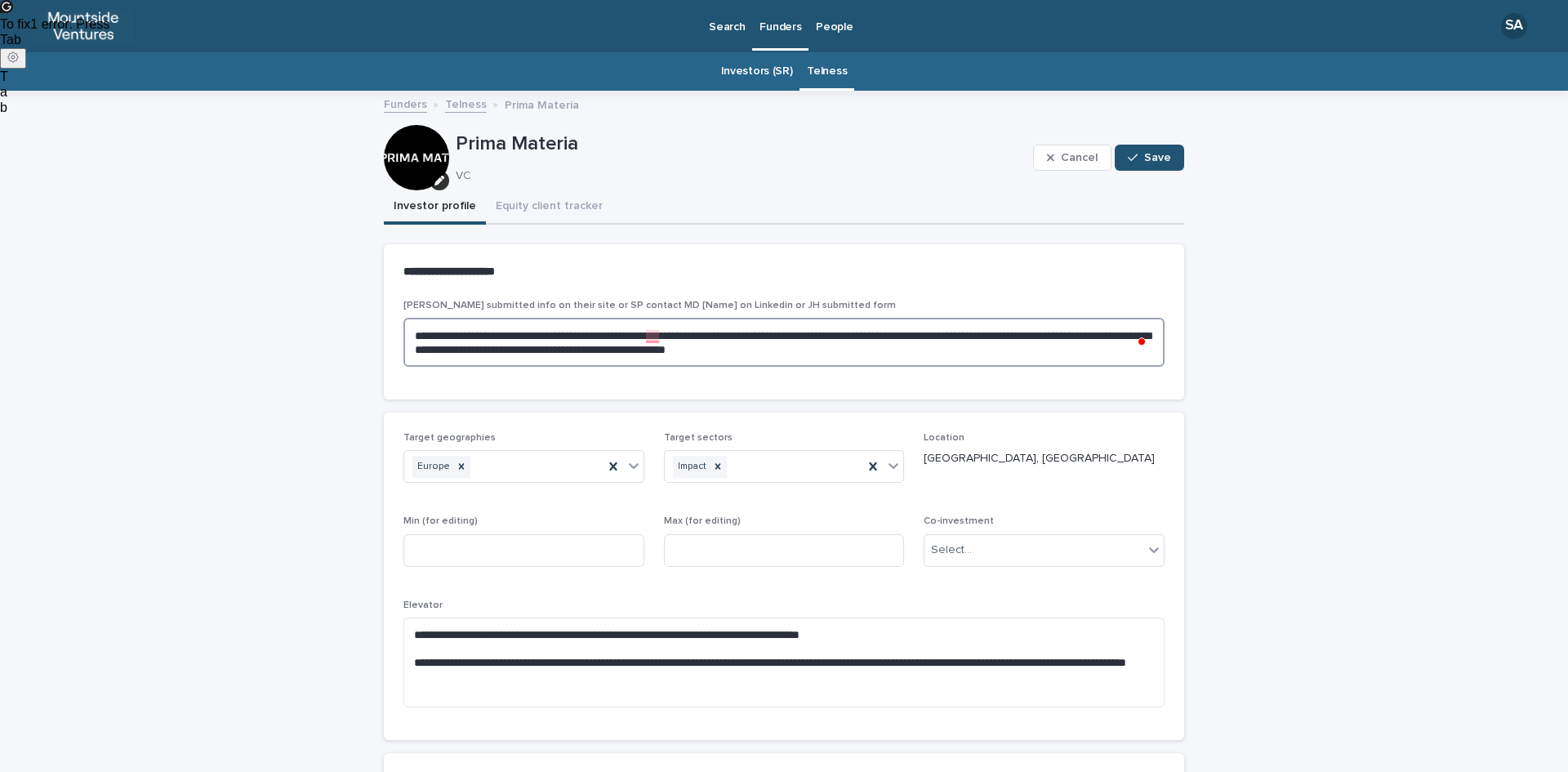 click on "**********" at bounding box center [784, 342] 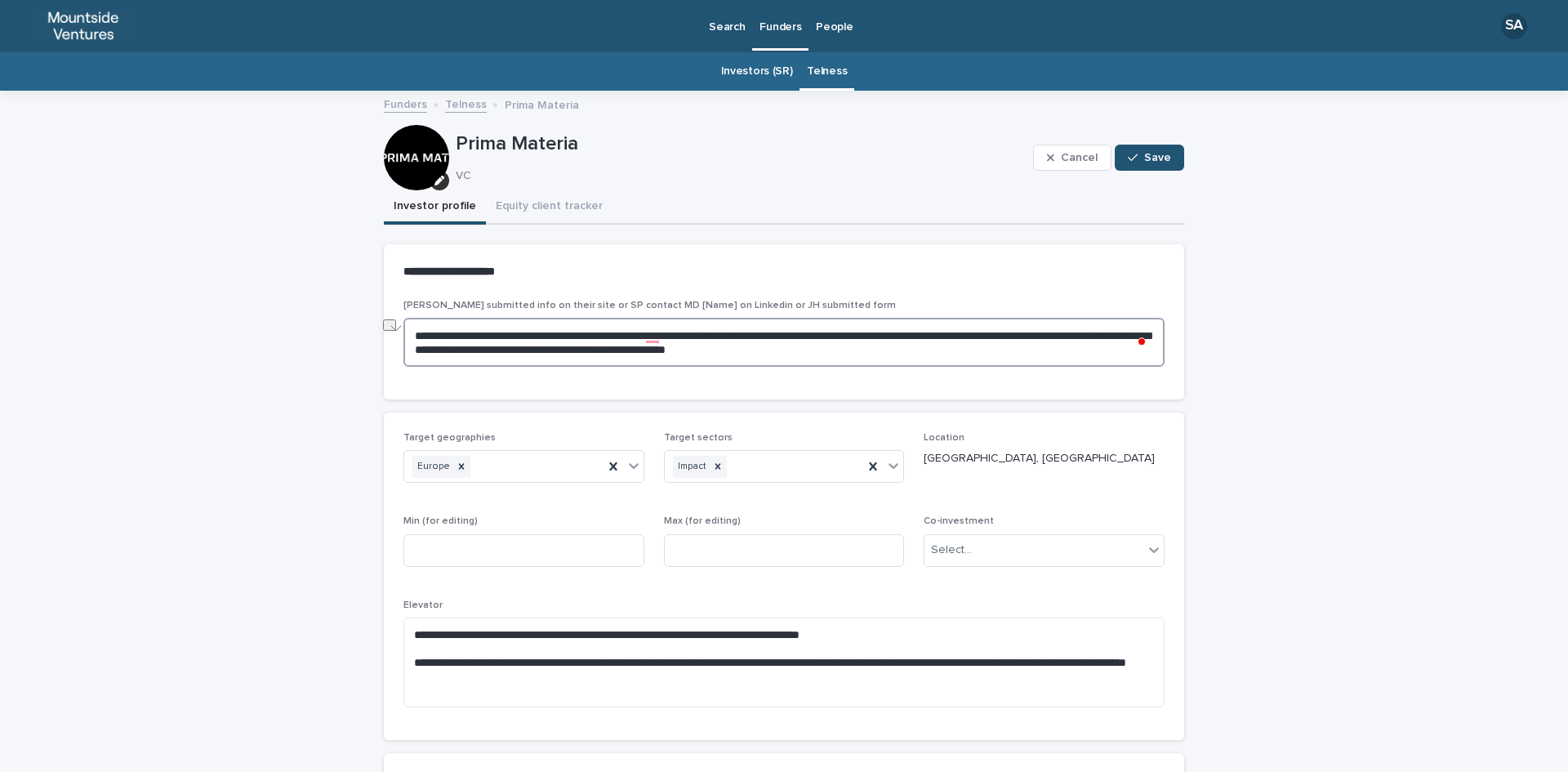 drag, startPoint x: 728, startPoint y: 333, endPoint x: 676, endPoint y: 329, distance: 52.1536 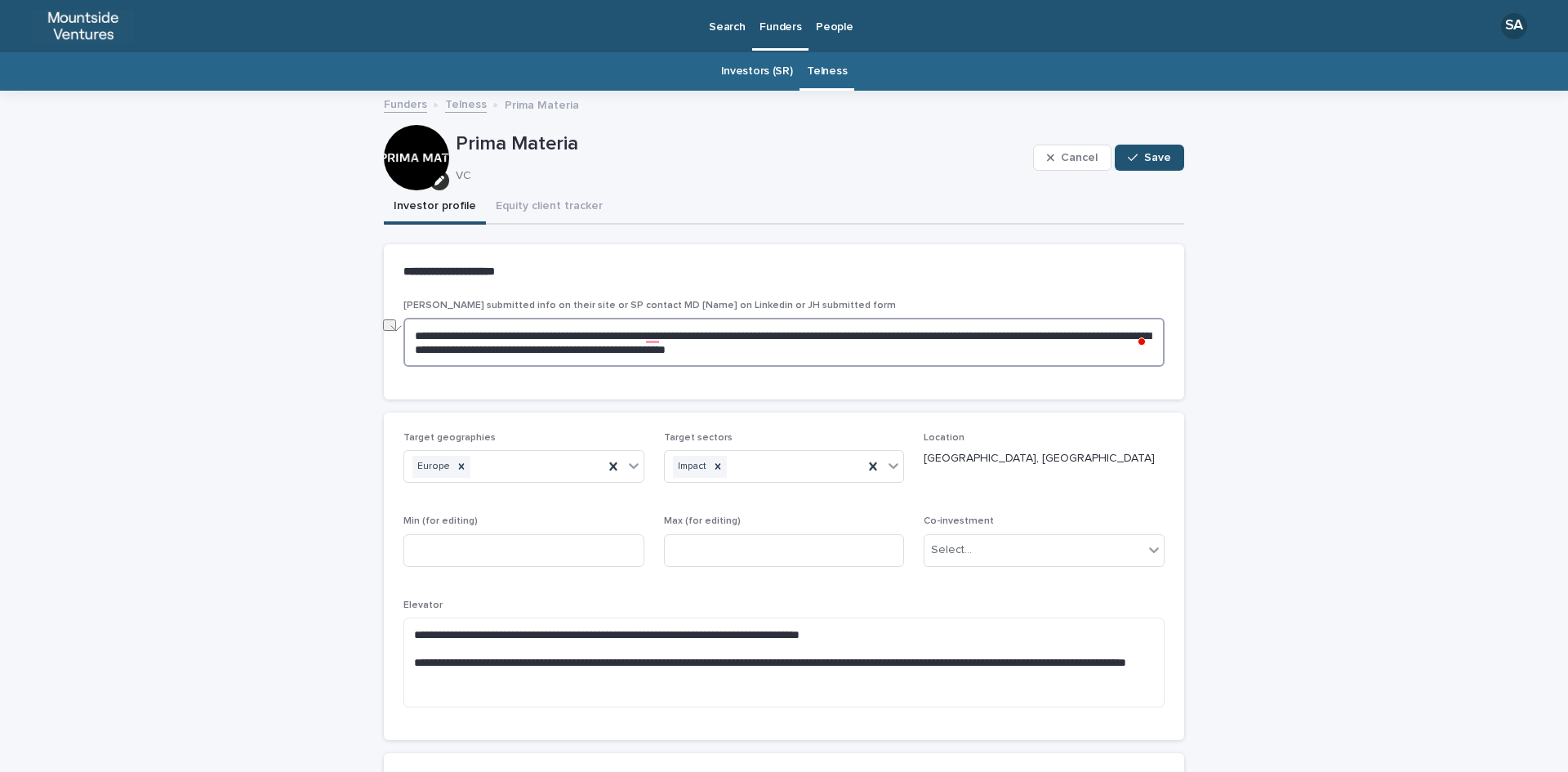 click on "**********" at bounding box center (784, 342) 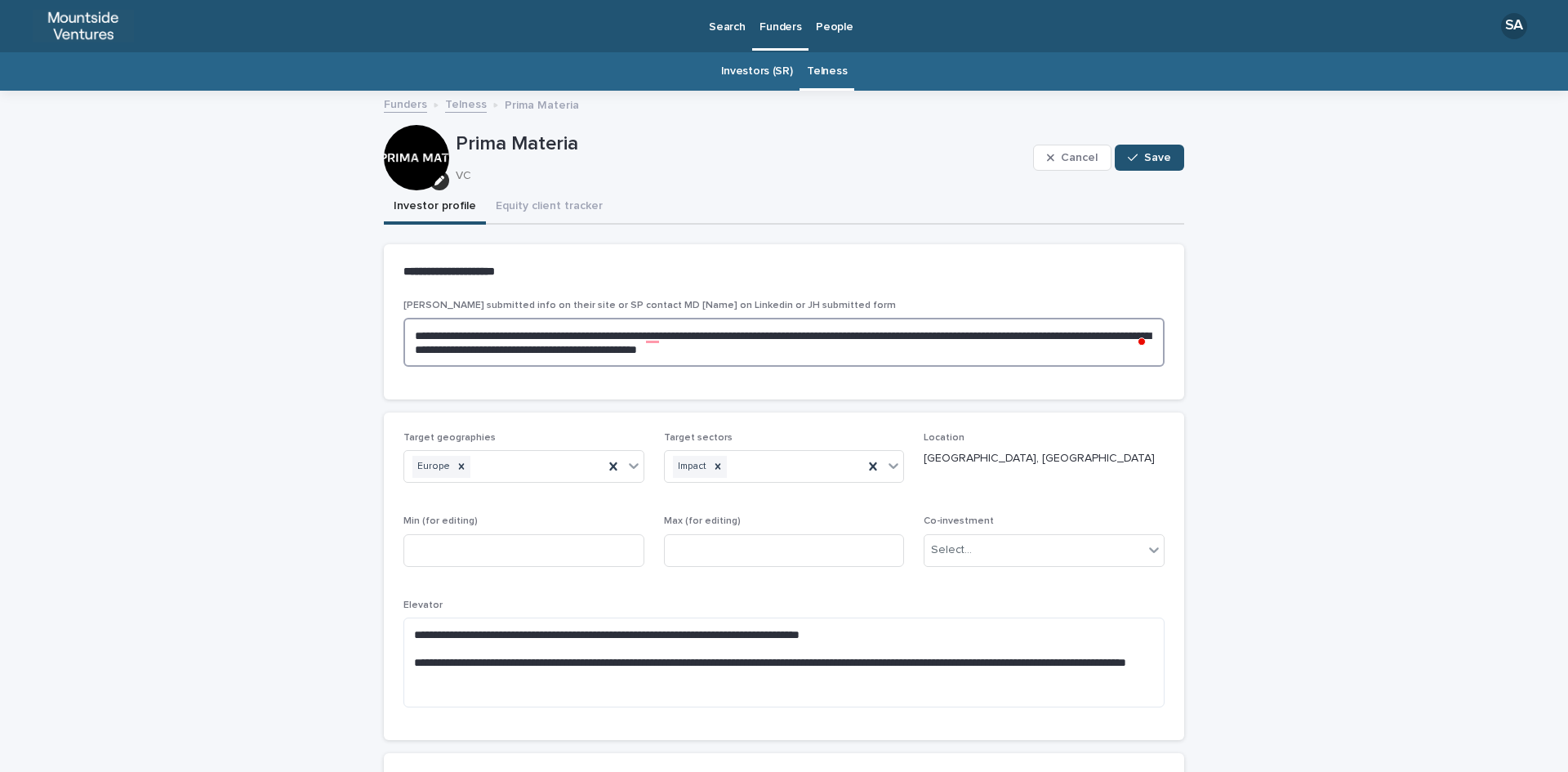 click on "**********" at bounding box center [784, 342] 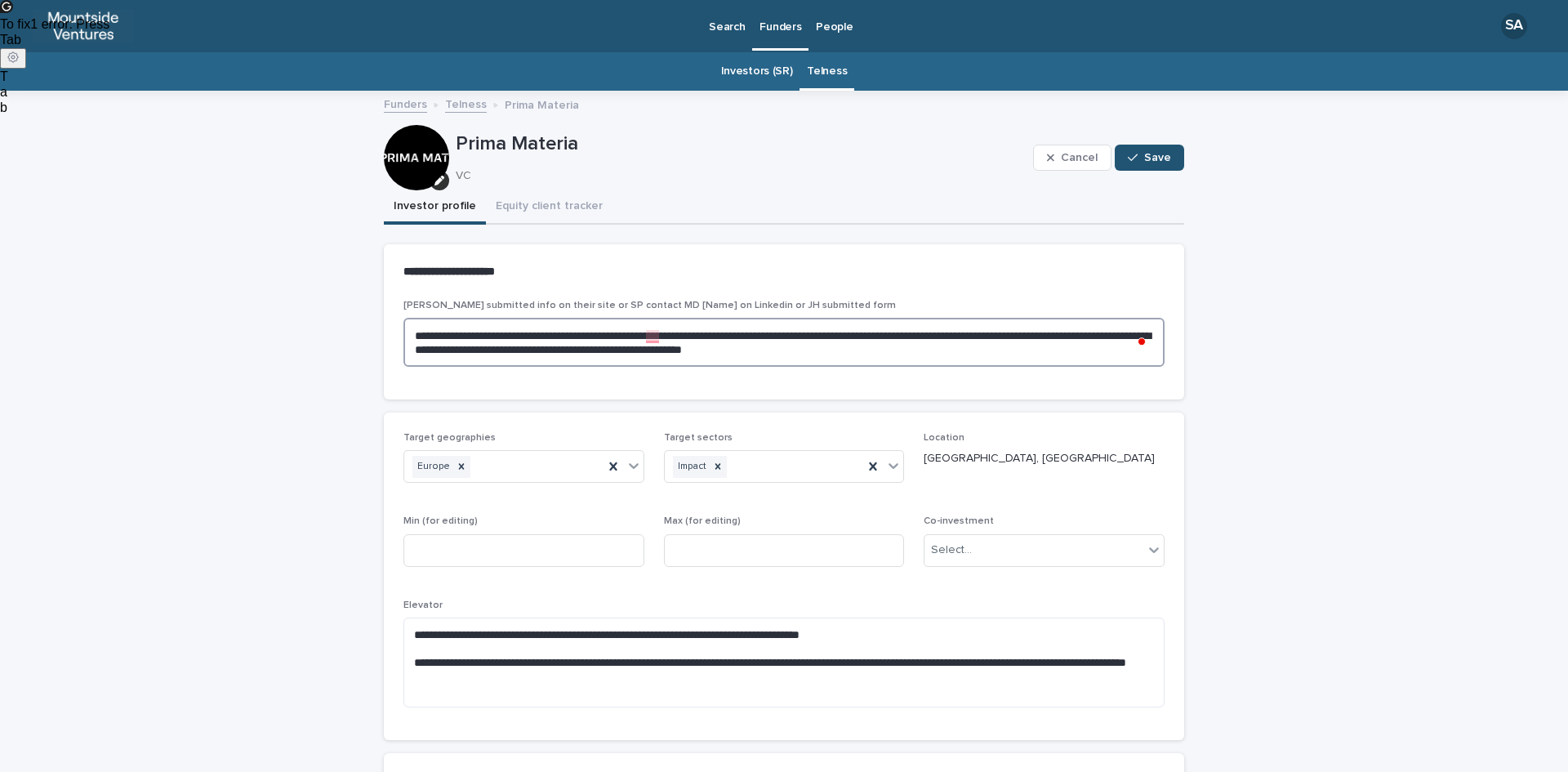 click on "**********" at bounding box center [784, 342] 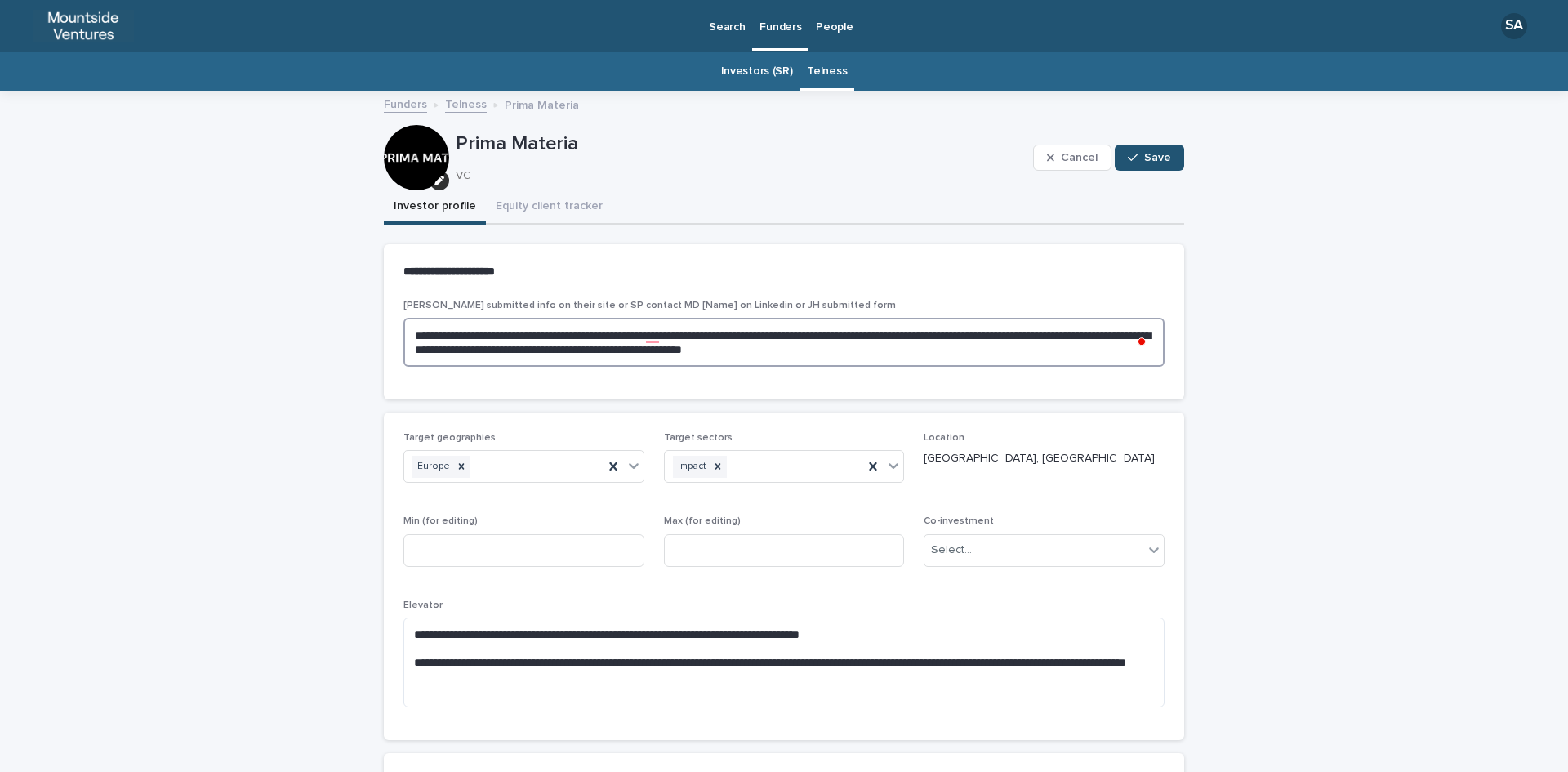 click on "**********" at bounding box center [784, 342] 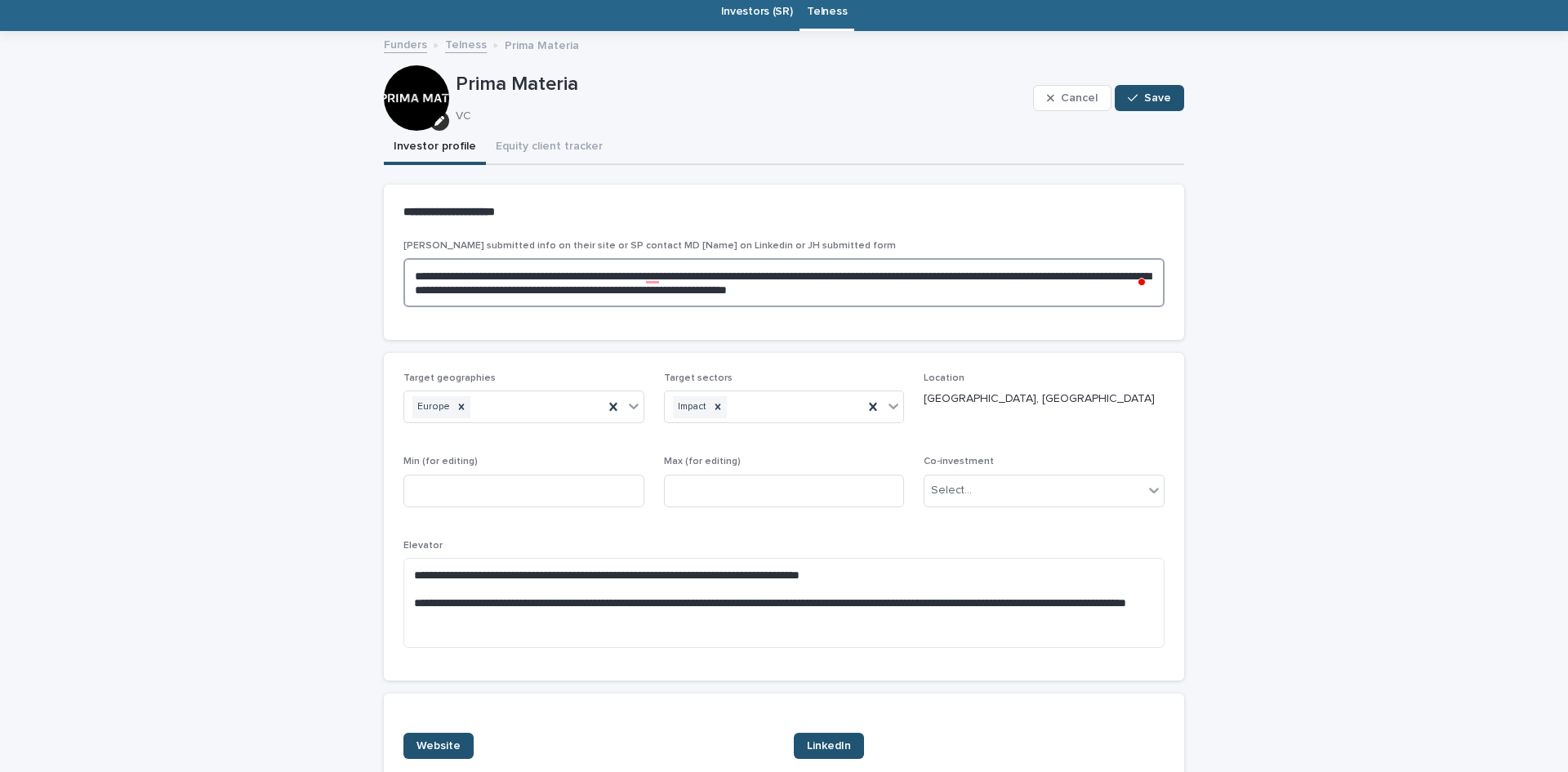 scroll, scrollTop: 66, scrollLeft: 0, axis: vertical 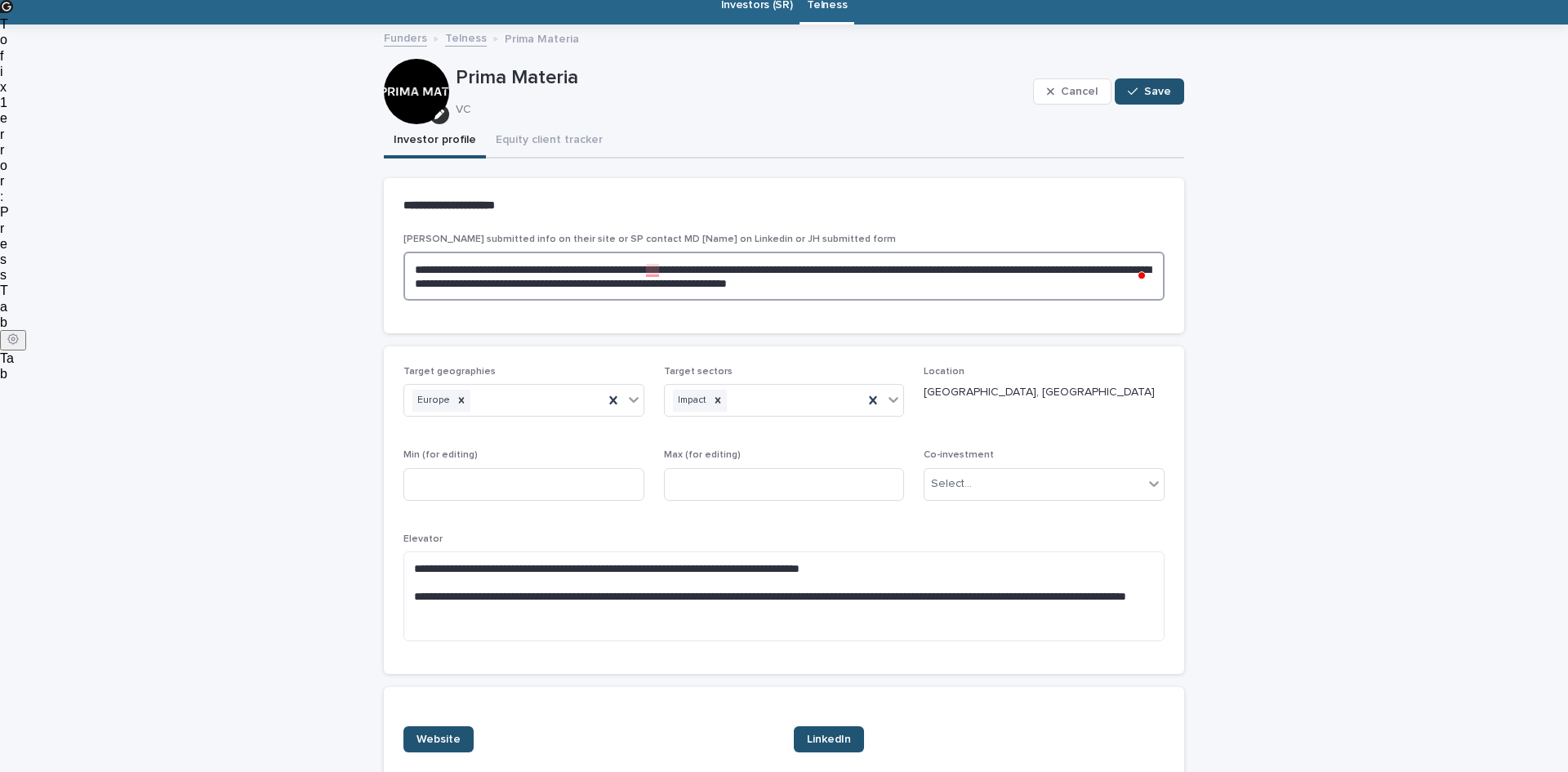 click on "**********" at bounding box center (784, 276) 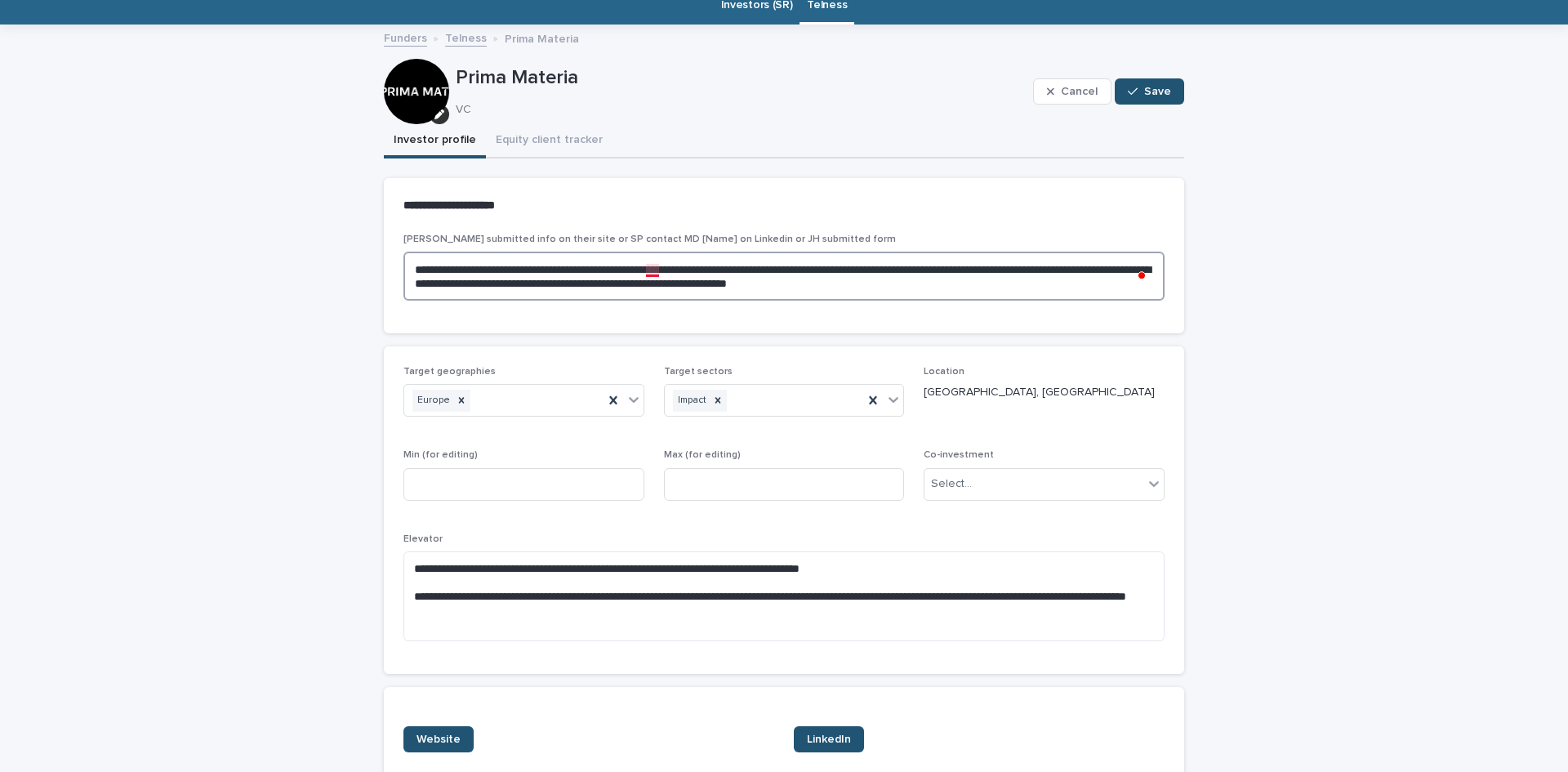 click on "**********" at bounding box center [784, 276] 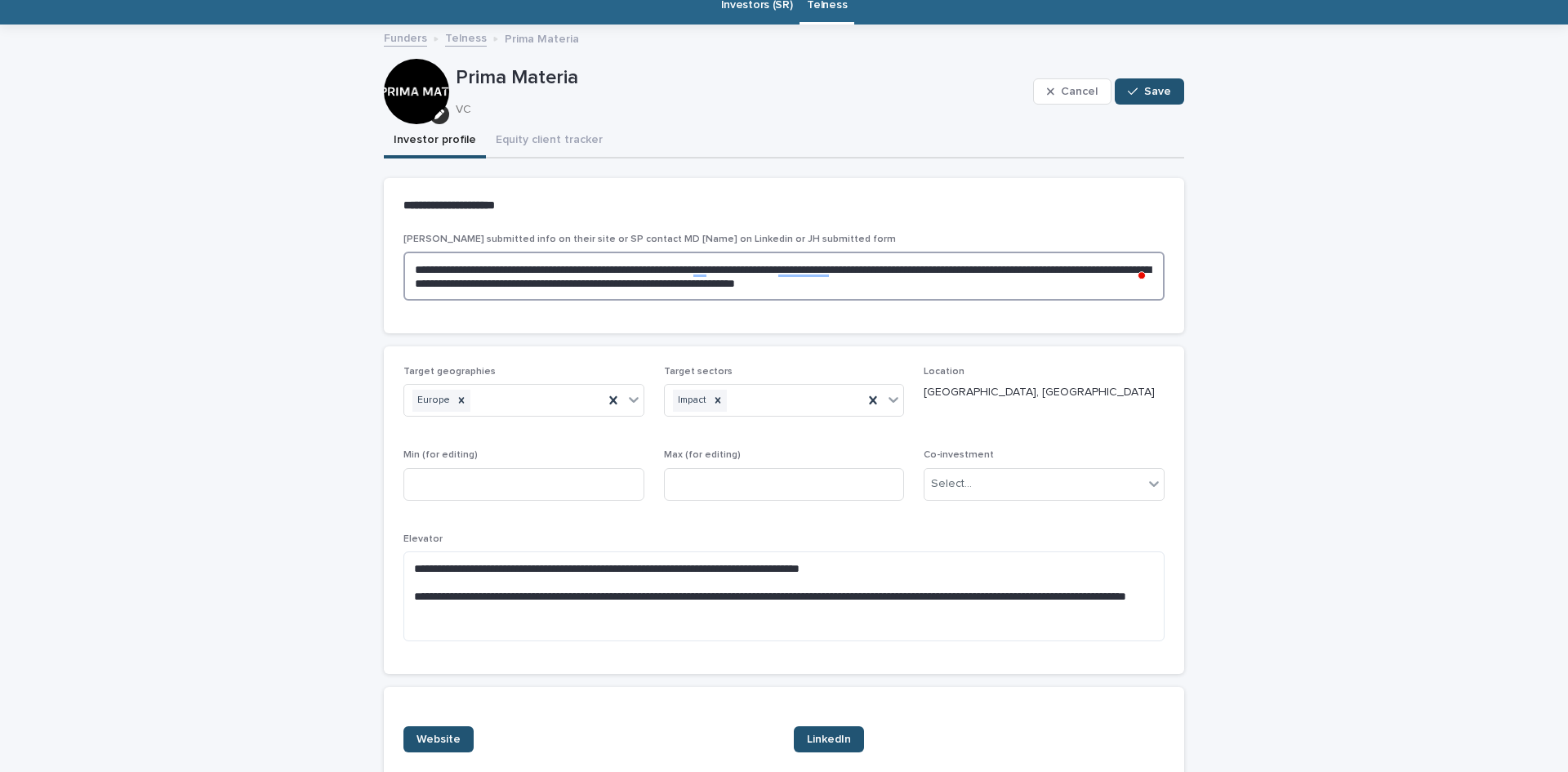 type on "**********" 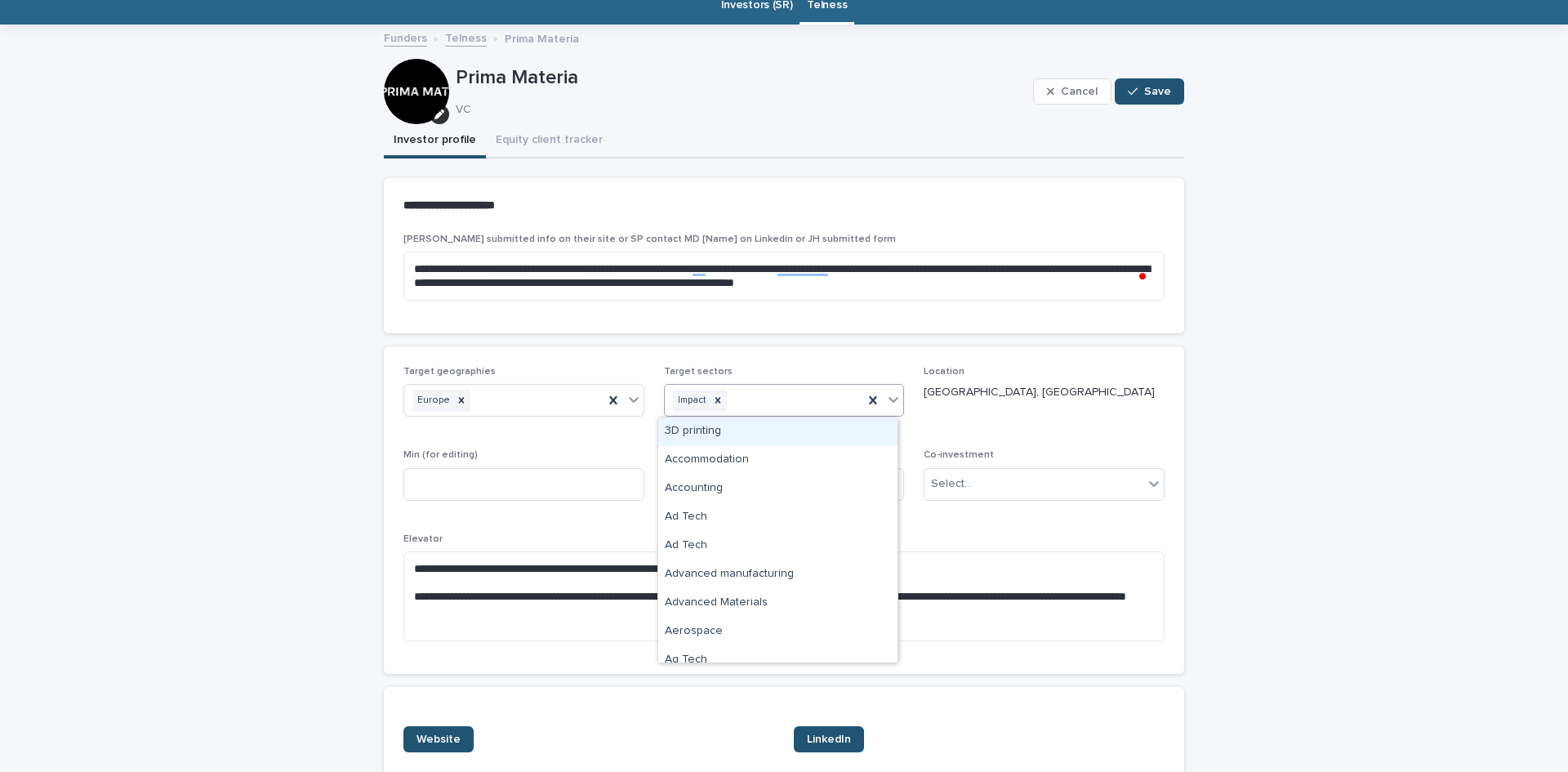 click on "Impact" at bounding box center (764, 400) 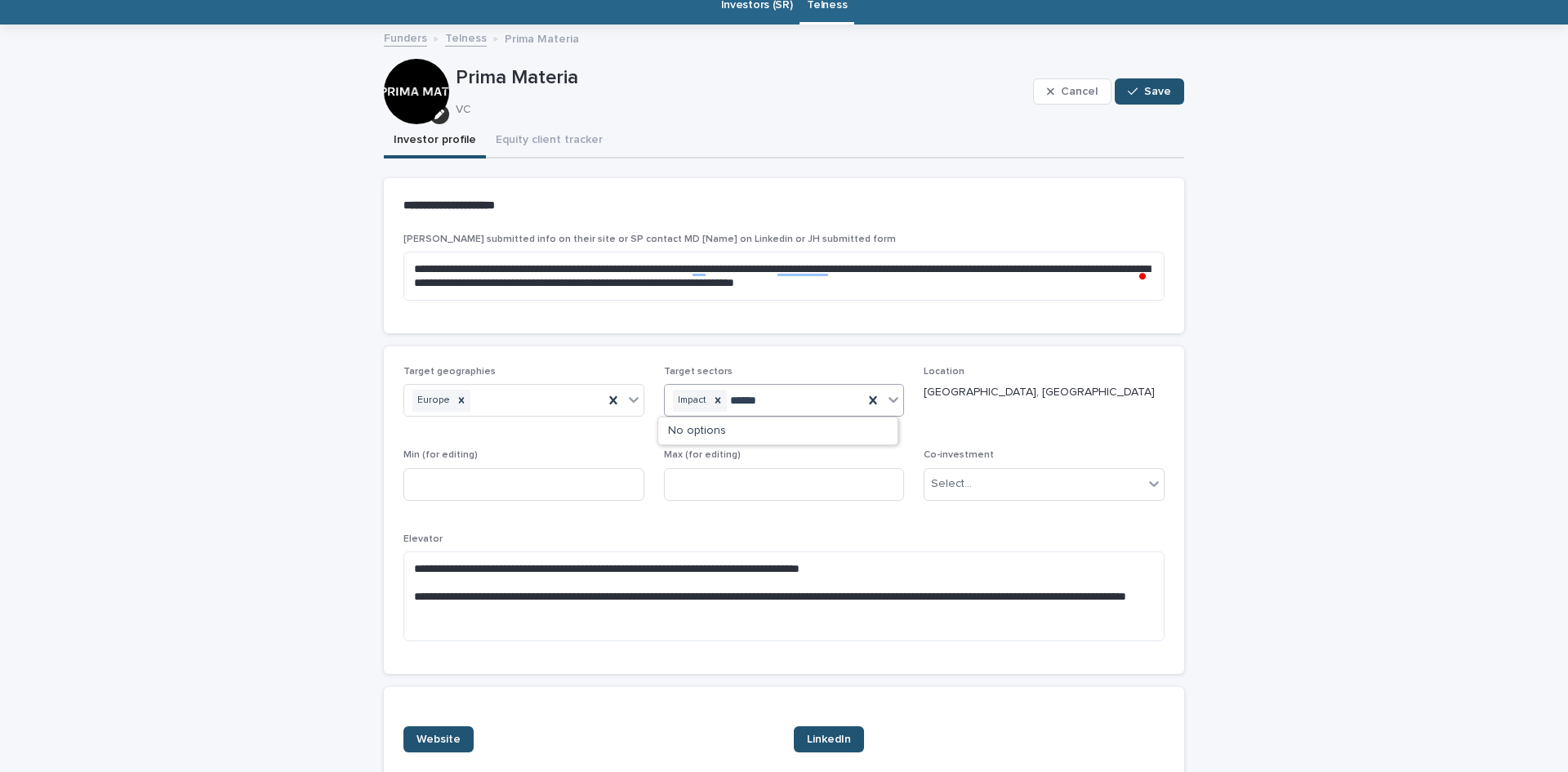 type on "*****" 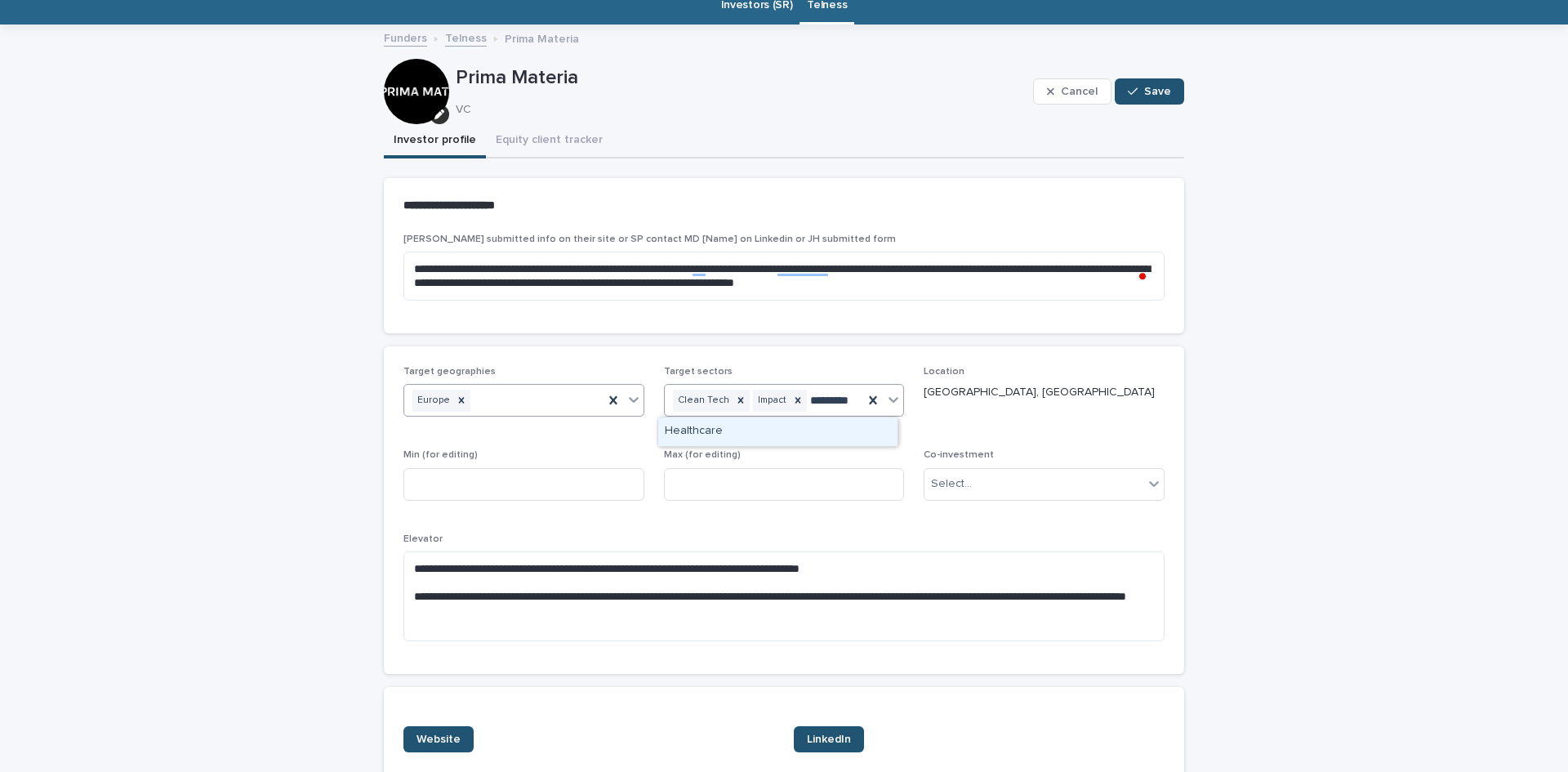 type on "**********" 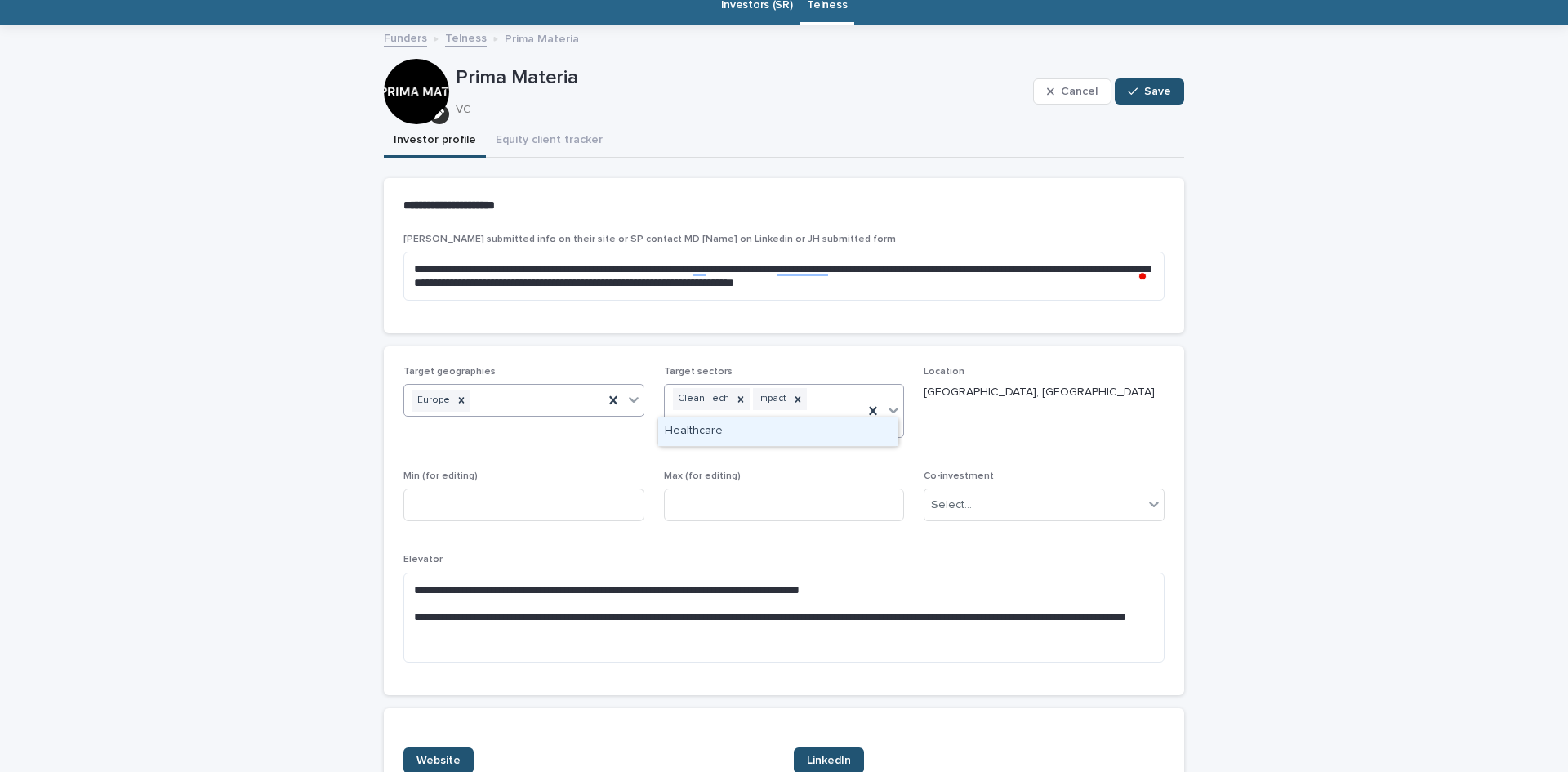 type 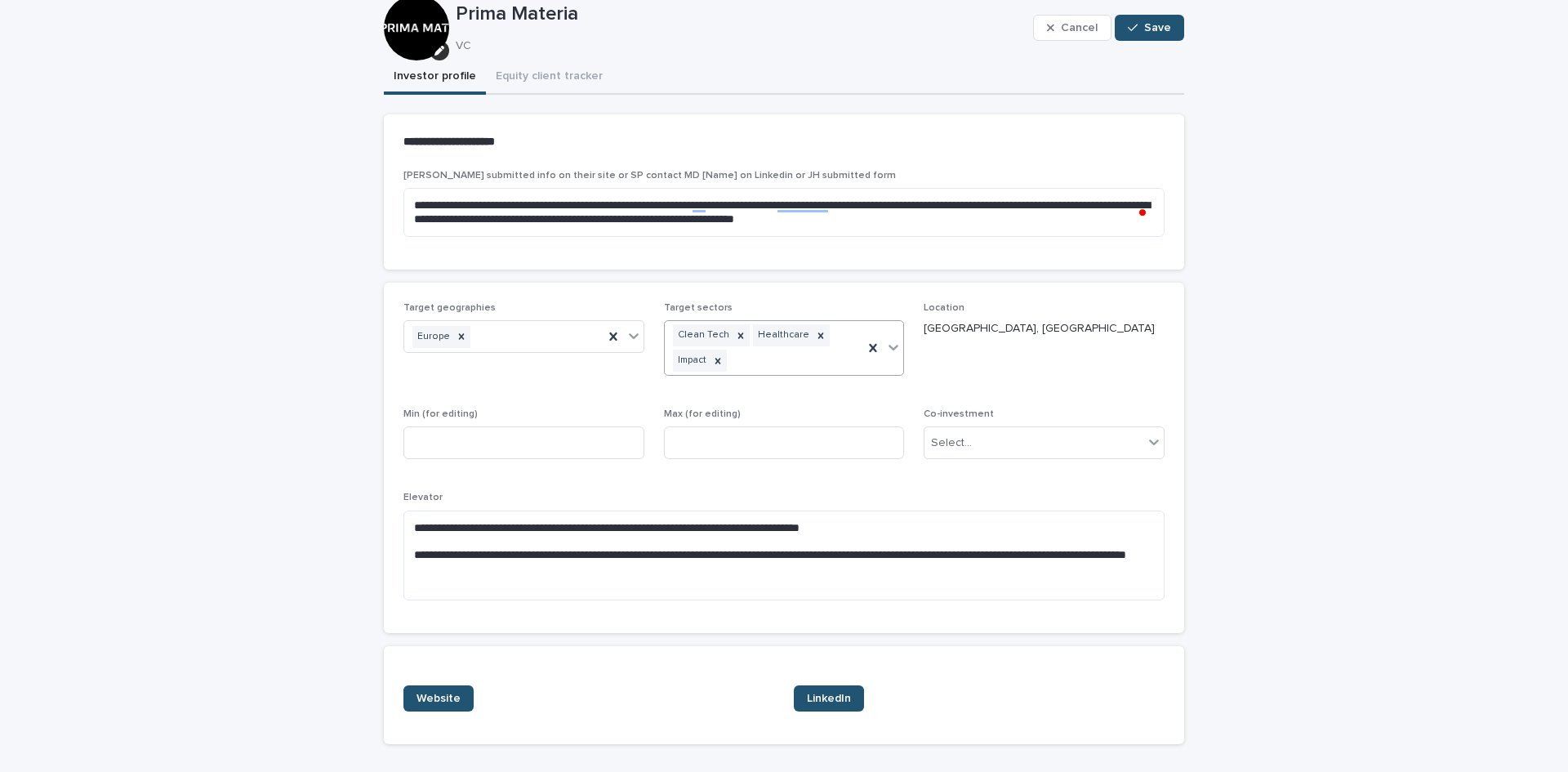 scroll, scrollTop: 131, scrollLeft: 0, axis: vertical 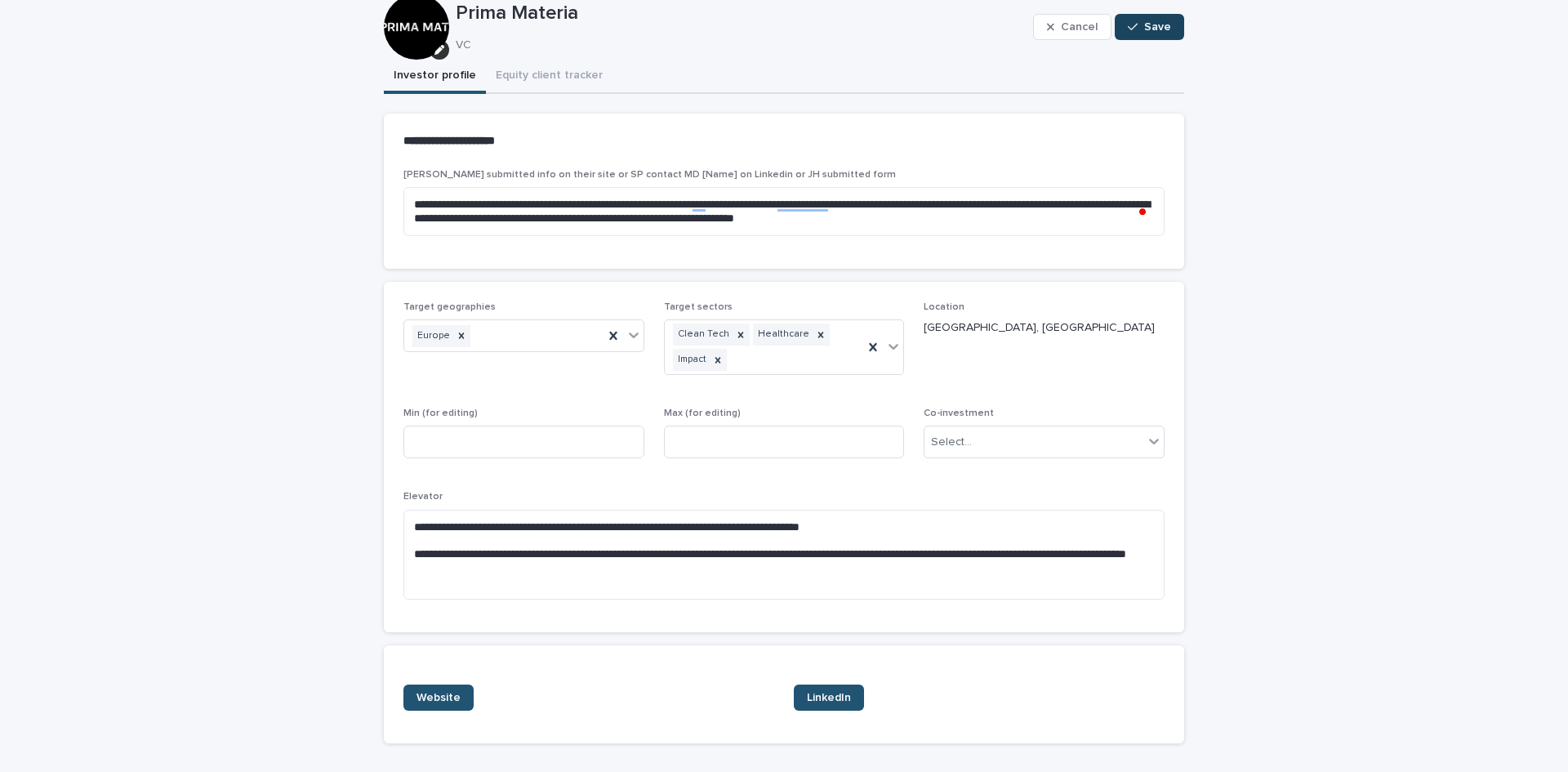 click on "Save" at bounding box center [1149, 27] 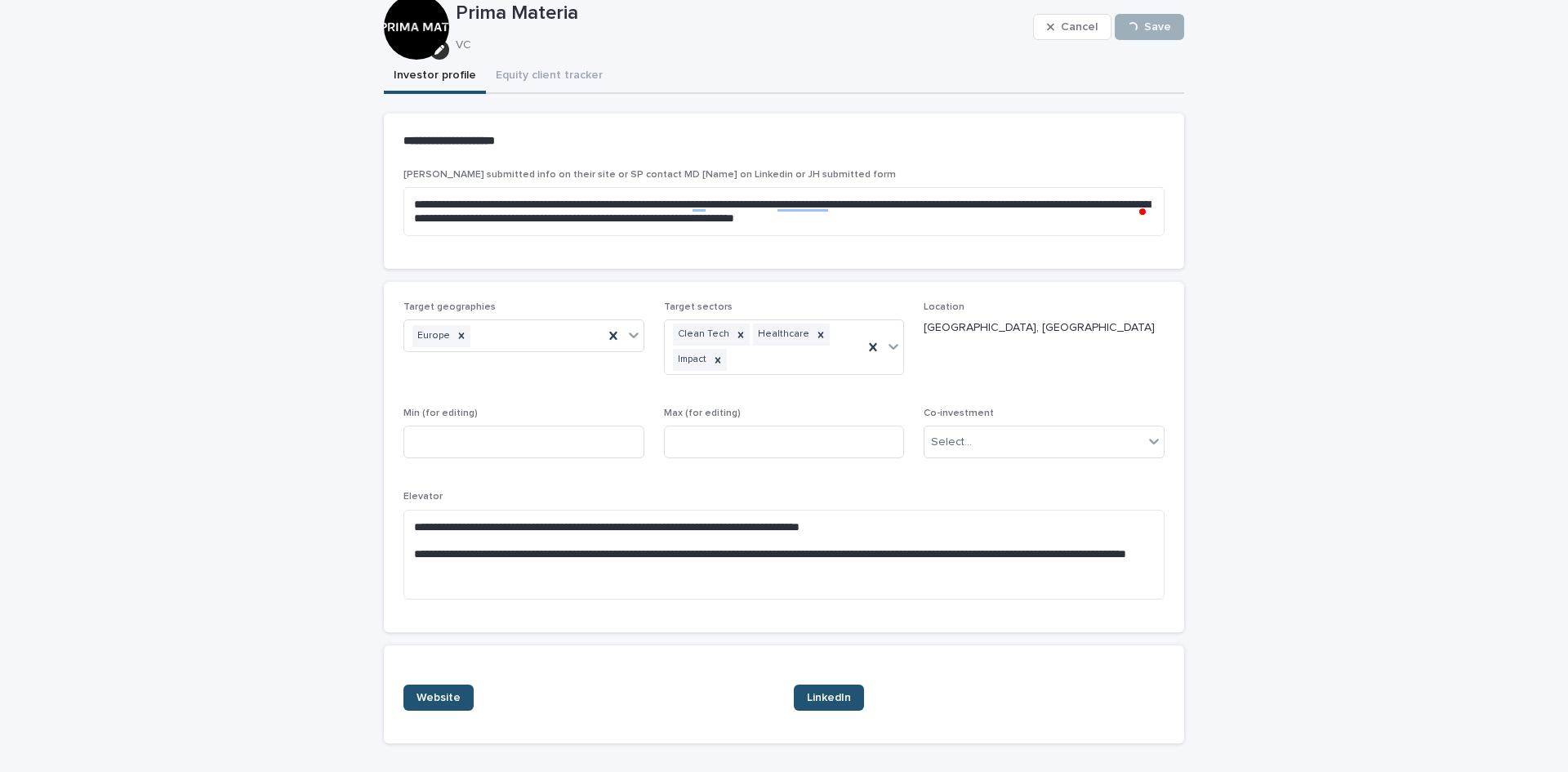 scroll, scrollTop: 88, scrollLeft: 0, axis: vertical 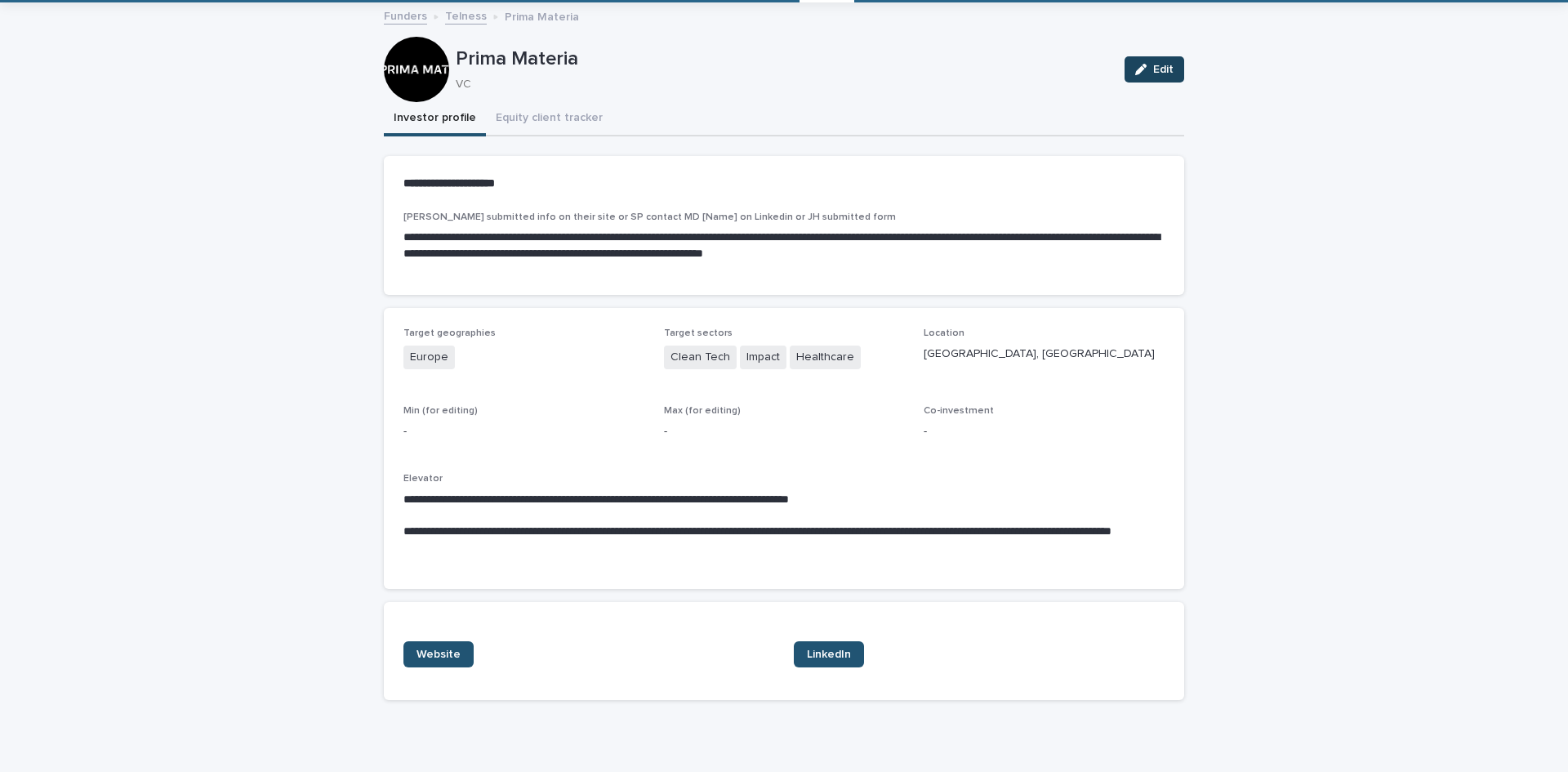 click 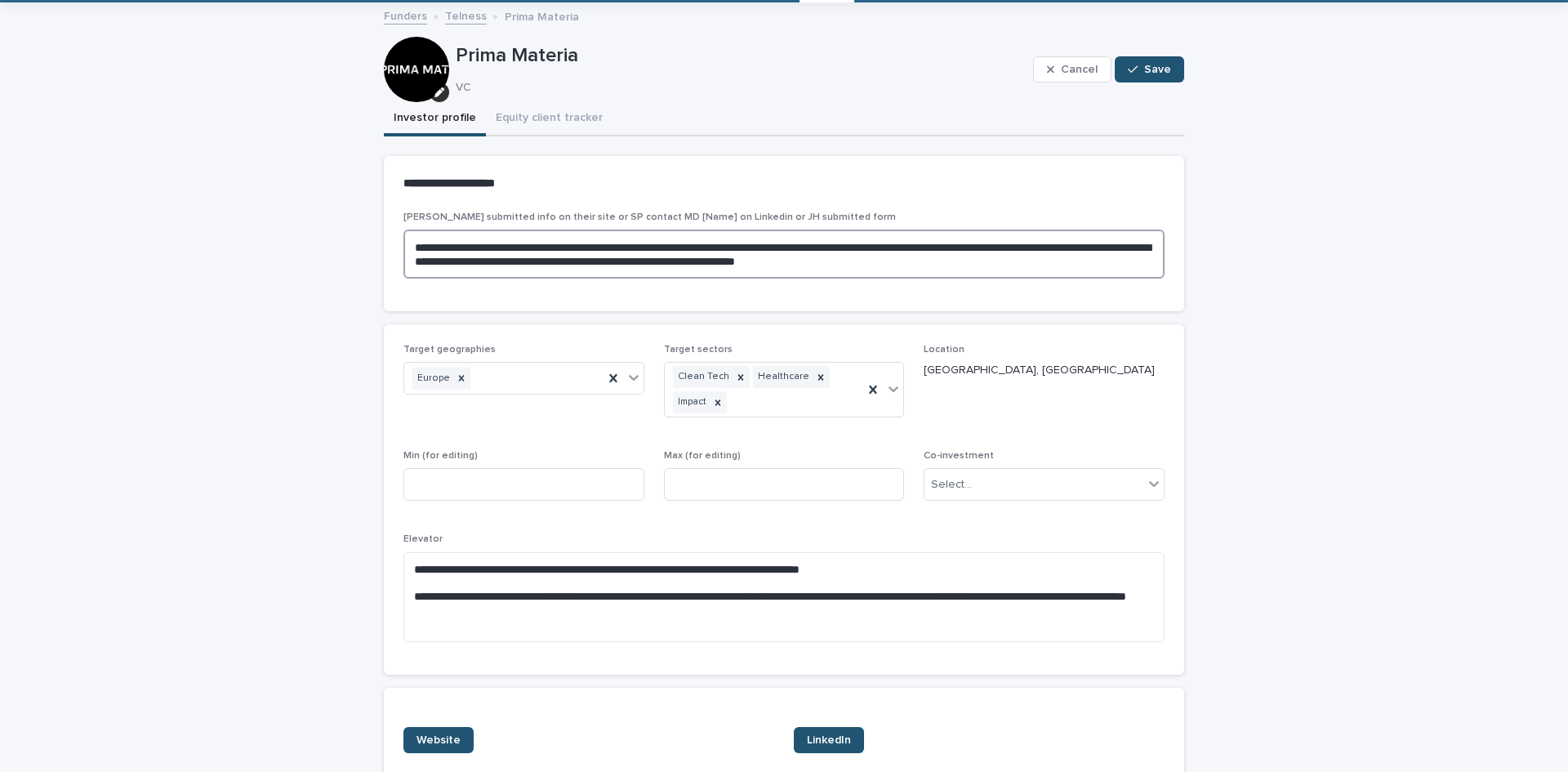 click on "**********" at bounding box center (784, 254) 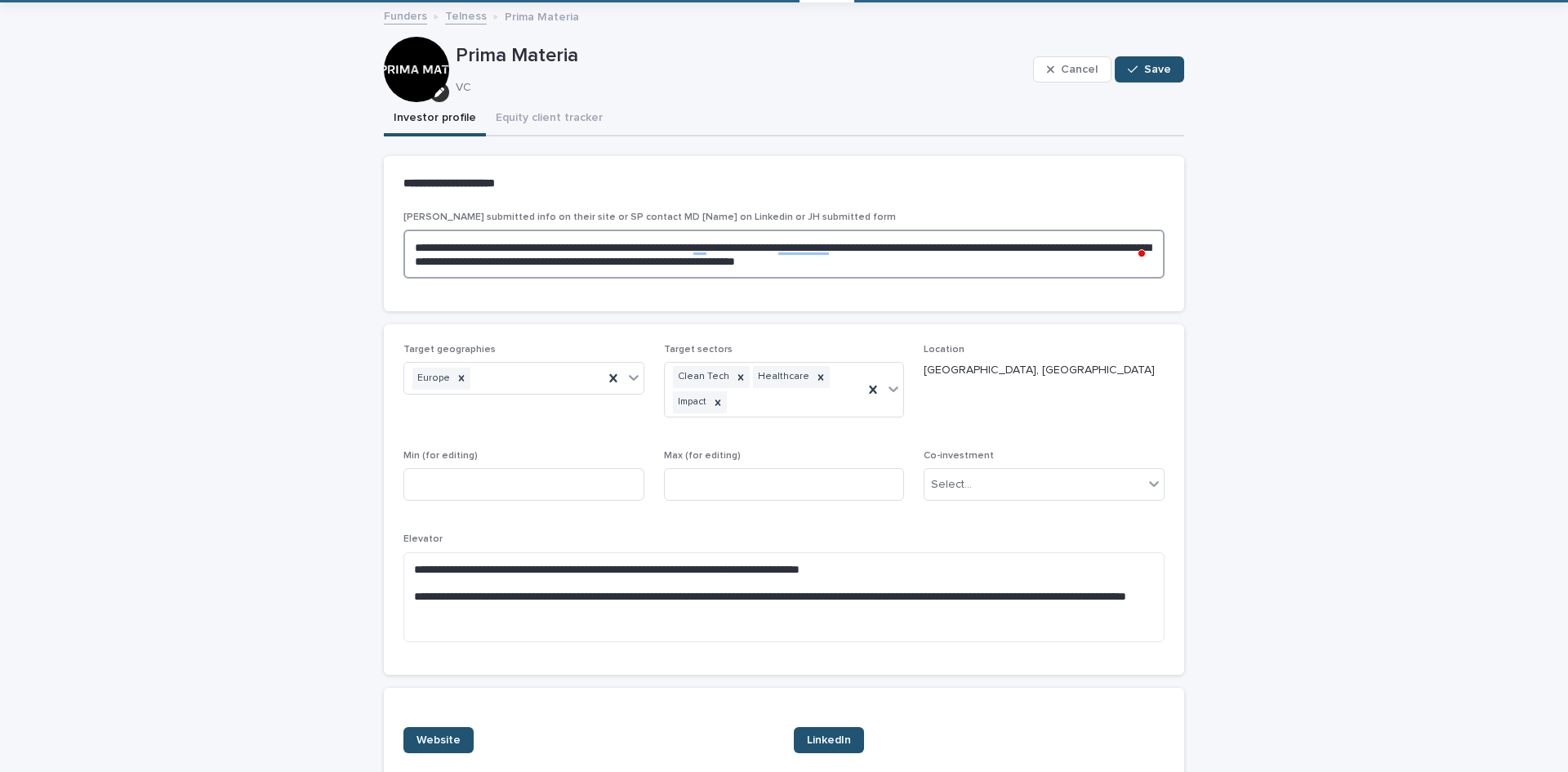 type on "**********" 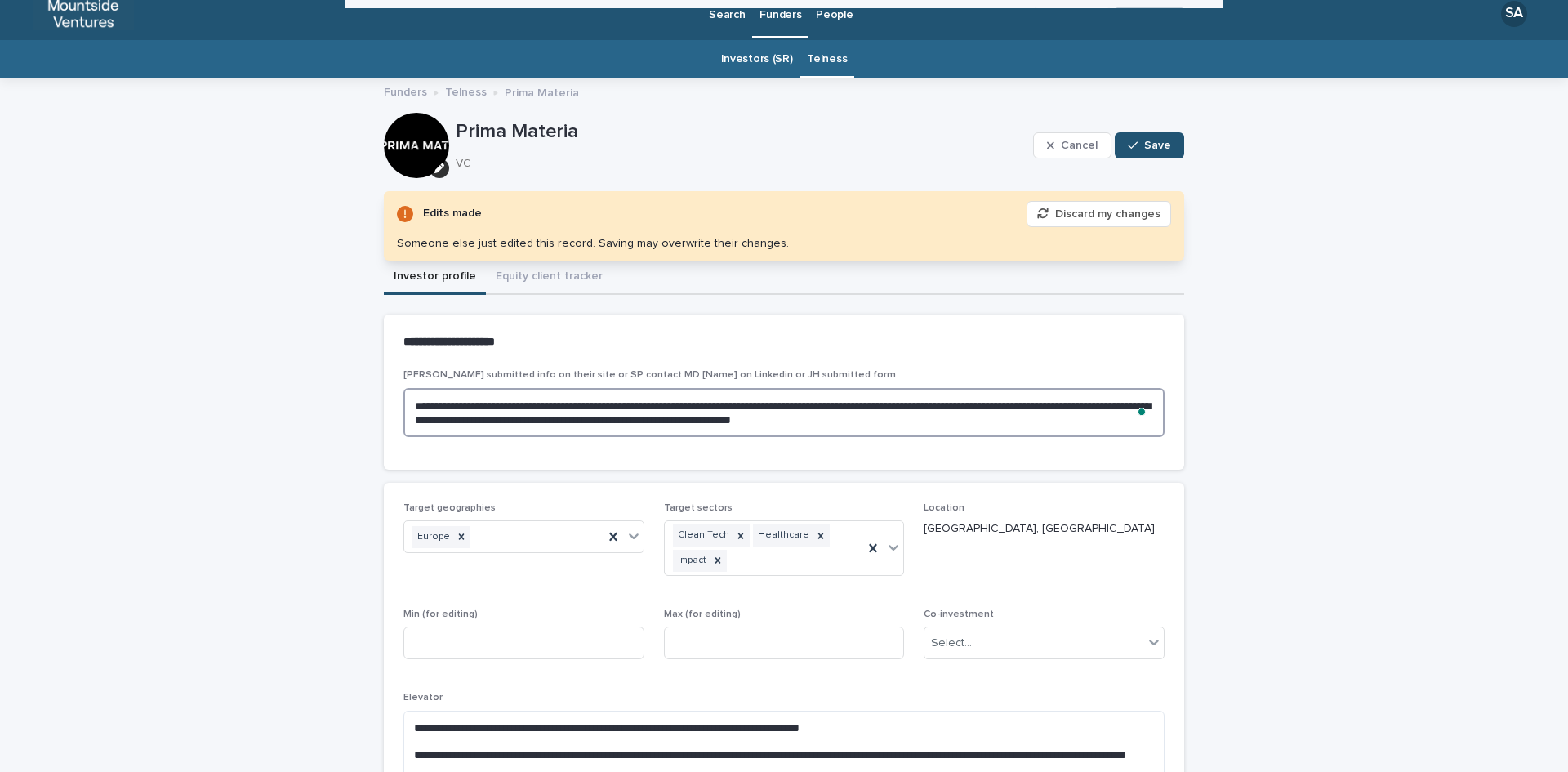 scroll, scrollTop: 3, scrollLeft: 0, axis: vertical 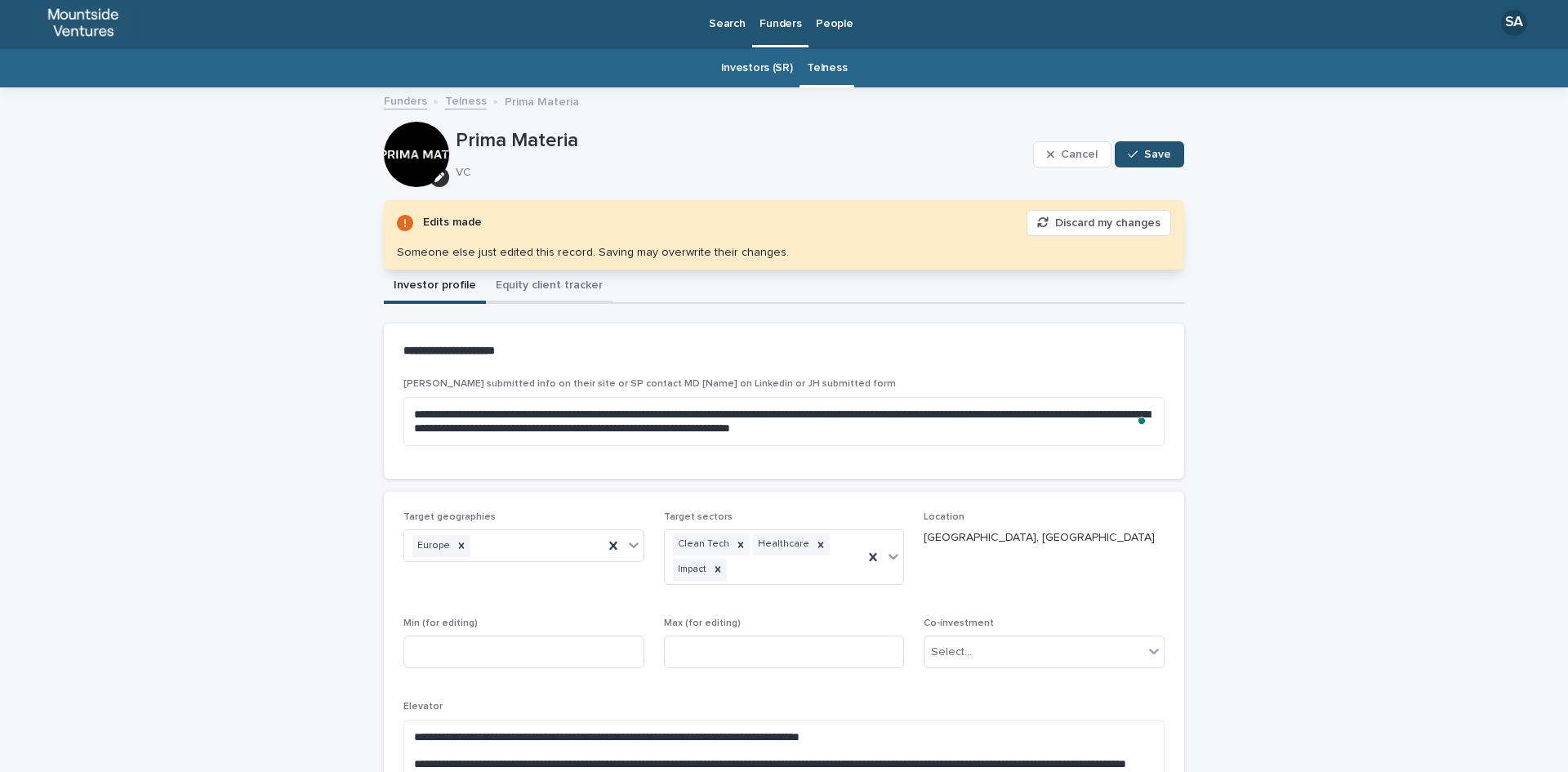 click on "Equity client tracker" at bounding box center [549, 287] 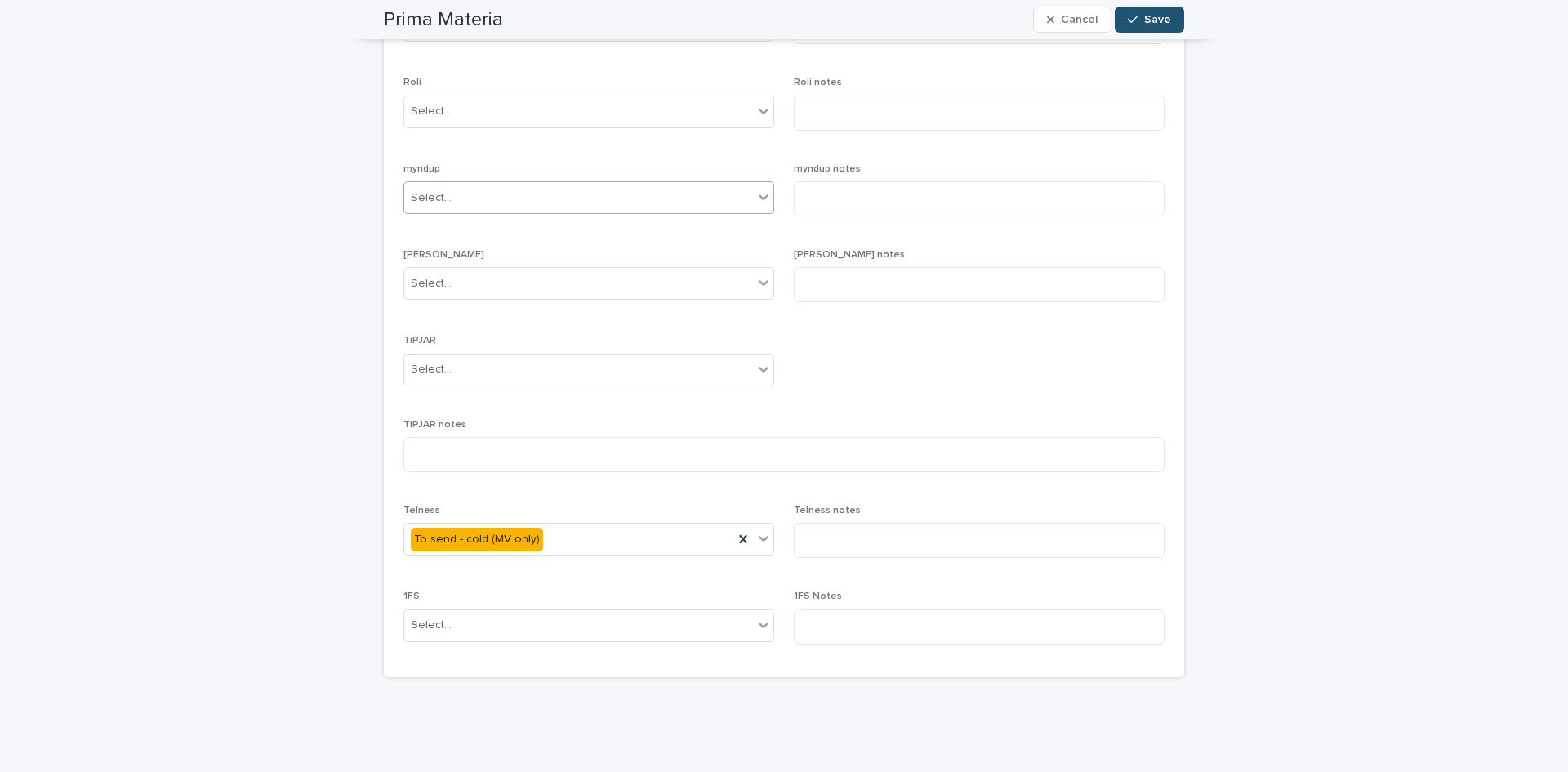 scroll, scrollTop: 737, scrollLeft: 0, axis: vertical 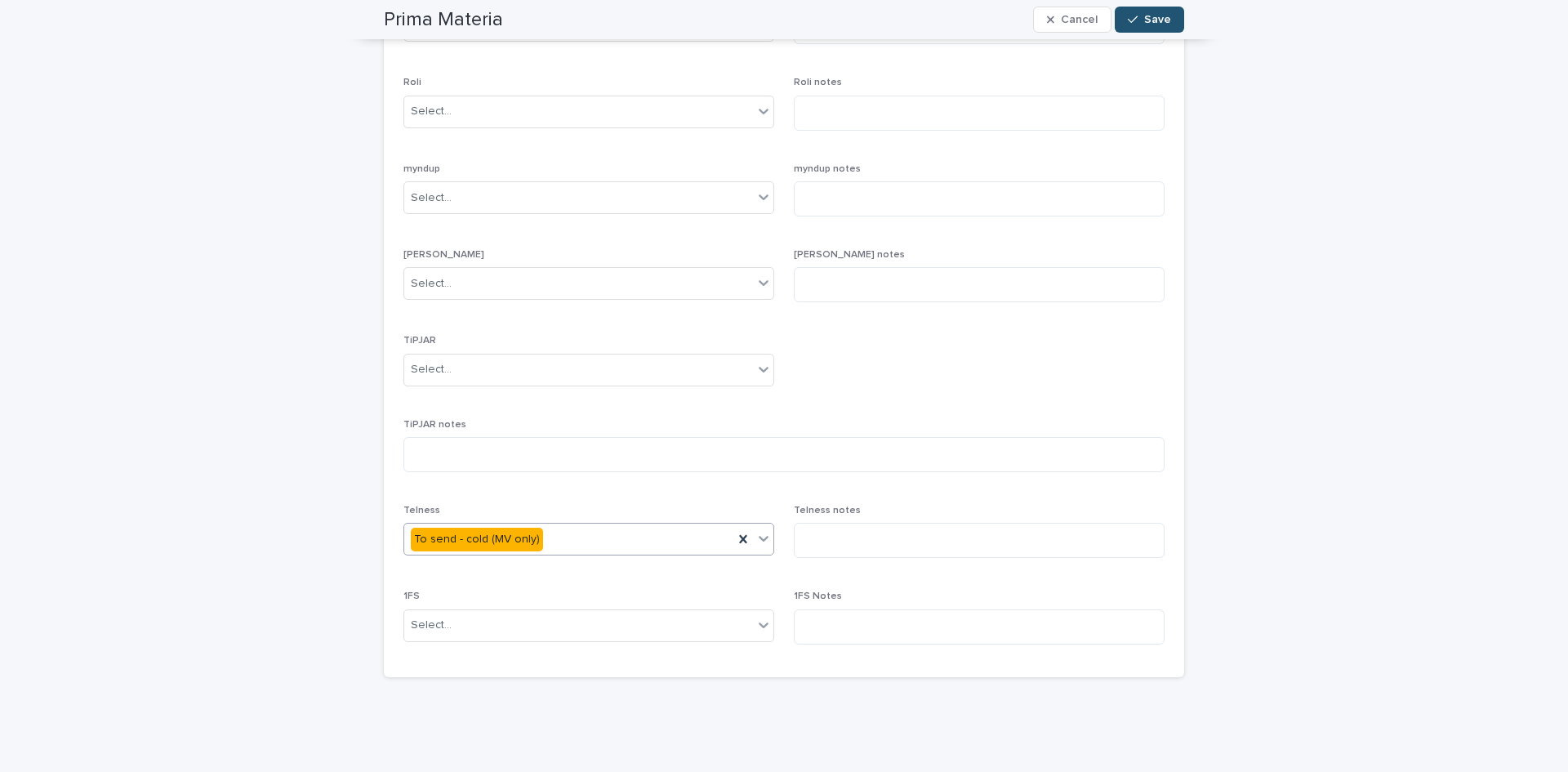 click on "To send - cold (MV only)" at bounding box center (568, 539) 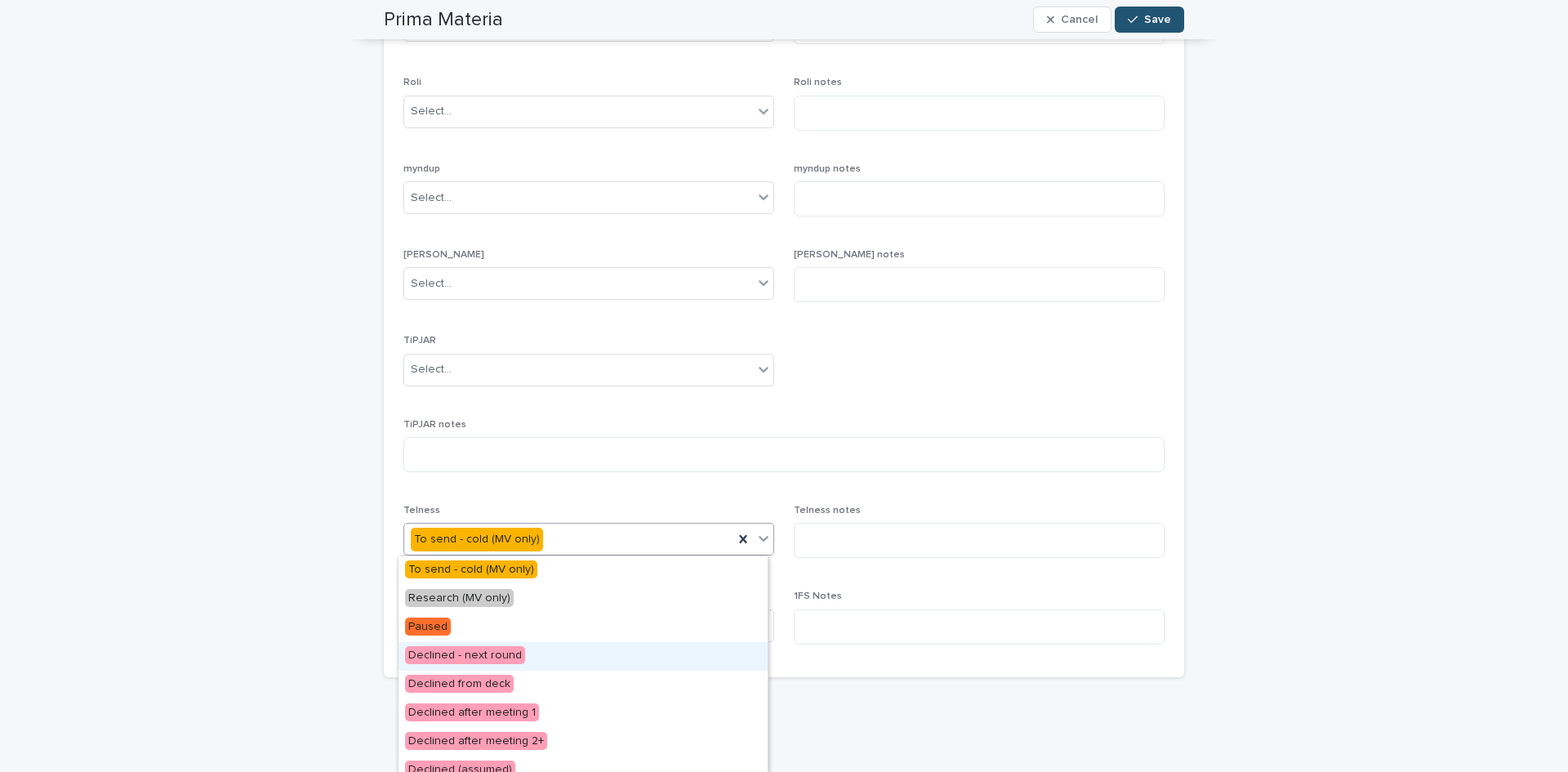 scroll, scrollTop: 470, scrollLeft: 0, axis: vertical 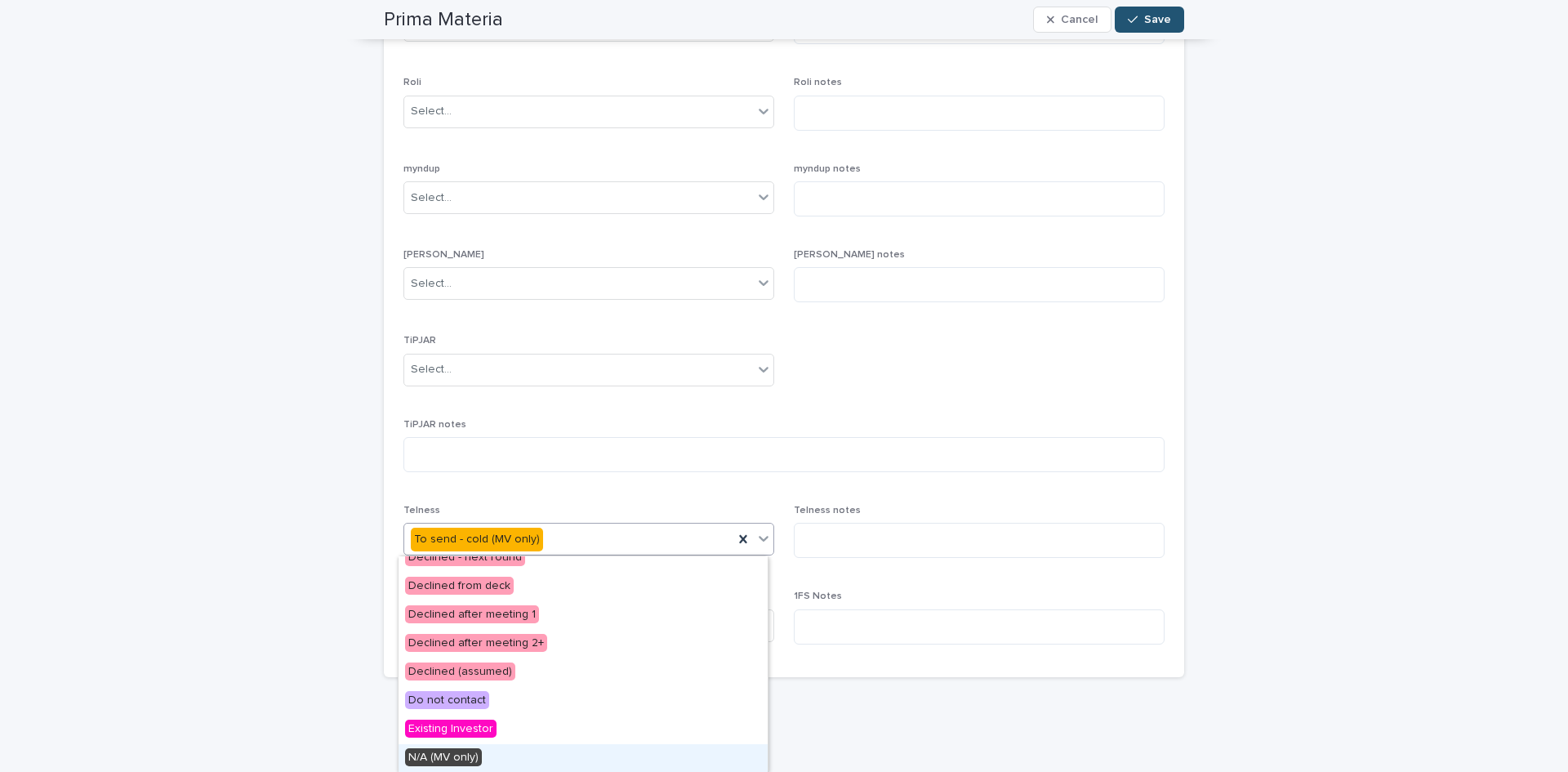 click on "N/A (MV only)" at bounding box center [583, 758] 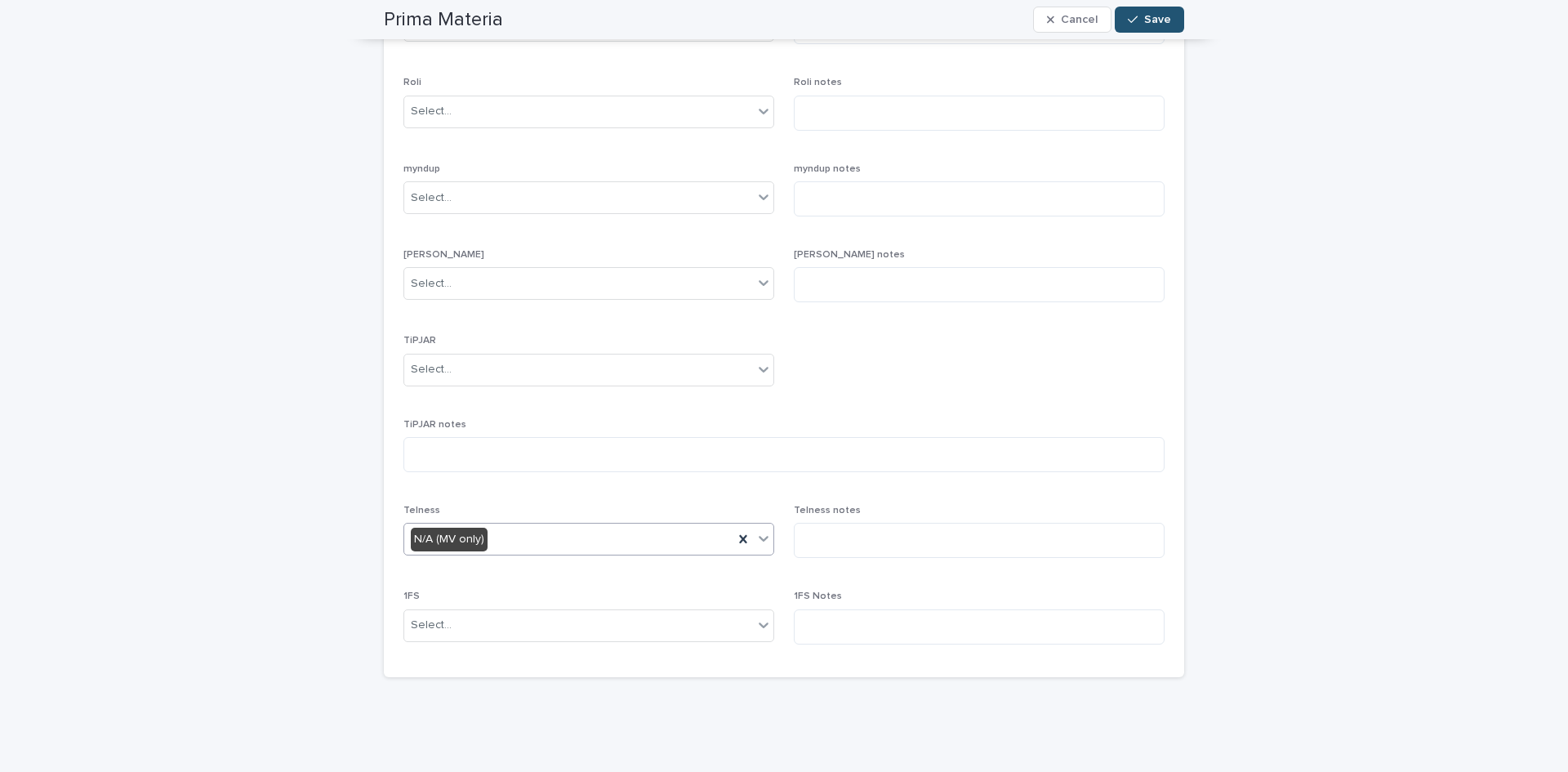 scroll, scrollTop: 0, scrollLeft: 0, axis: both 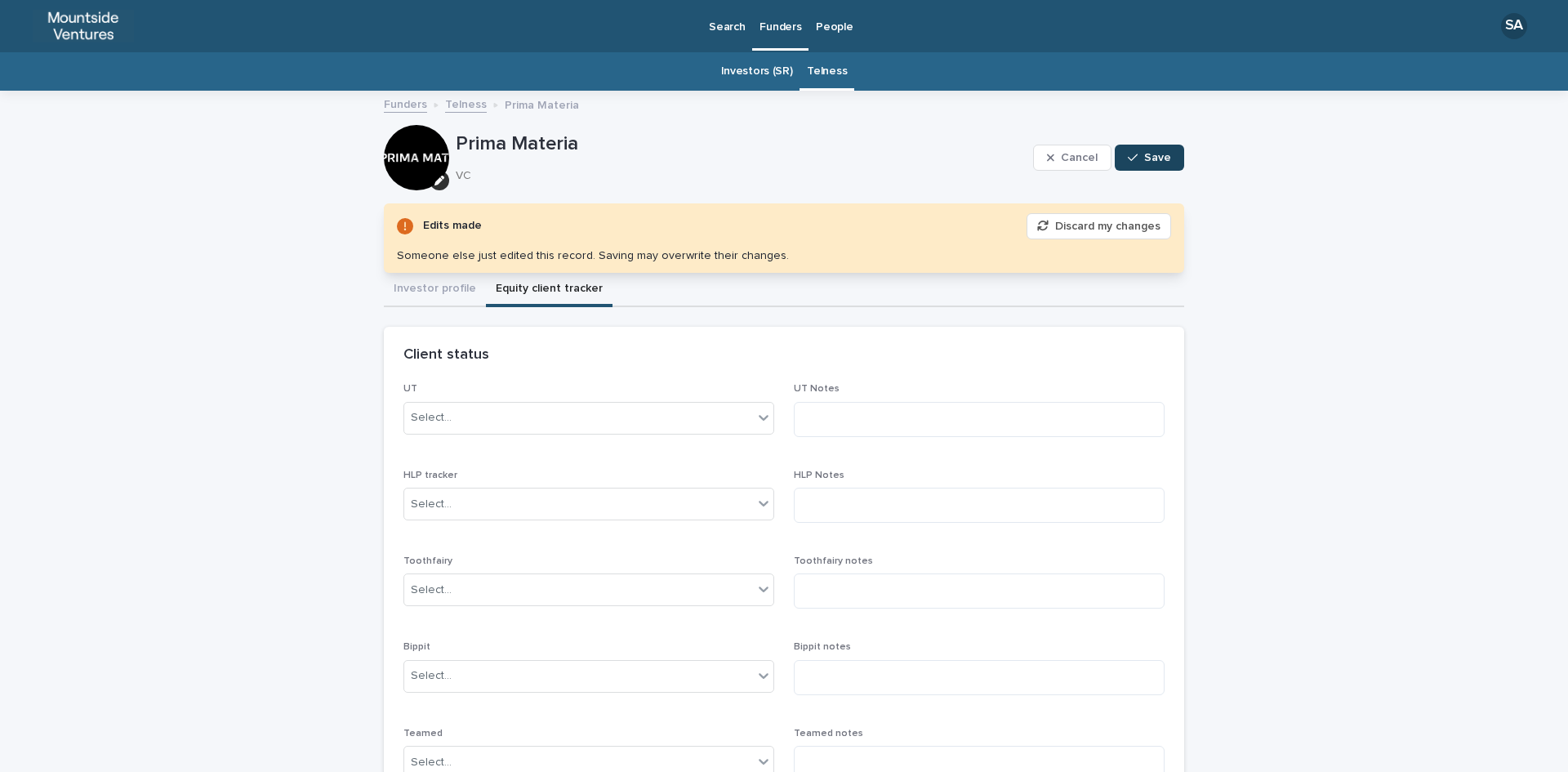 click on "Save" at bounding box center [1157, 158] 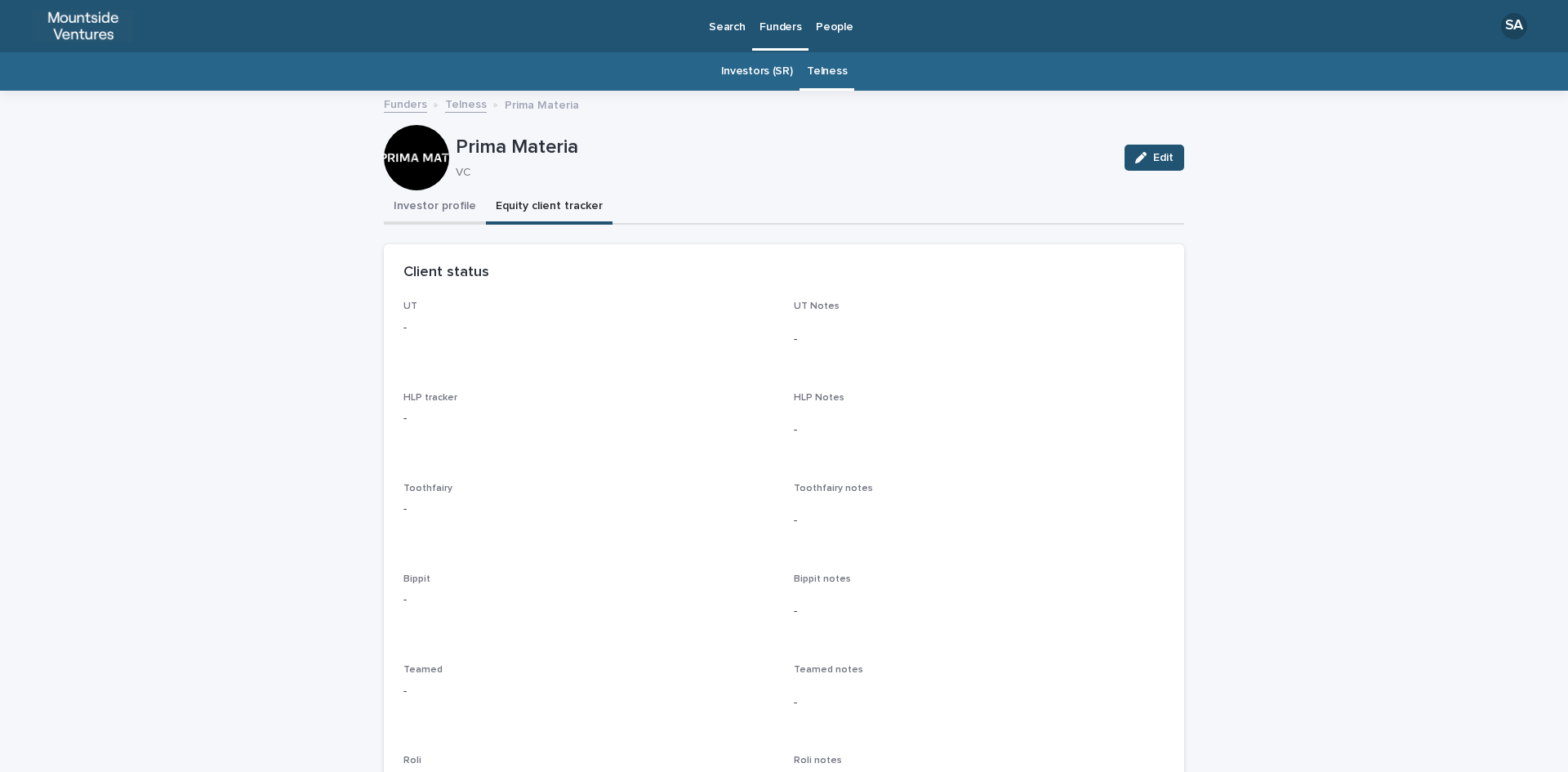 click on "Investor profile" at bounding box center [434, 208] 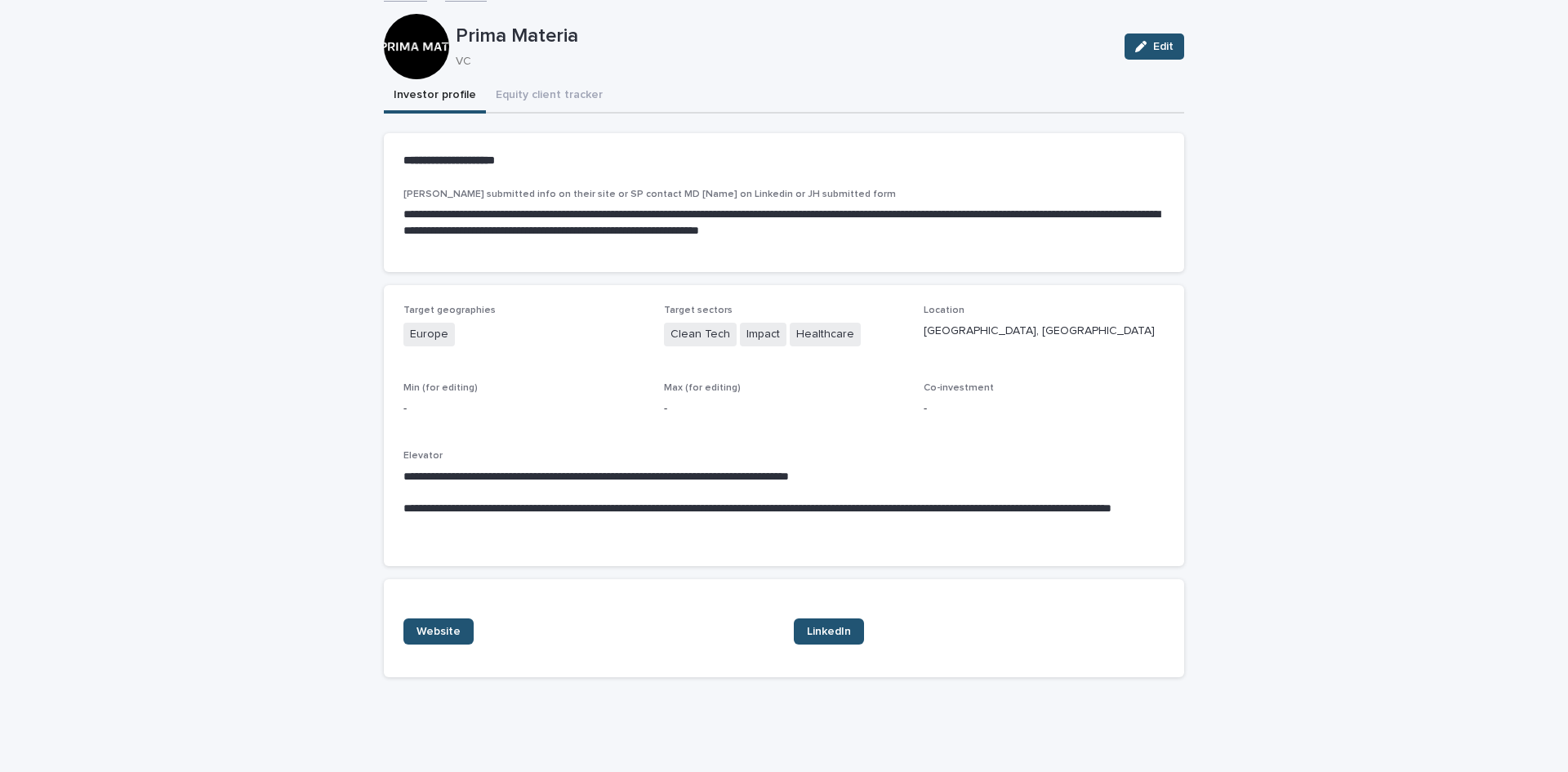 scroll, scrollTop: 0, scrollLeft: 0, axis: both 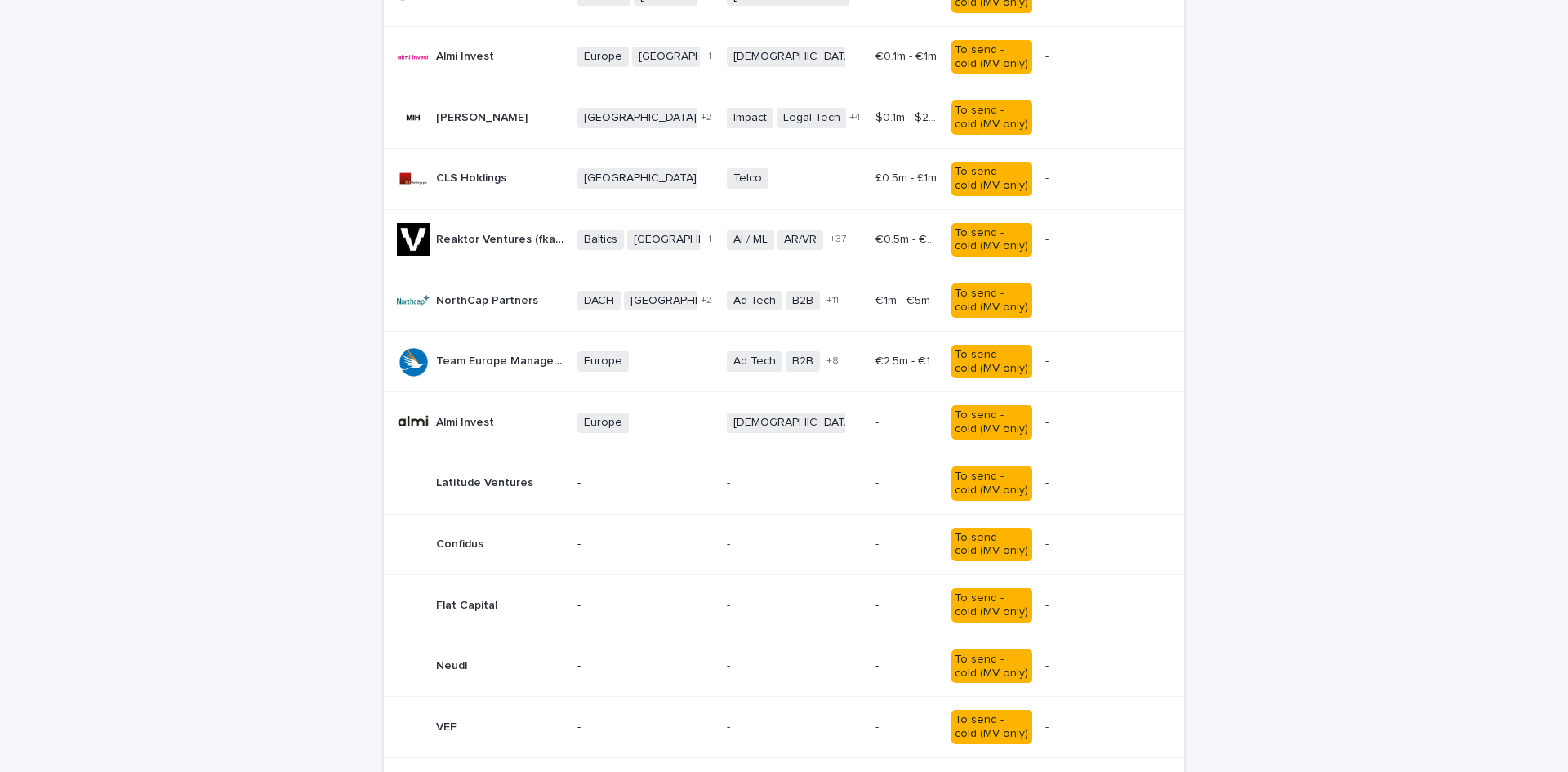click on "Europe + 0" at bounding box center [645, 422] 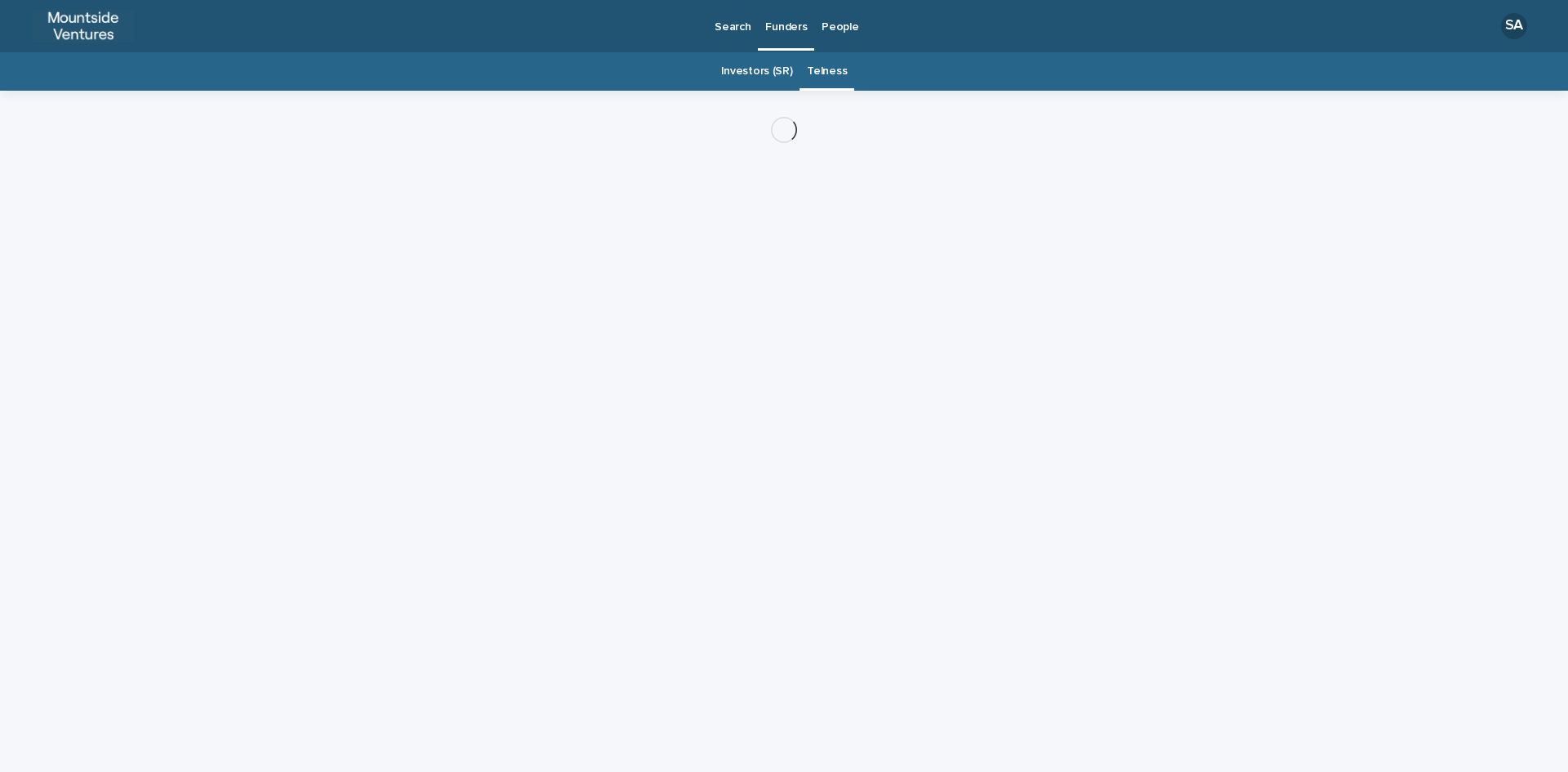 scroll, scrollTop: 0, scrollLeft: 0, axis: both 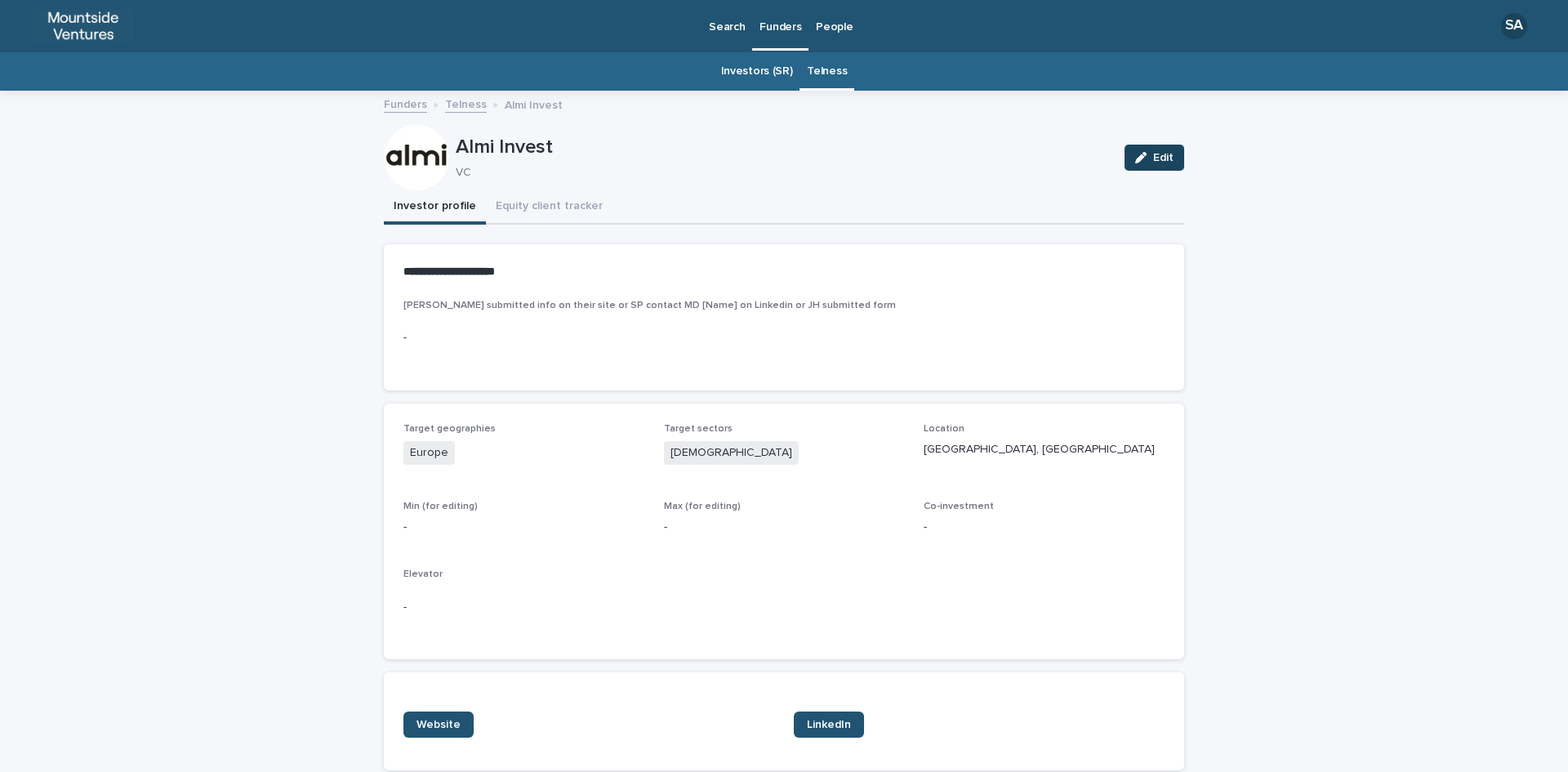 click on "Edit" at bounding box center [1163, 158] 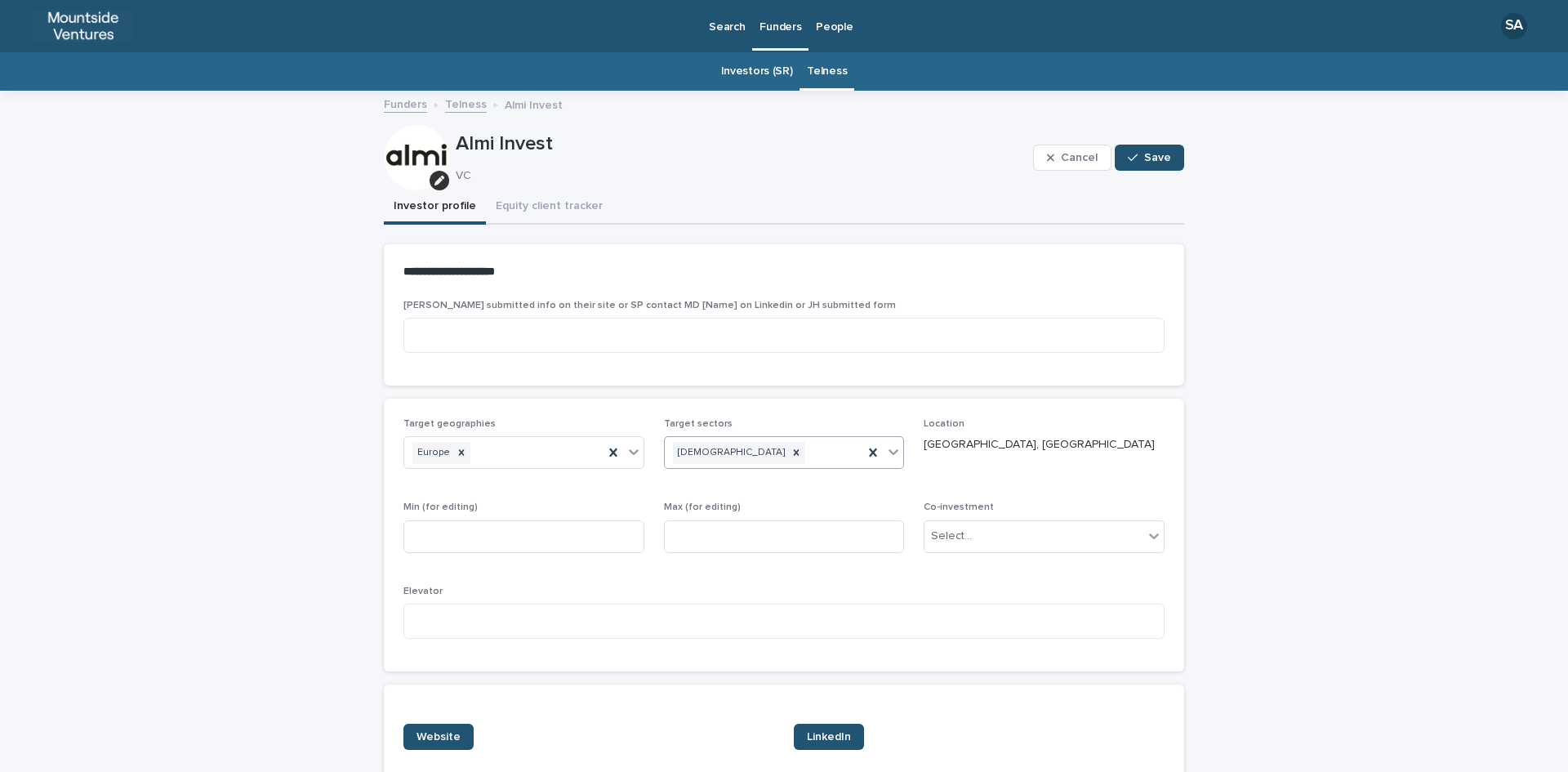 click on "[DEMOGRAPHIC_DATA]" at bounding box center (764, 453) 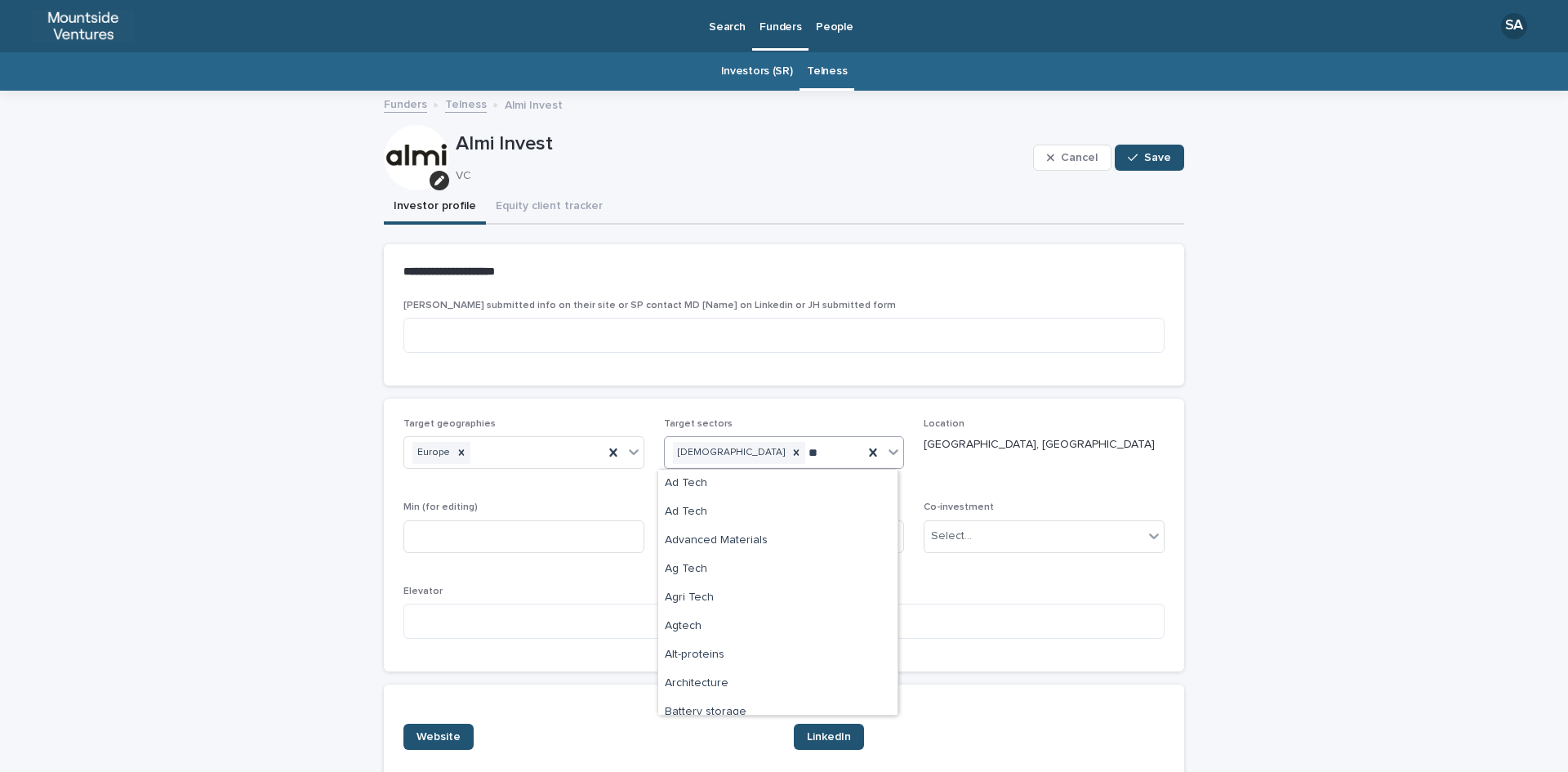 type on "*" 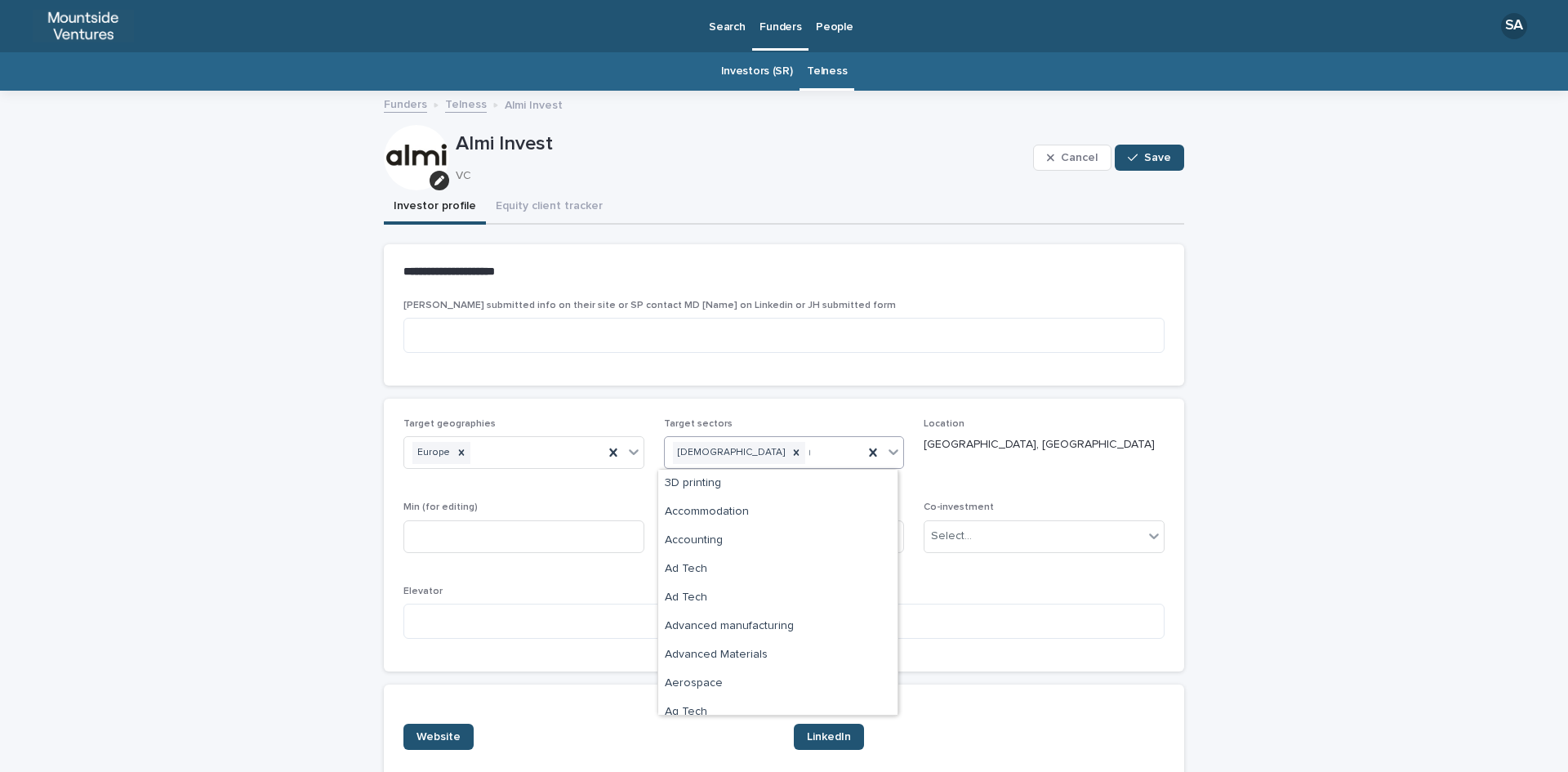 type on "***" 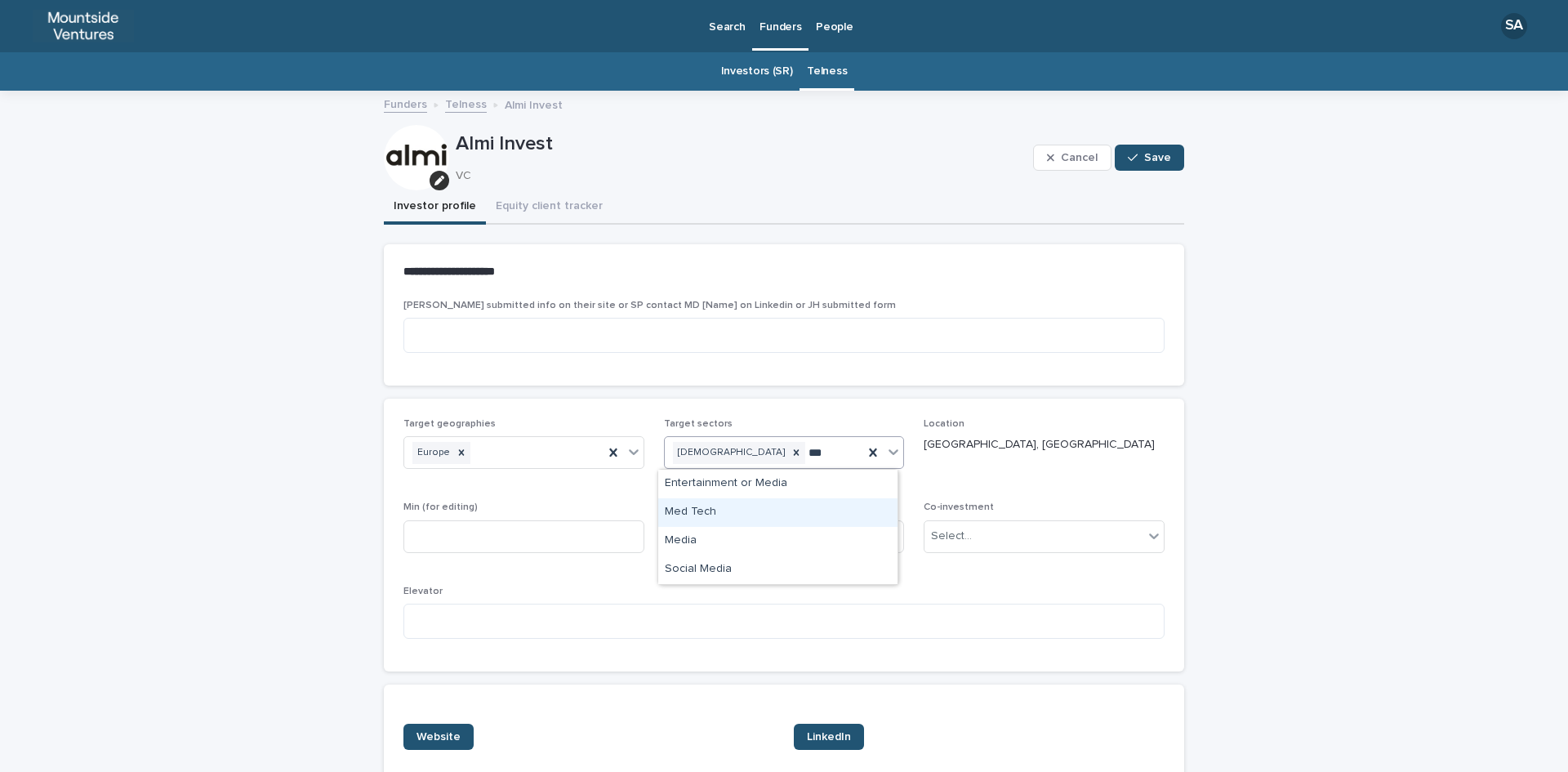 click on "Med Tech" at bounding box center [777, 512] 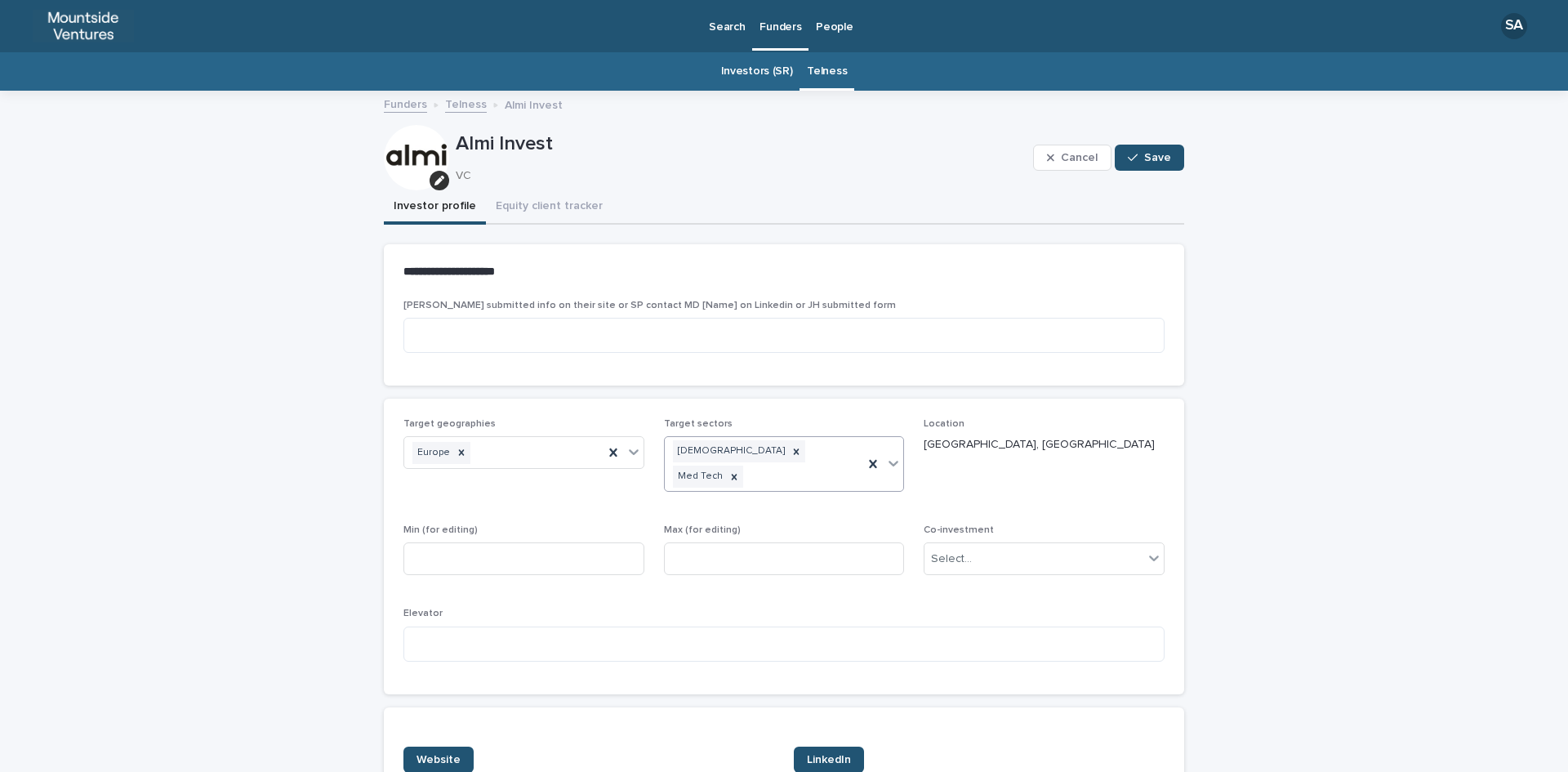 type on "*" 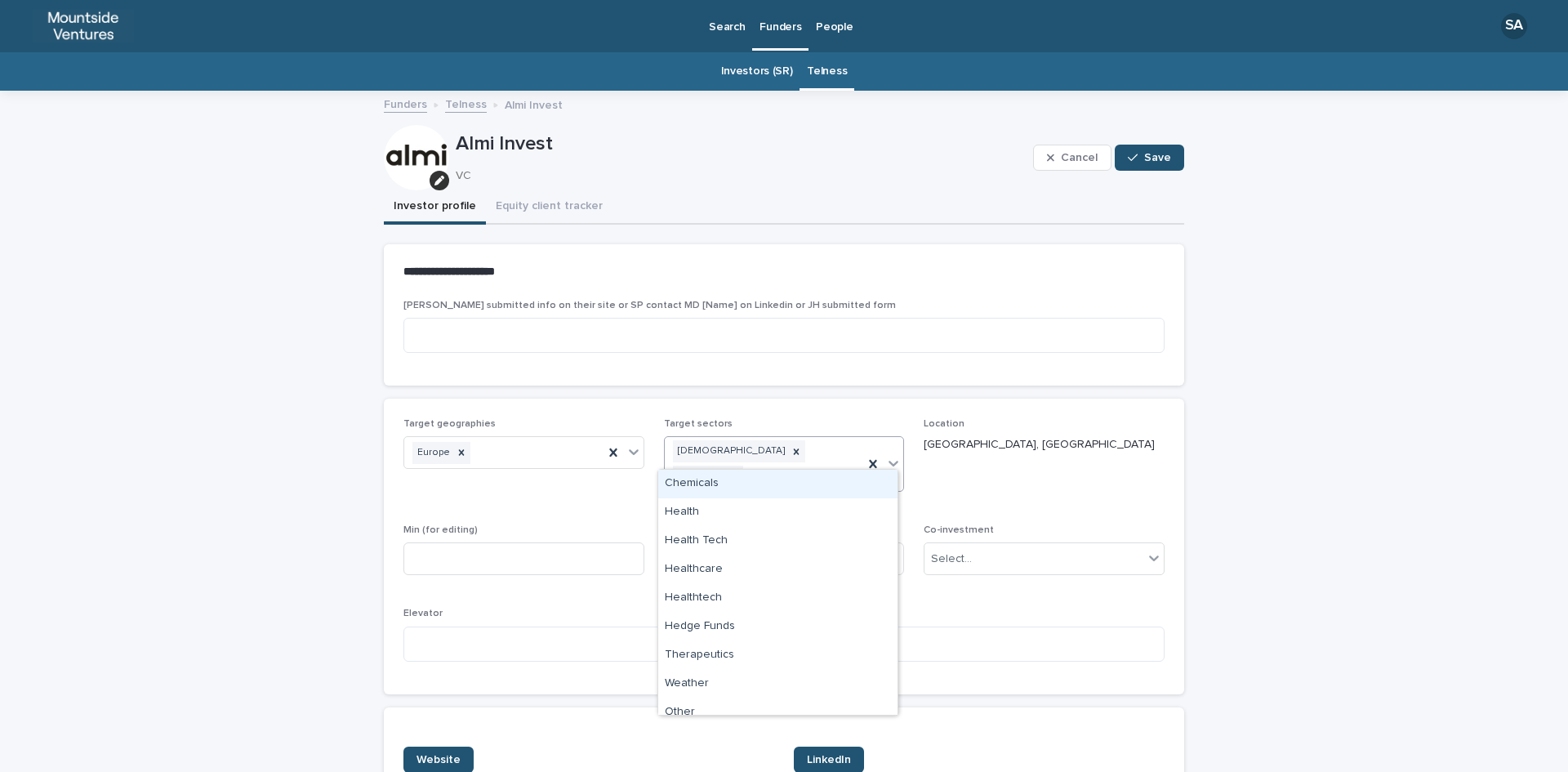 type on "***" 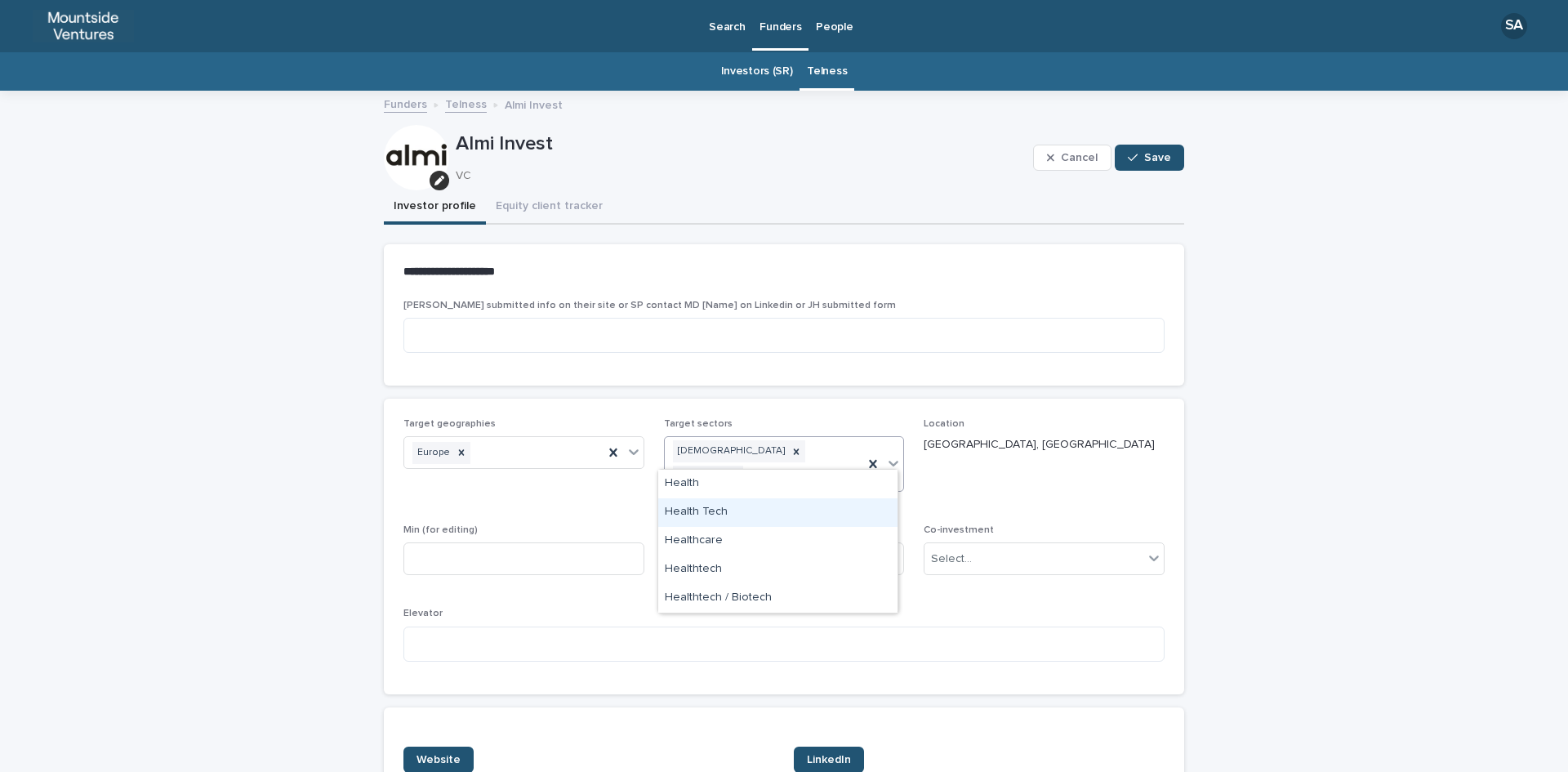 click on "Health Tech" at bounding box center (777, 512) 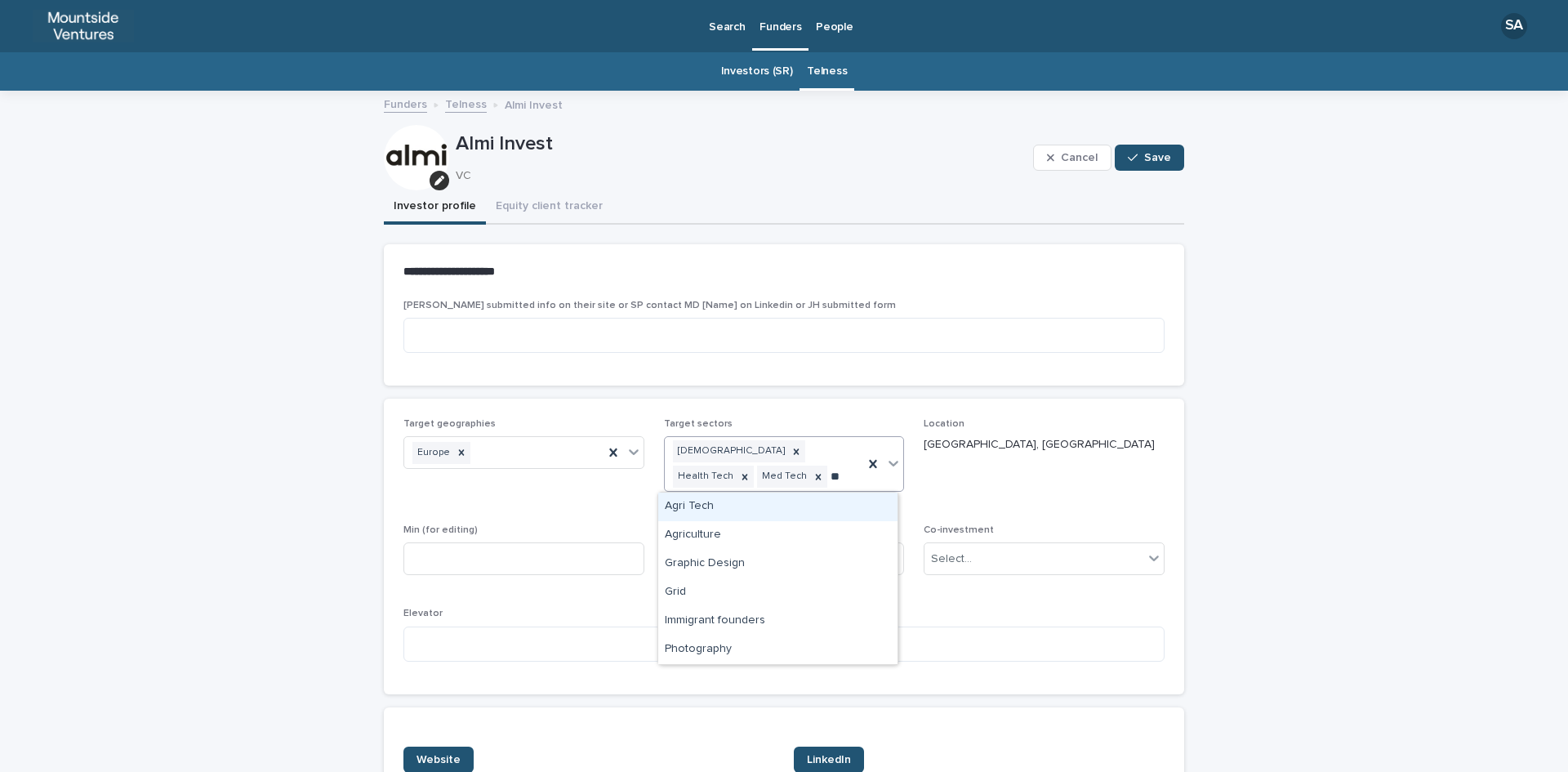 type on "*" 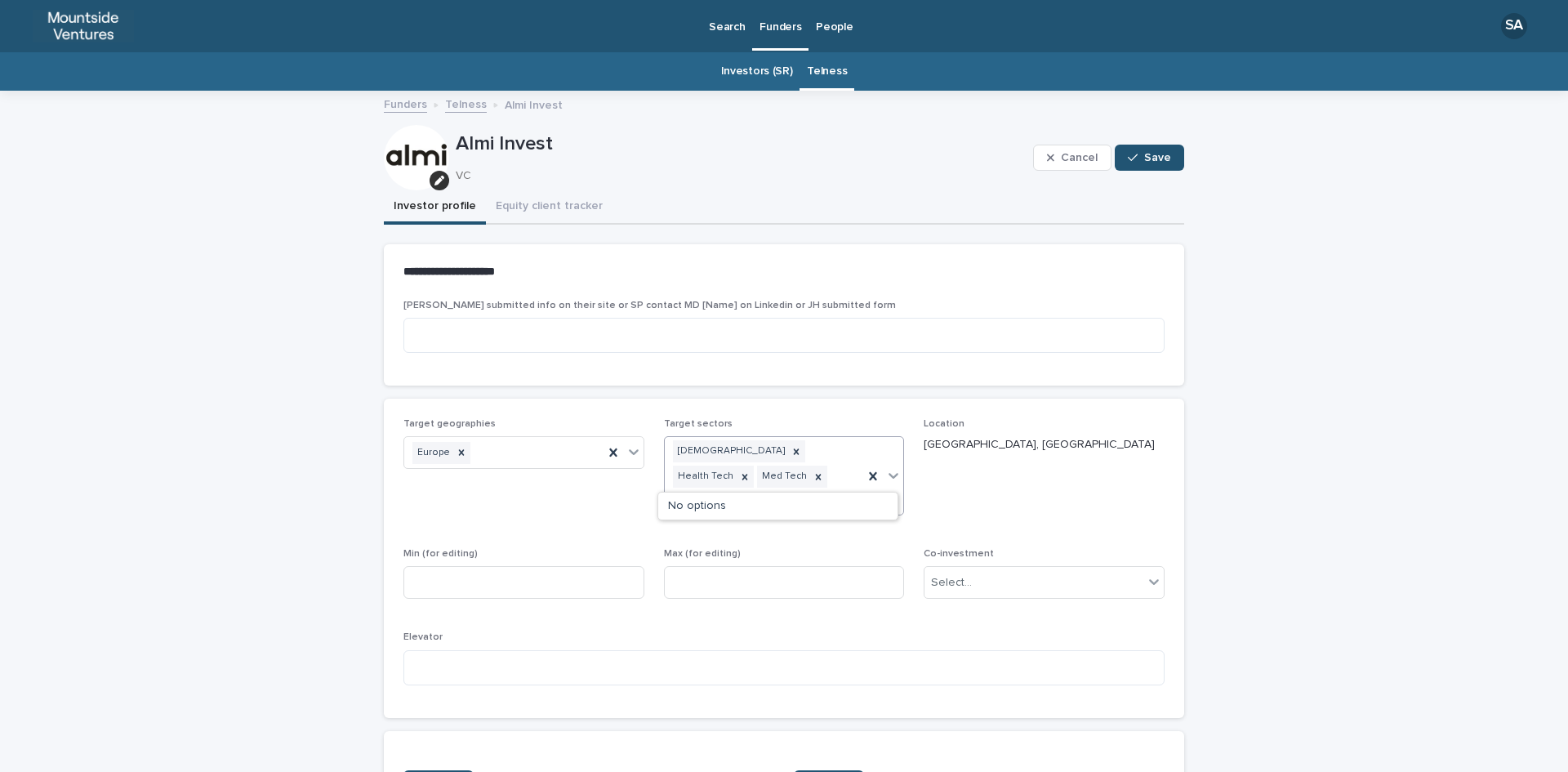 type on "****" 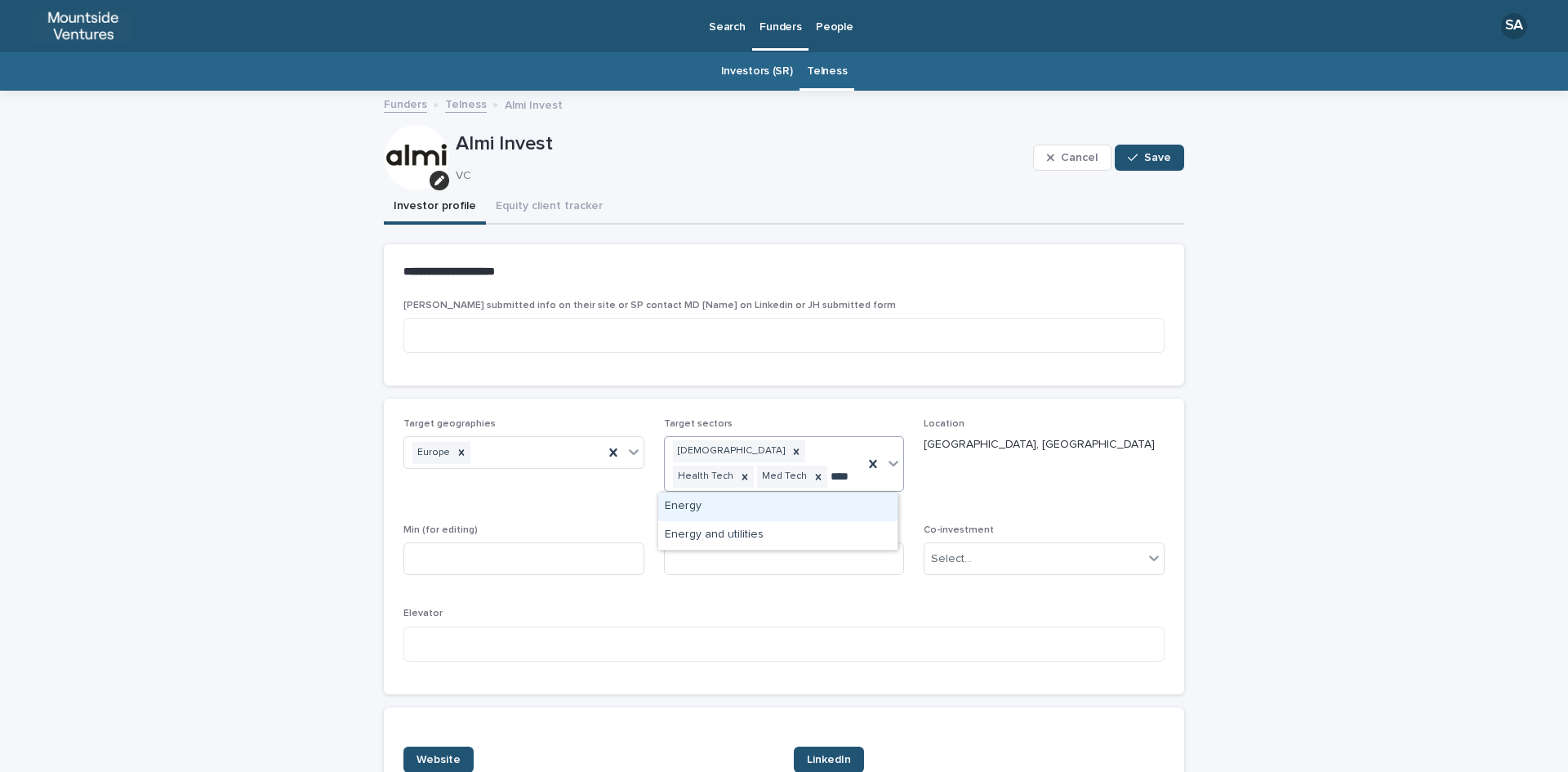 click on "Energy" at bounding box center [777, 506] 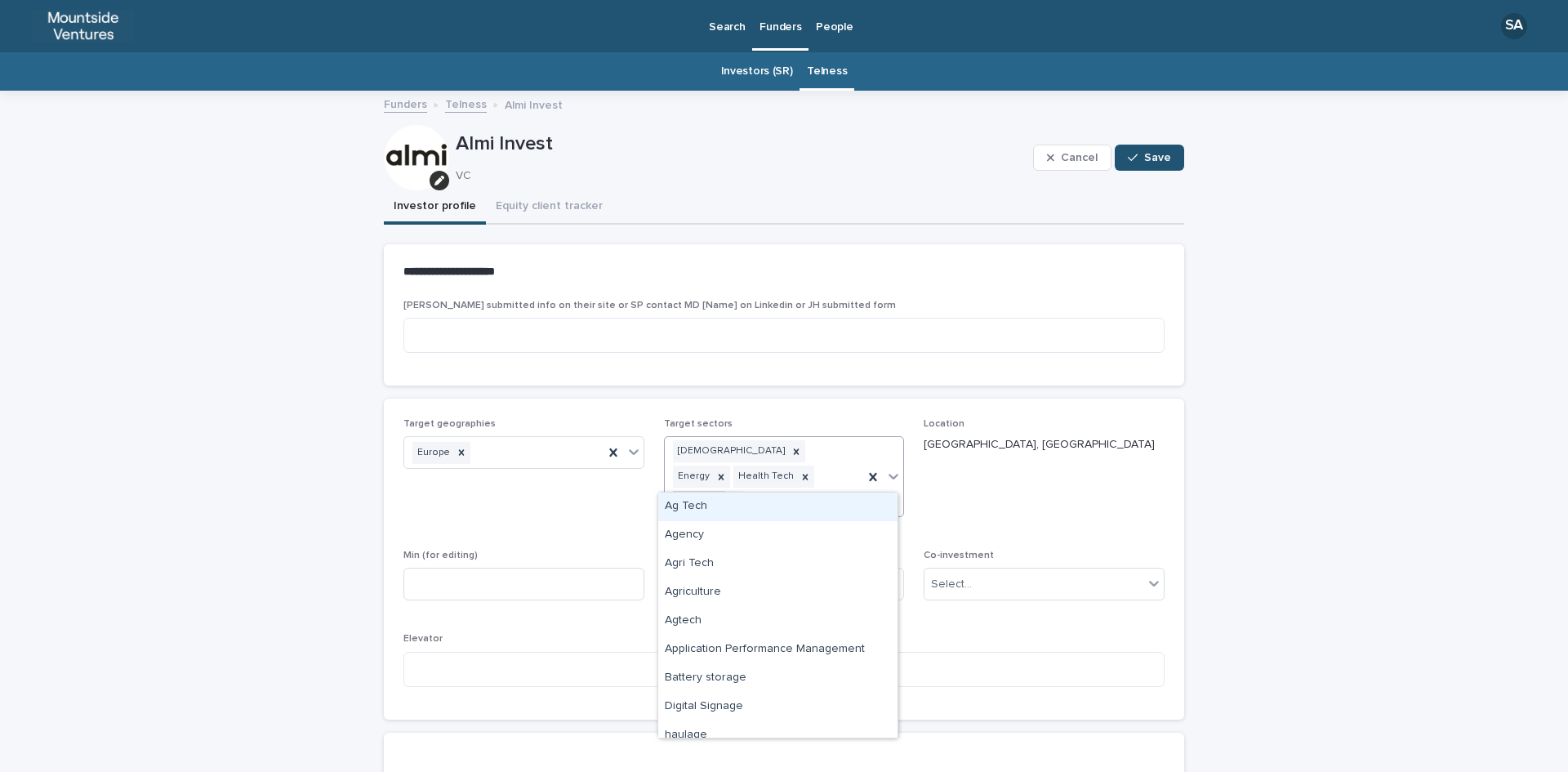 type on "****" 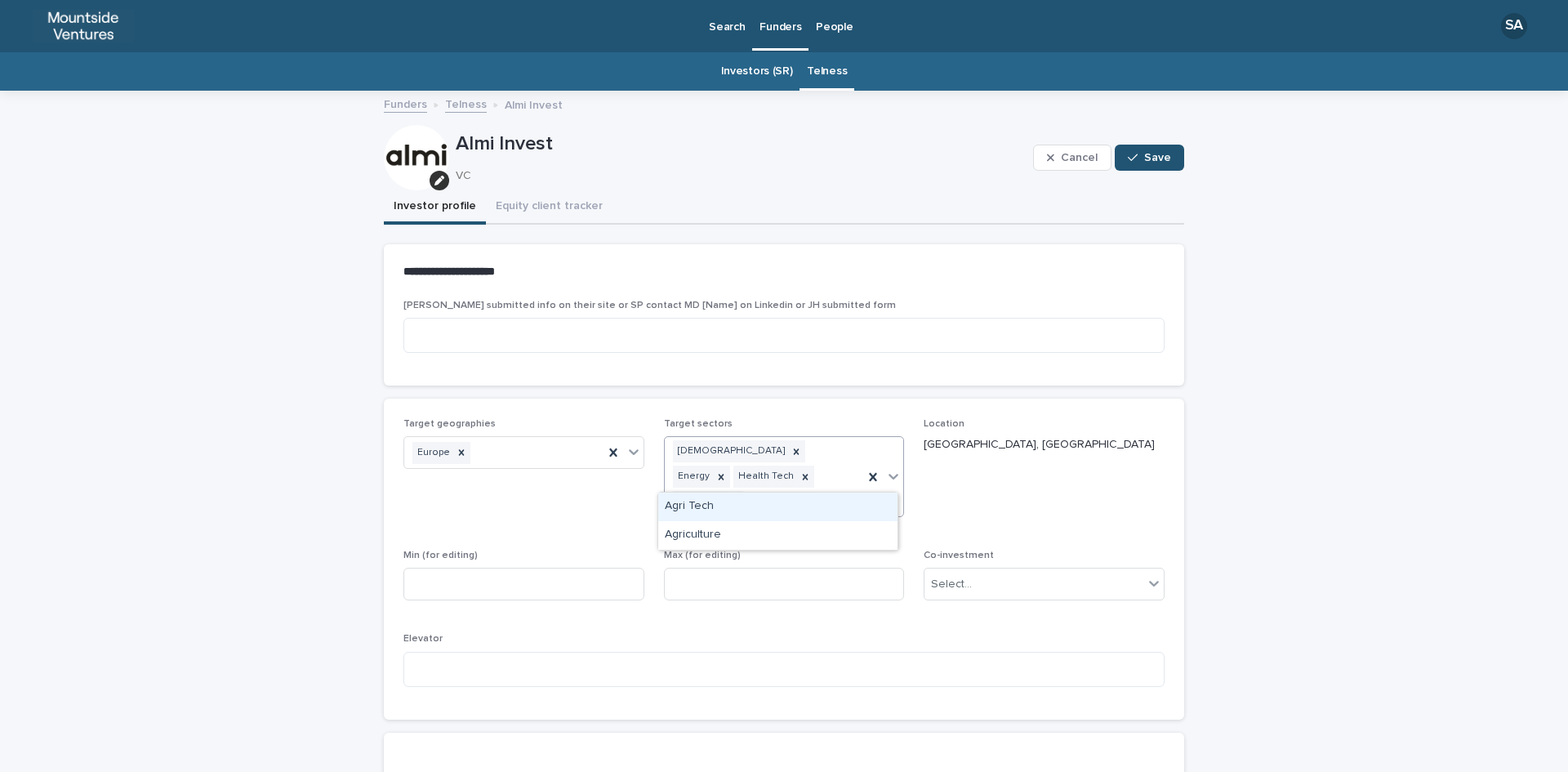 click on "Agri Tech" at bounding box center [777, 506] 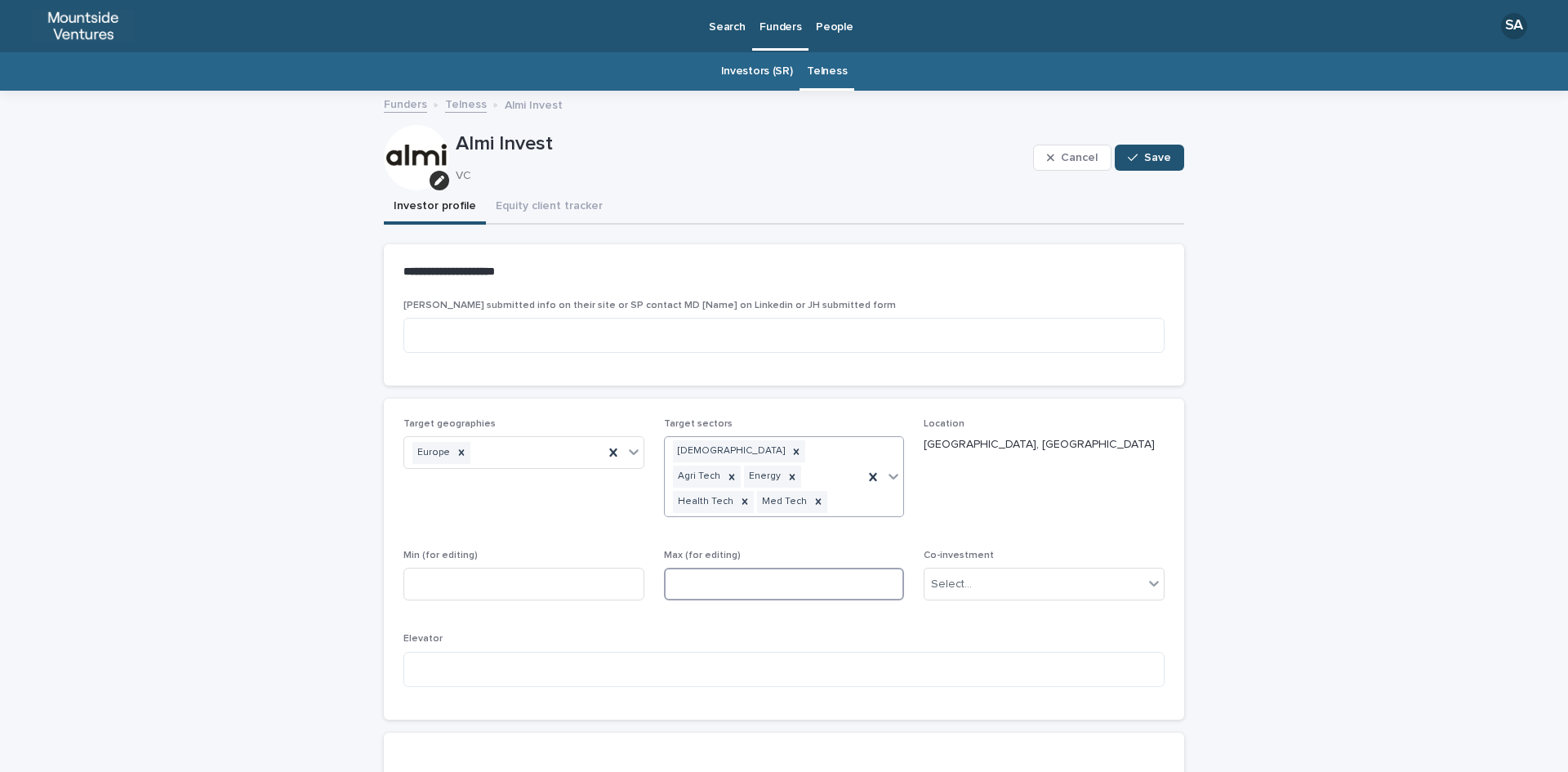 click at bounding box center (784, 584) 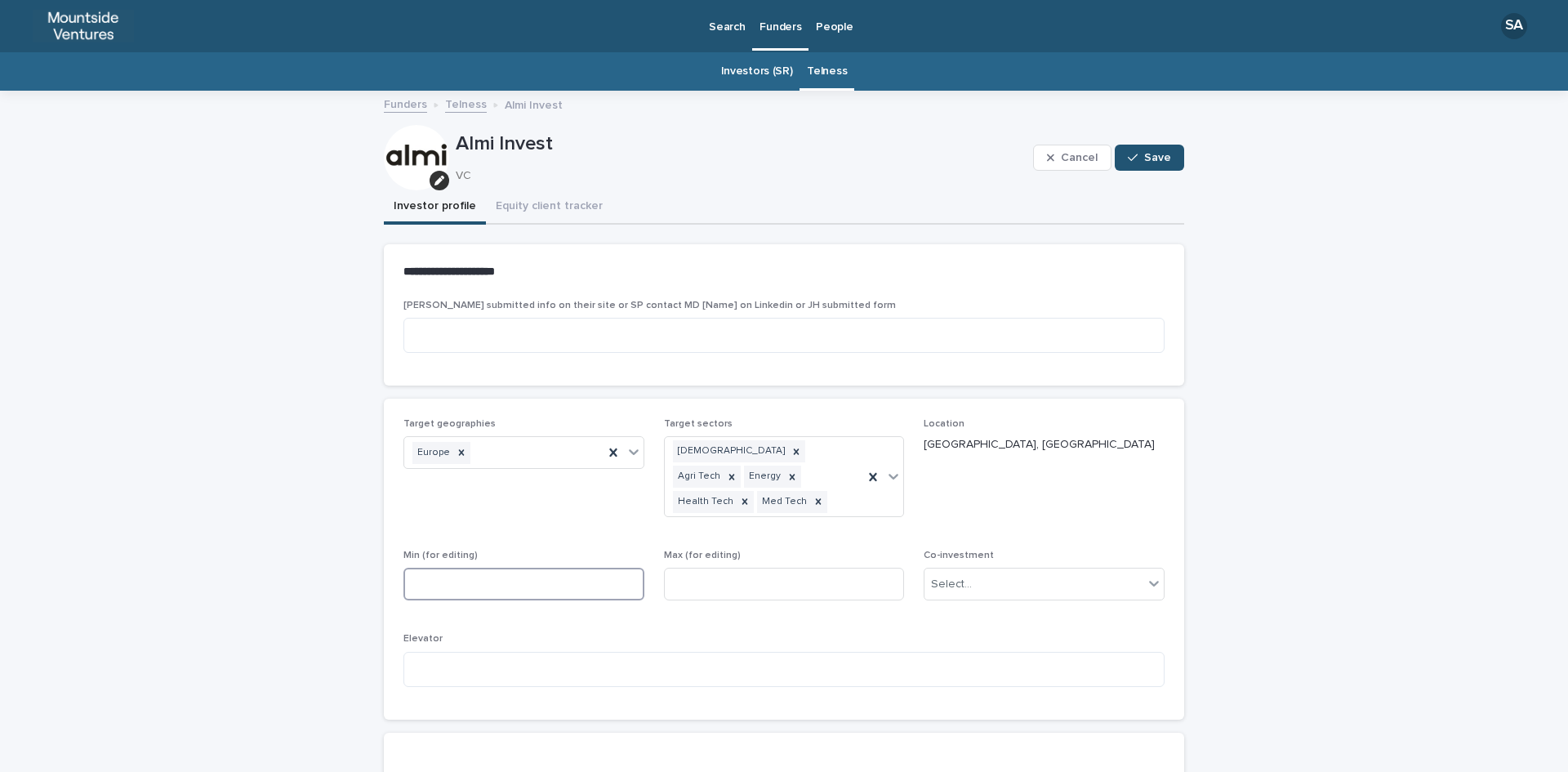 click at bounding box center [523, 584] 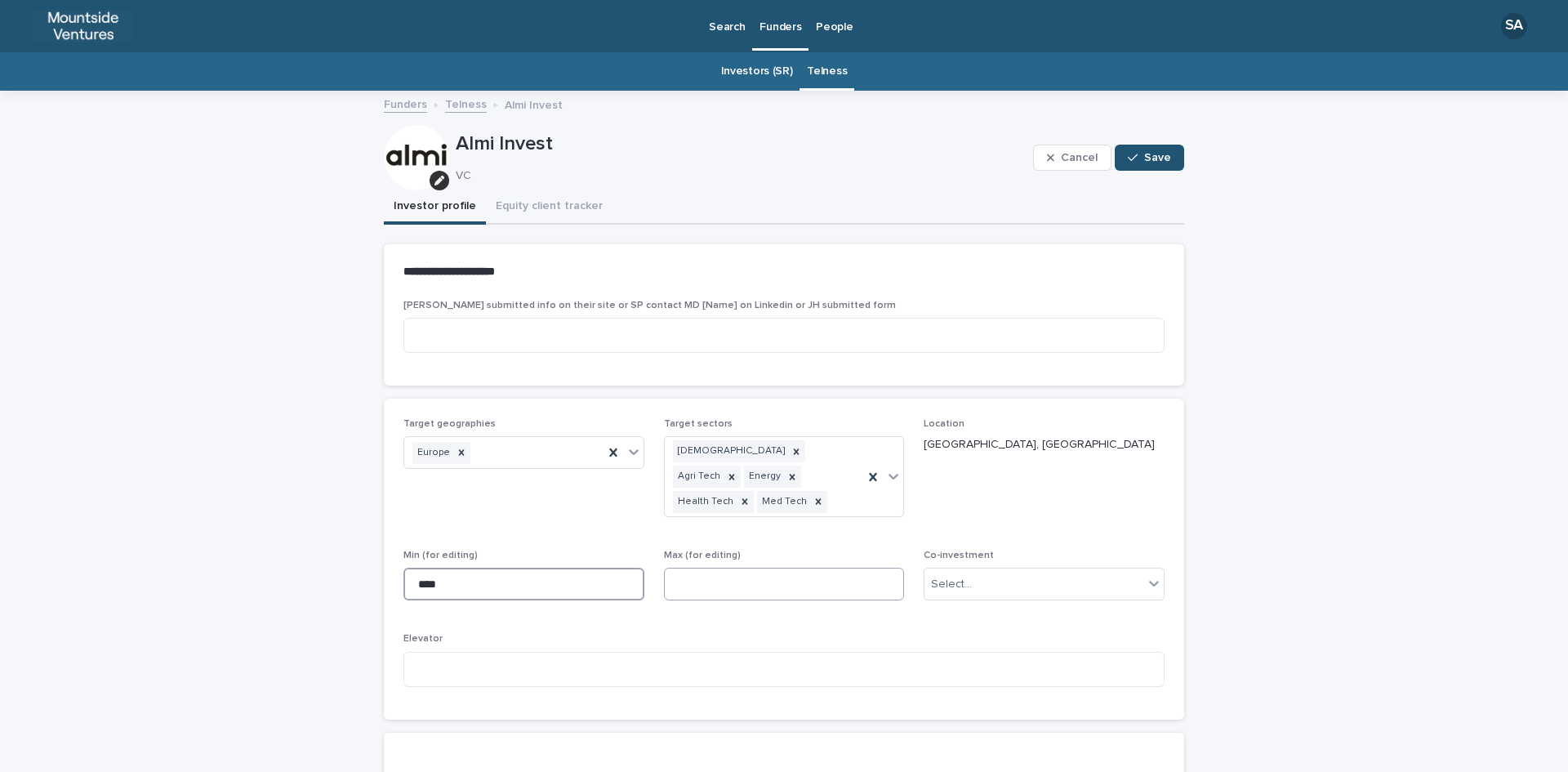 type on "****" 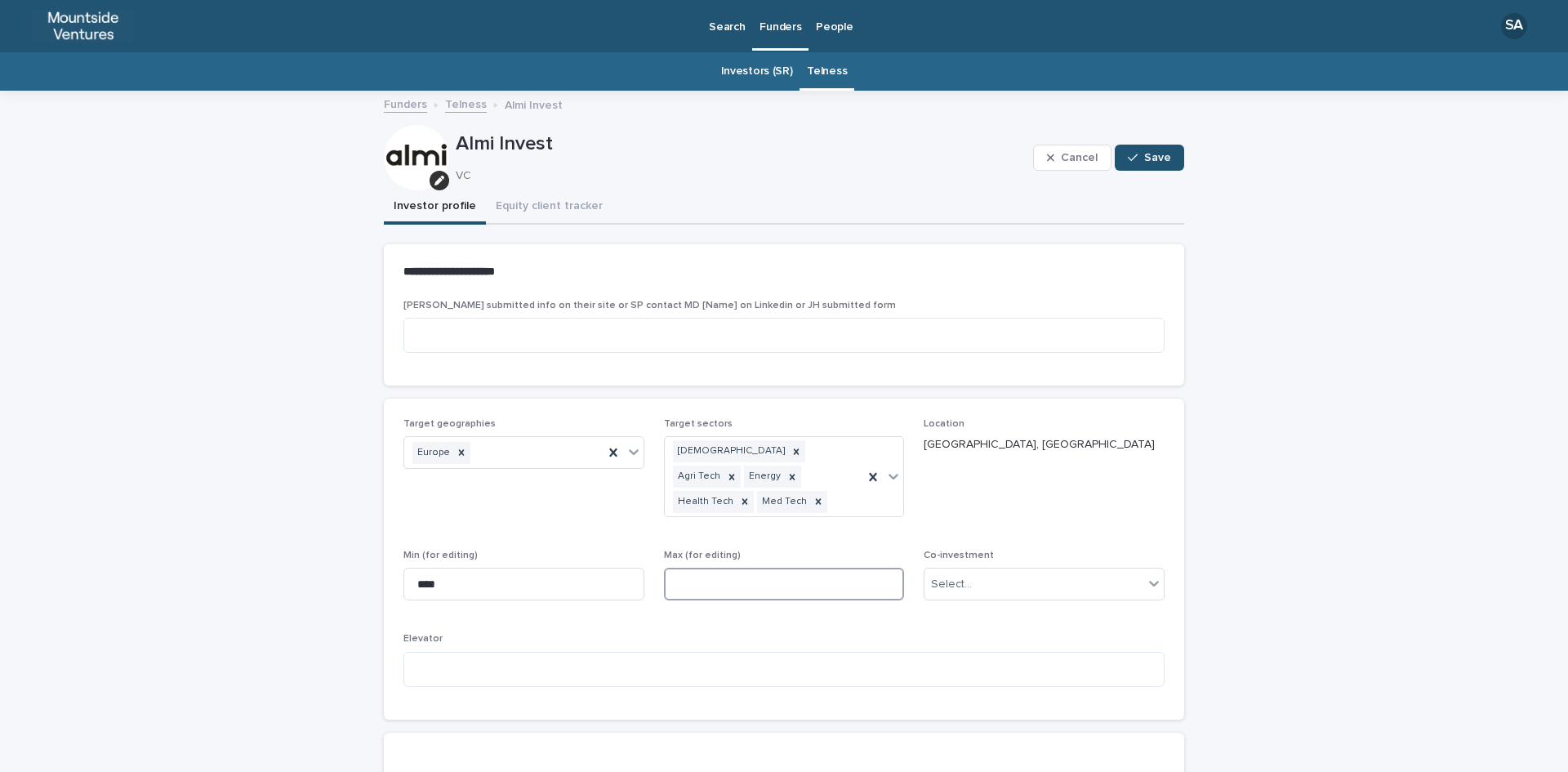 click at bounding box center (784, 584) 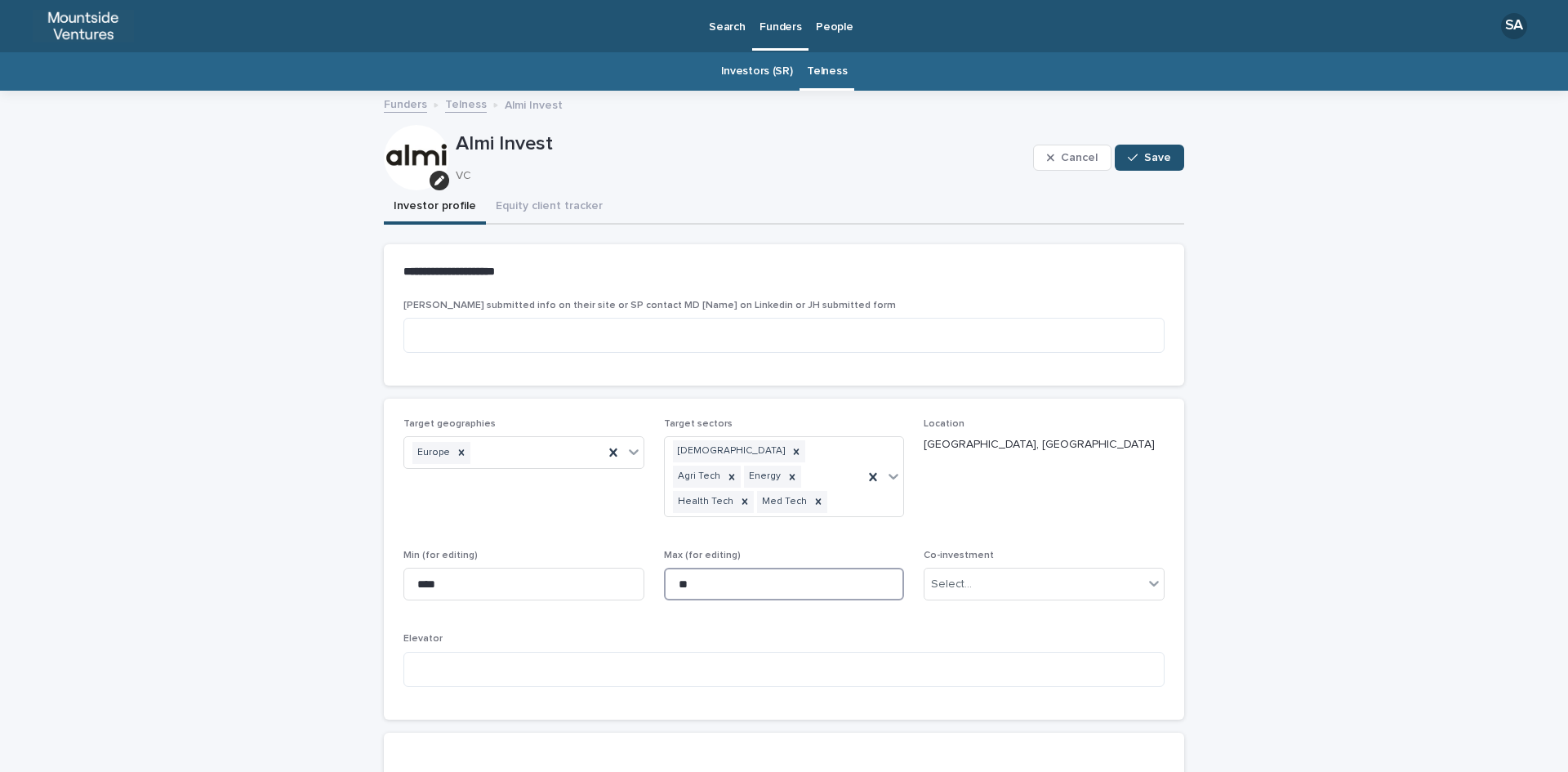 type on "*" 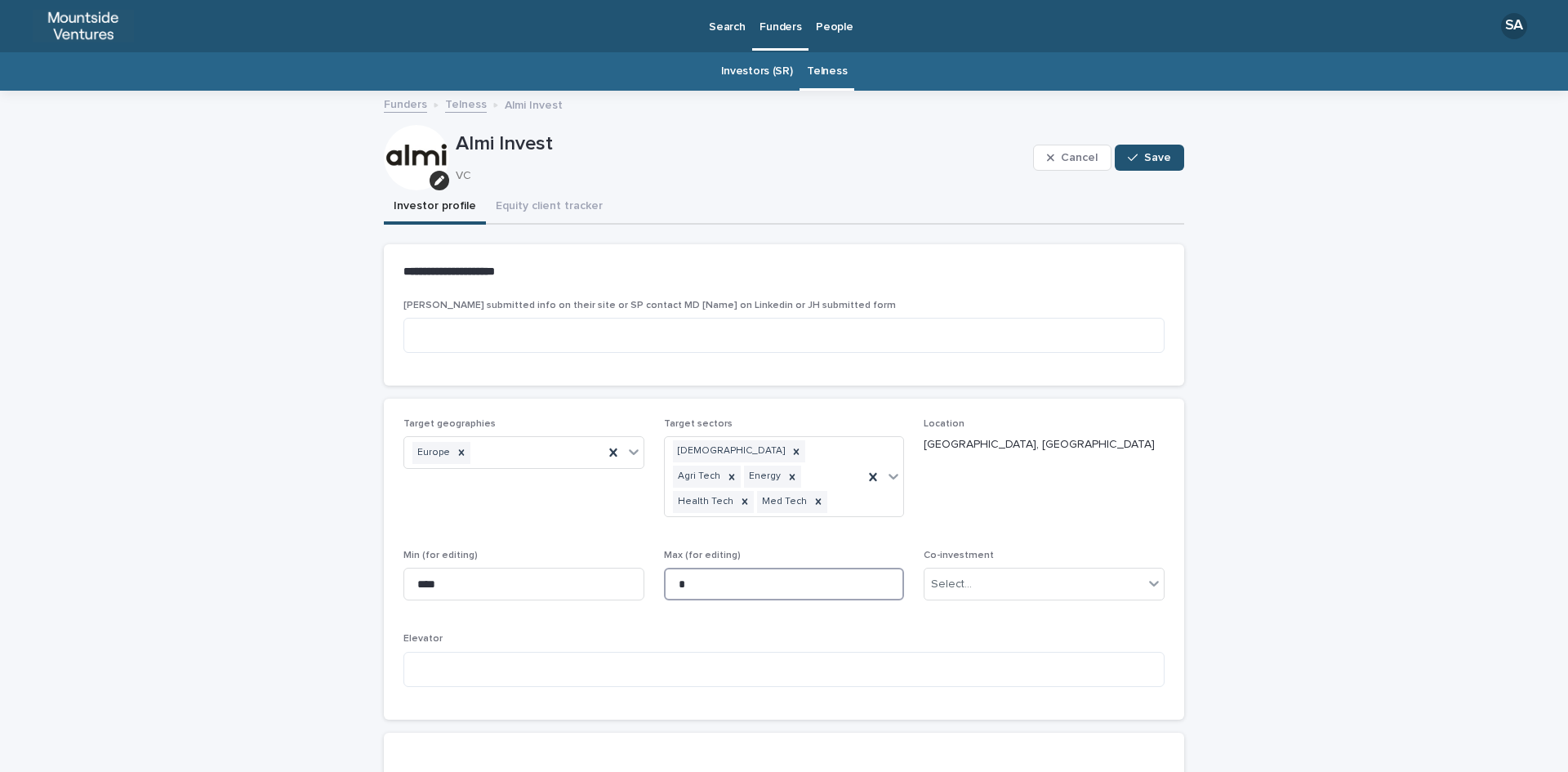 type 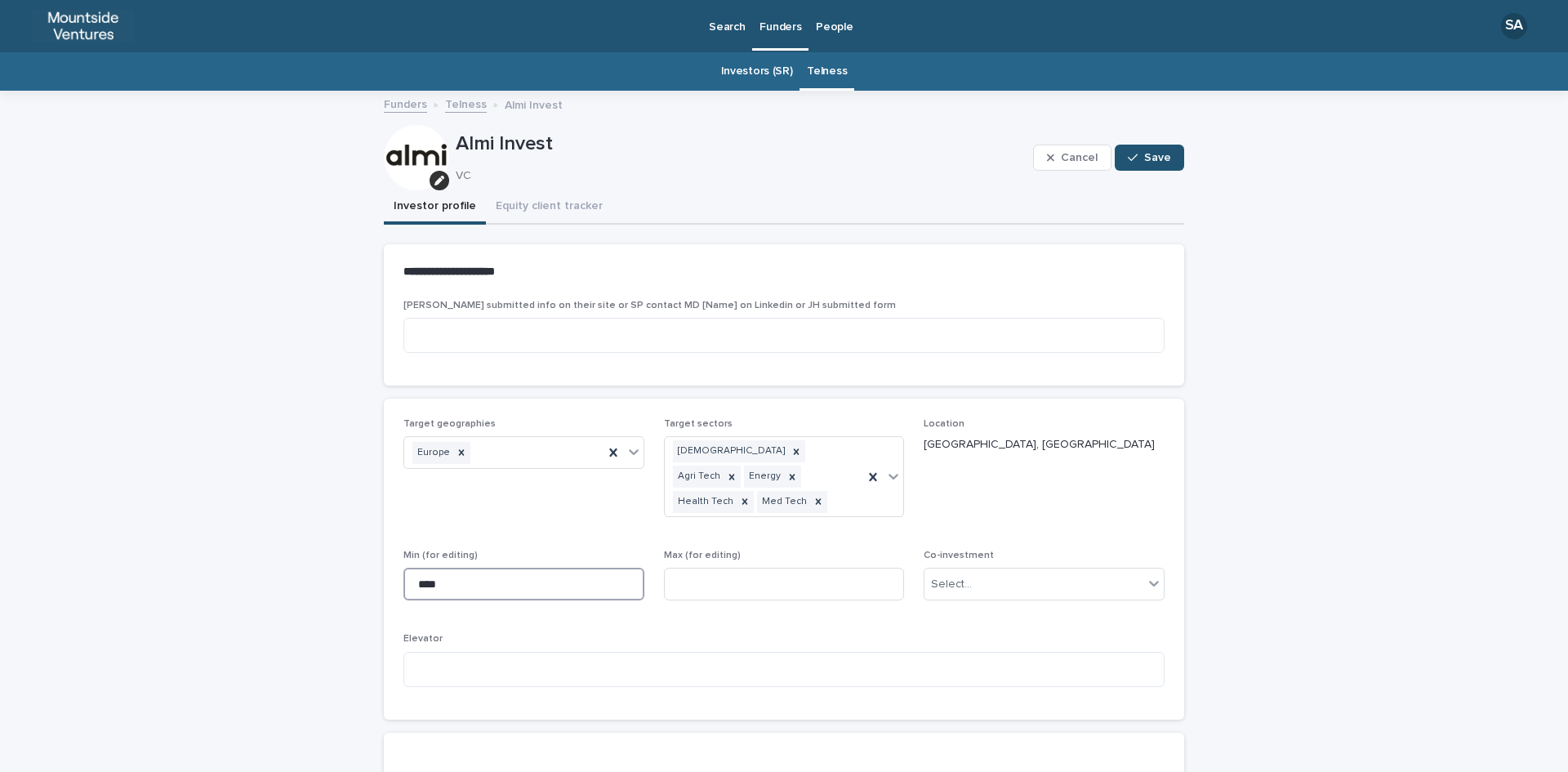 click on "****" at bounding box center (523, 584) 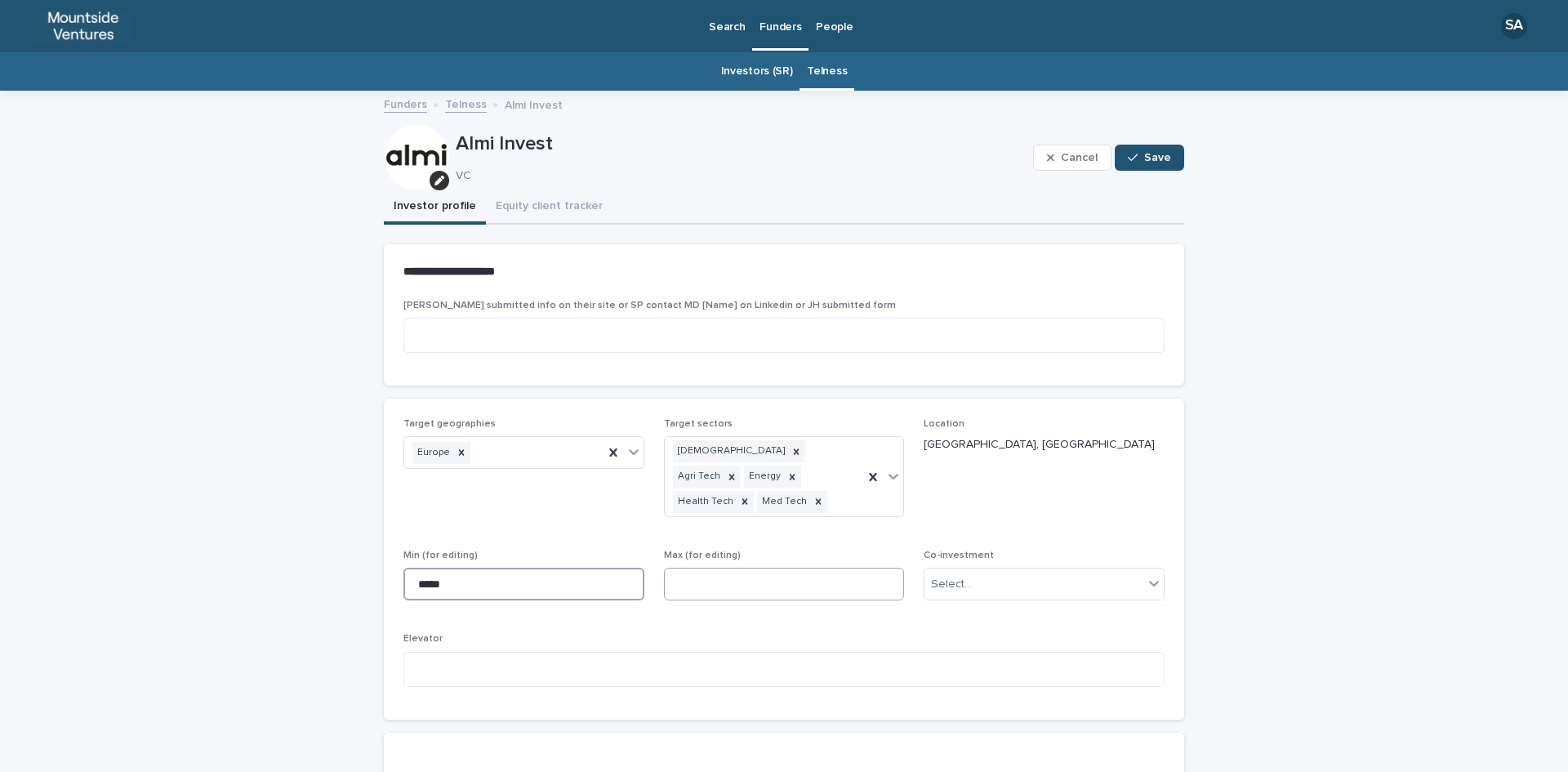 type on "*****" 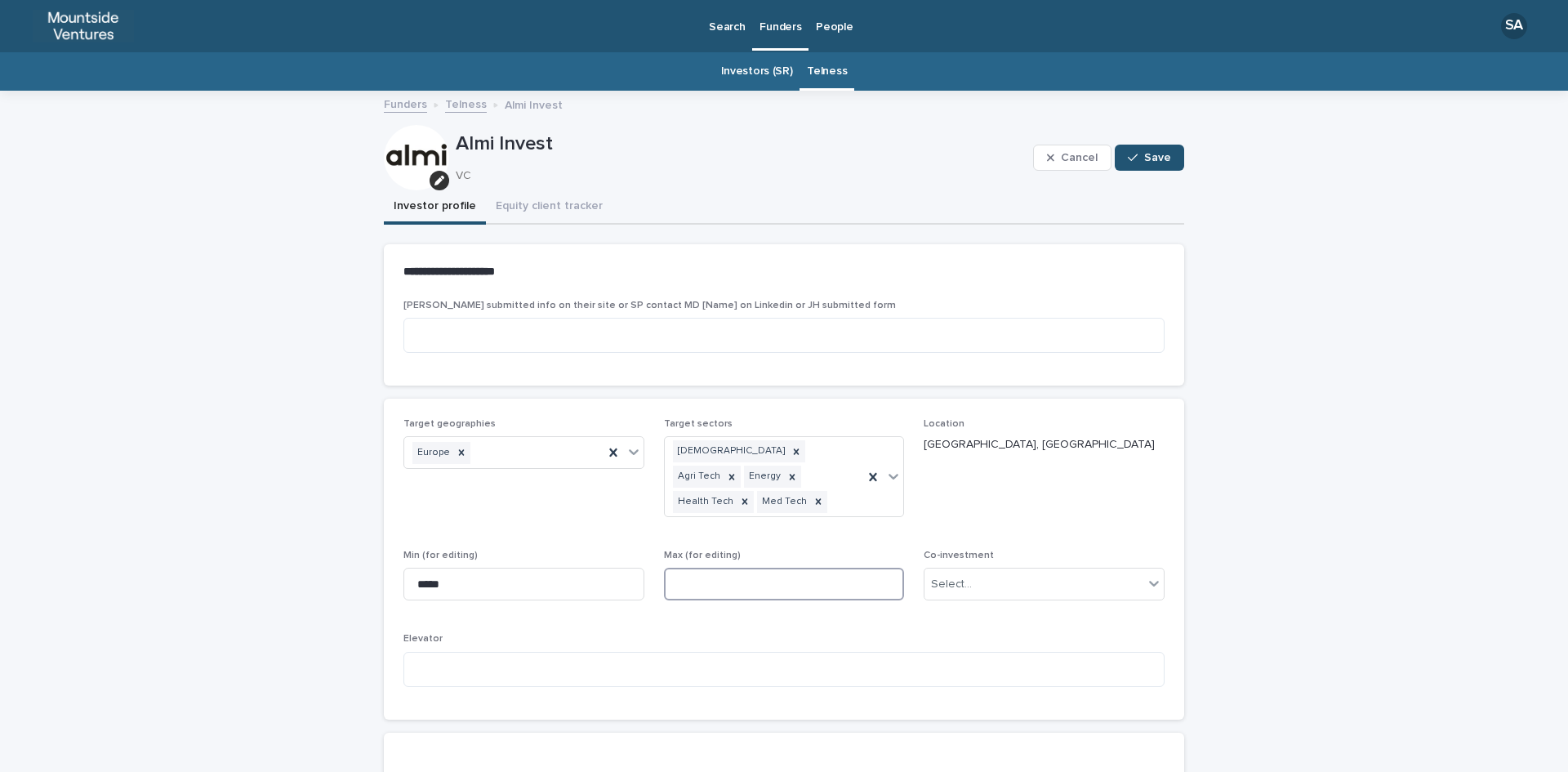 click at bounding box center (784, 584) 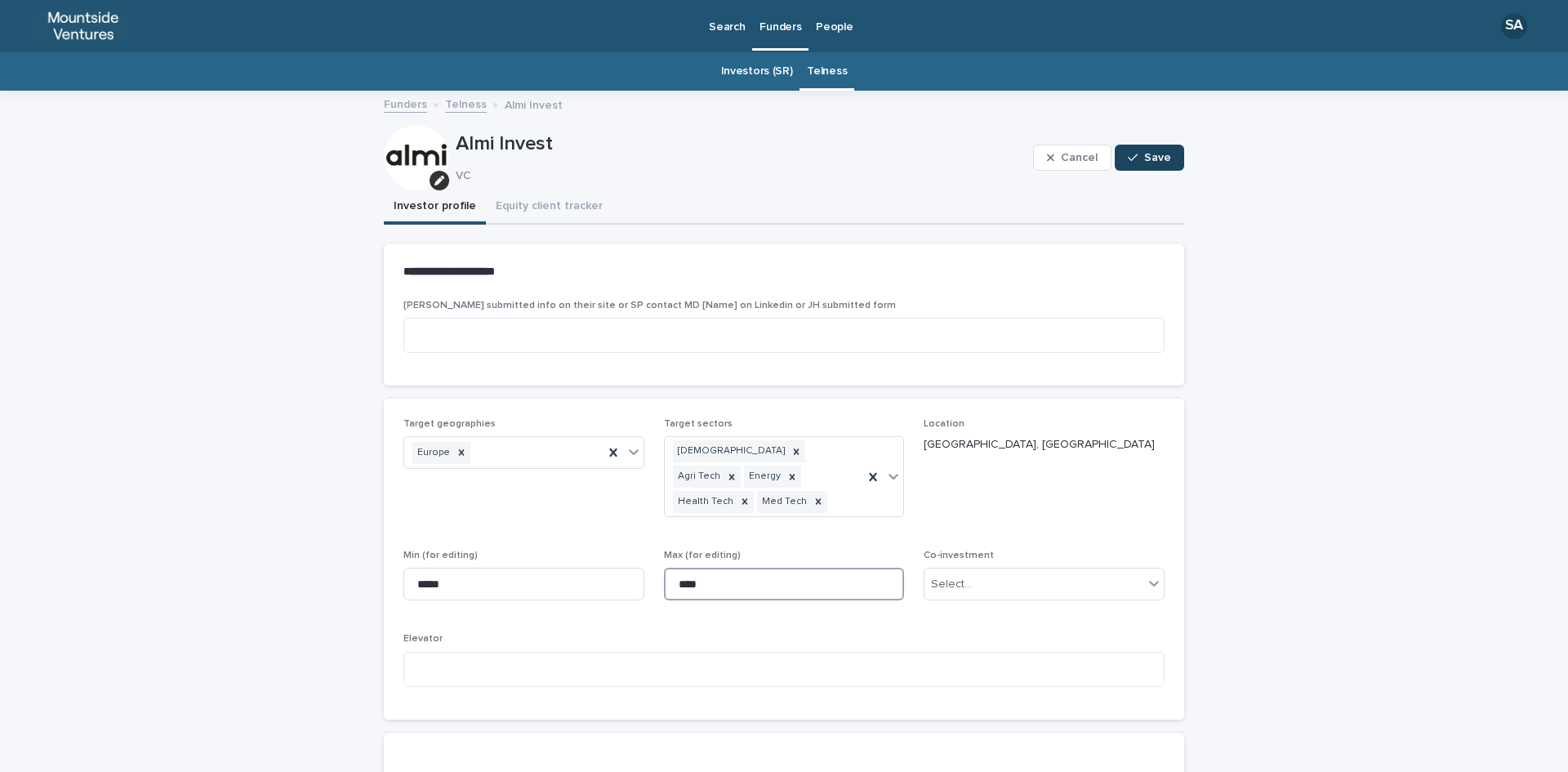 type on "****" 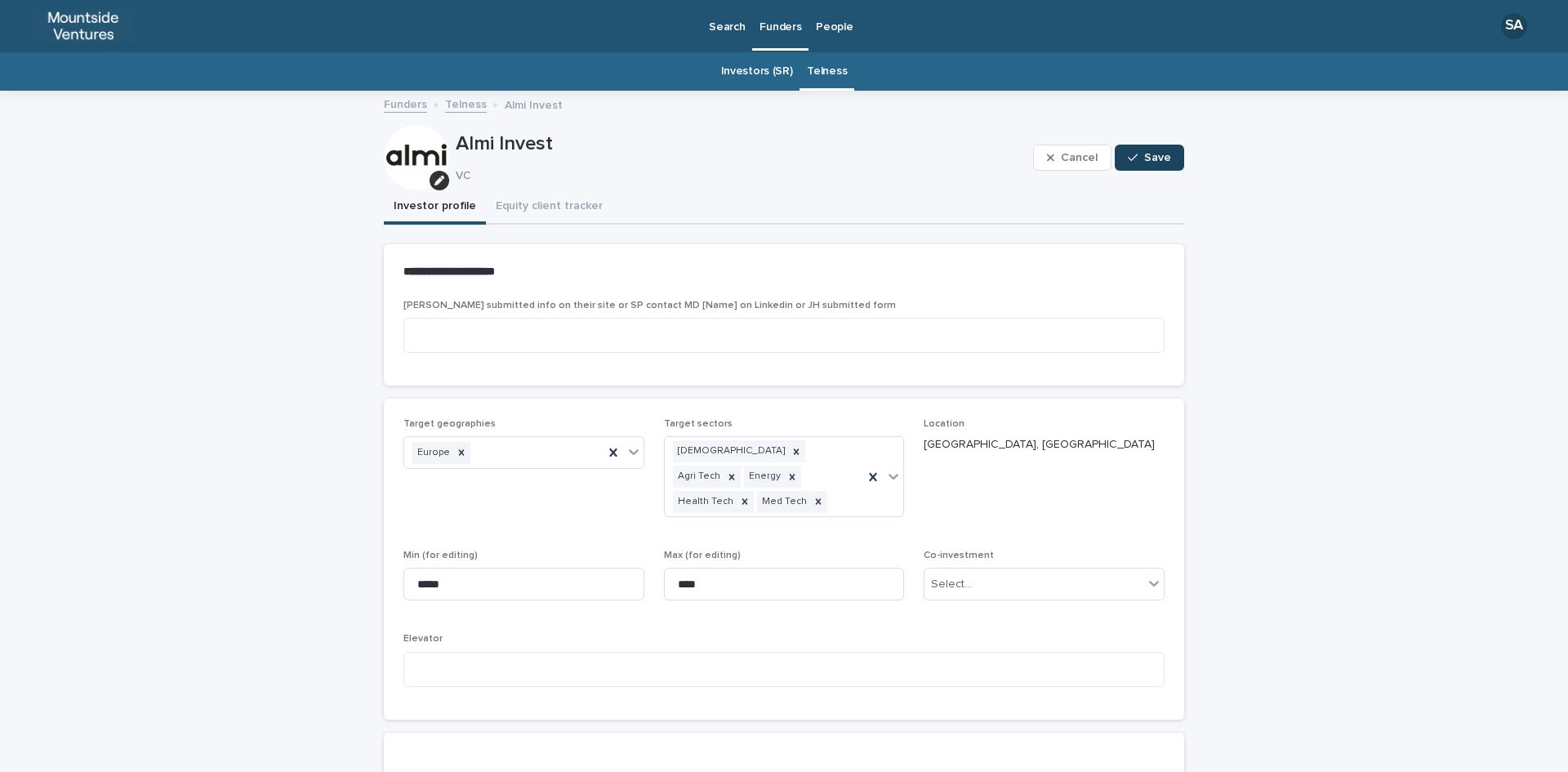 click on "Save" at bounding box center [1149, 158] 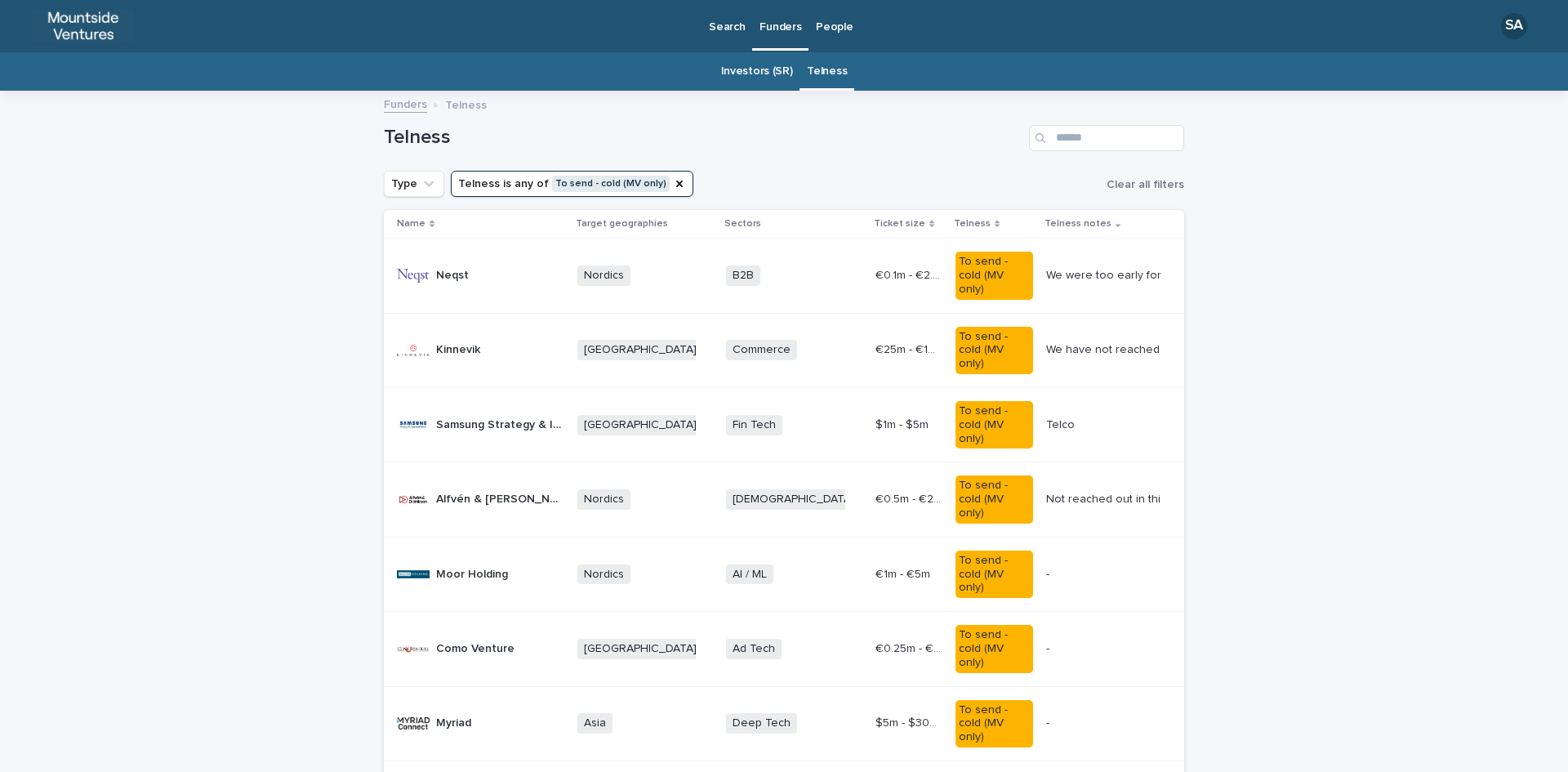 scroll, scrollTop: 52, scrollLeft: 0, axis: vertical 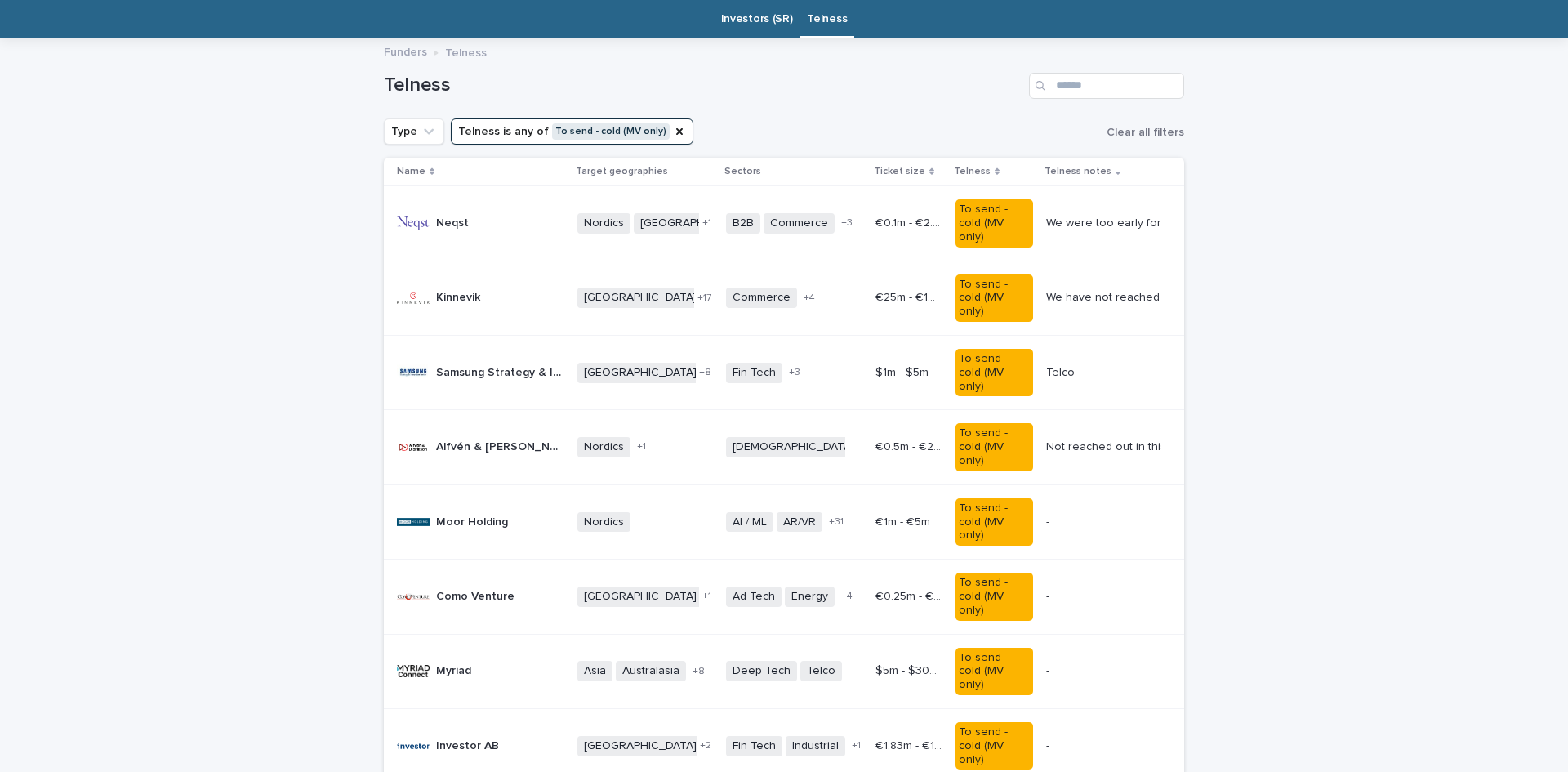 click on "€25m - €100m" at bounding box center [911, 296] 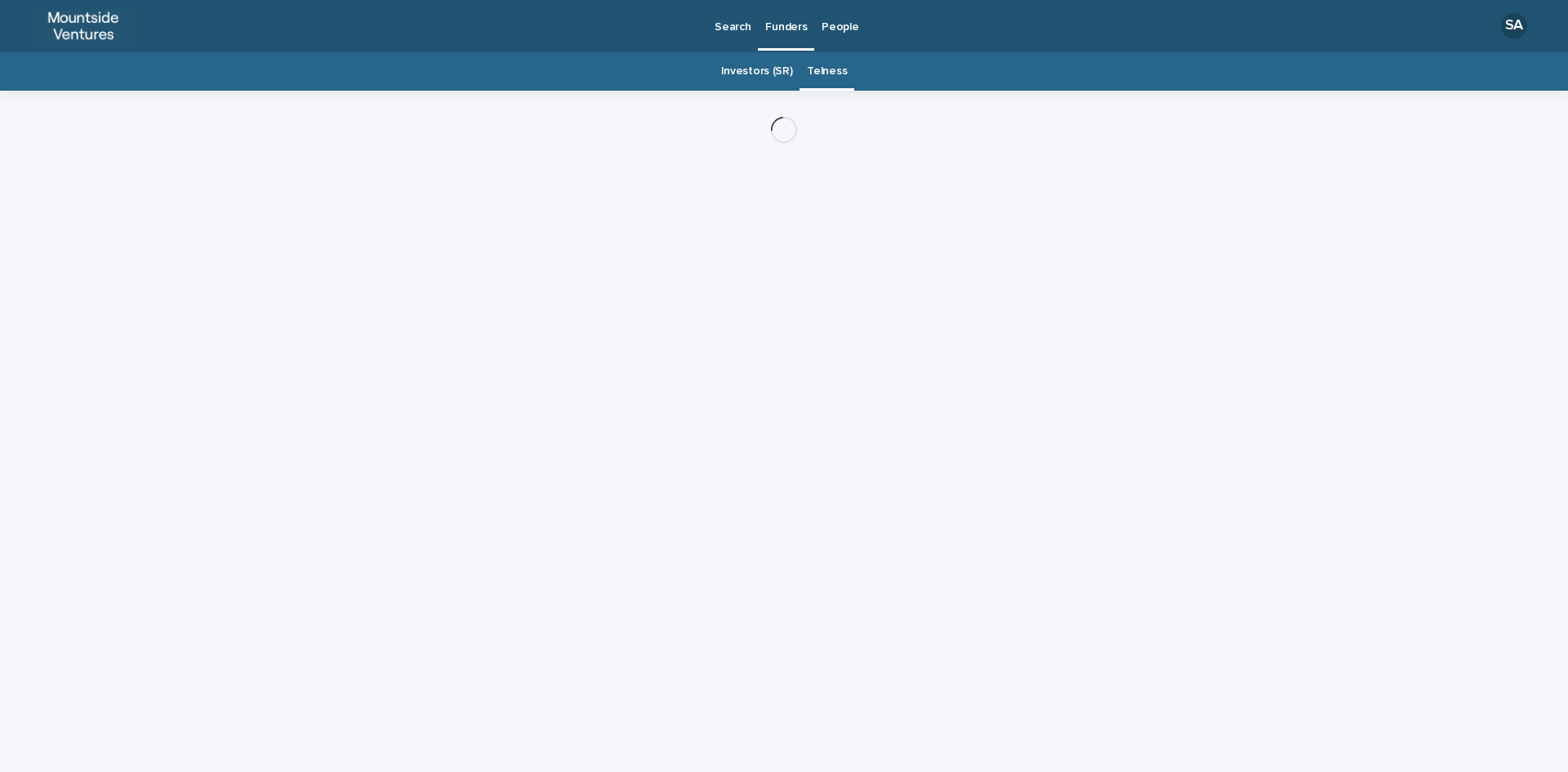 scroll, scrollTop: 0, scrollLeft: 0, axis: both 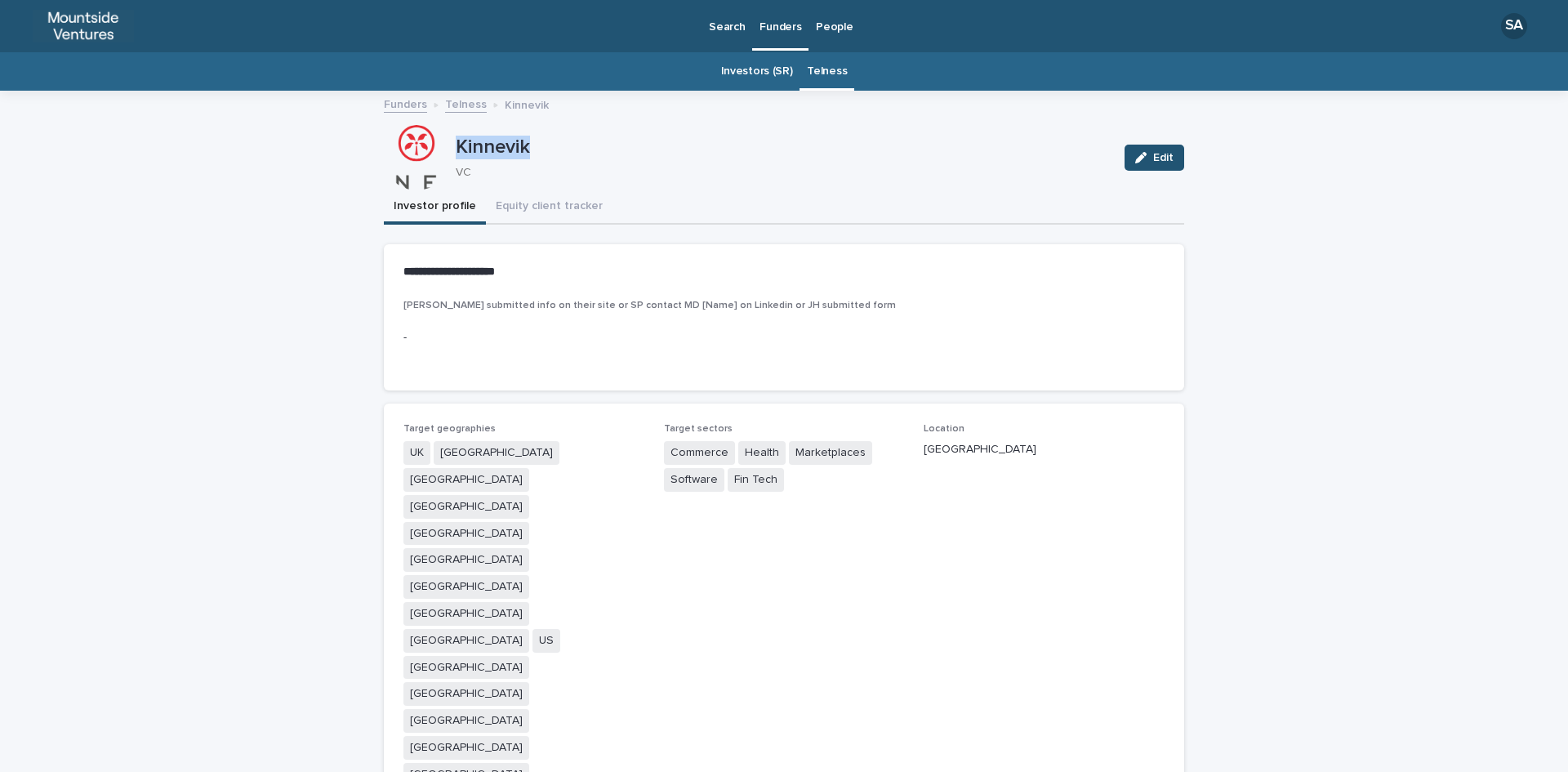 drag, startPoint x: 524, startPoint y: 144, endPoint x: 445, endPoint y: 137, distance: 79.30952 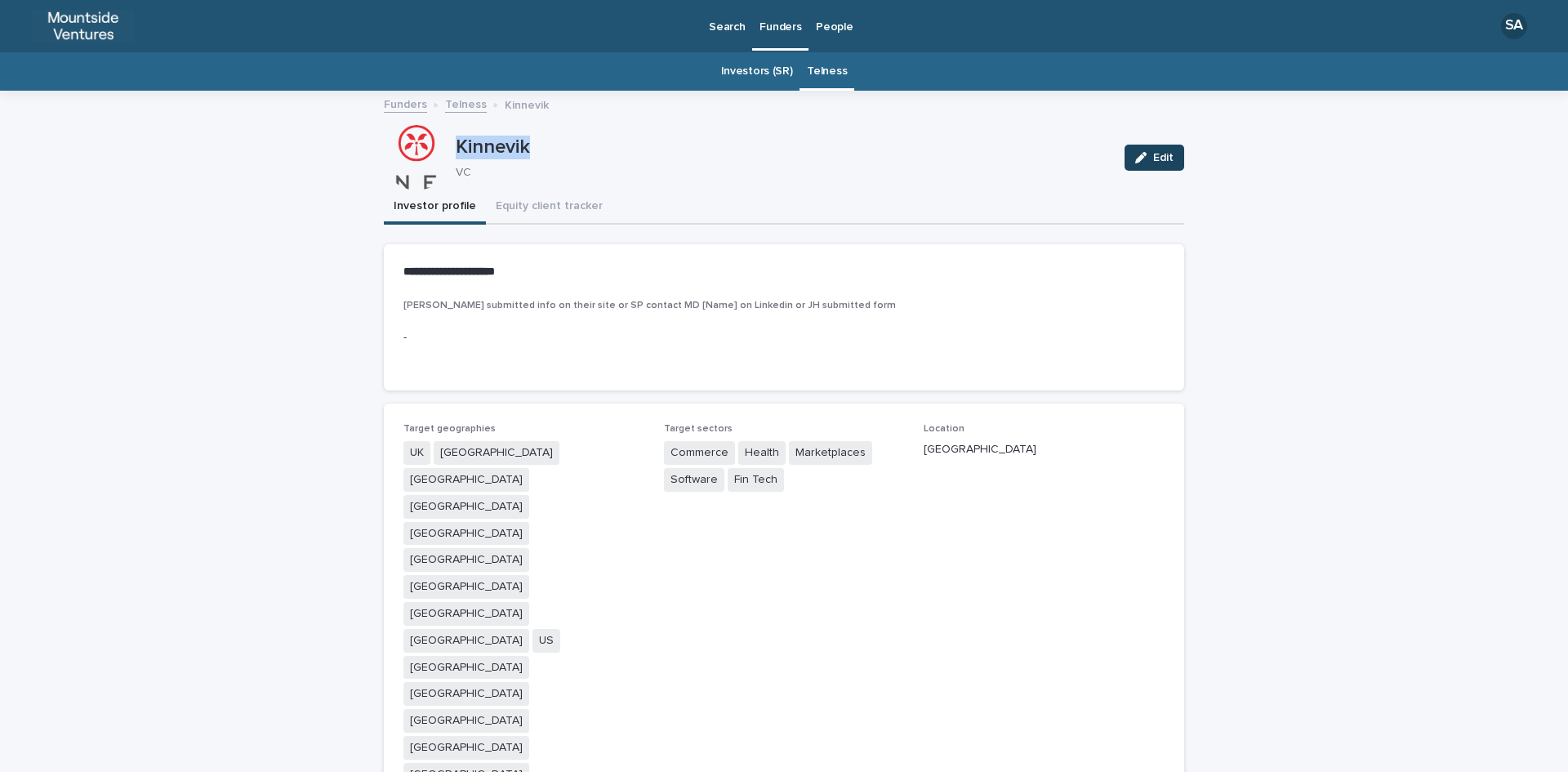 click at bounding box center [1144, 158] 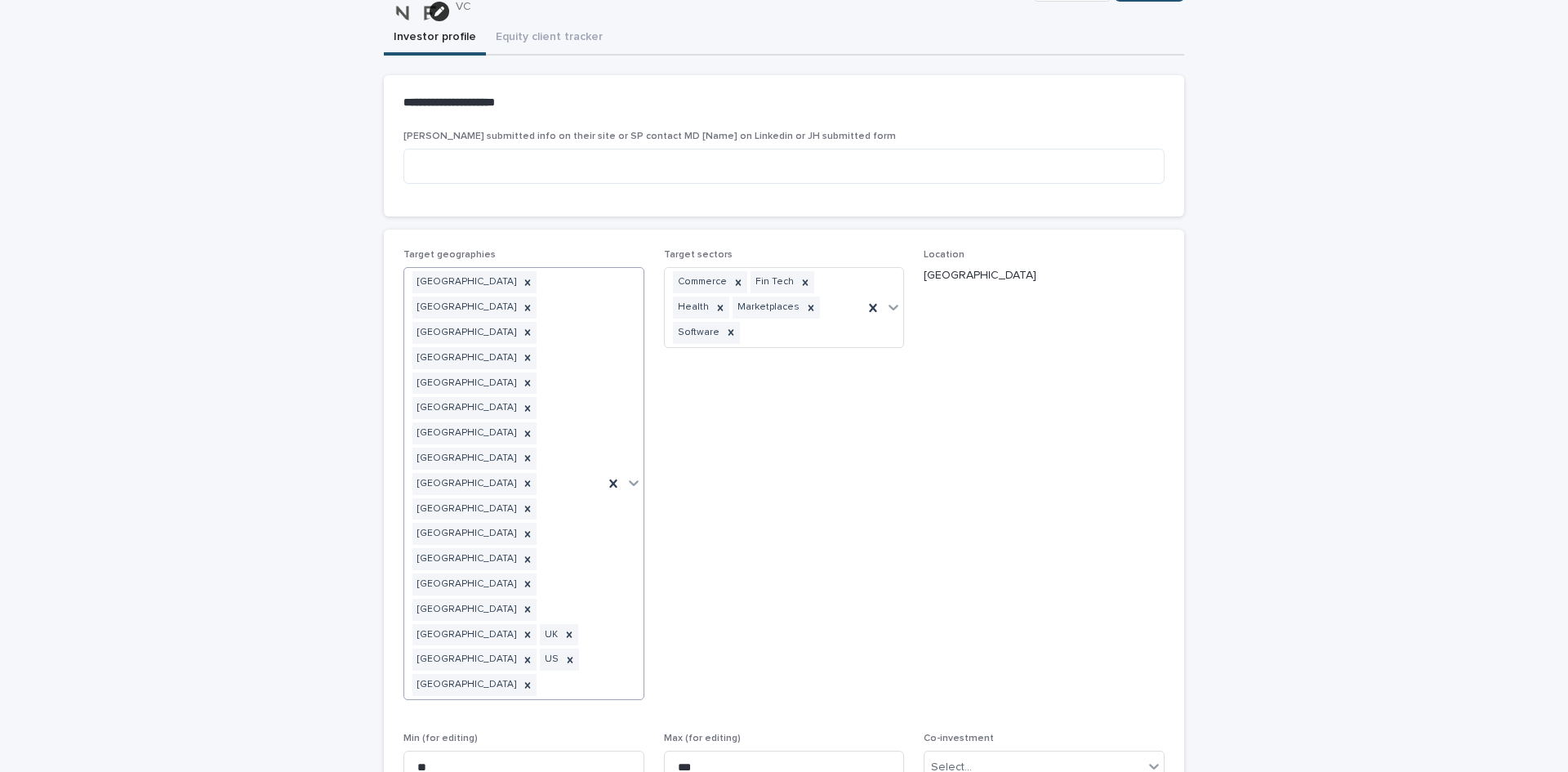 scroll, scrollTop: 171, scrollLeft: 0, axis: vertical 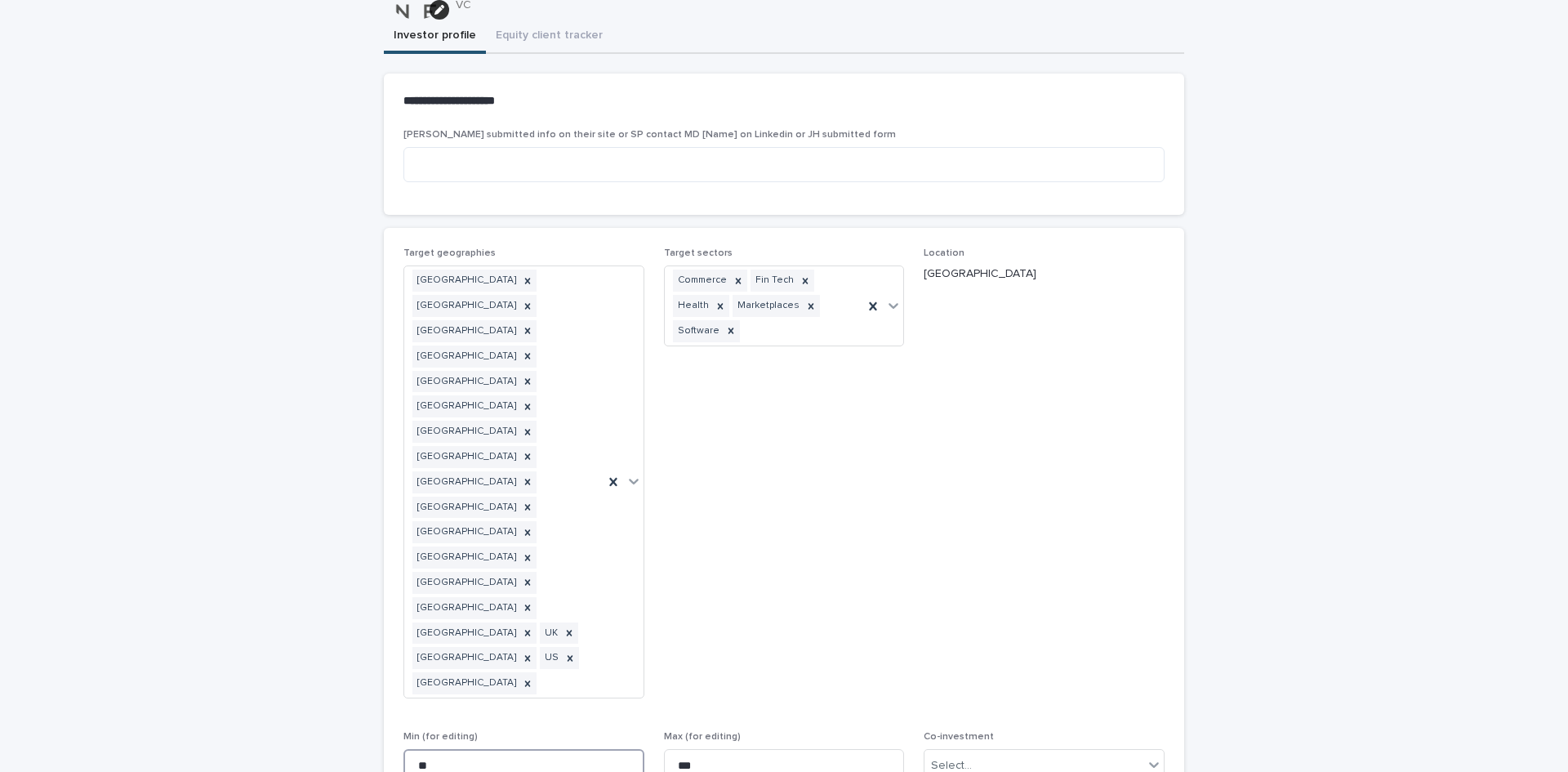 drag, startPoint x: 461, startPoint y: 529, endPoint x: 393, endPoint y: 522, distance: 68.35934 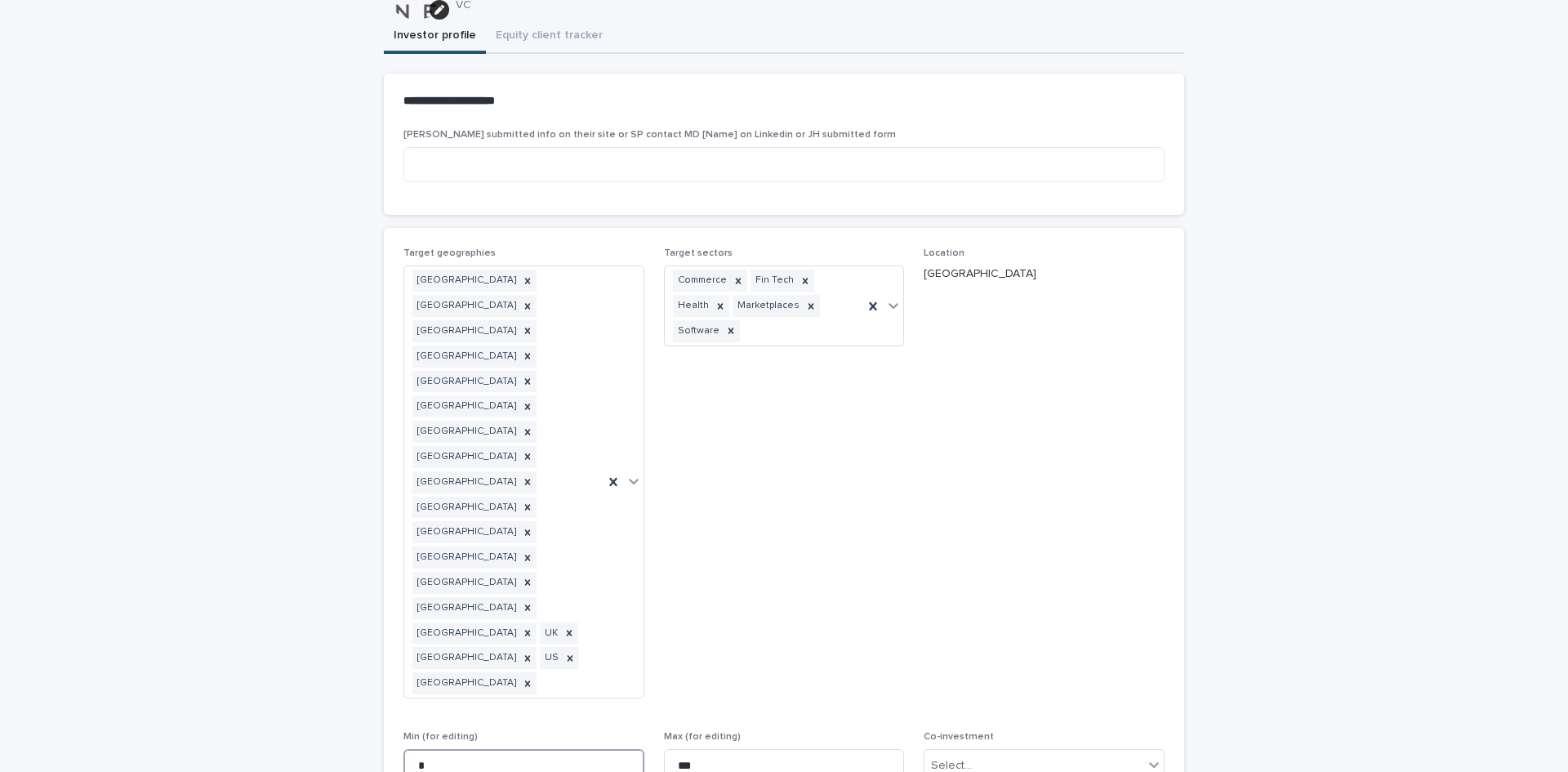 type on "*" 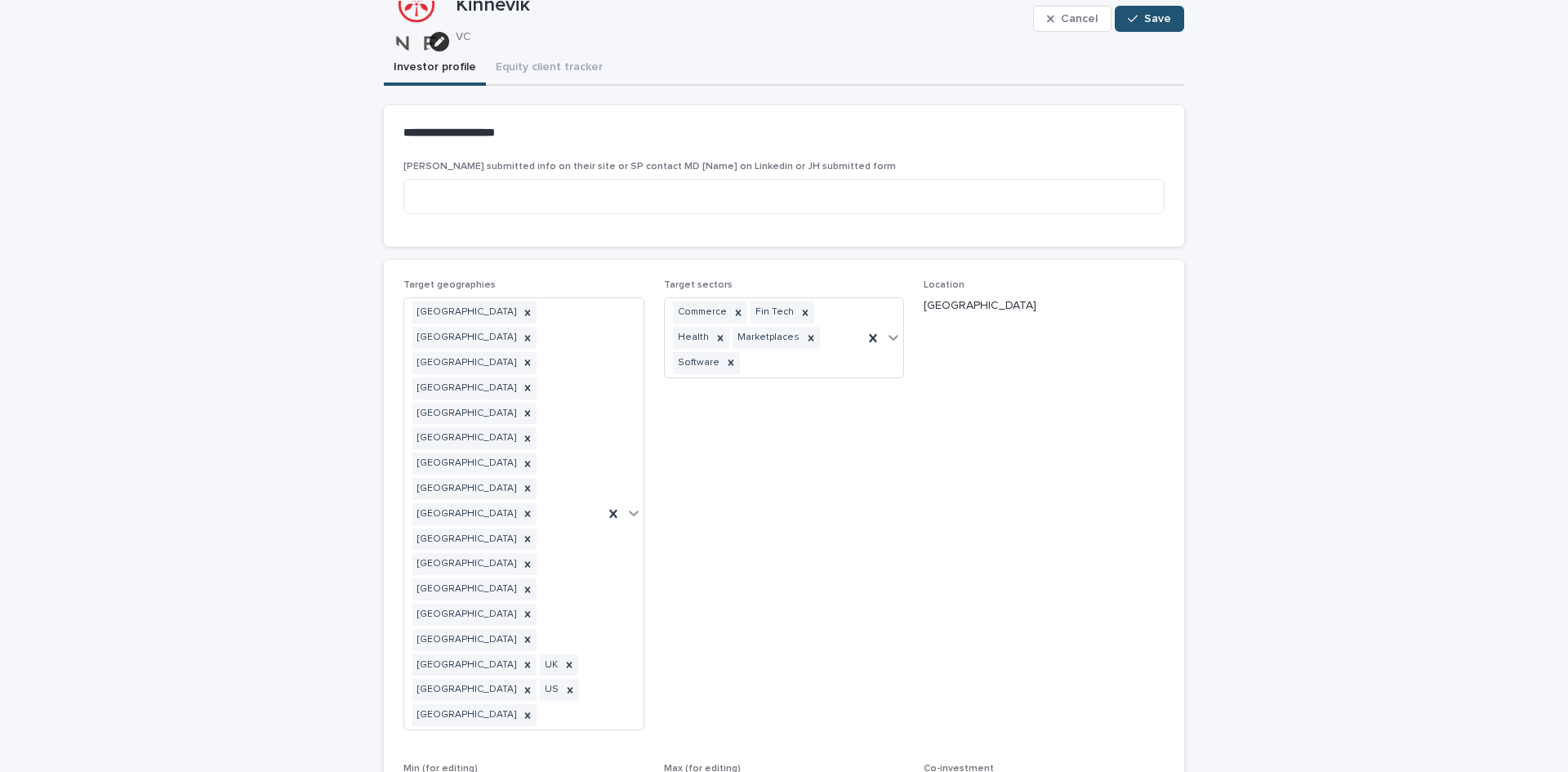 scroll, scrollTop: 138, scrollLeft: 0, axis: vertical 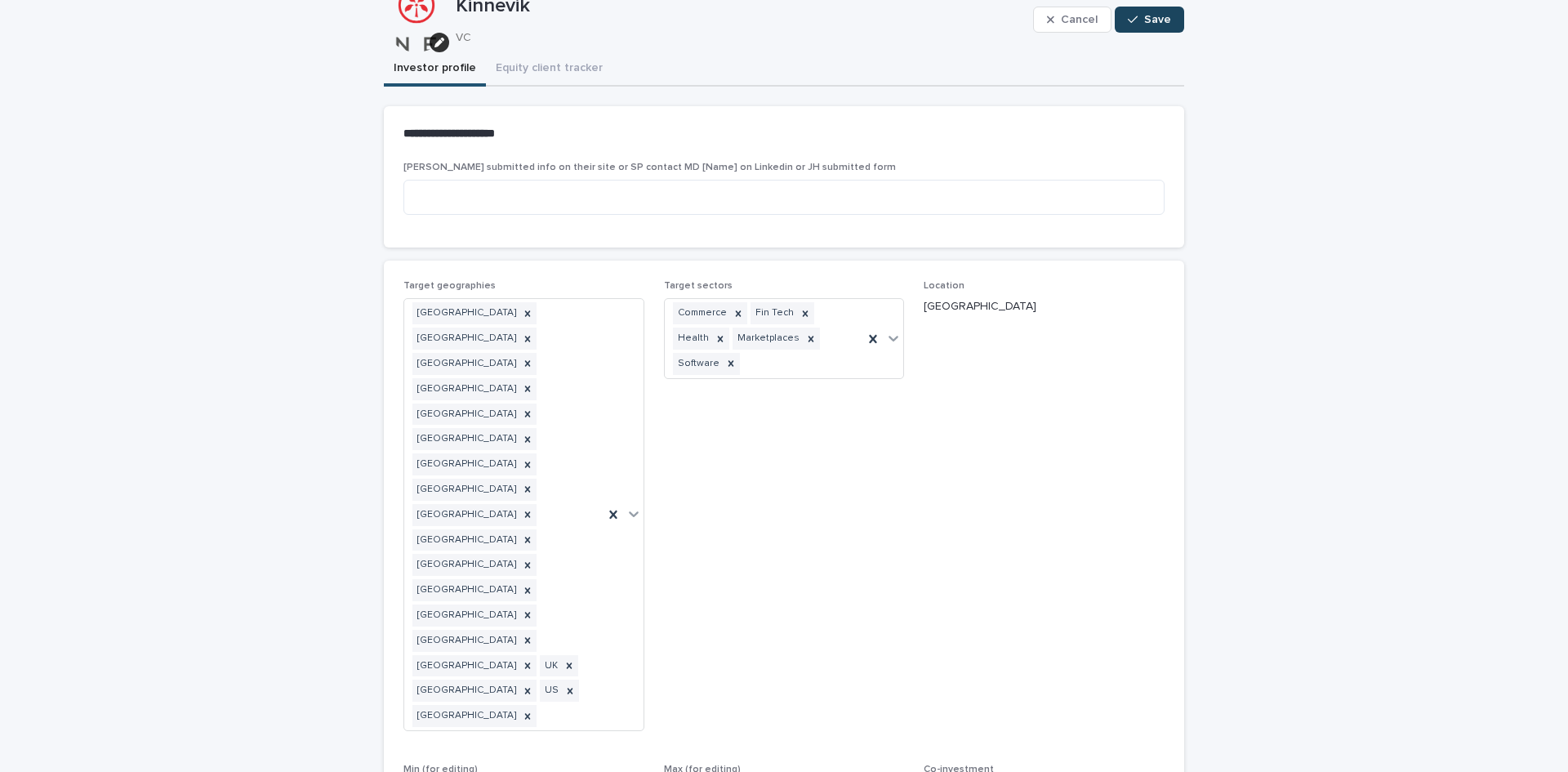 click on "Save" at bounding box center [1157, 20] 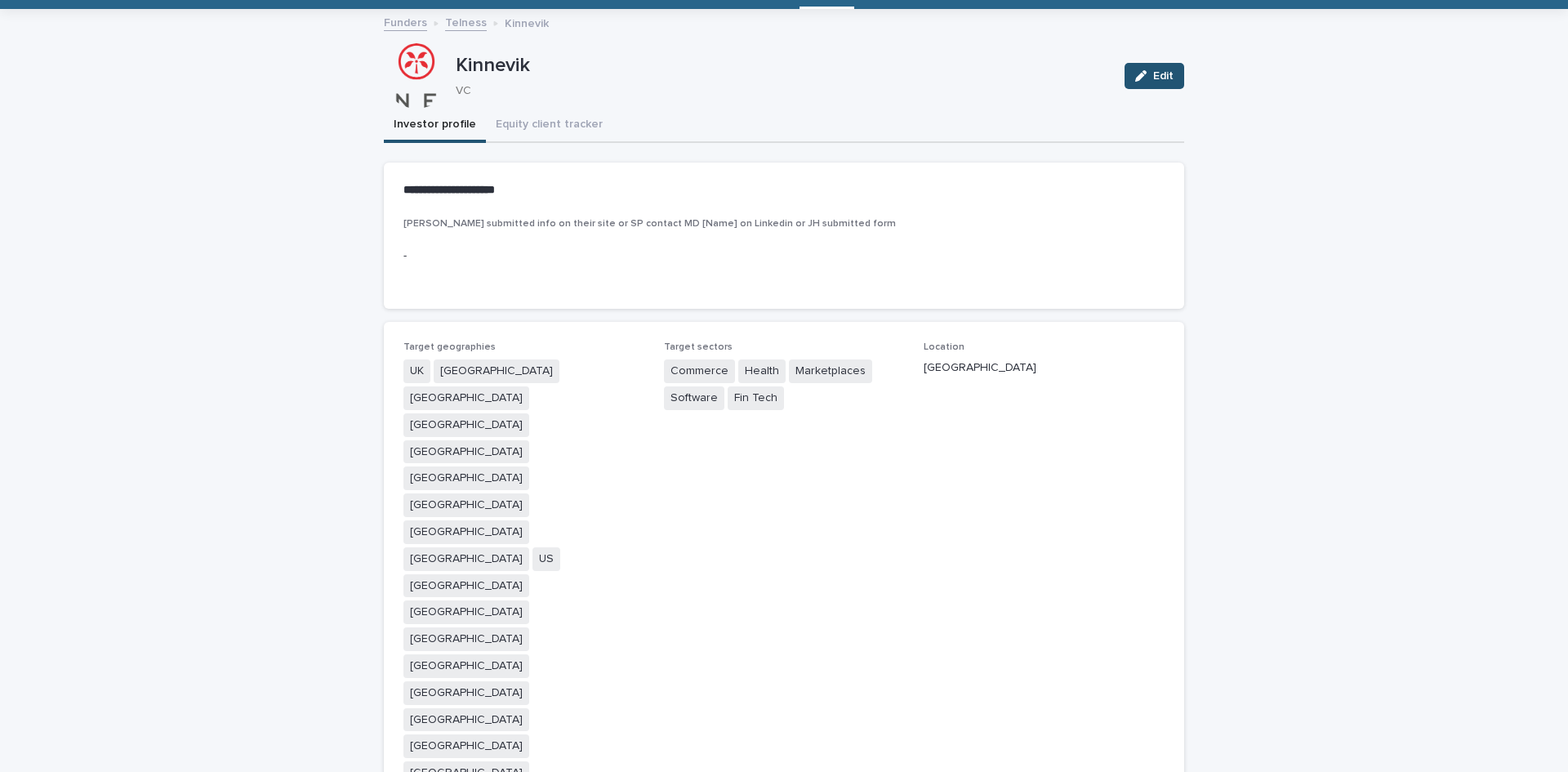 scroll, scrollTop: 0, scrollLeft: 0, axis: both 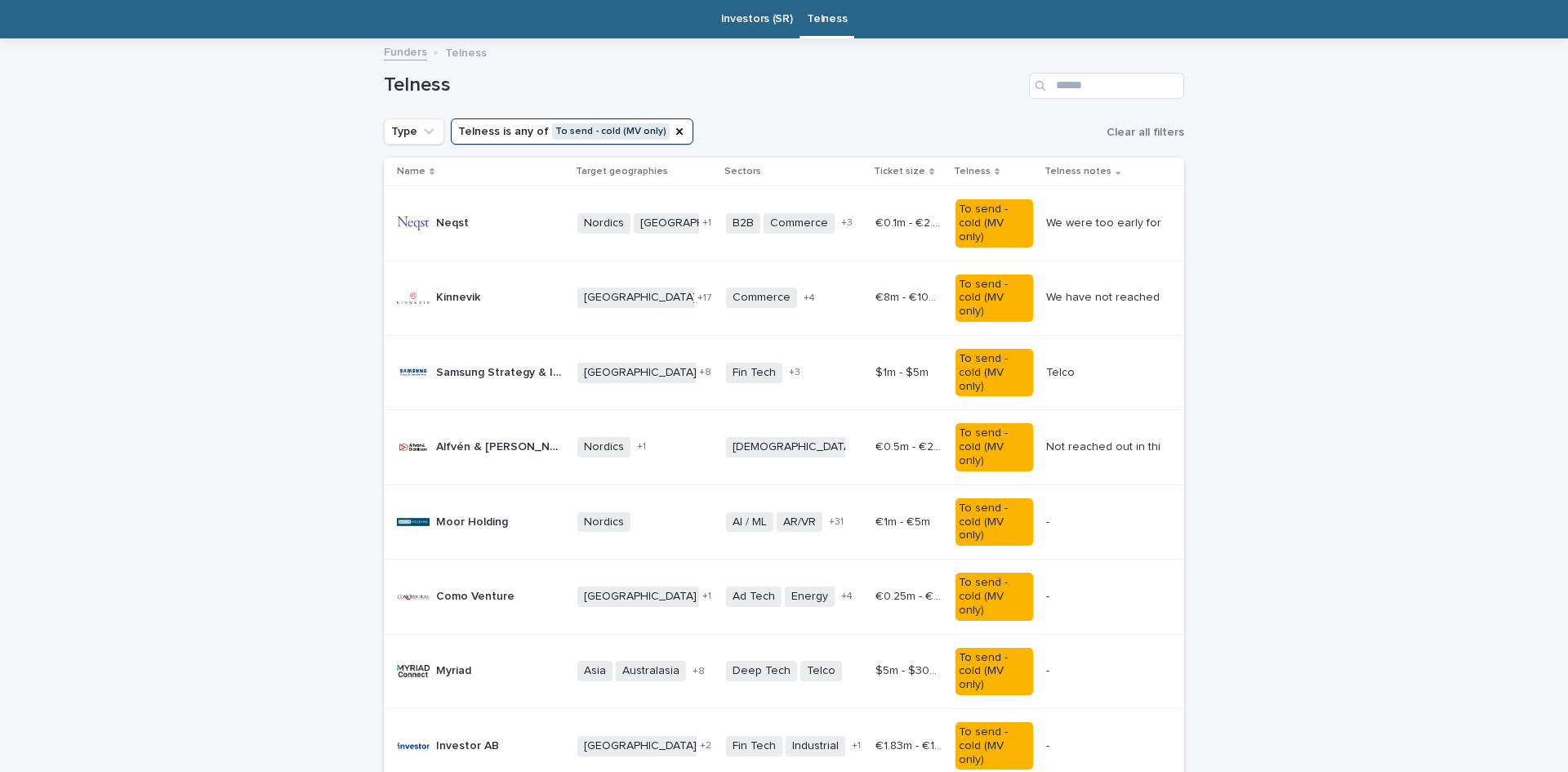 drag, startPoint x: 522, startPoint y: 393, endPoint x: 427, endPoint y: 391, distance: 95.02105 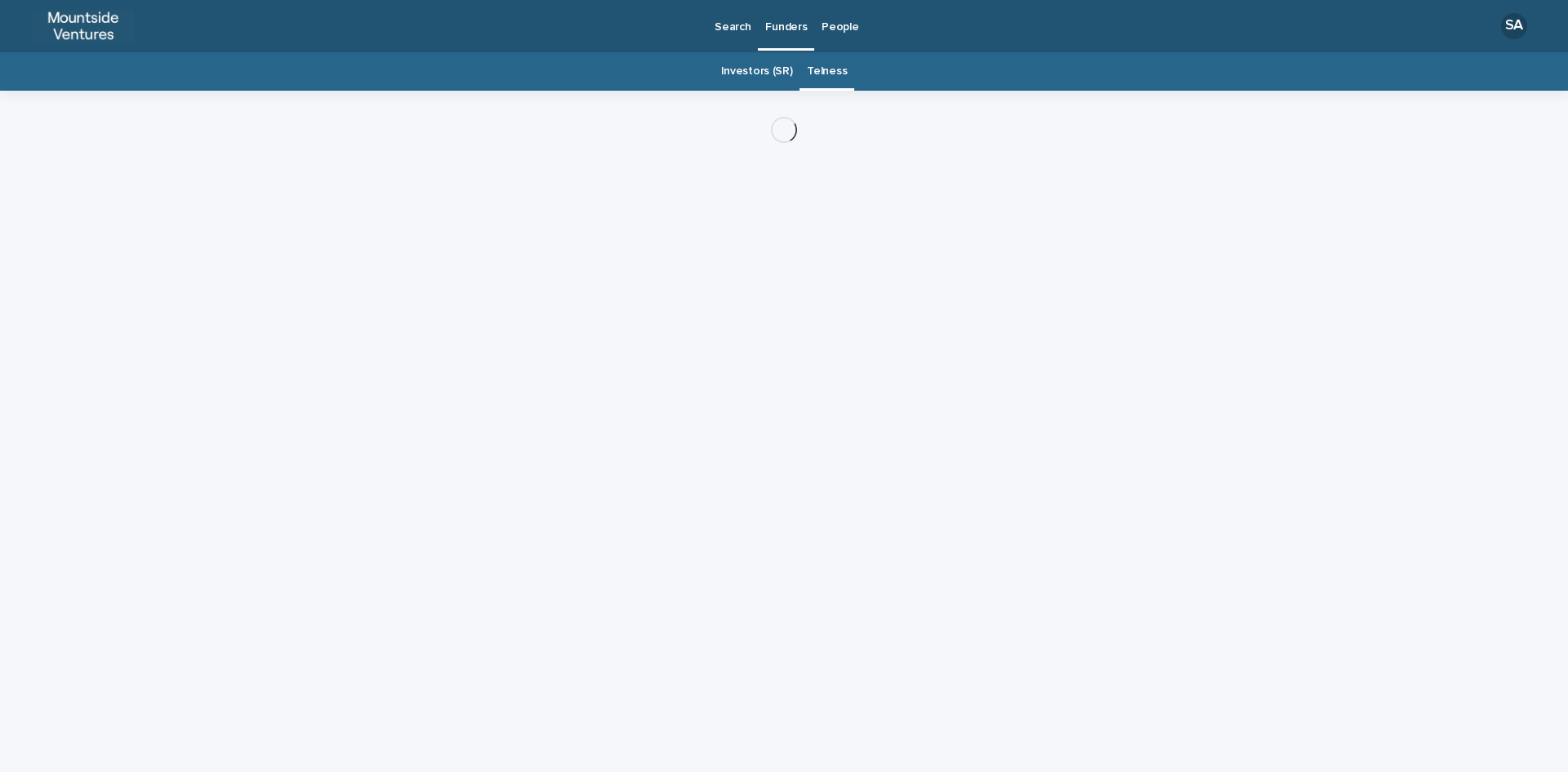 scroll, scrollTop: 0, scrollLeft: 0, axis: both 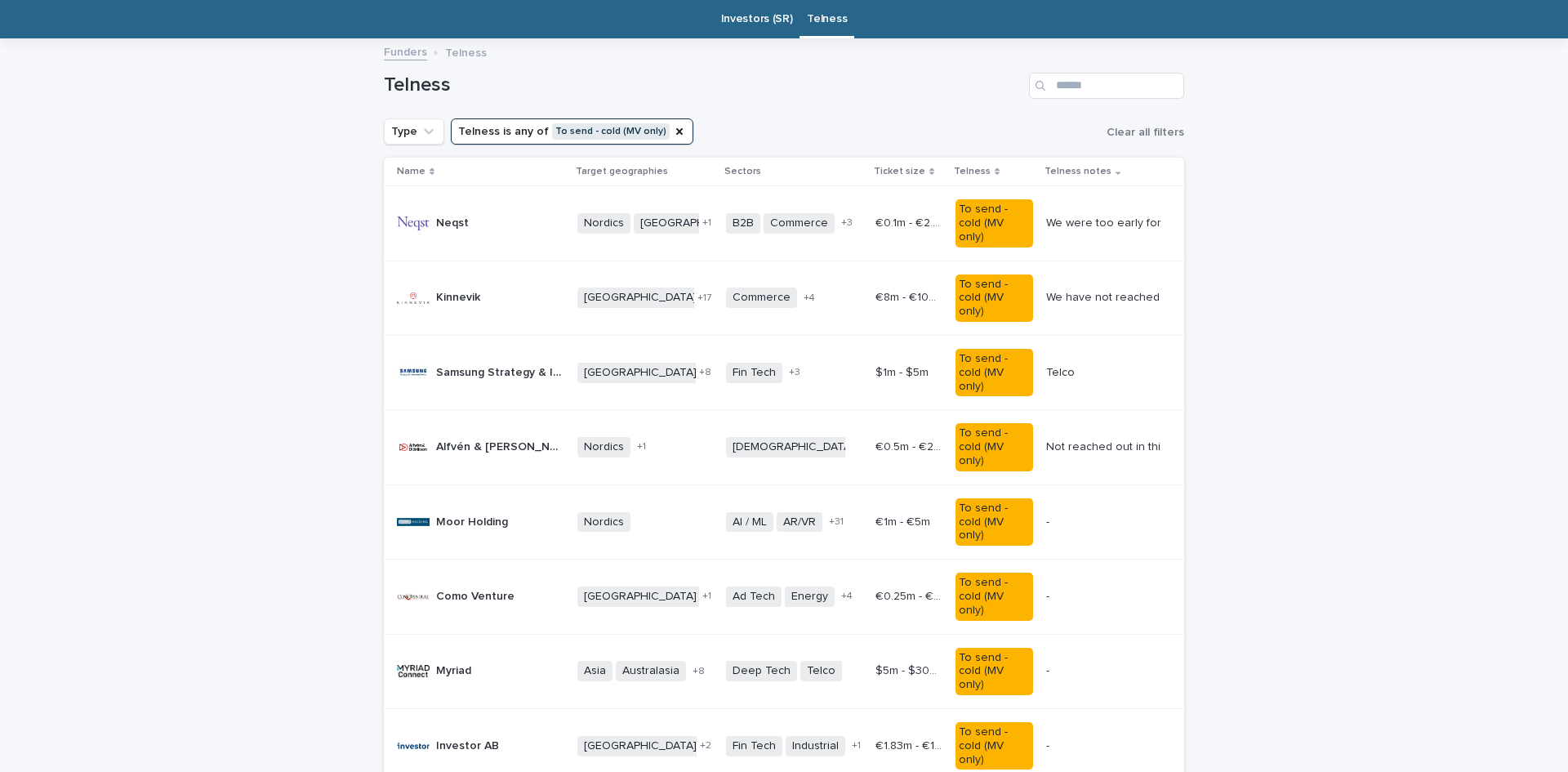 click on "Agnostic + 0" at bounding box center (794, 447) 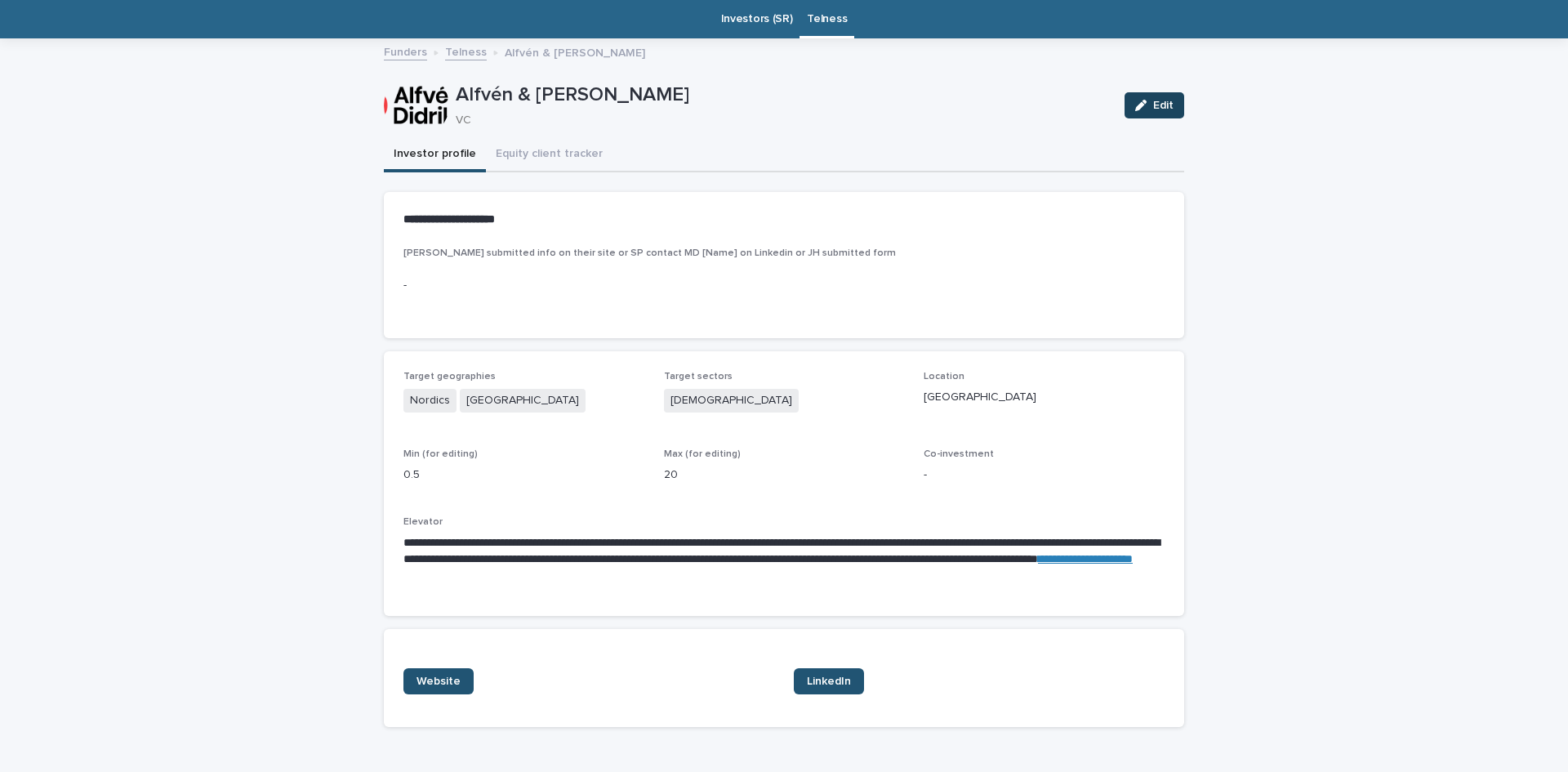 click on "Edit" at bounding box center (1154, 105) 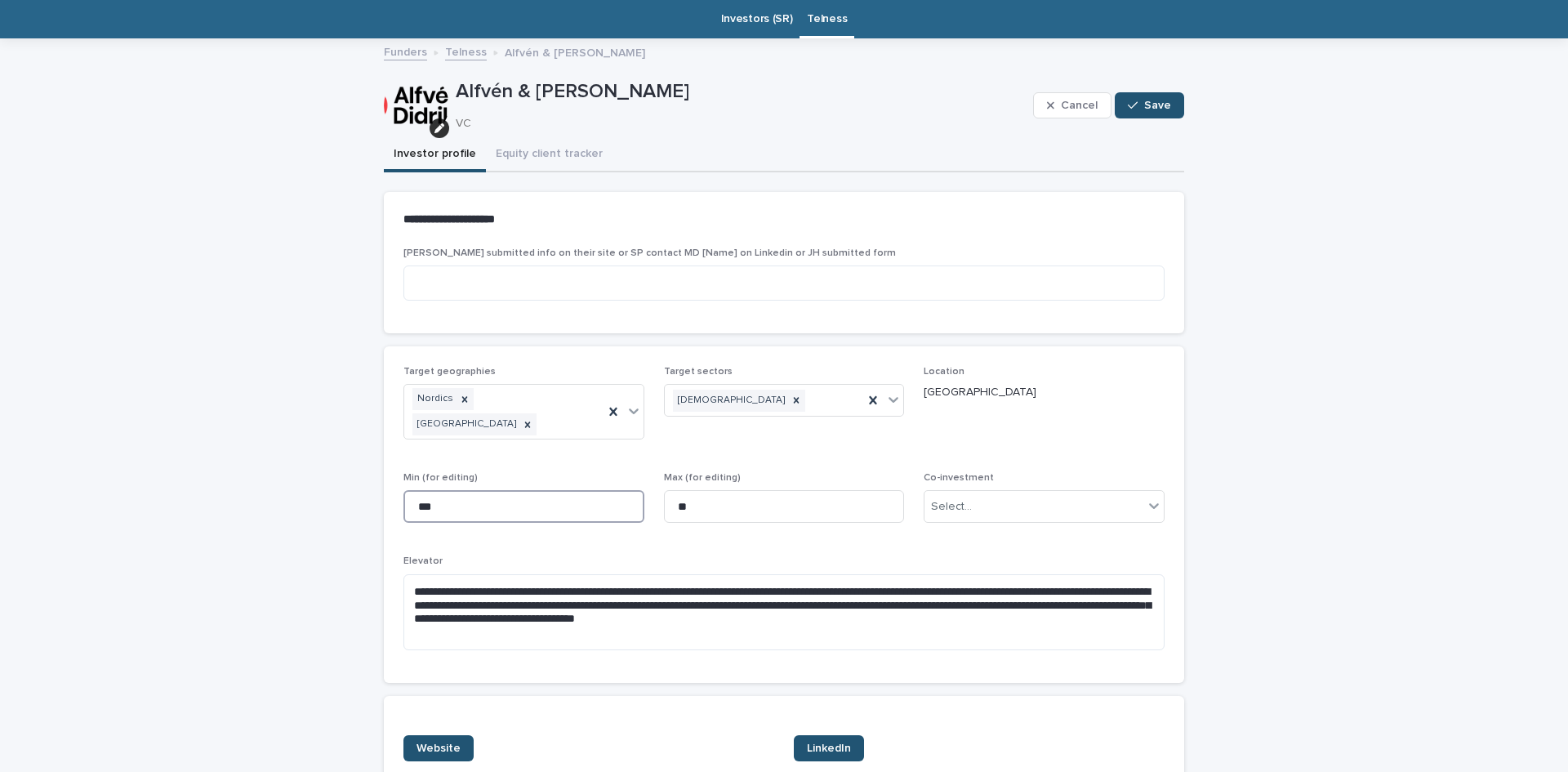 drag, startPoint x: 457, startPoint y: 474, endPoint x: 359, endPoint y: 471, distance: 98.04591 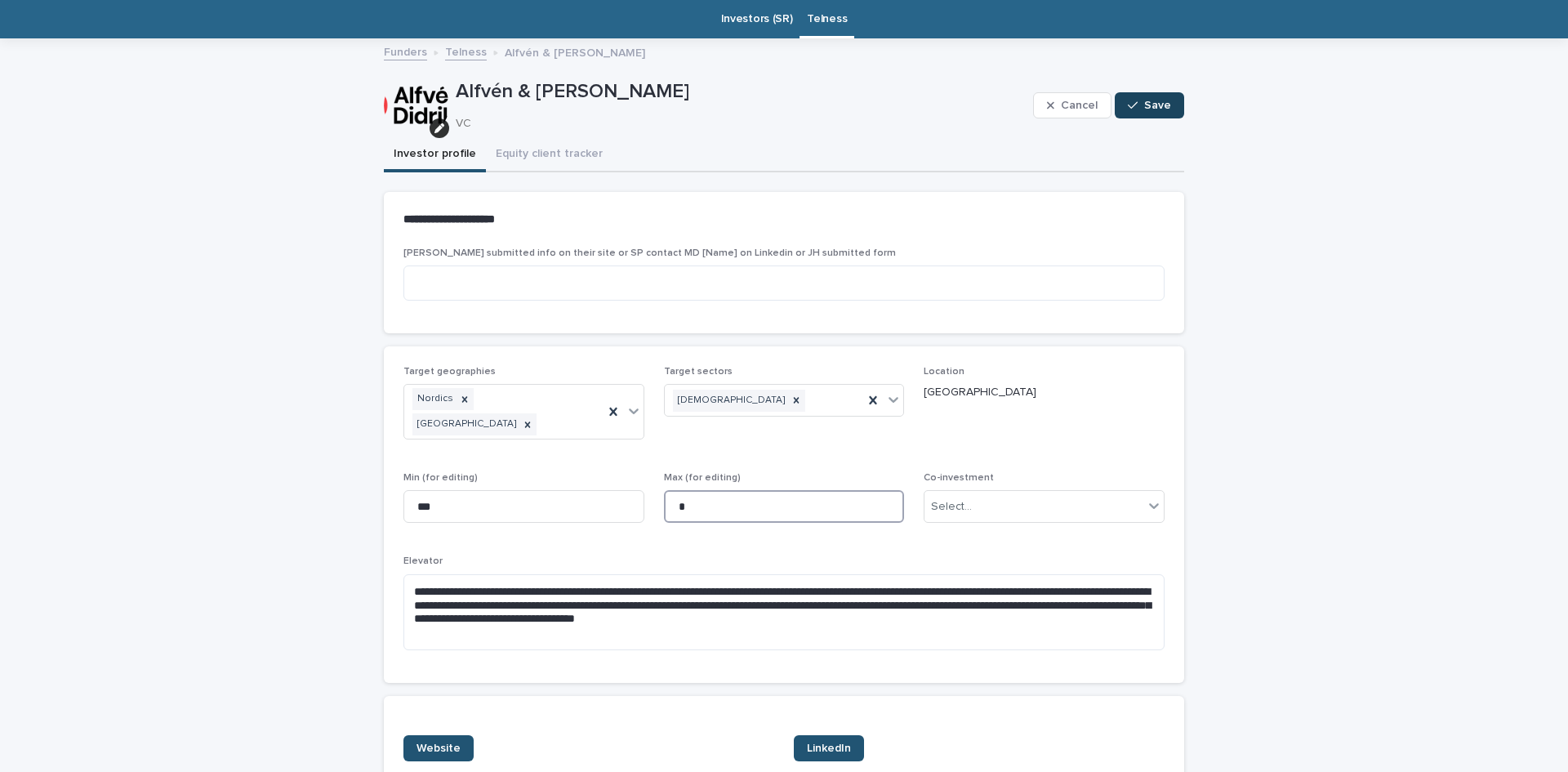 type on "*" 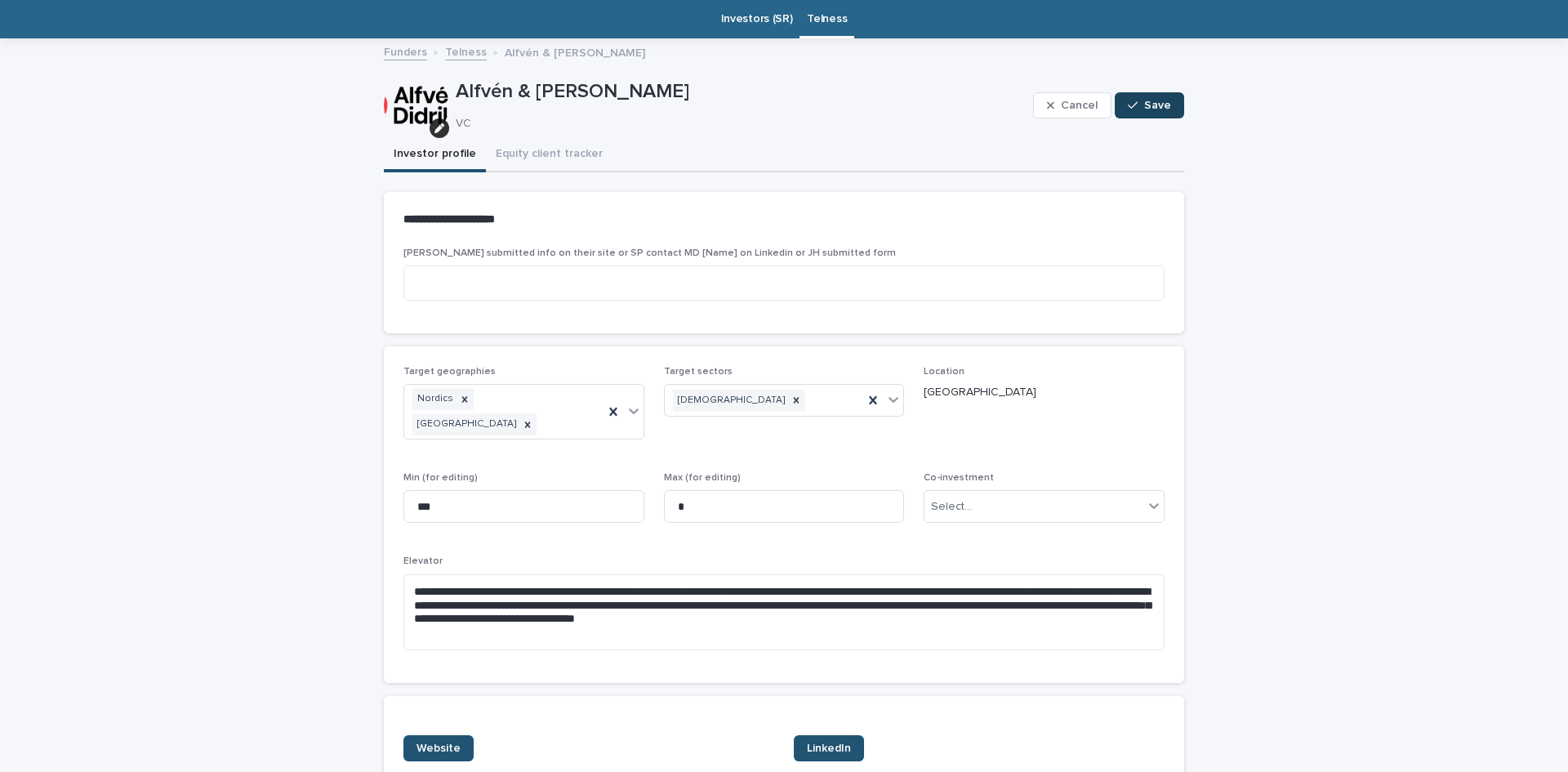 click on "Save" at bounding box center [1157, 105] 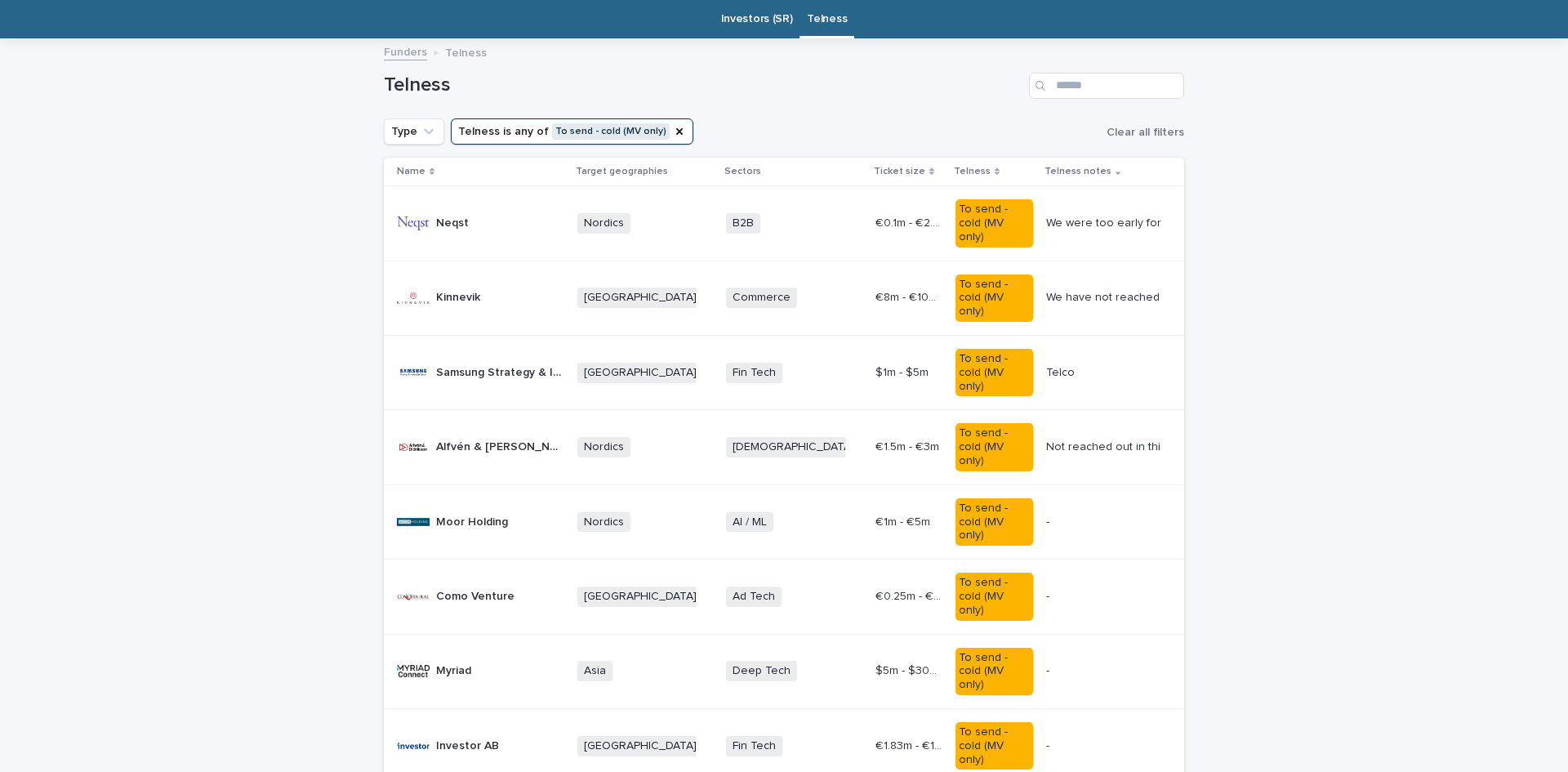 scroll, scrollTop: 52, scrollLeft: 0, axis: vertical 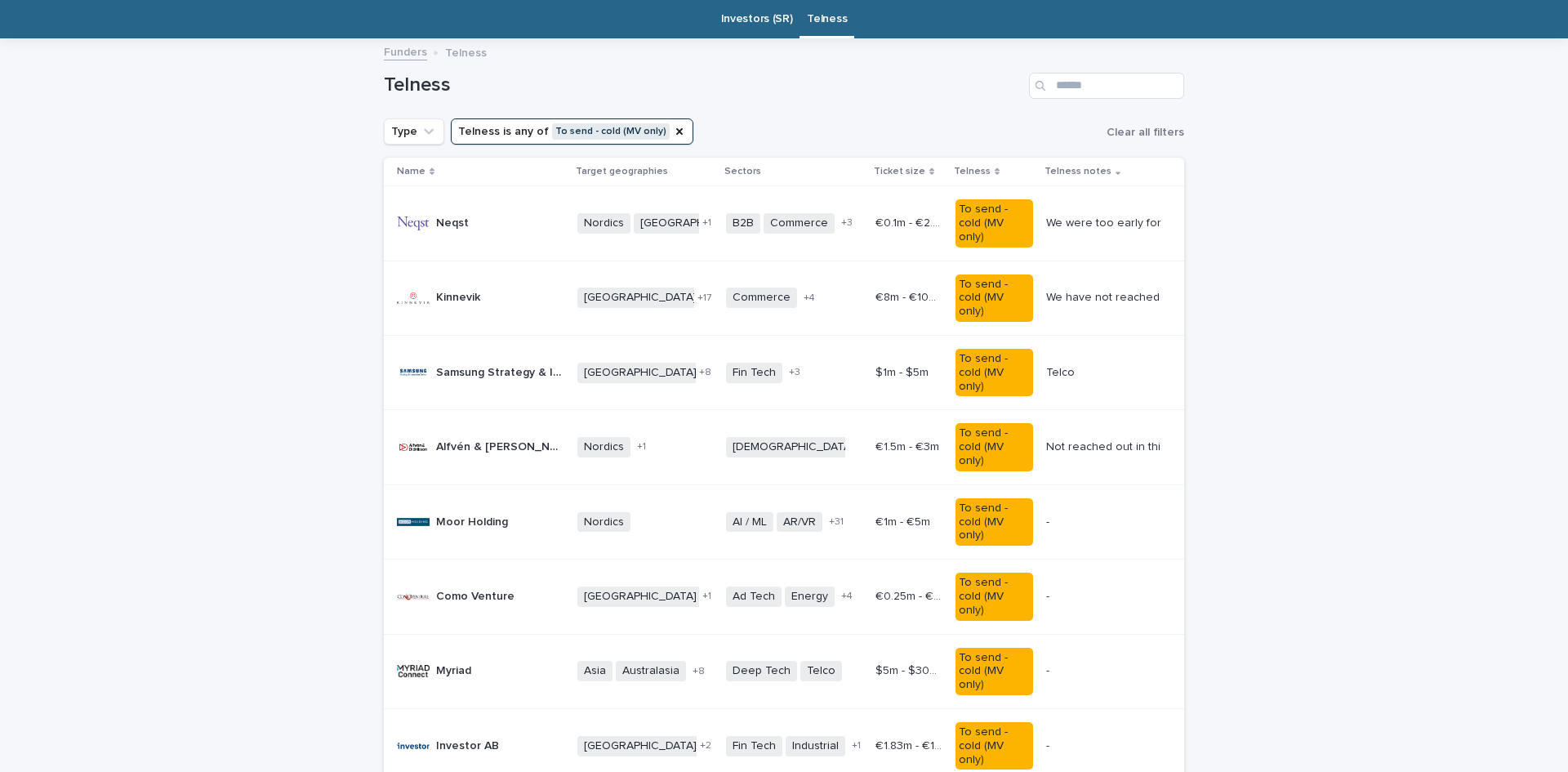 click on "€0.25m - €1m" at bounding box center (911, 595) 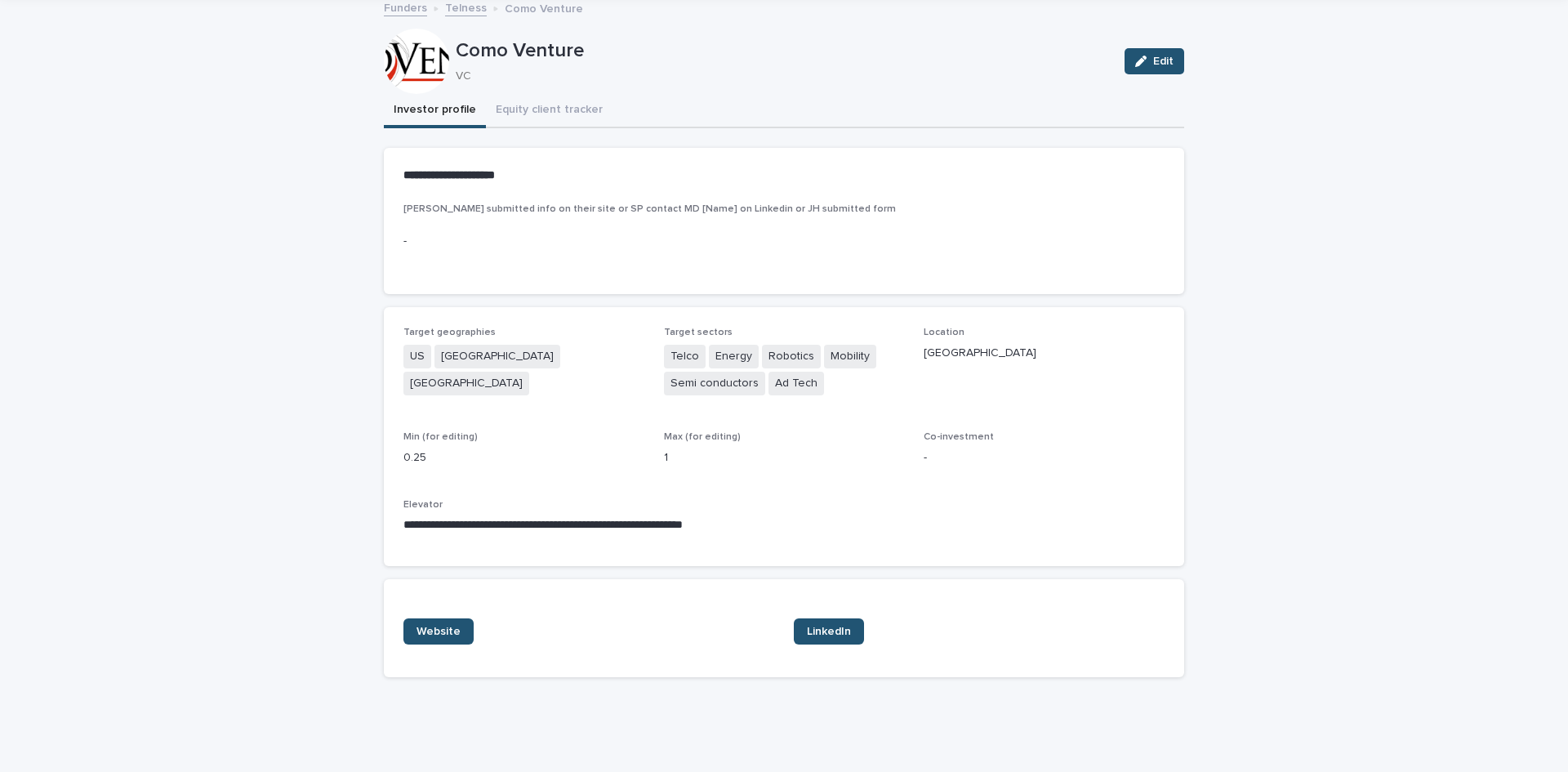 scroll, scrollTop: 96, scrollLeft: 0, axis: vertical 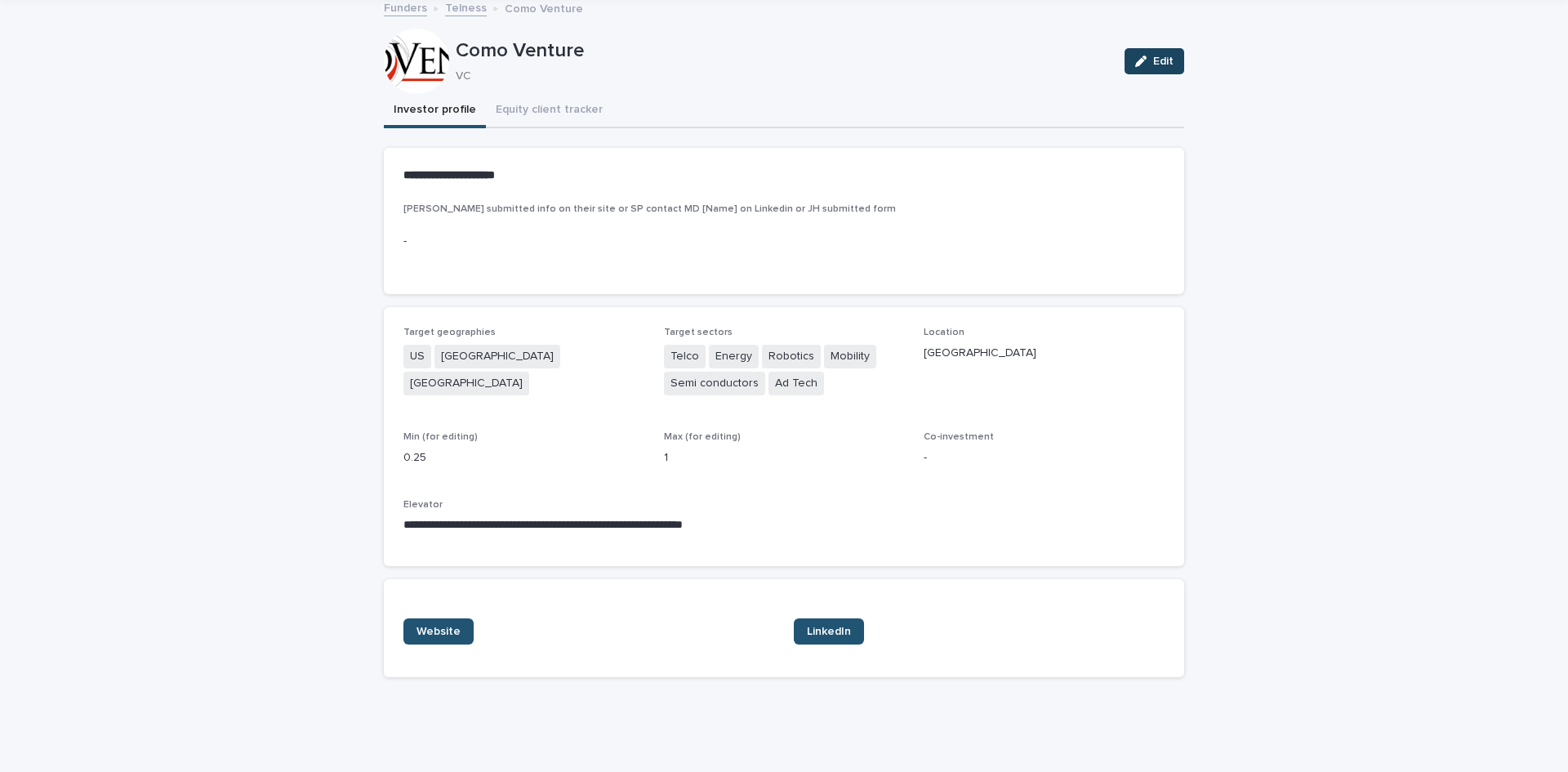 click on "Edit" at bounding box center [1163, 61] 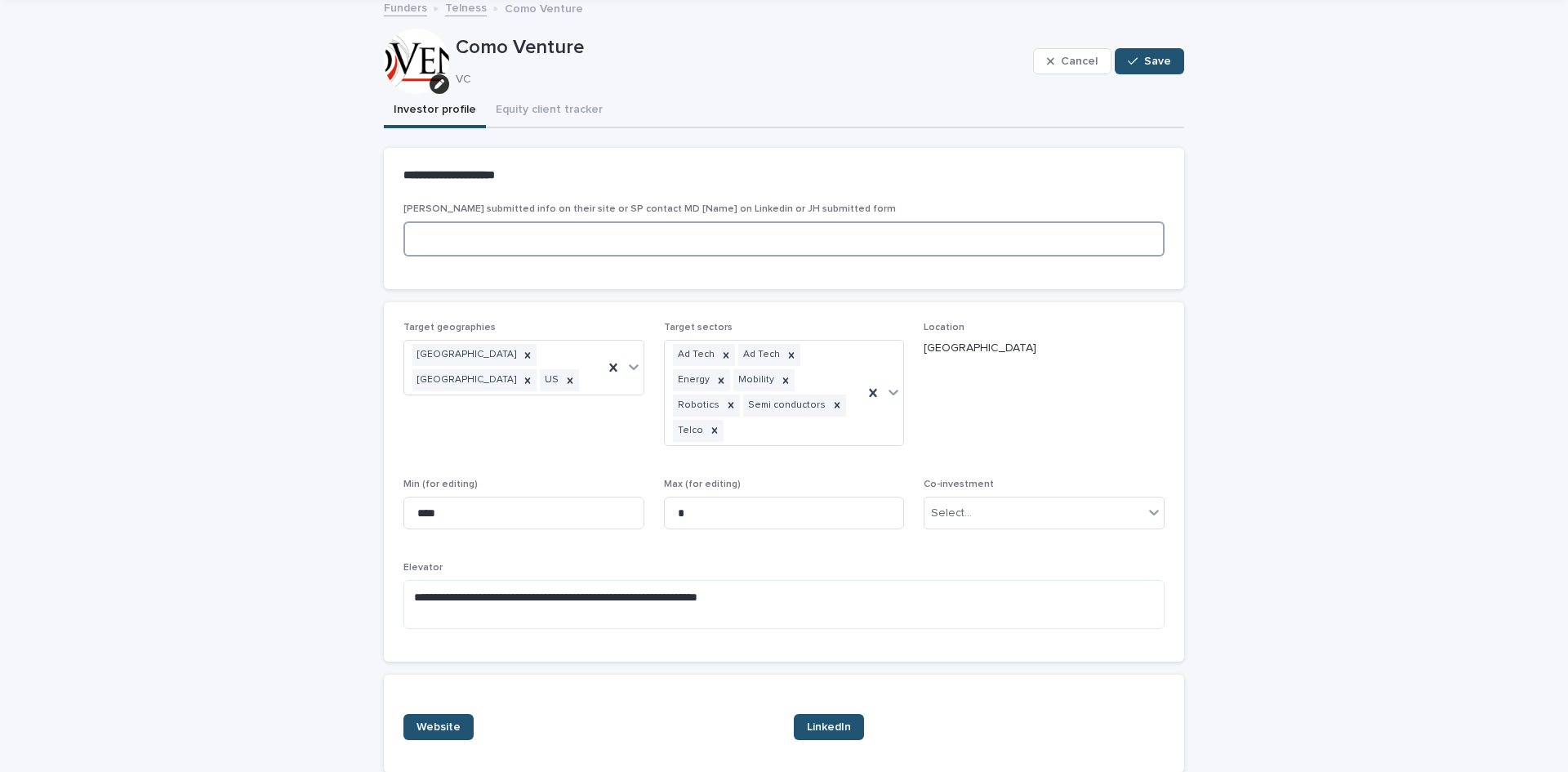 click at bounding box center (784, 239) 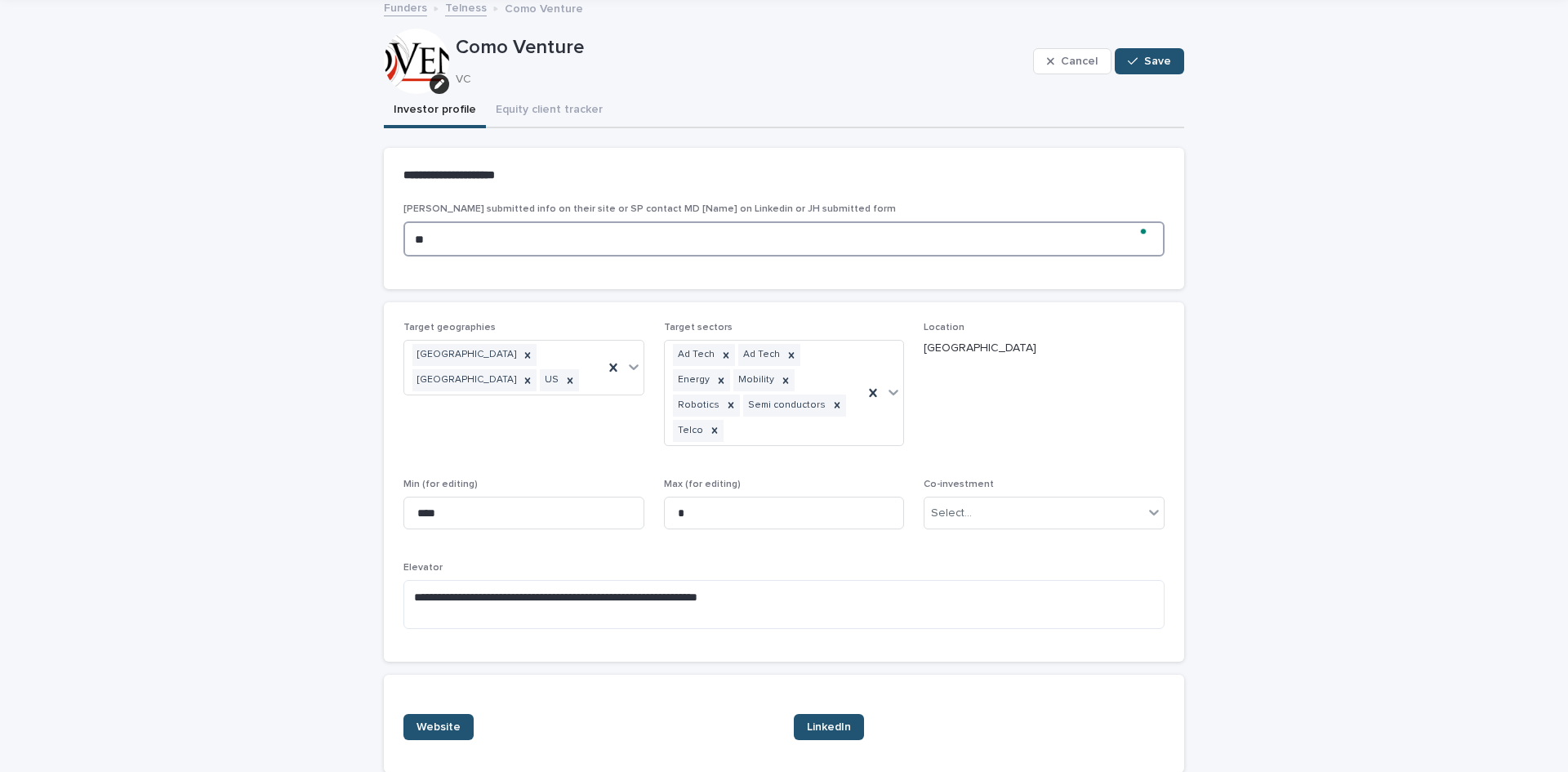 type on "*" 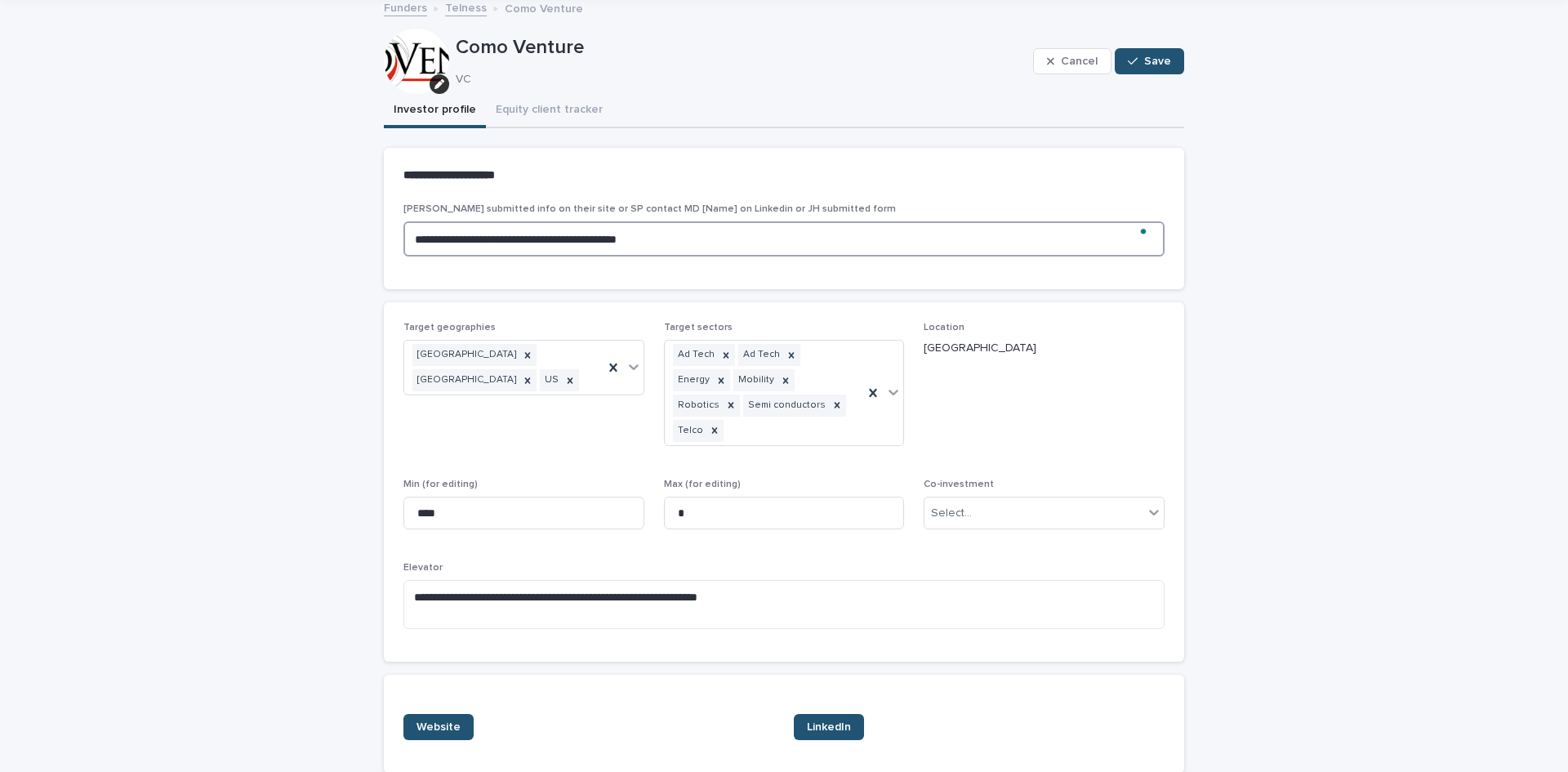 type on "**********" 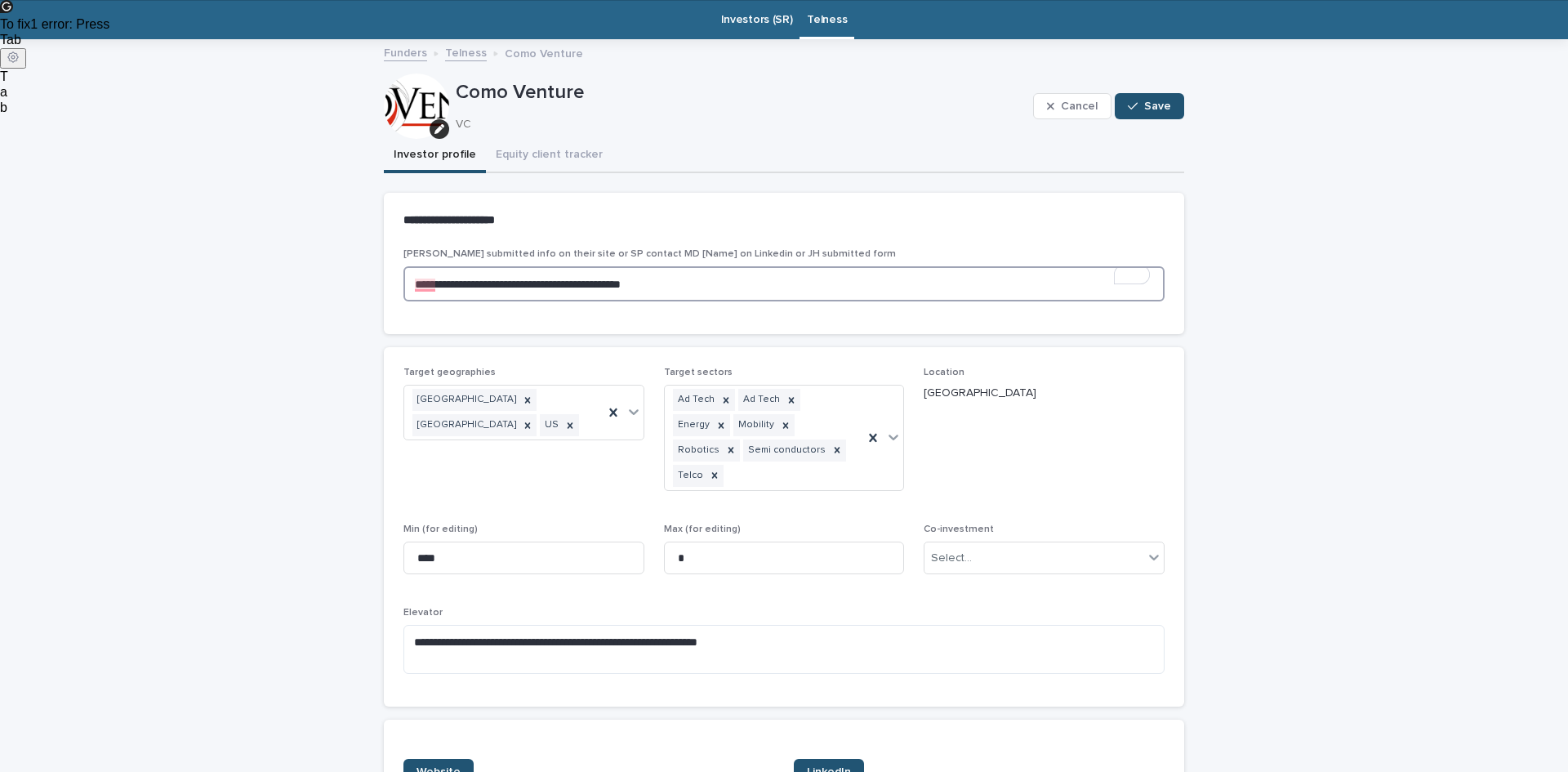 scroll, scrollTop: 50, scrollLeft: 0, axis: vertical 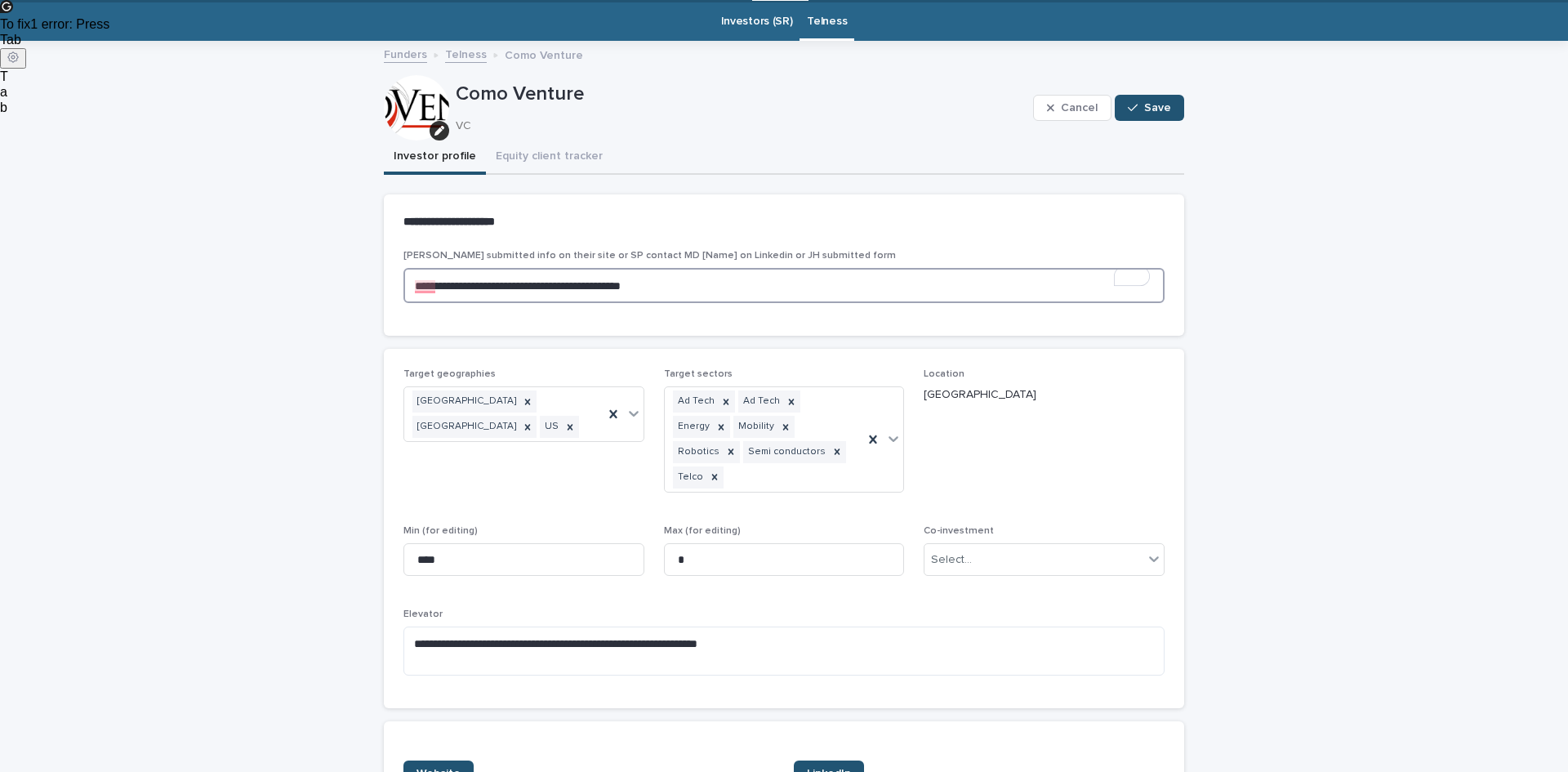 click on "**********" at bounding box center [784, 285] 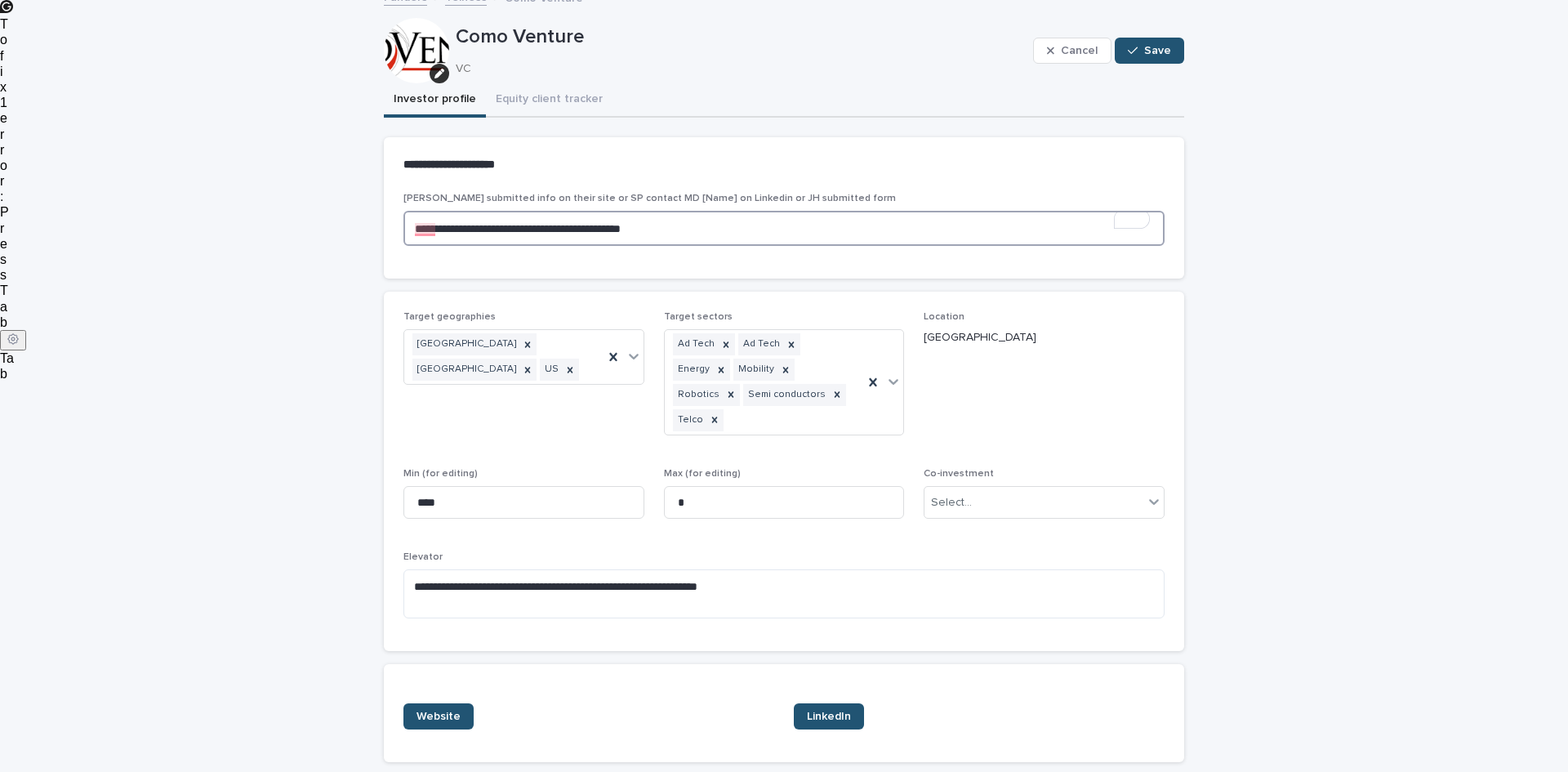 scroll, scrollTop: 108, scrollLeft: 0, axis: vertical 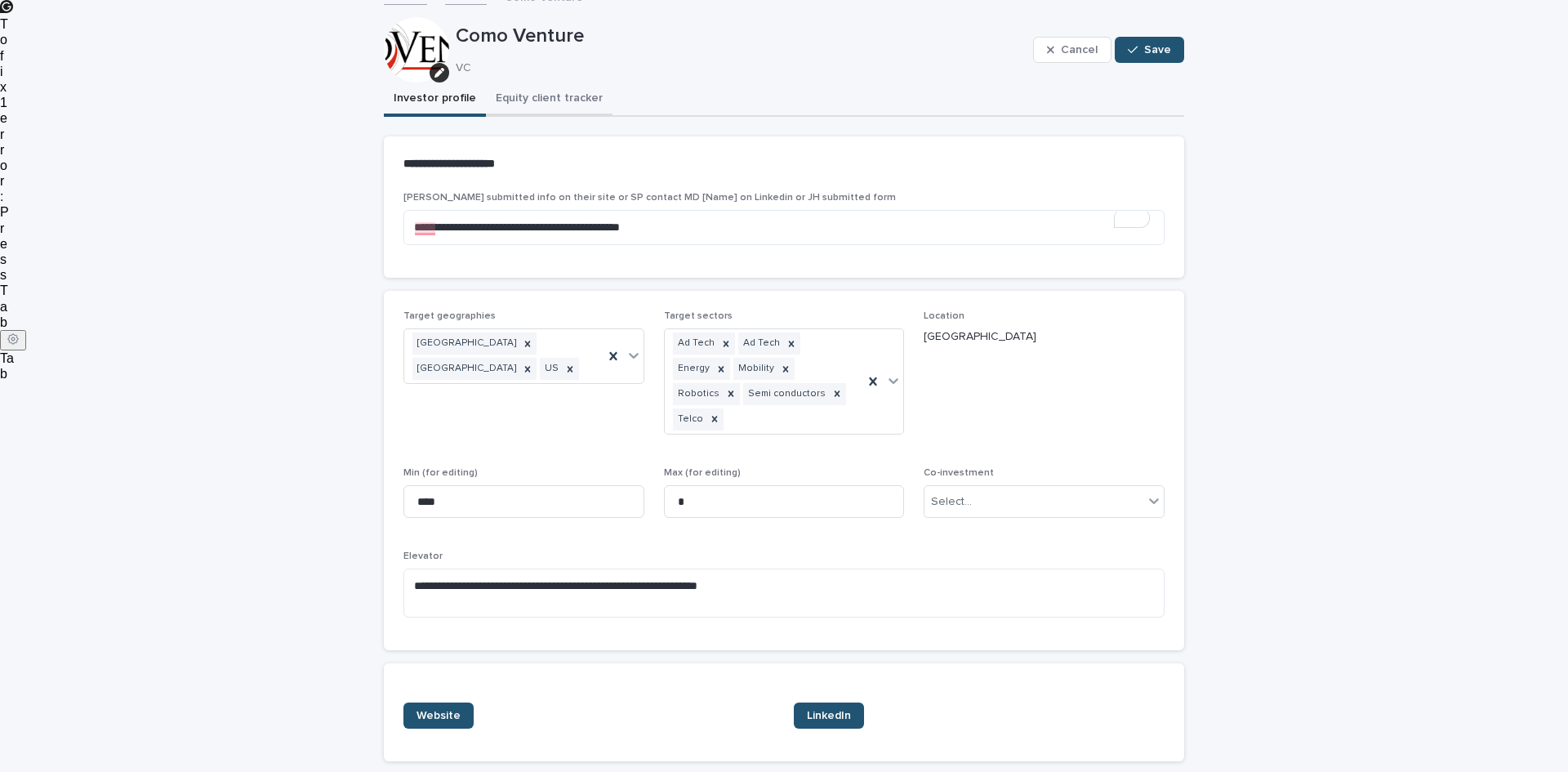 click on "Equity client tracker" at bounding box center [549, 100] 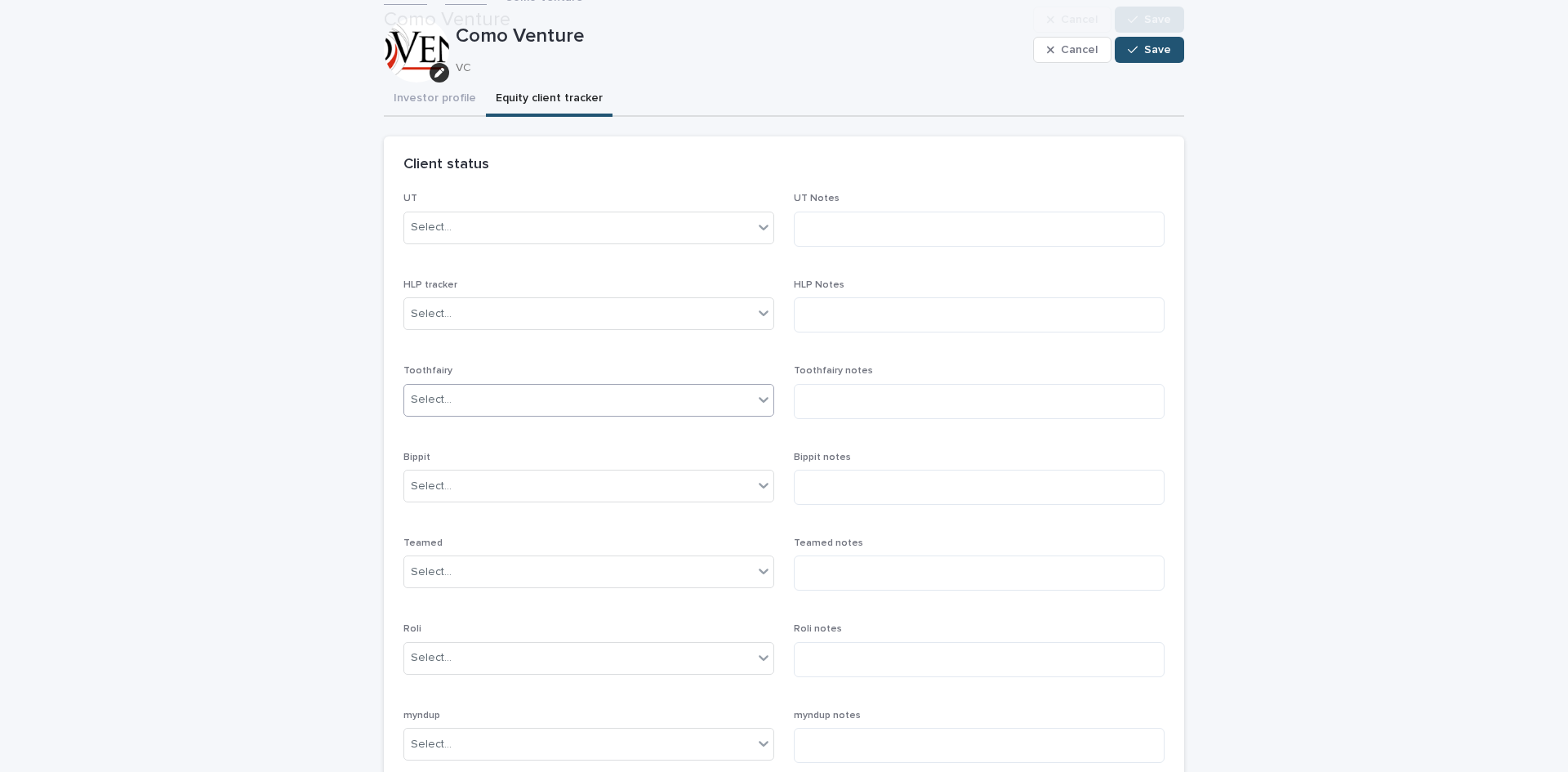 scroll, scrollTop: 634, scrollLeft: 0, axis: vertical 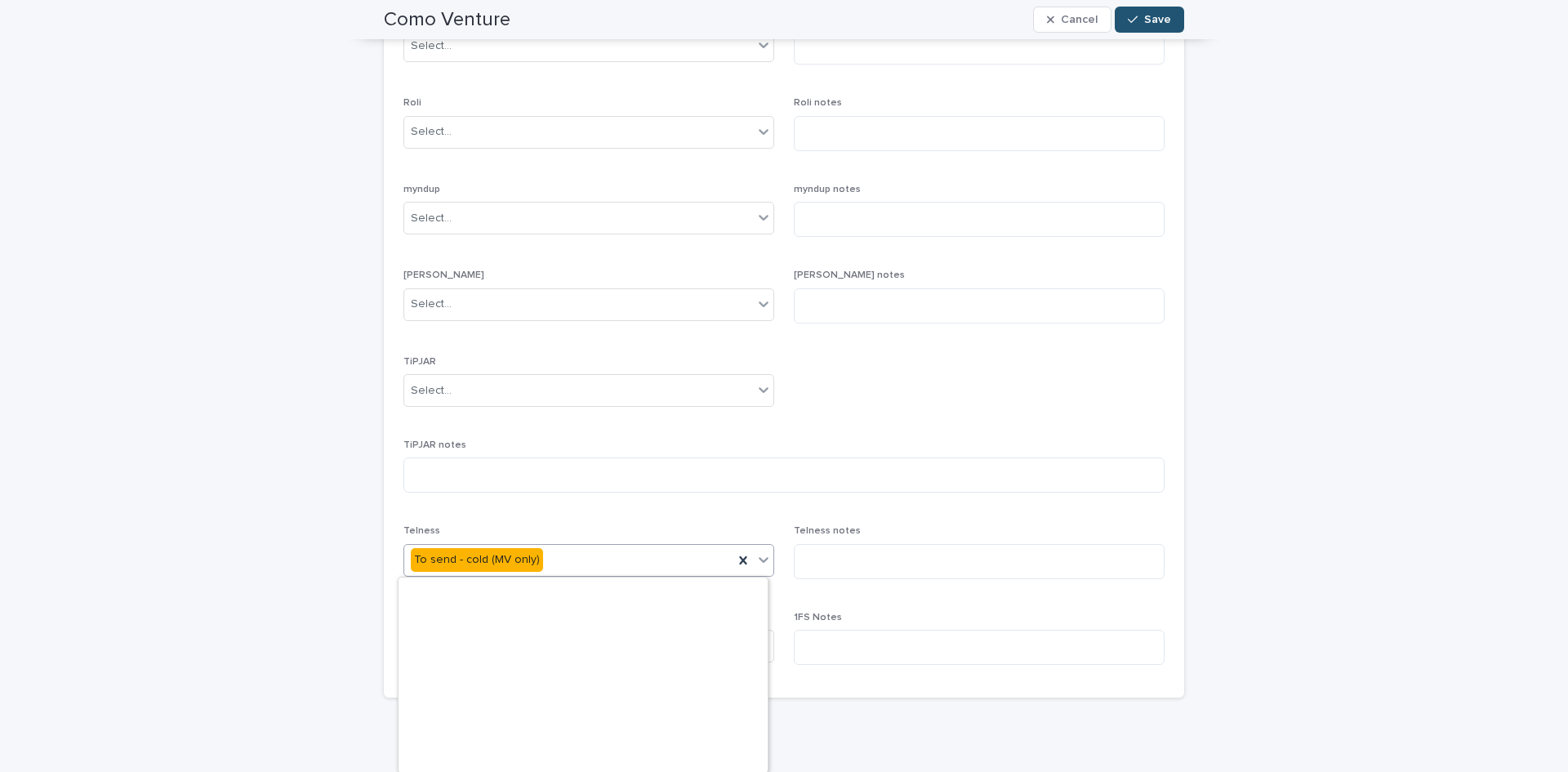 click on "To send - cold (MV only)" at bounding box center [568, 560] 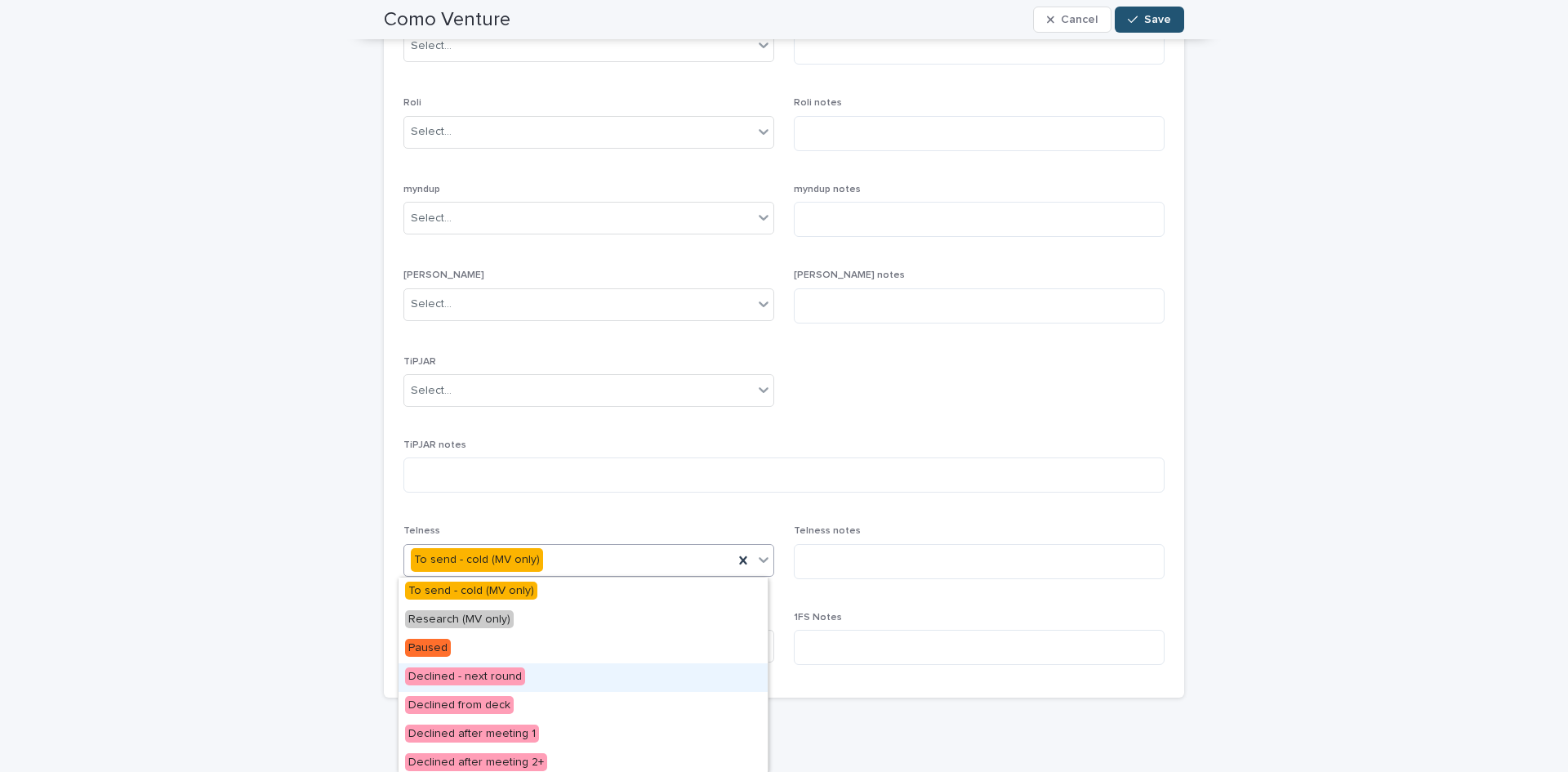 scroll, scrollTop: 491, scrollLeft: 0, axis: vertical 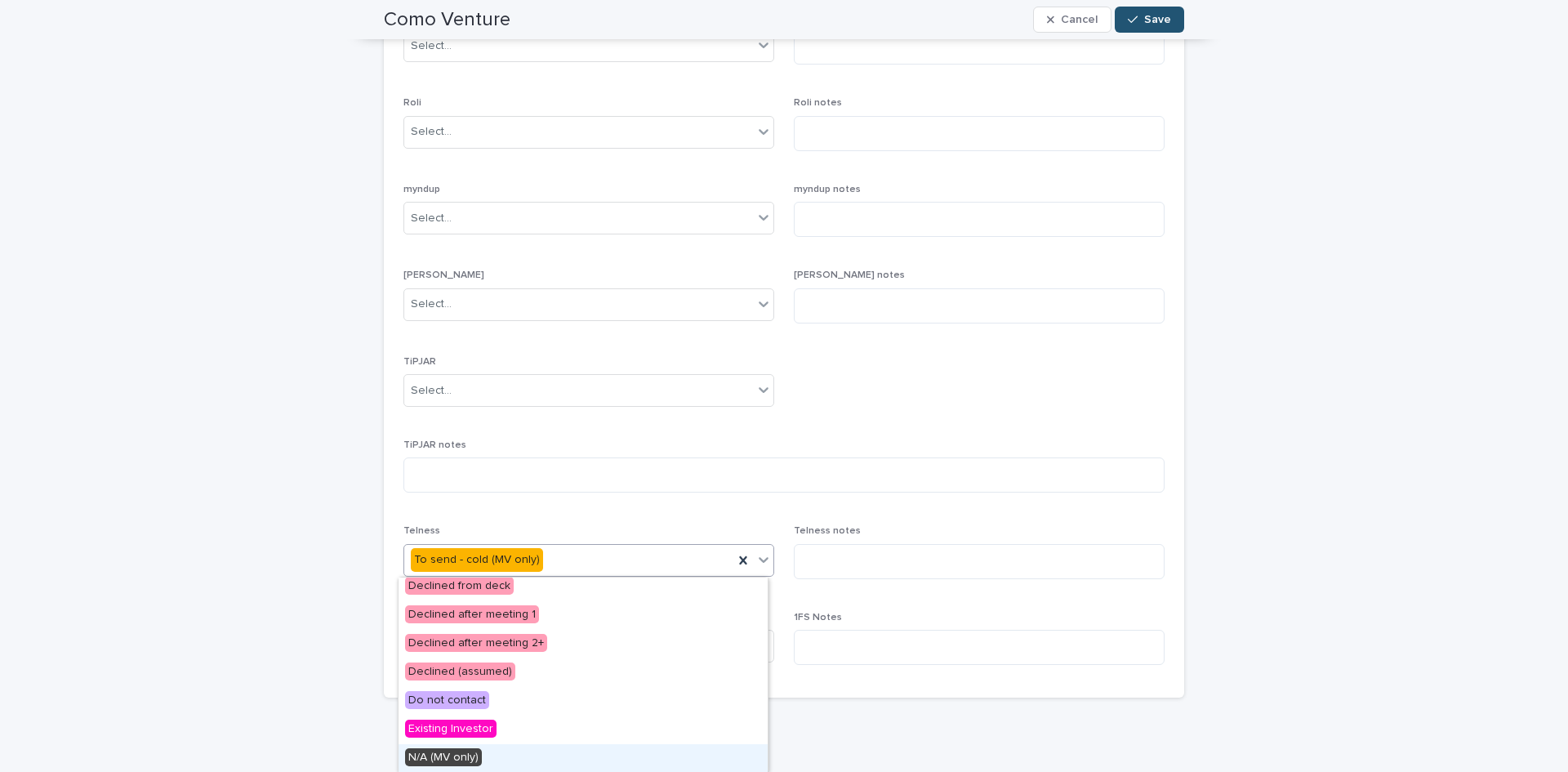click on "N/A (MV only)" at bounding box center (583, 758) 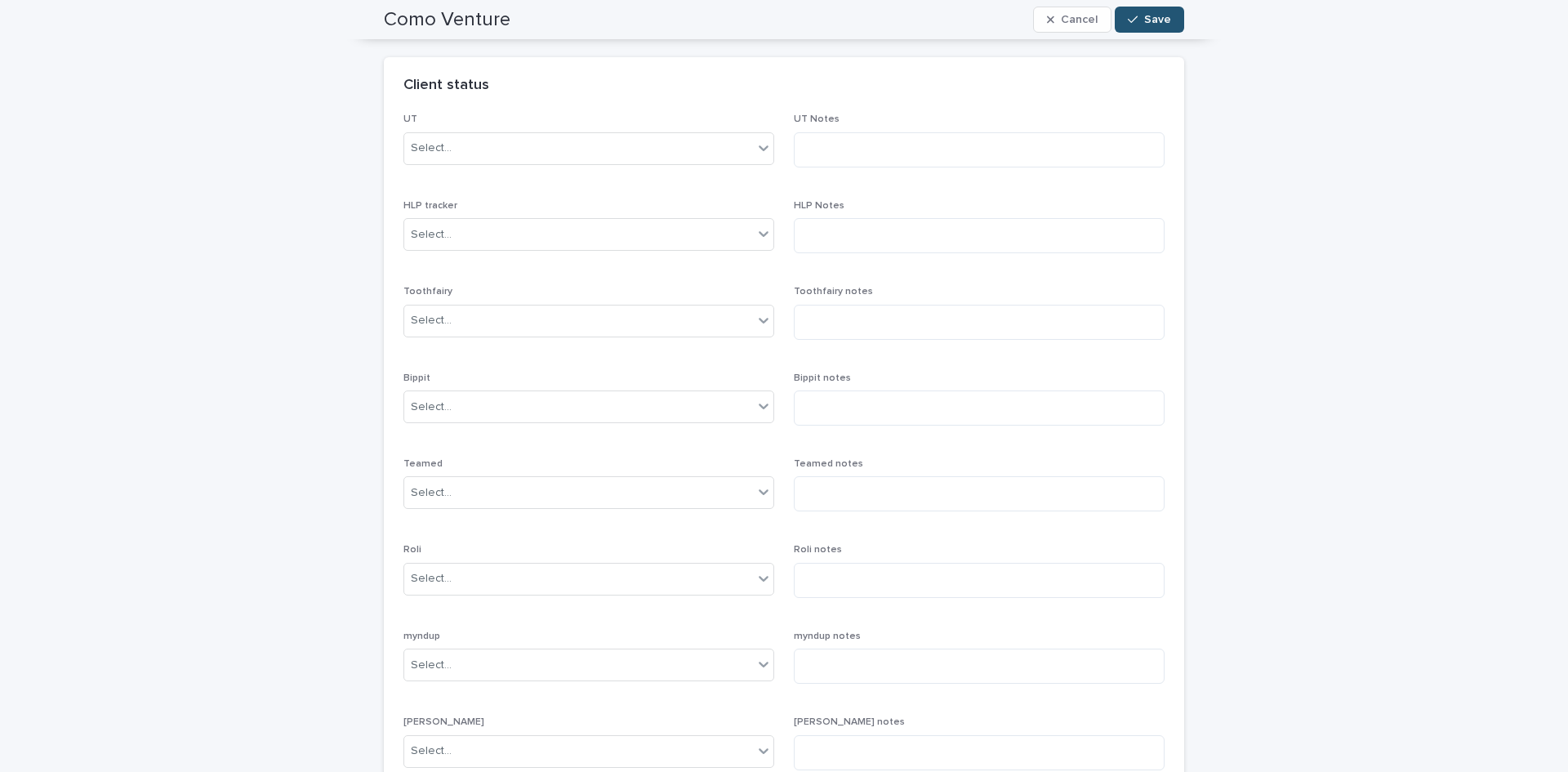 scroll, scrollTop: 0, scrollLeft: 0, axis: both 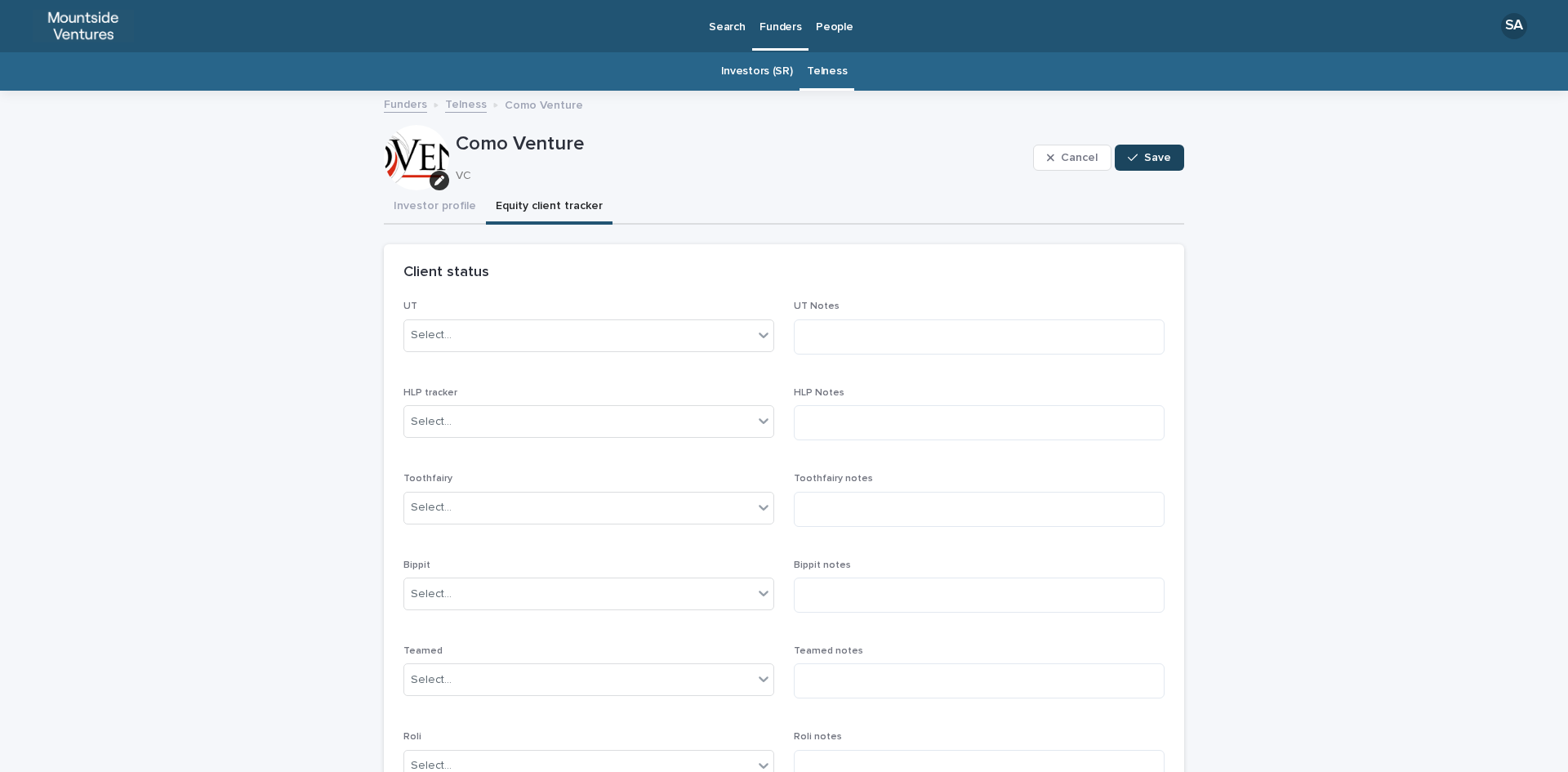 click on "Save" at bounding box center (1157, 158) 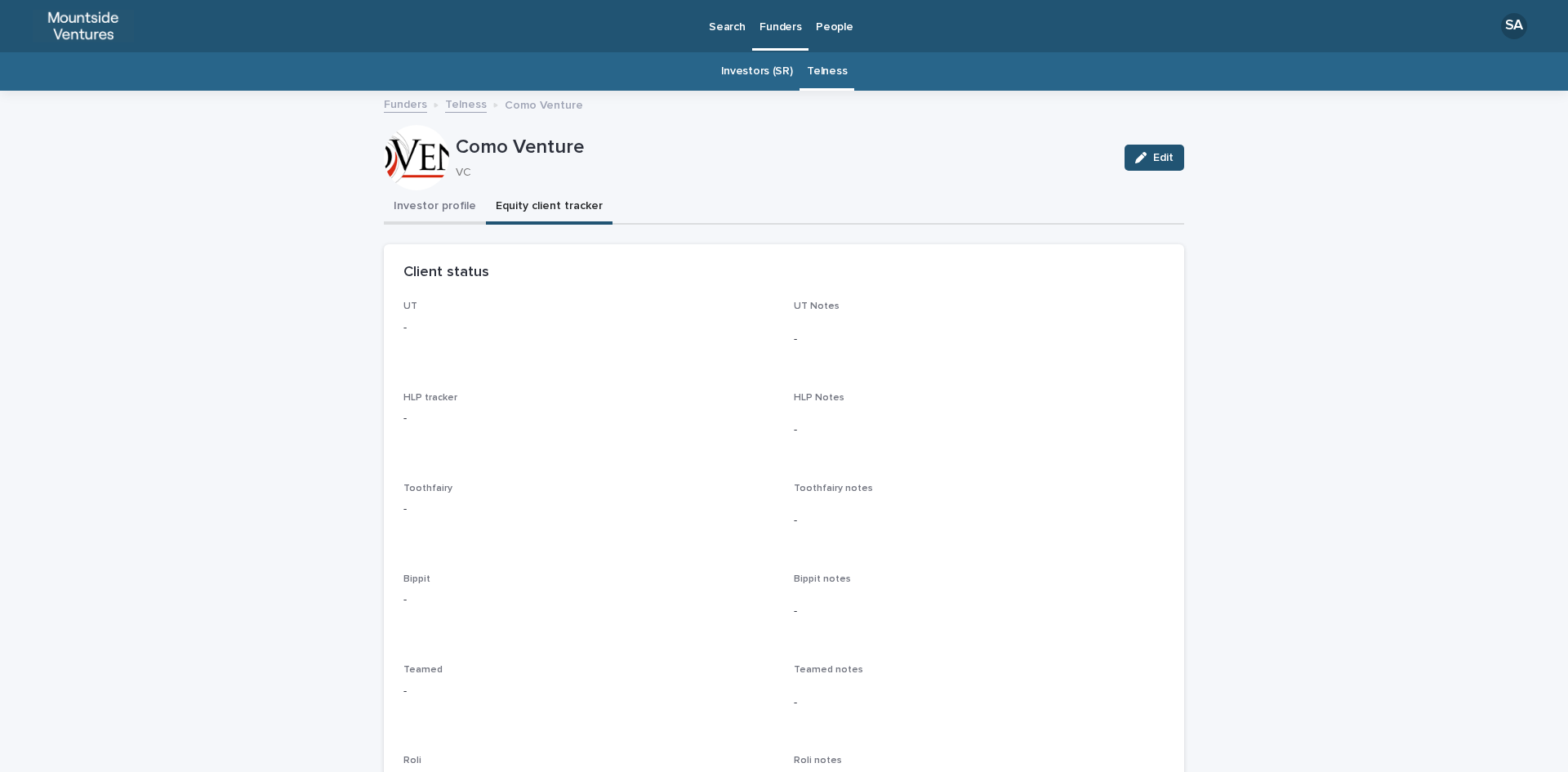 click on "Investor profile" at bounding box center (434, 208) 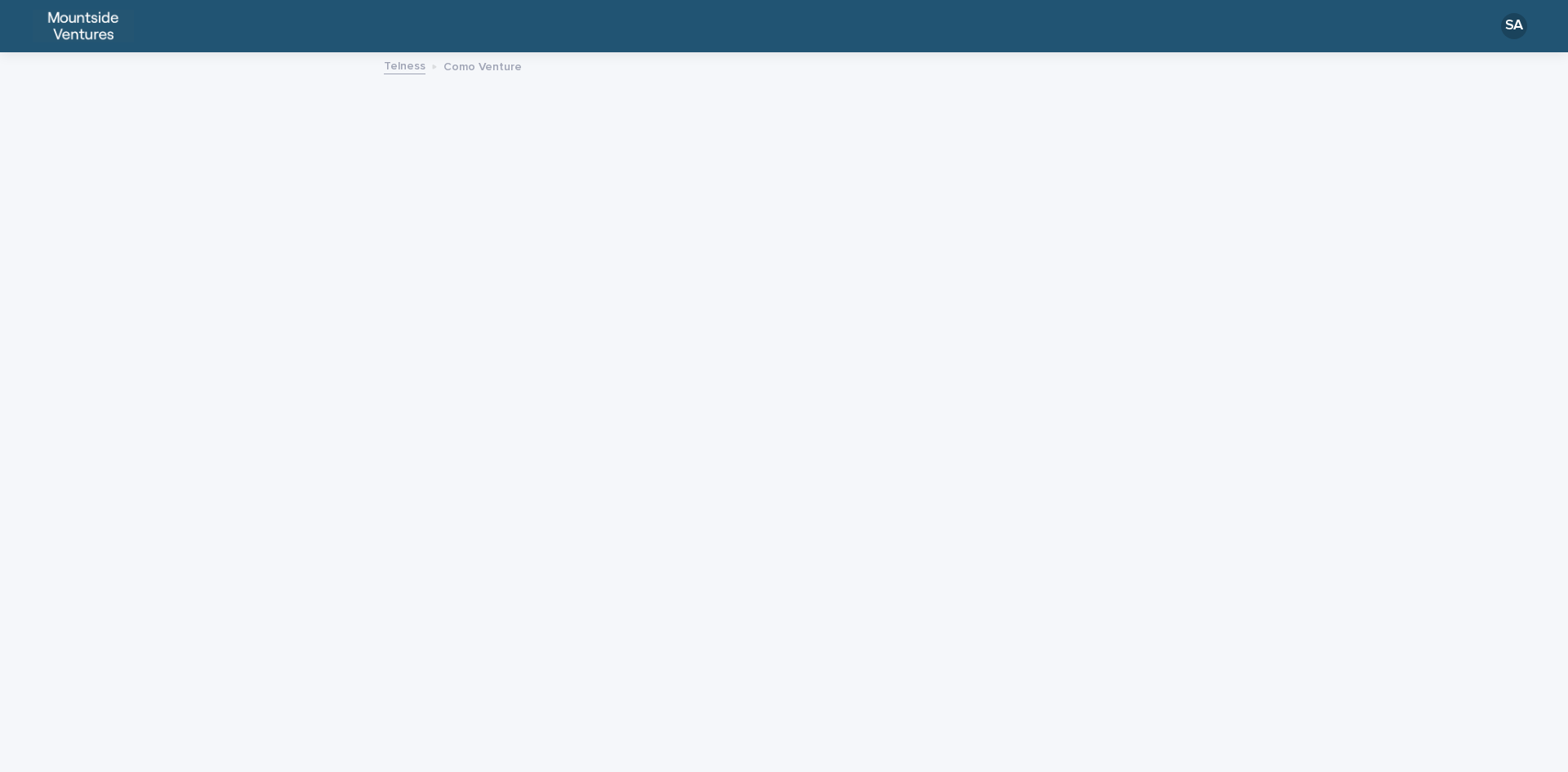 scroll, scrollTop: 0, scrollLeft: 0, axis: both 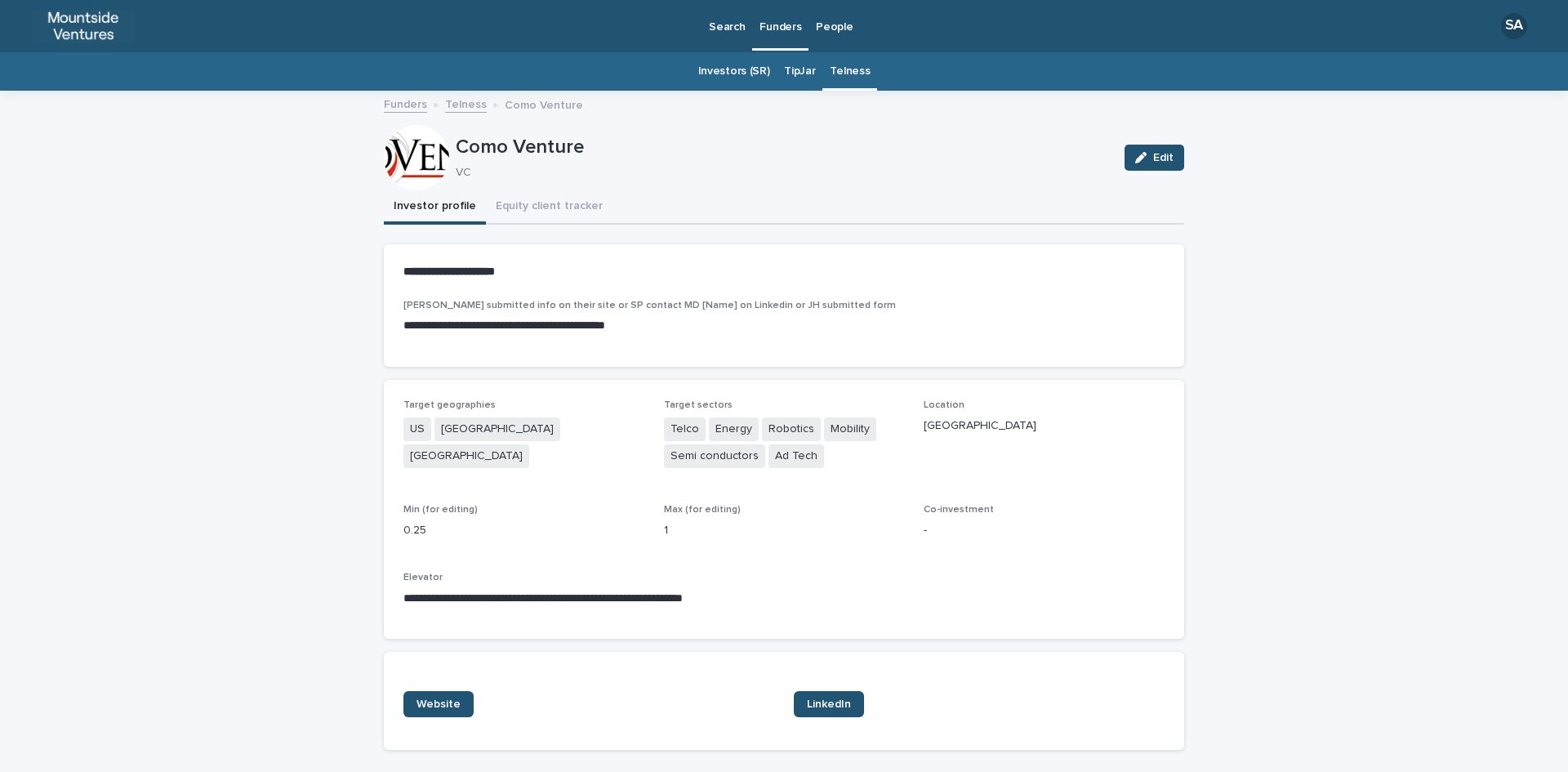click on "TipJar" at bounding box center [800, 71] 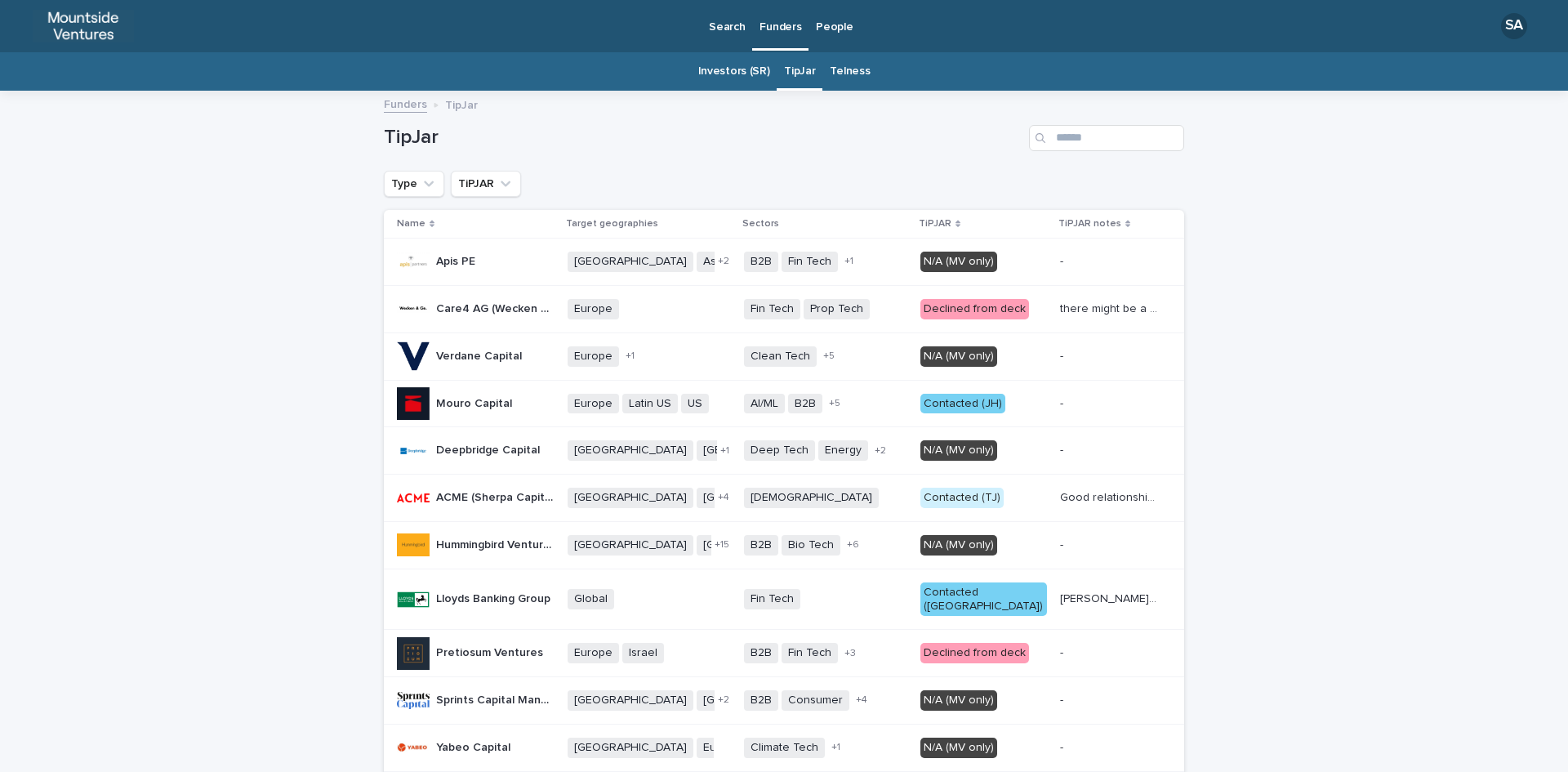 scroll, scrollTop: 1, scrollLeft: 0, axis: vertical 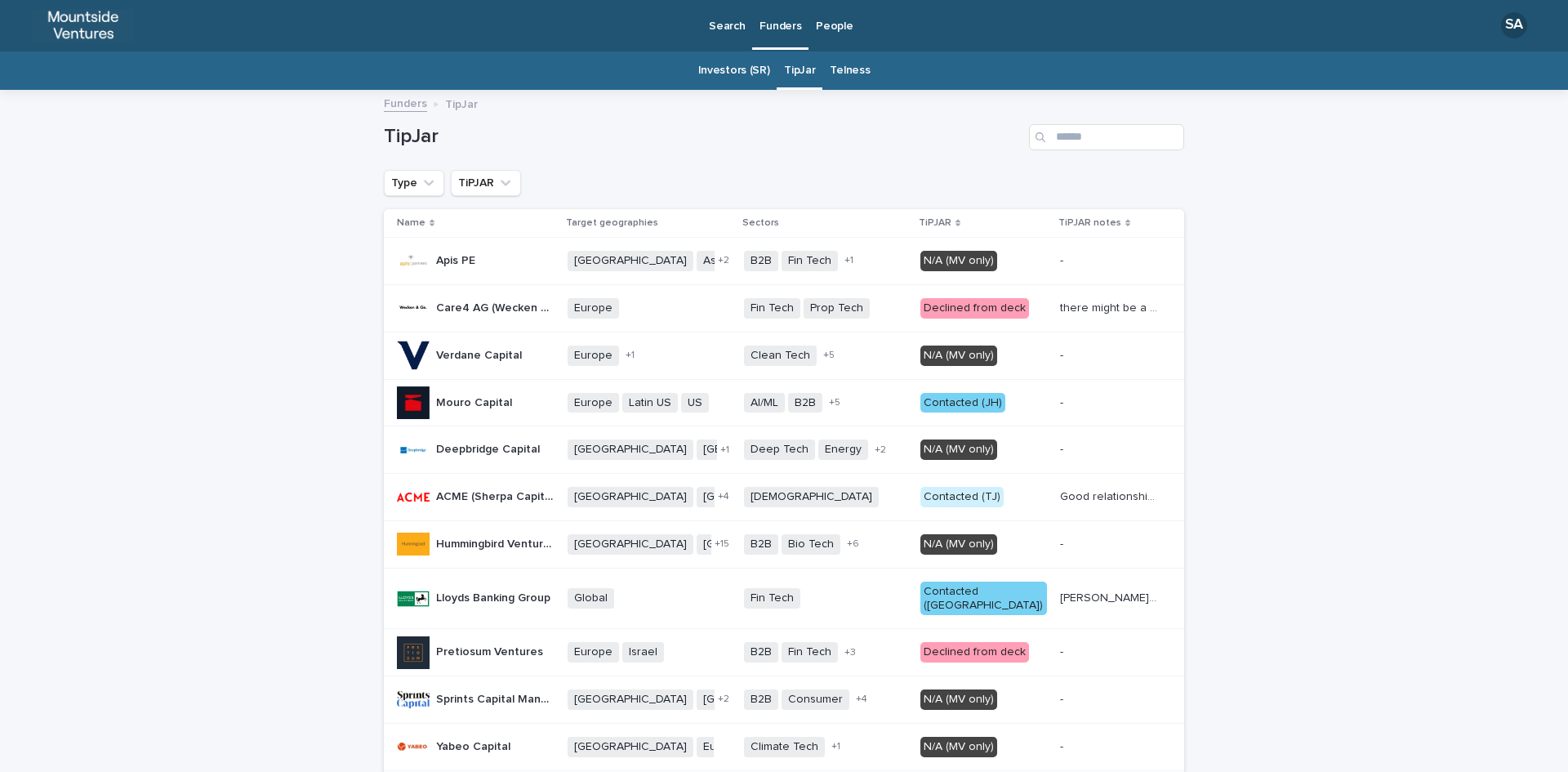 click on "there might be a potential conflict with the Roadmap of one of our Portfolio companies.
there might be a potential conflict with the Roadmap of one of our Portfolio companies." at bounding box center (1109, 308) 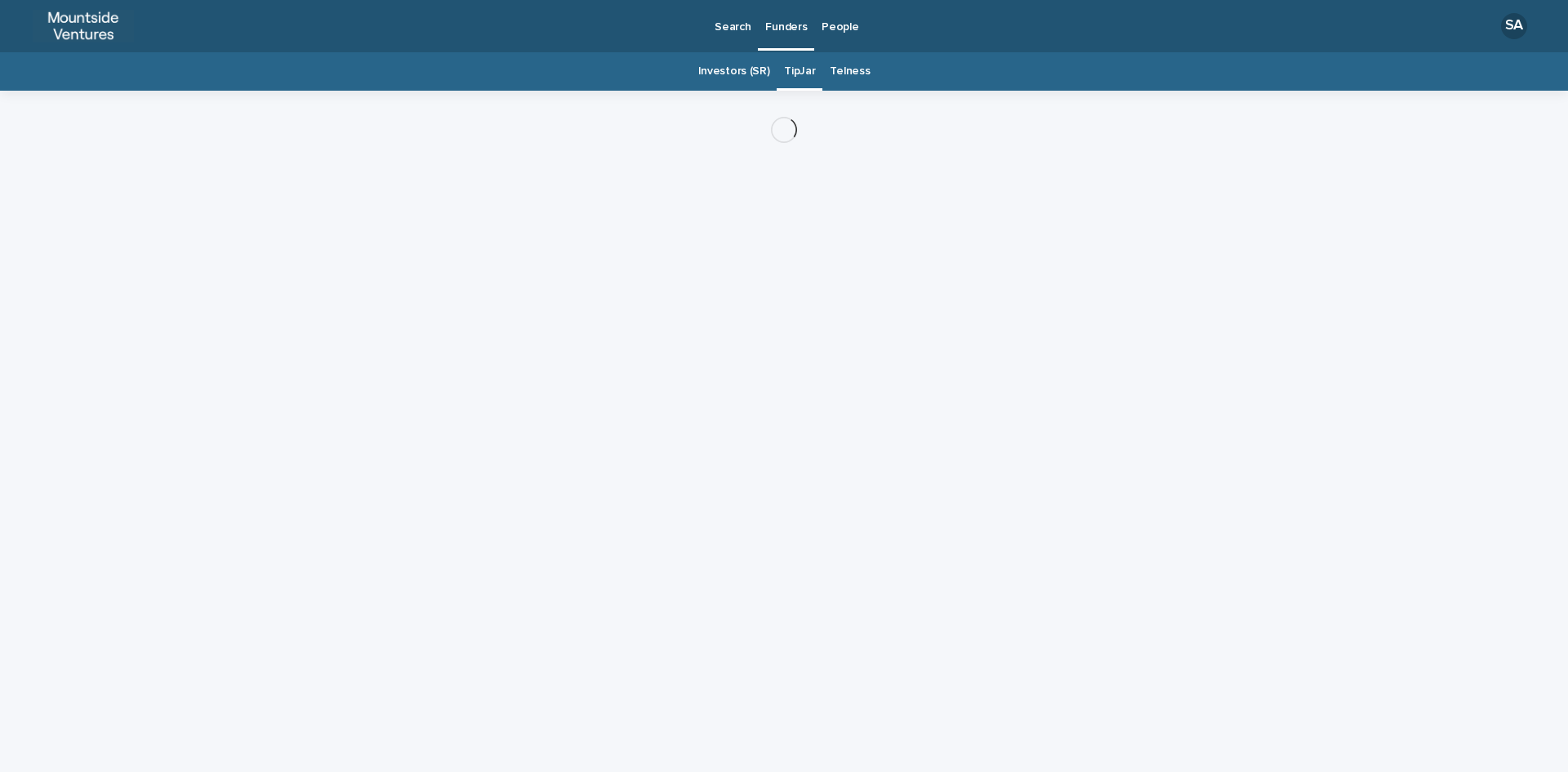 scroll, scrollTop: 0, scrollLeft: 0, axis: both 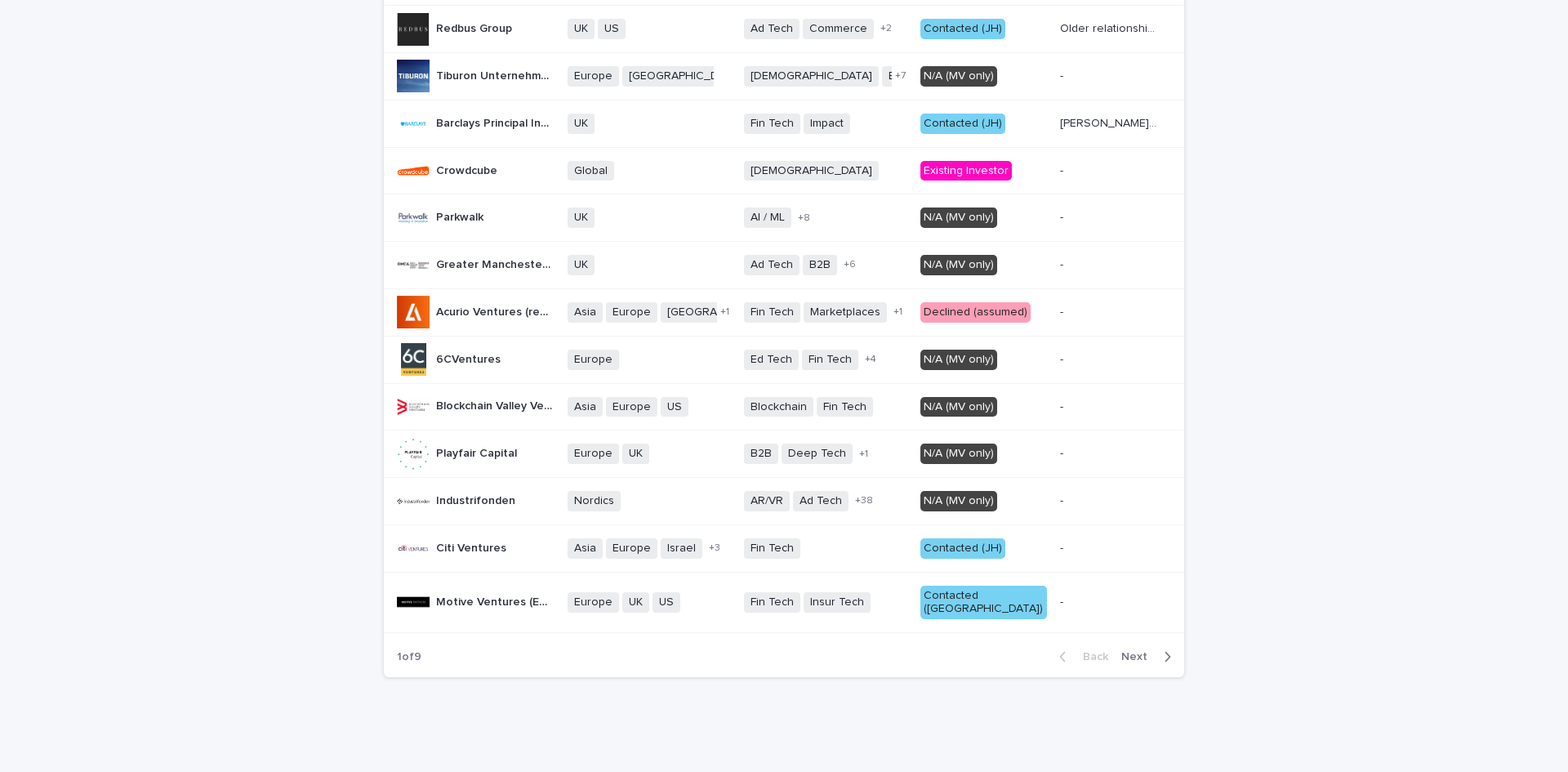 click at bounding box center (1164, 657) 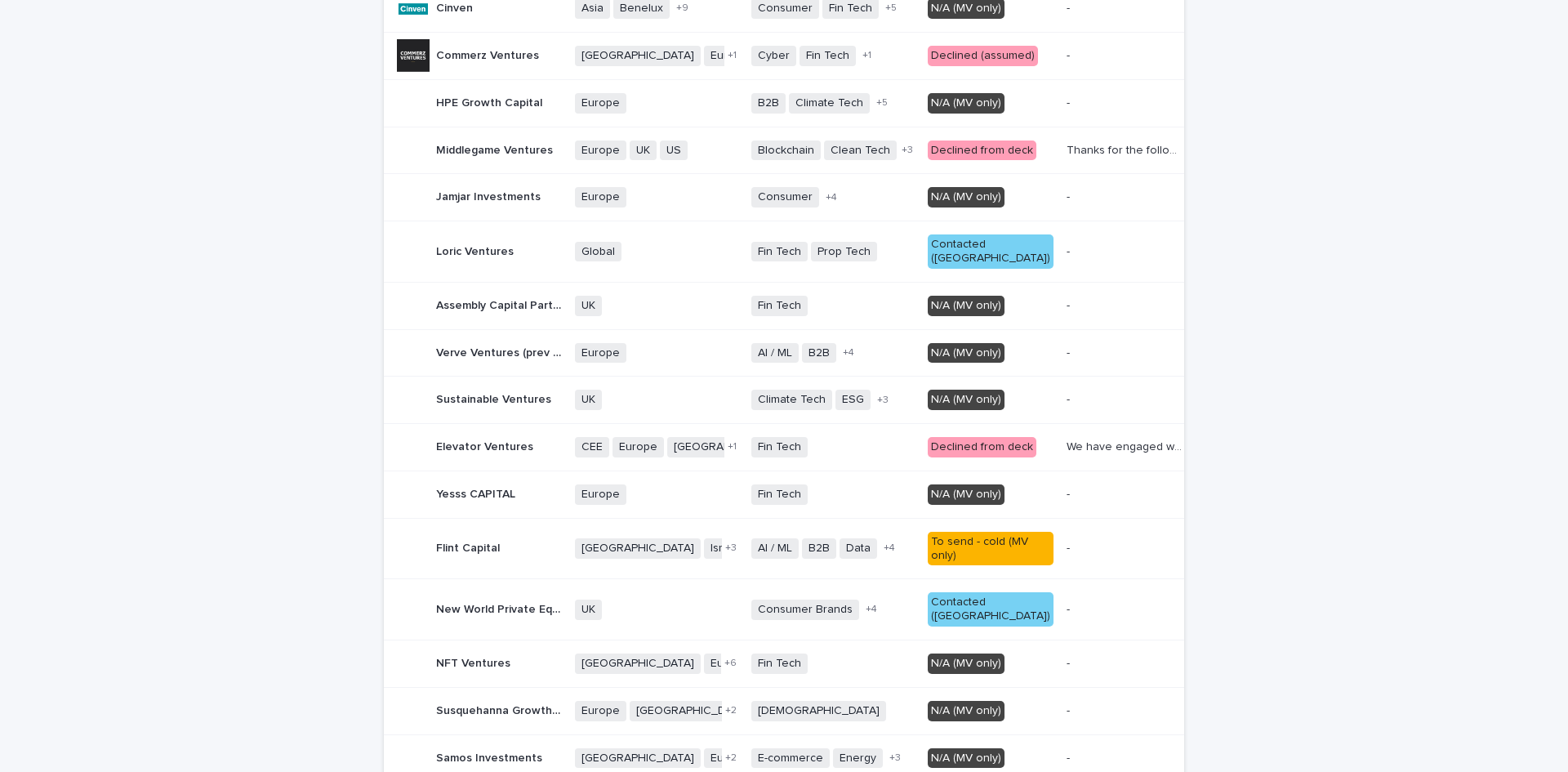 scroll, scrollTop: 489, scrollLeft: 0, axis: vertical 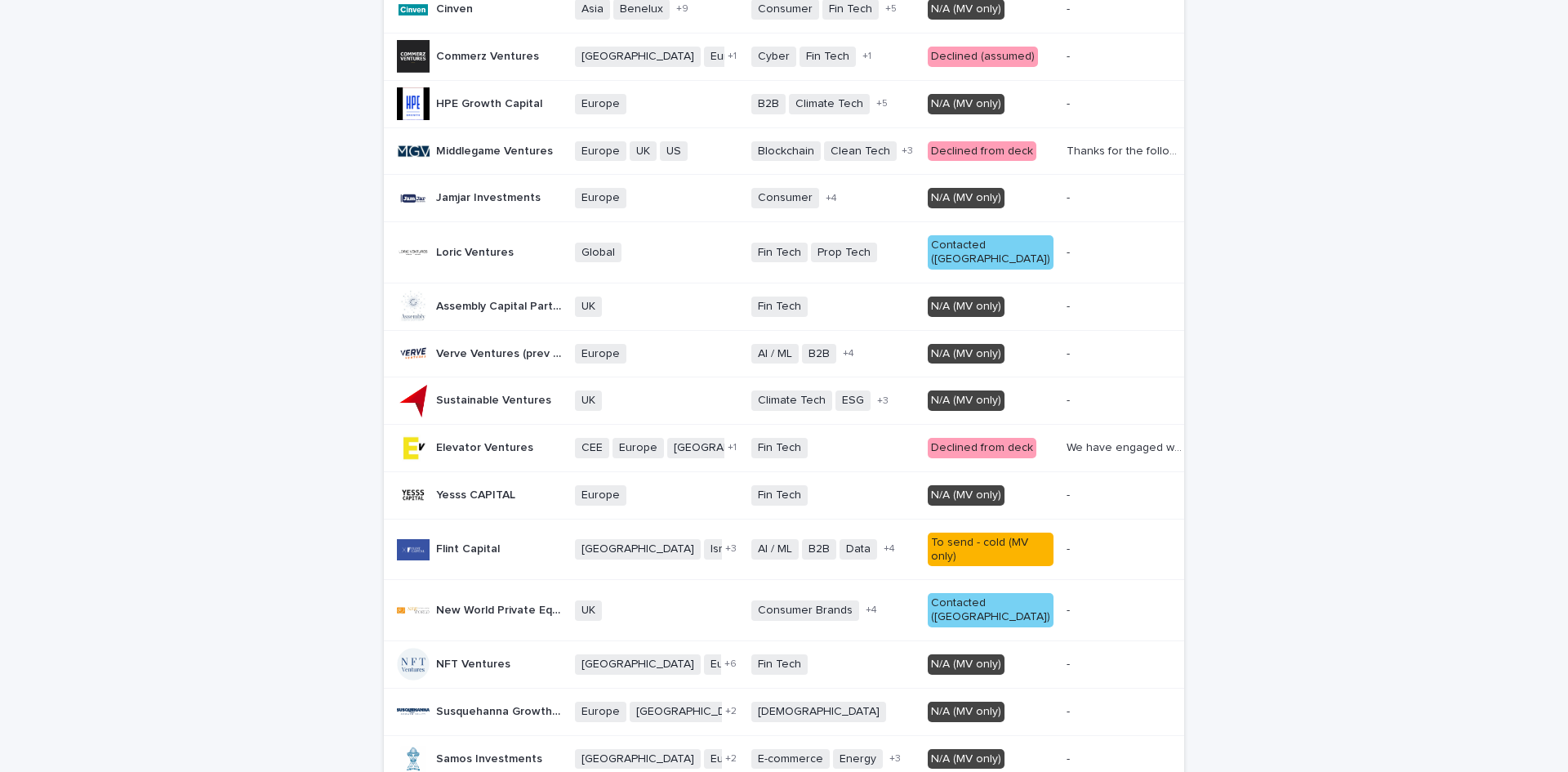 click on "Thanks for the follow-up – we’ve spent a lot of time looking at the market historically and unfortunately haven’t been able to build a thesis internally so wouldn’t be a good fit for us at the moment. Thanks for sharing!" at bounding box center [1125, 149] 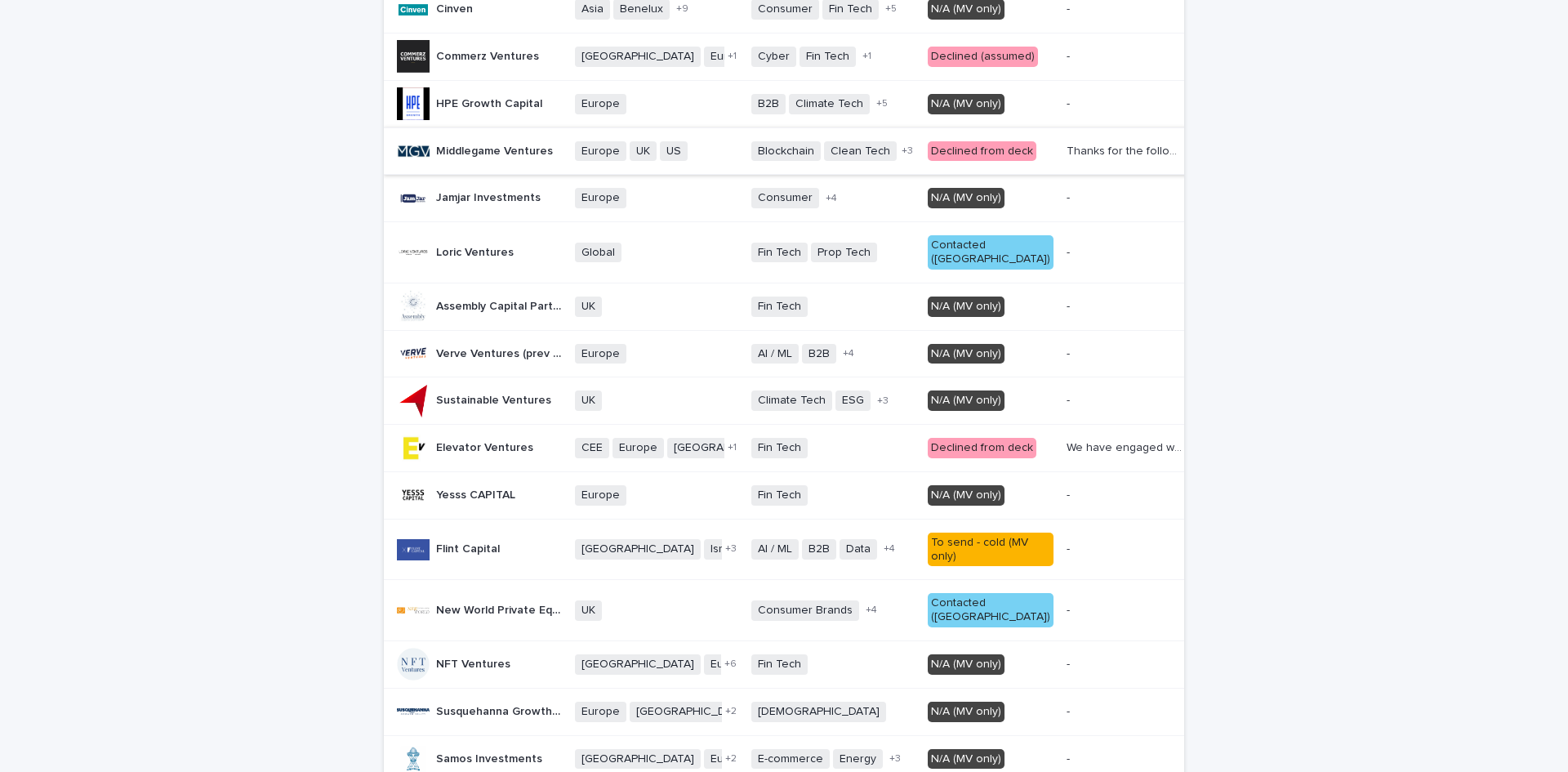 scroll, scrollTop: 0, scrollLeft: 0, axis: both 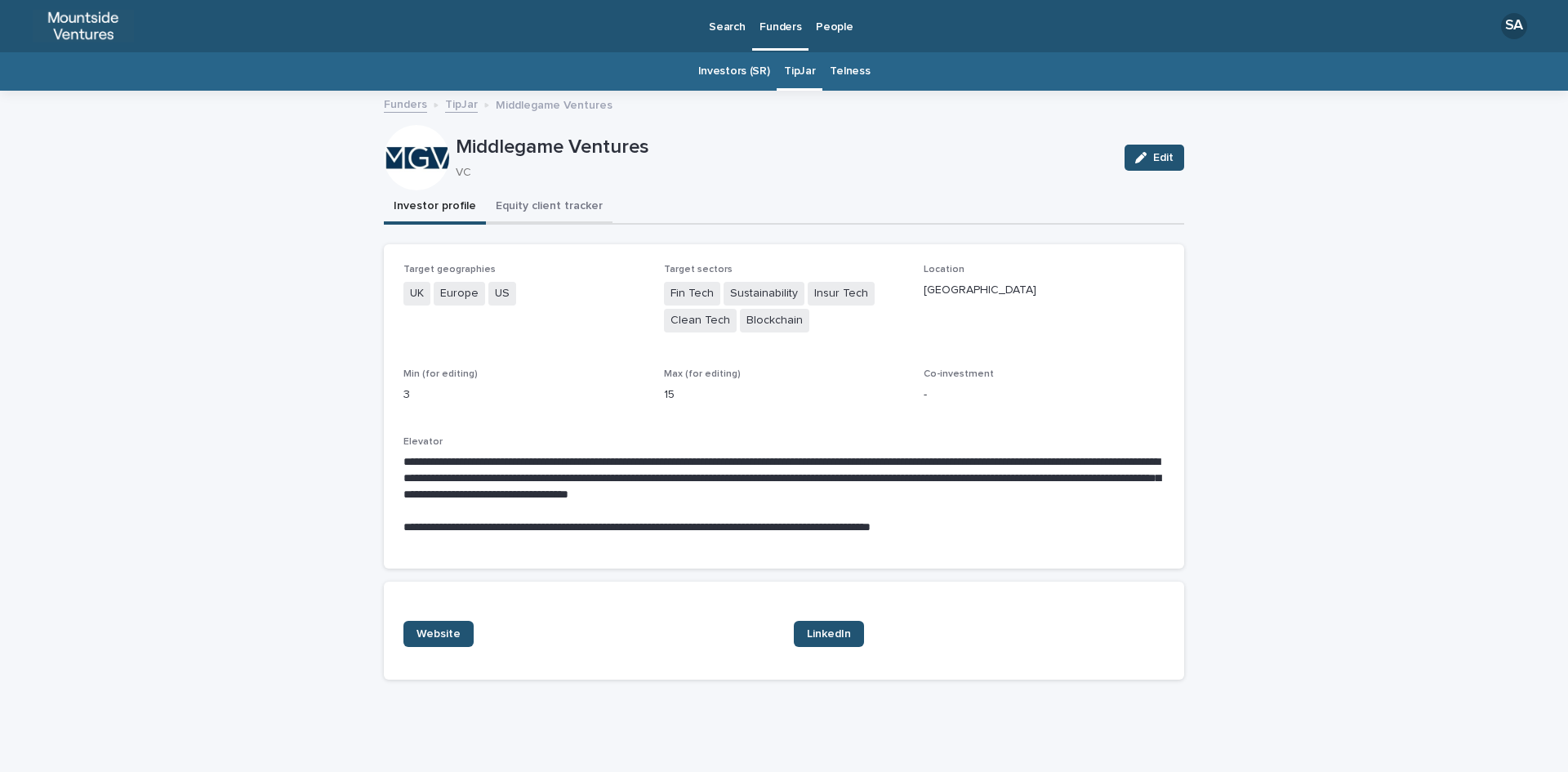 click on "Equity client tracker" at bounding box center [549, 208] 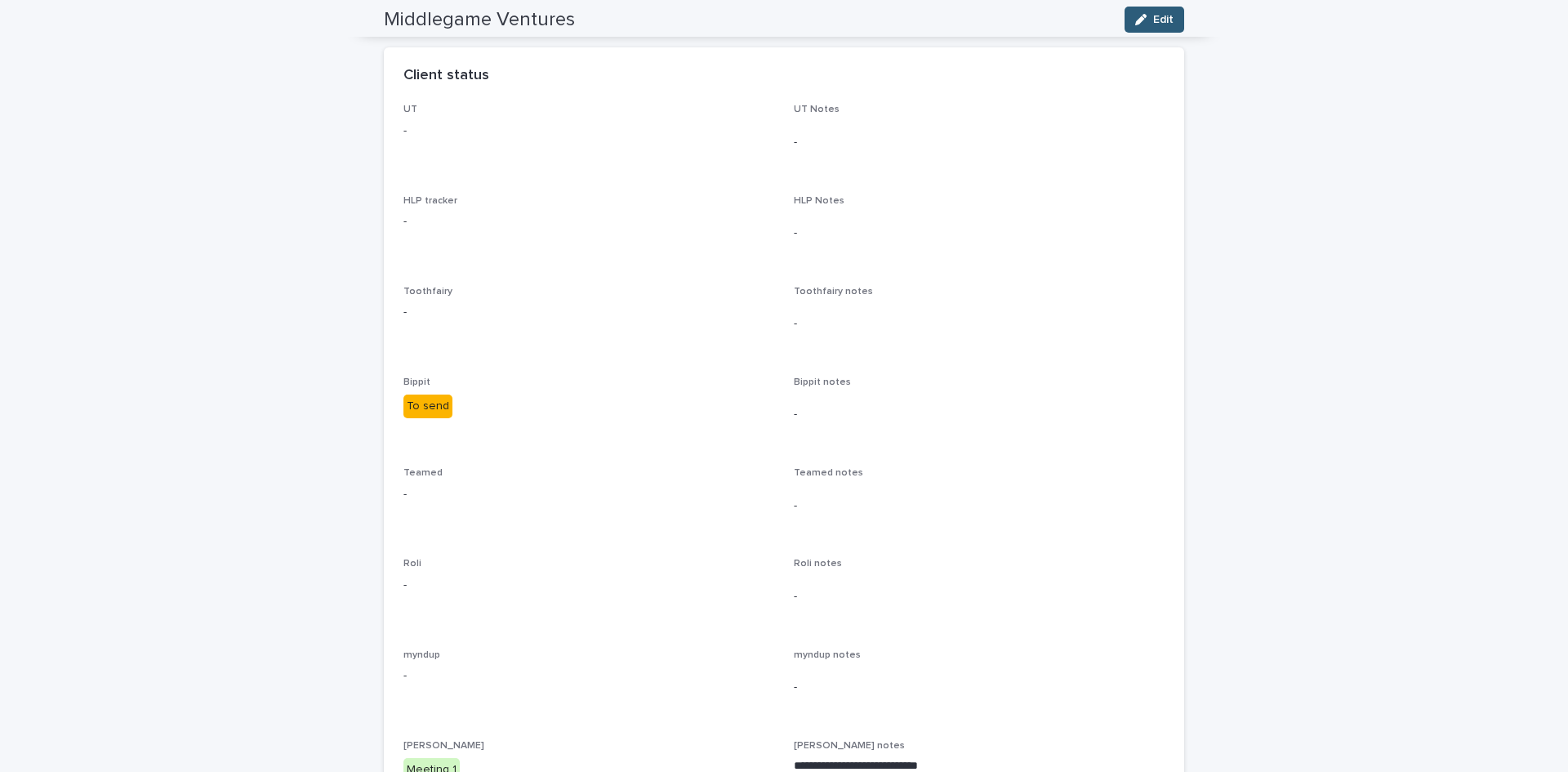 scroll, scrollTop: 0, scrollLeft: 0, axis: both 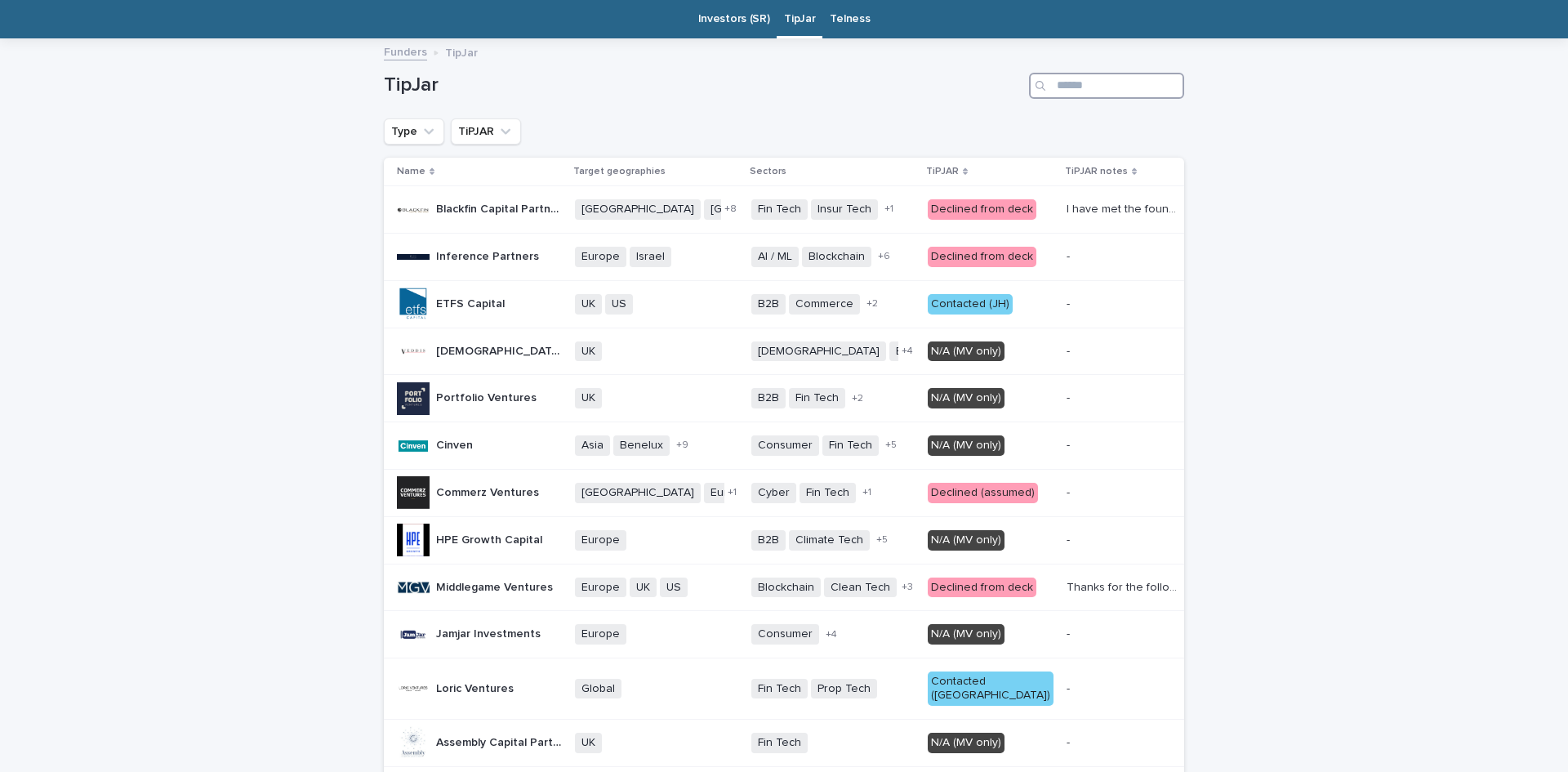 click at bounding box center (1107, 86) 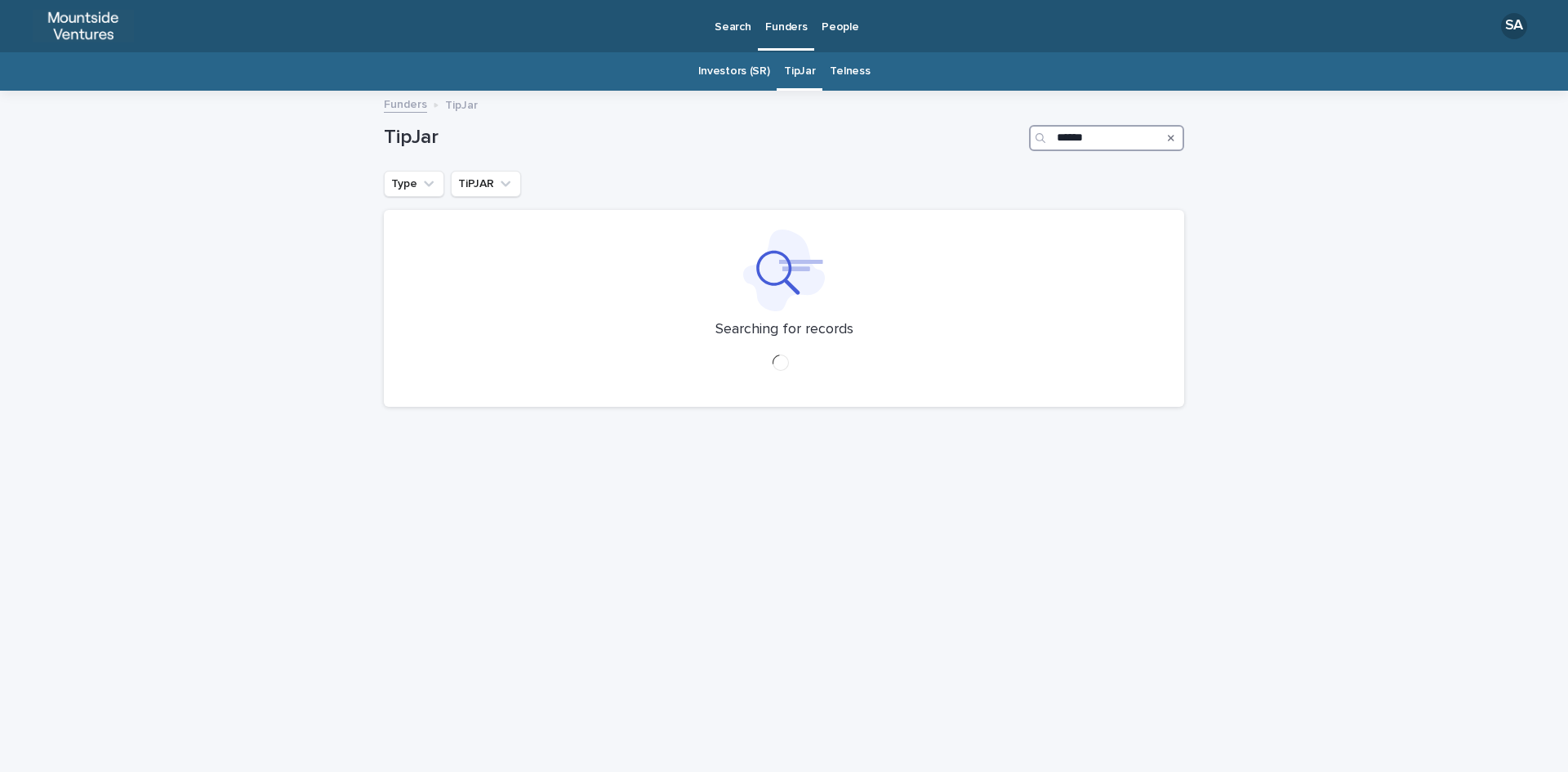 scroll, scrollTop: 0, scrollLeft: 0, axis: both 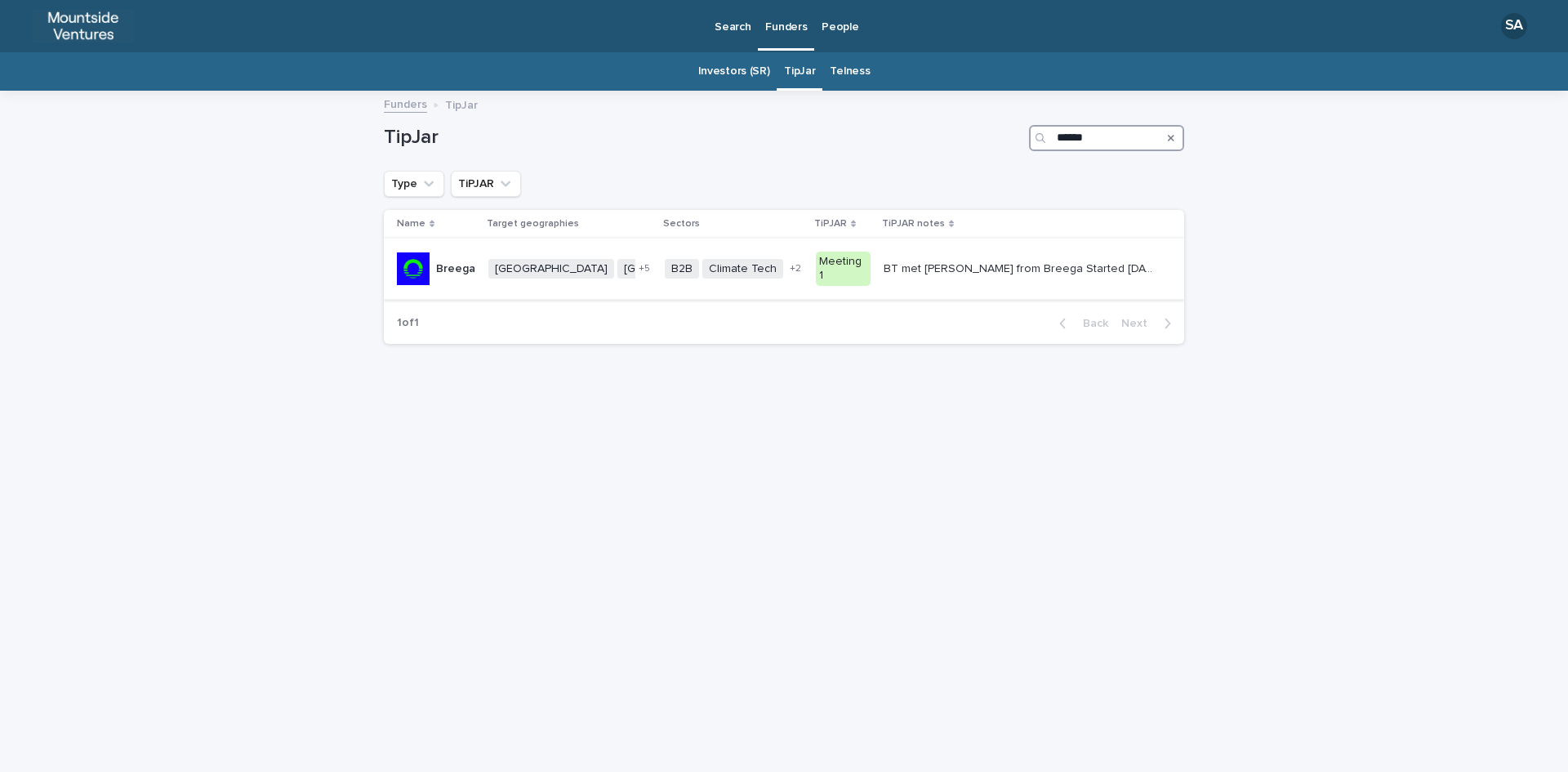 type on "******" 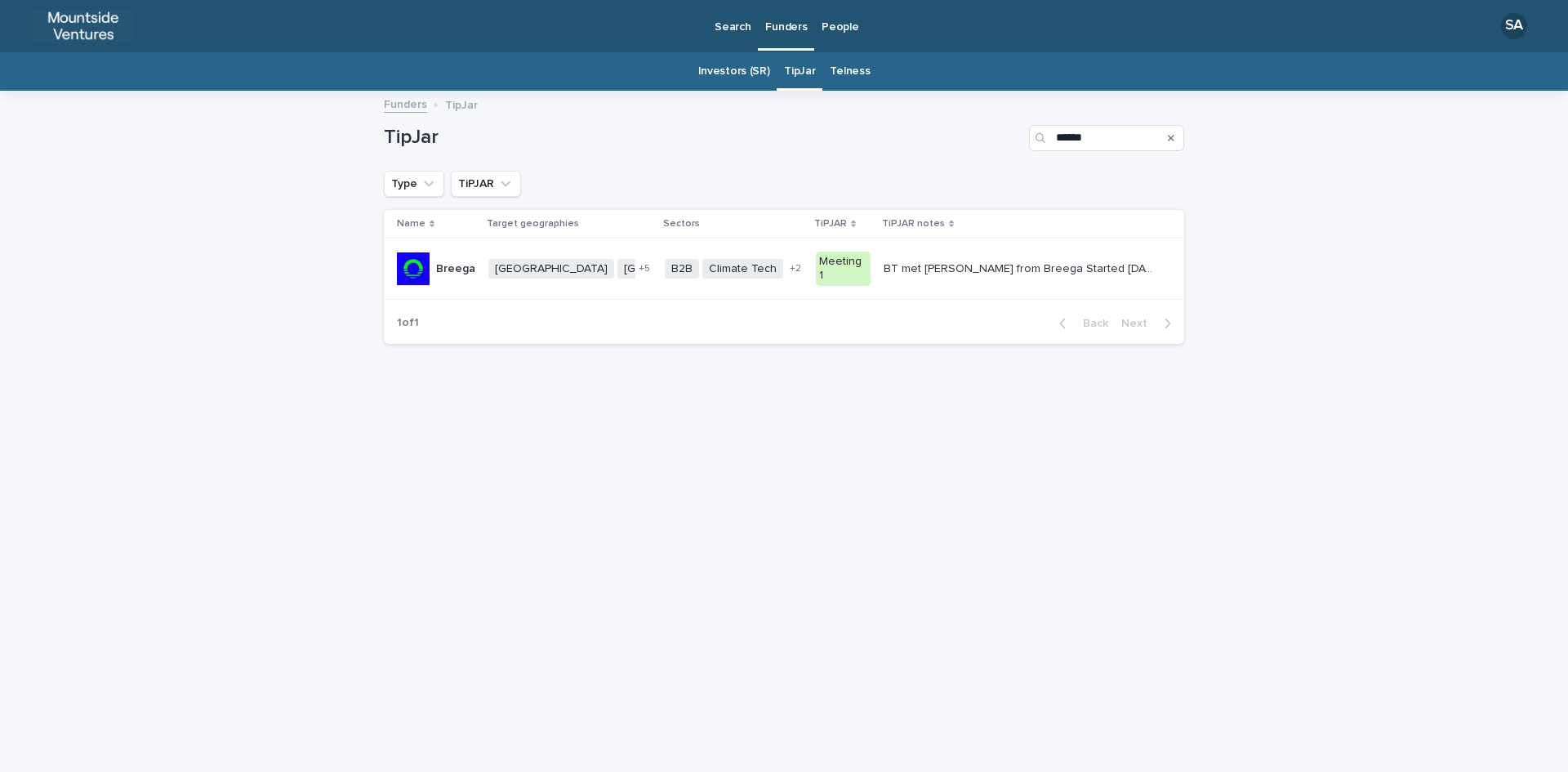 click on "BT met [PERSON_NAME] from Breega
Started [DATE]
700M EUR AUM
Actively deploying
Seed - pre-seed - EUR500k - 2-3m
Venture - Series A & B - Larger Tickets up to EUR5
Very active at the moment
Around 120m being deployed out of each fund
7-10 deals pre year
Mandate - seed/pre-seed agnostic
Their team are all entrepreneurs
No sector focus
More of a sector focus in venture - fintech/insure-tech
What we look for
- Ultimately - leading almost all rounds
- Can follow
- Typically we lead
- 10% equity stake +/- early stage means we lead
-------
Luca background - built two businesses - property marketplace - lower income households
Career consulting - international students get visa sponsored
Two other venture funds
--------
Questions
- Compliance side
- Value prop
--------
Next steps
- Partner meeting [DATE]
- Another call one or two other partners
- Intro to partners
- Third step Jedi Council - IC
- 7-10 day light DD prior to term sheet
- DECK
- Model
-" at bounding box center (1022, 267) 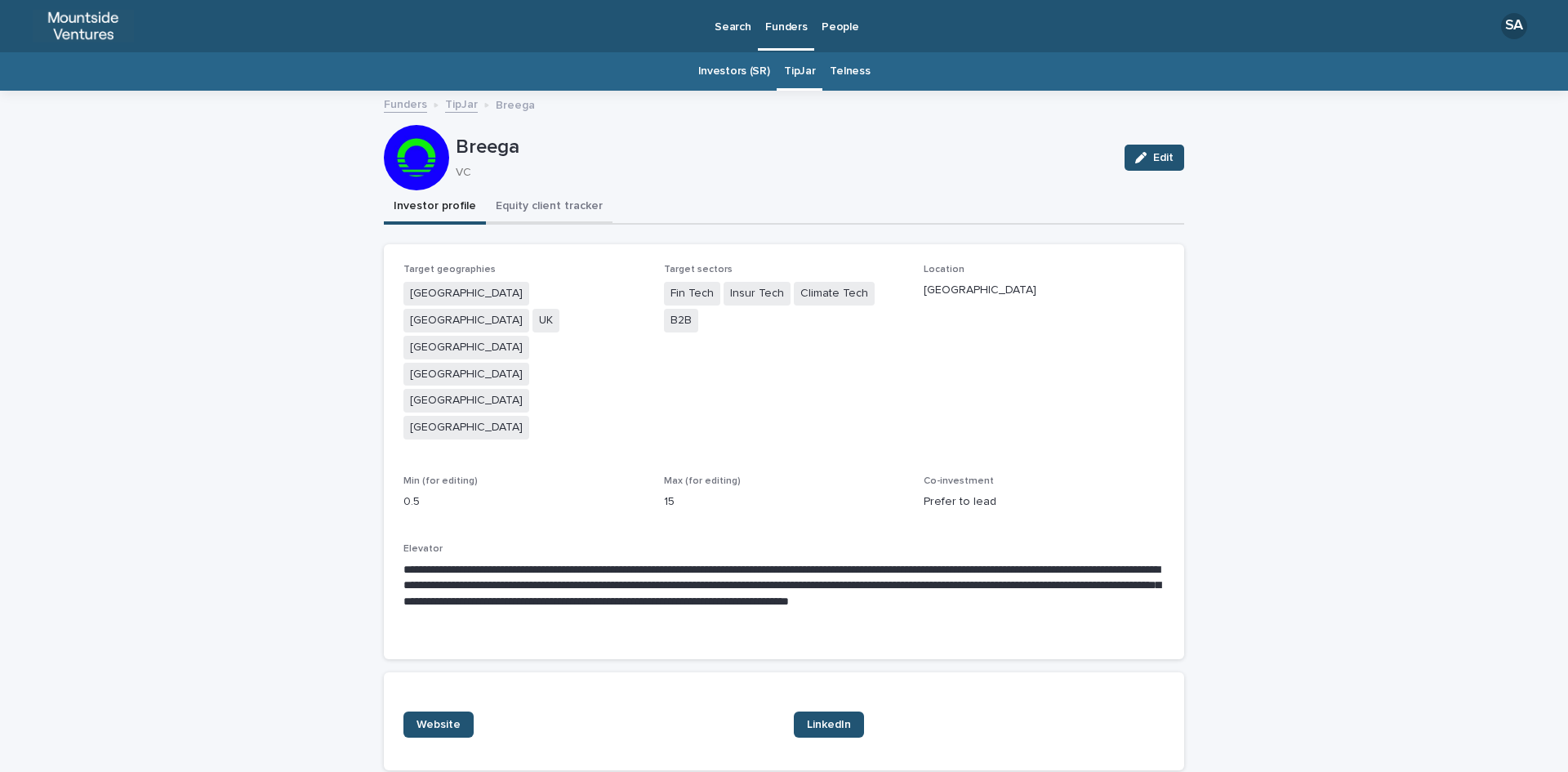 click on "Equity client tracker" at bounding box center [549, 208] 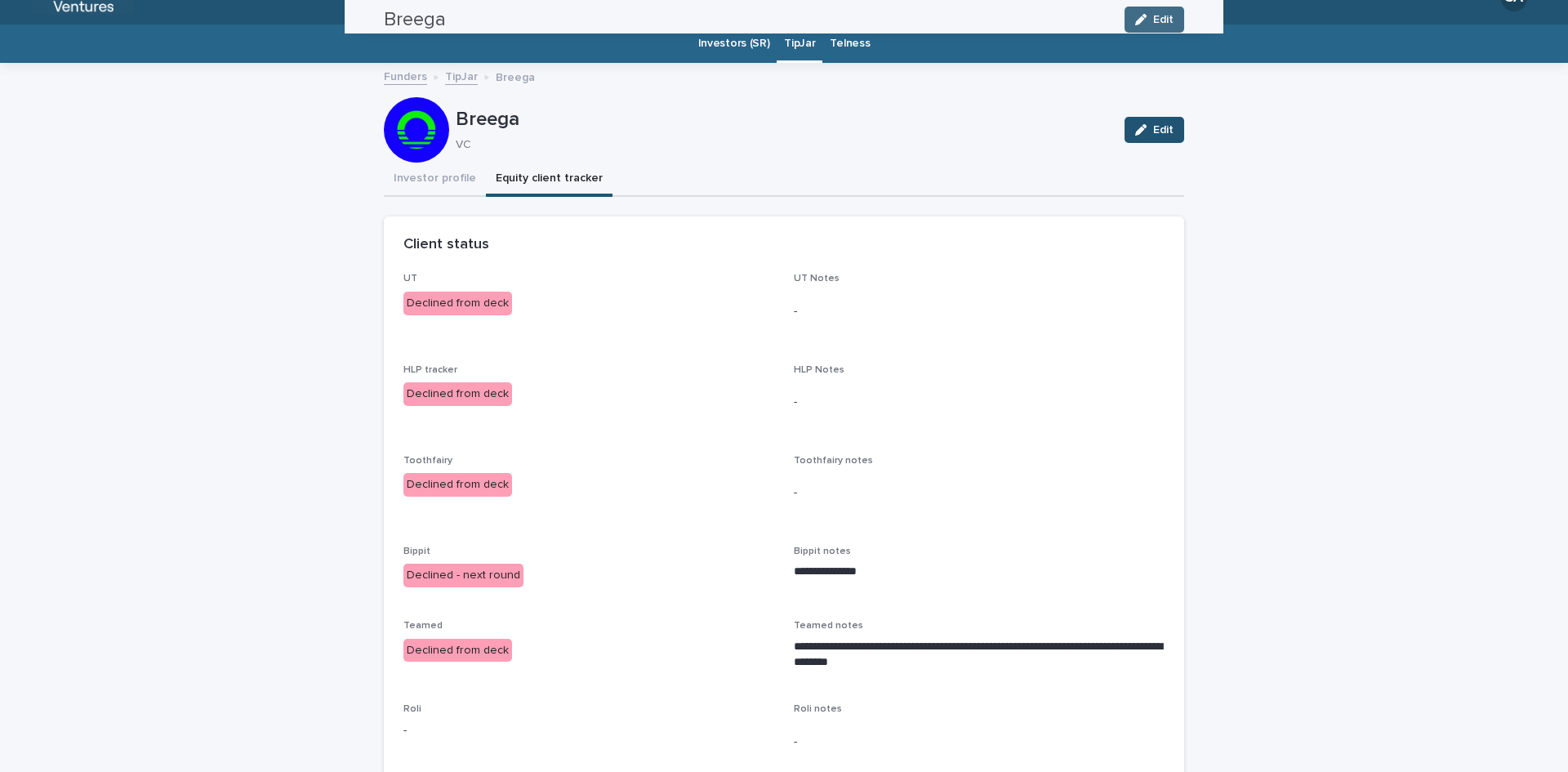 scroll, scrollTop: 26, scrollLeft: 0, axis: vertical 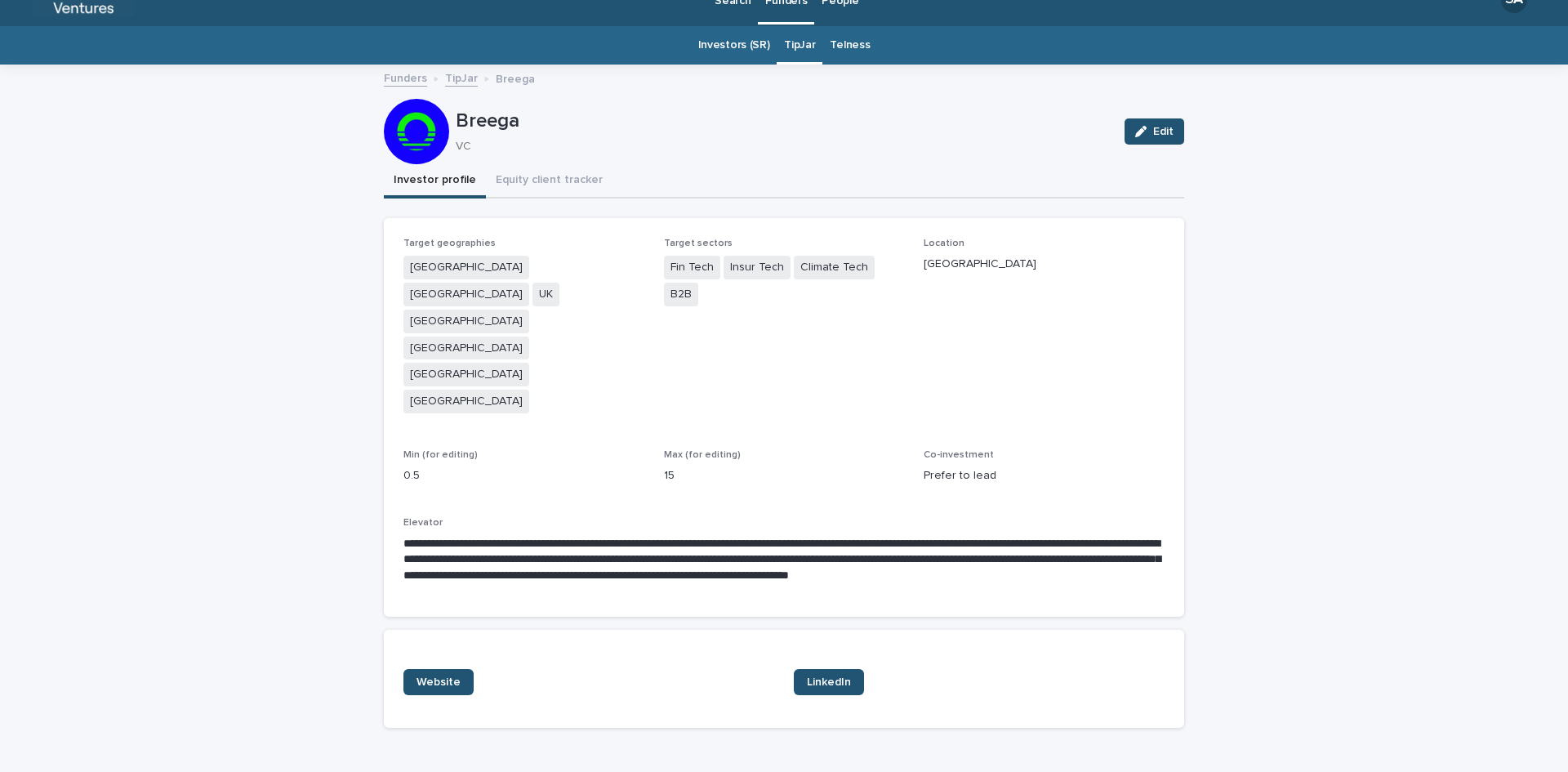 click on "**********" at bounding box center [784, 404] 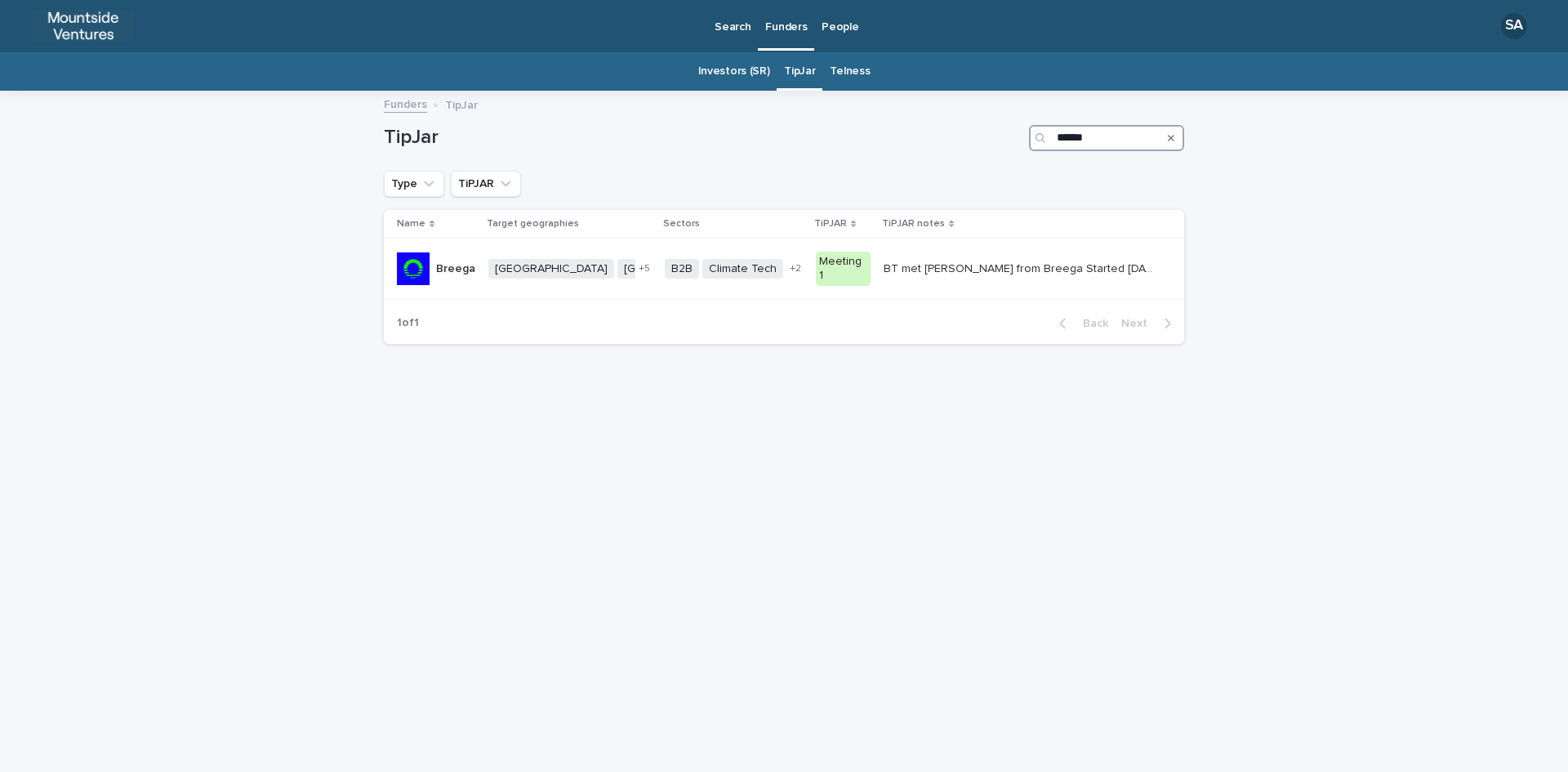 click on "******" at bounding box center [1107, 138] 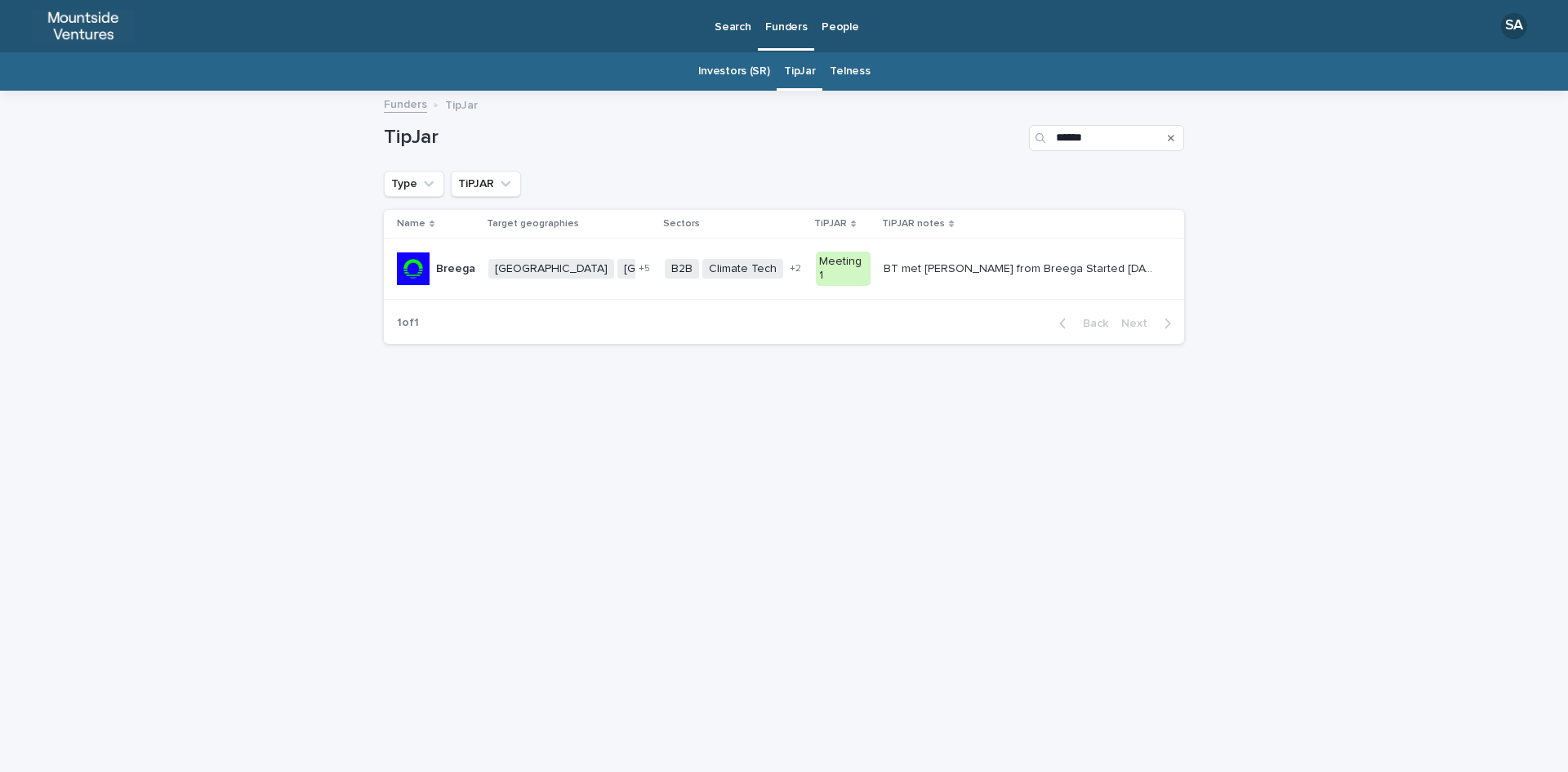click at bounding box center [1171, 138] 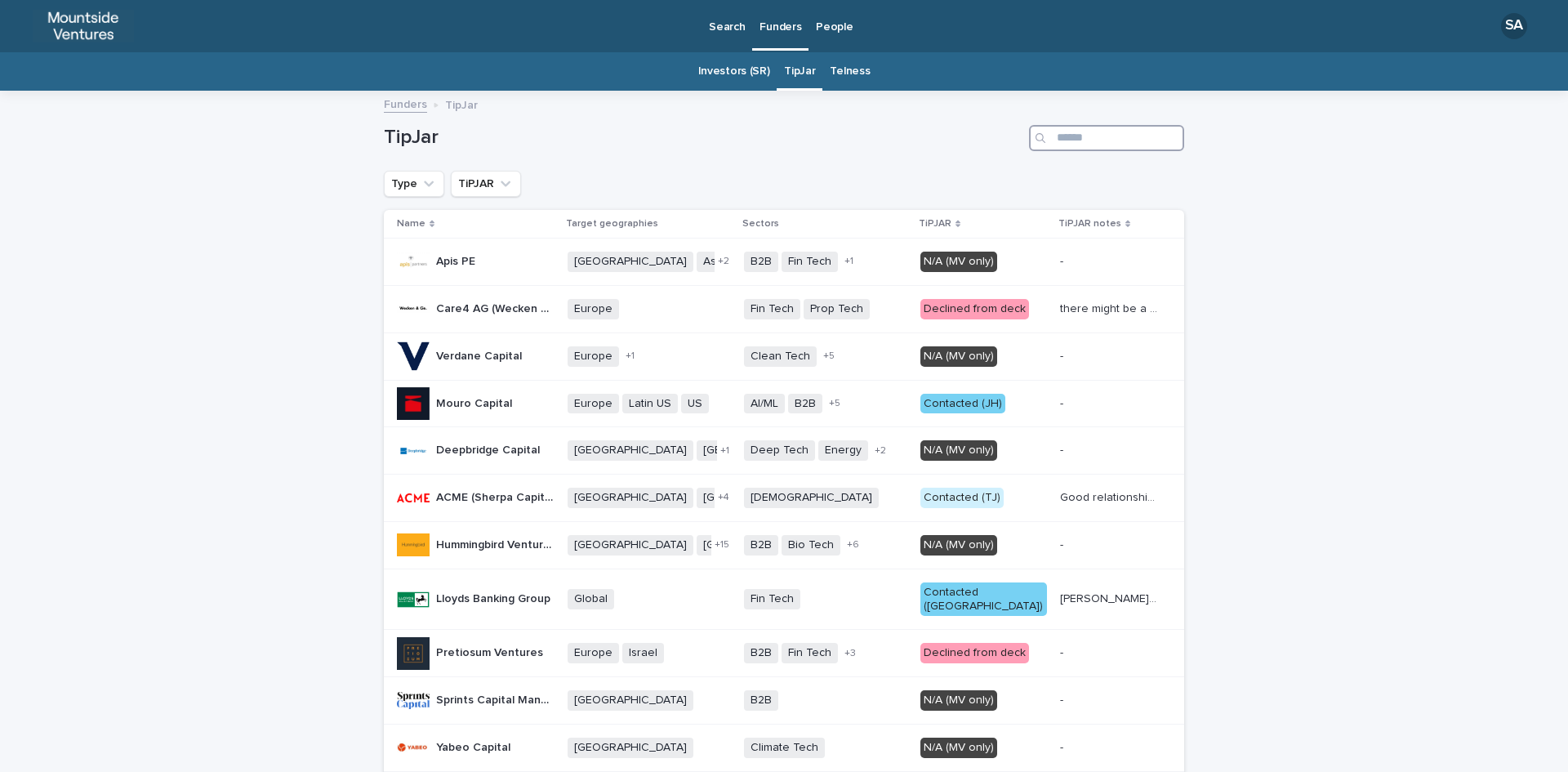 click at bounding box center (1107, 138) 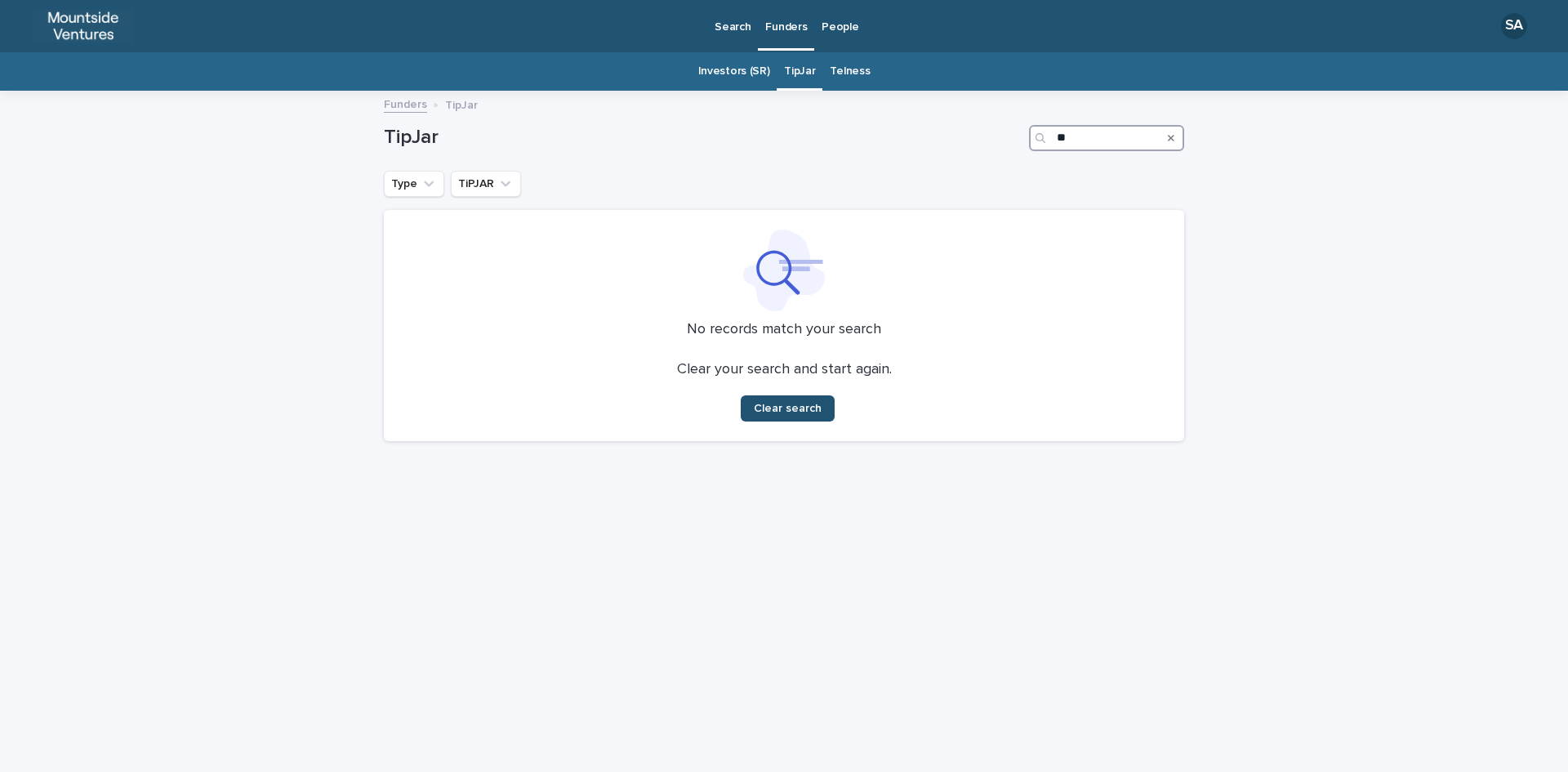 type on "*" 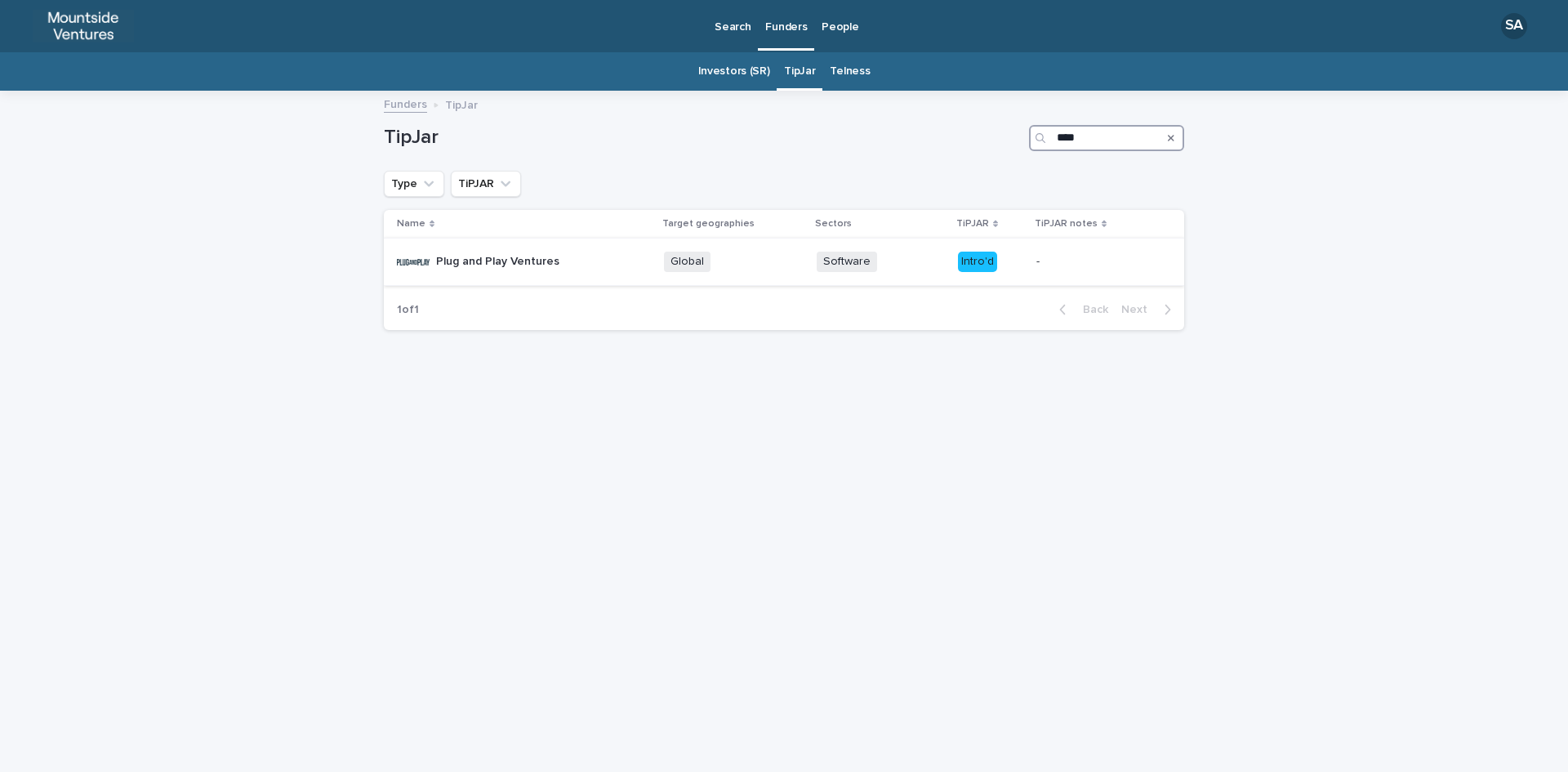 type on "****" 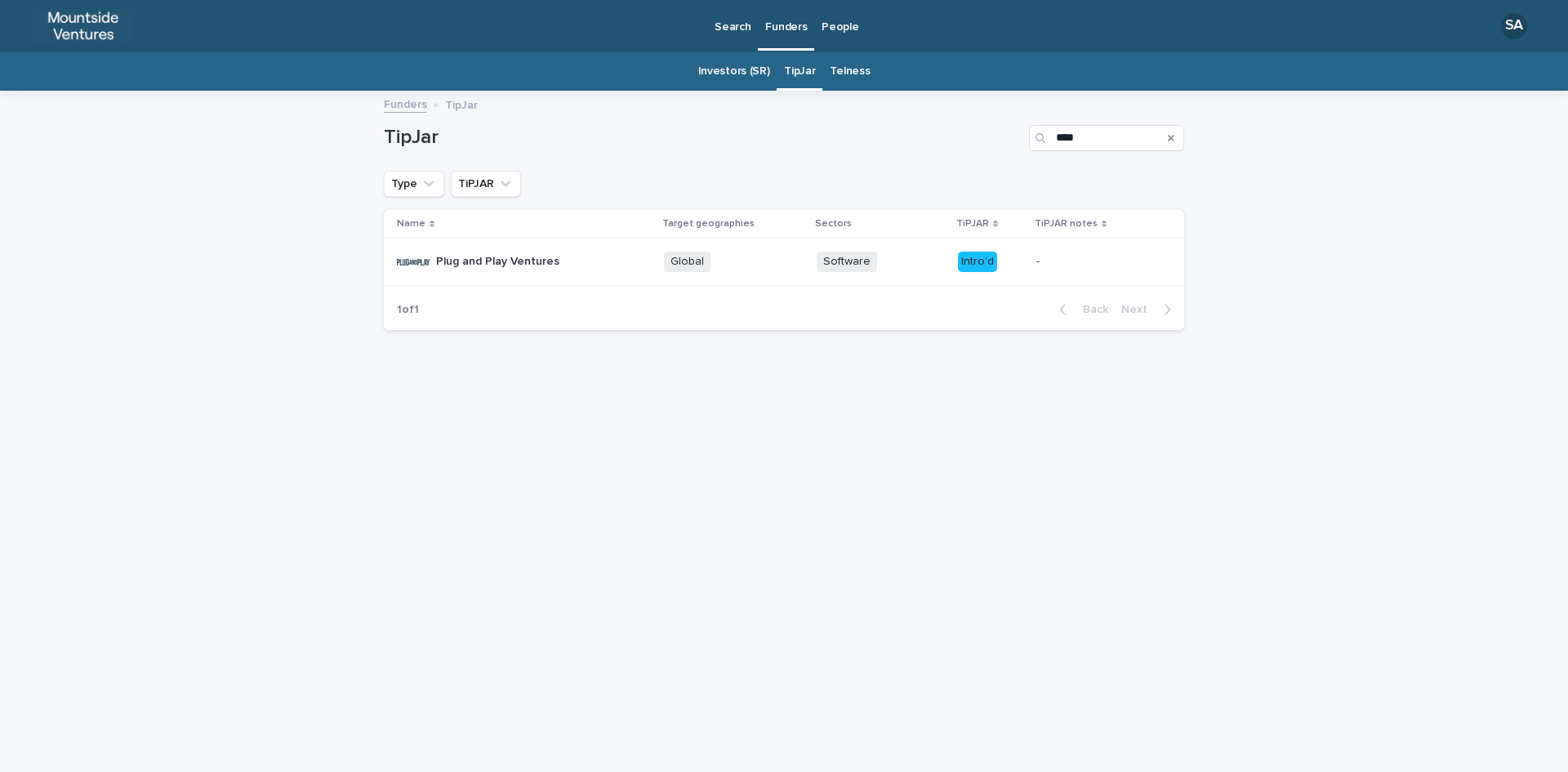 click on "Software + 0" at bounding box center (880, 261) 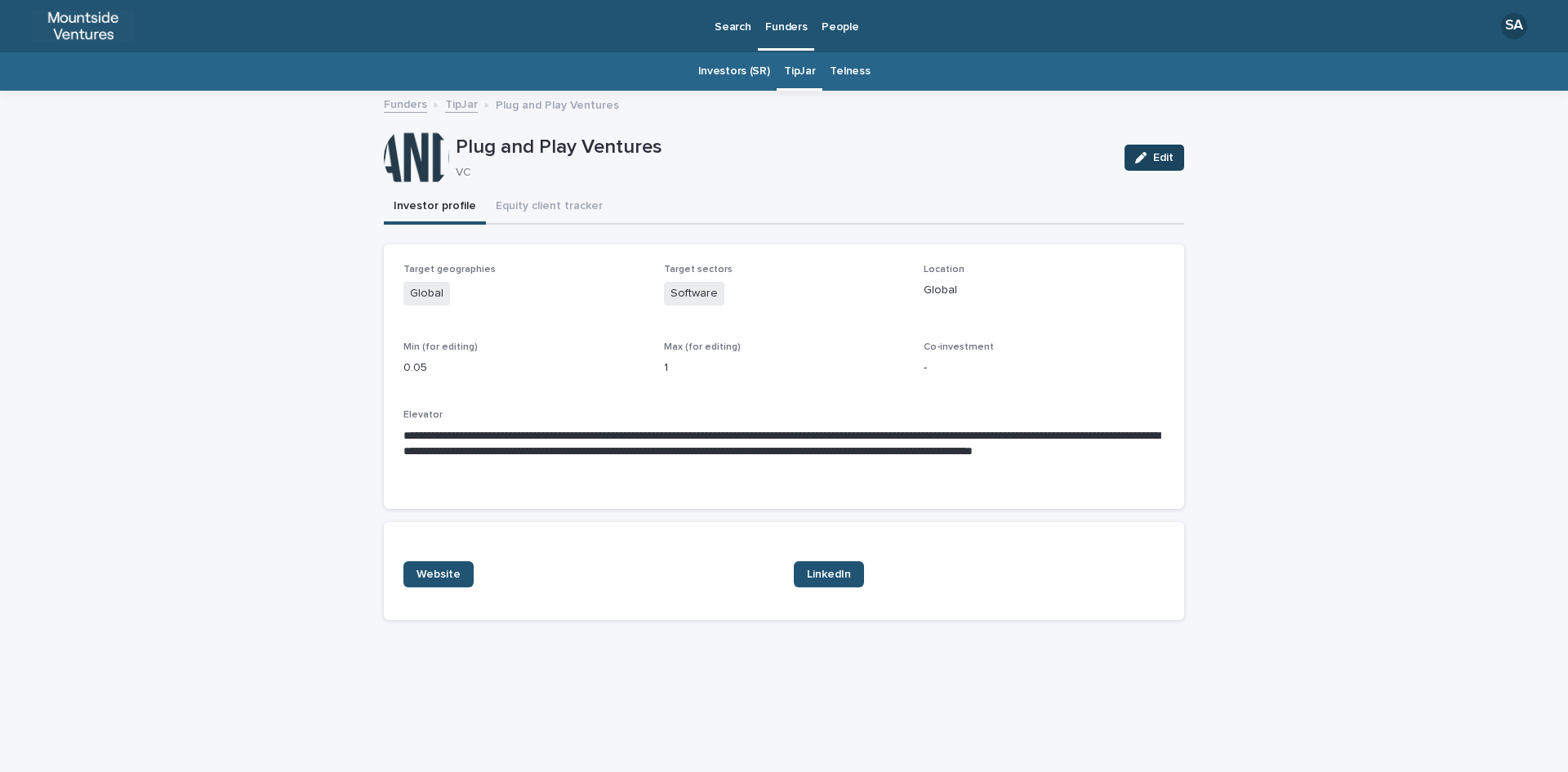 click on "Edit" at bounding box center [1163, 158] 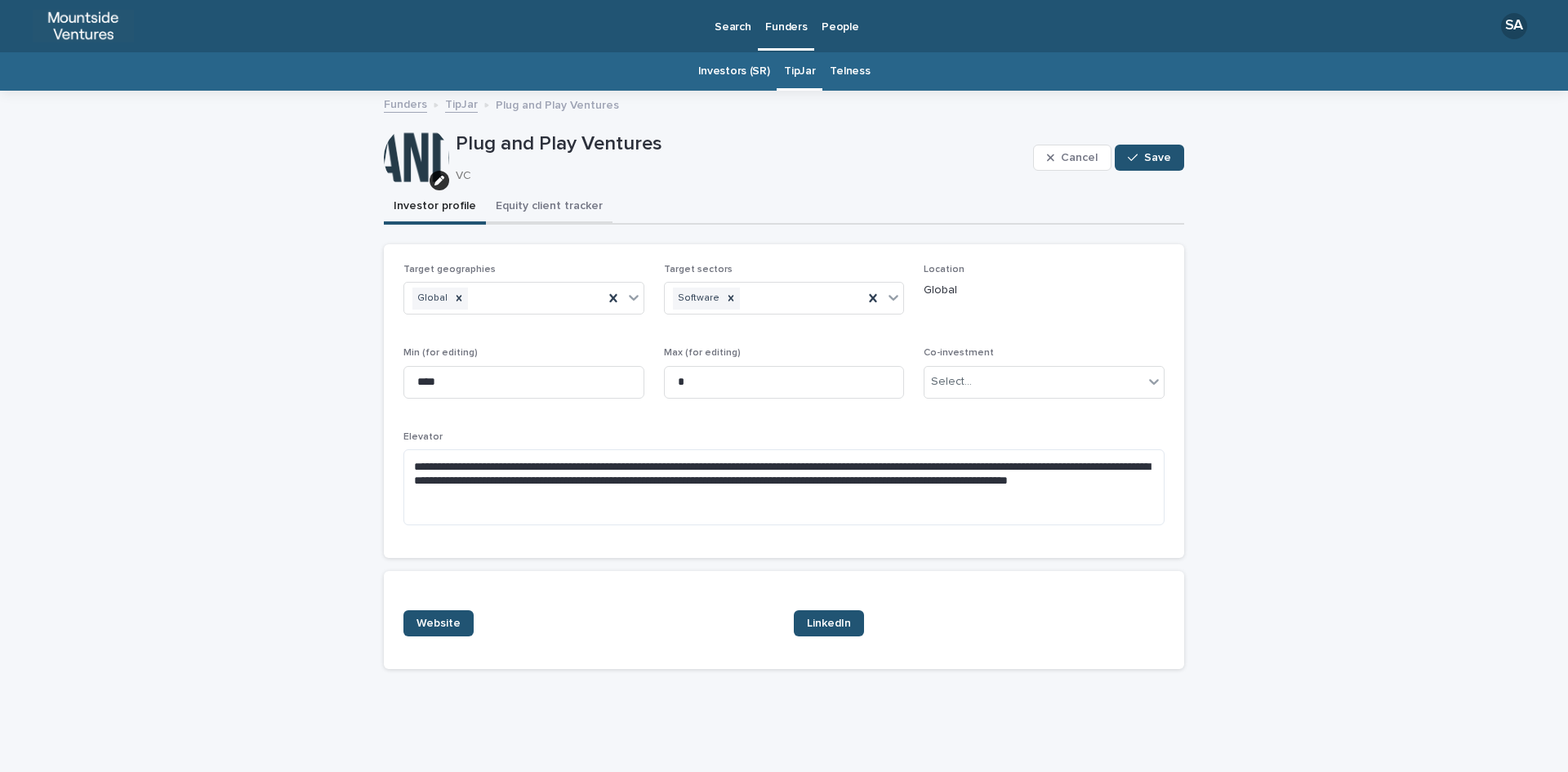 click on "Equity client tracker" at bounding box center (549, 208) 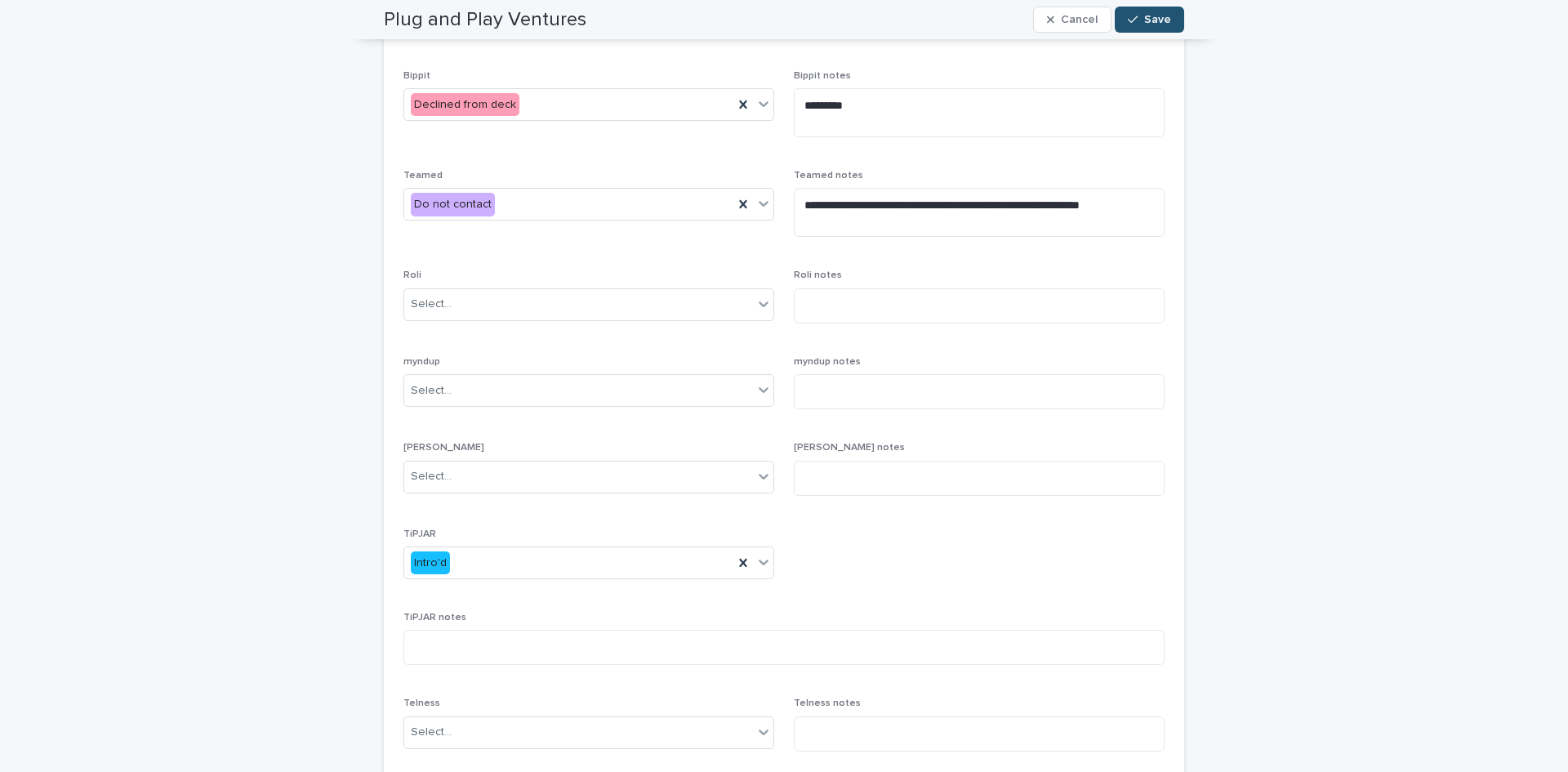 scroll, scrollTop: 497, scrollLeft: 0, axis: vertical 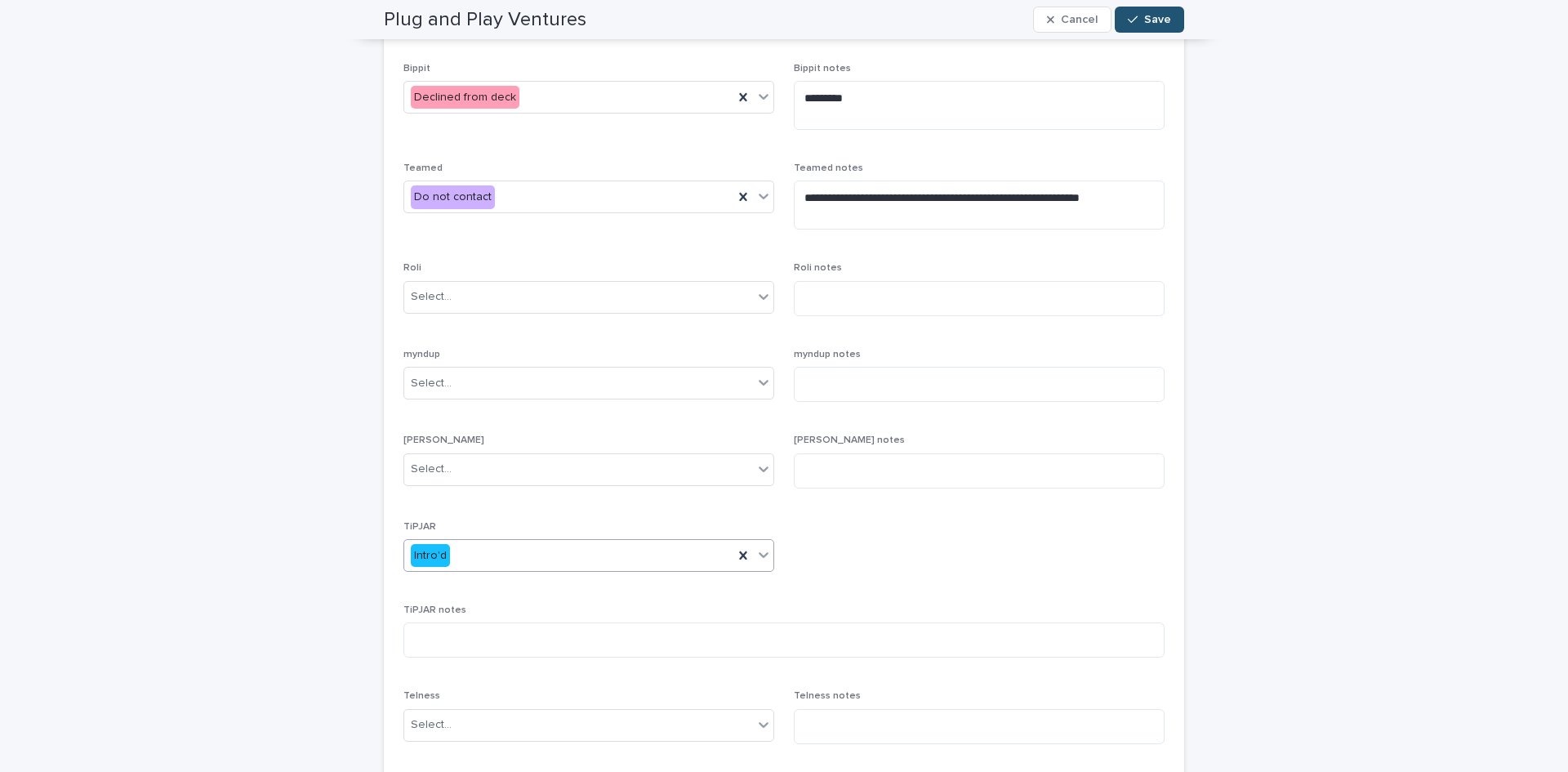 click on "Intro'd" at bounding box center [568, 556] 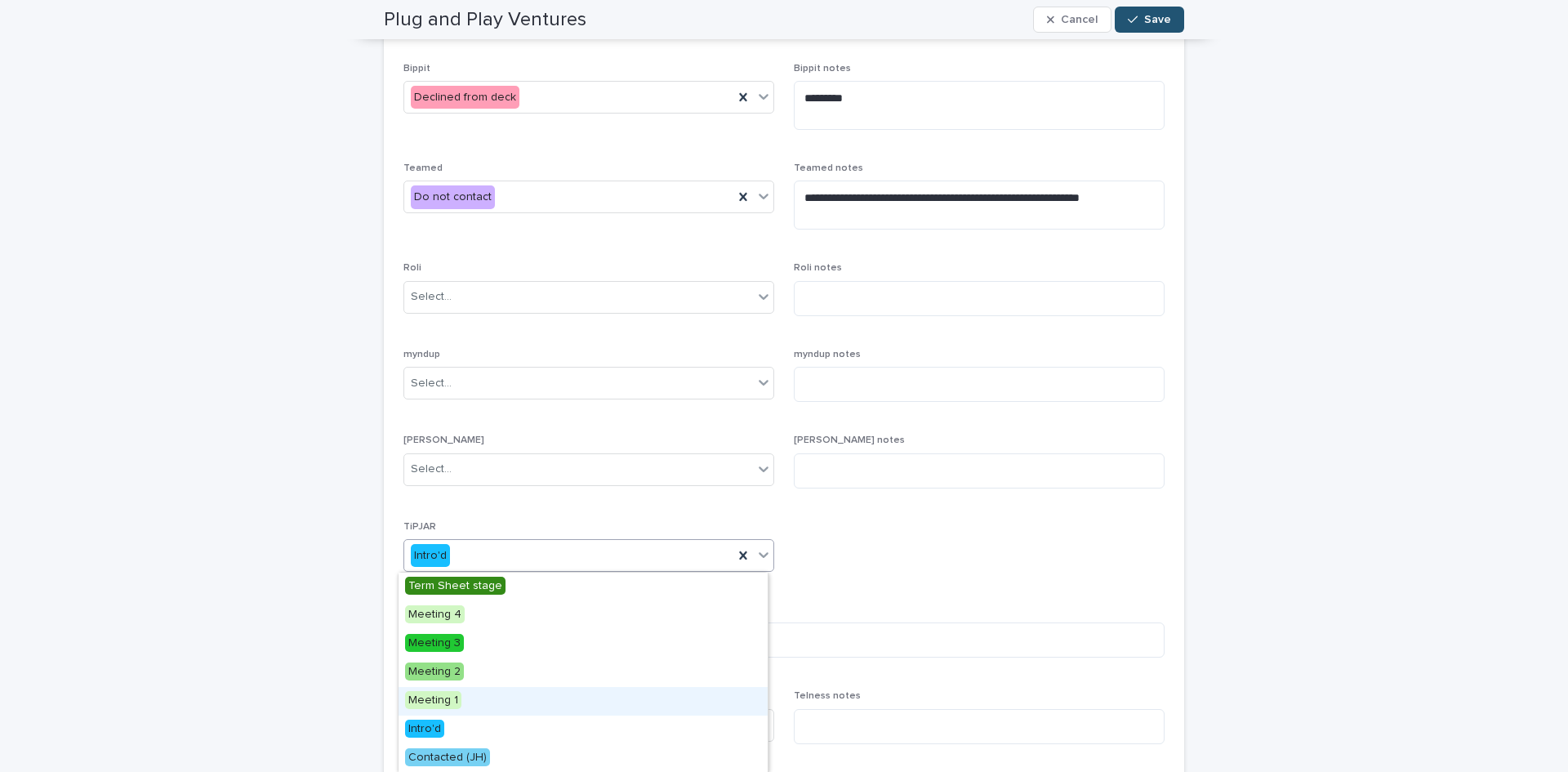 click on "Meeting 1" at bounding box center [583, 701] 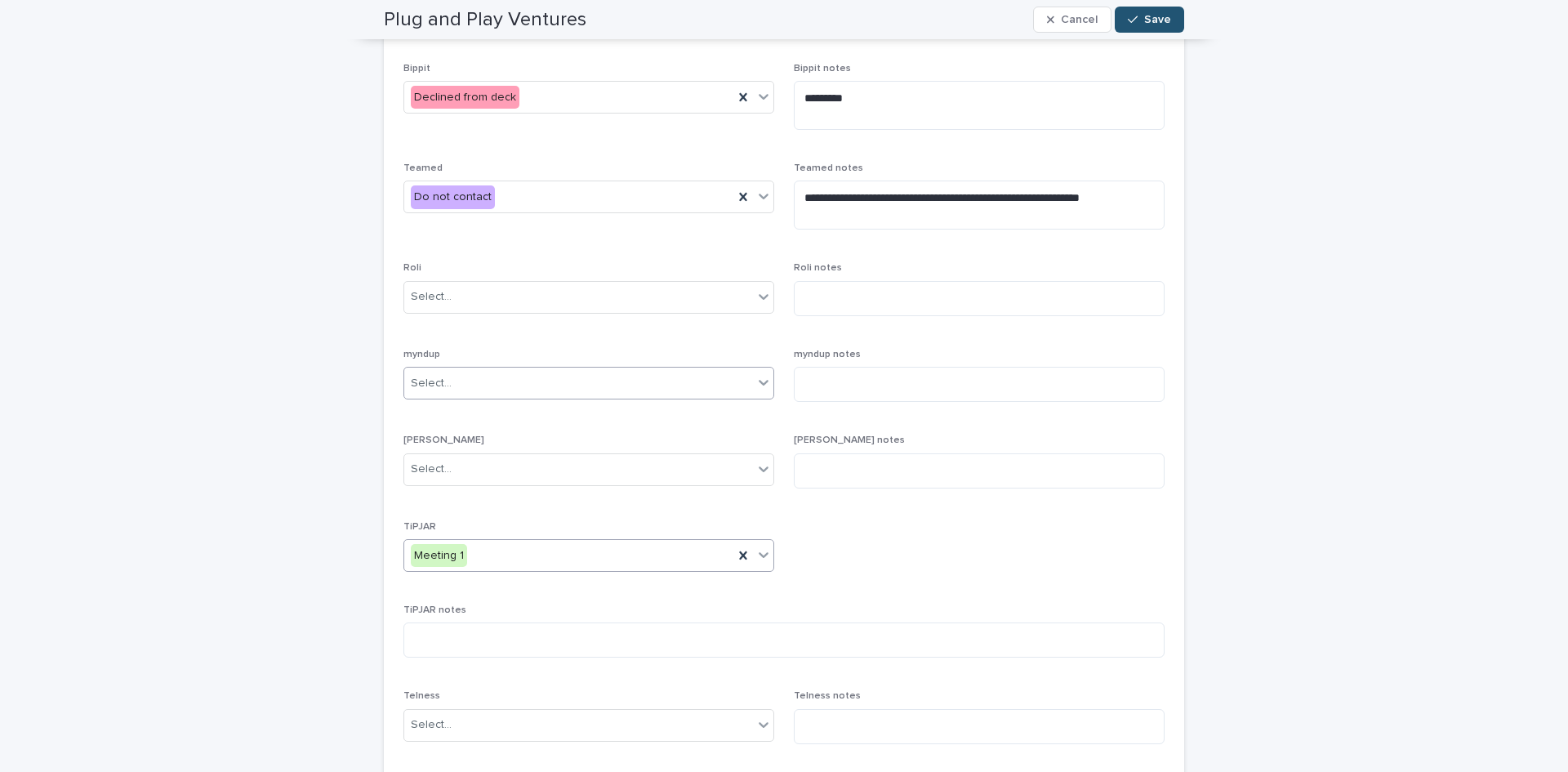 scroll, scrollTop: 245, scrollLeft: 0, axis: vertical 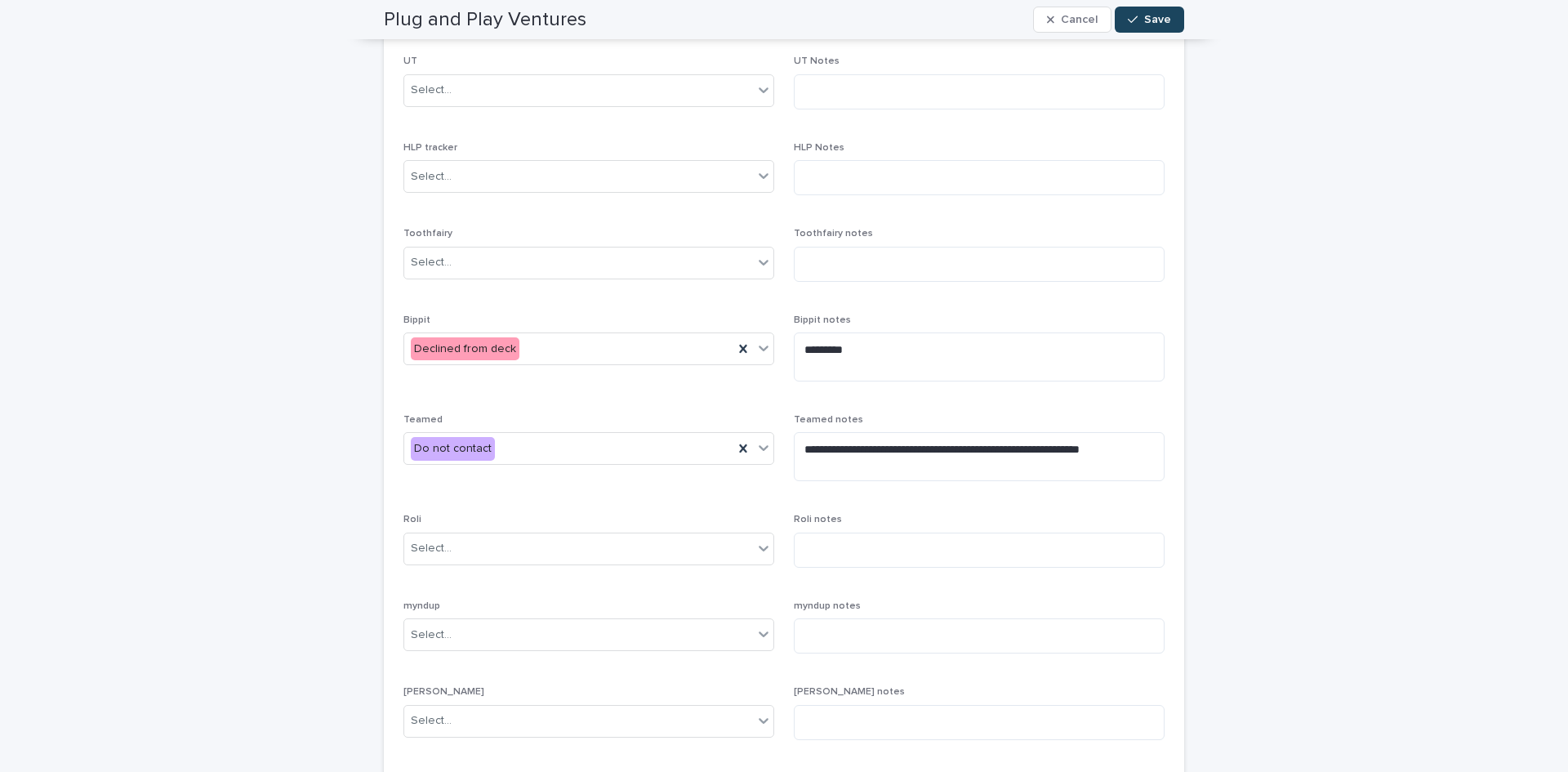 click on "Save" at bounding box center [1157, 20] 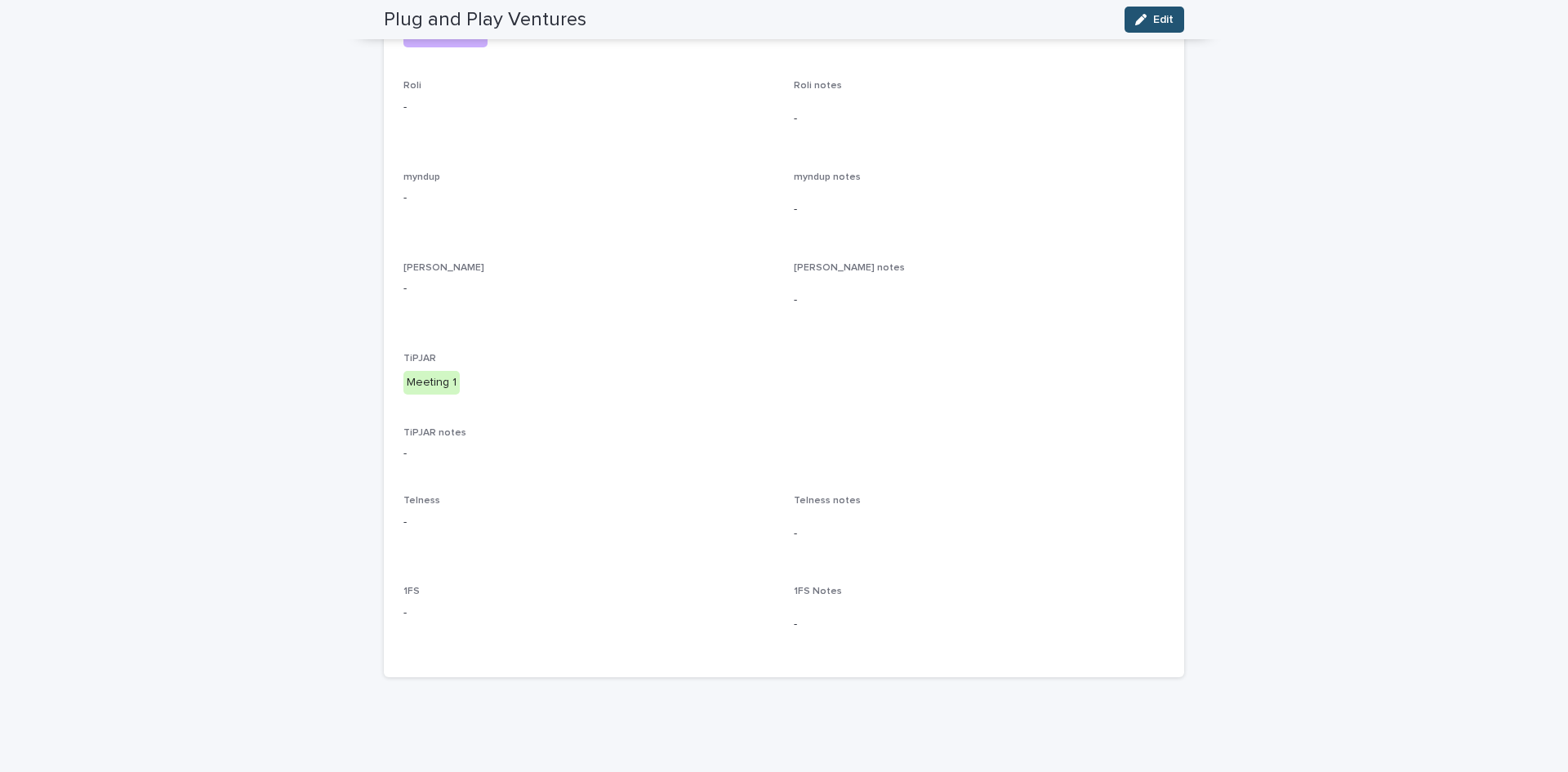 scroll, scrollTop: 0, scrollLeft: 0, axis: both 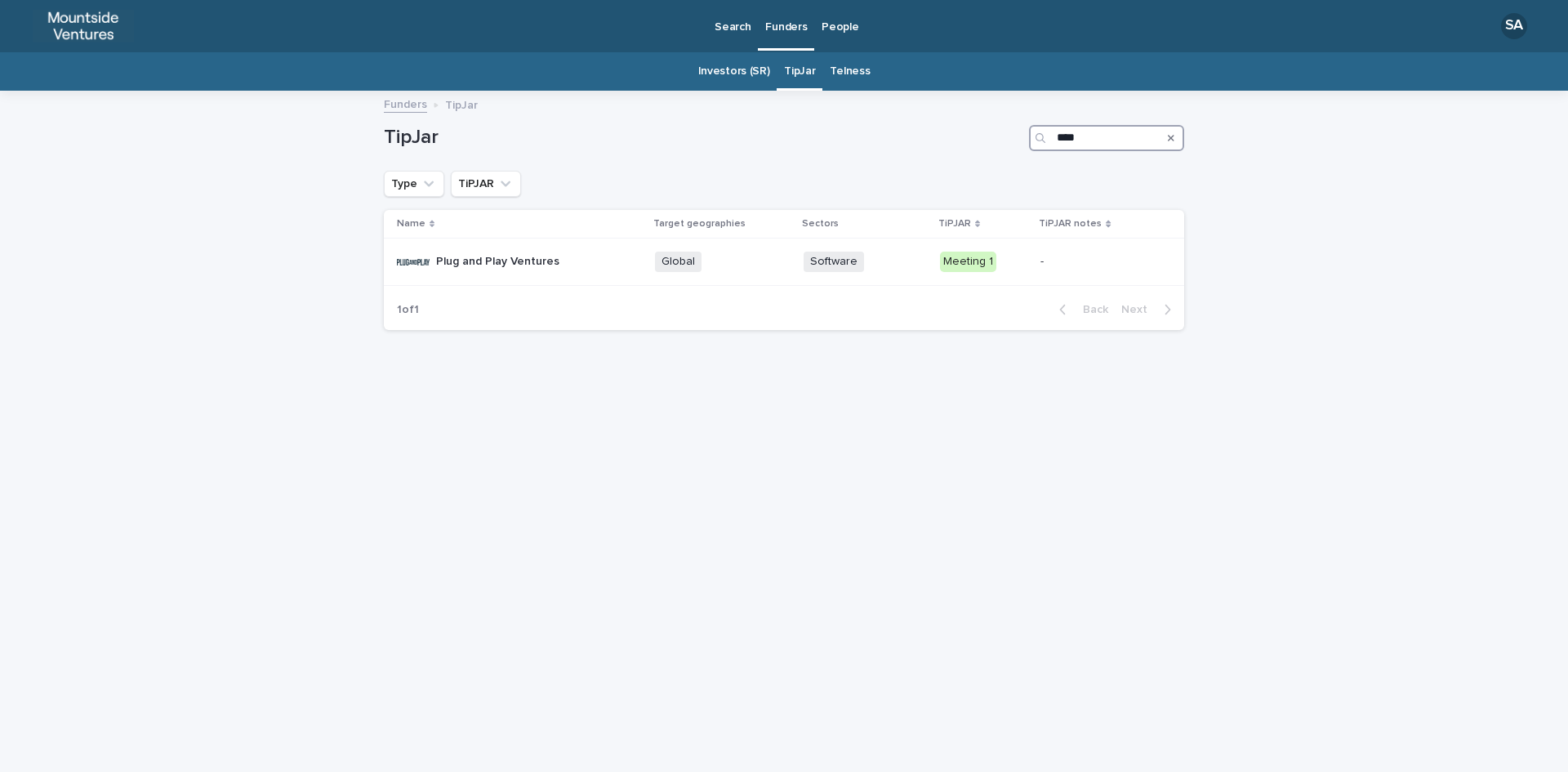 drag, startPoint x: 1101, startPoint y: 148, endPoint x: 1009, endPoint y: 136, distance: 92.77931 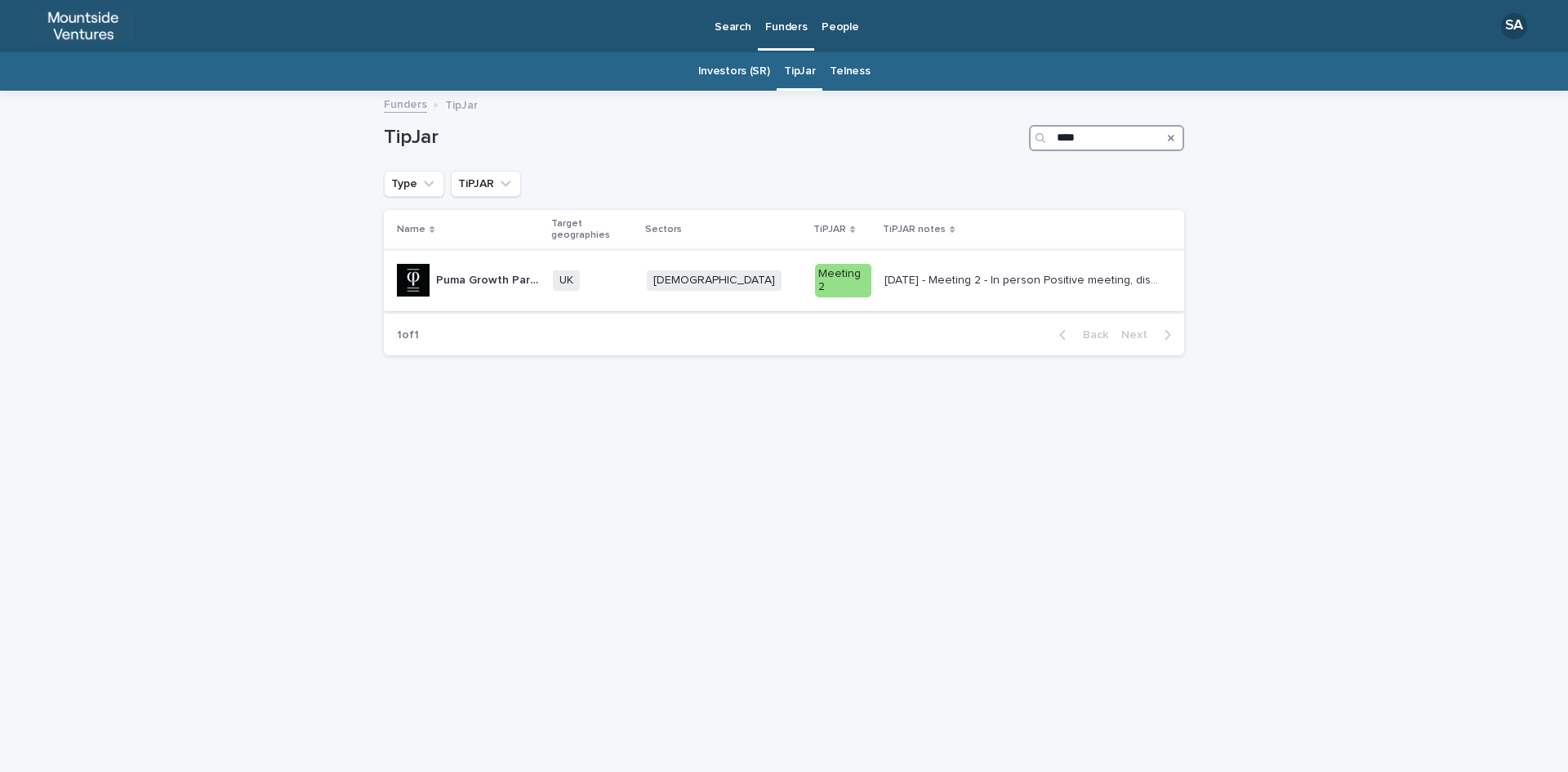 type on "****" 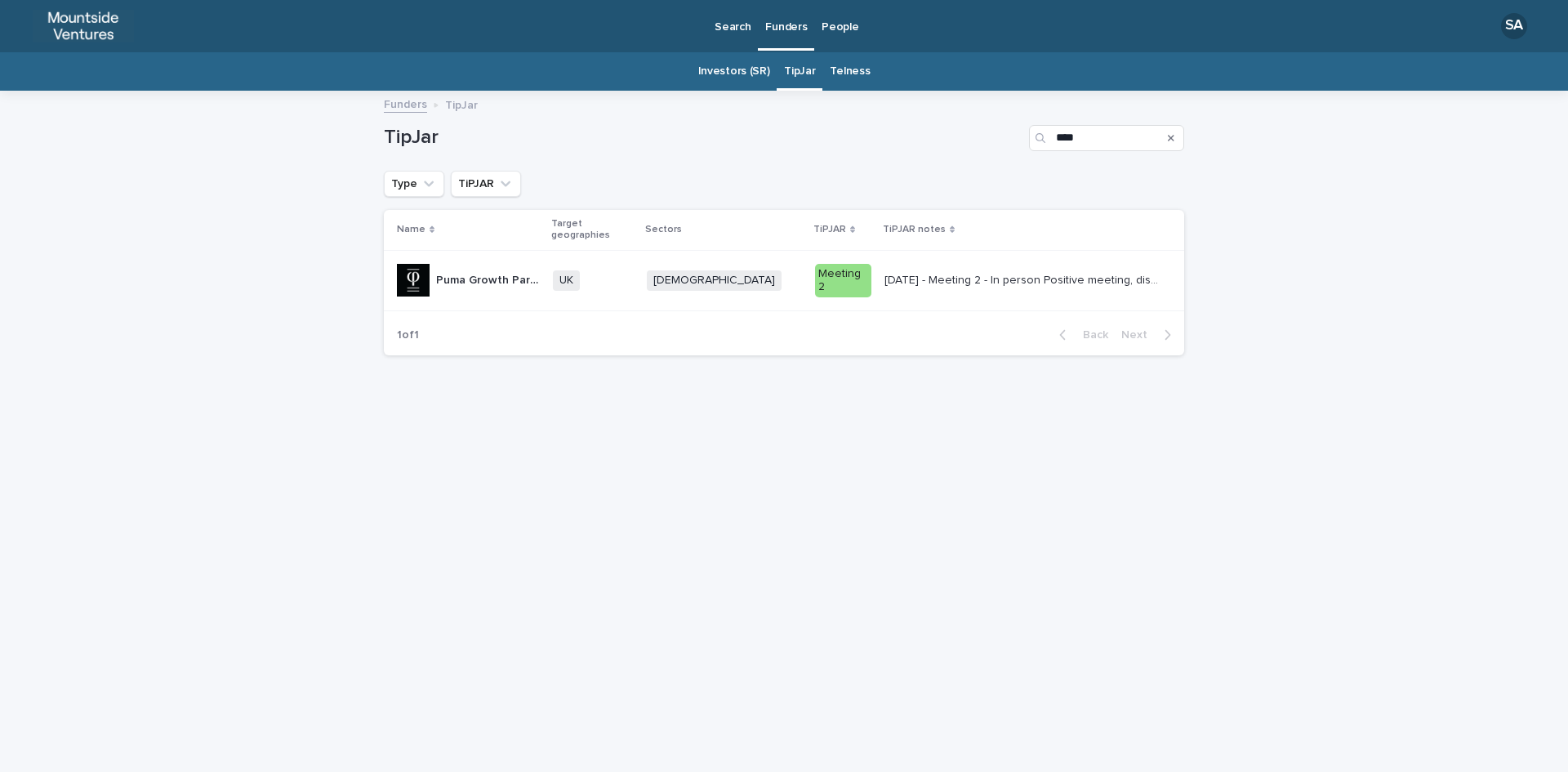 click on "[DATE] - Meeting 2 - In person
Positive meeting, discussed go to market, partnership route, new markets & strategy
Follow ups:
- Example partnership contracts, more about what partnerships in place
- Breakdown of growth between parterships/direct/etc." at bounding box center [1022, 279] 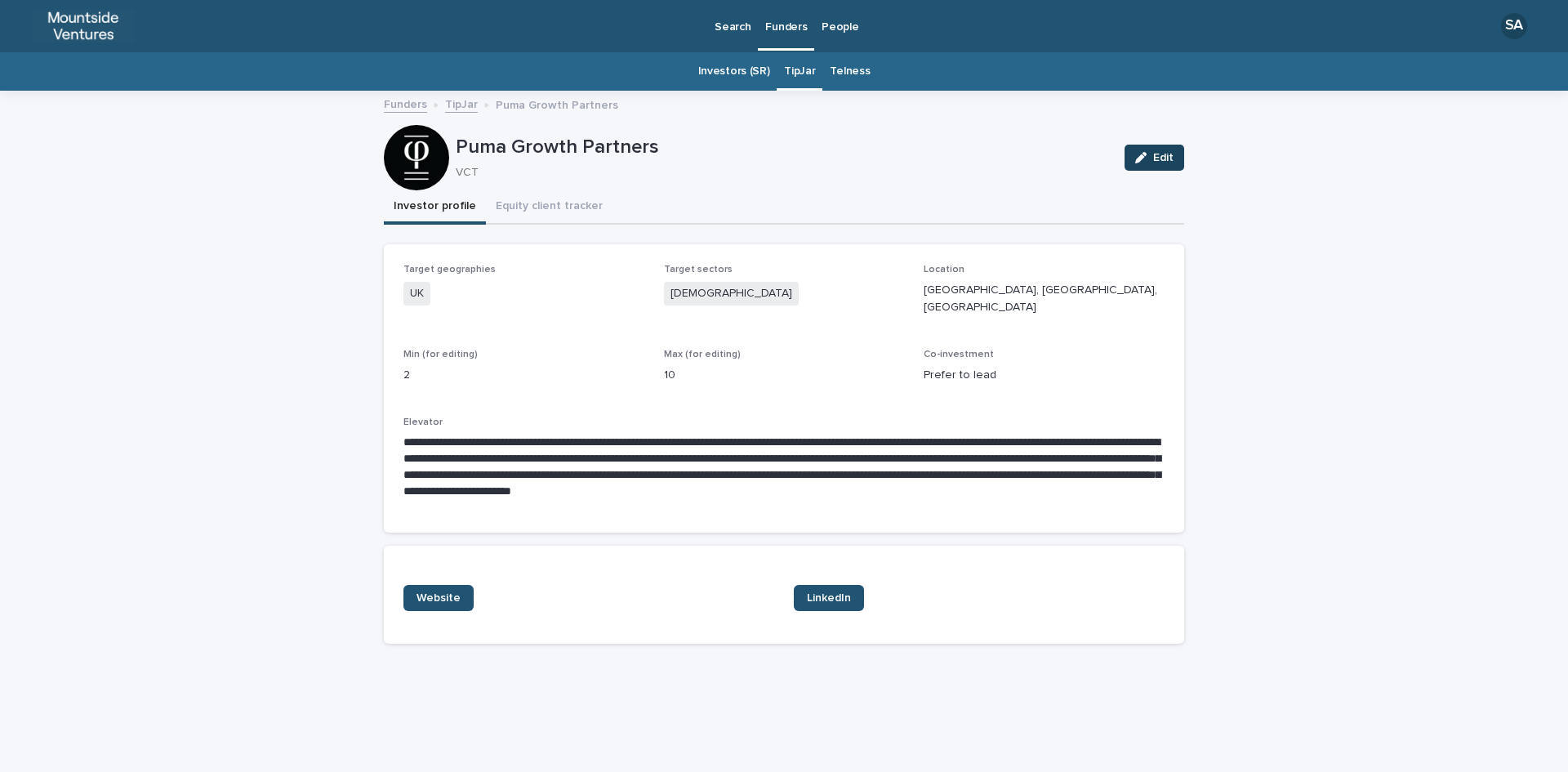 click on "Edit" at bounding box center [1163, 158] 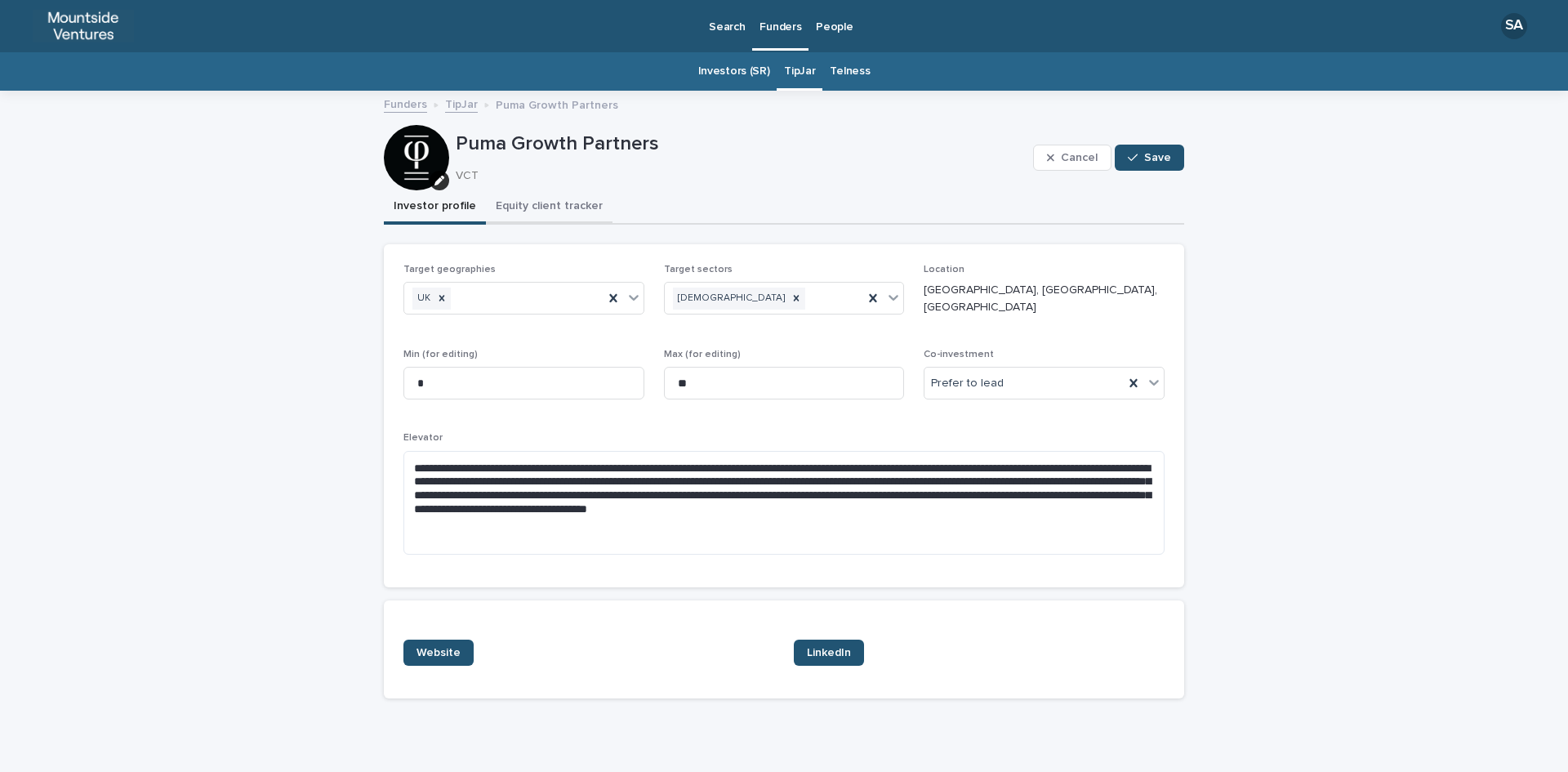 click on "Equity client tracker" at bounding box center (549, 208) 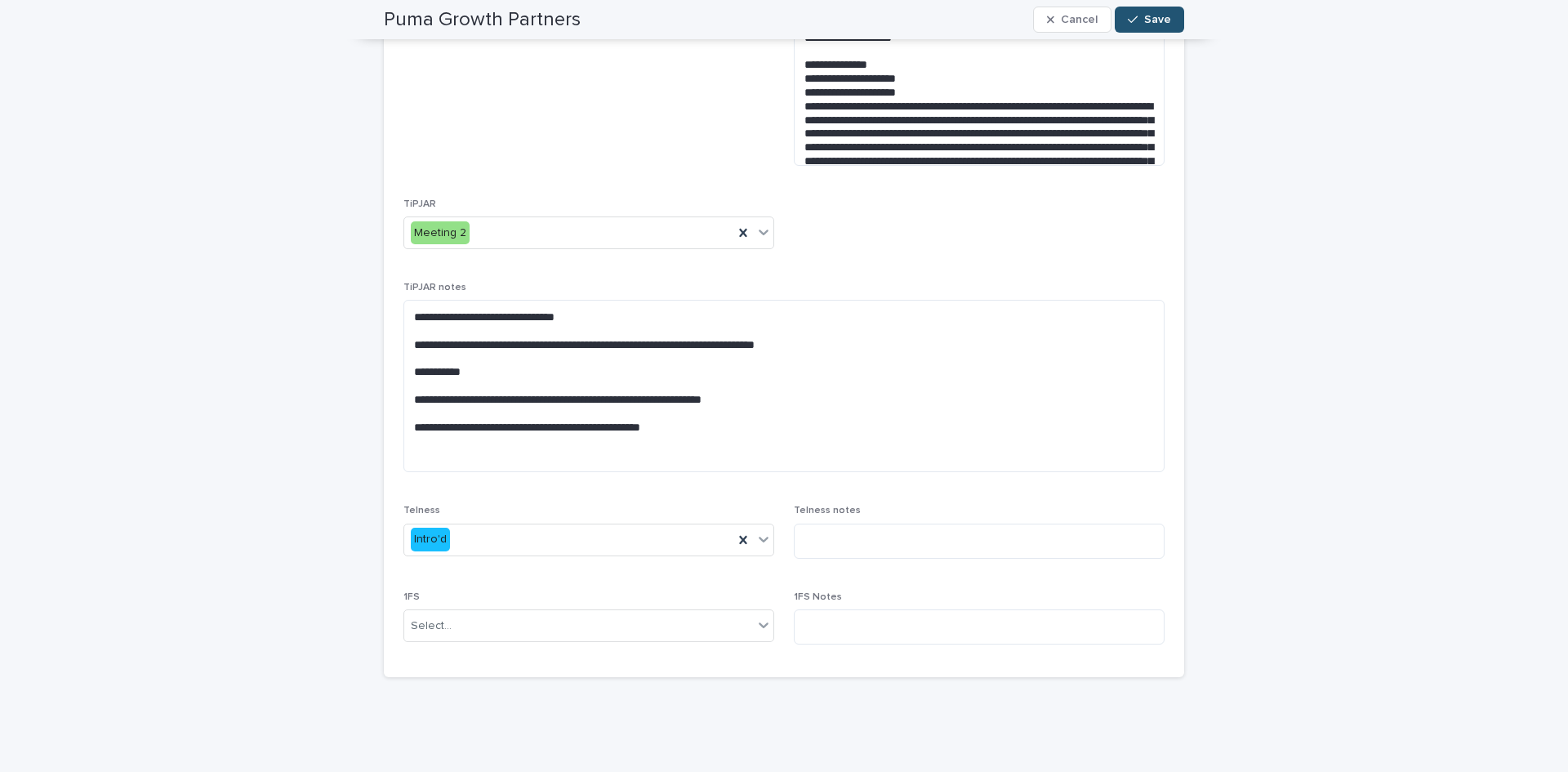 scroll, scrollTop: 2328, scrollLeft: 0, axis: vertical 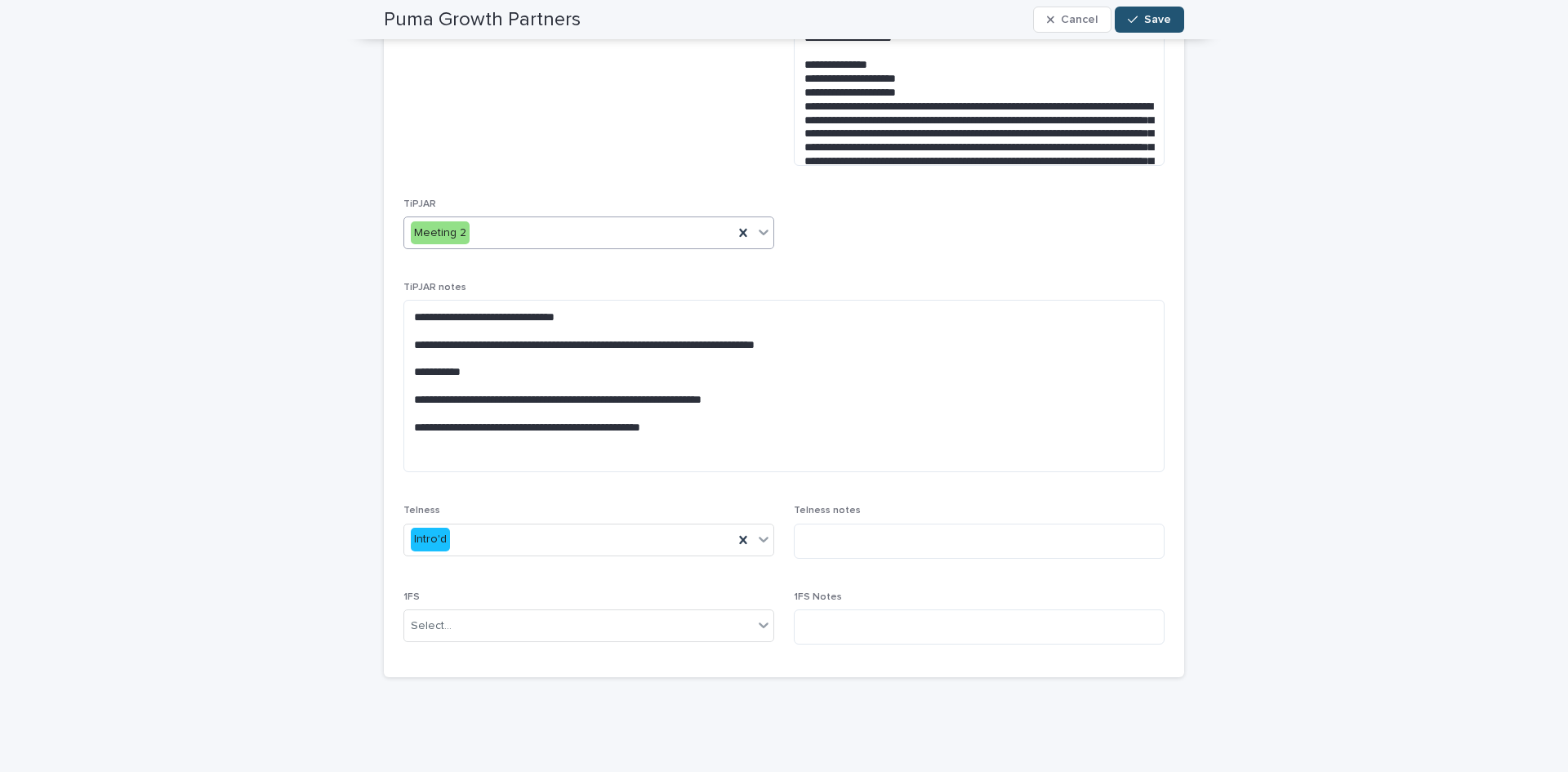 click on "Meeting 2" at bounding box center [568, 233] 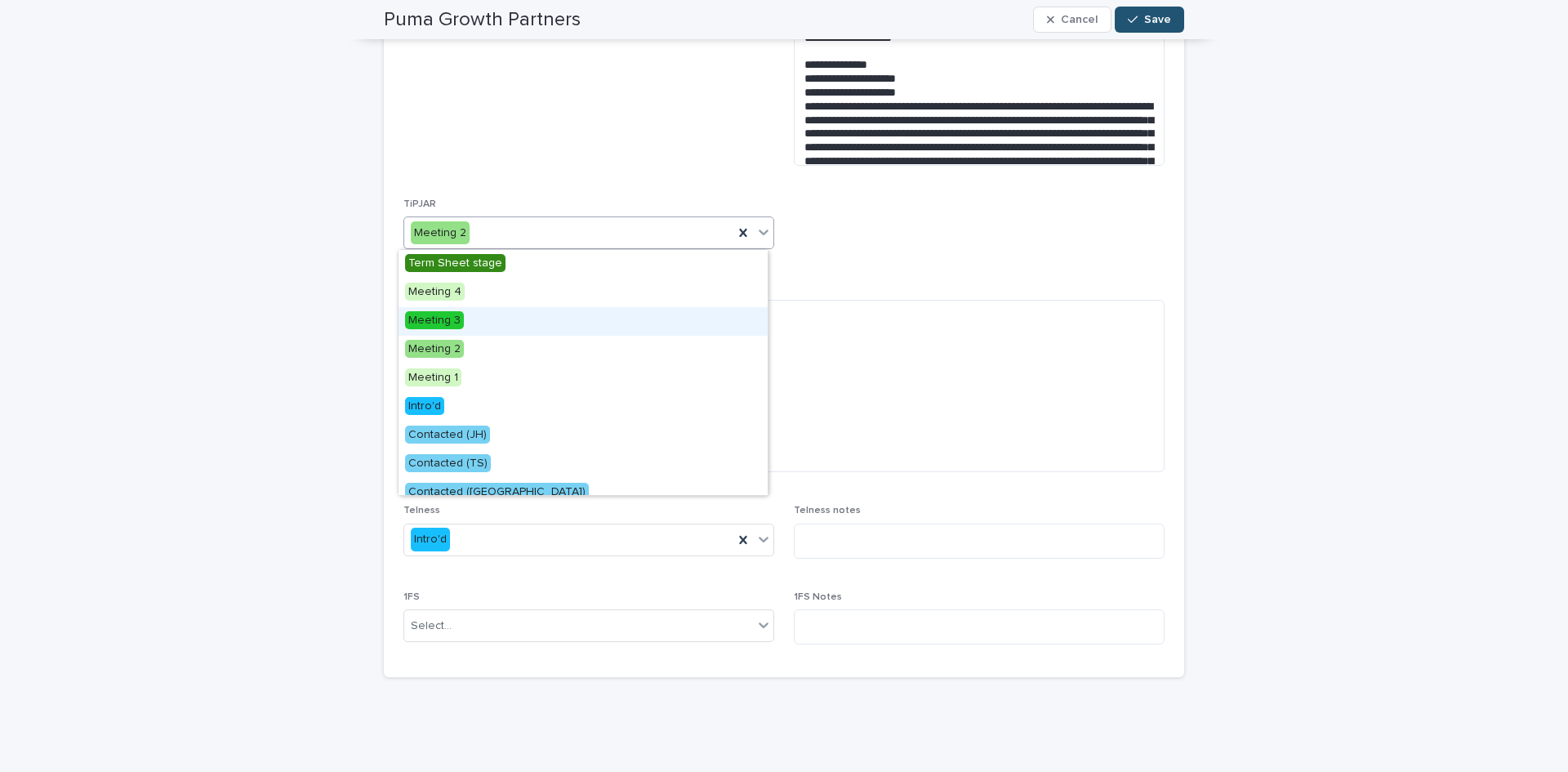click on "Meeting 3" at bounding box center (583, 321) 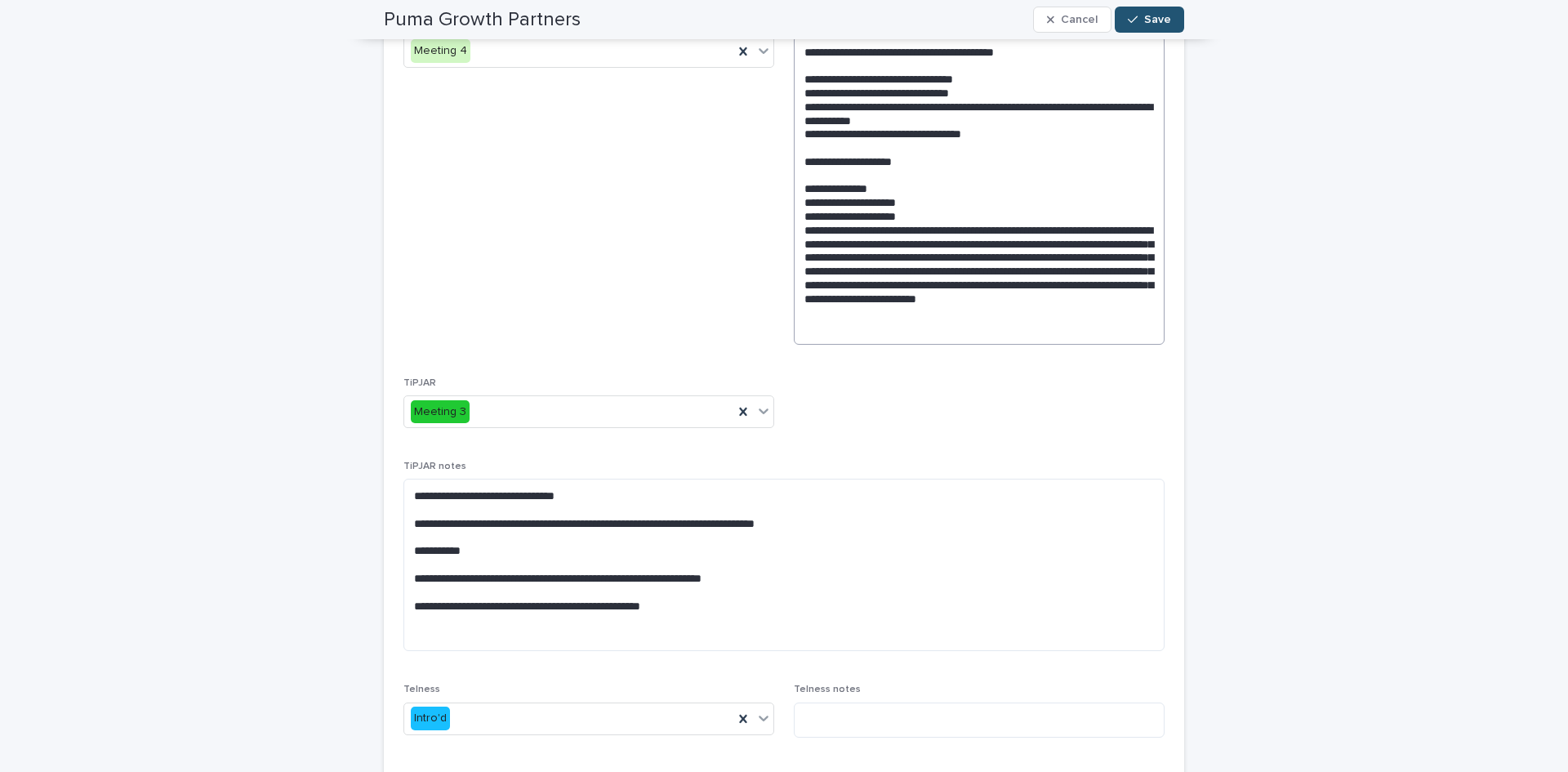 scroll, scrollTop: 2630, scrollLeft: 0, axis: vertical 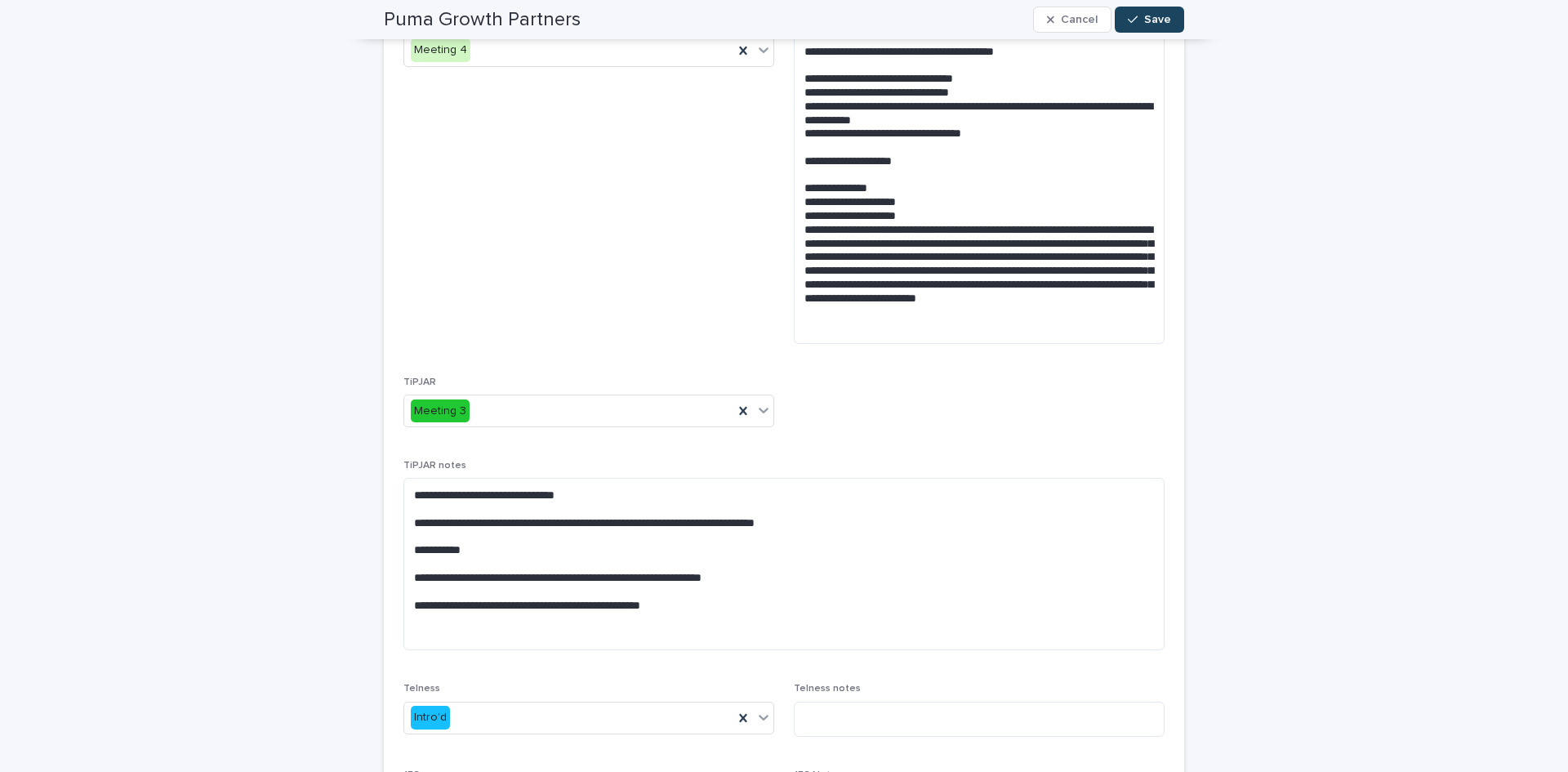 click on "Save" at bounding box center [1157, 20] 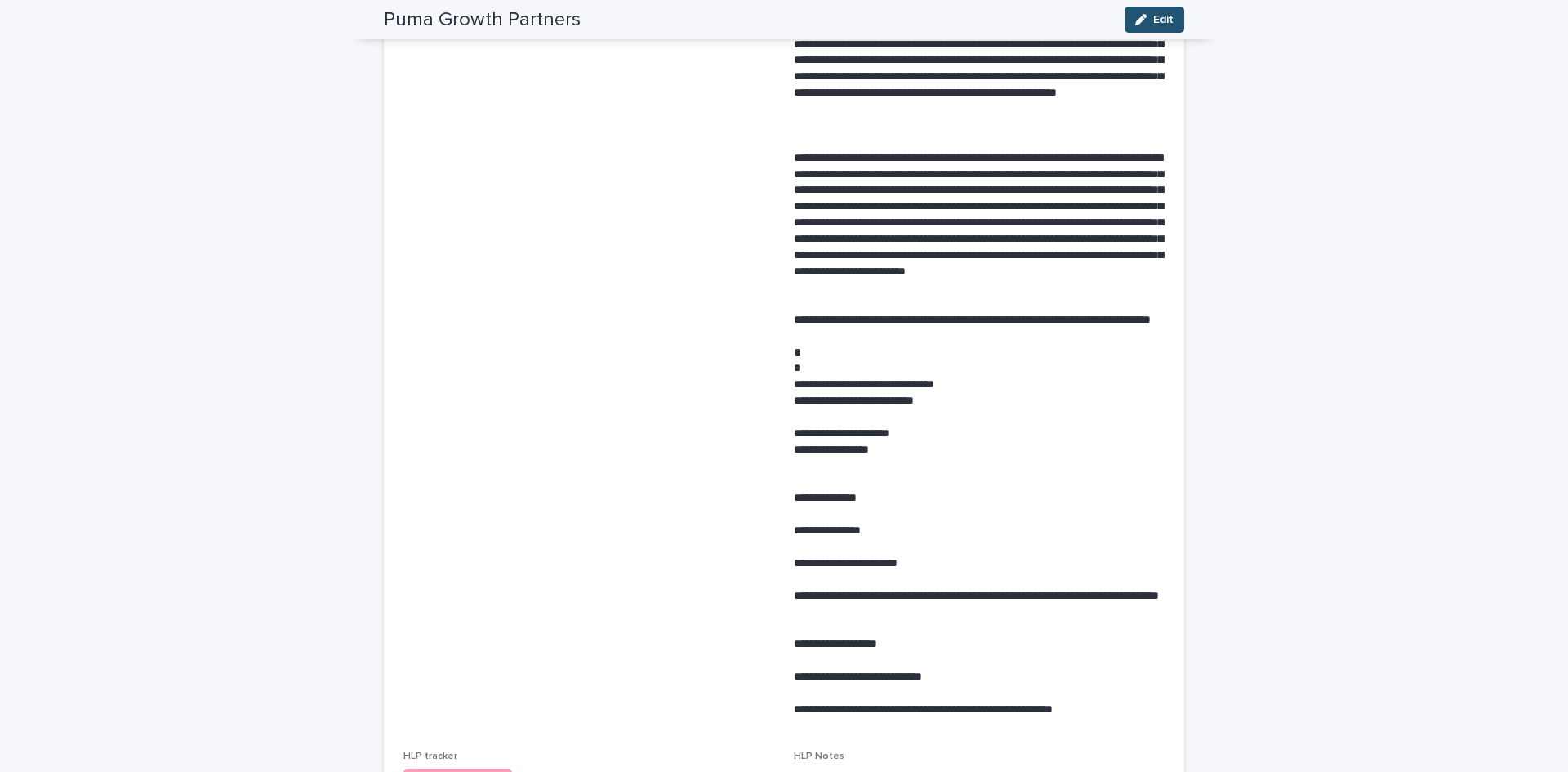 scroll, scrollTop: 0, scrollLeft: 0, axis: both 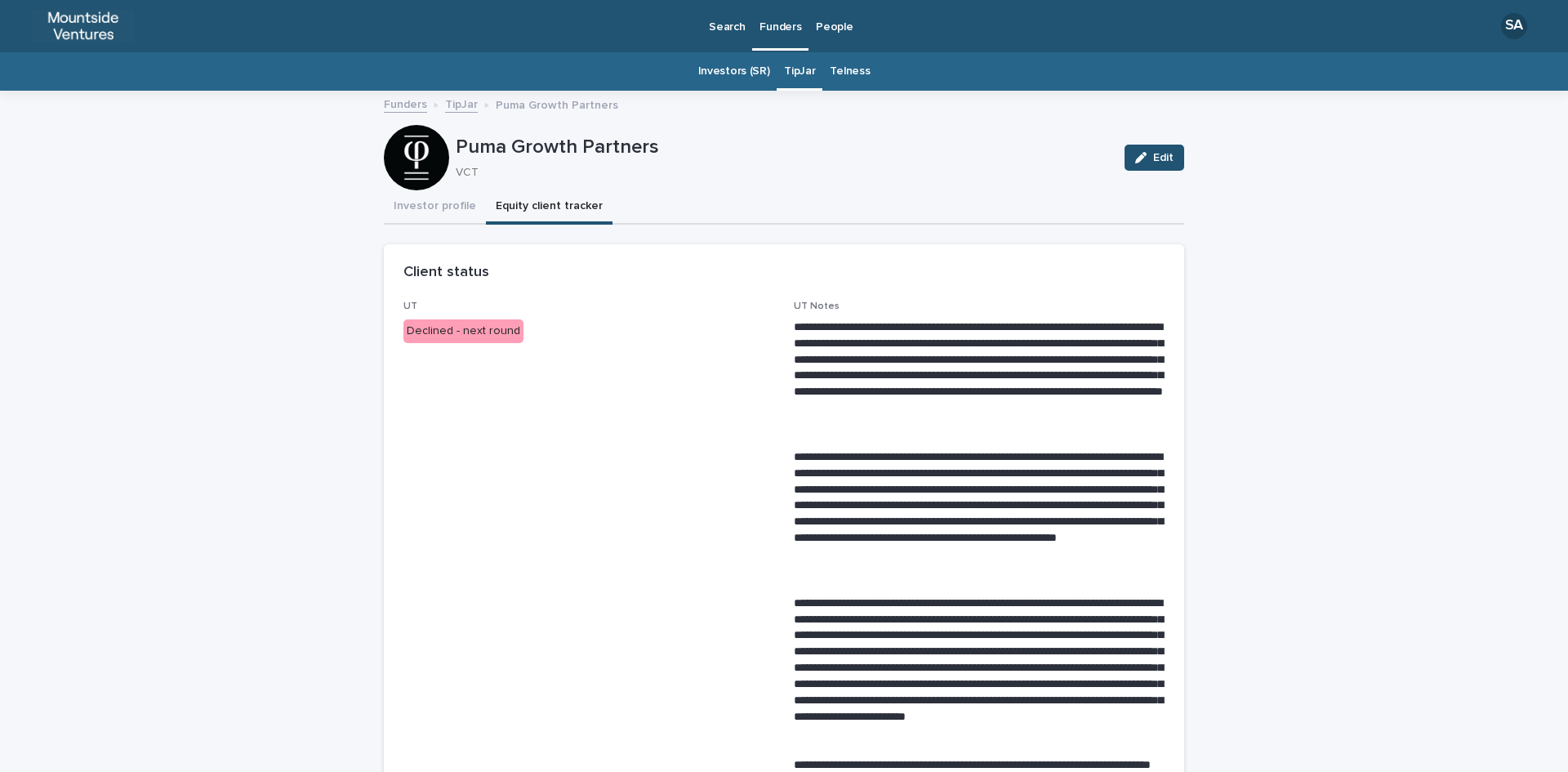 click on "Equity client tracker" at bounding box center [549, 208] 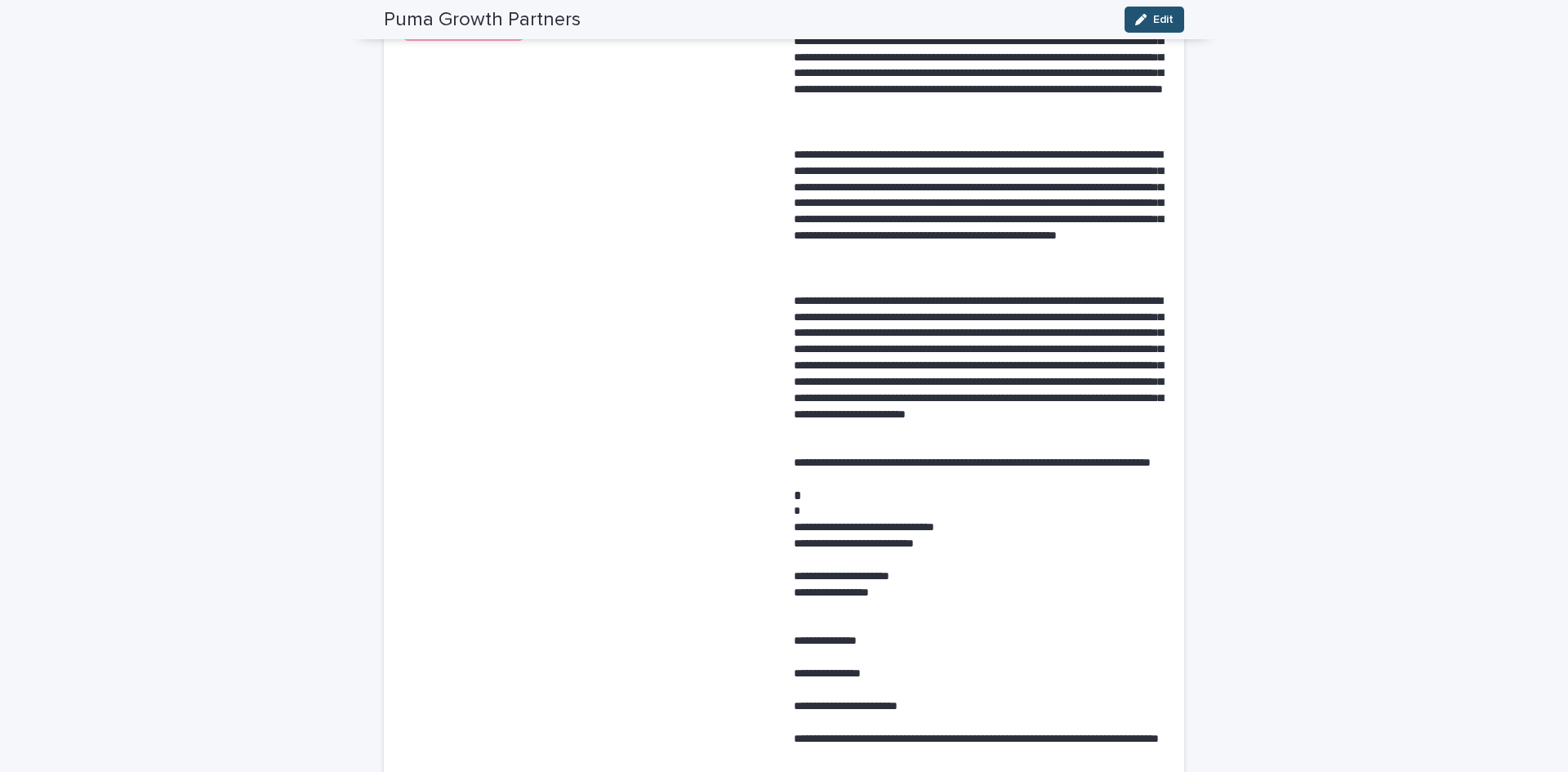 scroll, scrollTop: 0, scrollLeft: 0, axis: both 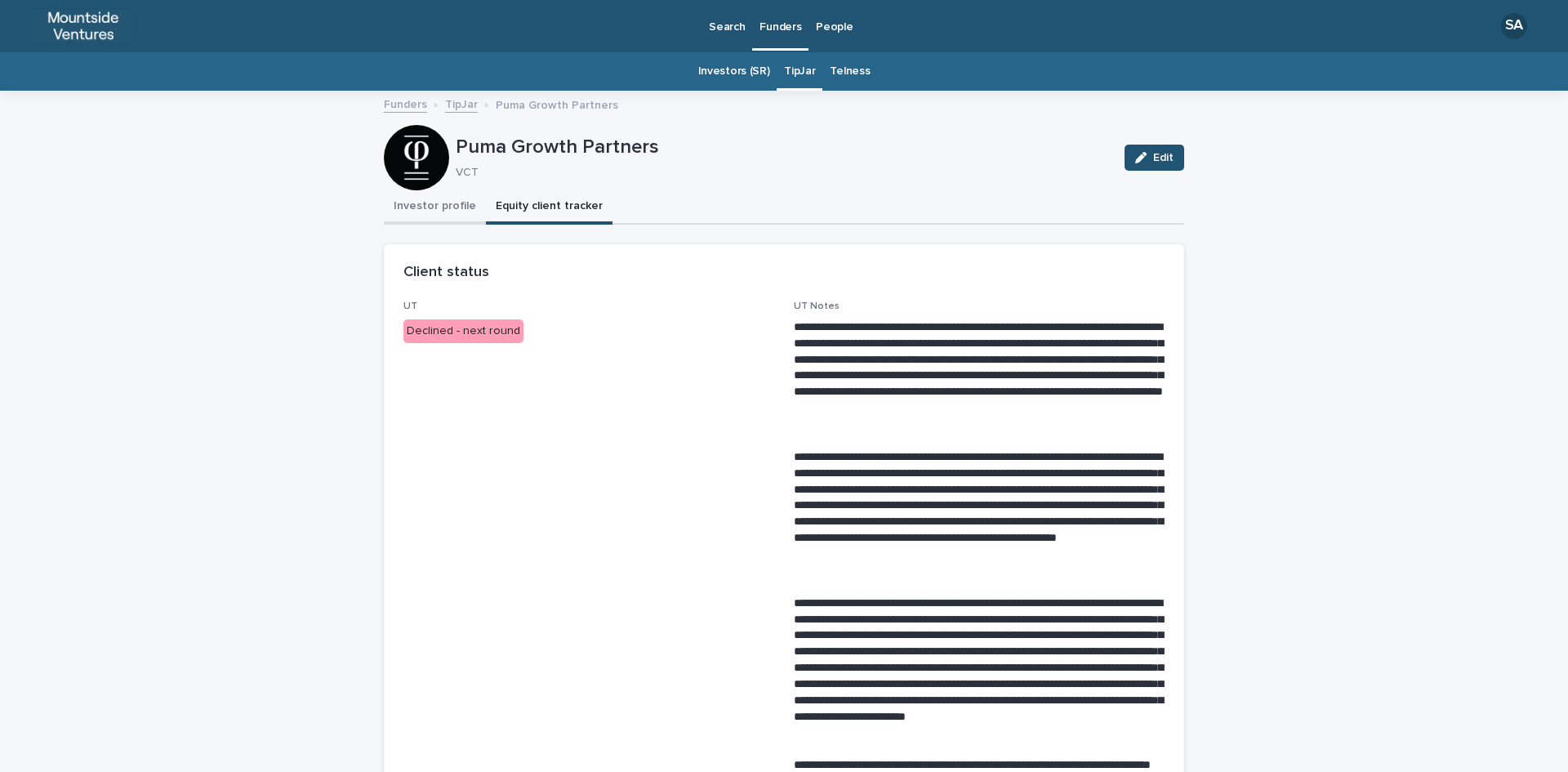 click on "Investor profile" at bounding box center [434, 208] 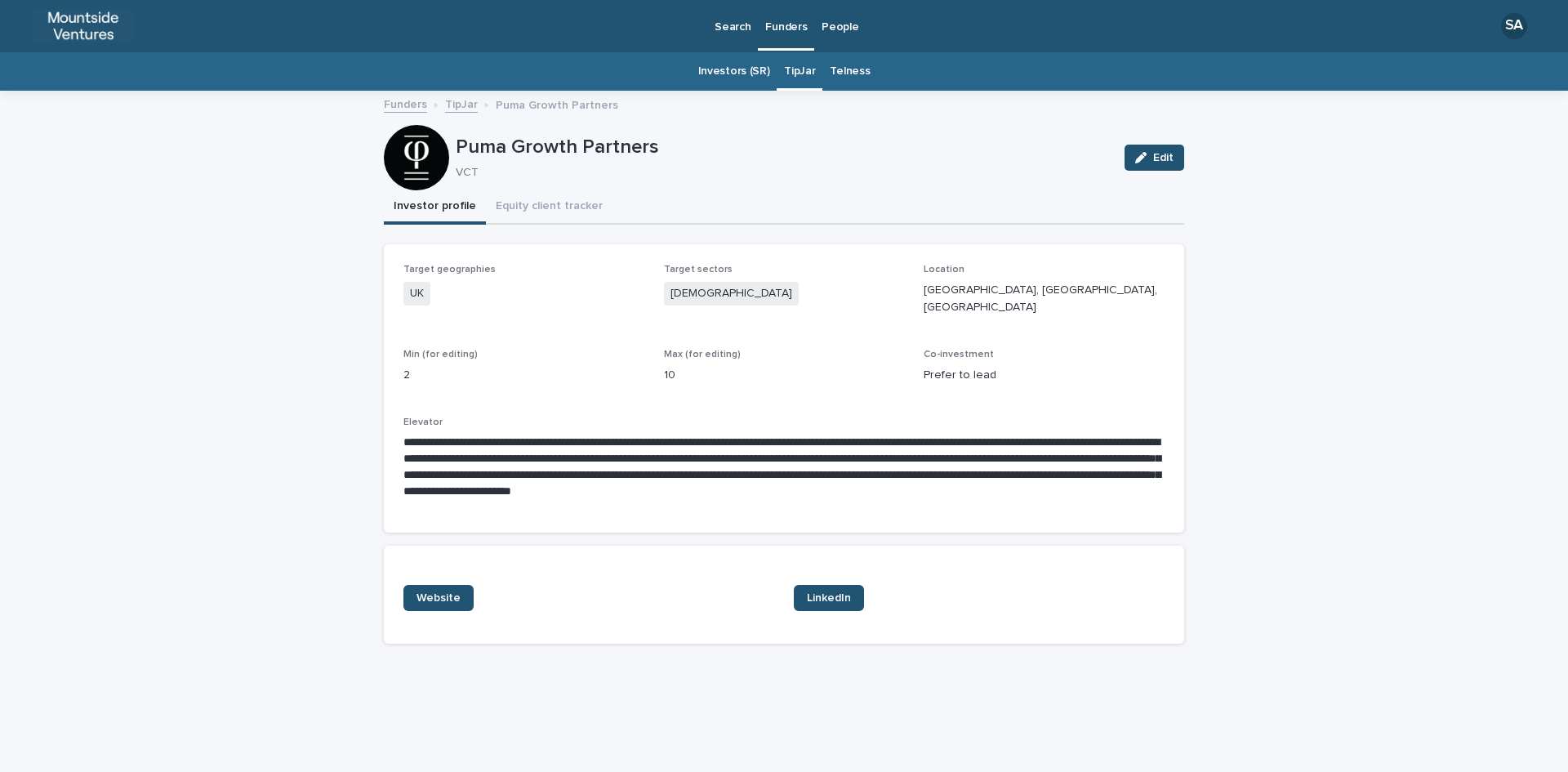 click on "TipJar" at bounding box center [461, 103] 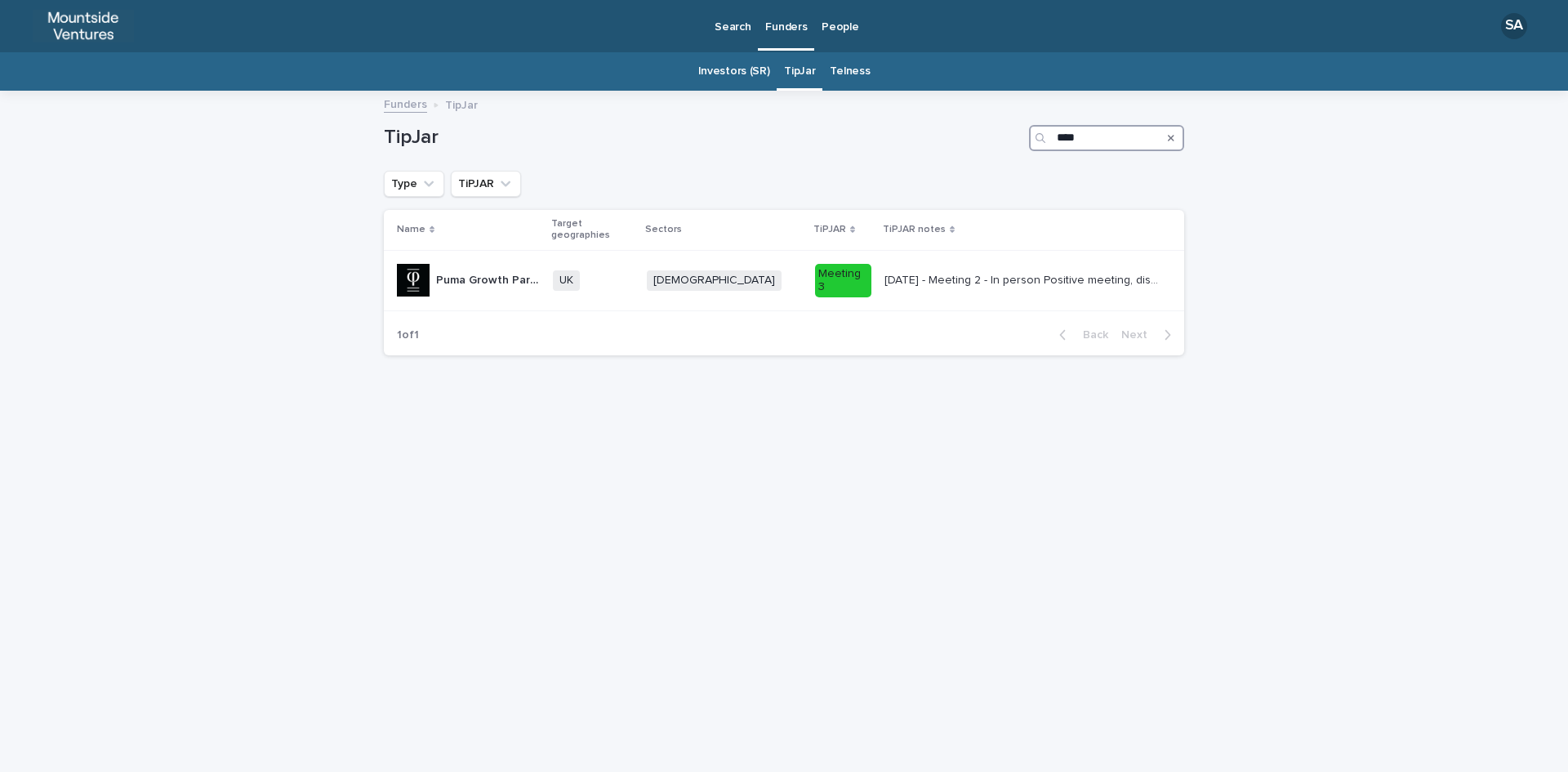 drag, startPoint x: 1113, startPoint y: 138, endPoint x: 964, endPoint y: 132, distance: 149.12076 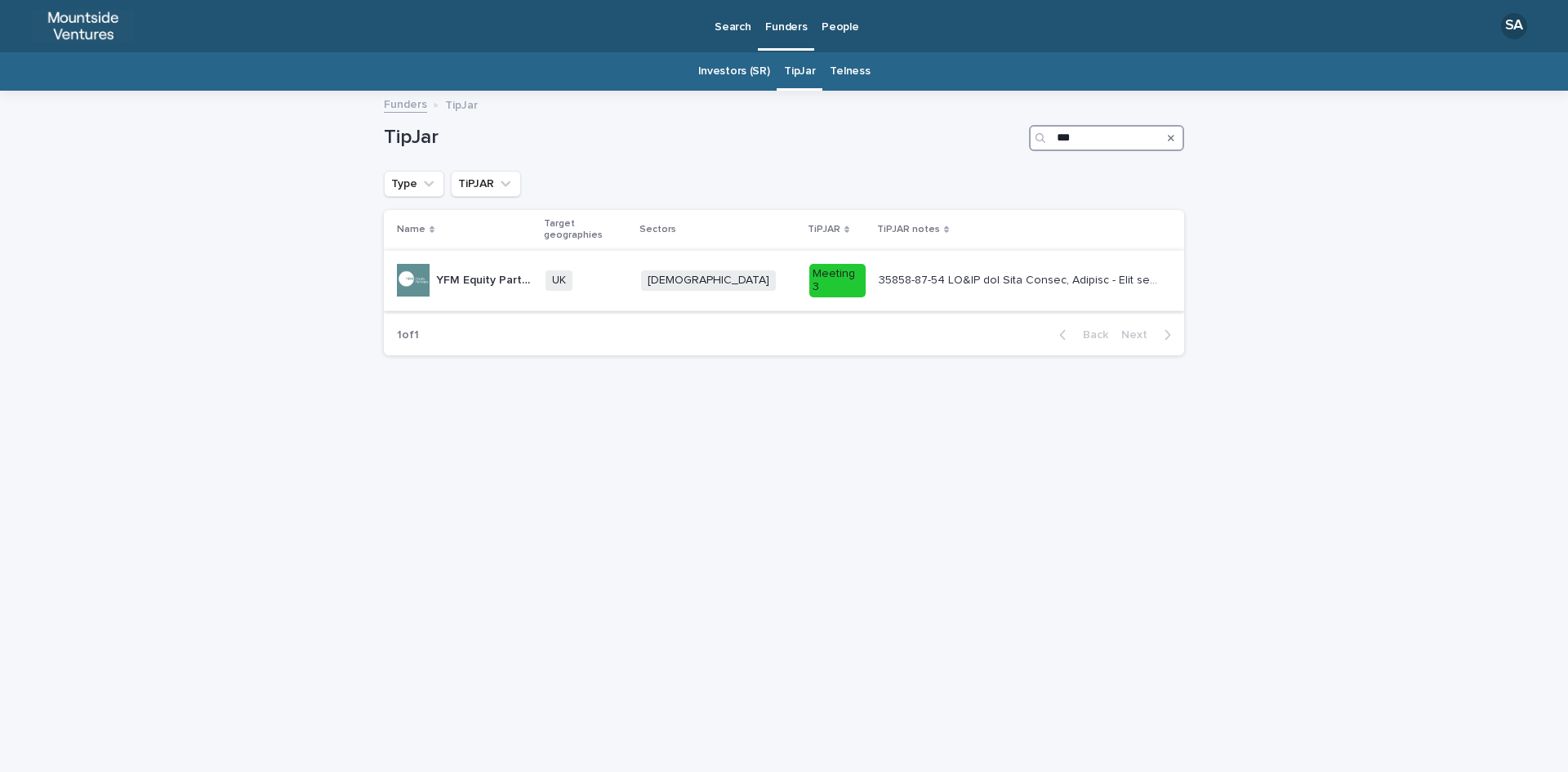 type on "***" 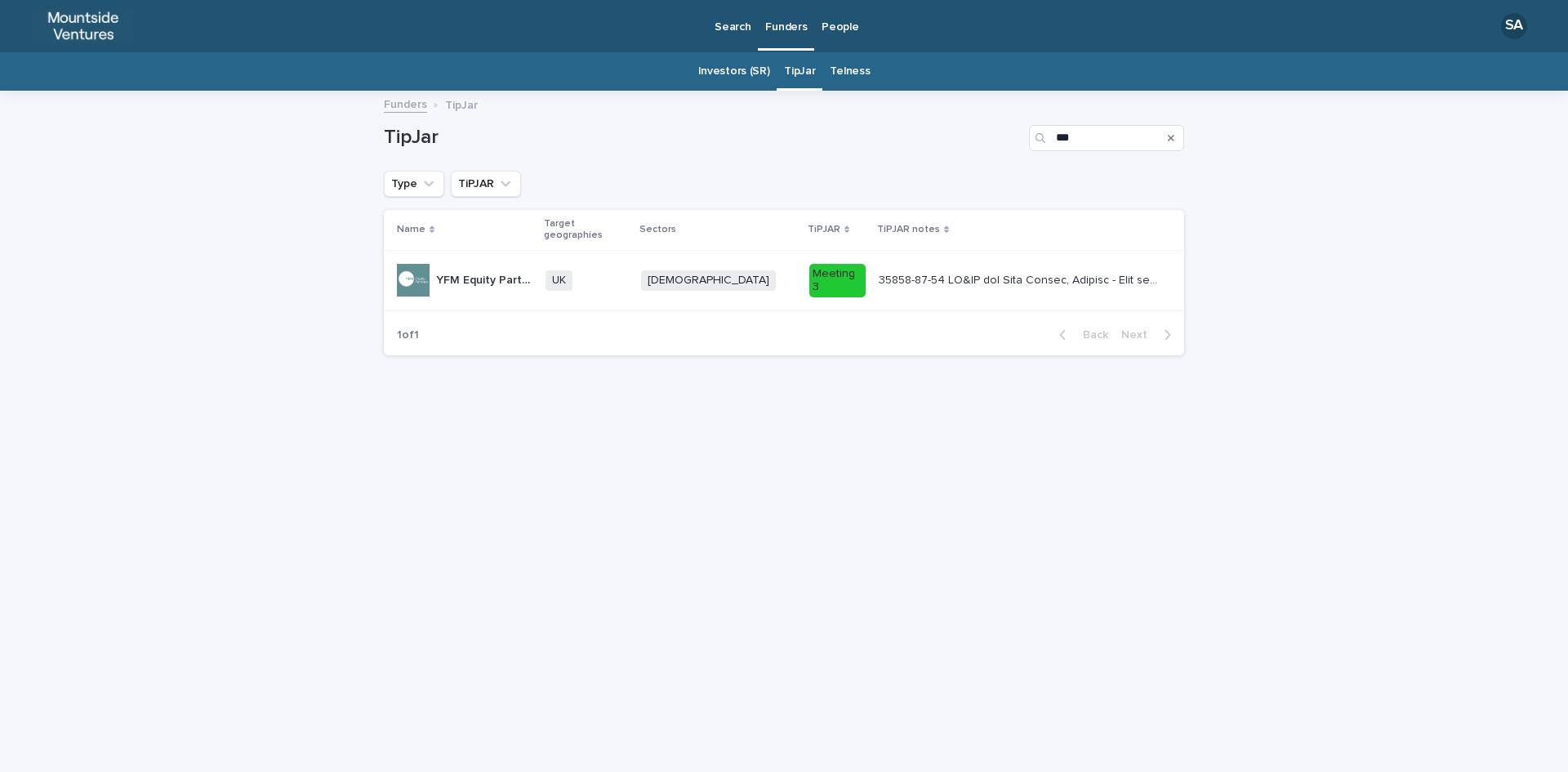 click at bounding box center [1020, 279] 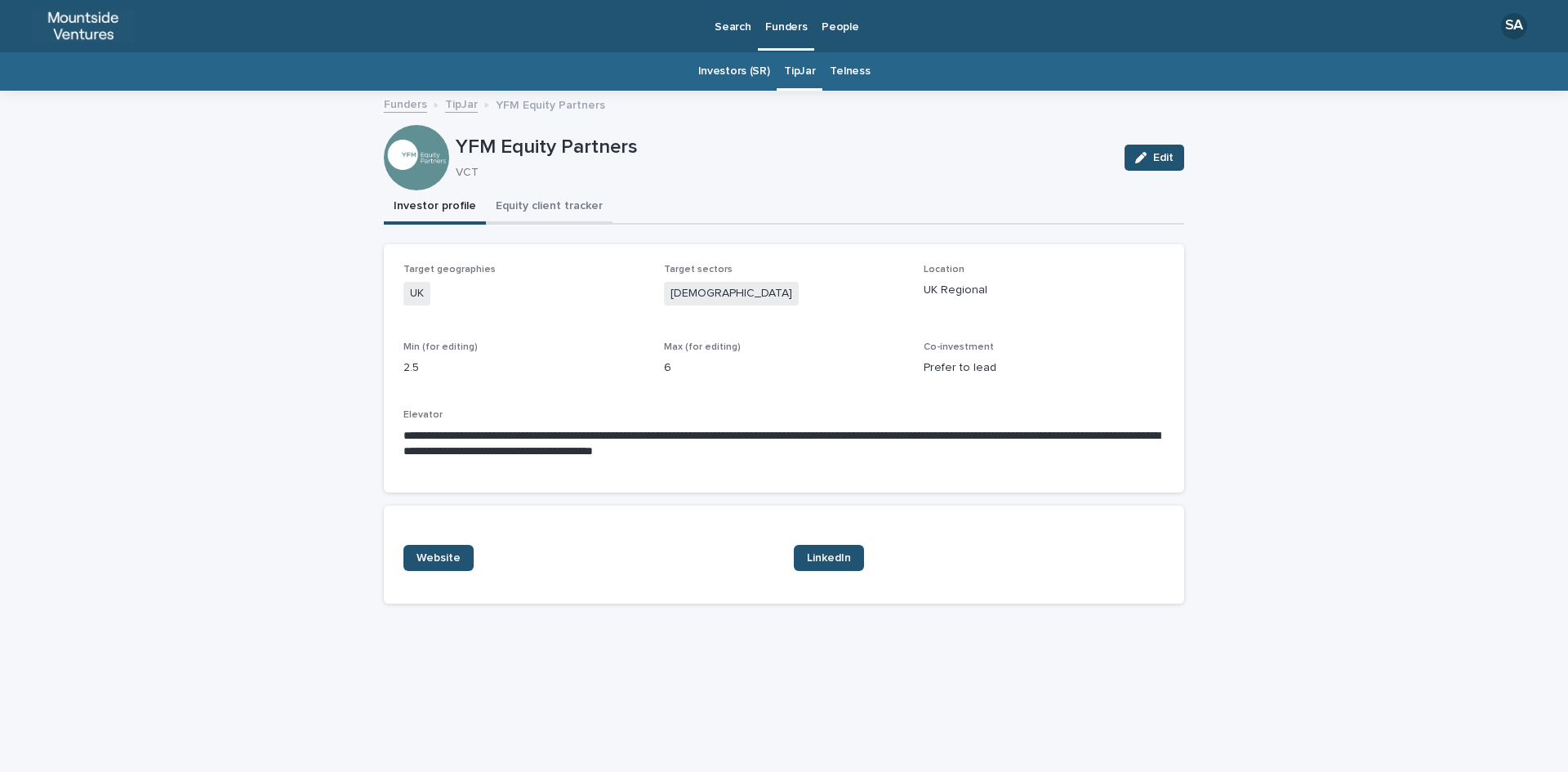 click on "Equity client tracker" at bounding box center (549, 208) 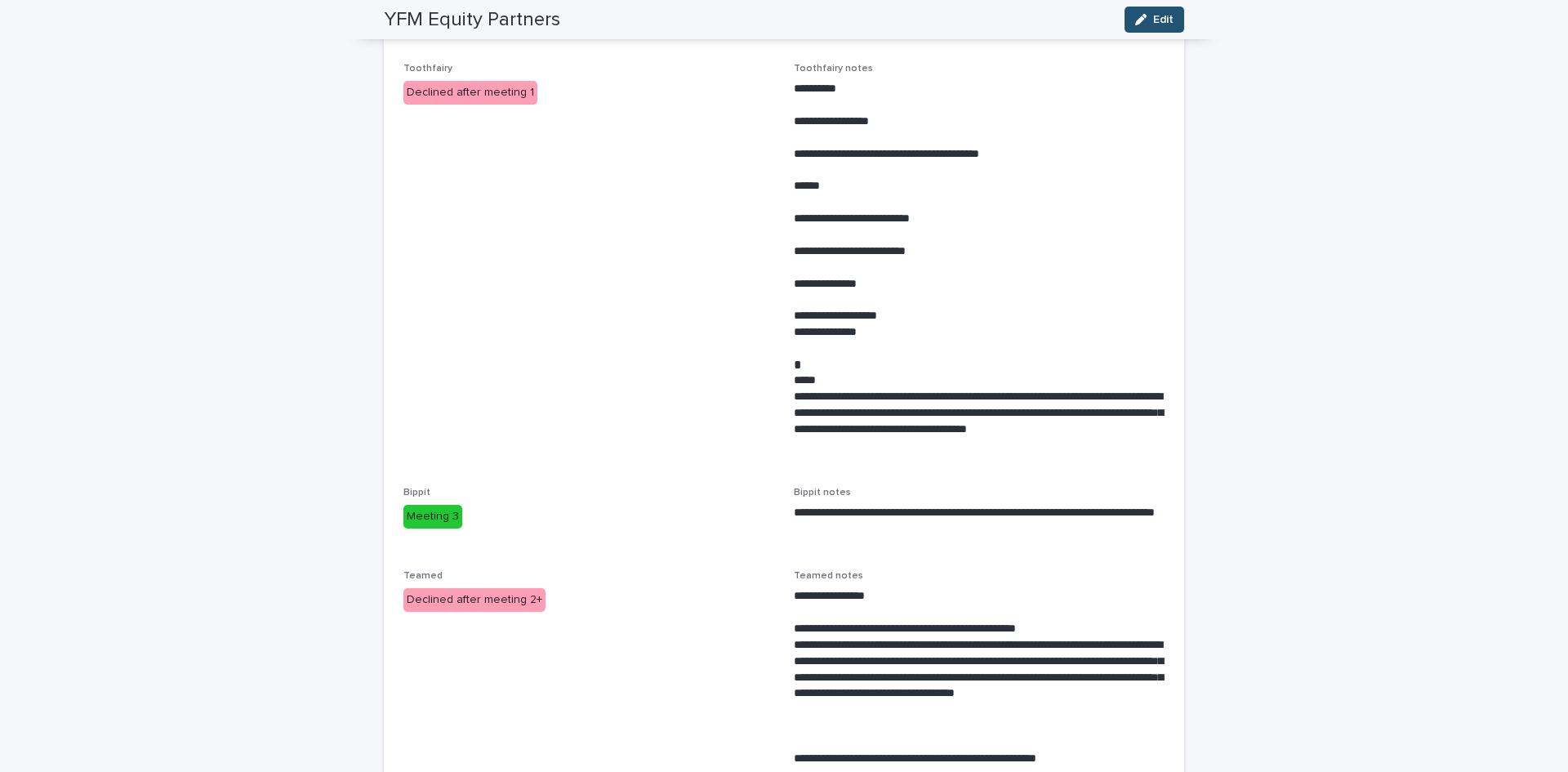 scroll, scrollTop: 0, scrollLeft: 0, axis: both 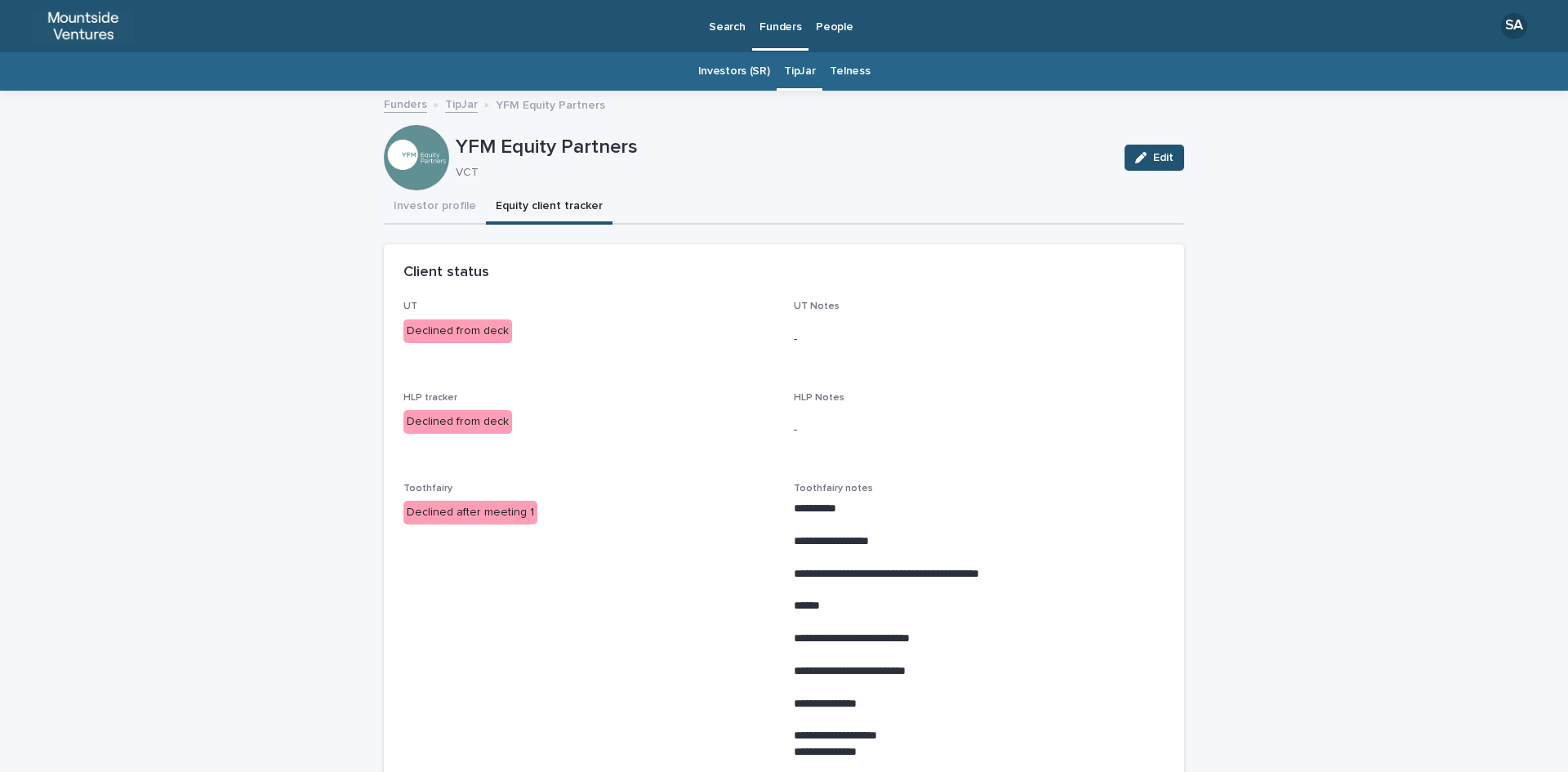 click on "Investors (SR)" at bounding box center [734, 71] 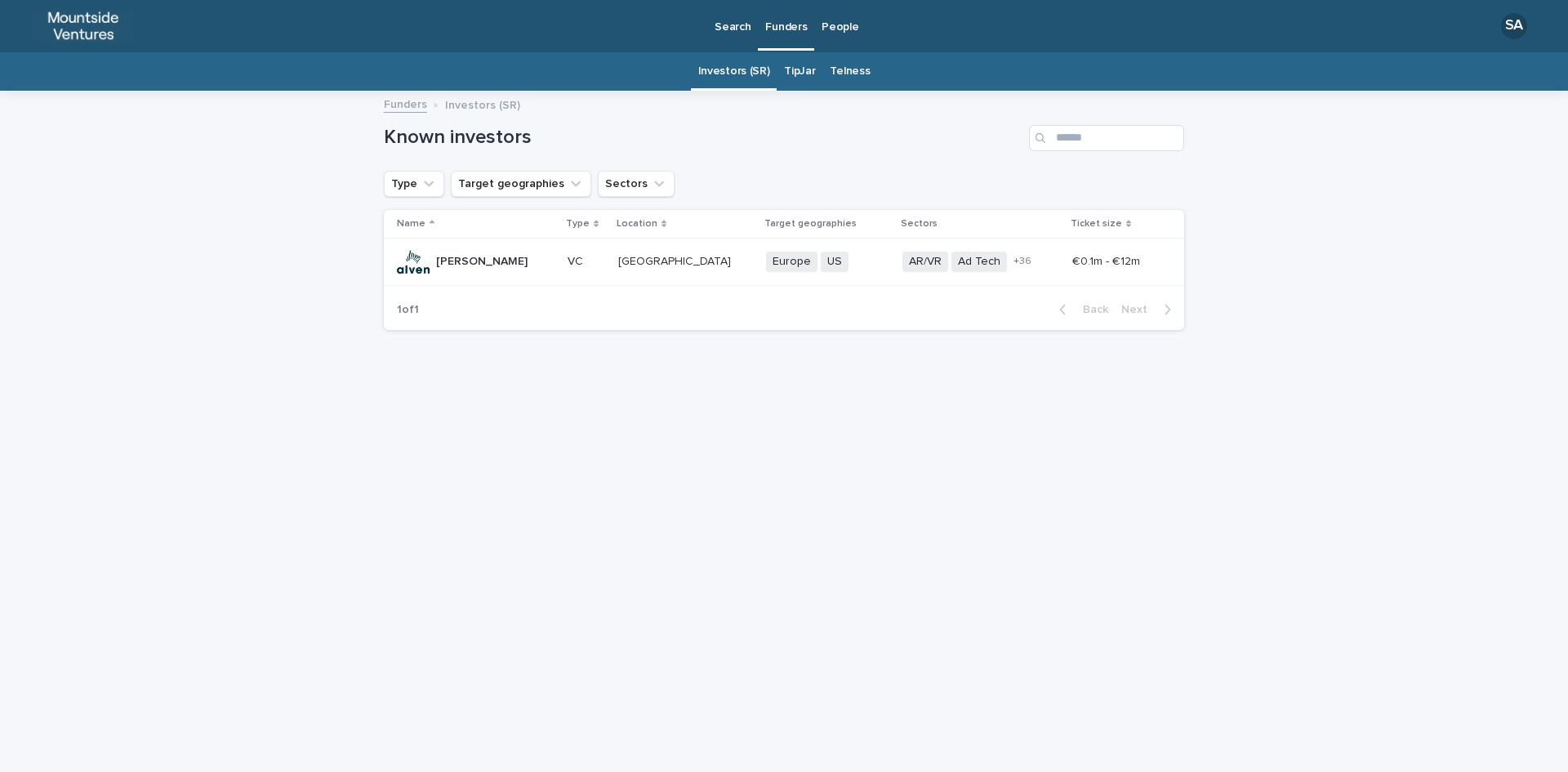 click on "TipJar" at bounding box center [800, 71] 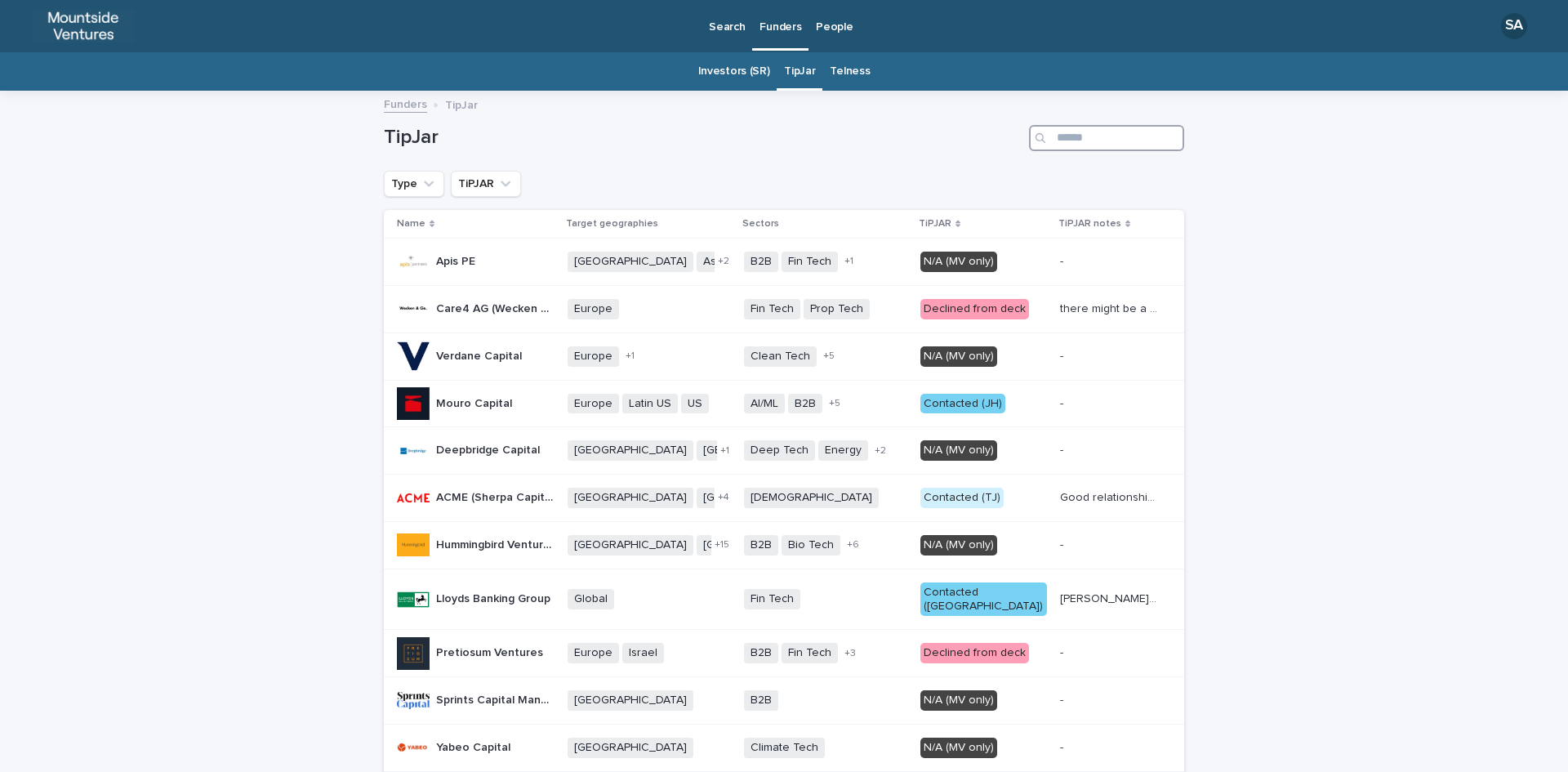 click at bounding box center [1107, 138] 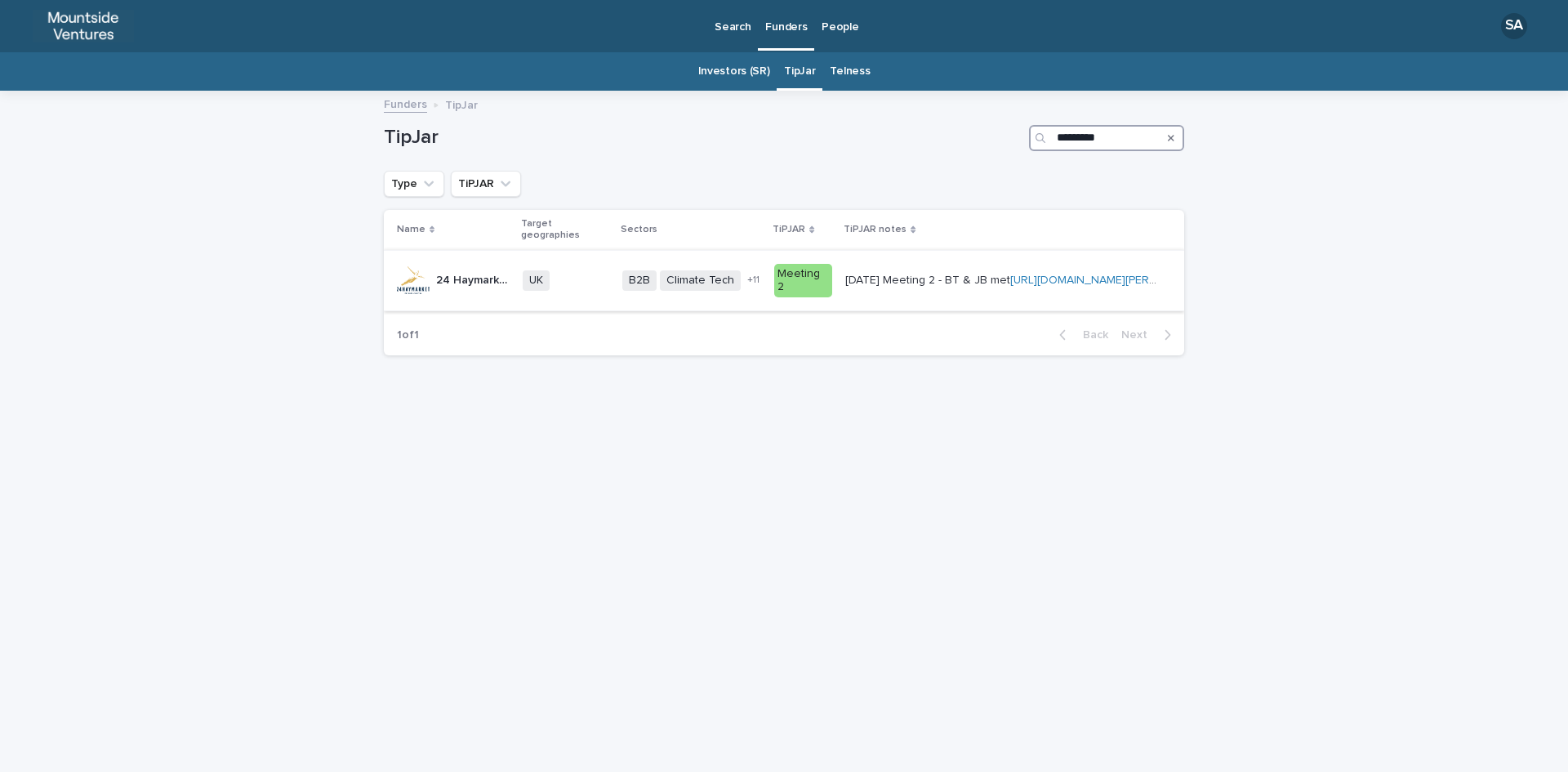 type on "*********" 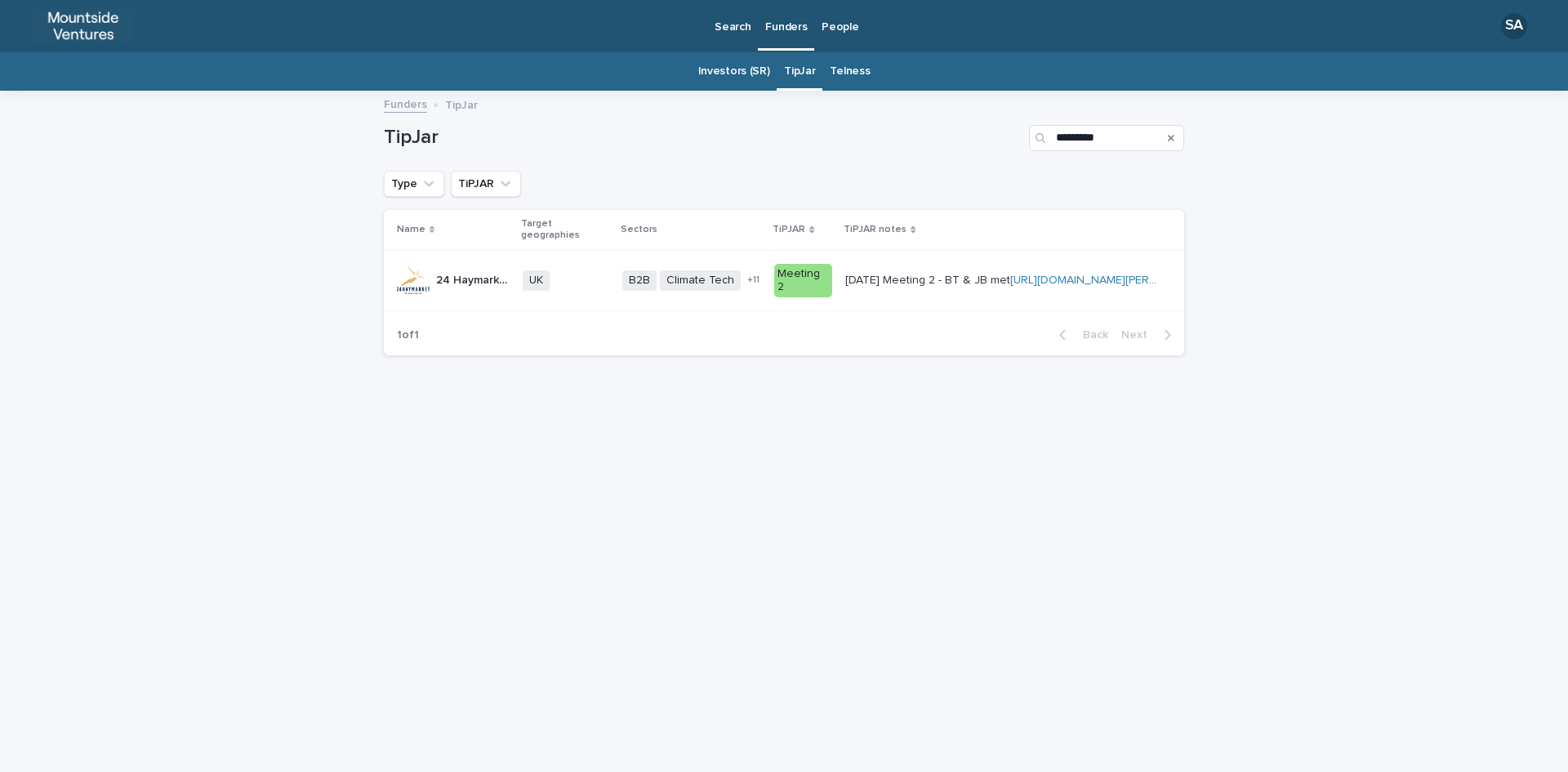 click on "[DATE] Meeting 2 - BT & JB met  [URL][DOMAIN_NAME][PERSON_NAME]" at bounding box center (1003, 279) 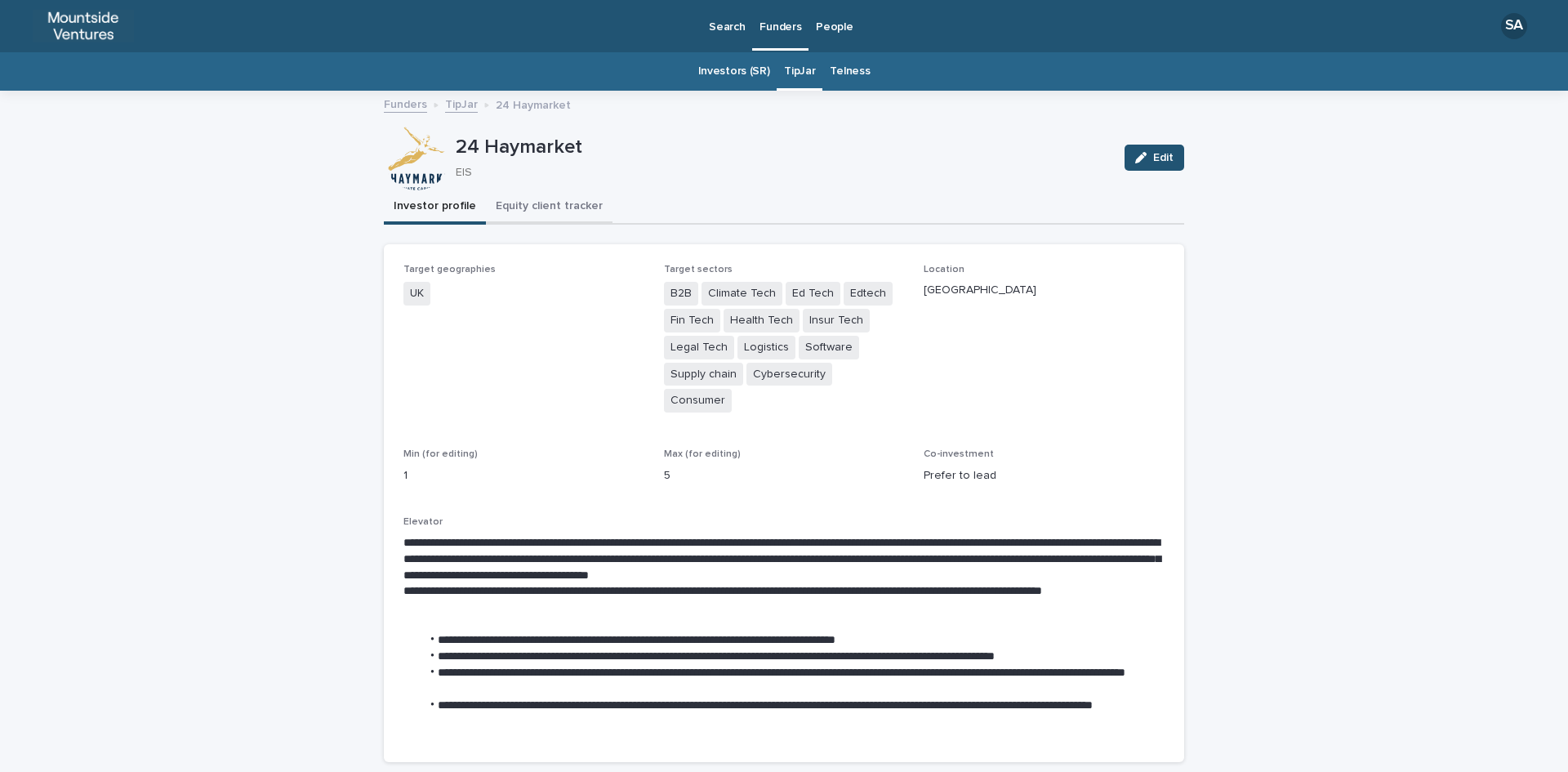 click on "Equity client tracker" at bounding box center [549, 208] 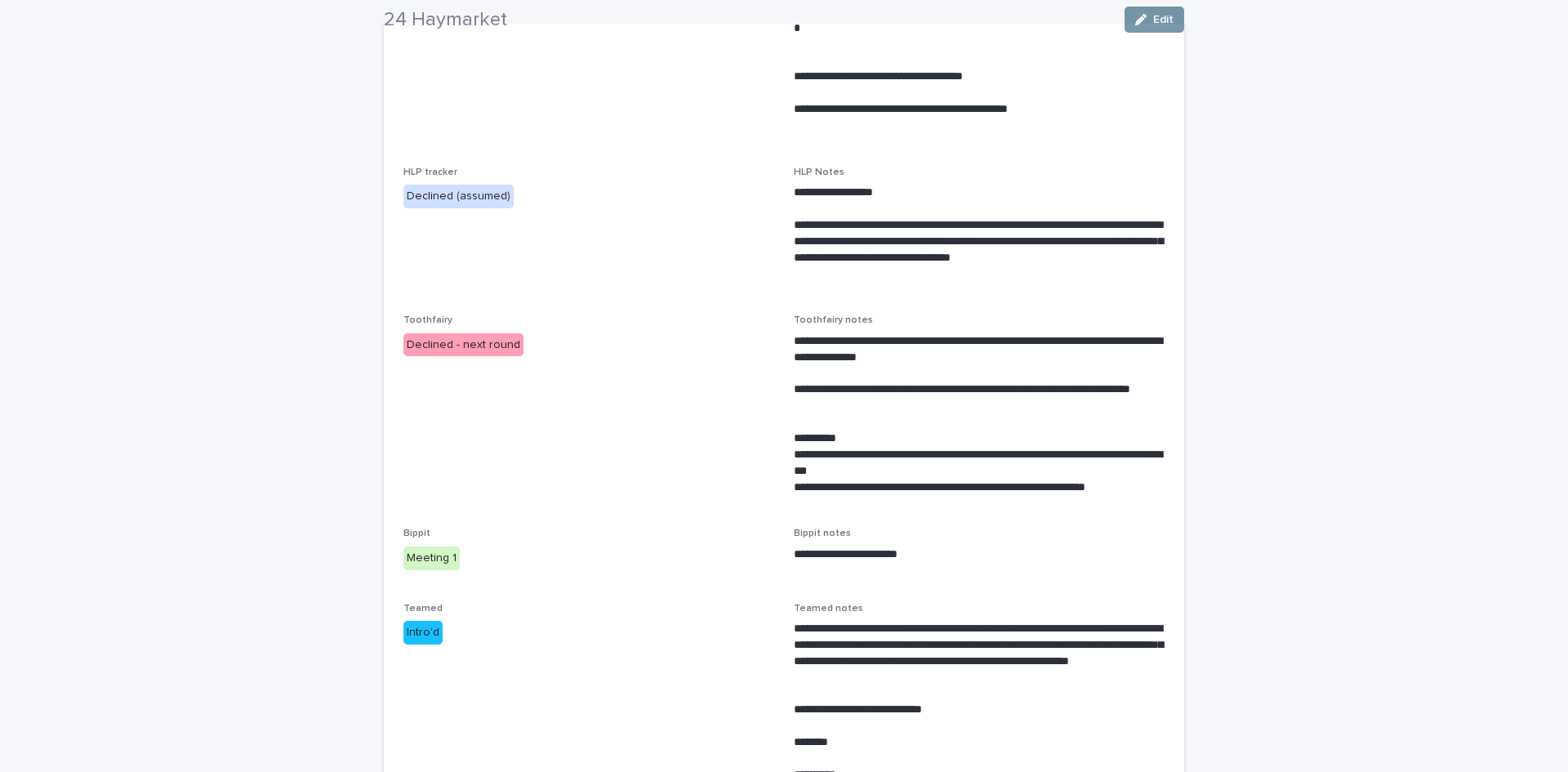 scroll, scrollTop: 462, scrollLeft: 0, axis: vertical 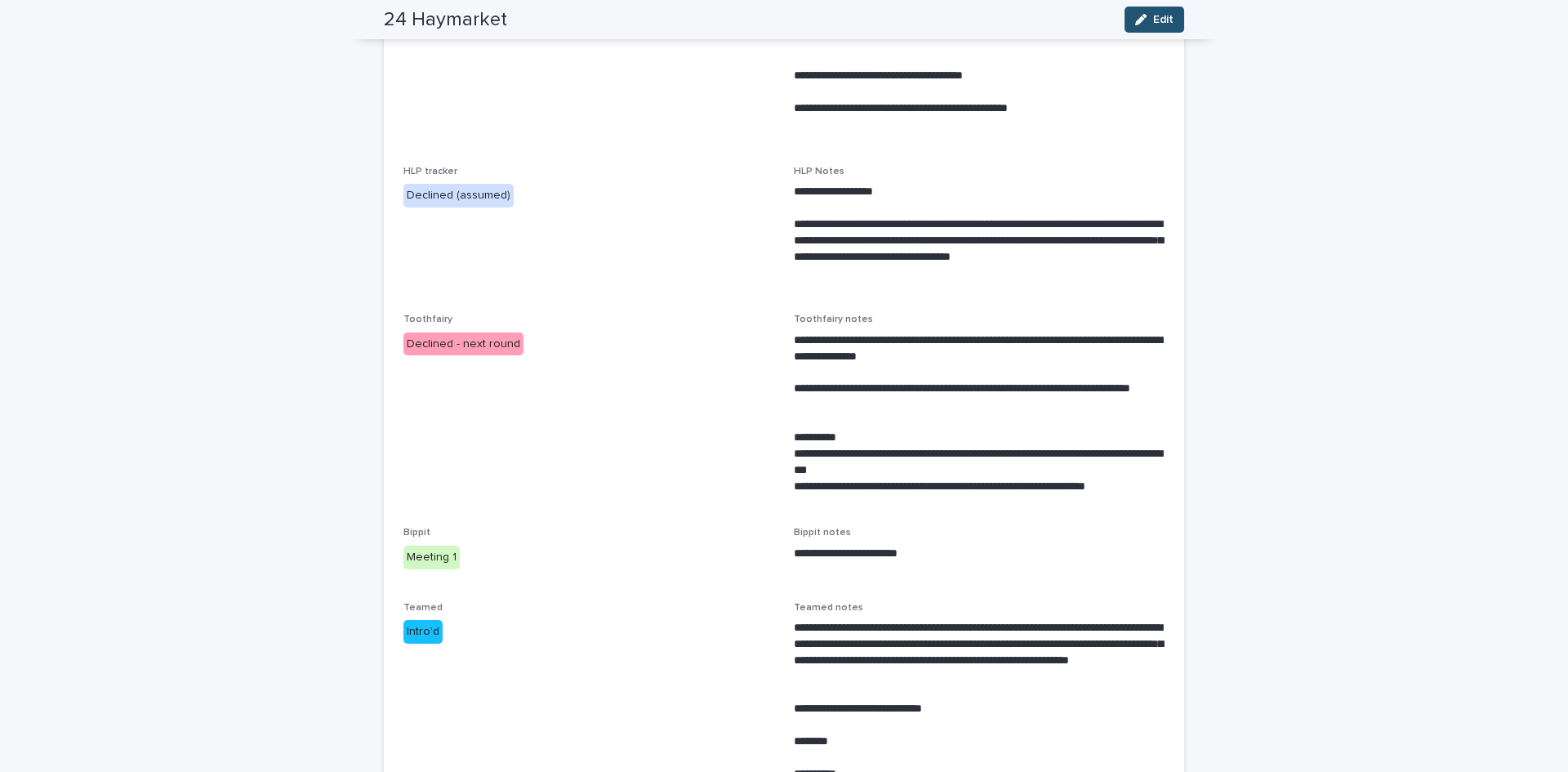 click on "Toothfairy Declined - next round" at bounding box center [589, 410] 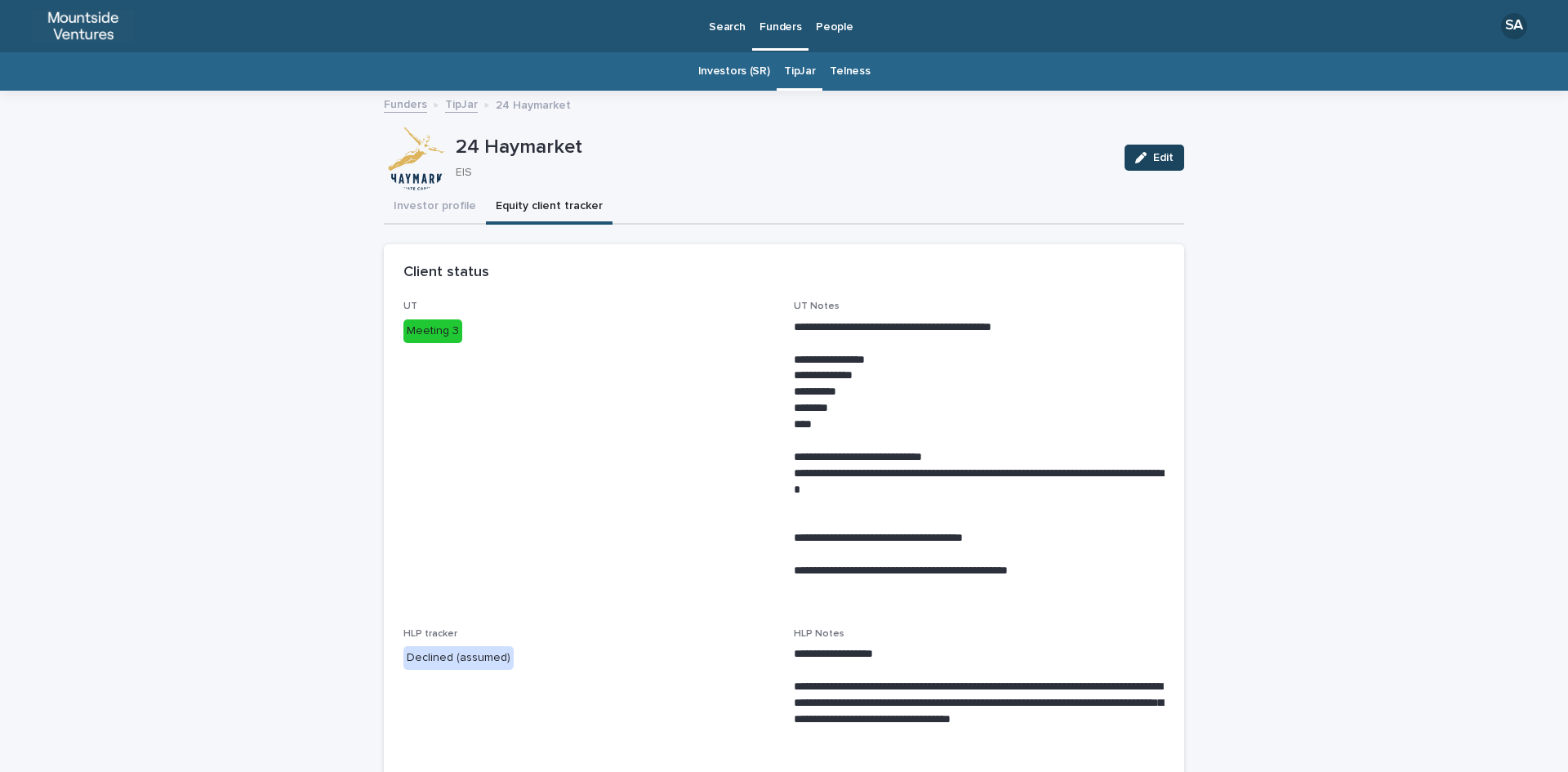 click on "Edit" at bounding box center (1154, 158) 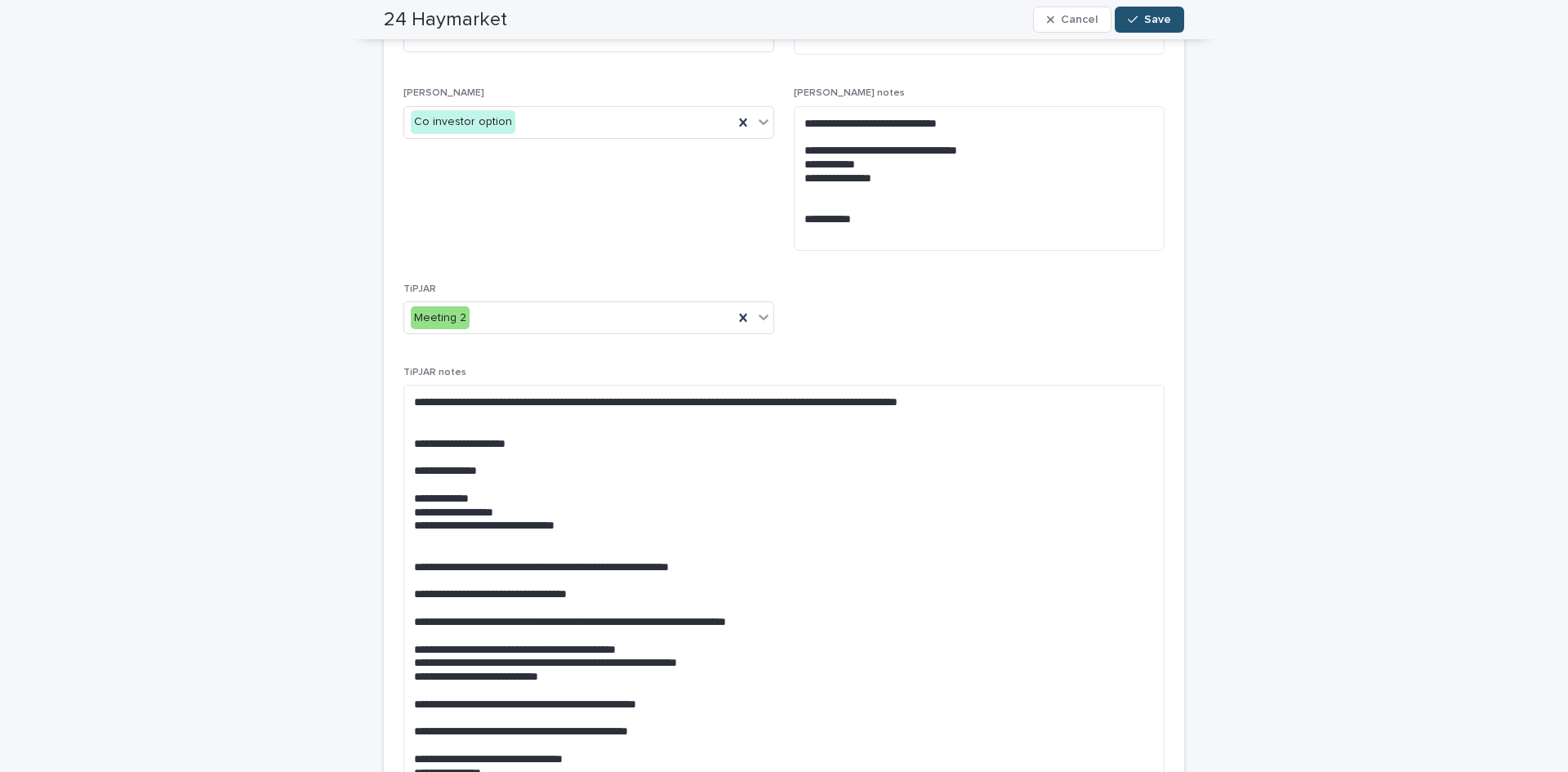 scroll, scrollTop: 1528, scrollLeft: 0, axis: vertical 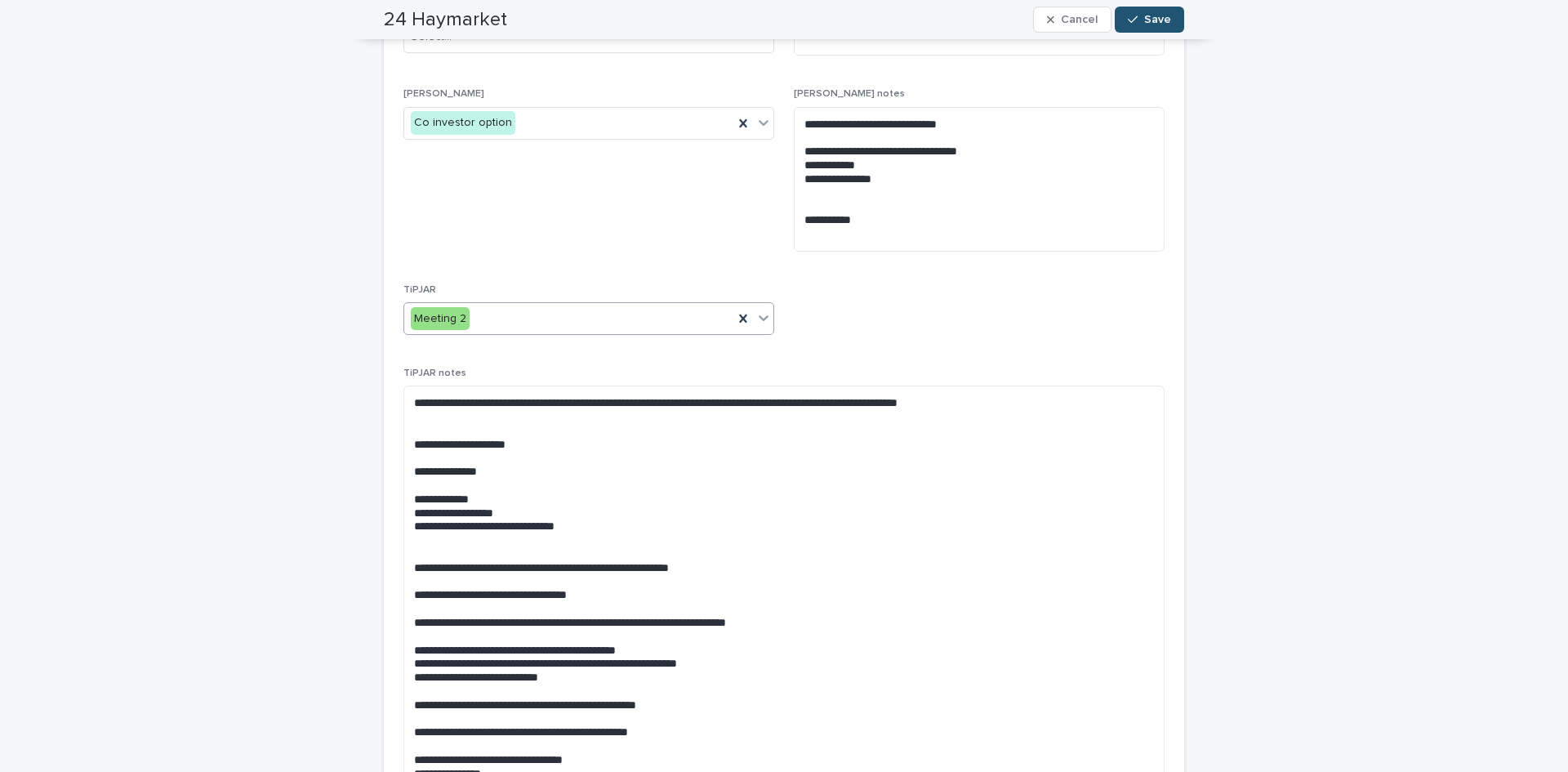 click 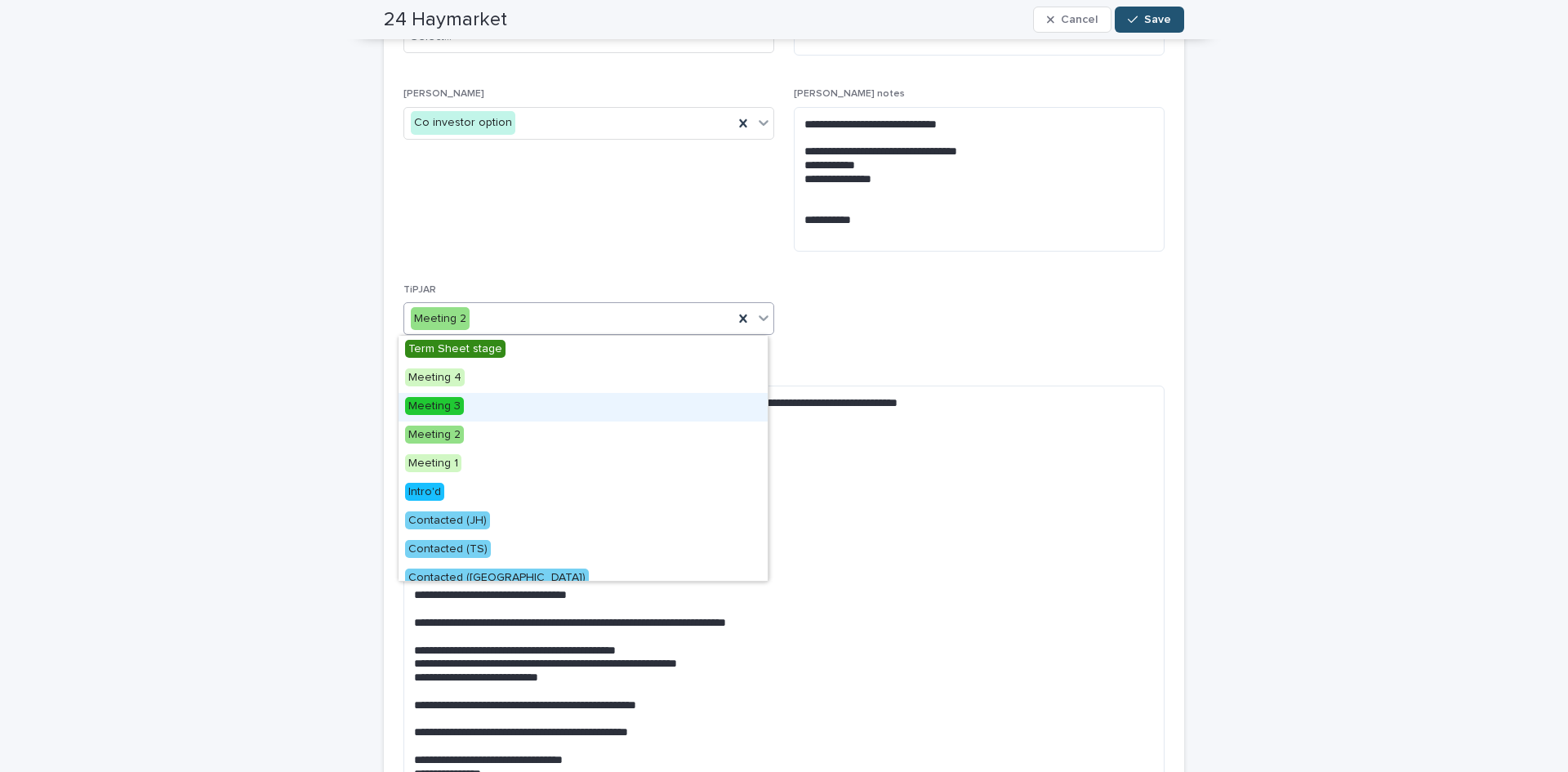 click on "Meeting 3" at bounding box center (583, 407) 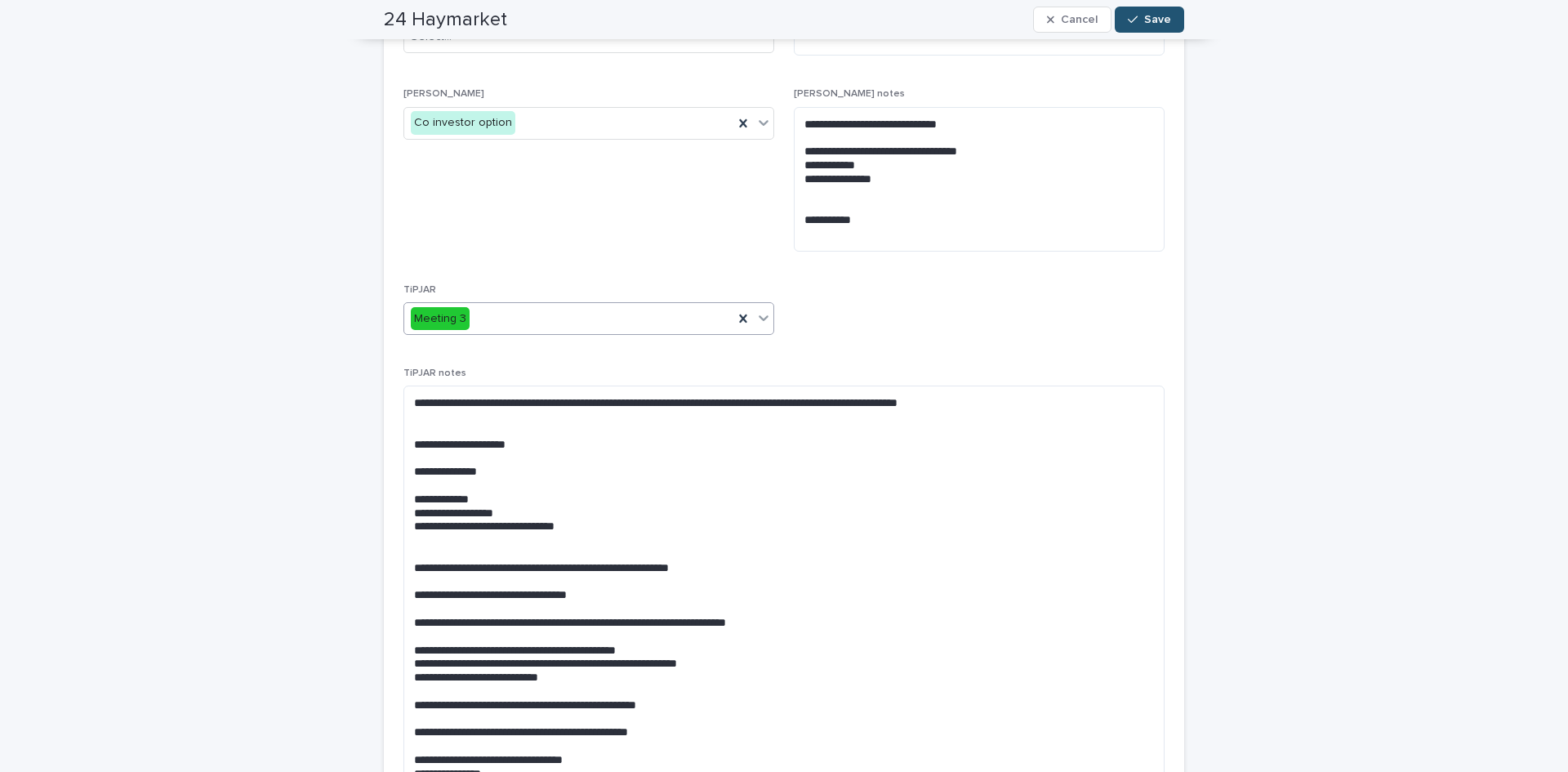 click on "**********" at bounding box center [784, 300] 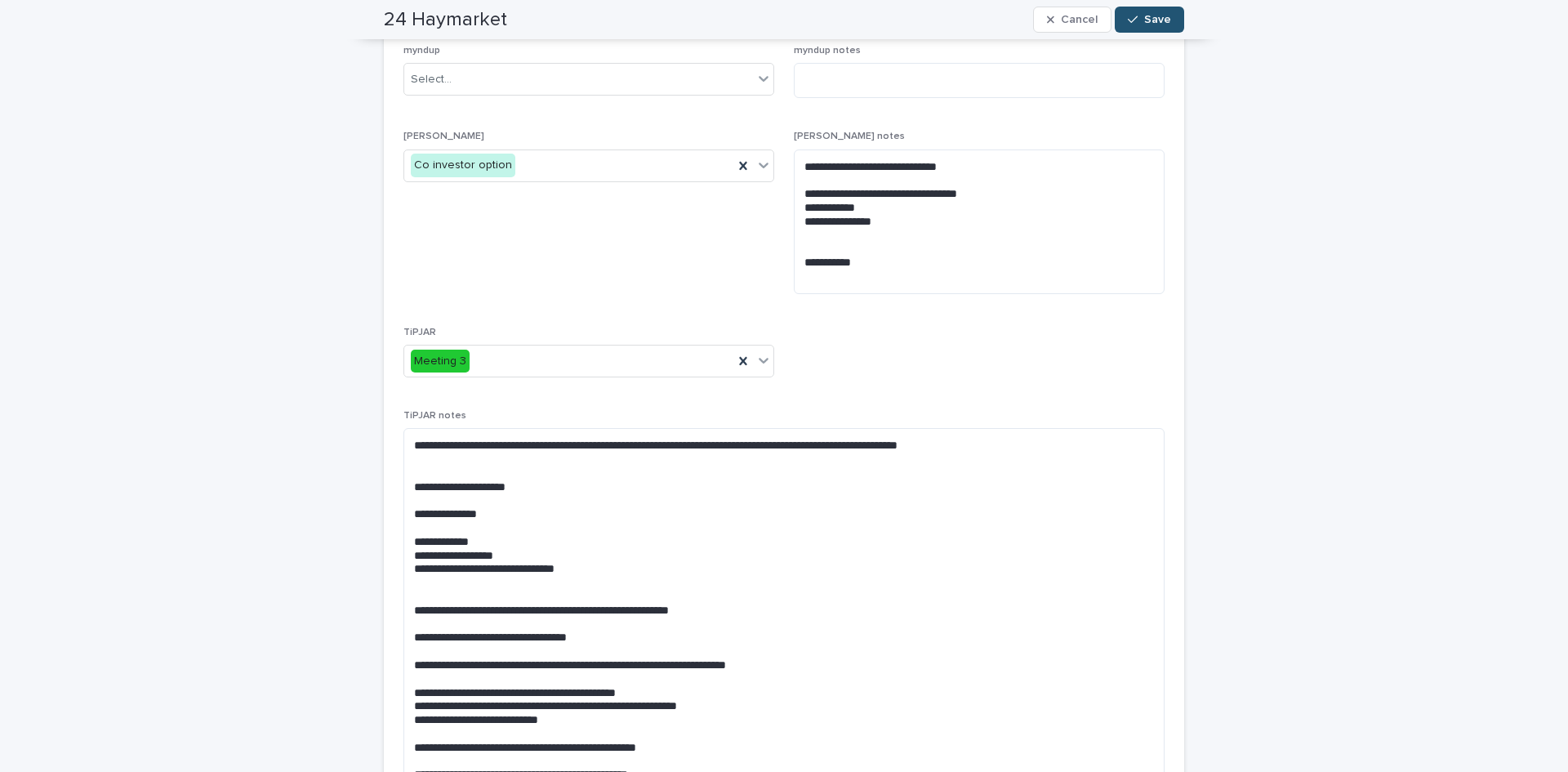 scroll, scrollTop: 1496, scrollLeft: 0, axis: vertical 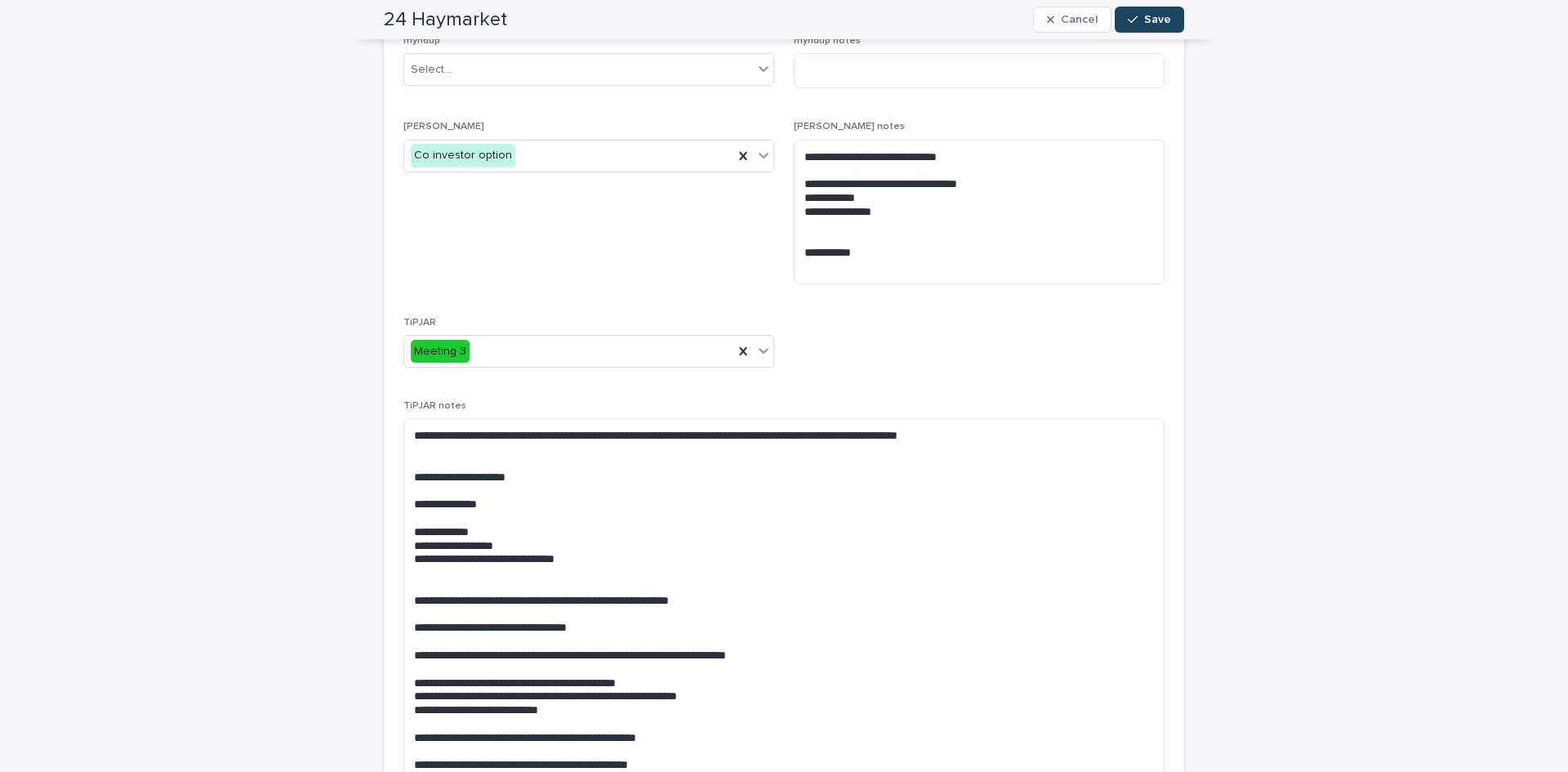 click on "Save" at bounding box center (1149, 20) 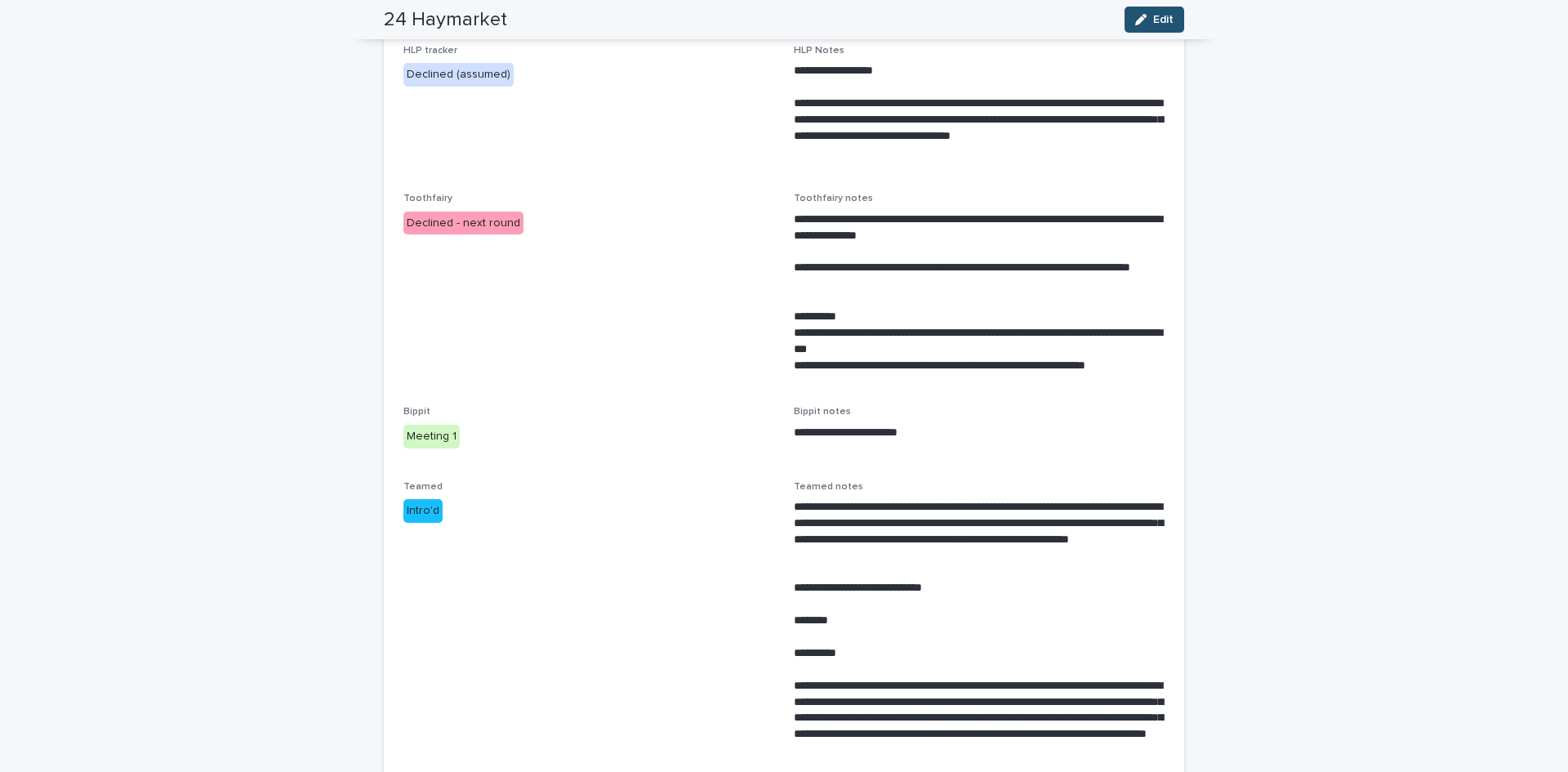 scroll, scrollTop: 0, scrollLeft: 0, axis: both 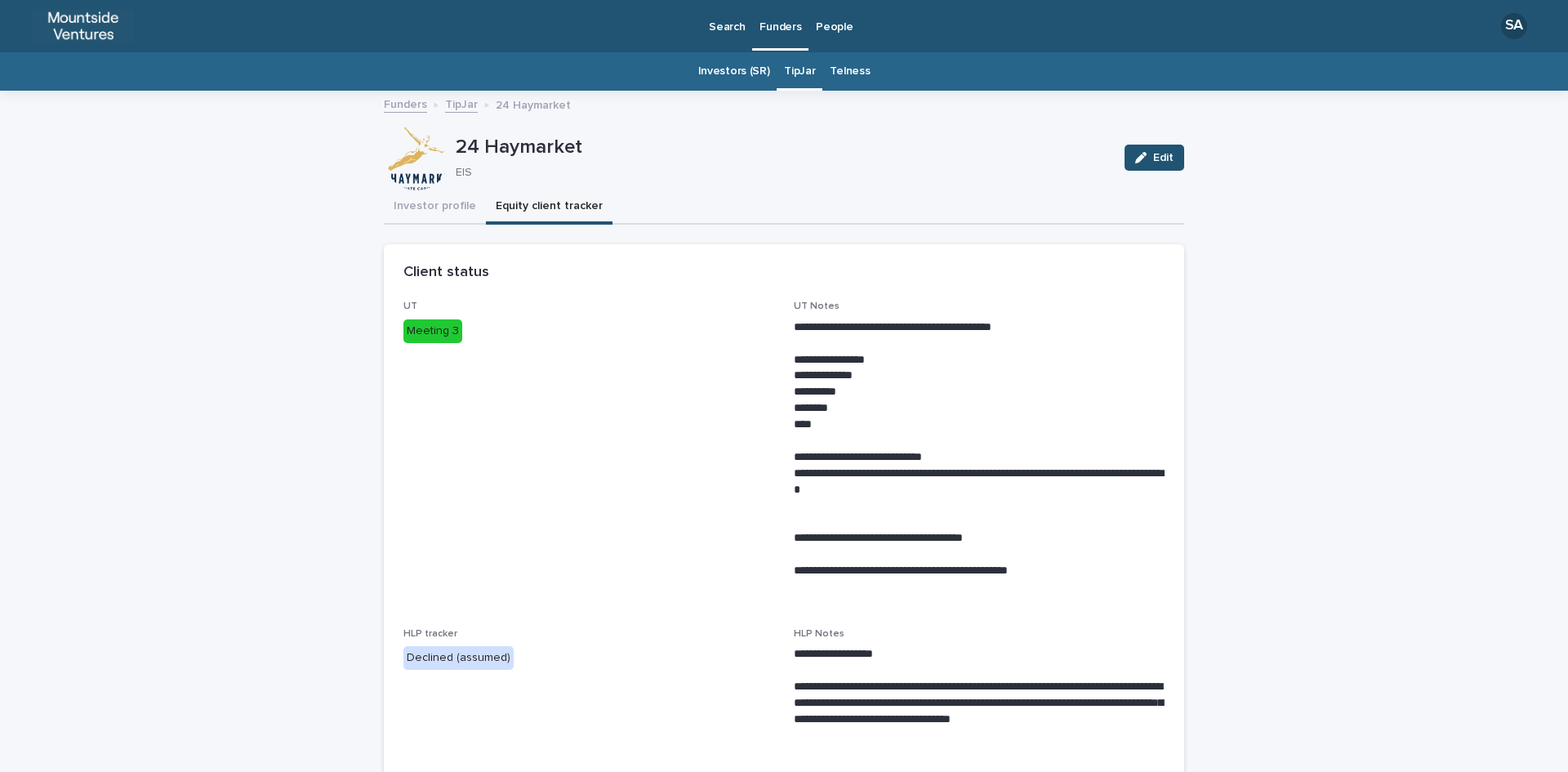 click on "Investors (SR)" at bounding box center (734, 71) 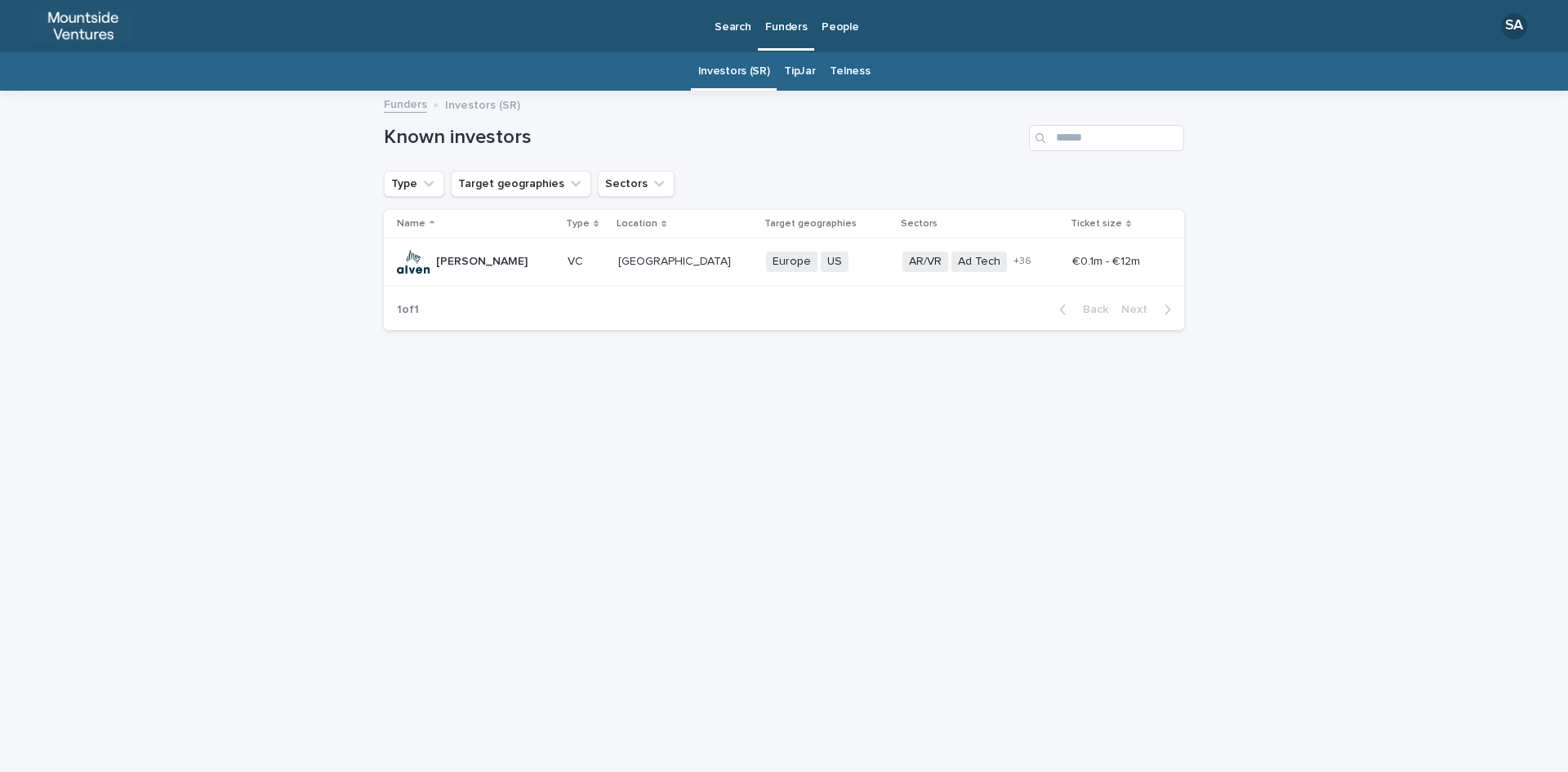 click on "TipJar" at bounding box center (800, 71) 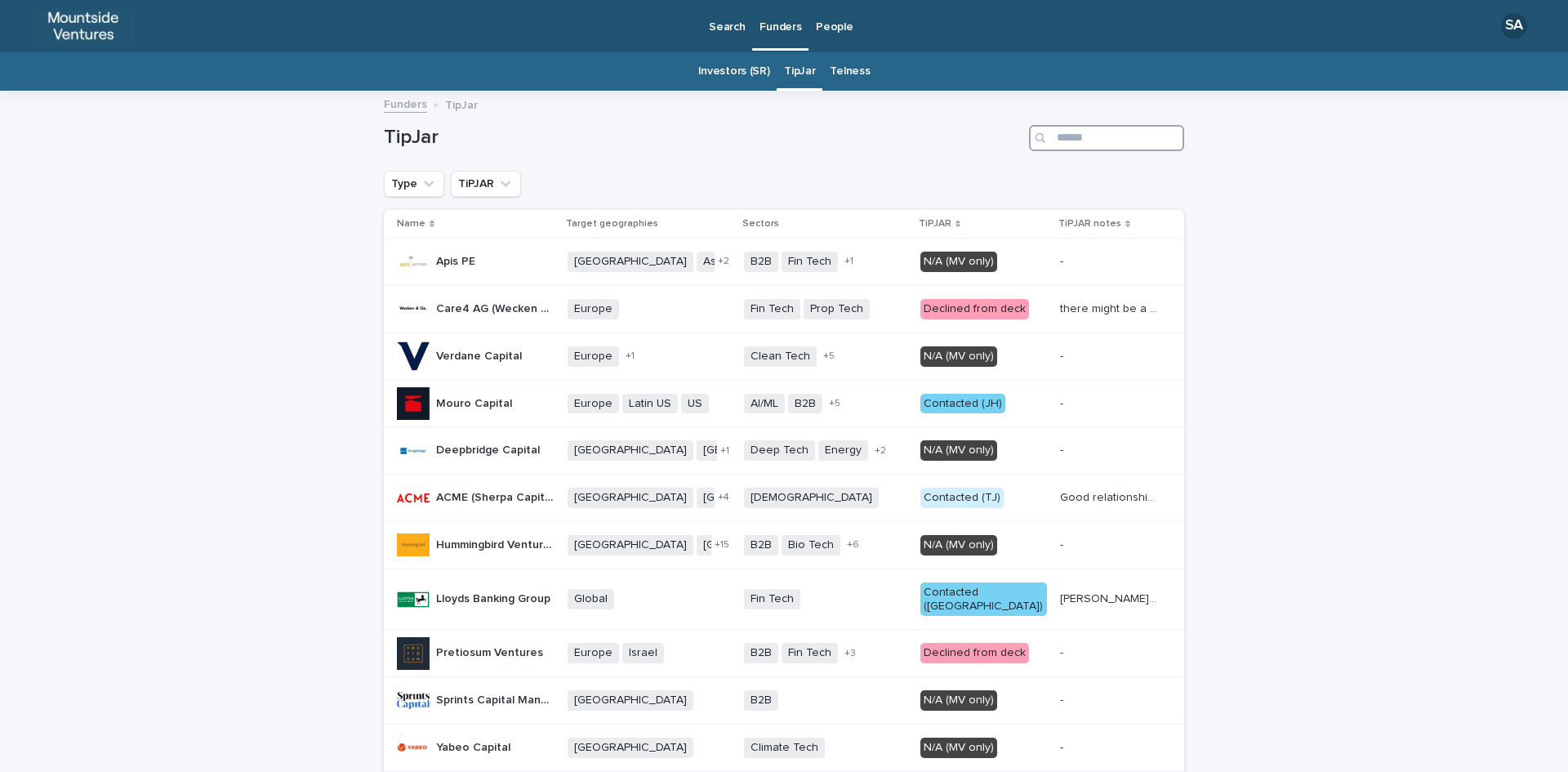 click at bounding box center [1107, 138] 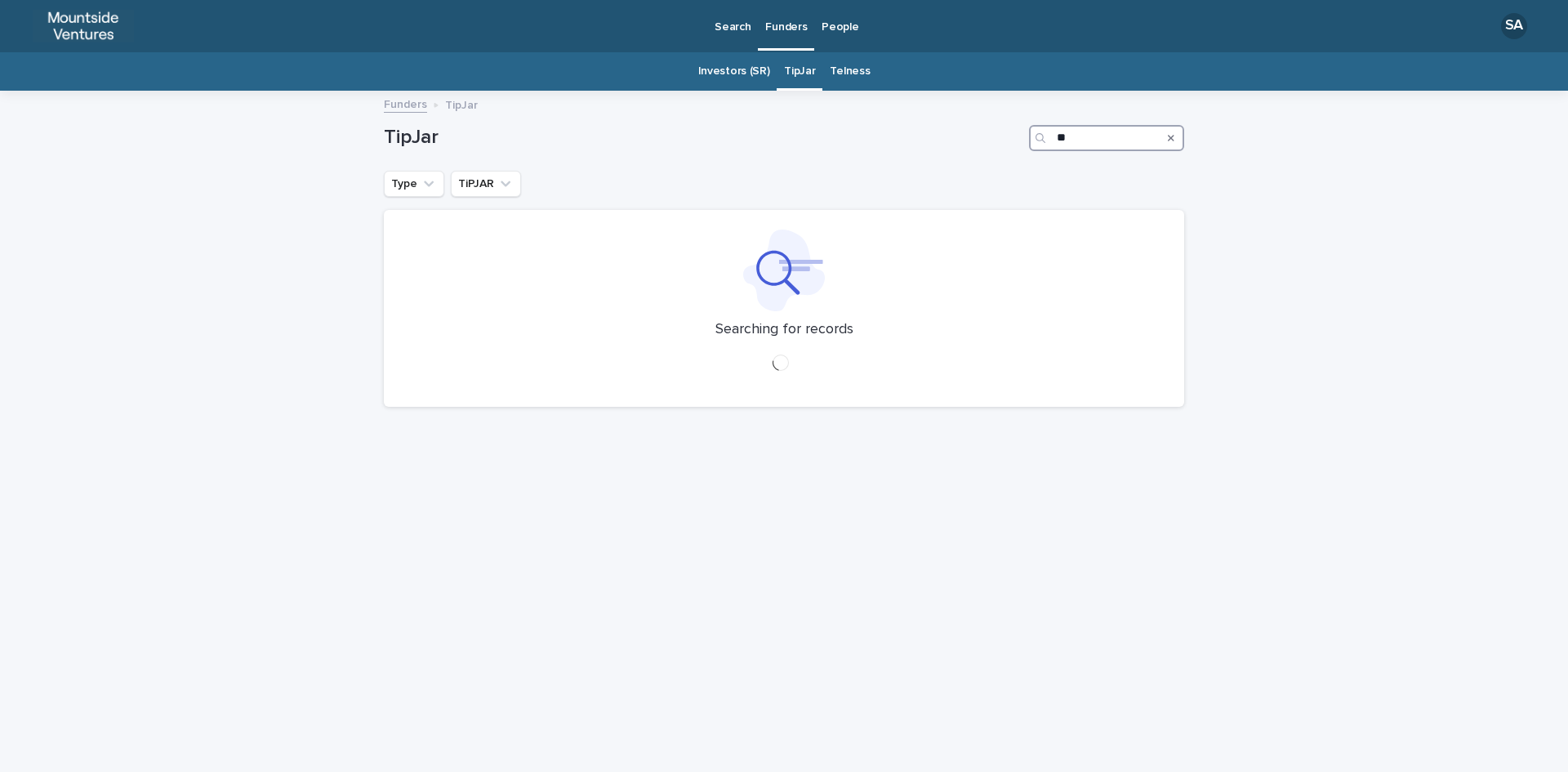 type on "*" 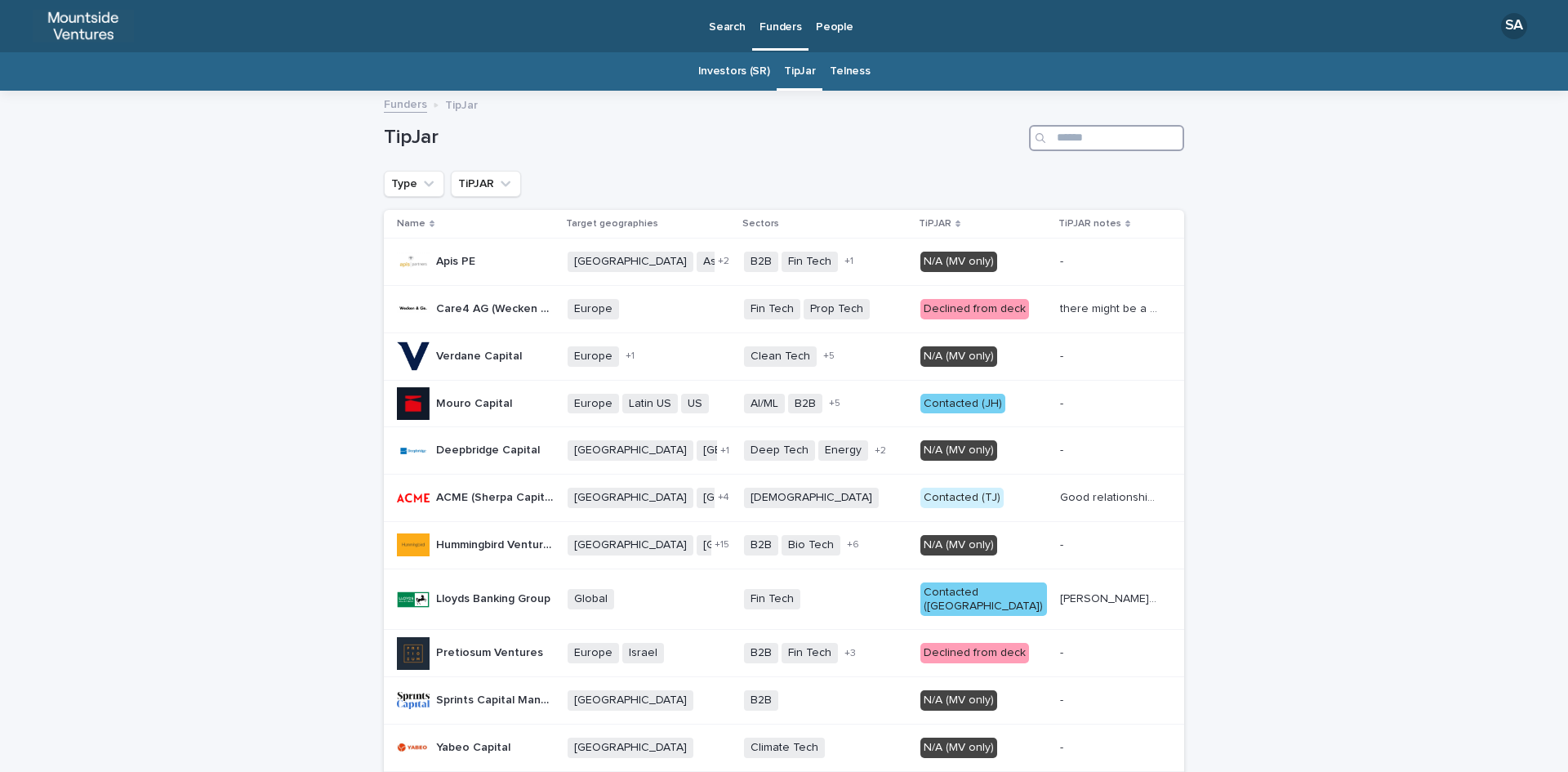type on "*" 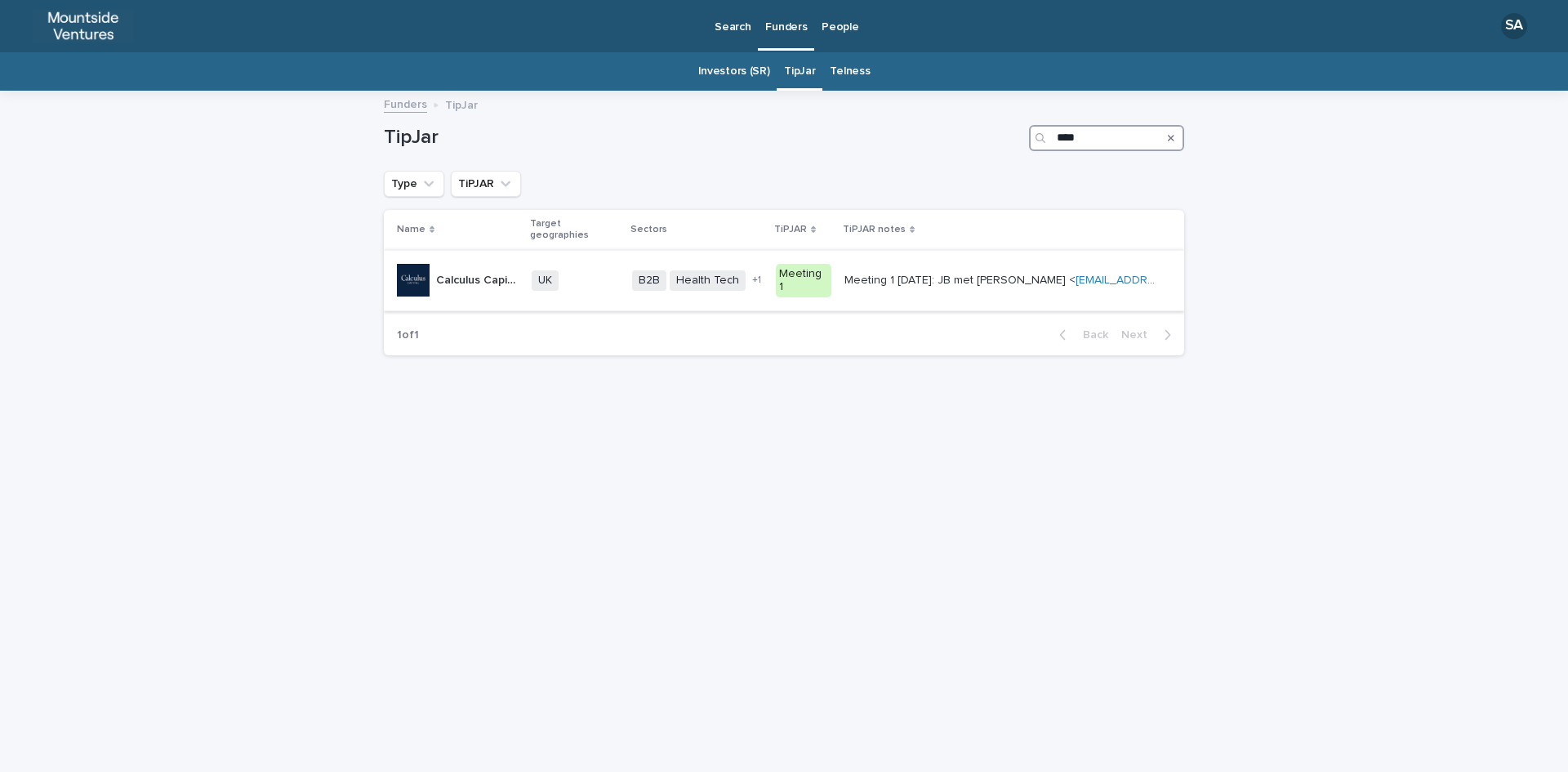 type on "****" 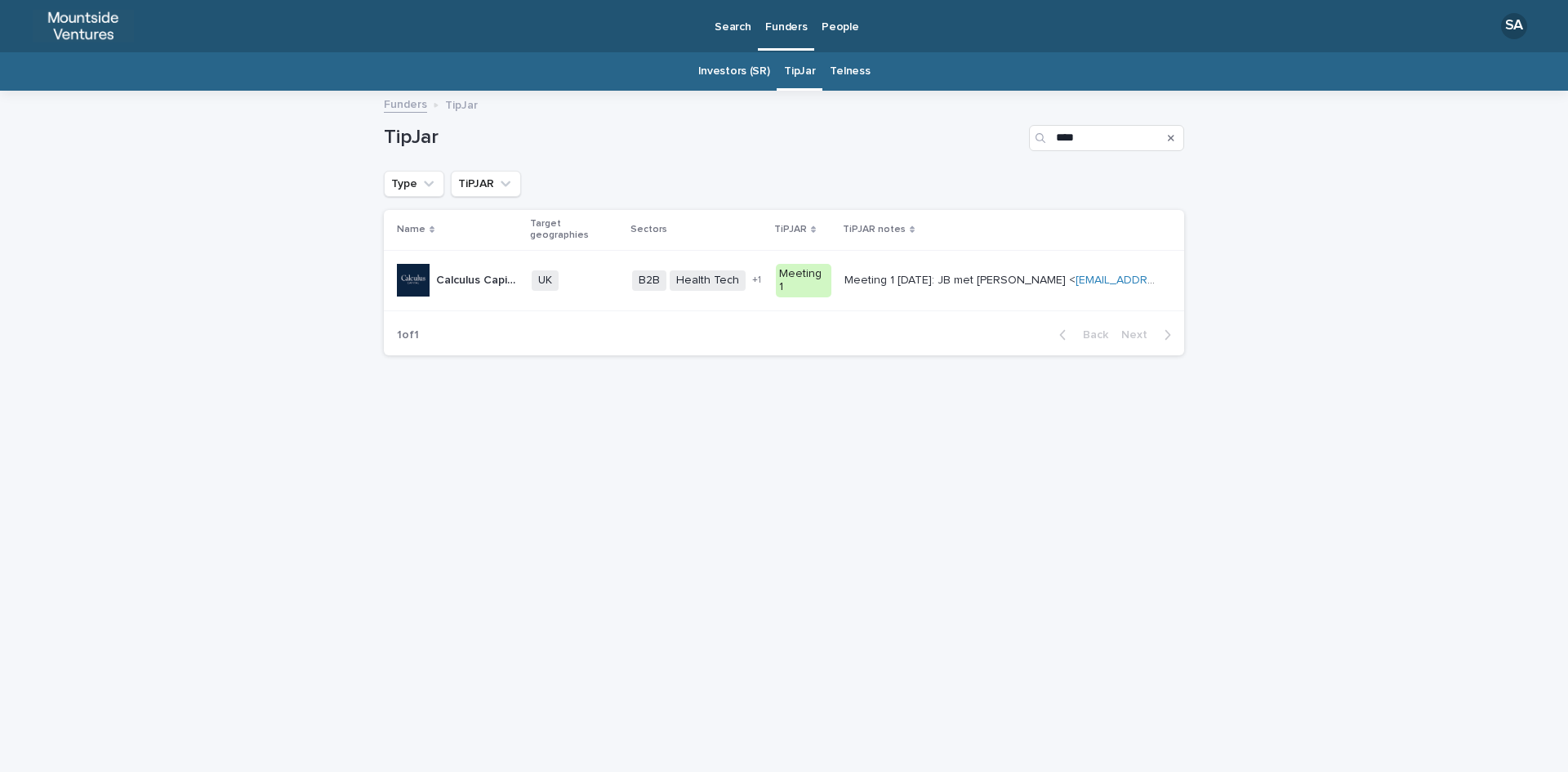 click on "Meeting 1 [DATE]: JB met [PERSON_NAME] < [EMAIL_ADDRESS][DOMAIN_NAME] >. Capital. Been around for a long long time. Felt more old school much more considered. Seemed to like it. Will confirm if they want more info [DATE]." at bounding box center (1003, 279) 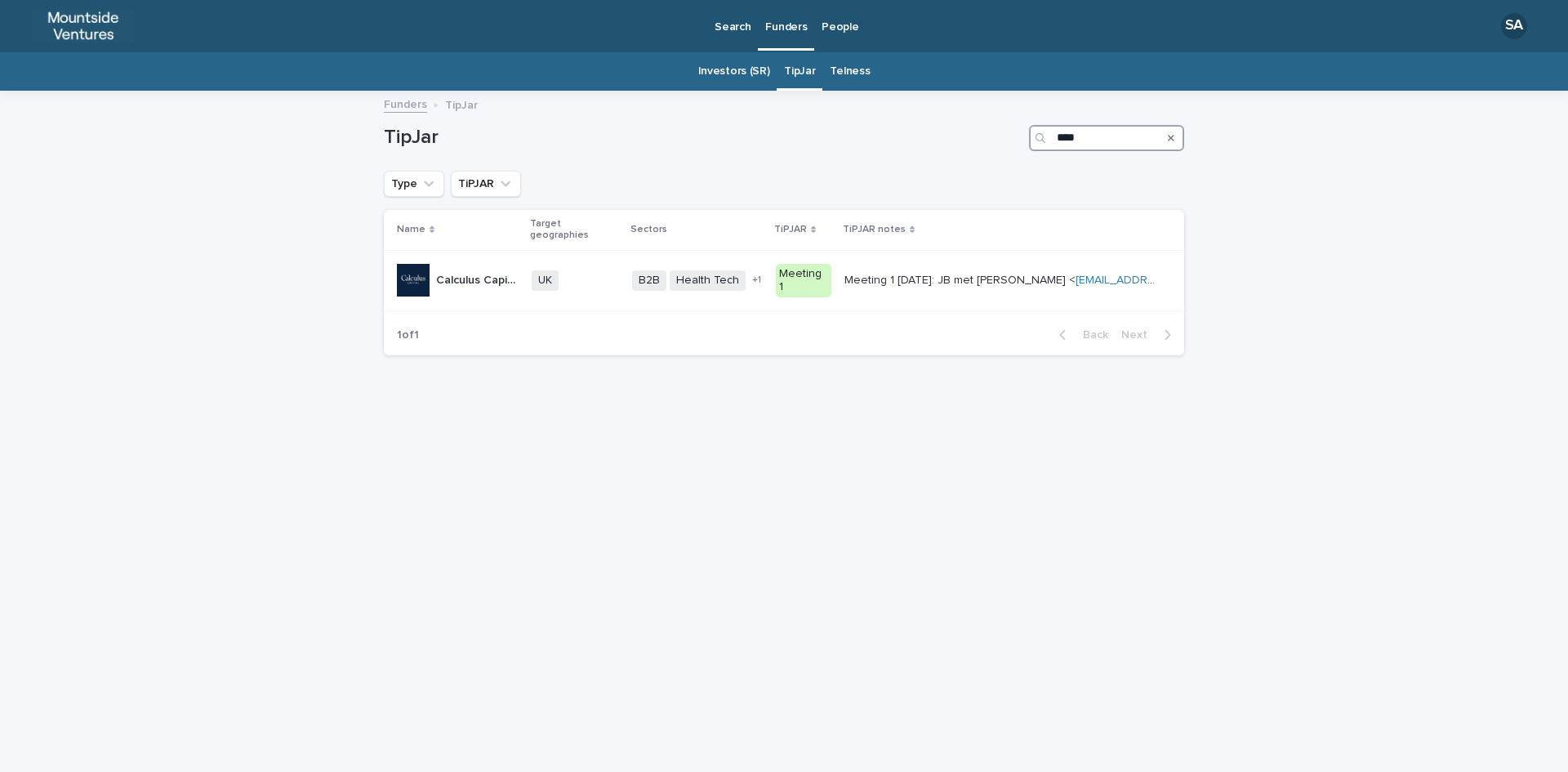 drag, startPoint x: 1085, startPoint y: 137, endPoint x: 1016, endPoint y: 127, distance: 69.72087 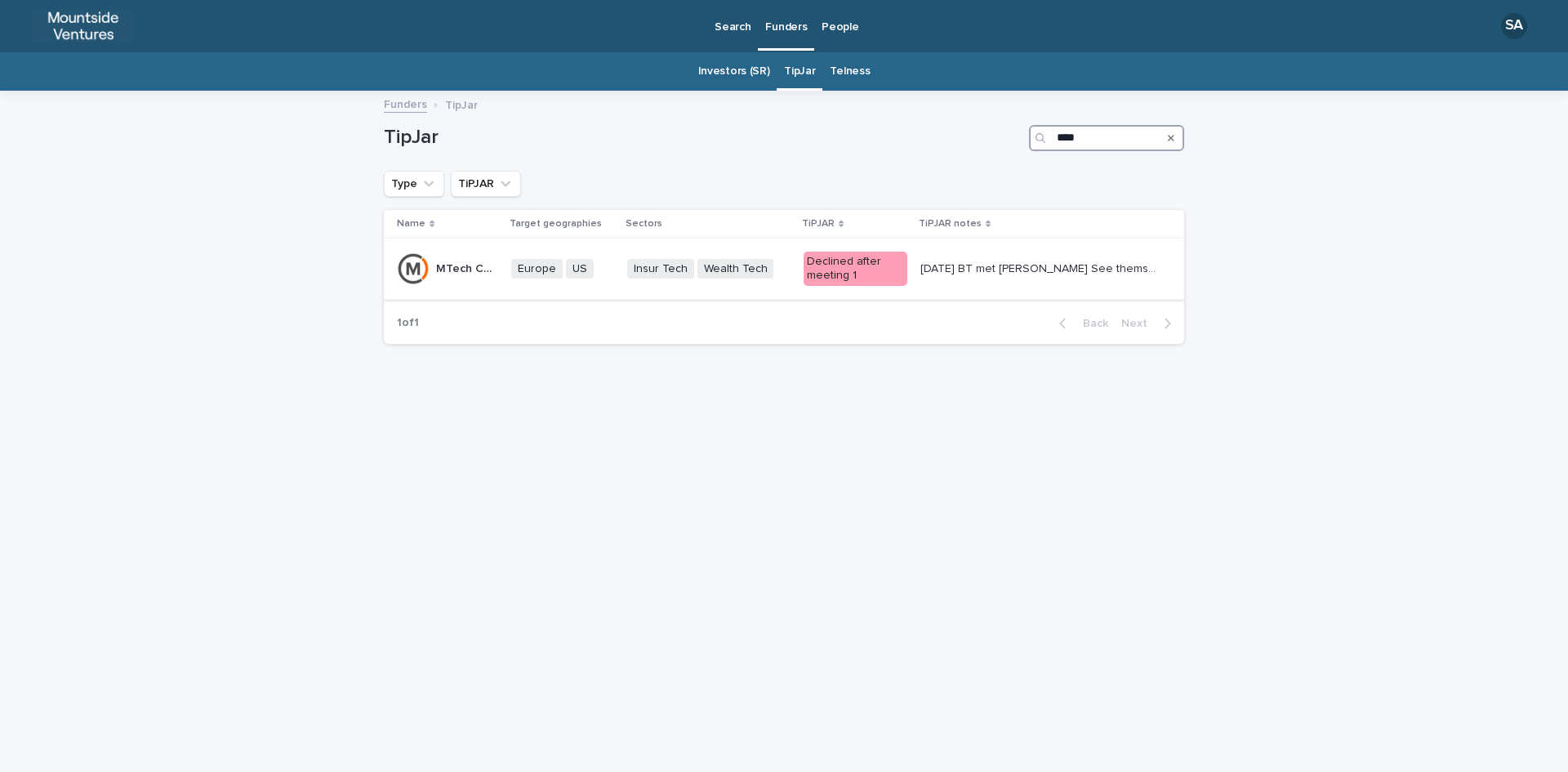 type on "****" 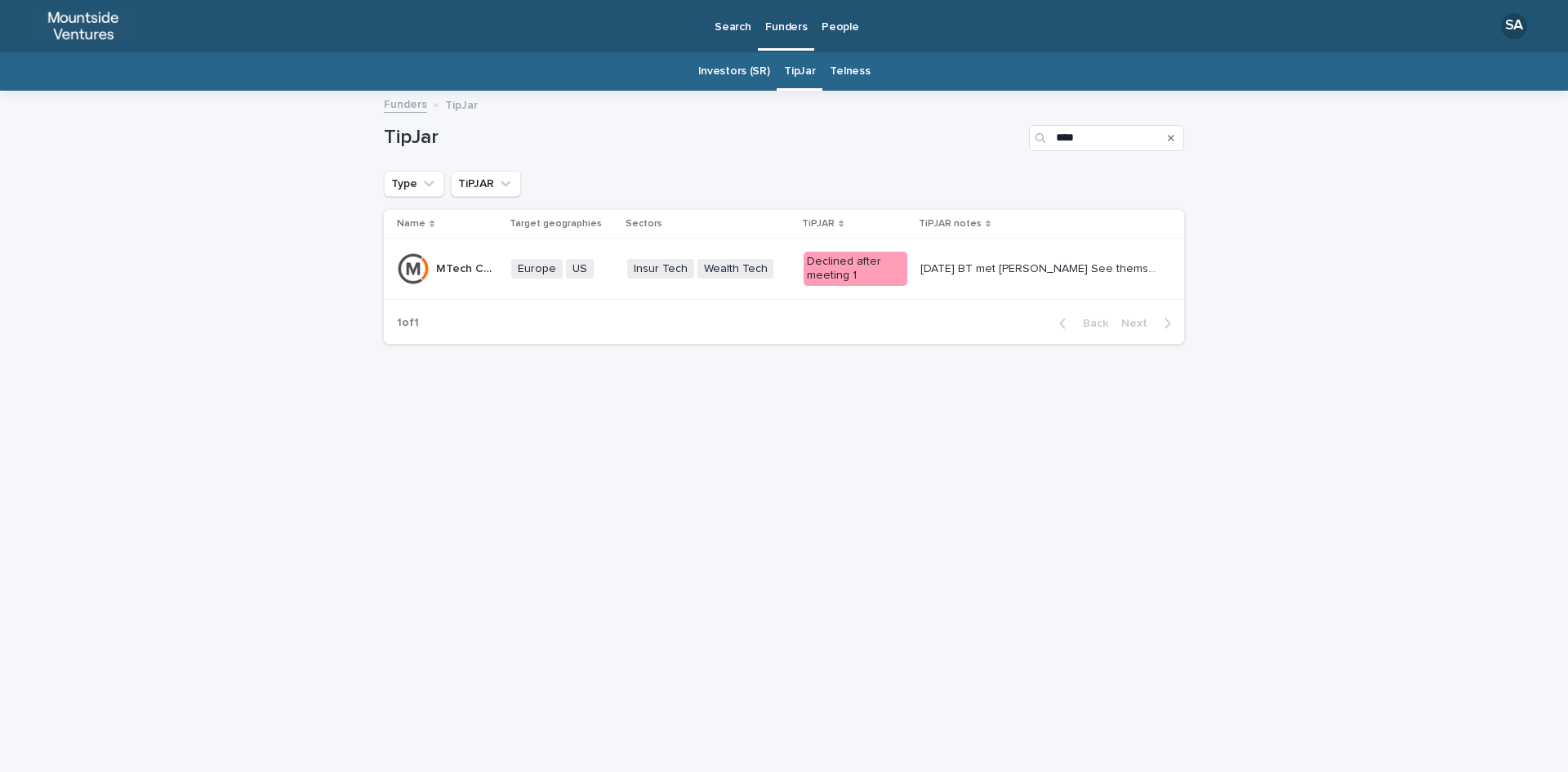 click on "[DATE] BT met [PERSON_NAME]
See themselves as an employee benefits type platform
We're a bit off centre but interested
Two partners - brothers
Lightspeed - one of partners background in this
Allianz etc LPs
Use that Network to support portfolio ie Peppi health, Timeline
£1-£5m - Lead, Series A, Seed.  Follow on to Series B.
£0-£10m revenue!  Look for some commercial traction
Pitch
- Story and future with stronger focus on fintech opportunity
Next steps:
- Overall good call, [PERSON_NAME] got it or seemed to, saw us a bit like  [URL][DOMAIN_NAME]  - described as their "one that got away"
- Internal review, [PERSON_NAME] to pitch to team, then second call to review.  No need for data at this point." at bounding box center [1040, 267] 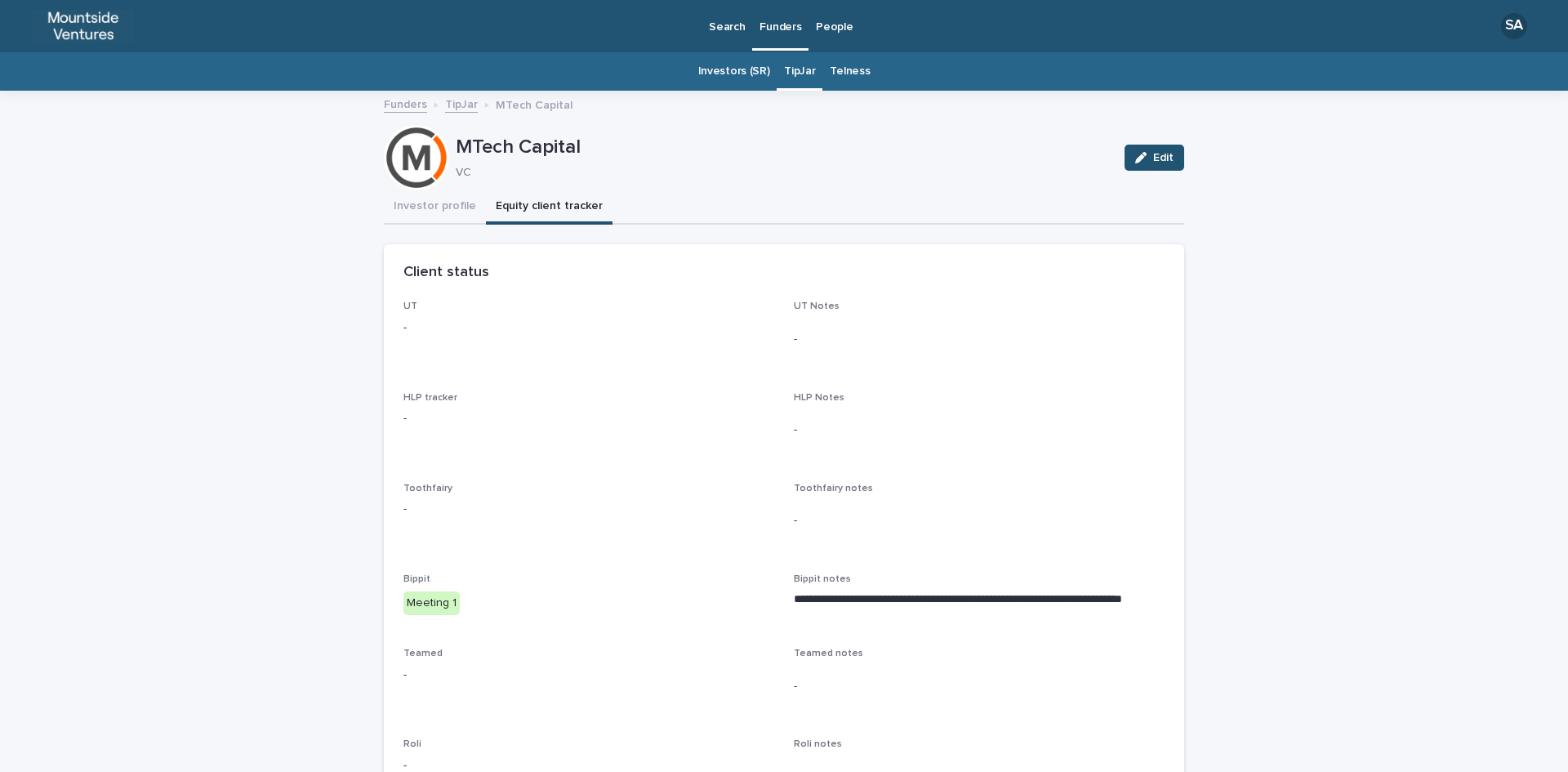 click on "Equity client tracker" at bounding box center (549, 208) 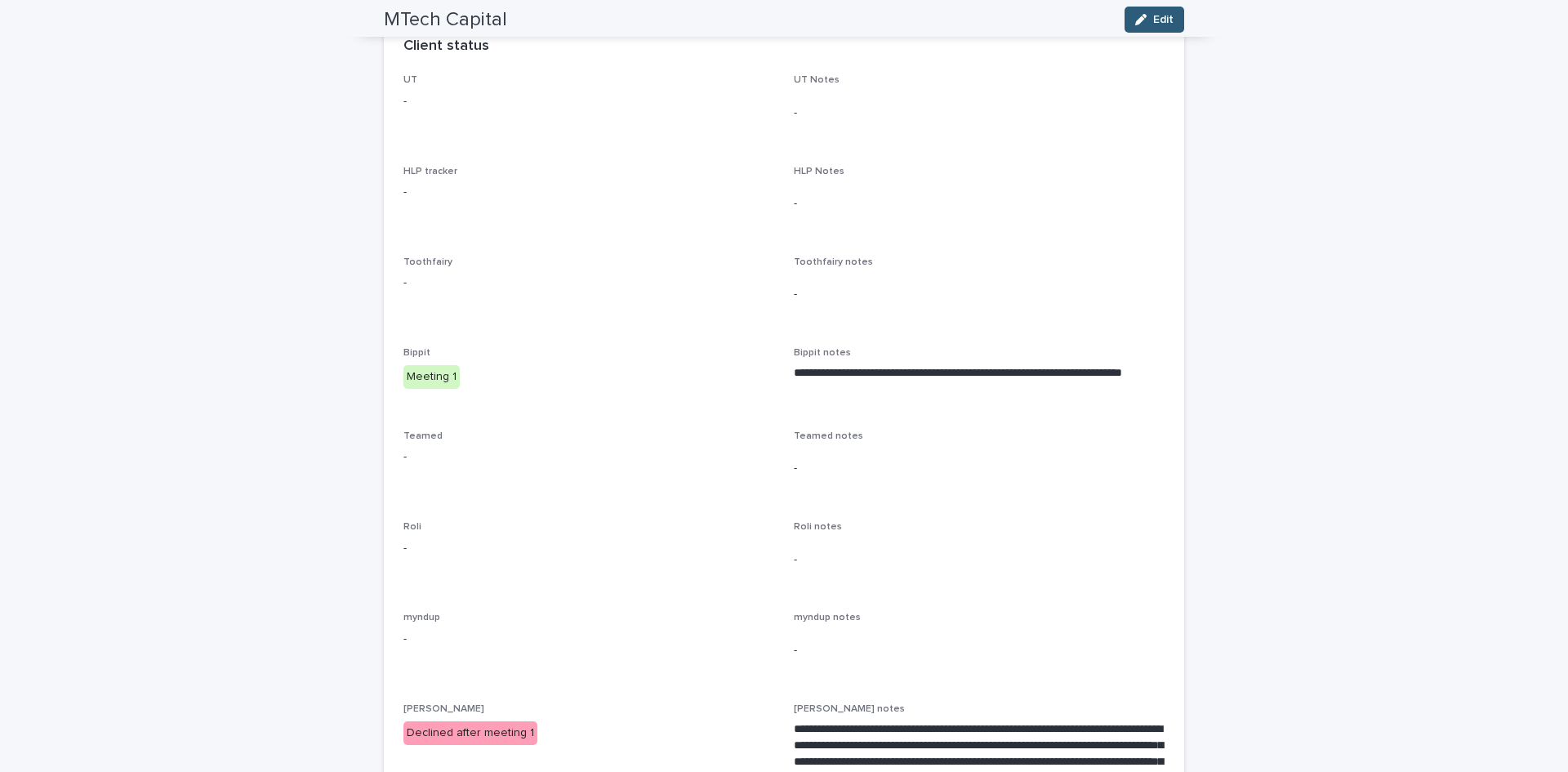 scroll, scrollTop: 0, scrollLeft: 0, axis: both 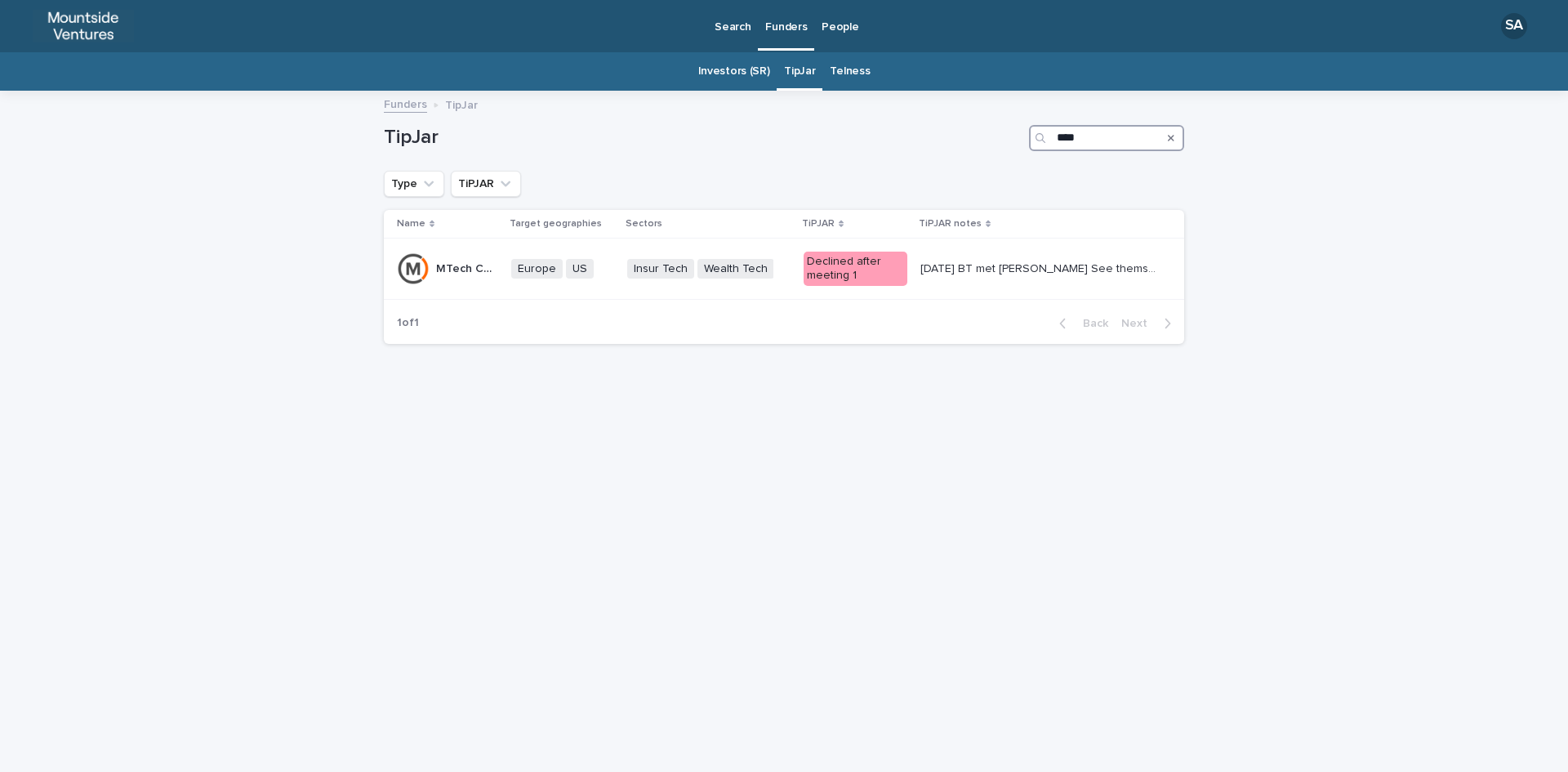click on "****" at bounding box center (1107, 138) 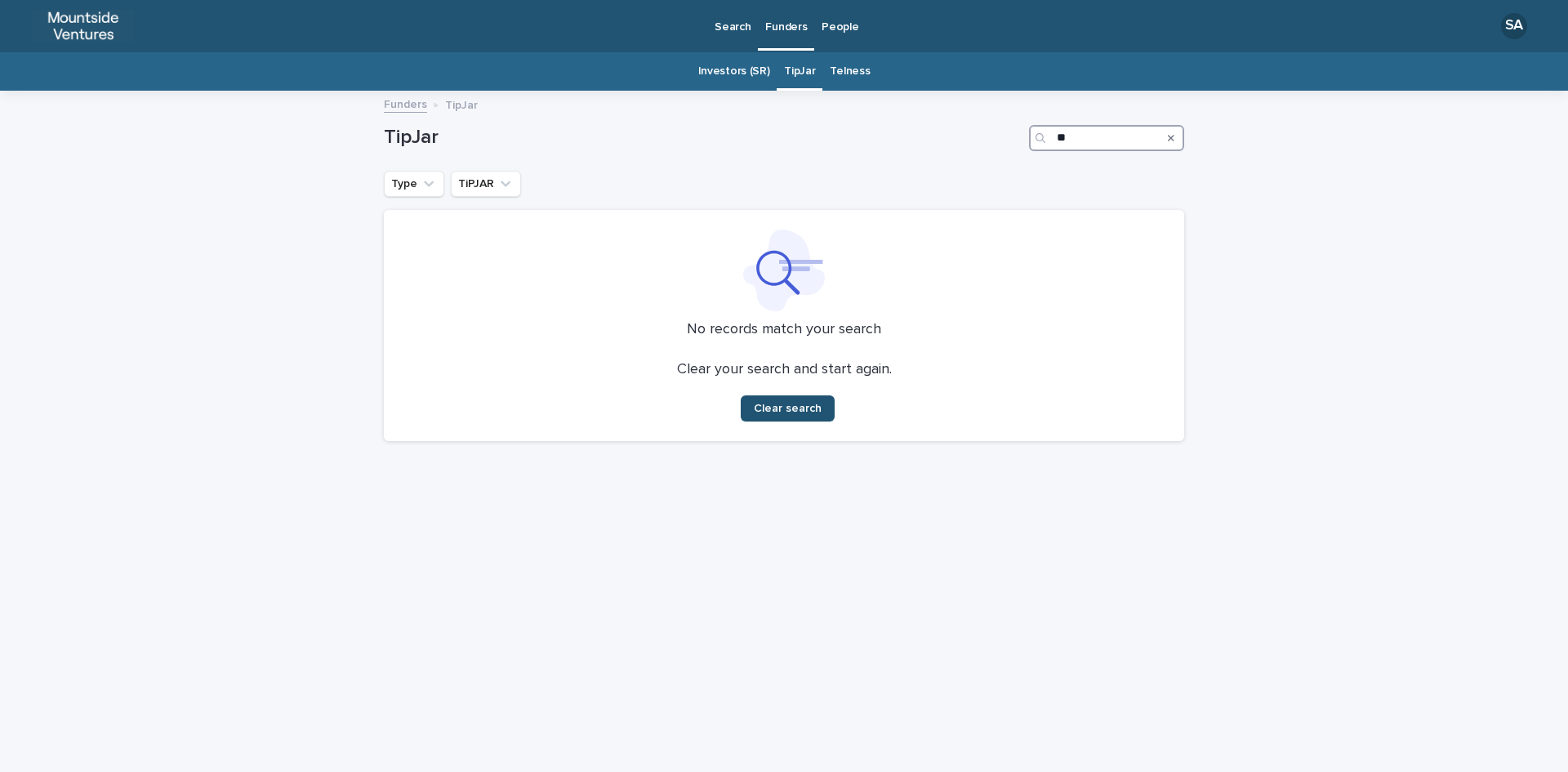 type on "*" 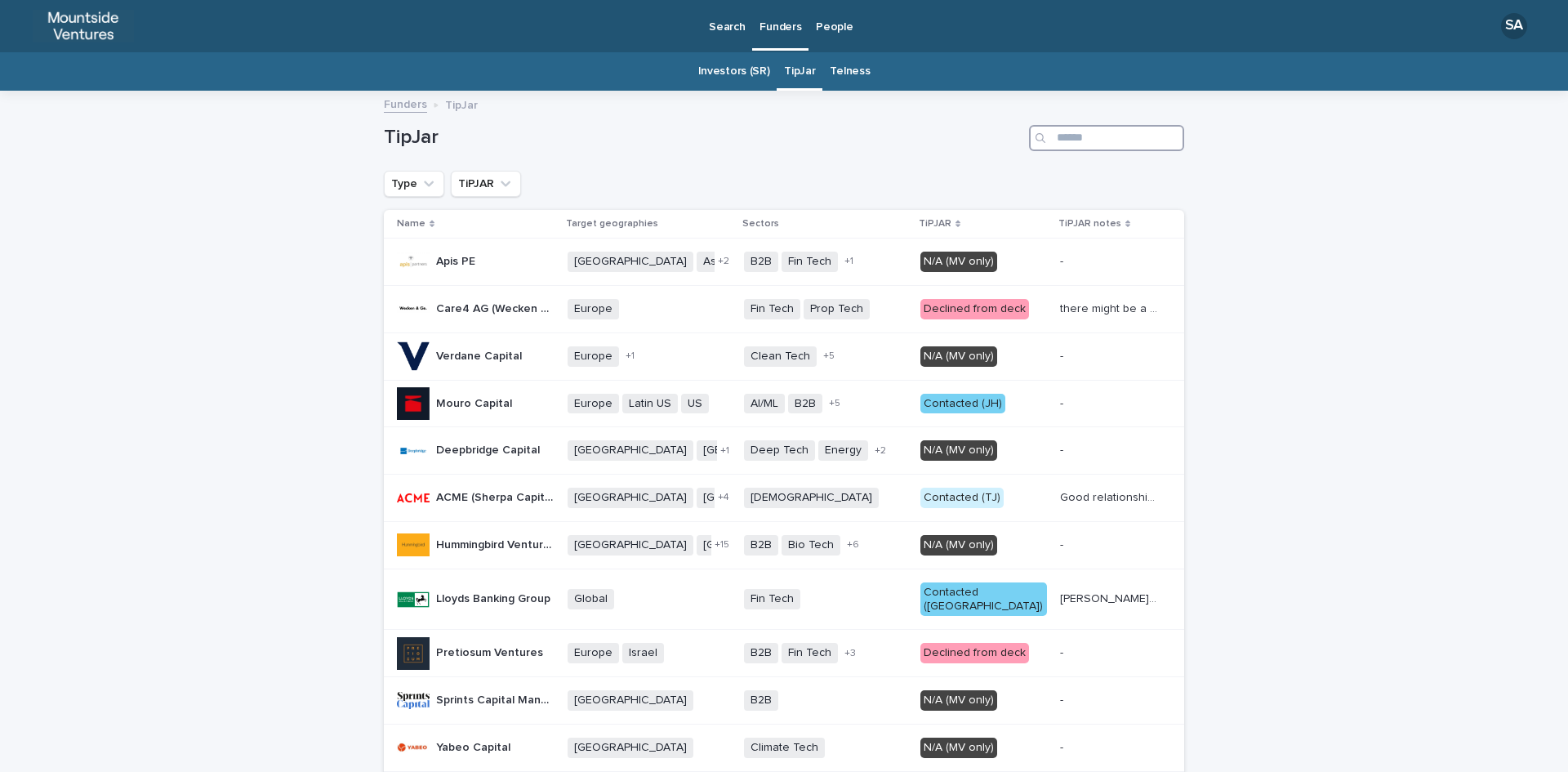 click at bounding box center [1107, 138] 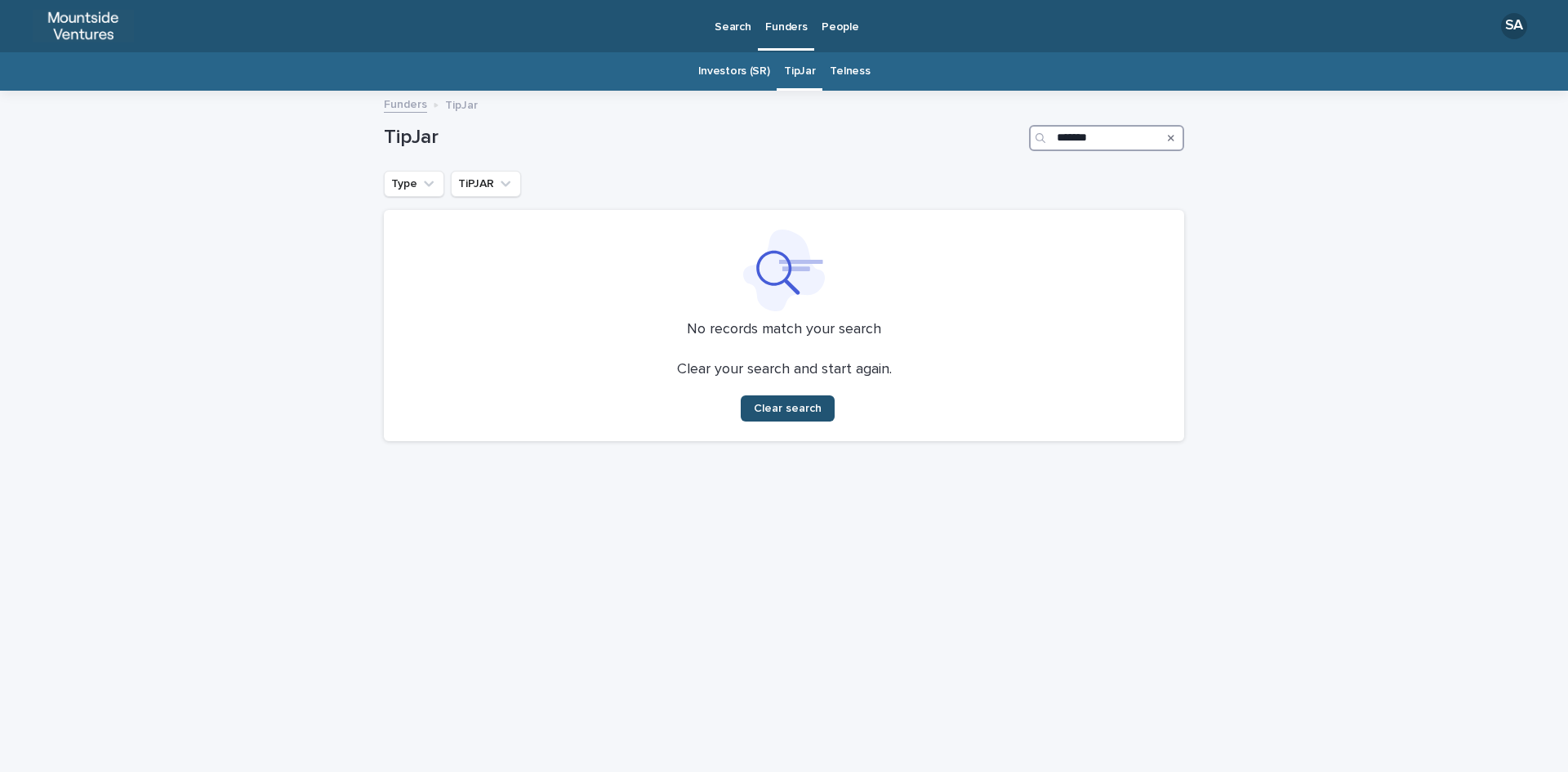 type on "*******" 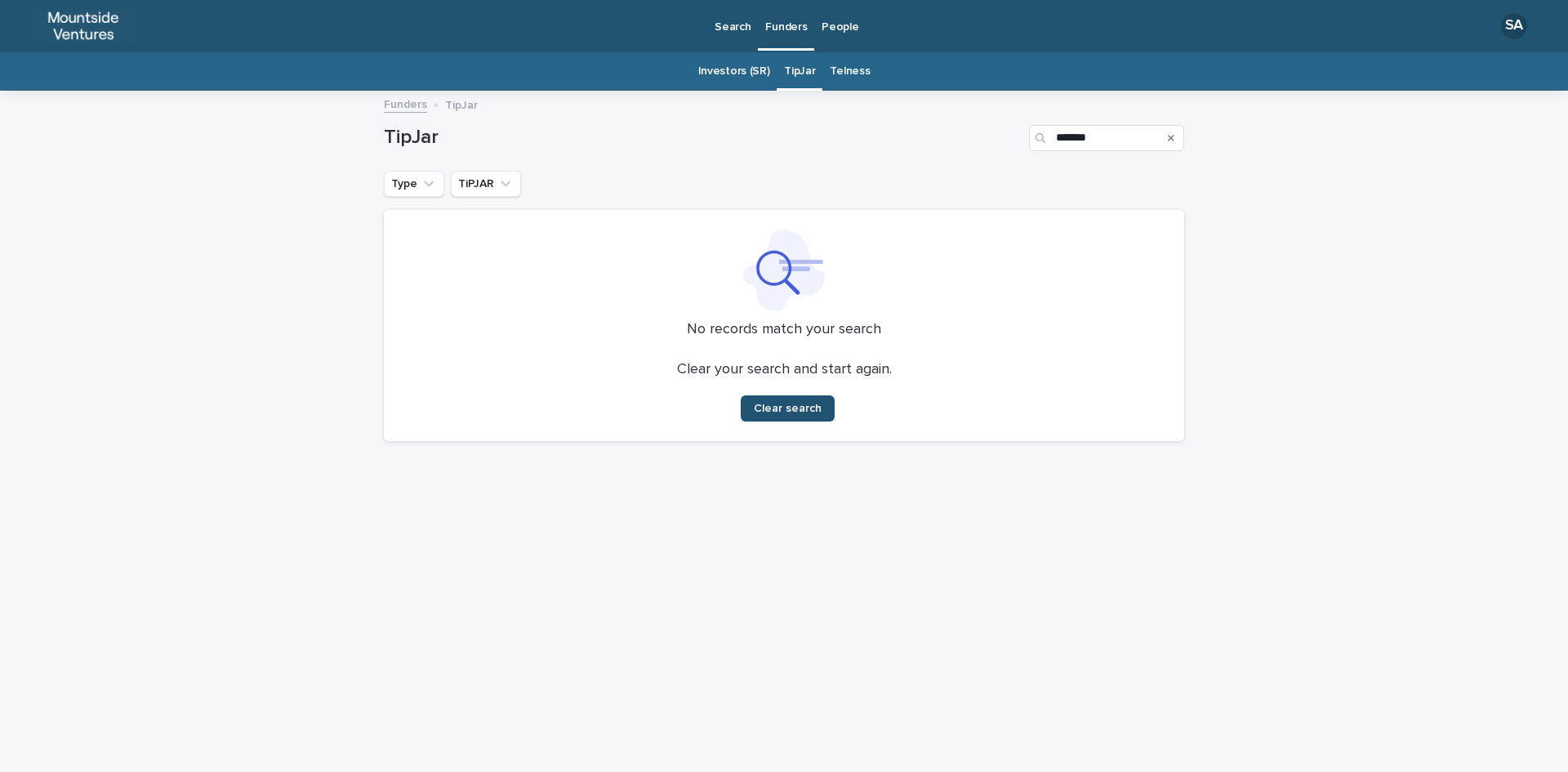 click at bounding box center (1171, 138) 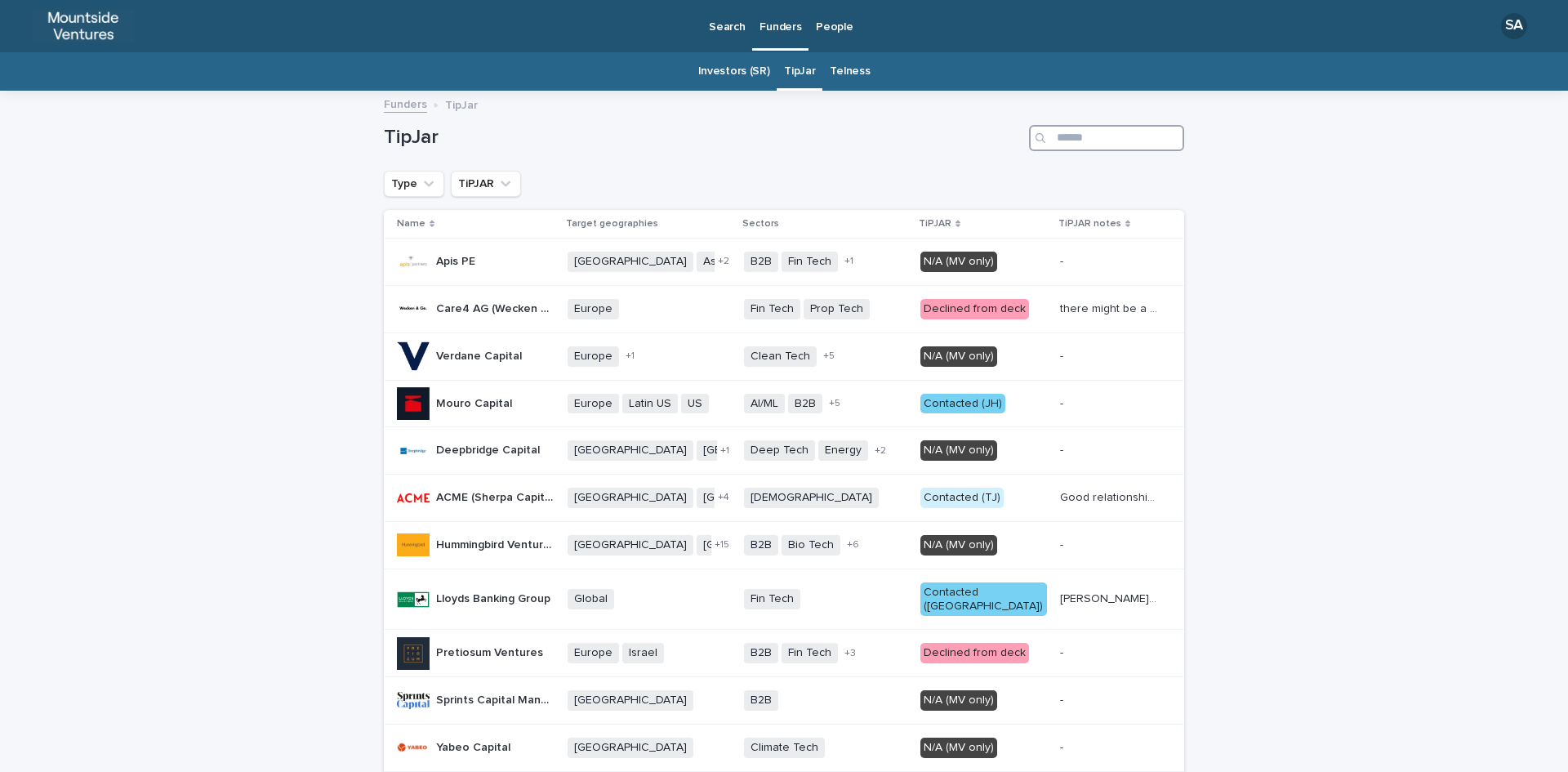 click at bounding box center [1107, 138] 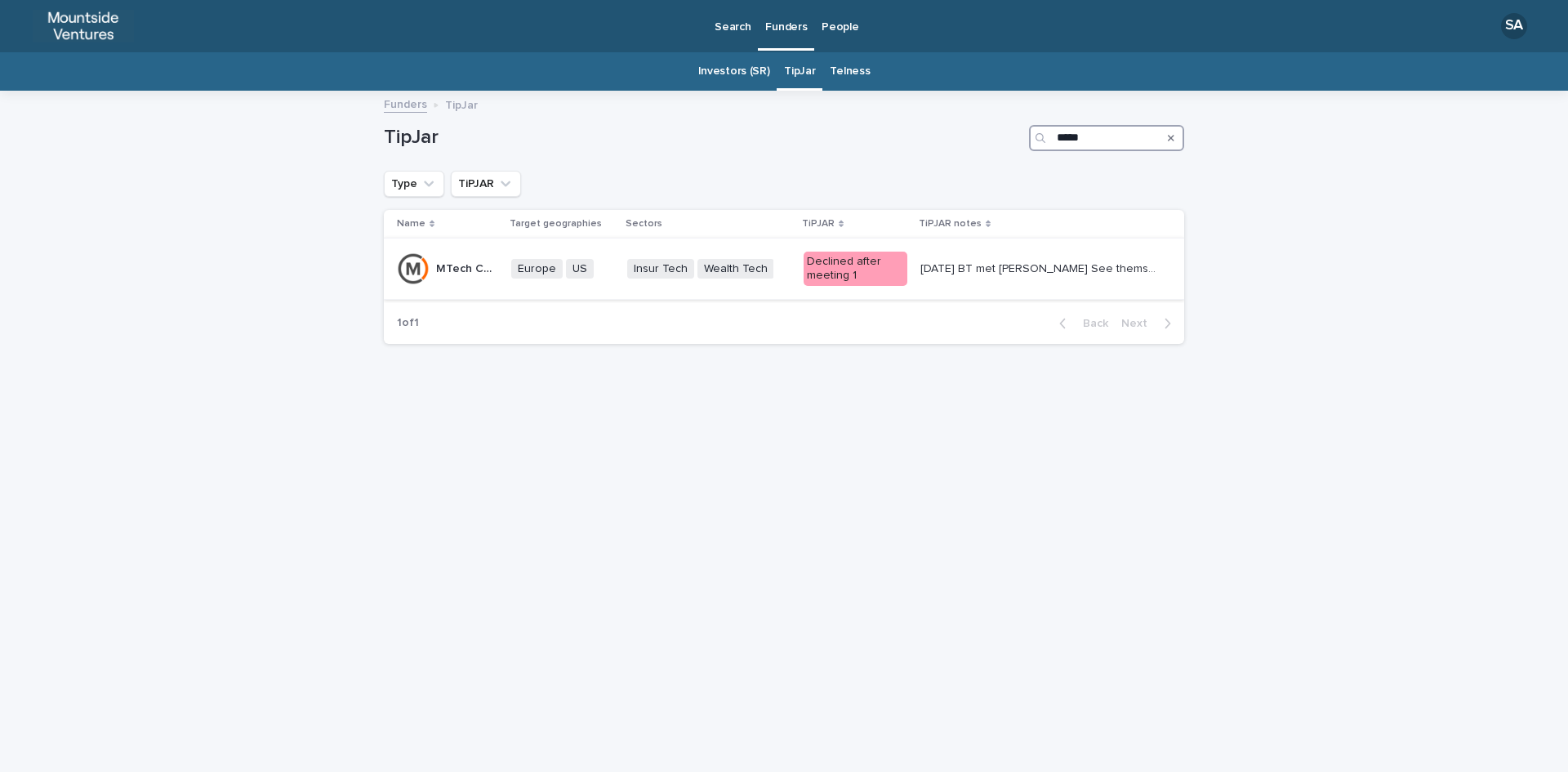 type on "*****" 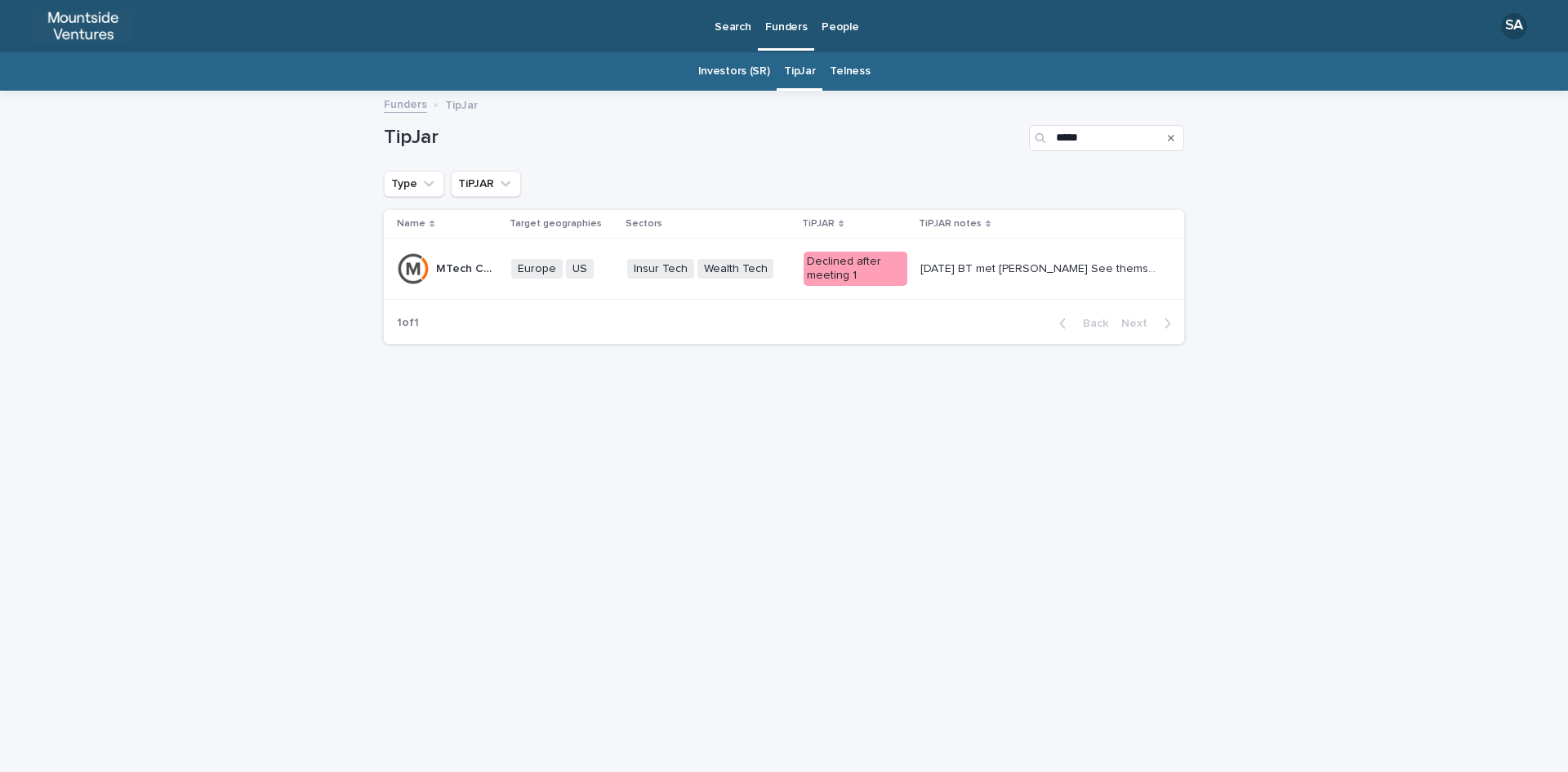 click on "[DATE] BT met [PERSON_NAME]
See themselves as an employee benefits type platform
We're a bit off centre but interested
Two partners - brothers
Lightspeed - one of partners background in this
Allianz etc LPs
Use that Network to support portfolio ie Peppi health, Timeline
£1-£5m - Lead, Series A, Seed.  Follow on to Series B.
£0-£10m revenue!  Look for some commercial traction
Pitch
- Story and future with stronger focus on fintech opportunity
Next steps:
- Overall good call, [PERSON_NAME] got it or seemed to, saw us a bit like  [URL][DOMAIN_NAME]  - described as their "one that got away"
- Internal review, [PERSON_NAME] to pitch to team, then second call to review.  No need for data at this point.
[URL][DOMAIN_NAME]  - described as their "one that got away"
- Internal review, [PERSON_NAME] to pitch to team, then second call to review.  No need for data at this point." at bounding box center [1039, 269] 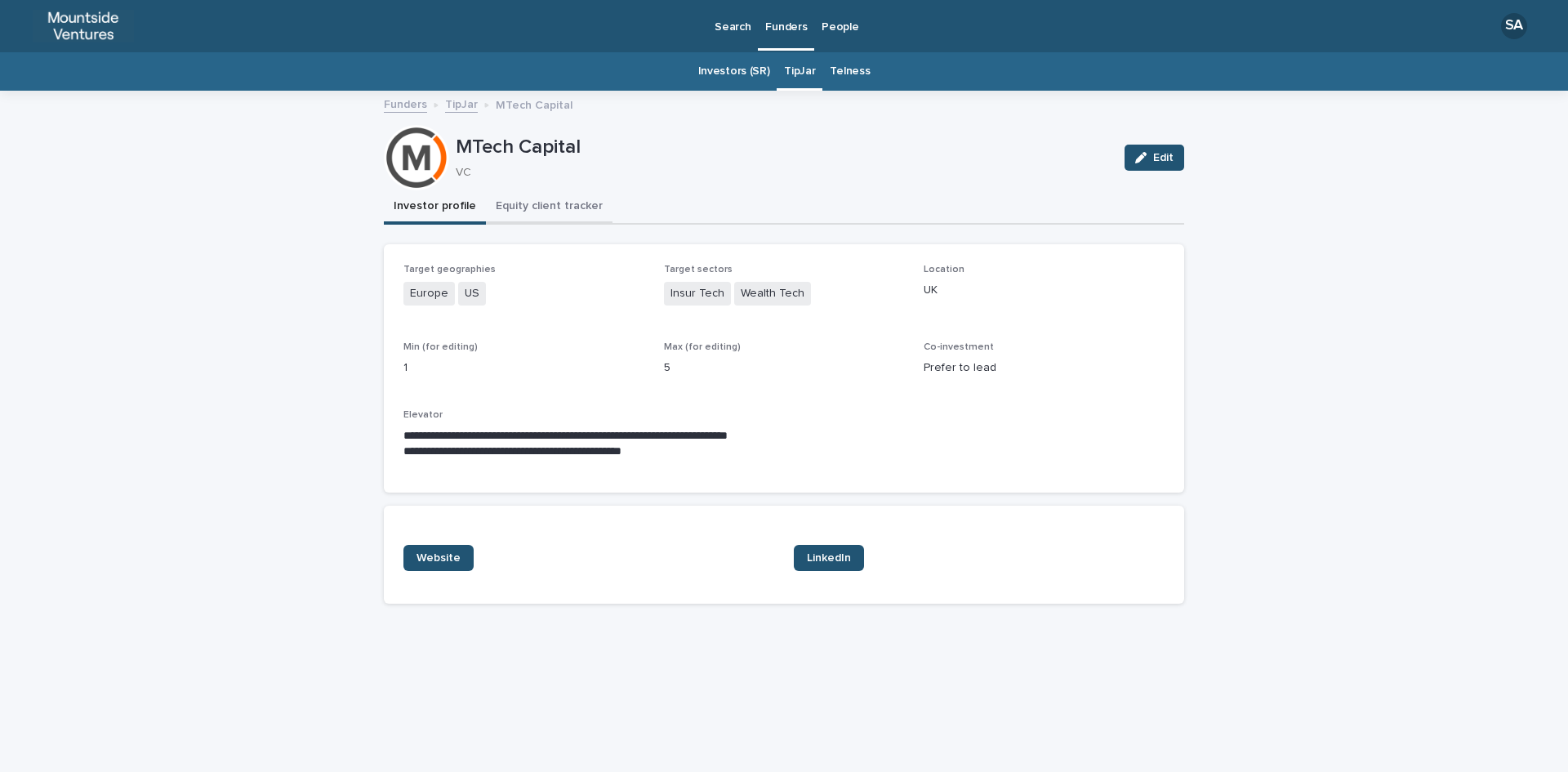 click on "Equity client tracker" at bounding box center (549, 208) 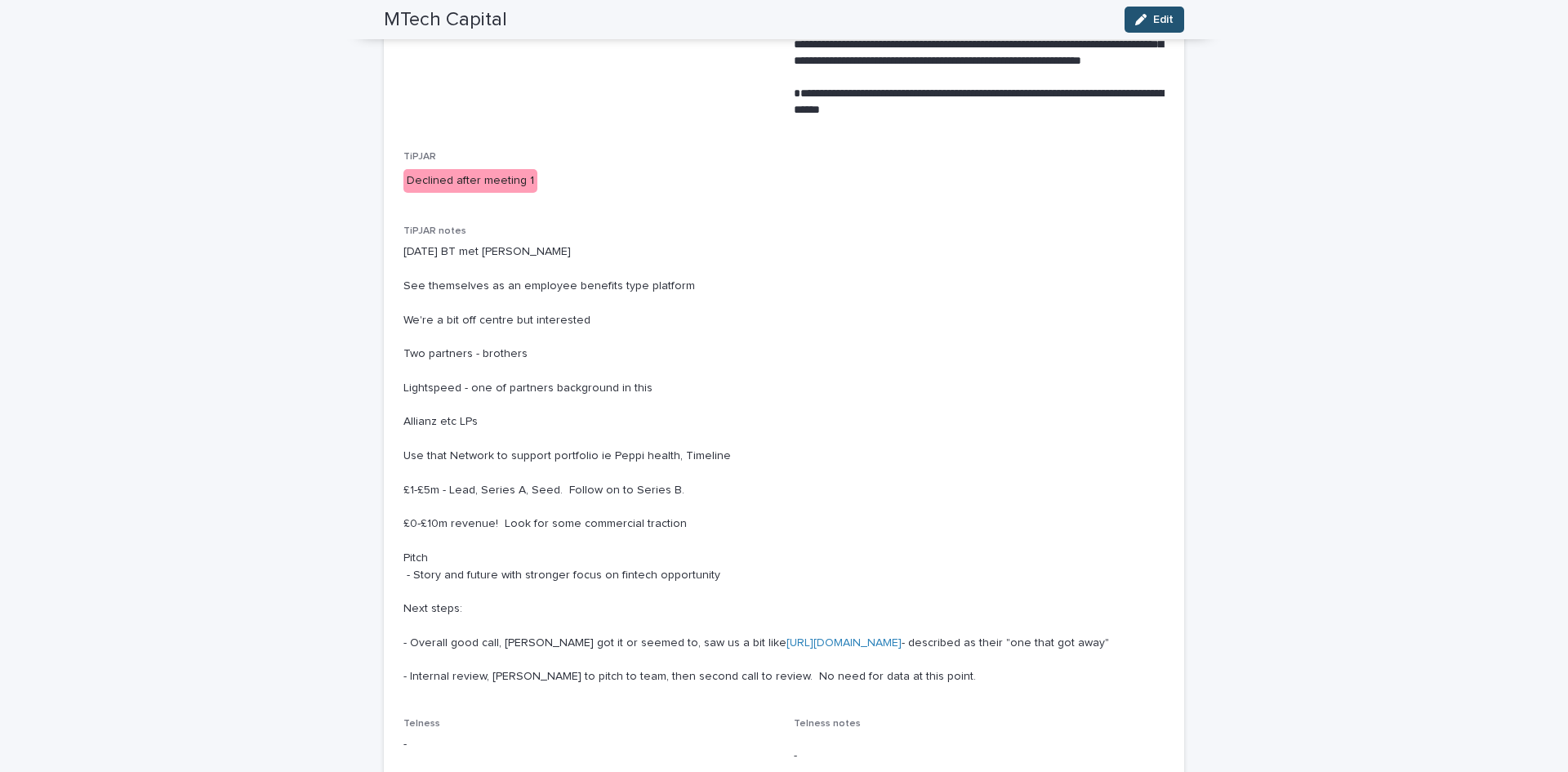 scroll, scrollTop: 1255, scrollLeft: 0, axis: vertical 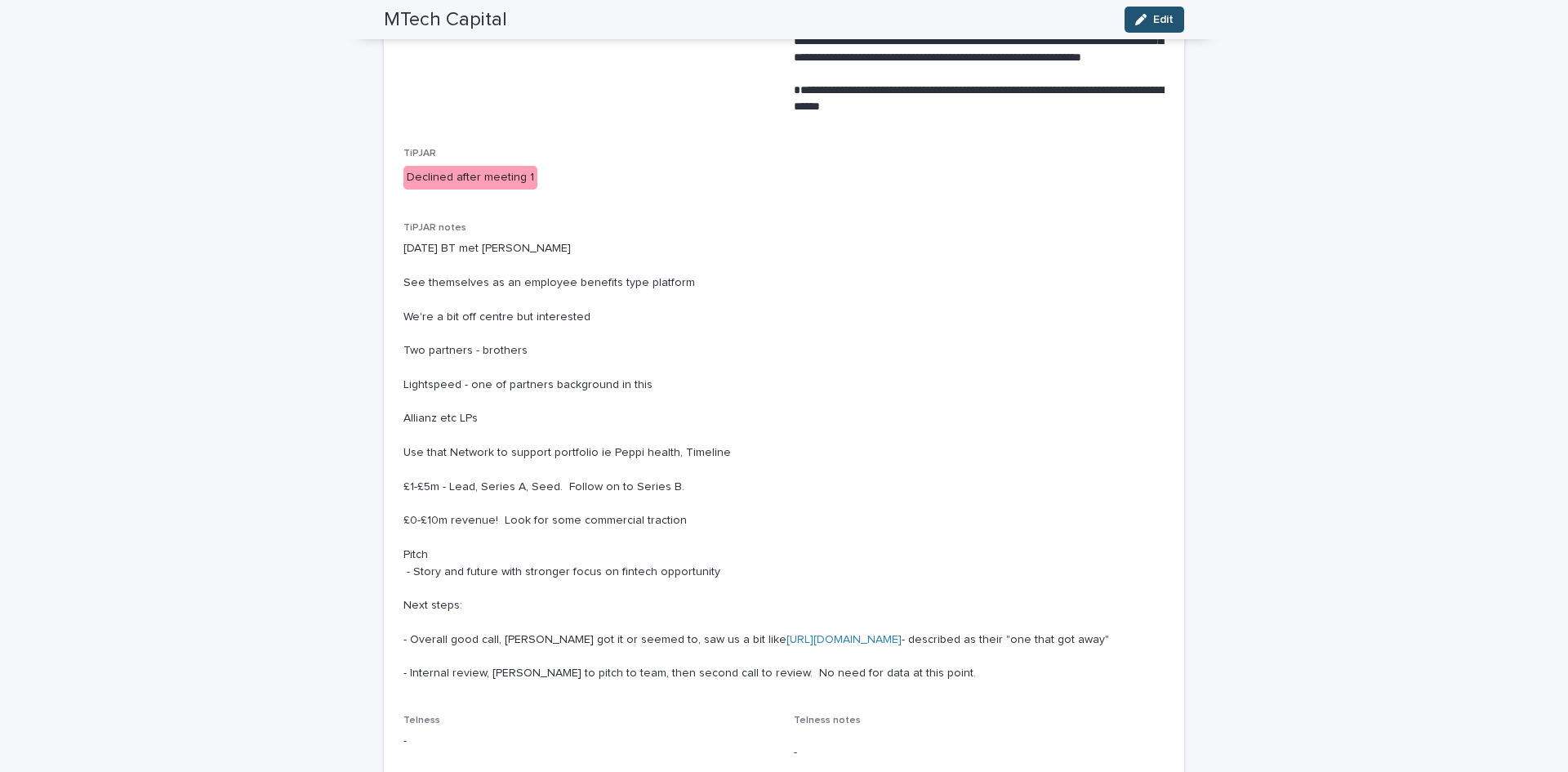 type 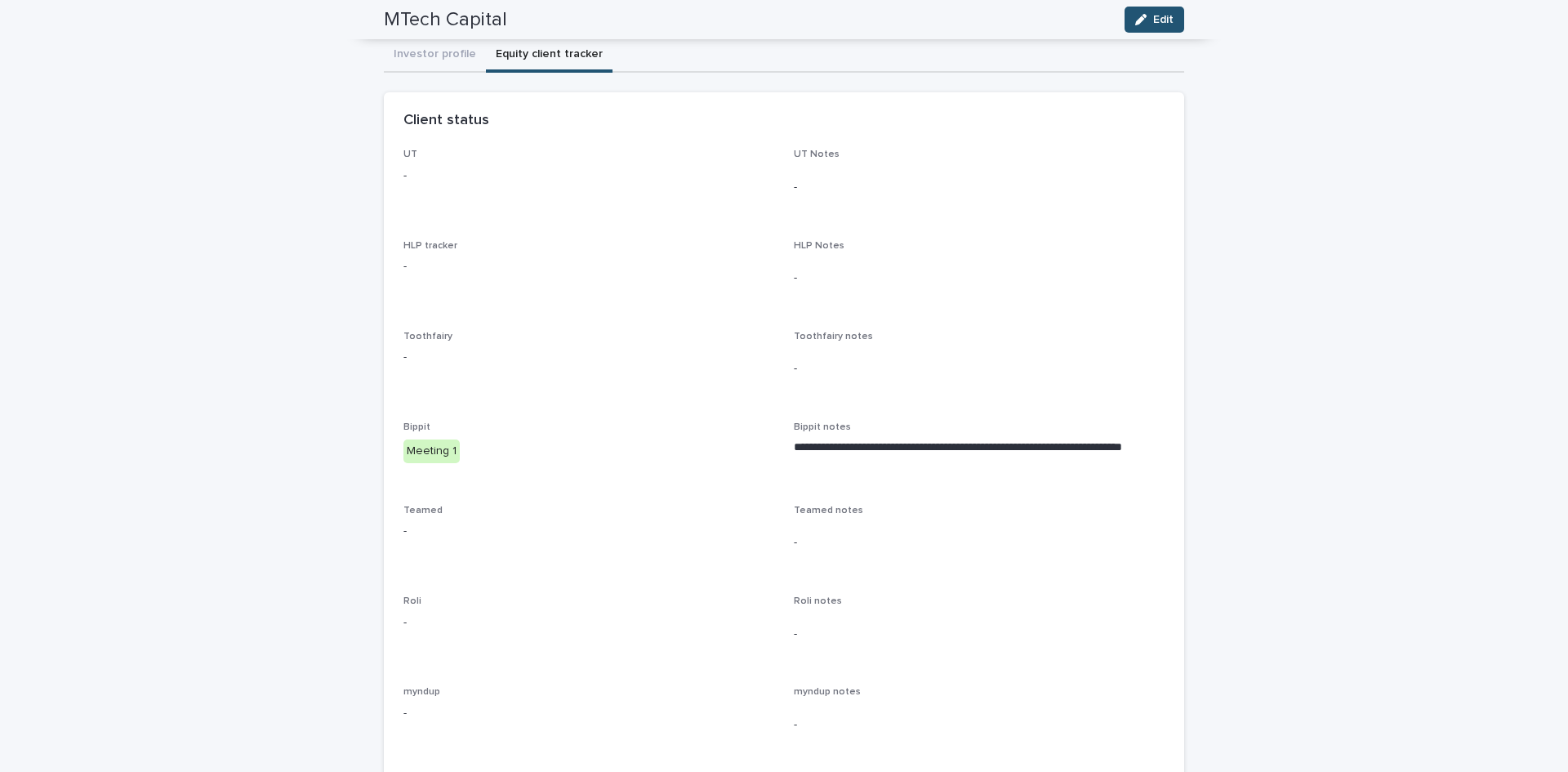 scroll, scrollTop: 0, scrollLeft: 0, axis: both 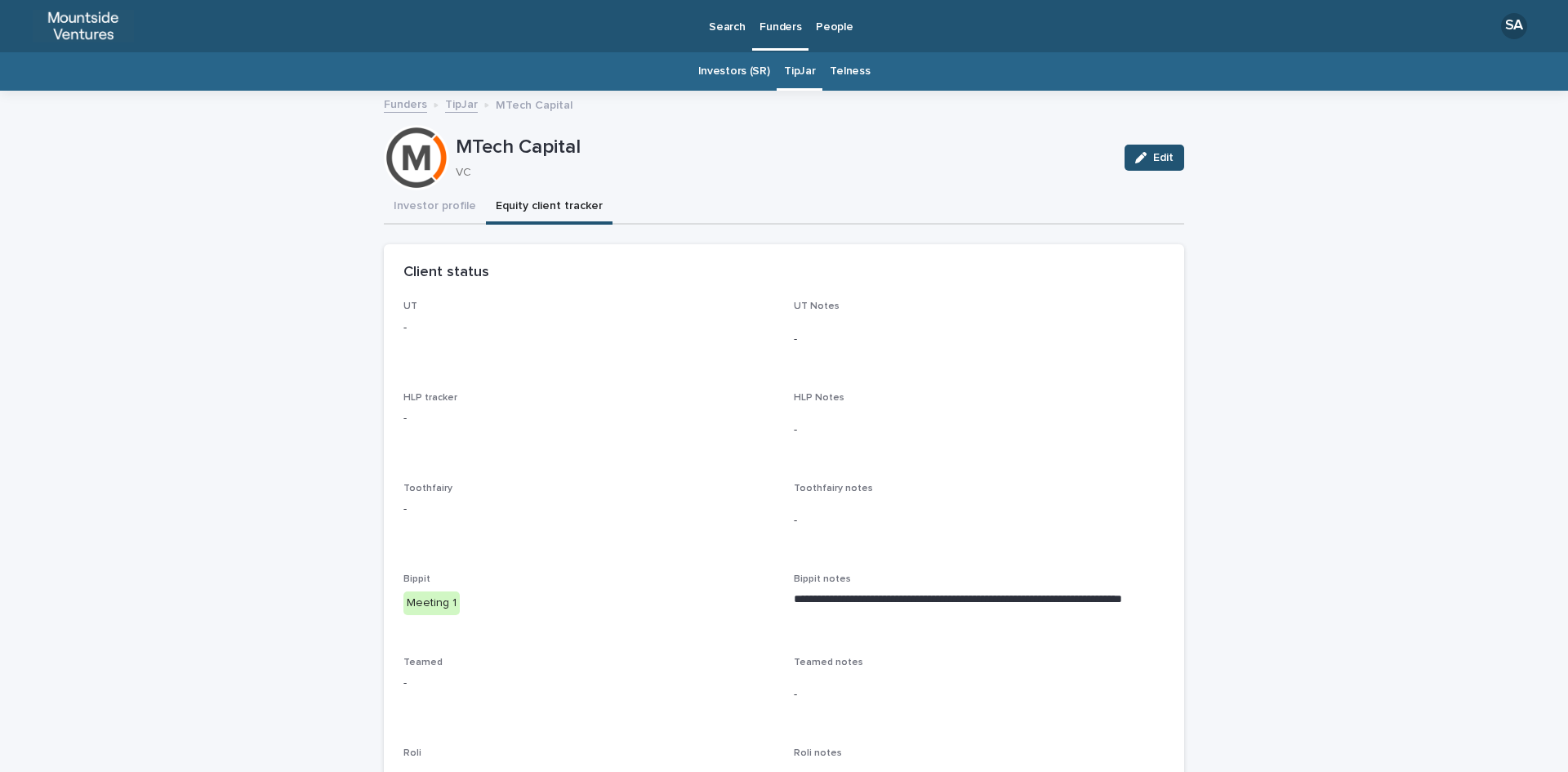click on "Investors (SR)" at bounding box center (734, 71) 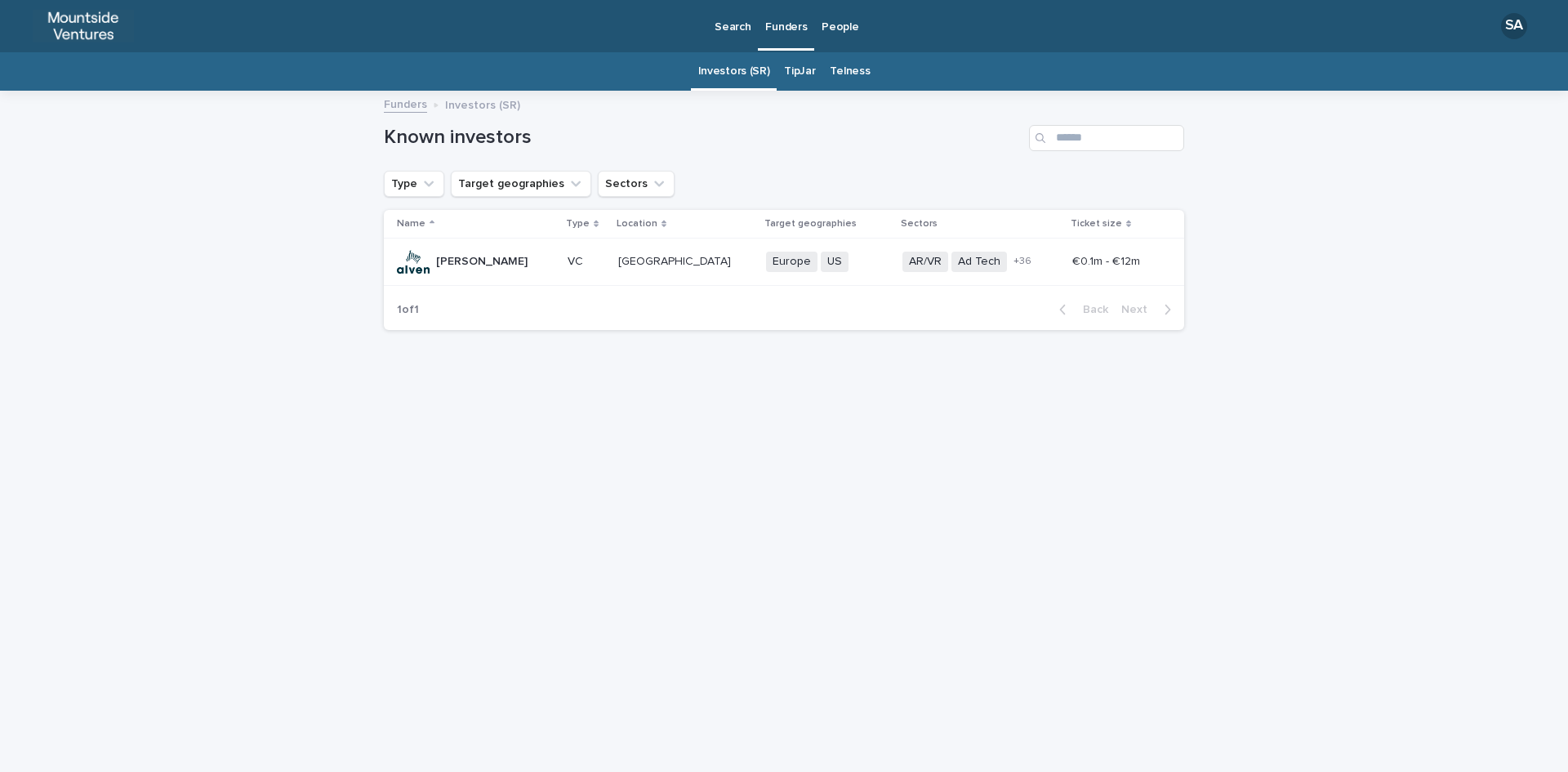 click on "TipJar" at bounding box center [800, 71] 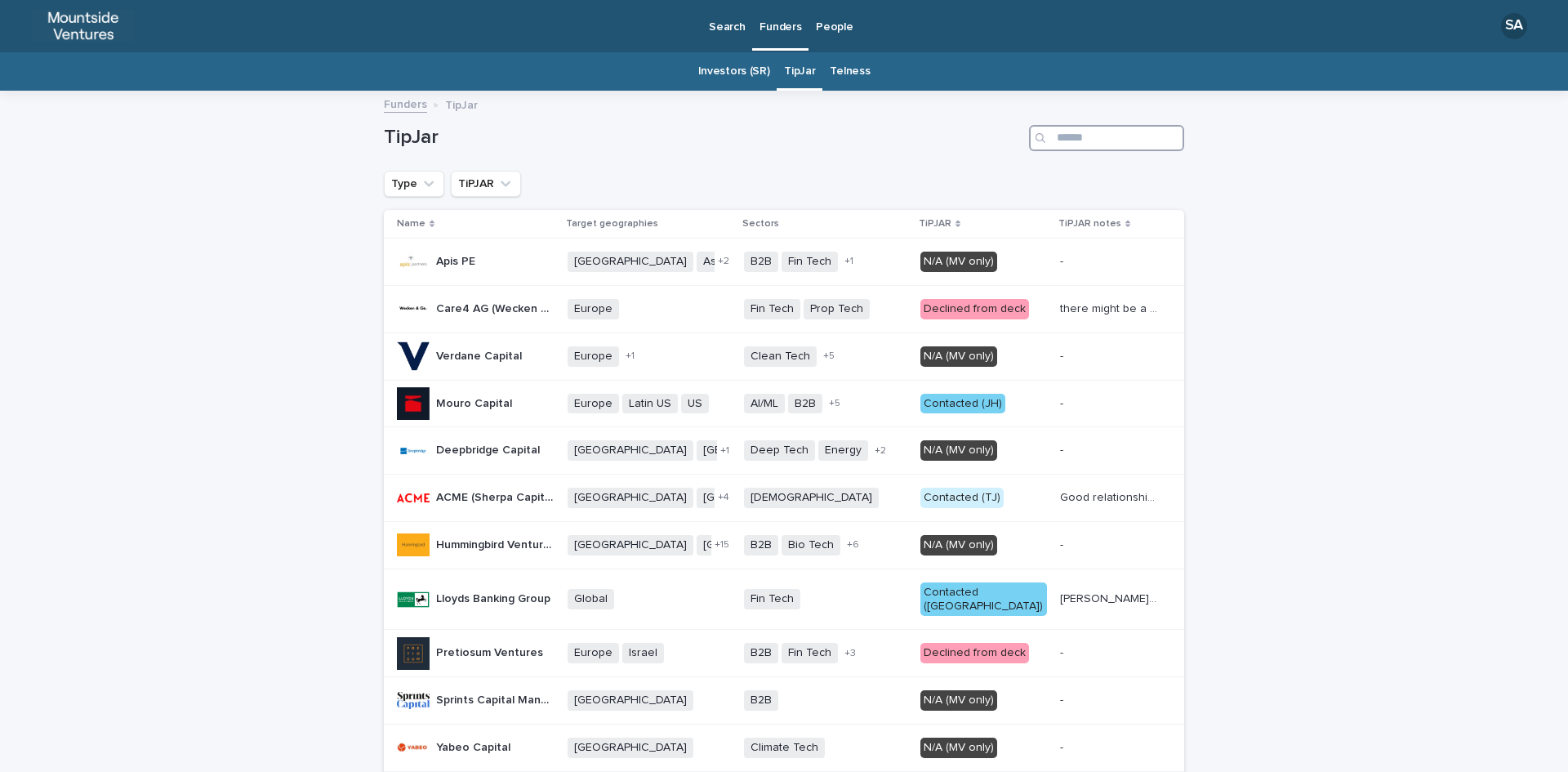 click at bounding box center [1107, 138] 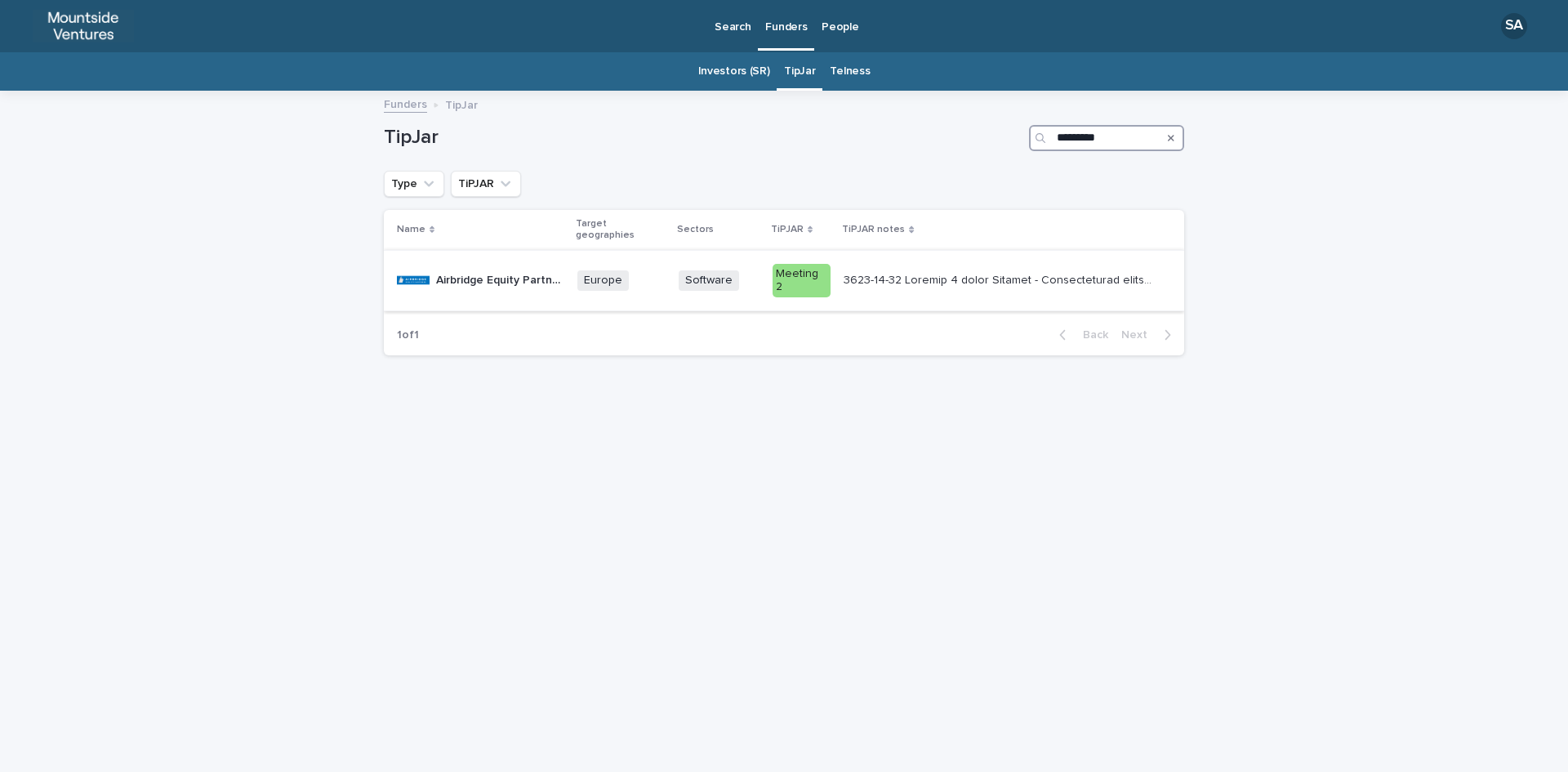 type on "*********" 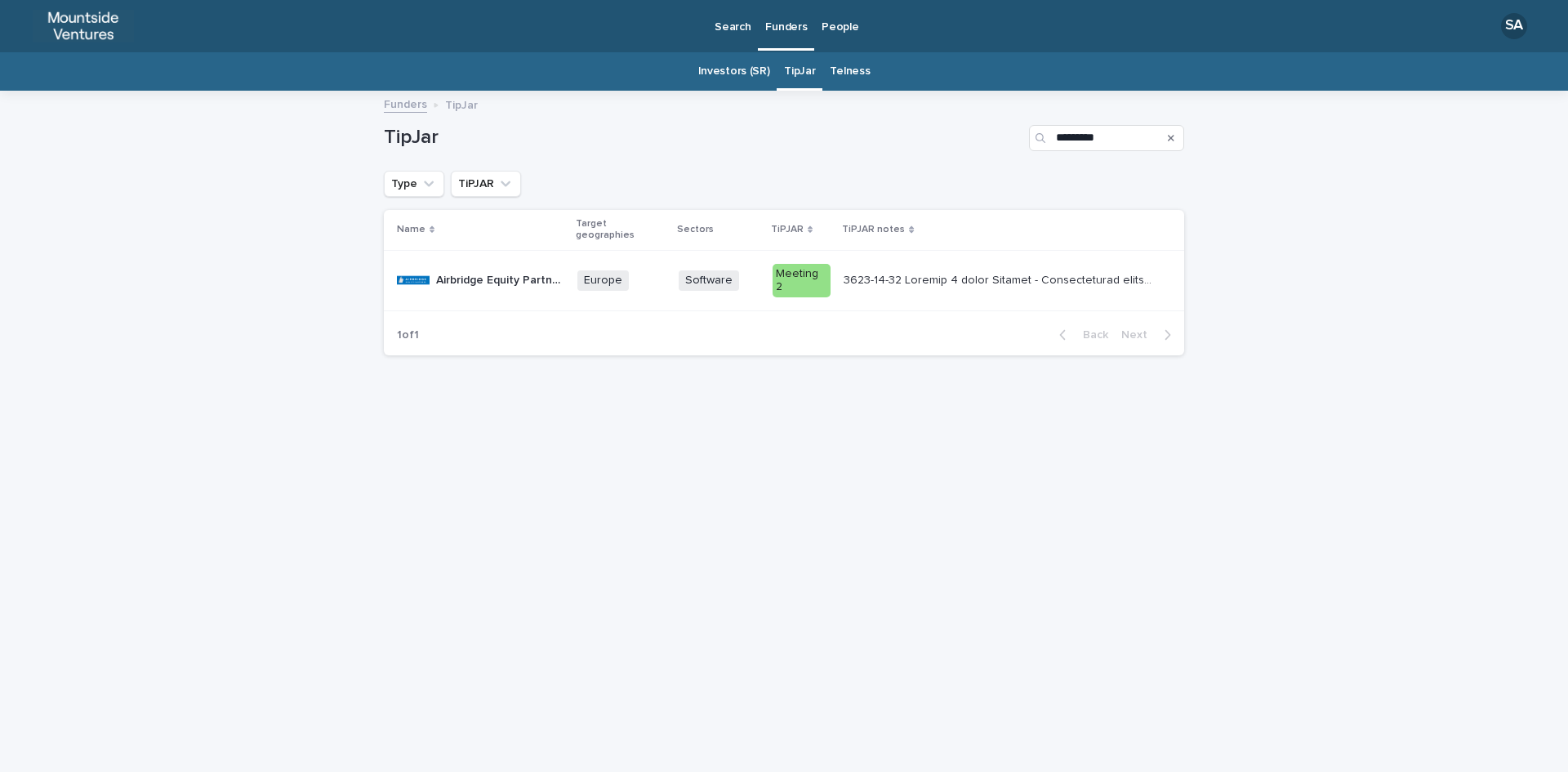 click at bounding box center (1002, 279) 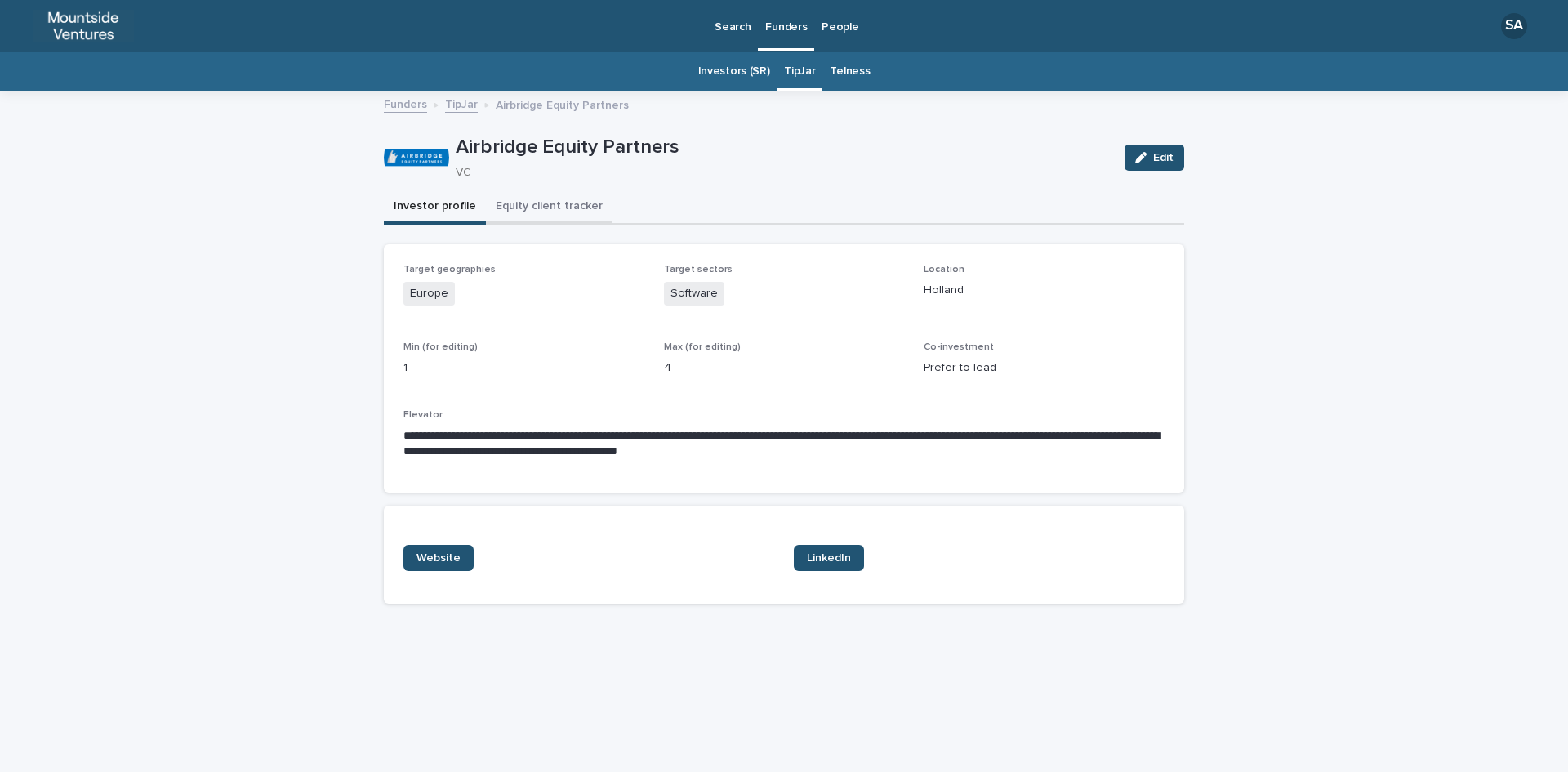 click on "Equity client tracker" at bounding box center (549, 208) 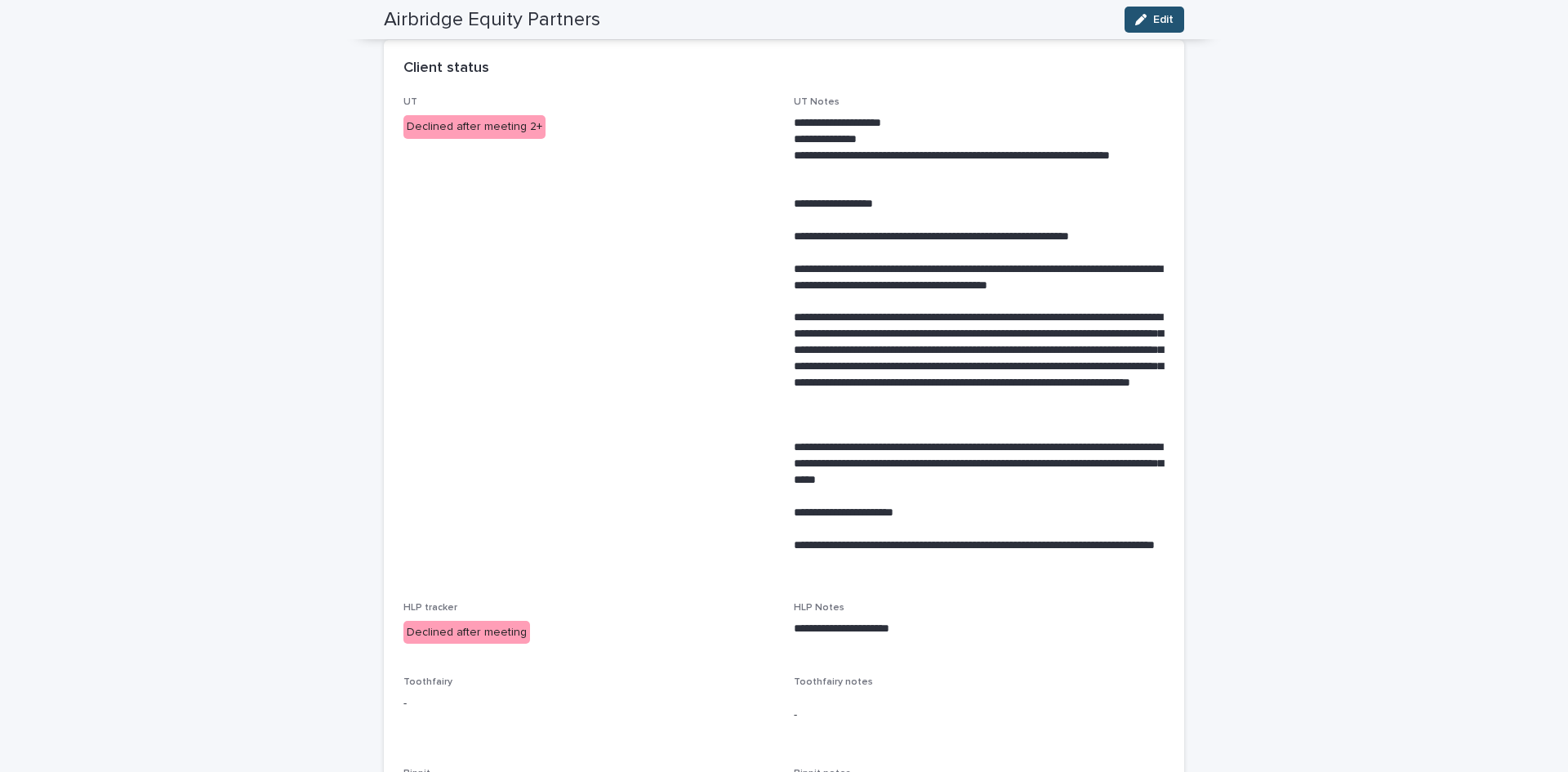 scroll, scrollTop: 129, scrollLeft: 0, axis: vertical 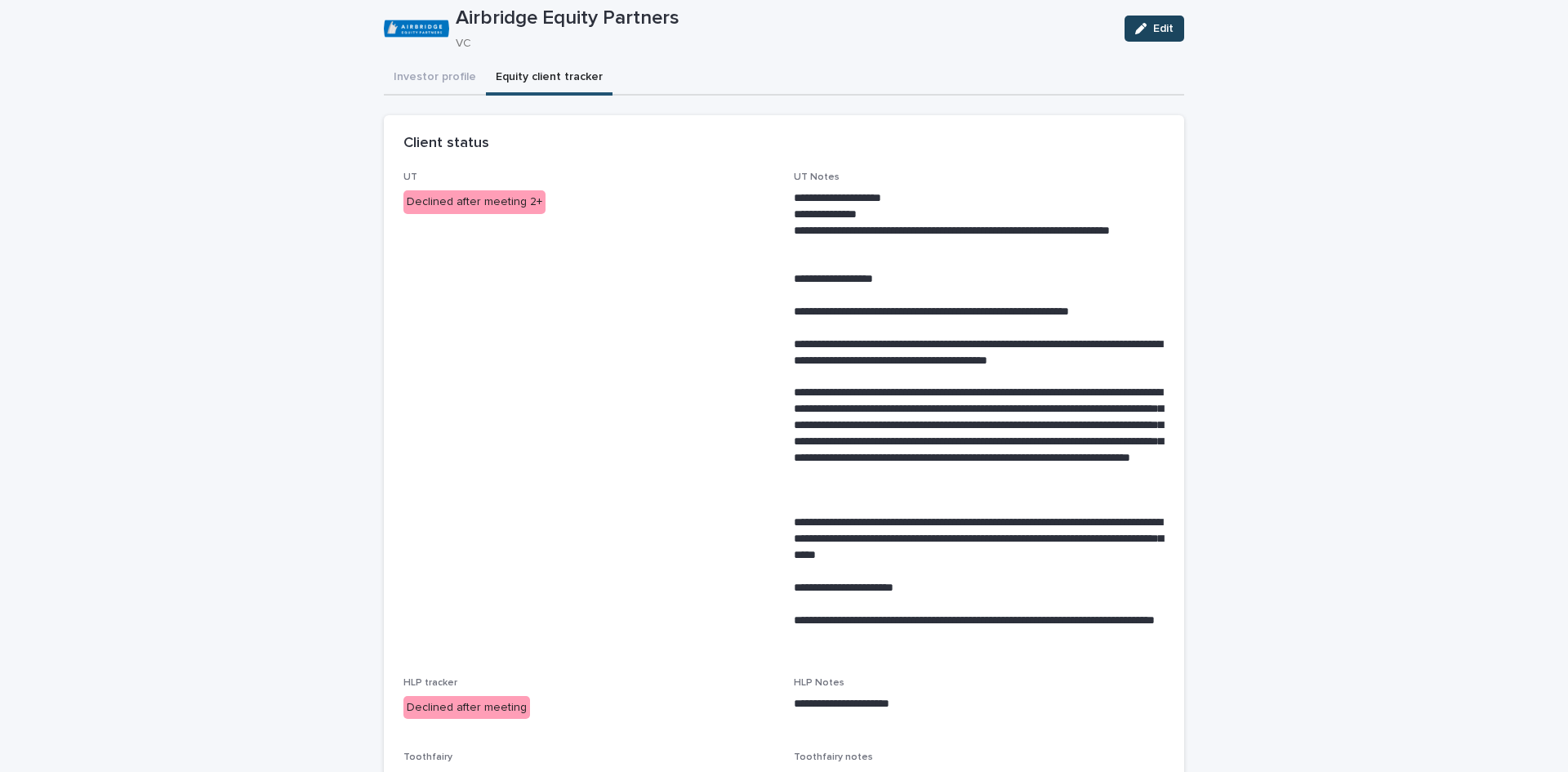 click on "Edit" at bounding box center [1163, 29] 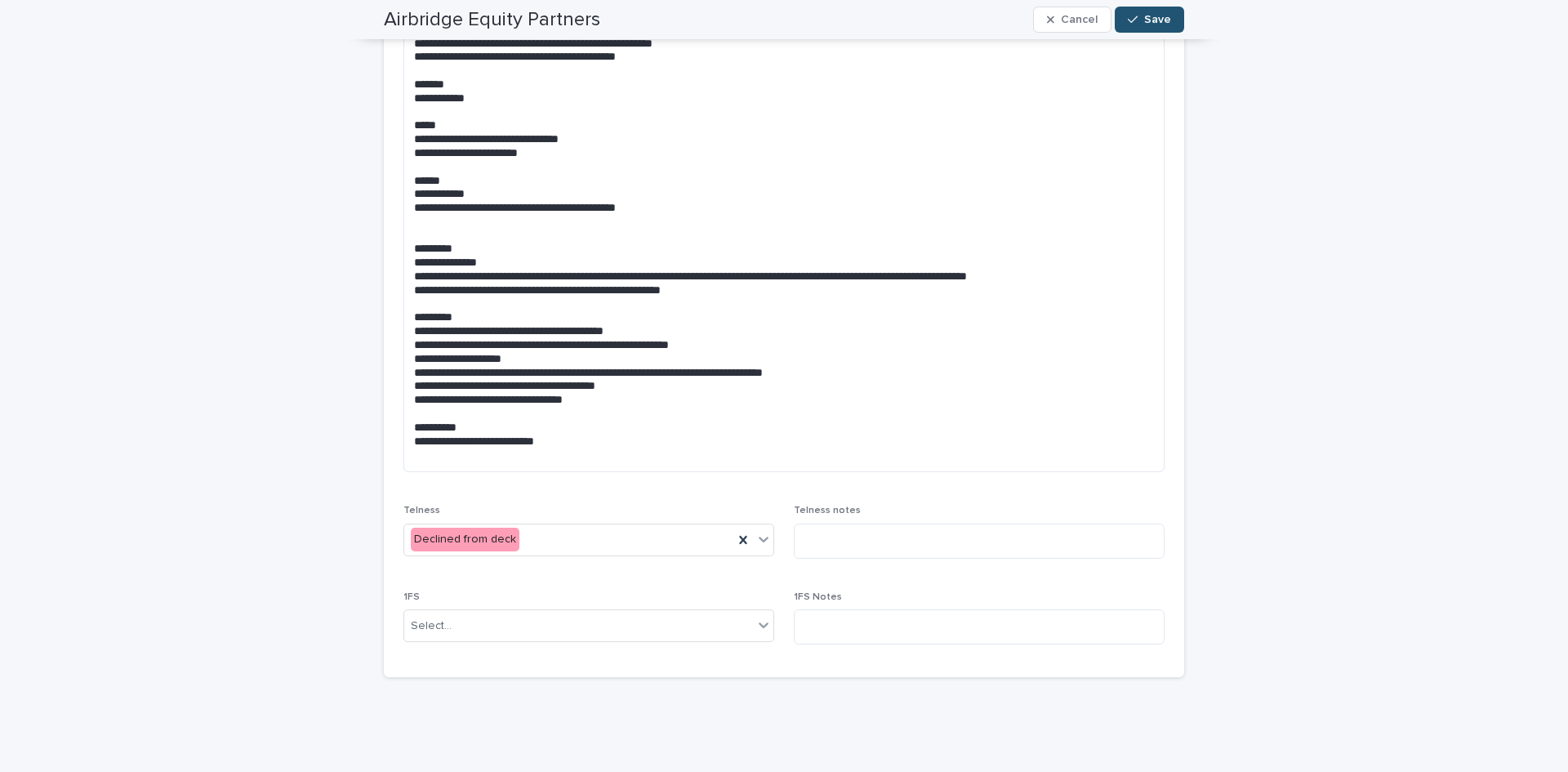 scroll, scrollTop: 3618, scrollLeft: 0, axis: vertical 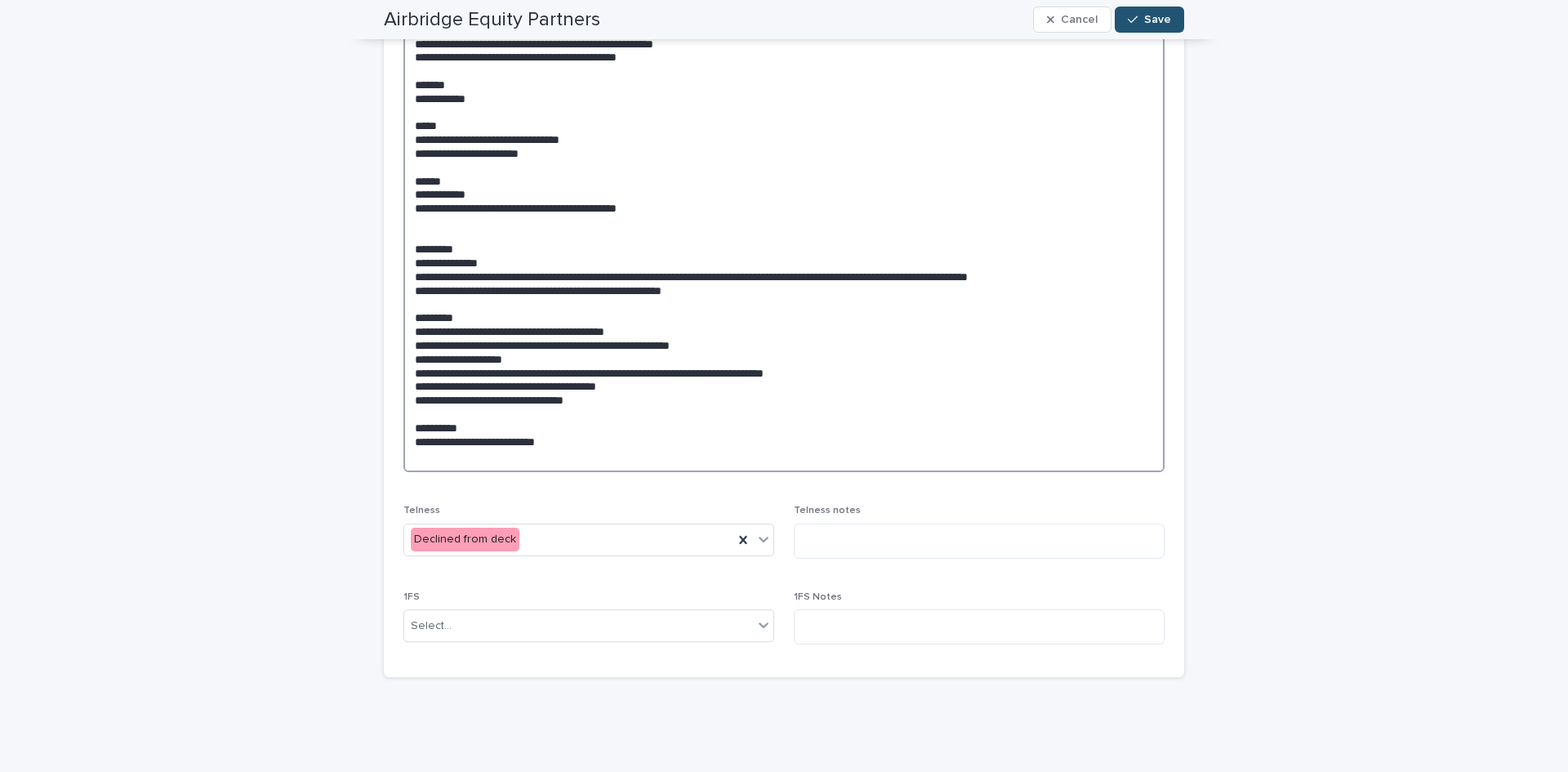 click at bounding box center (784, -554) 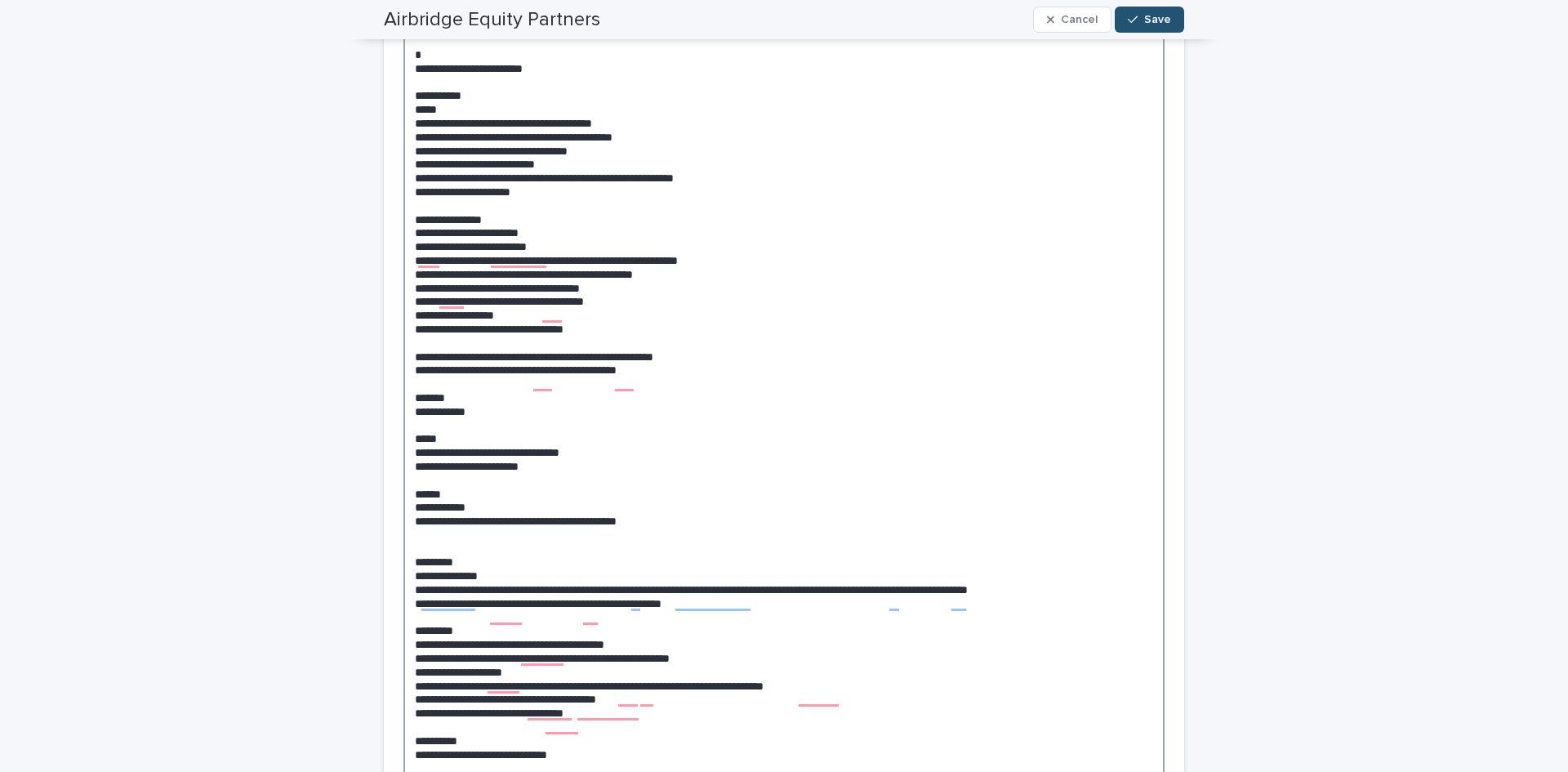 scroll, scrollTop: 3659, scrollLeft: 0, axis: vertical 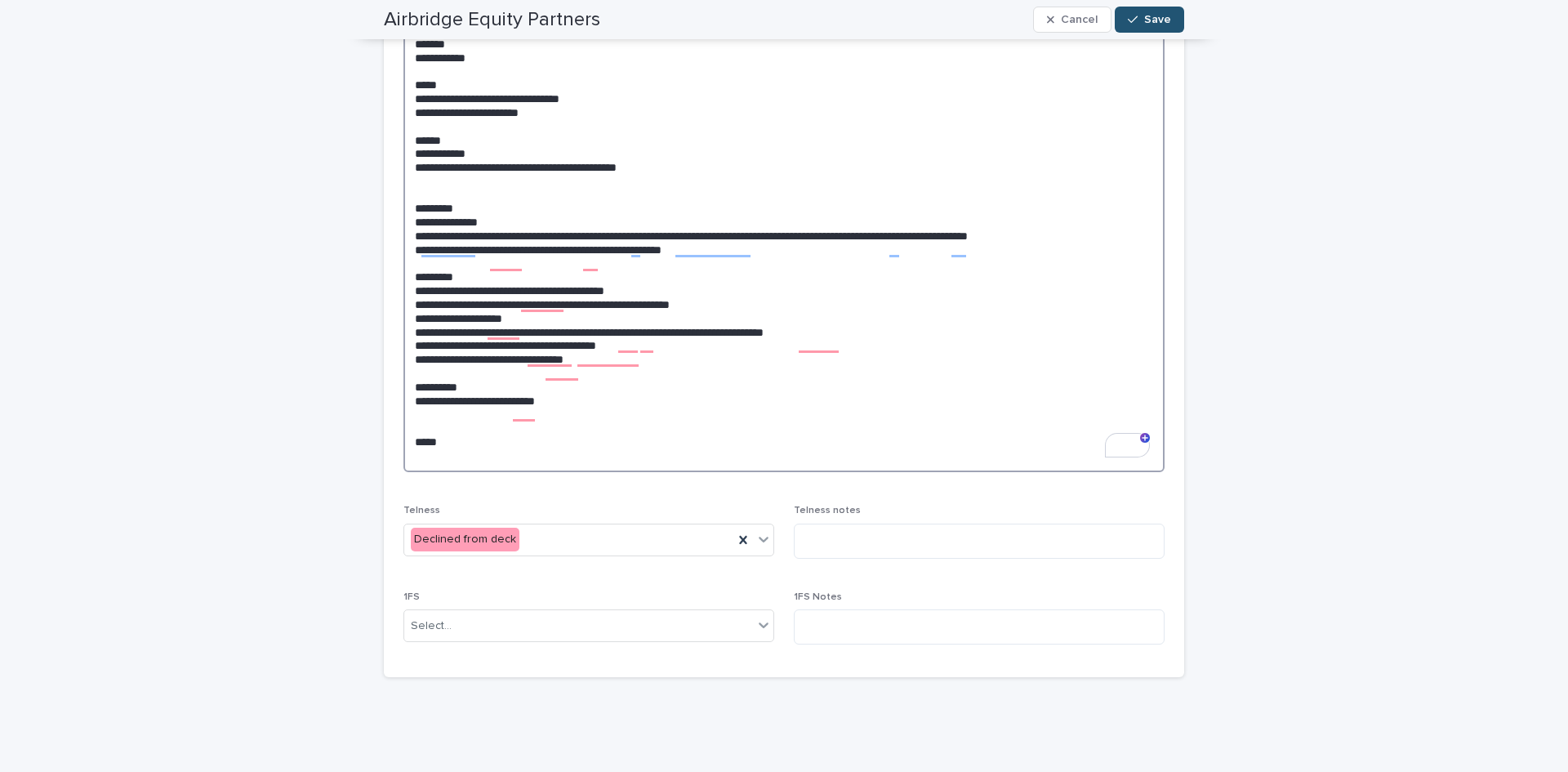click at bounding box center (784, -574) 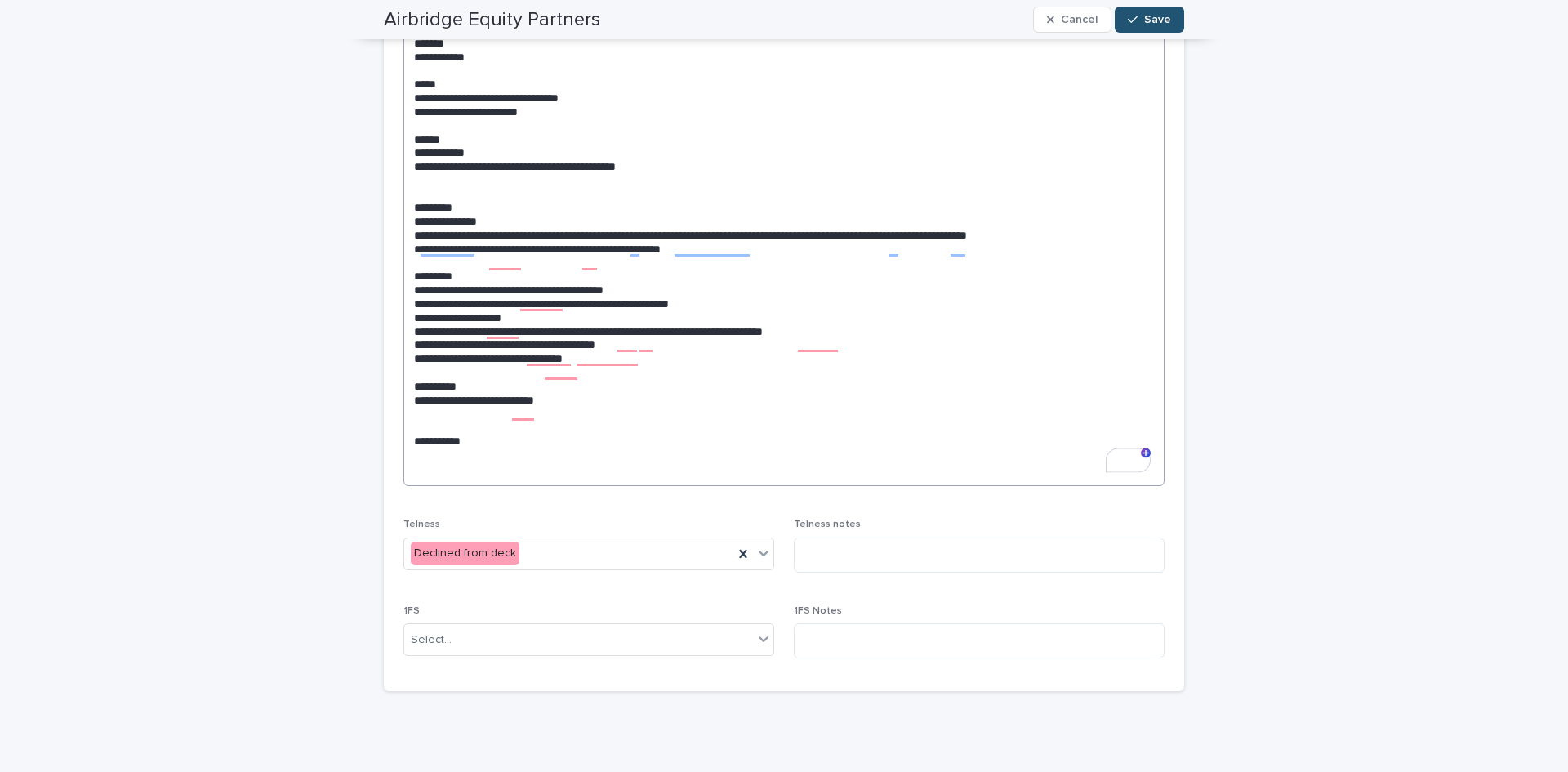scroll, scrollTop: 3673, scrollLeft: 0, axis: vertical 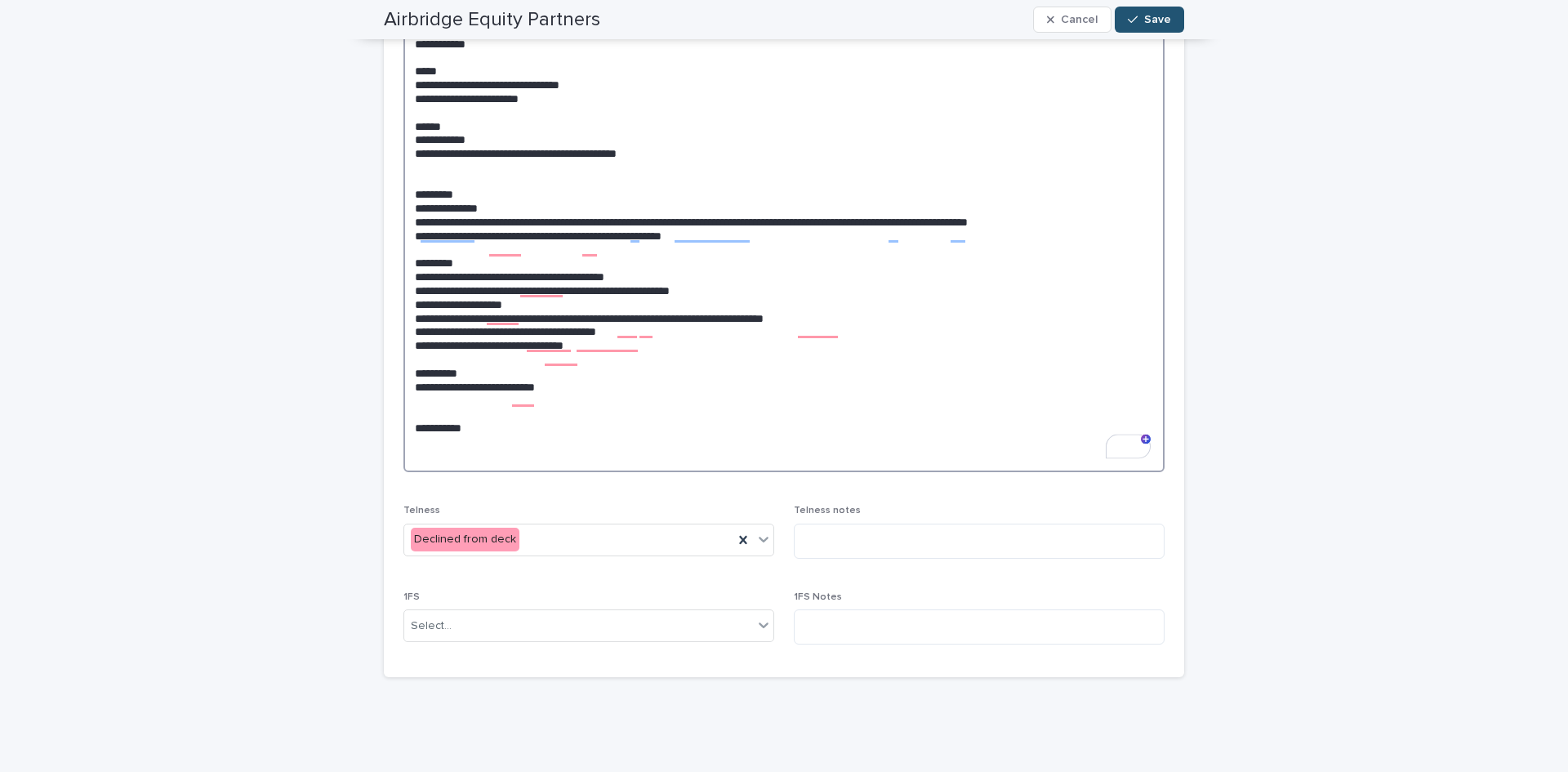 click at bounding box center (784, -582) 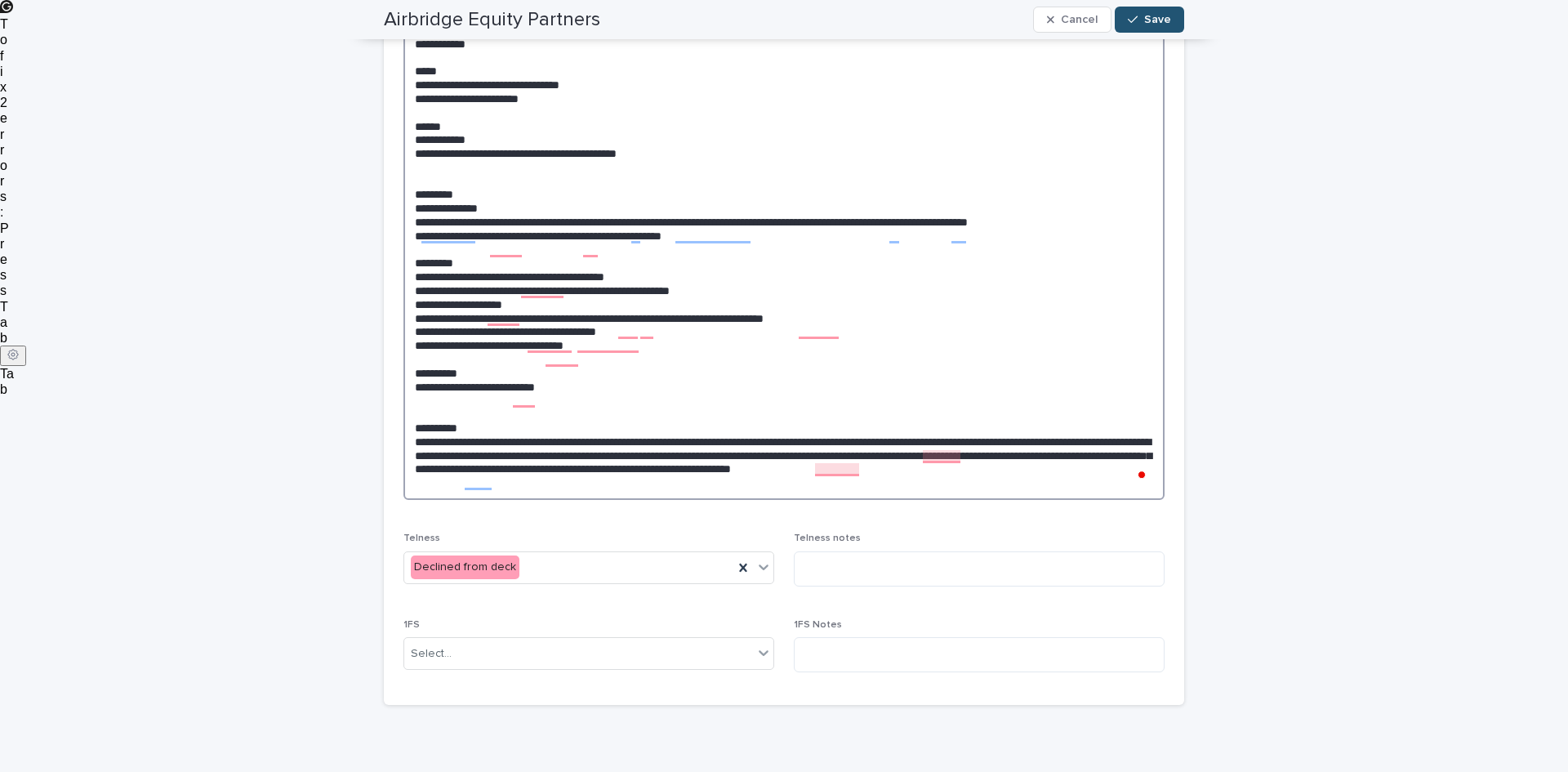 click at bounding box center (784, -568) 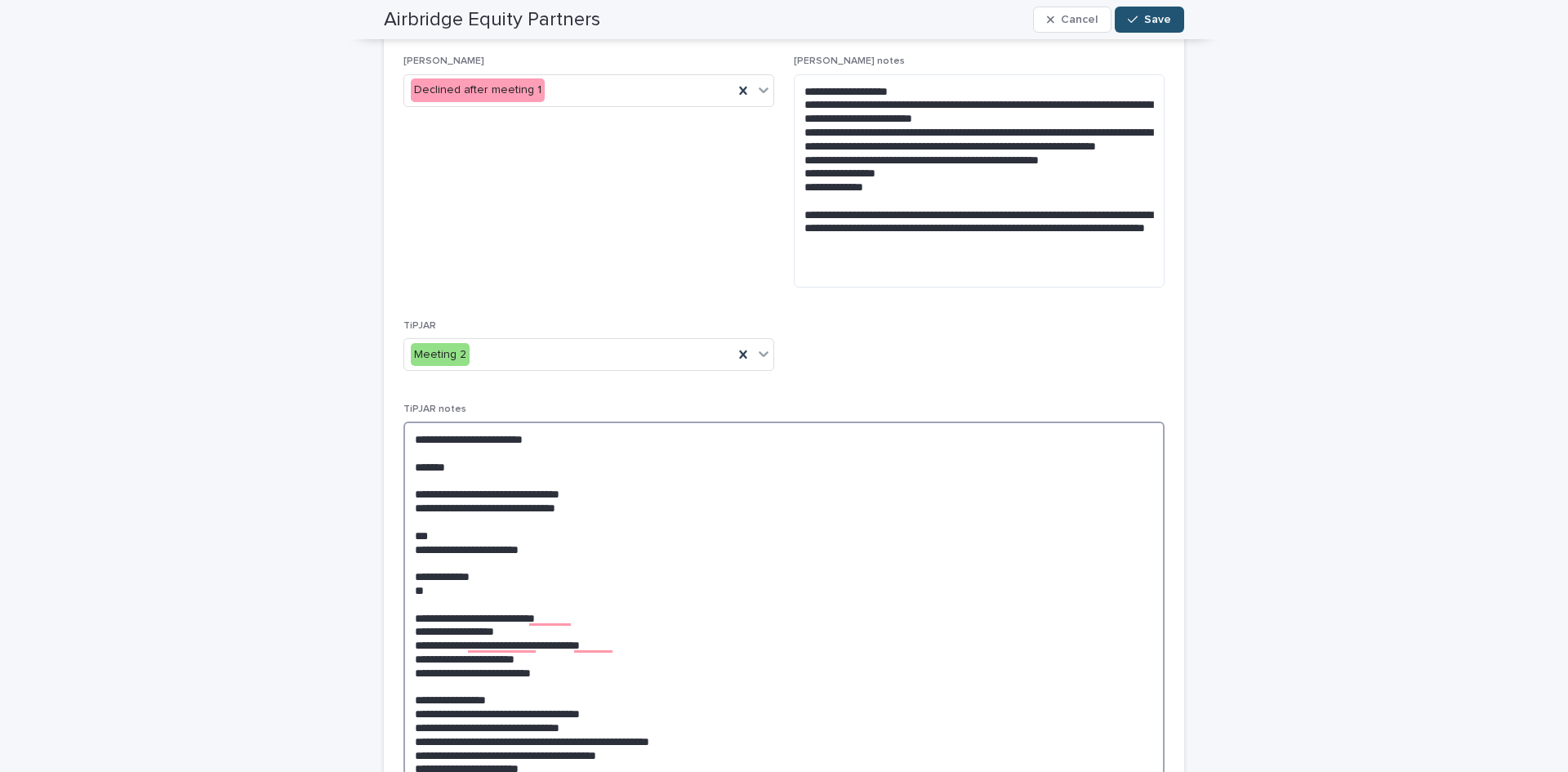 scroll, scrollTop: 1526, scrollLeft: 0, axis: vertical 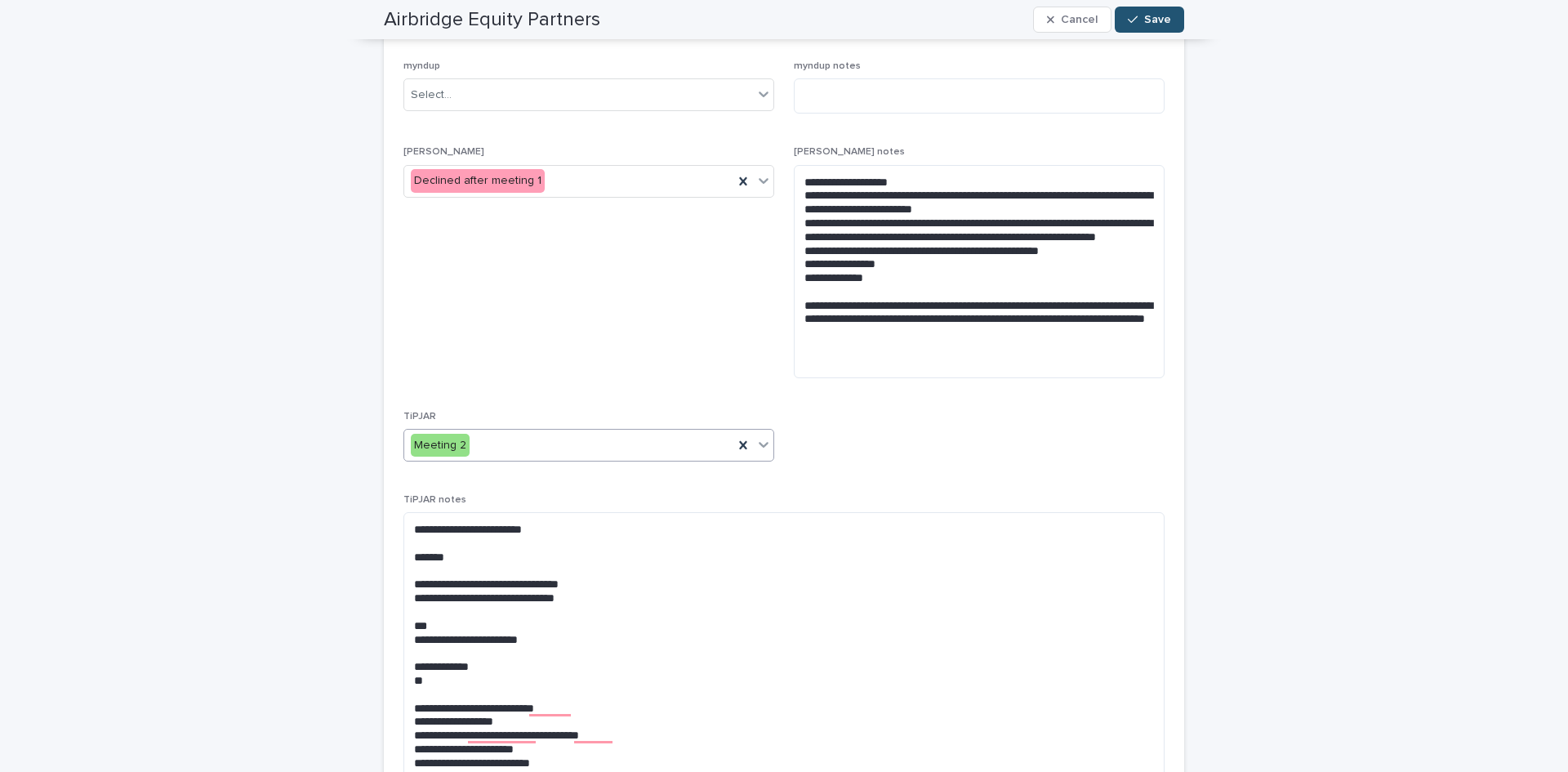 click on "Meeting 2" at bounding box center [568, 445] 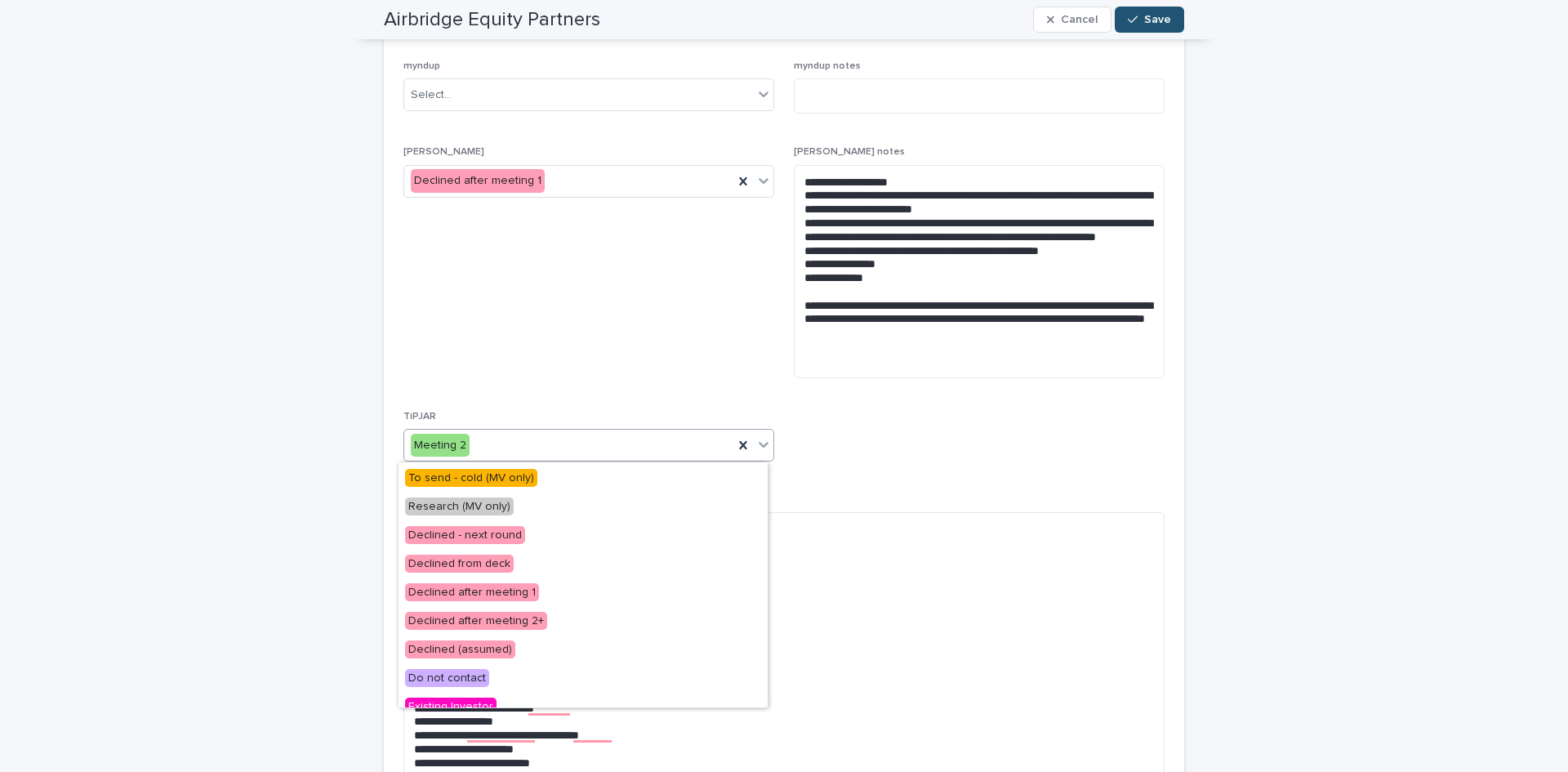 scroll, scrollTop: 371, scrollLeft: 0, axis: vertical 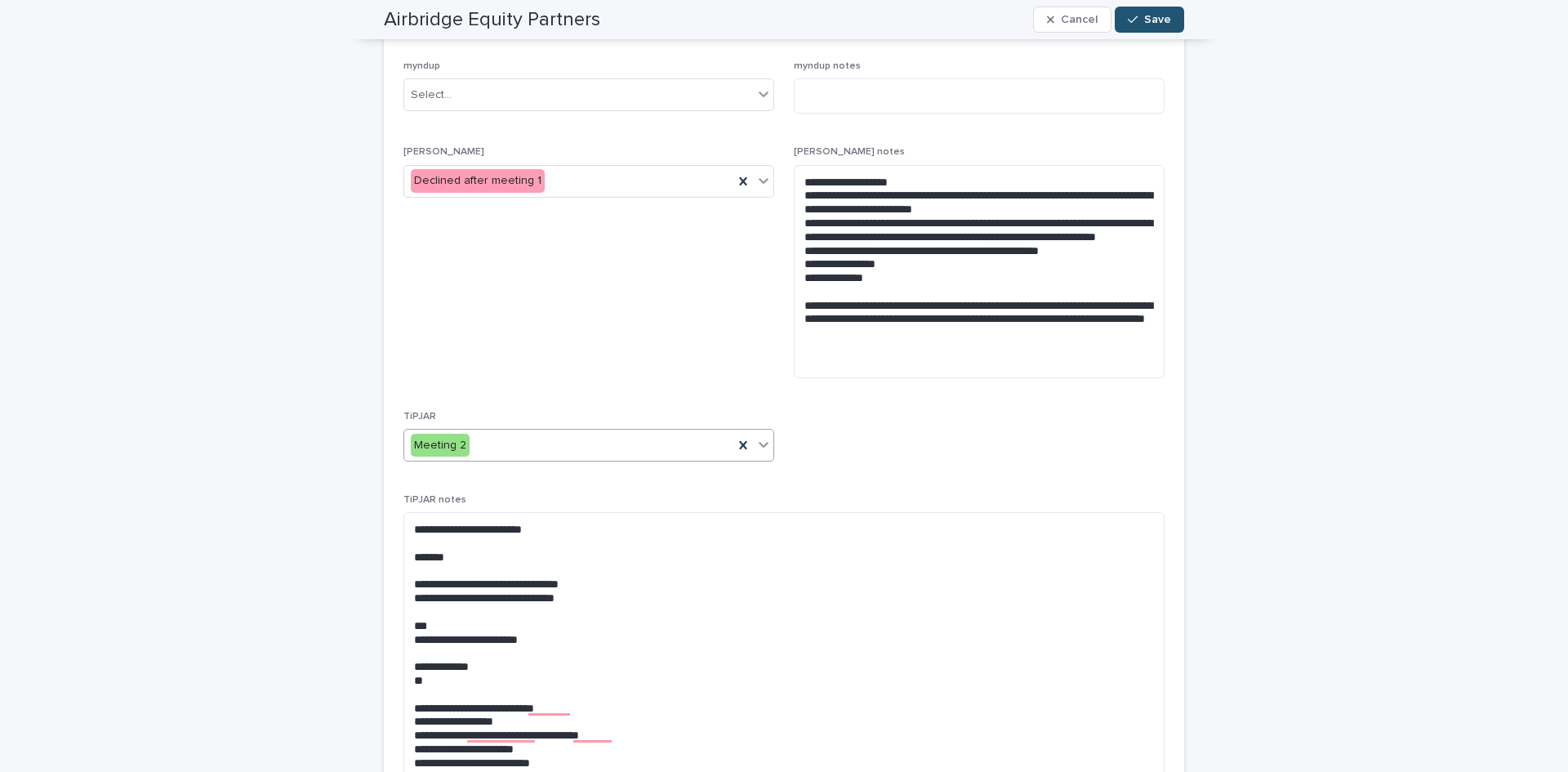 click on "Meeting 2" at bounding box center [568, 445] 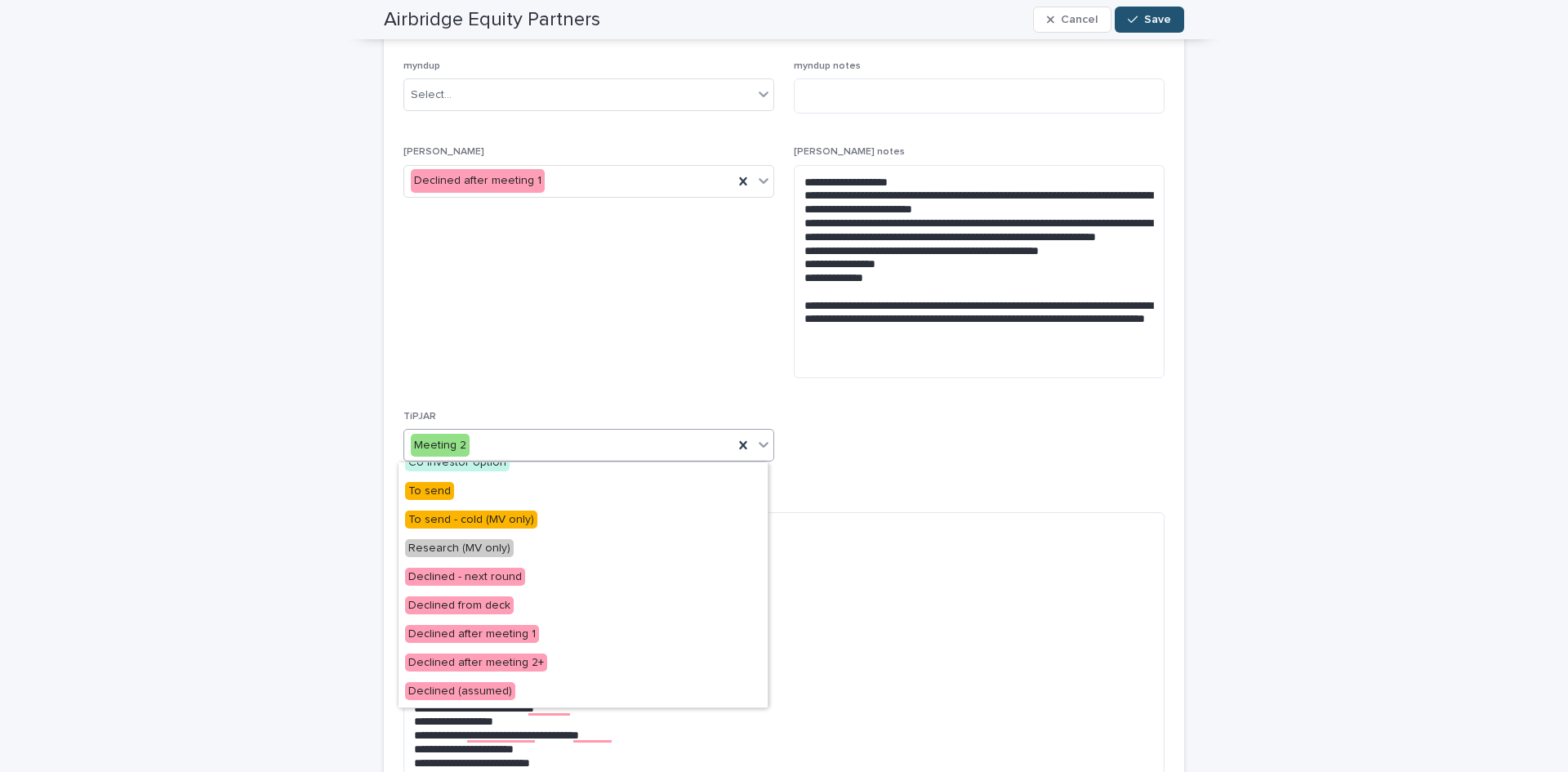 scroll, scrollTop: 333, scrollLeft: 0, axis: vertical 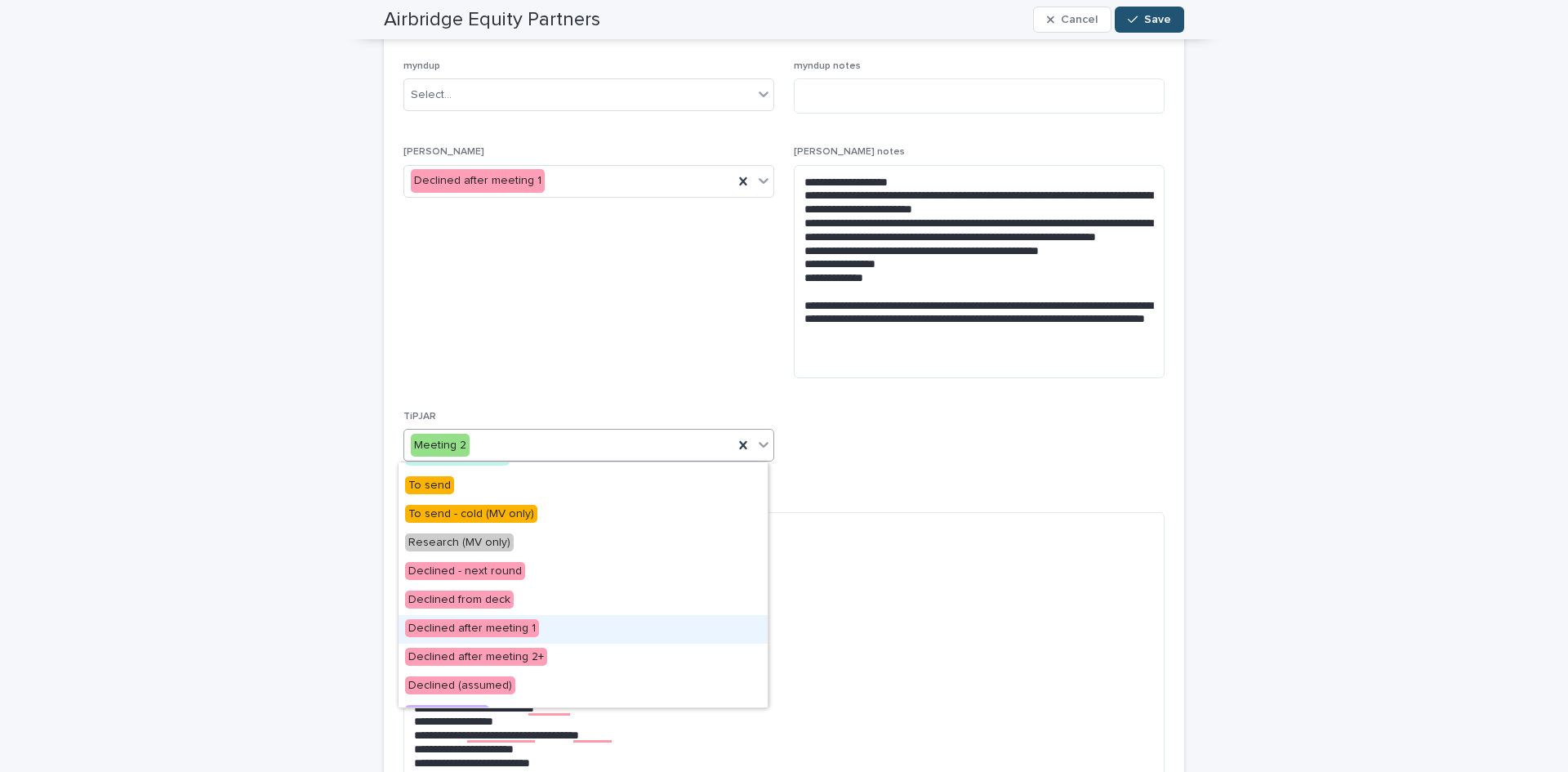 click on "Declined after meeting 1" at bounding box center (472, 628) 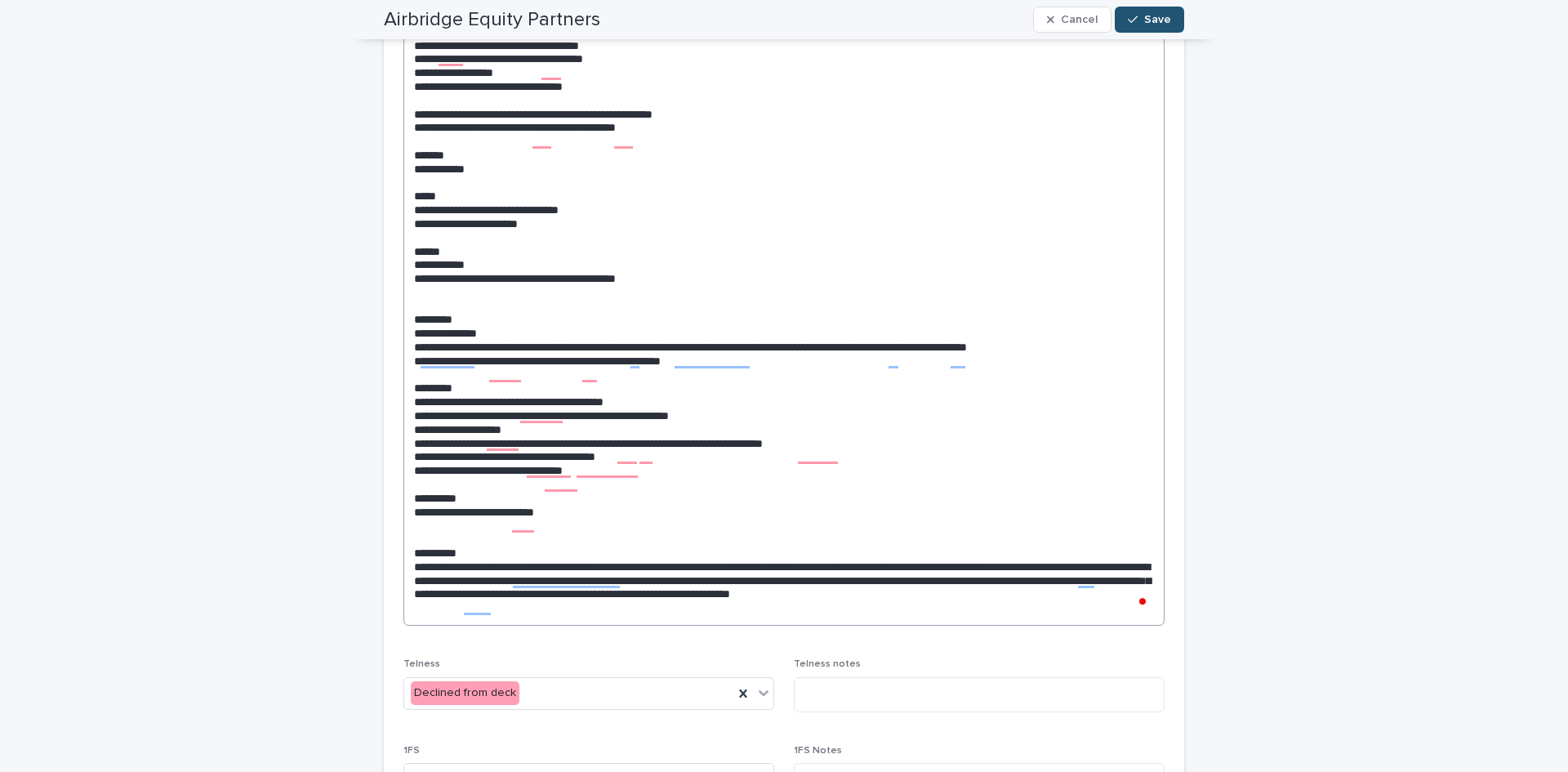 scroll, scrollTop: 3548, scrollLeft: 0, axis: vertical 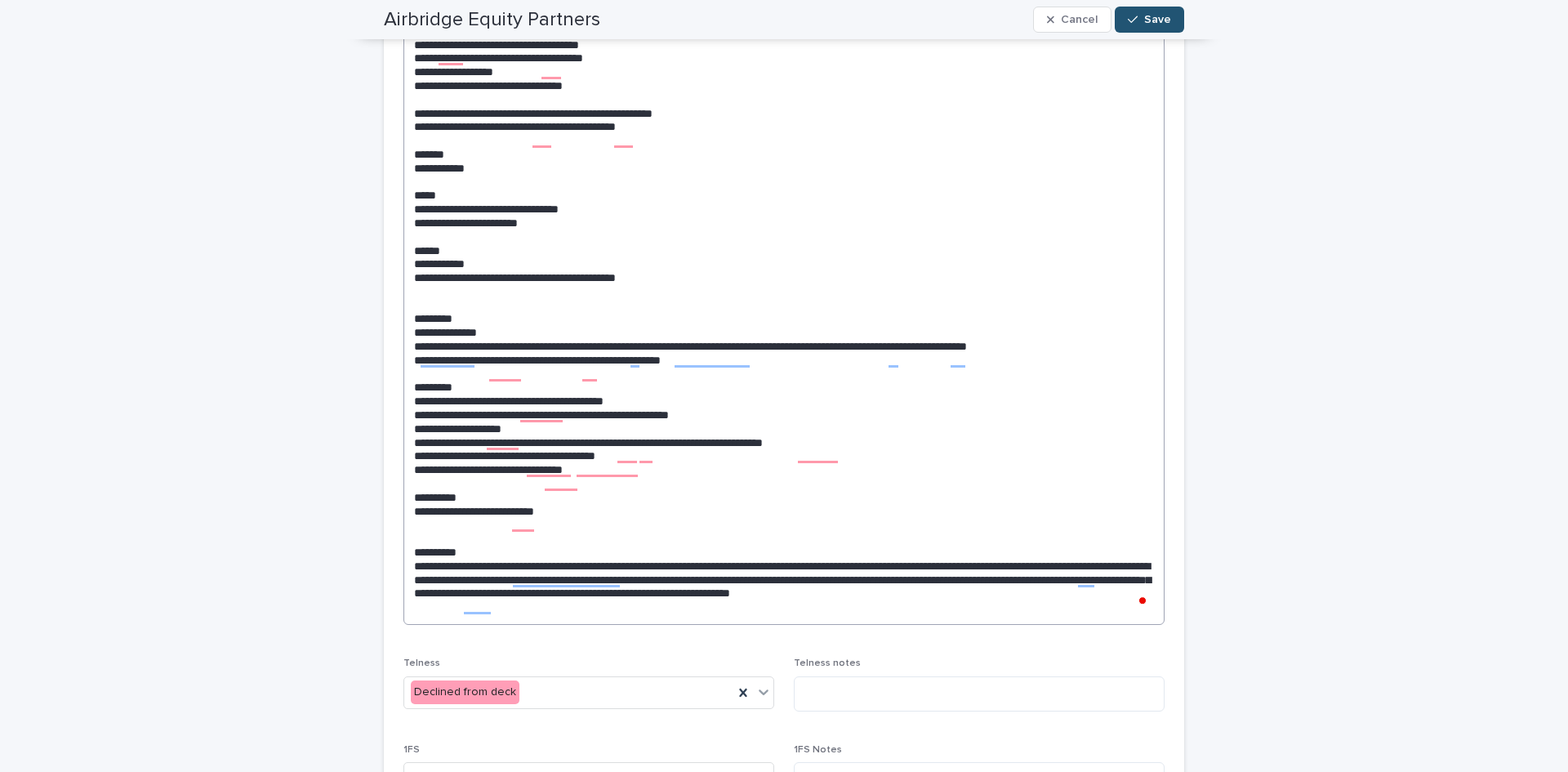 drag, startPoint x: 1138, startPoint y: 606, endPoint x: 483, endPoint y: 554, distance: 657.06088 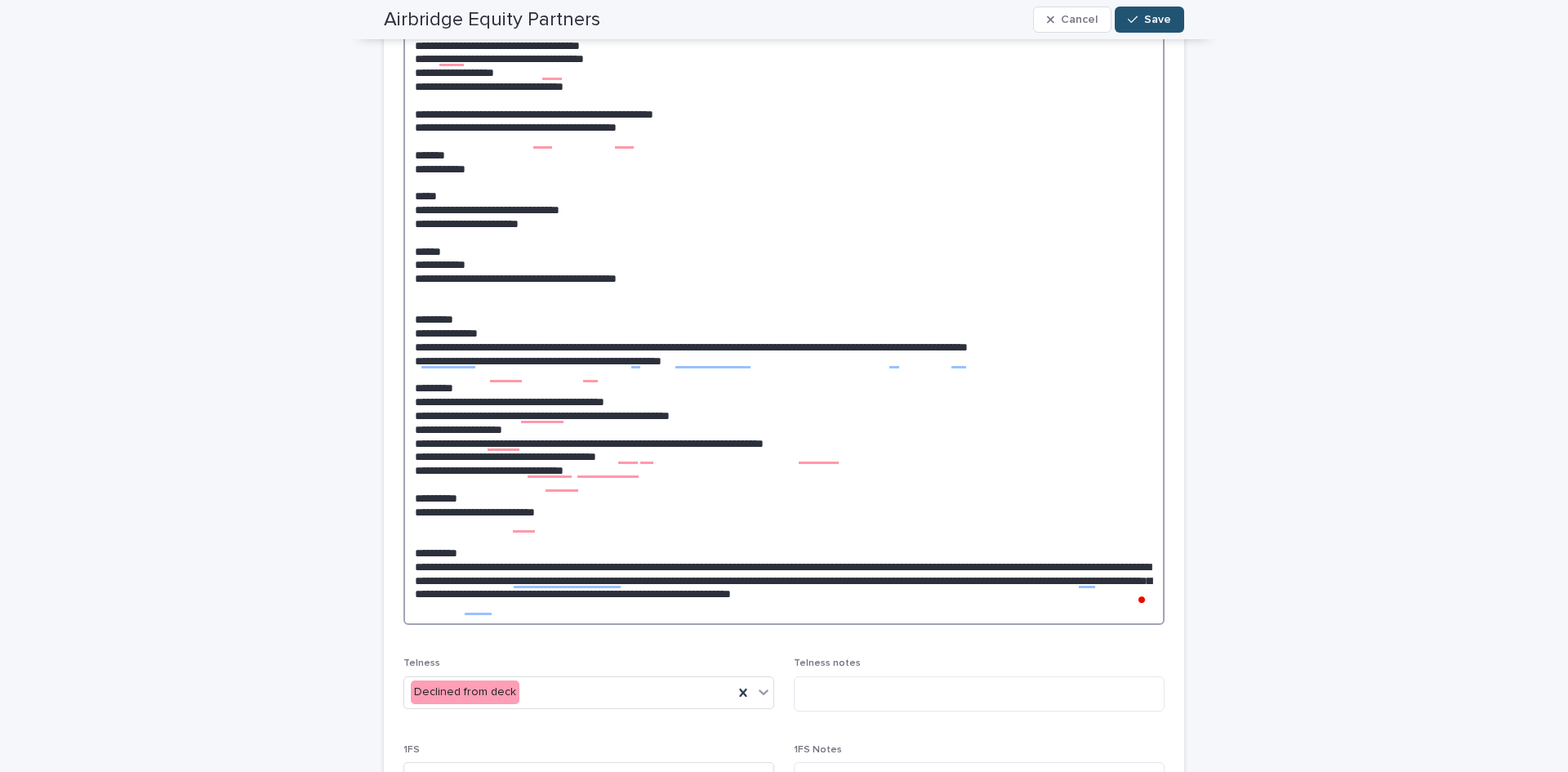 drag, startPoint x: 405, startPoint y: 561, endPoint x: 1161, endPoint y: 662, distance: 762.7169 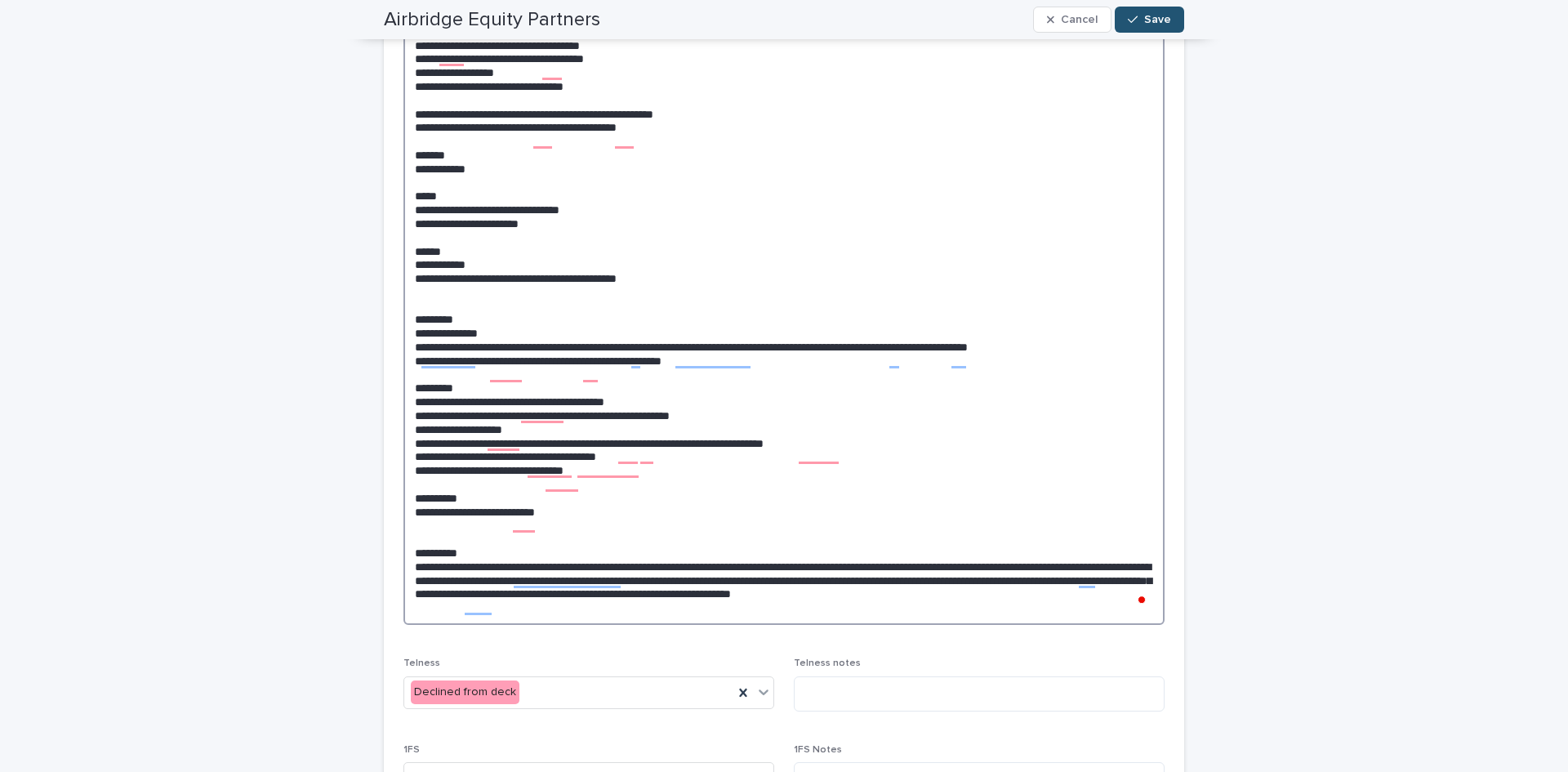 click on "**********" at bounding box center [784, -1209] 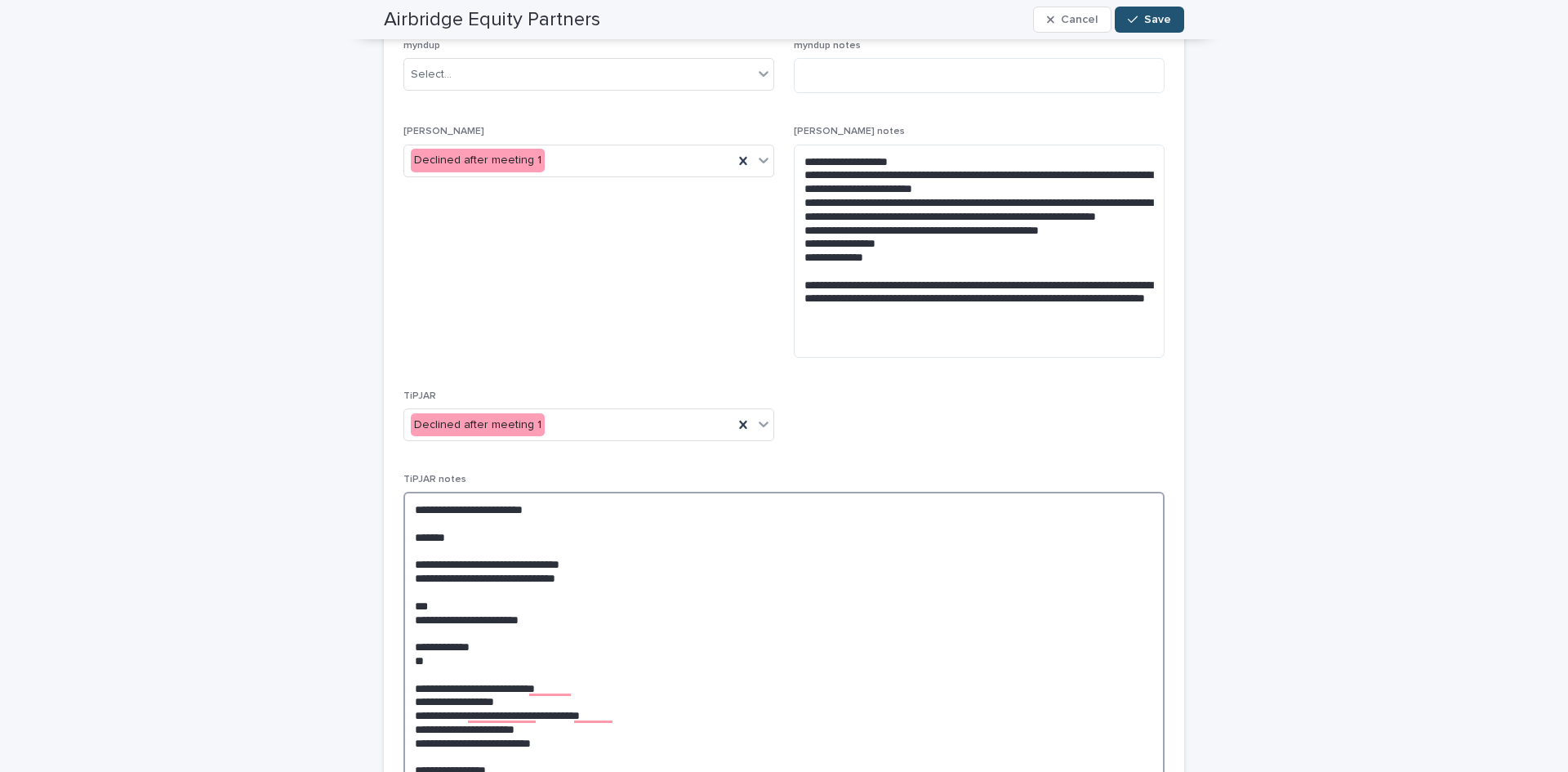 scroll, scrollTop: 1544, scrollLeft: 0, axis: vertical 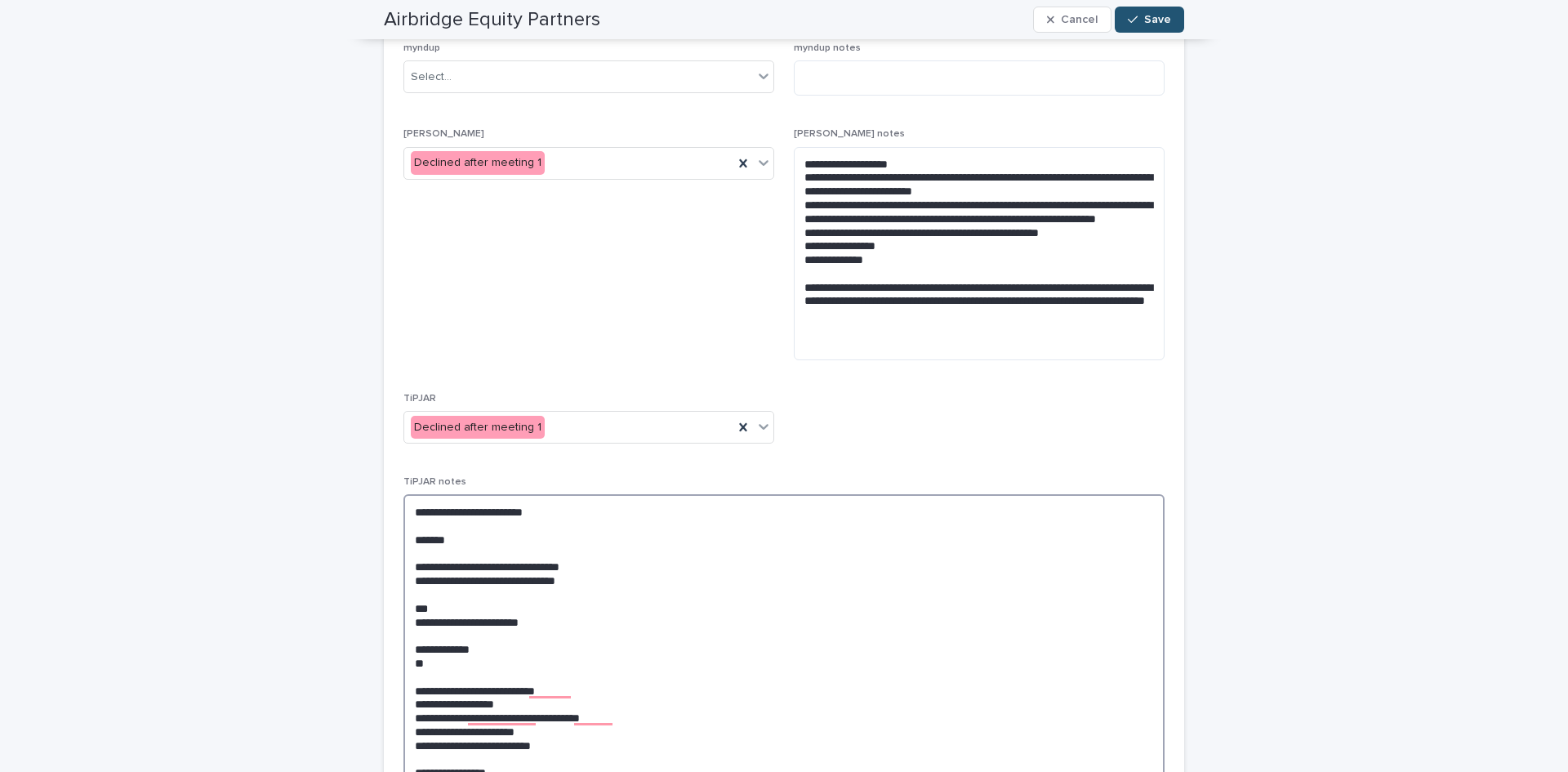 click at bounding box center [784, 1527] 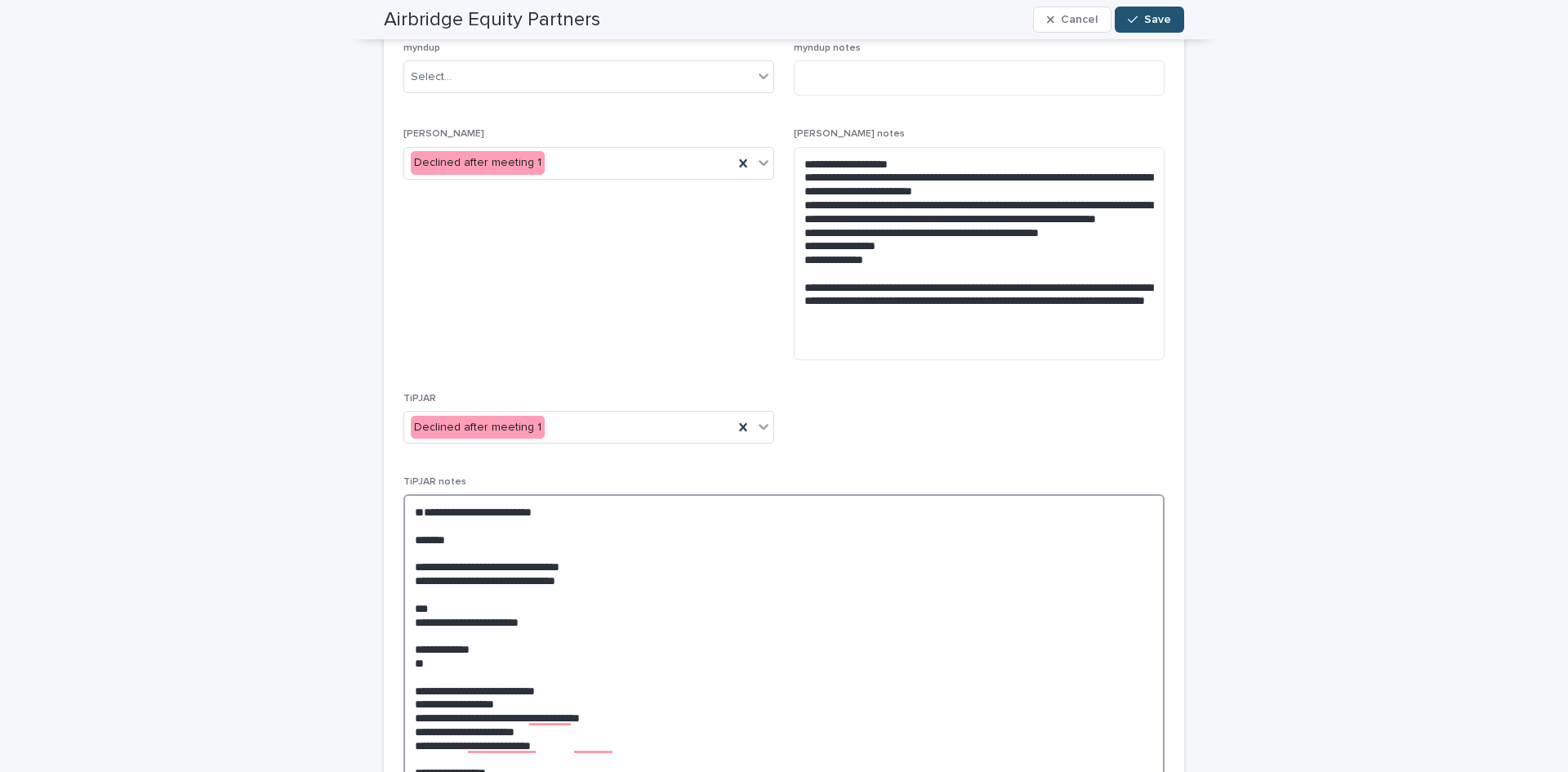 paste on "**********" 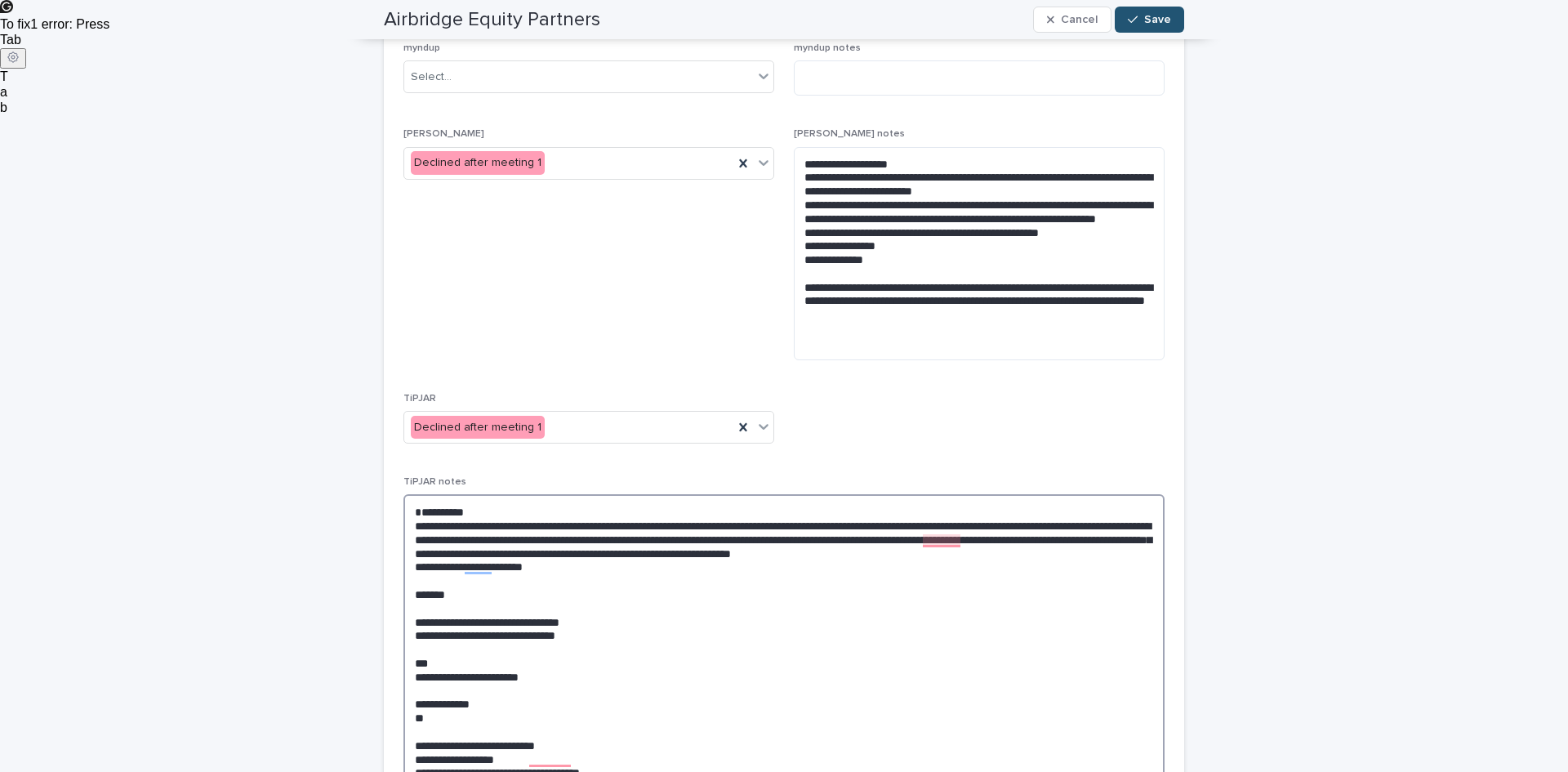 click at bounding box center [784, 1561] 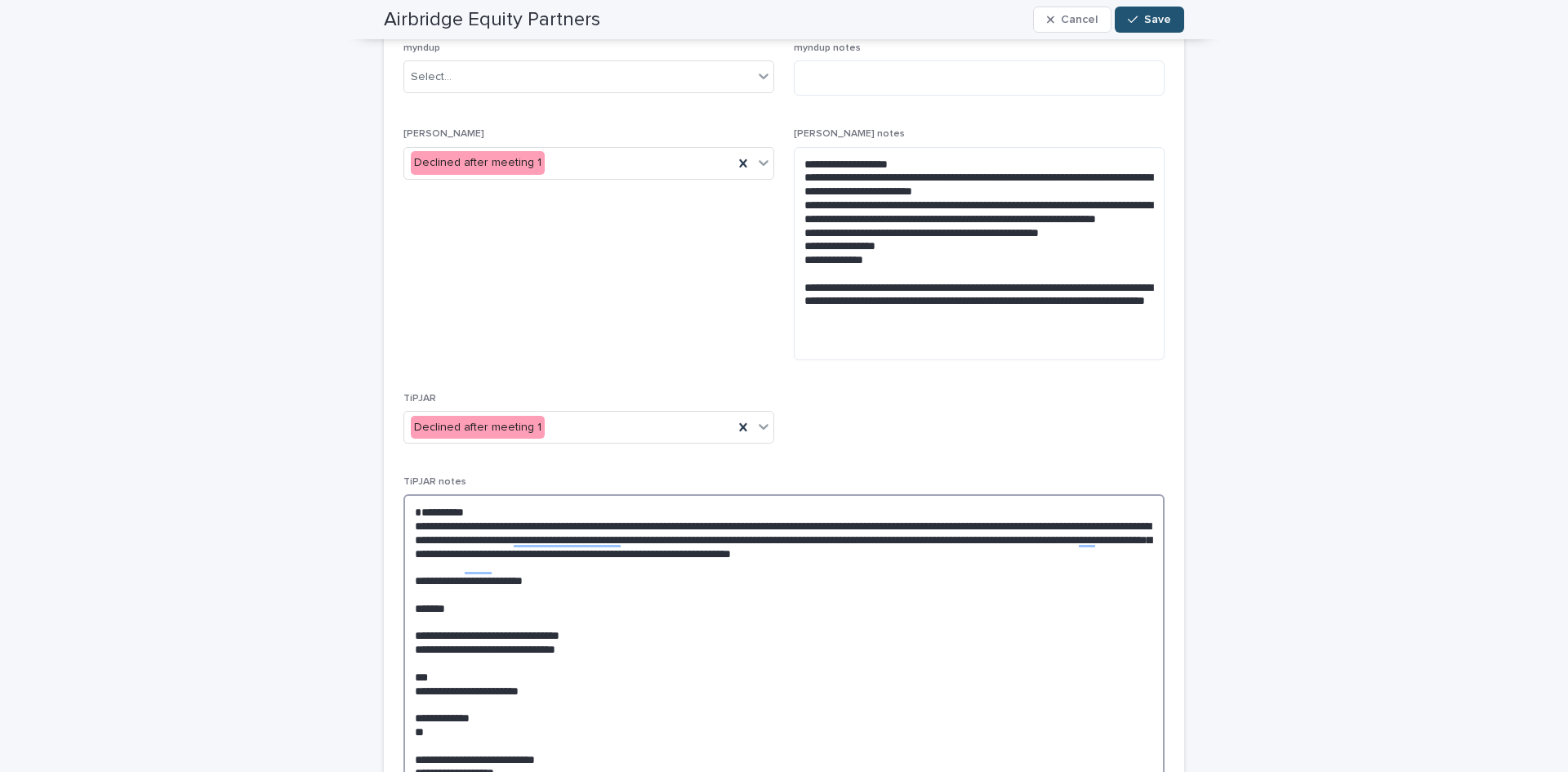 click at bounding box center (784, 1569) 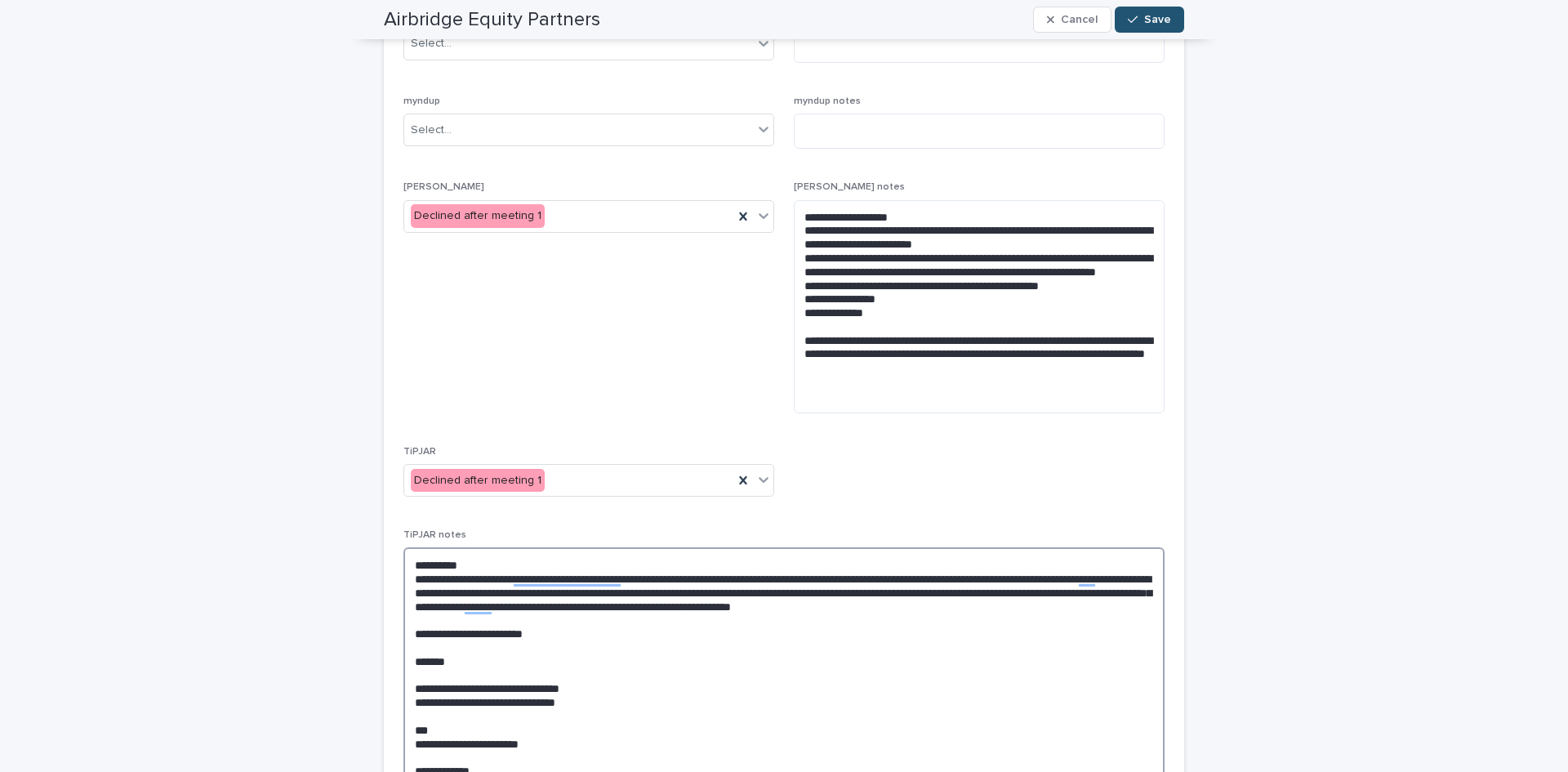 scroll, scrollTop: 1490, scrollLeft: 0, axis: vertical 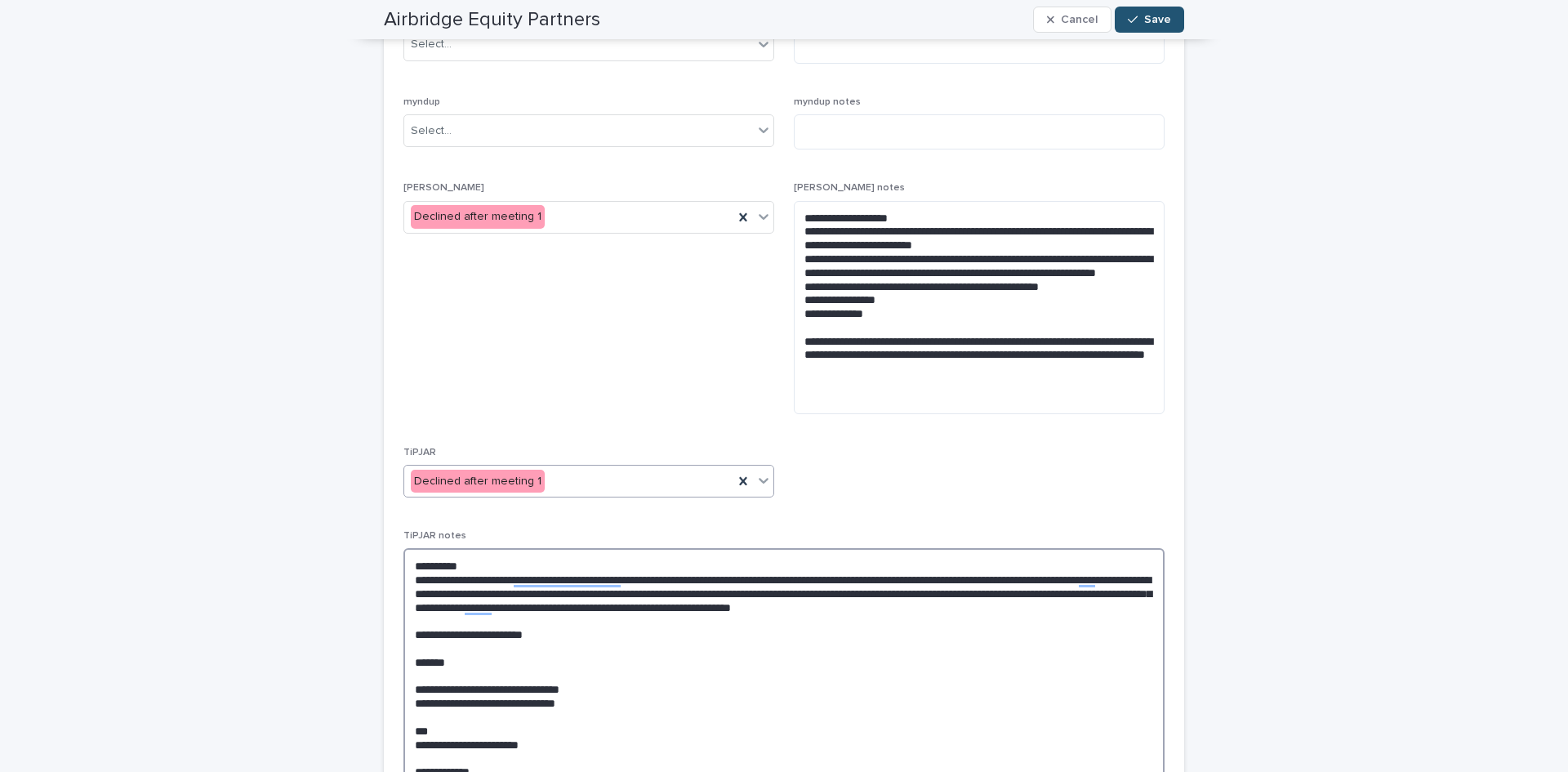 type on "**********" 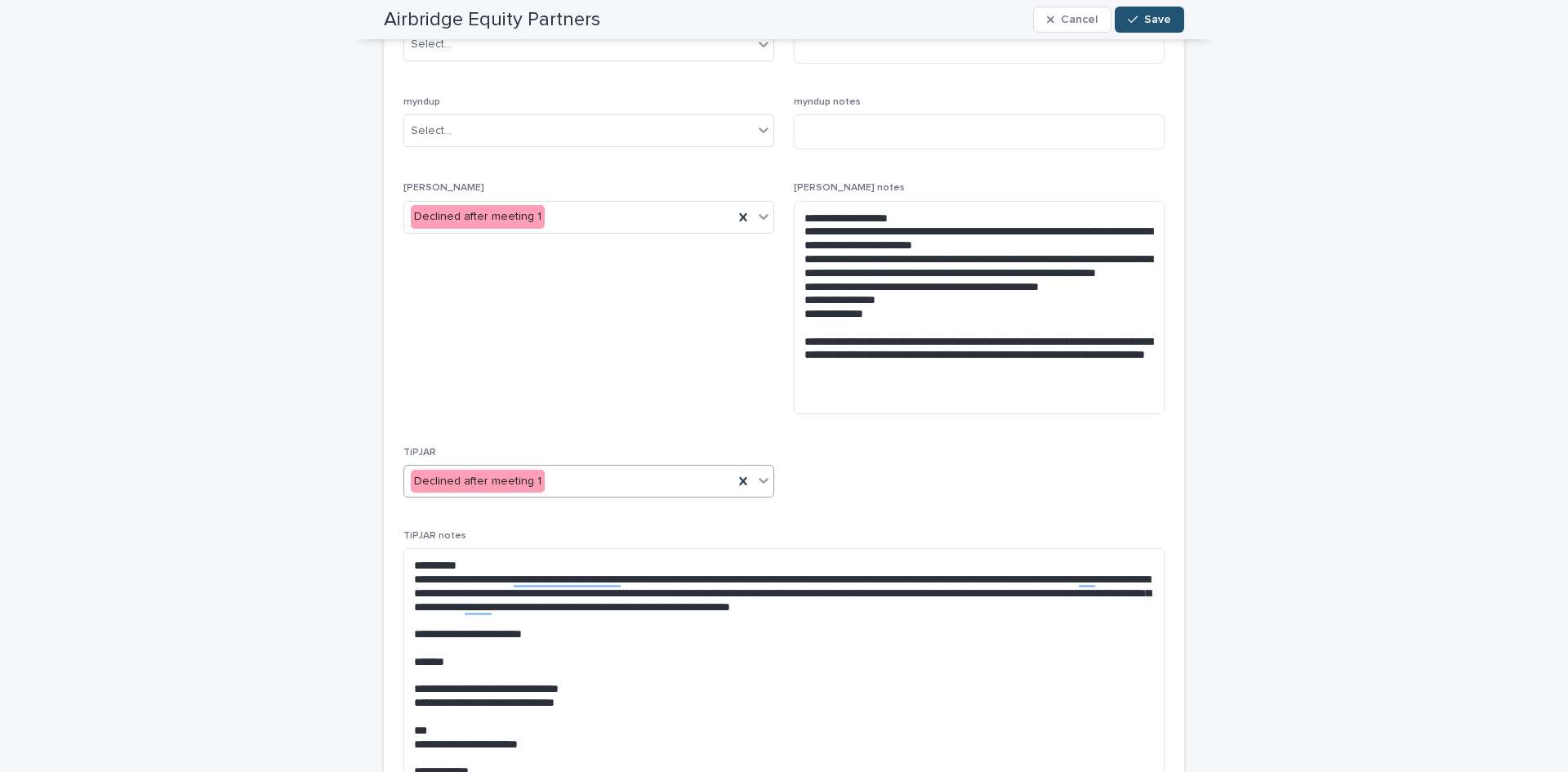 click on "Declined after meeting 1" at bounding box center [568, 481] 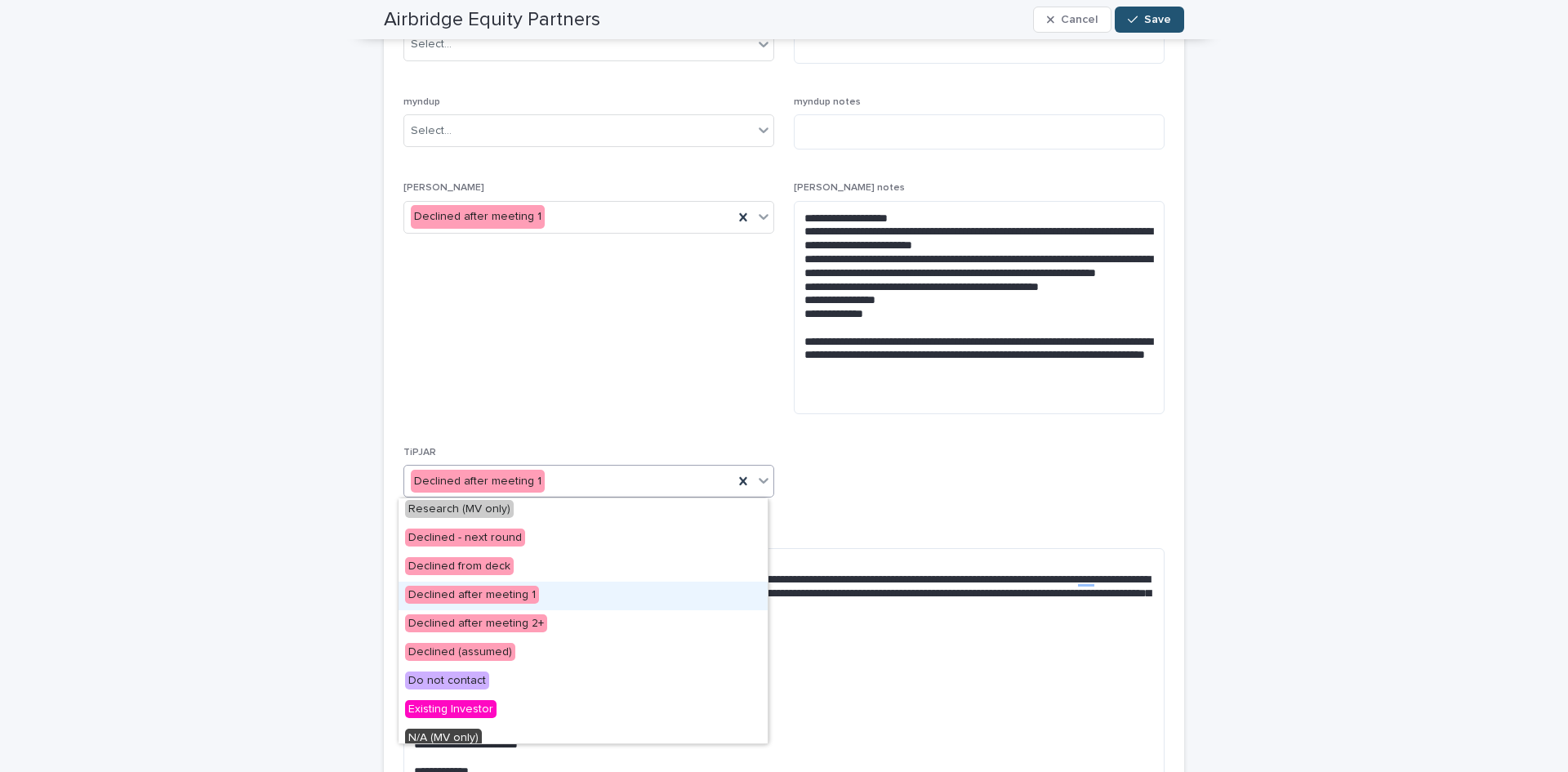 scroll, scrollTop: 403, scrollLeft: 0, axis: vertical 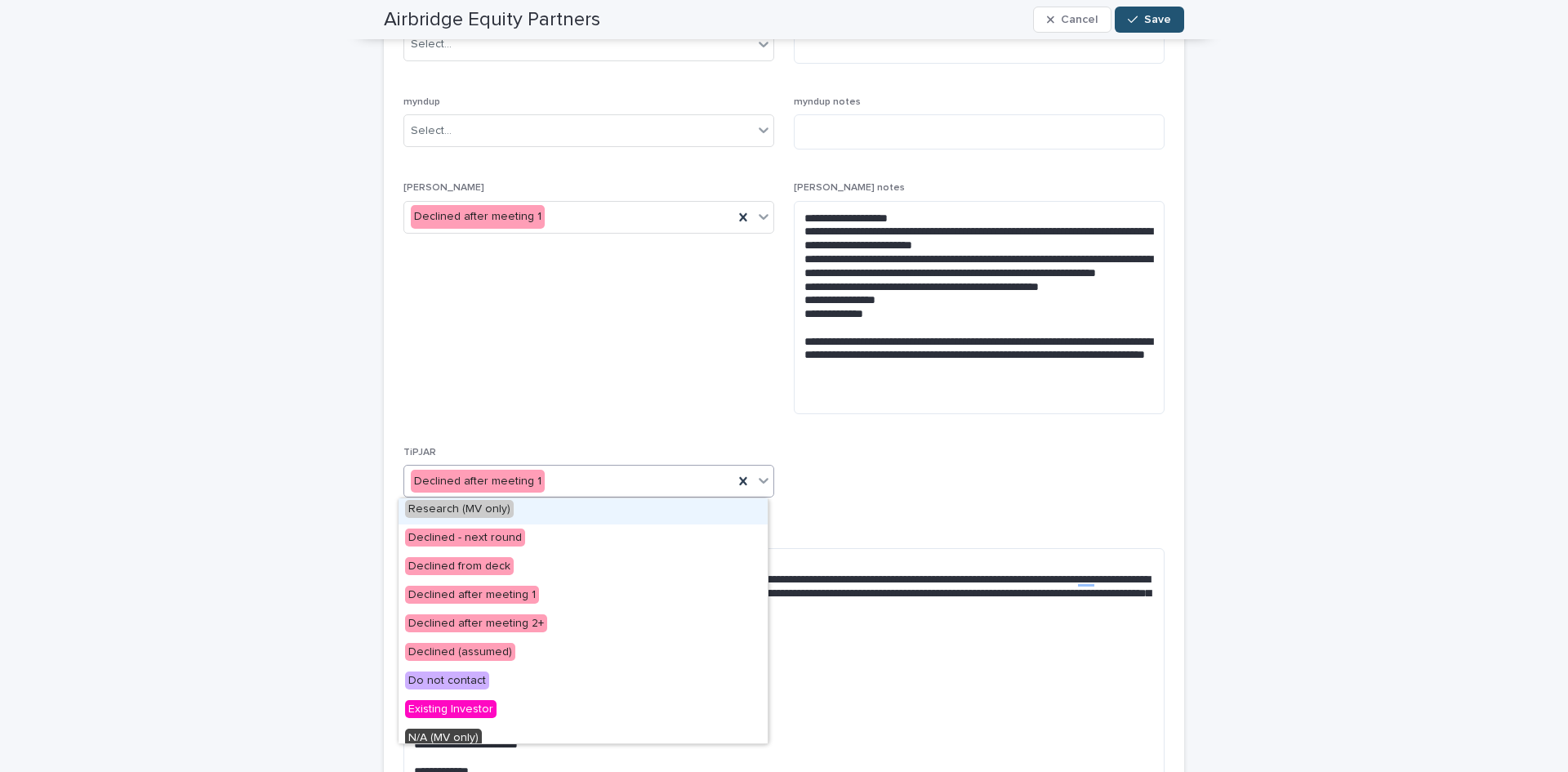 click on "Declined after meeting 1" at bounding box center (568, 481) 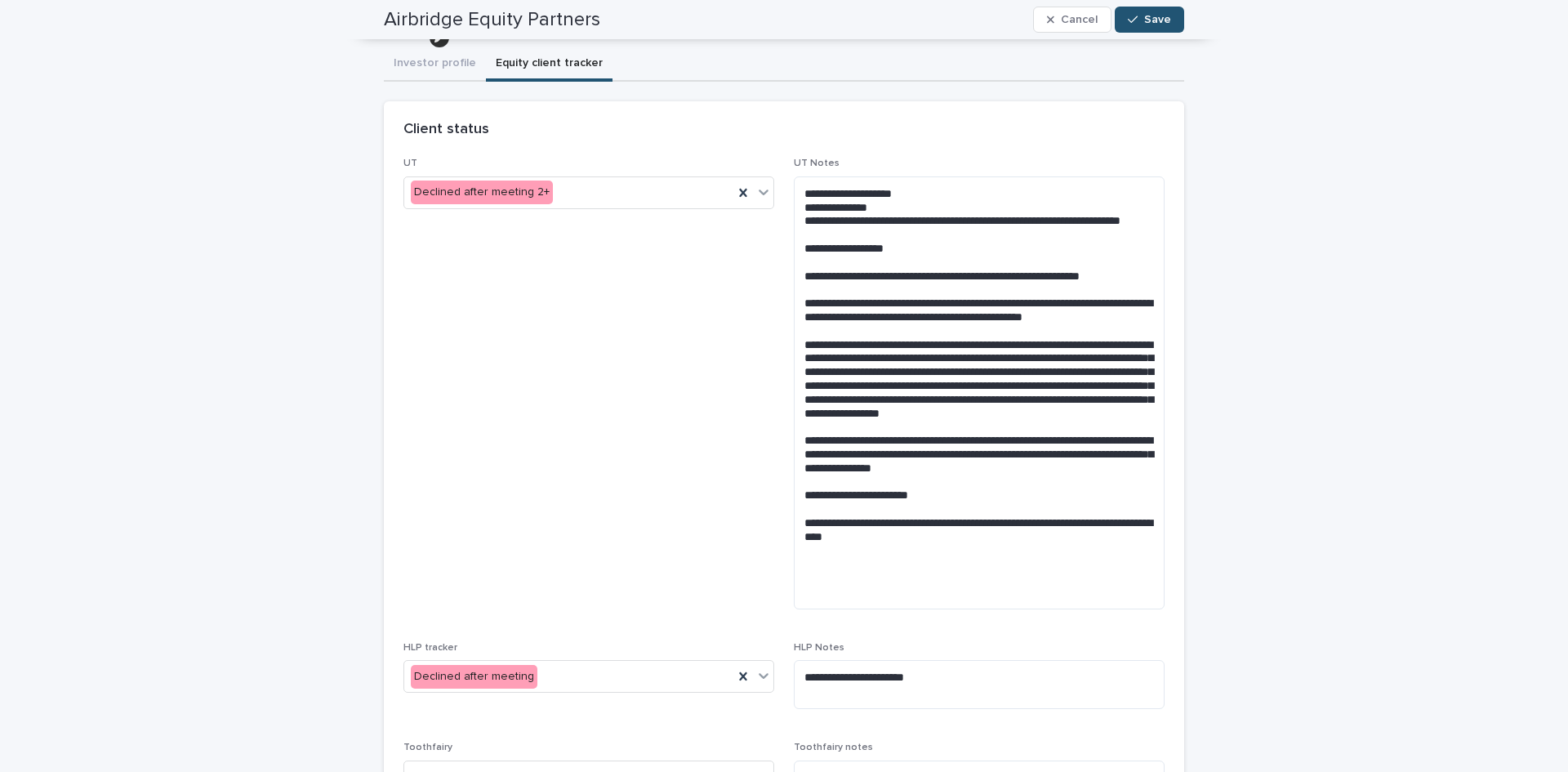 scroll, scrollTop: 0, scrollLeft: 0, axis: both 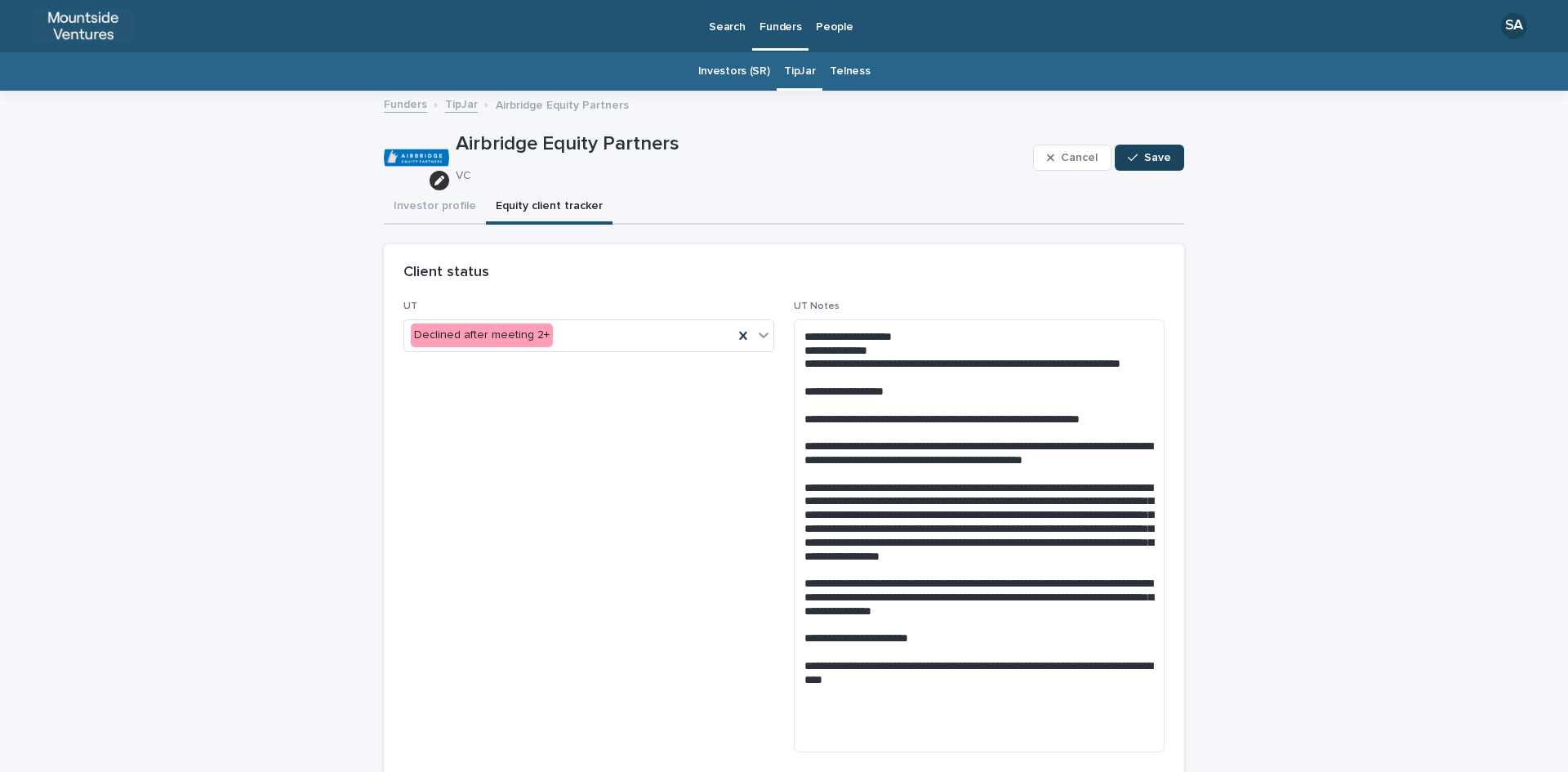 click at bounding box center (1136, 158) 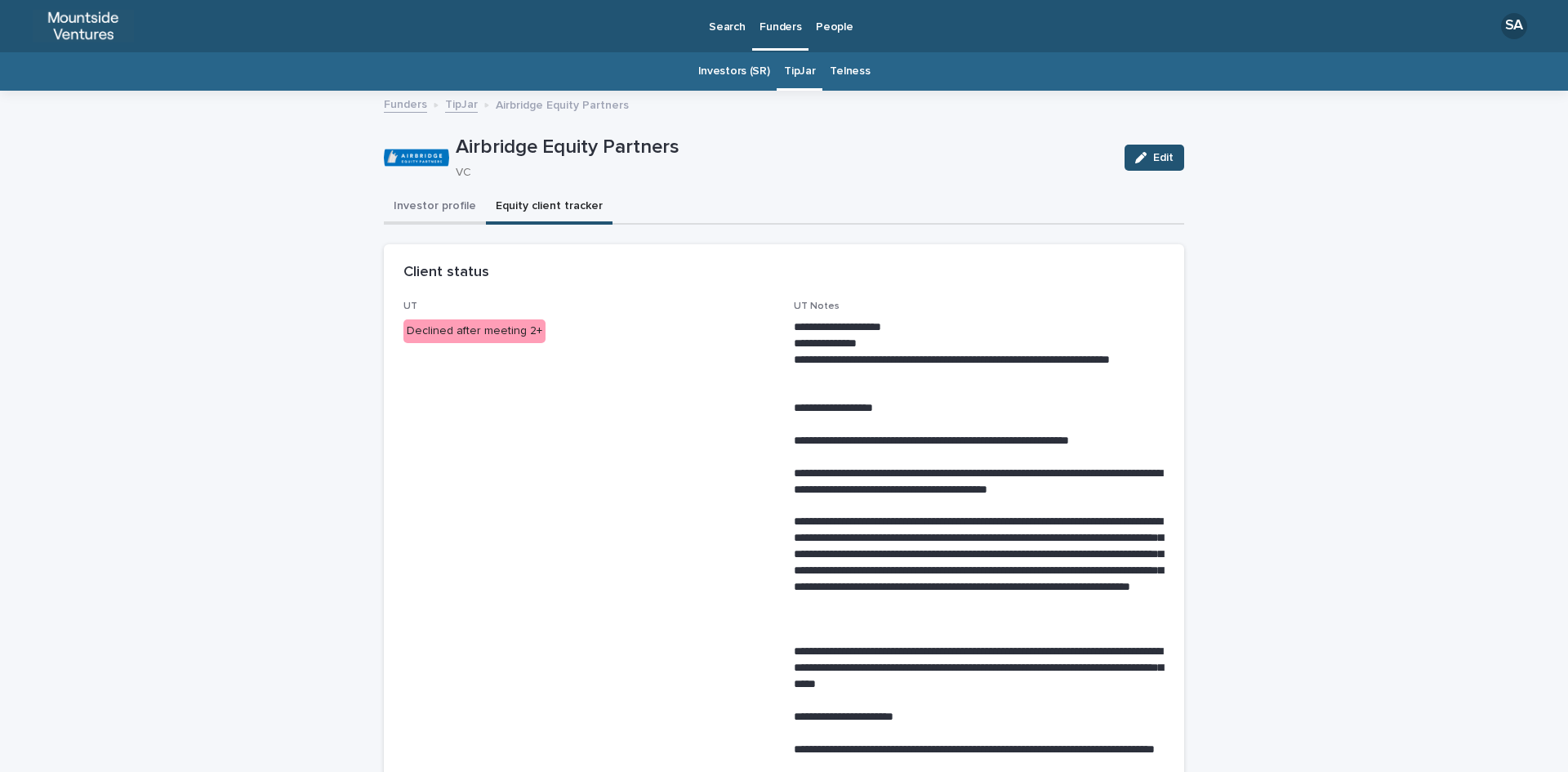 click on "Investor profile" at bounding box center (434, 208) 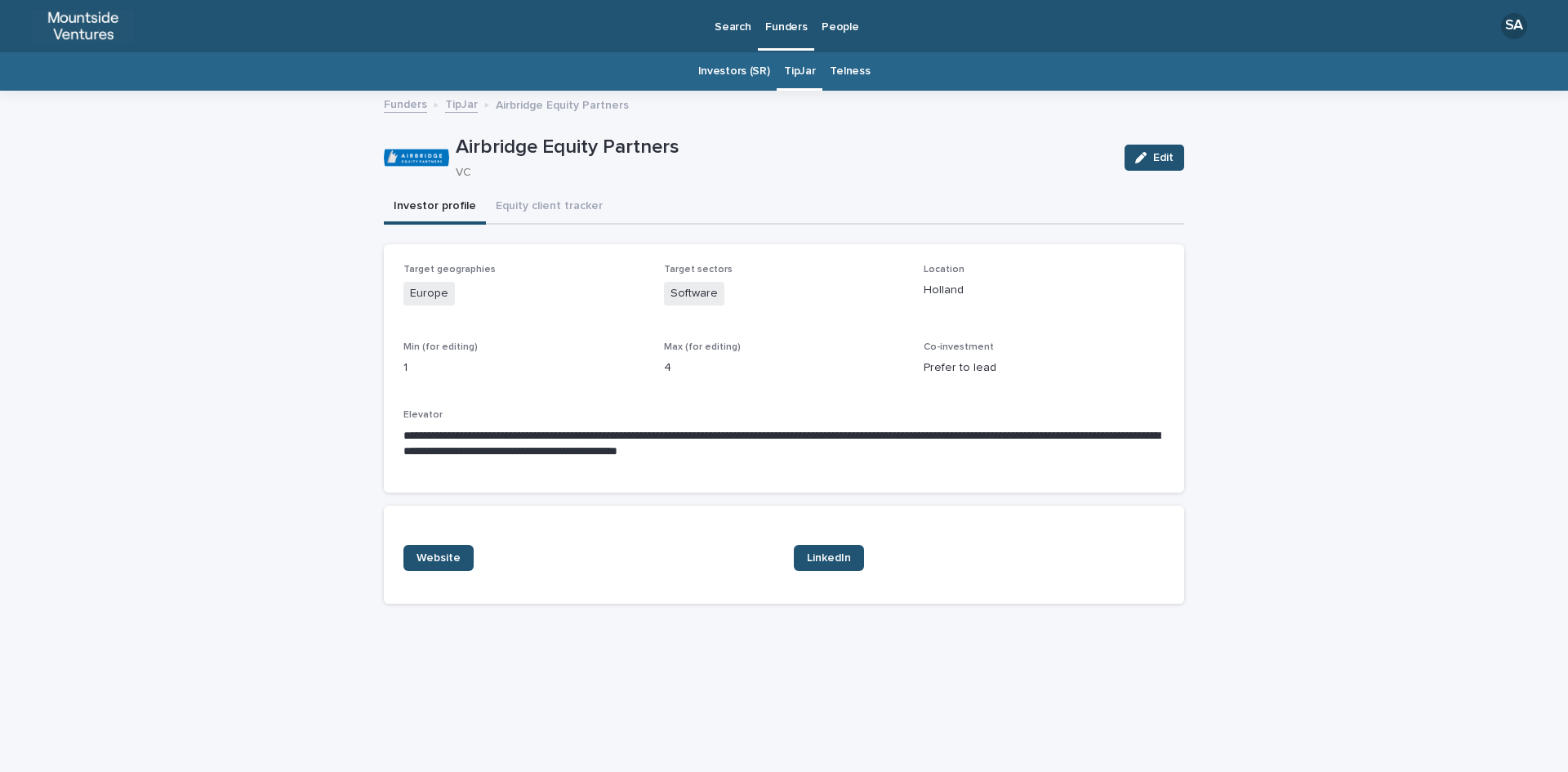 click on "TipJar" at bounding box center [461, 103] 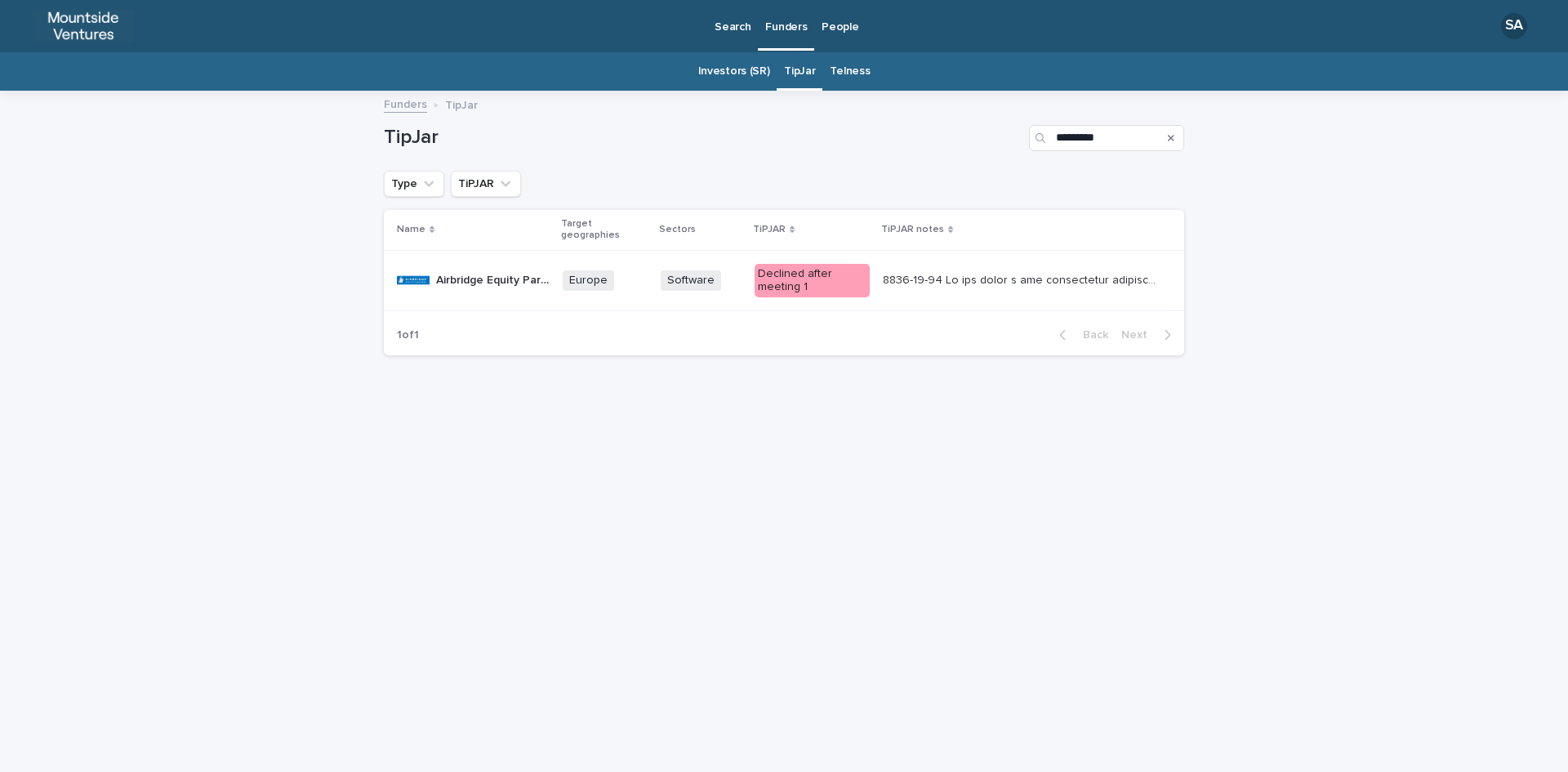 click at bounding box center [1171, 138] 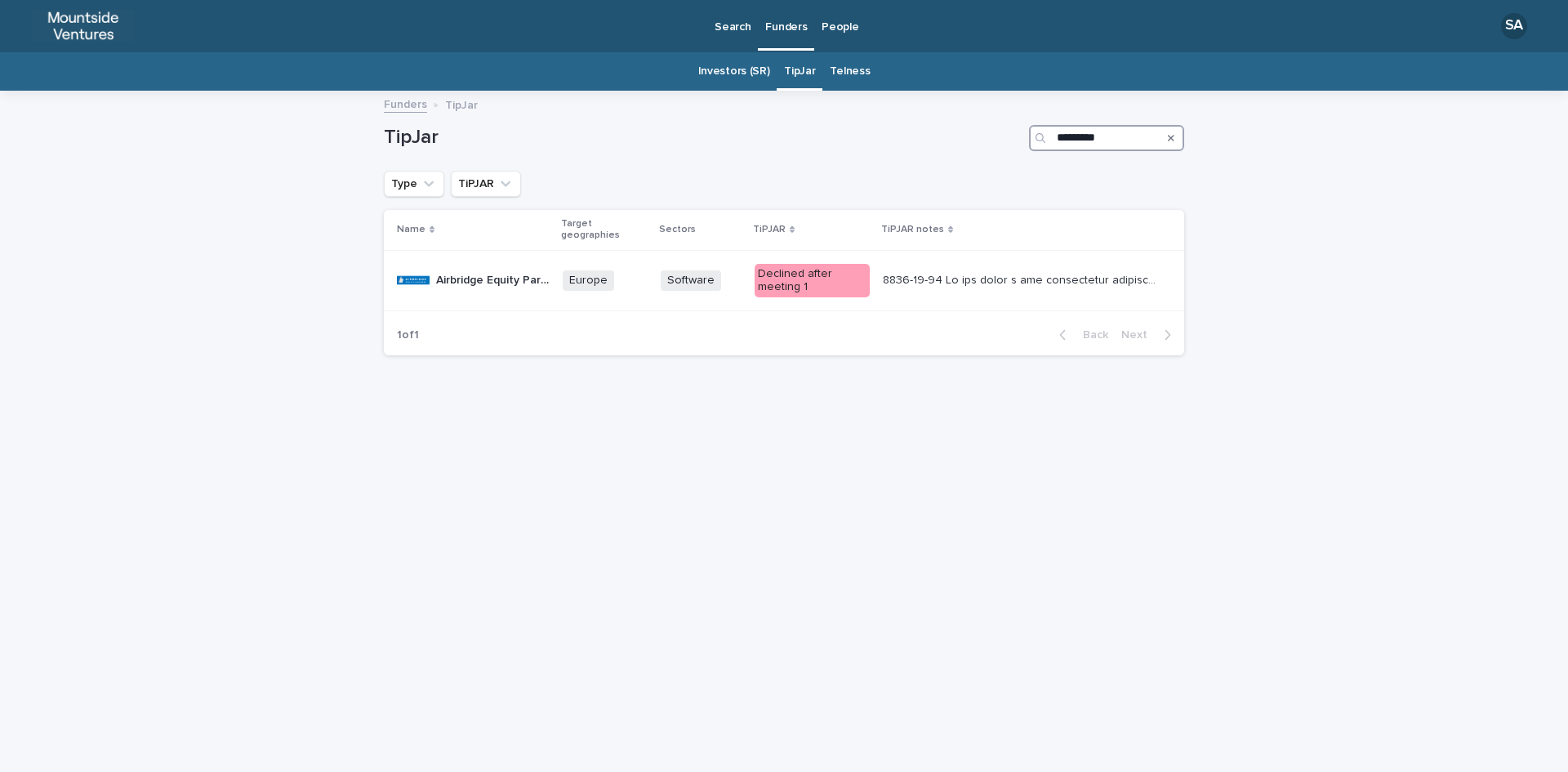 click on "*********" at bounding box center (1107, 138) 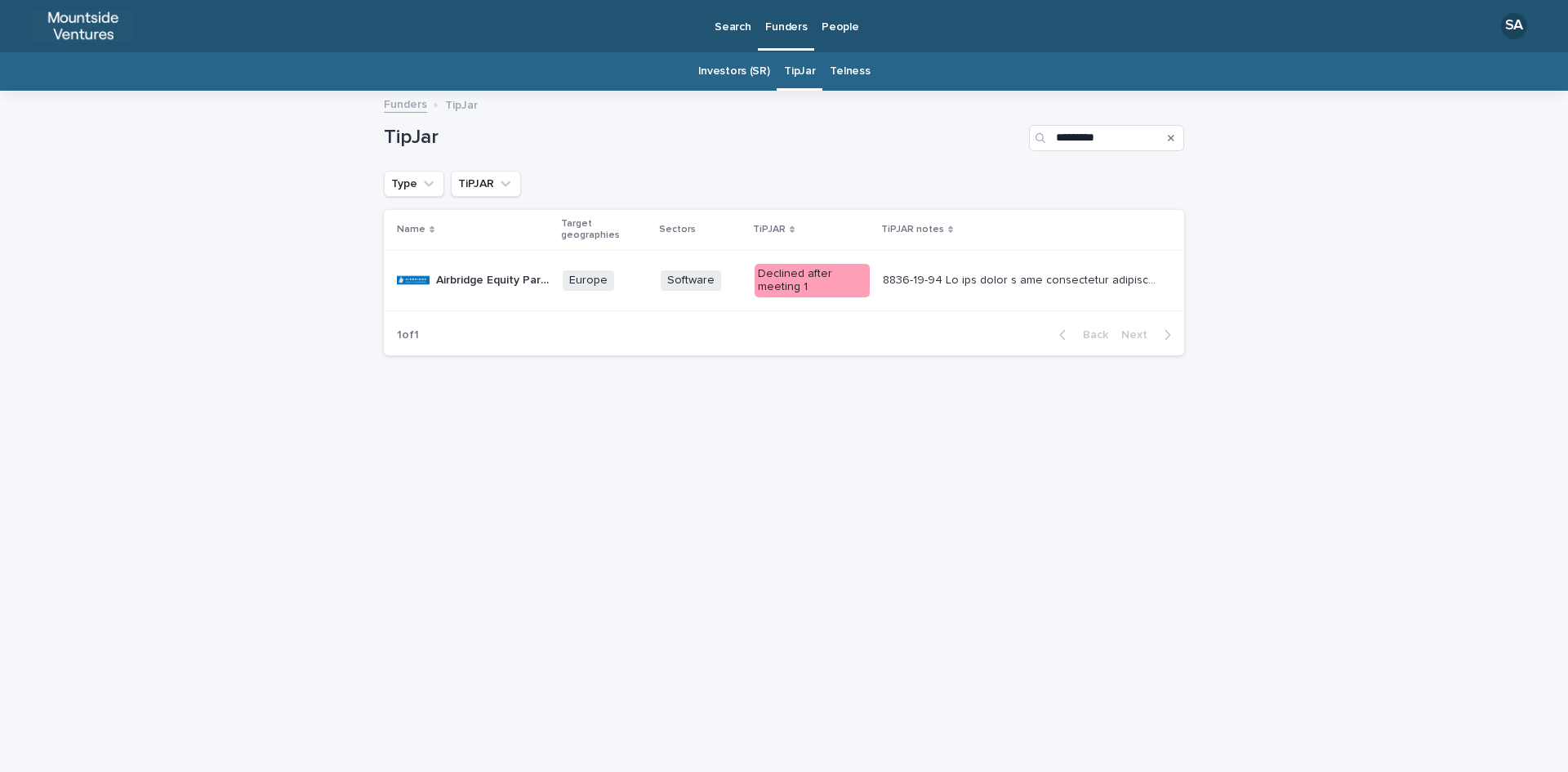 click 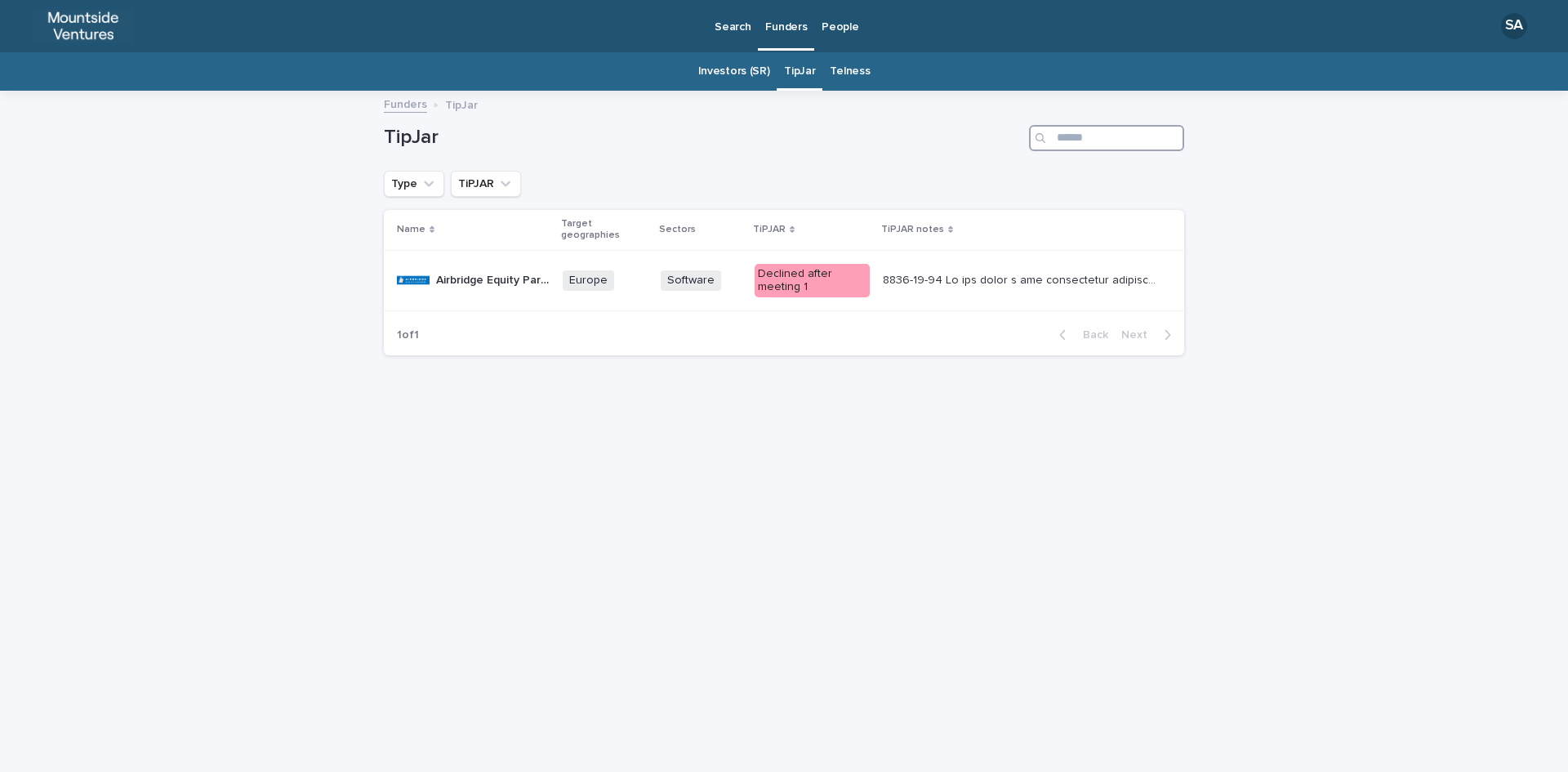 click at bounding box center (1107, 138) 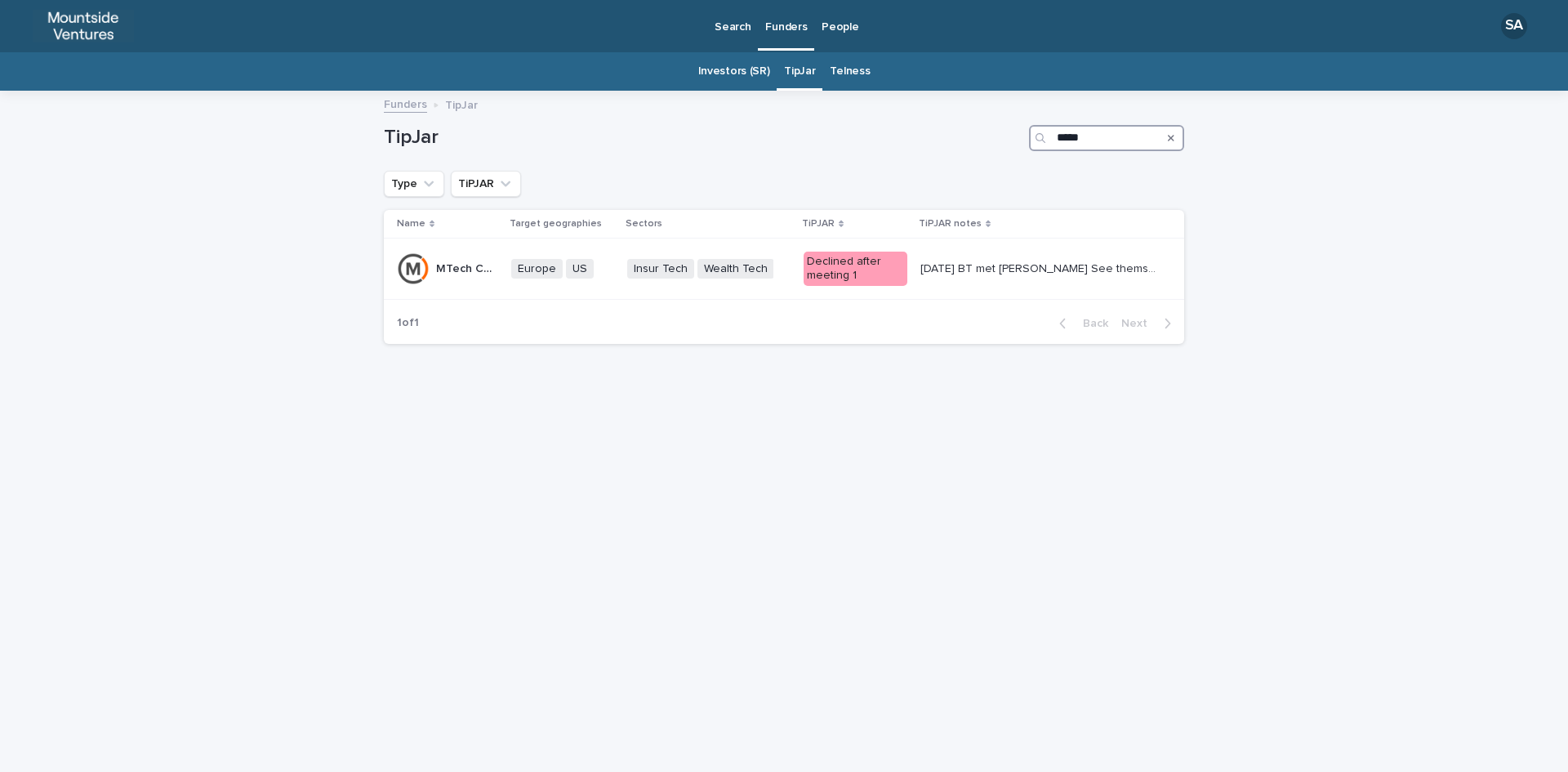 type on "*****" 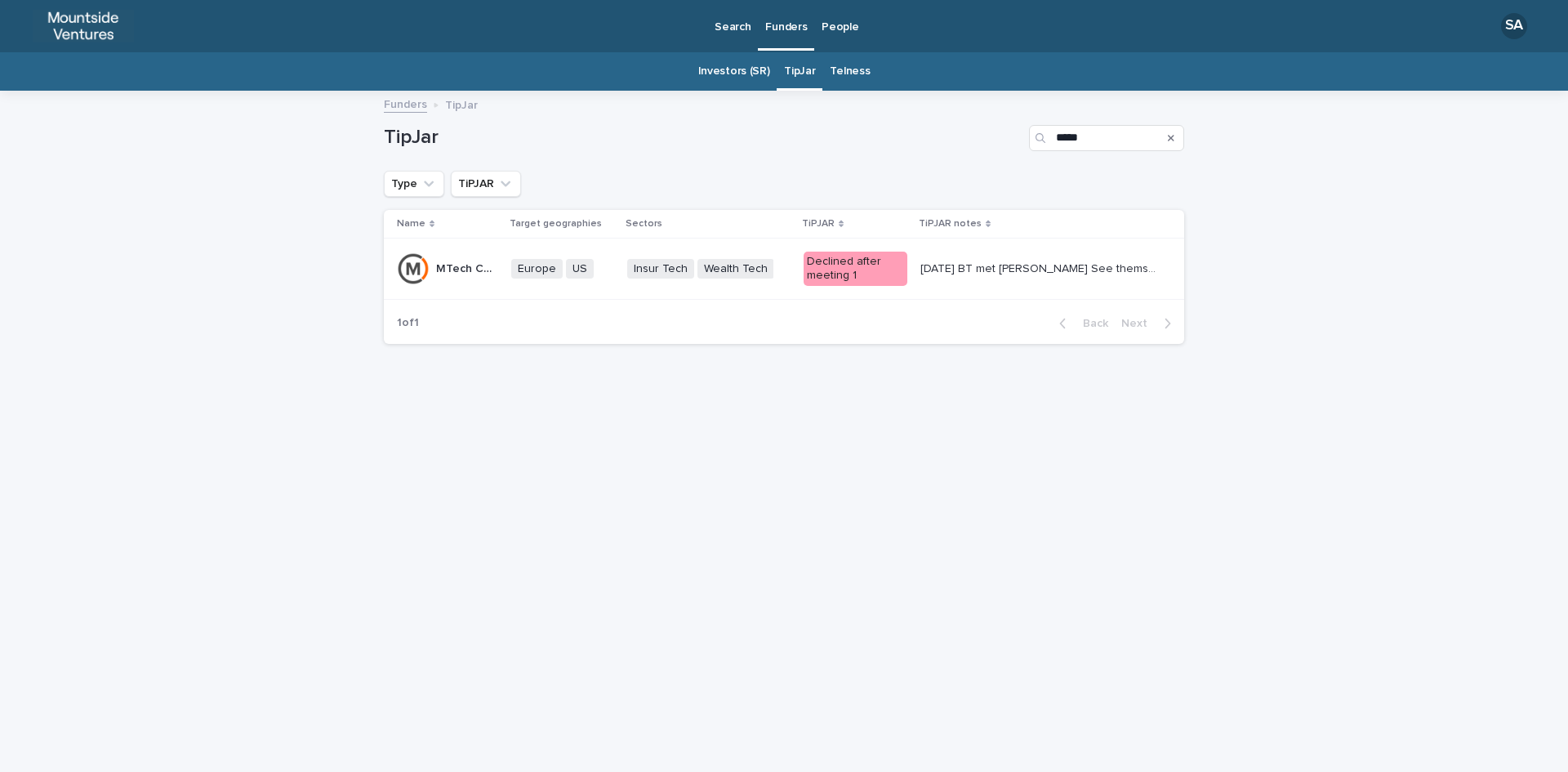 click 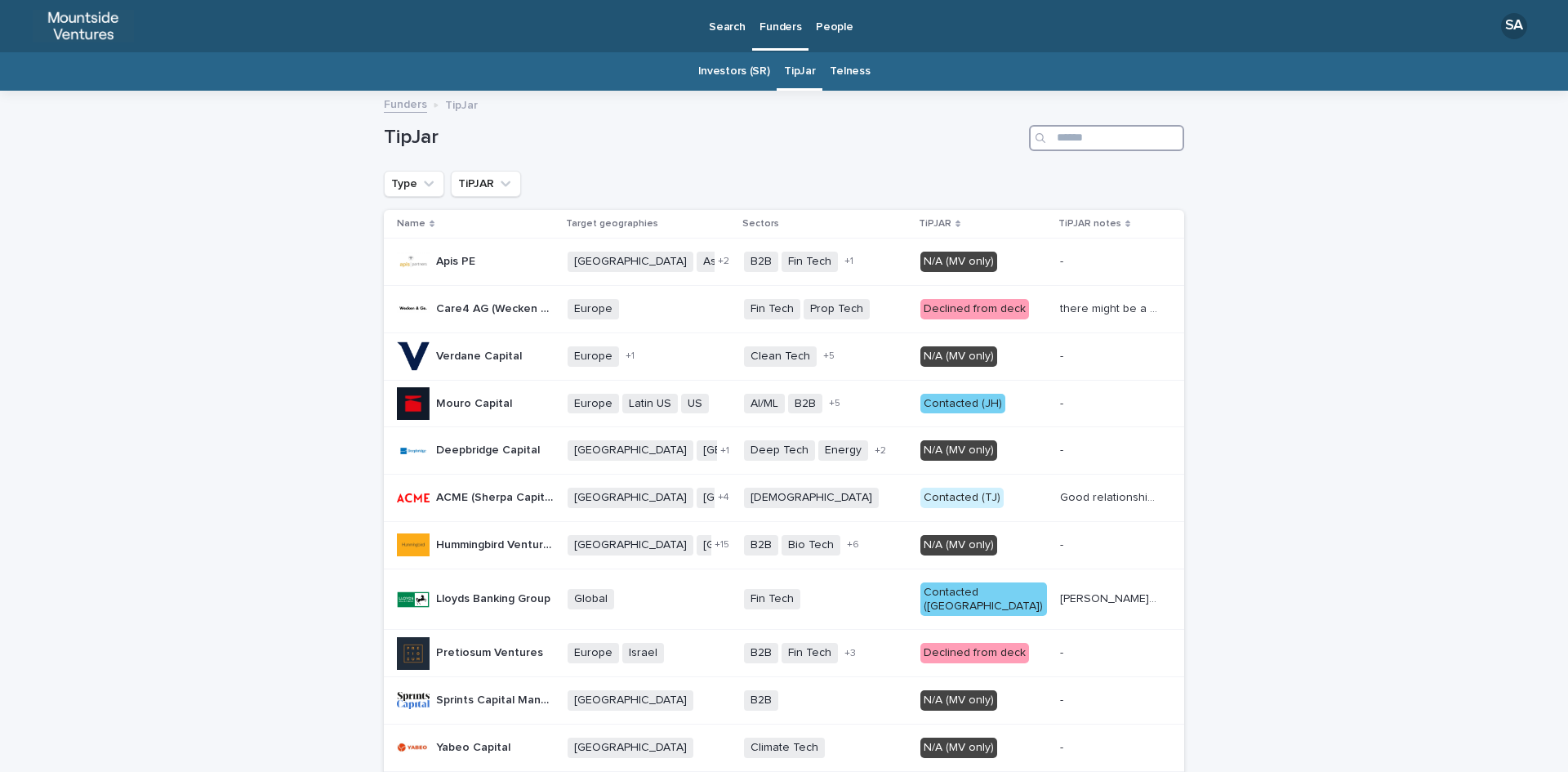 click at bounding box center (1107, 138) 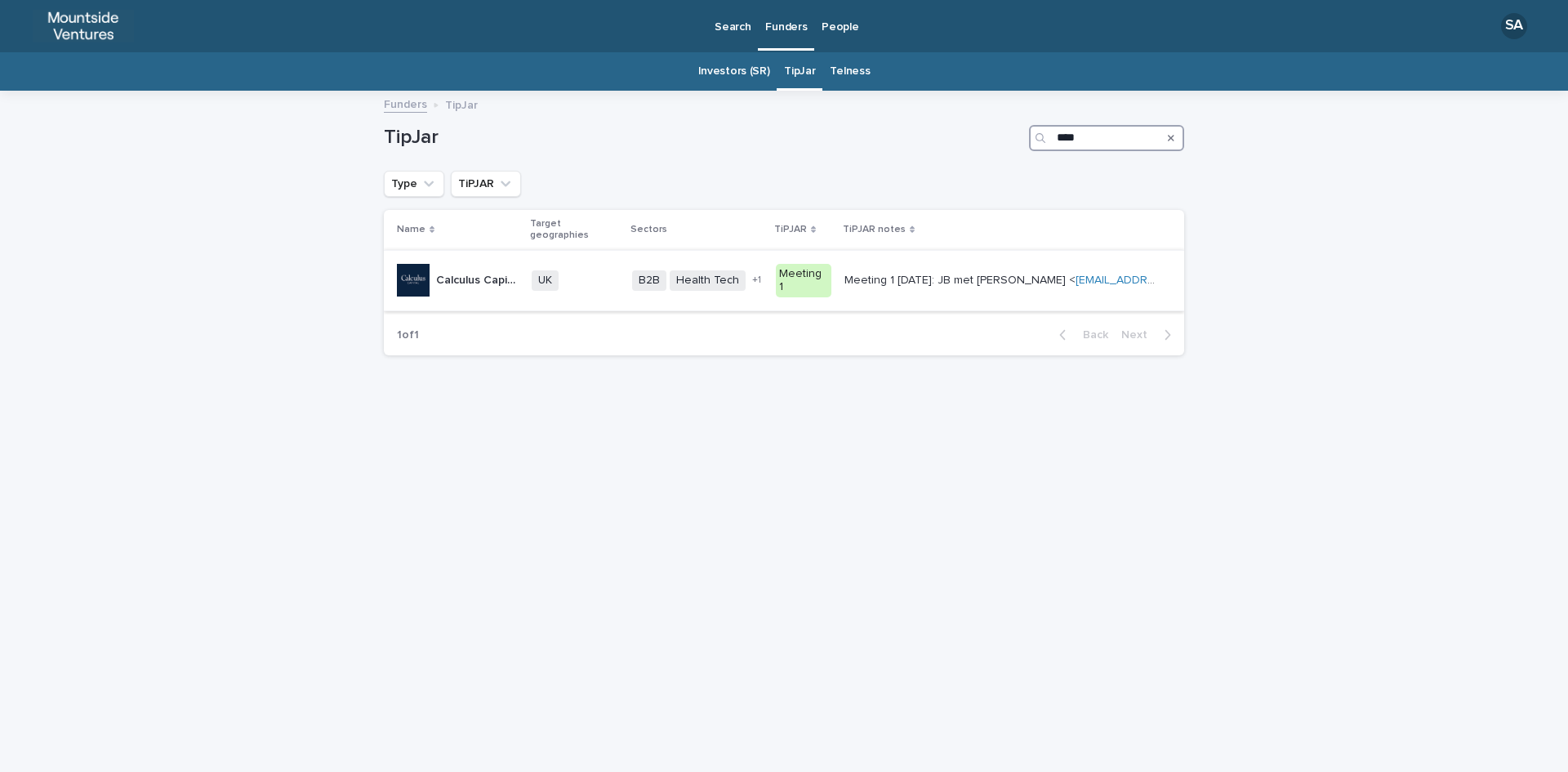type on "****" 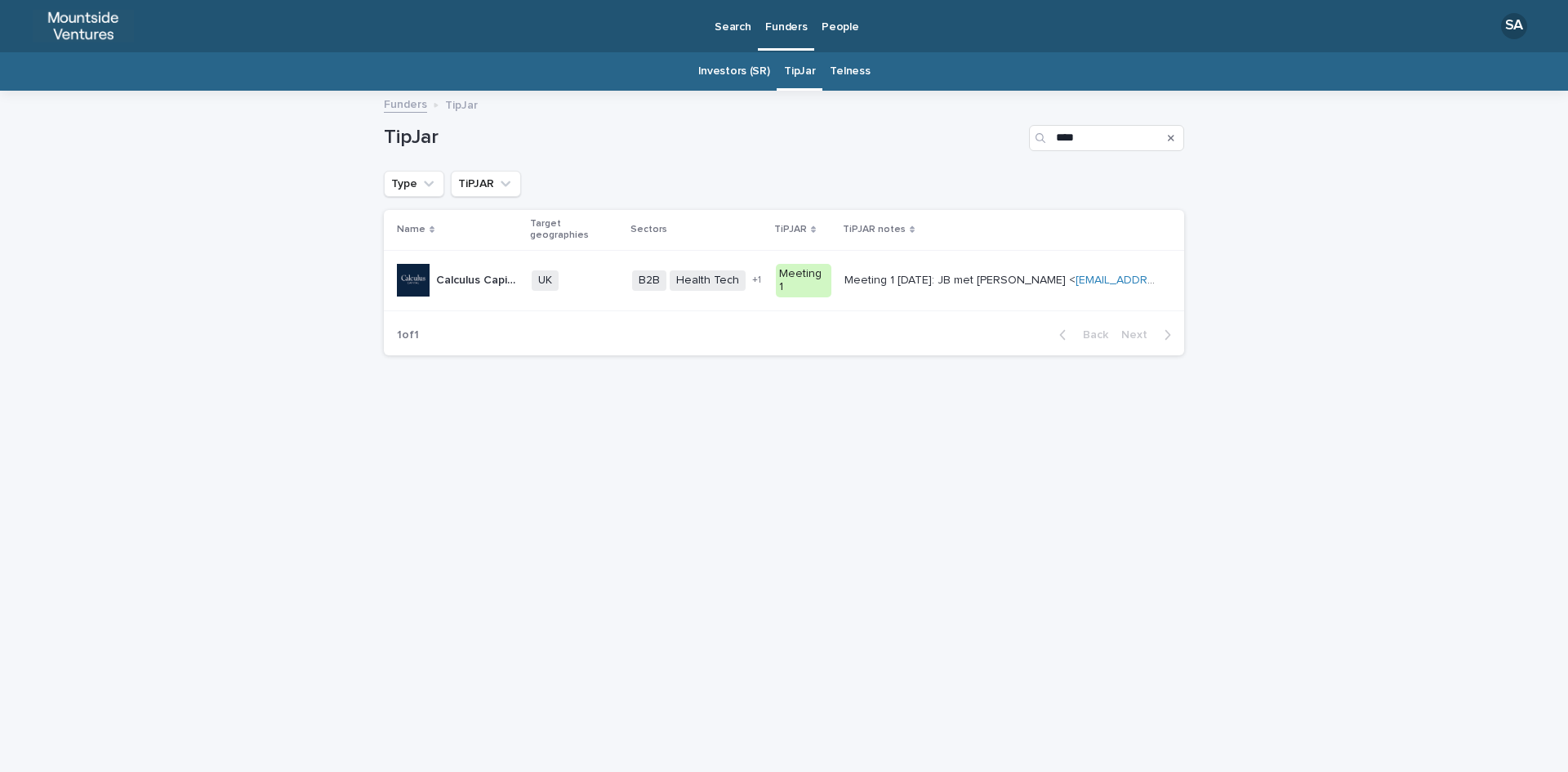click on "Meeting 1 [DATE]: JB met [PERSON_NAME] < [EMAIL_ADDRESS][DOMAIN_NAME] >. Capital. Been around for a long long time. Felt more old school much more considered. Seemed to like it. Will confirm if they want more info [DATE]." at bounding box center (1003, 279) 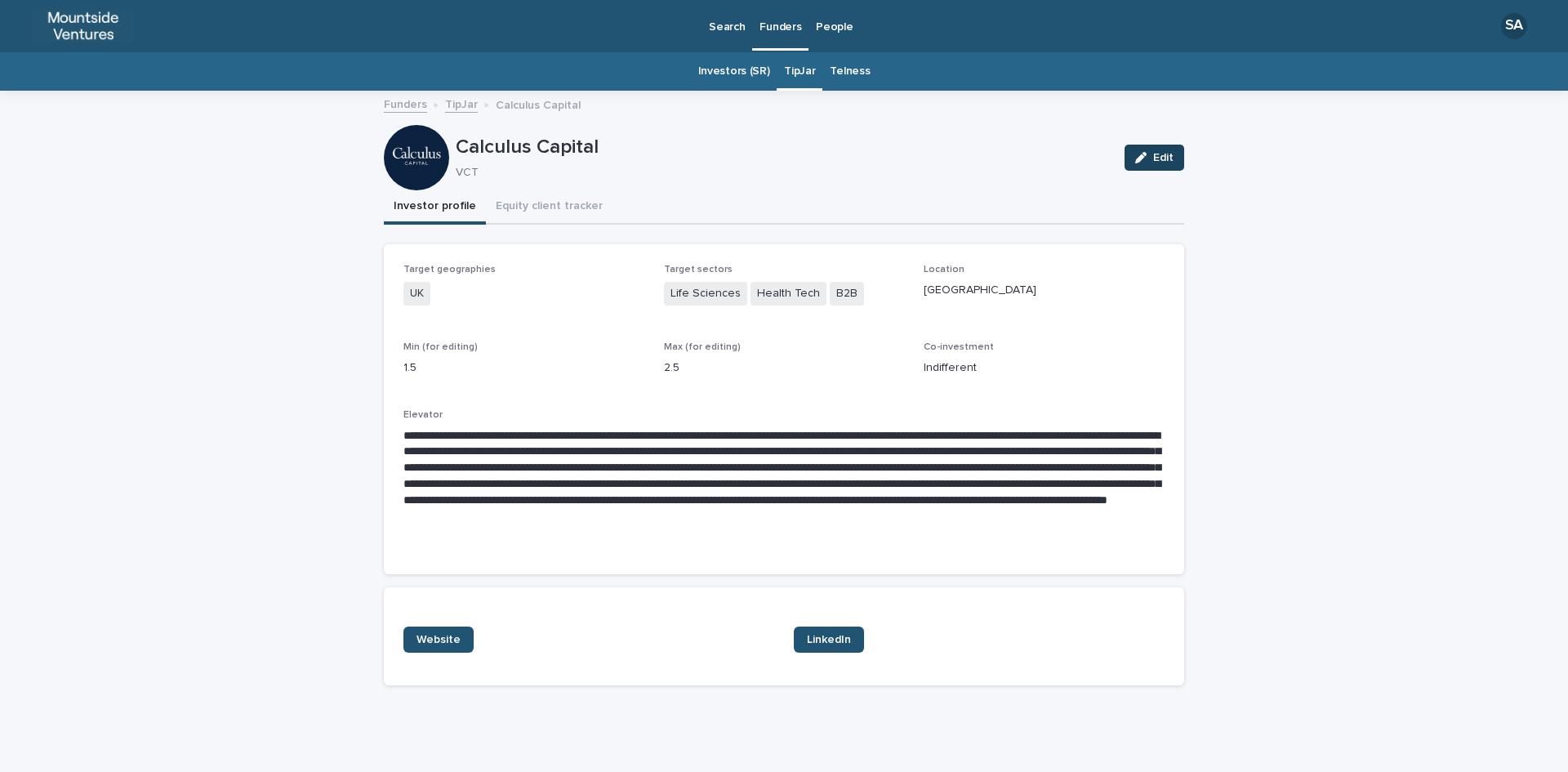 click on "Edit" at bounding box center [1154, 158] 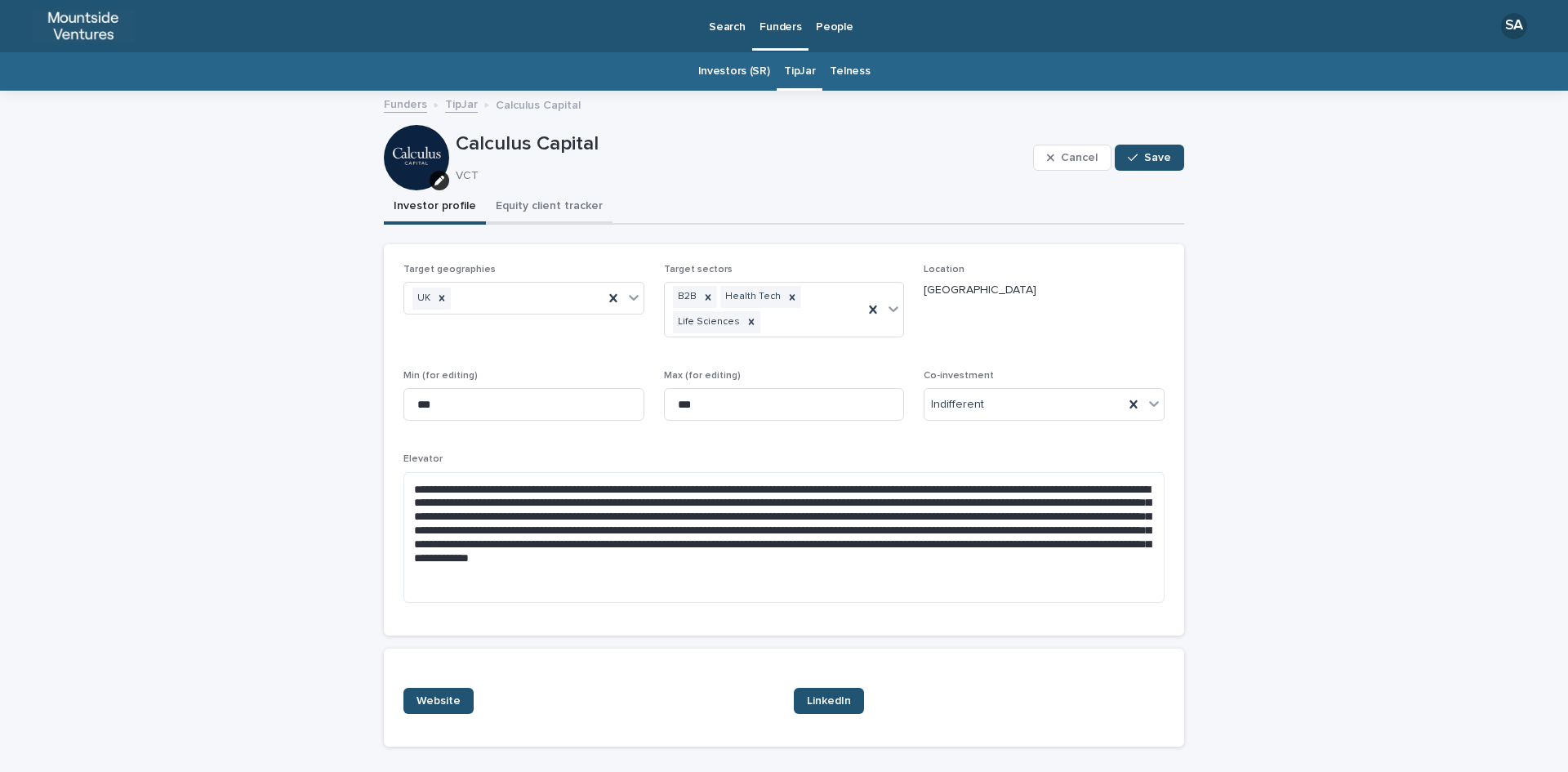 click on "Equity client tracker" at bounding box center [549, 208] 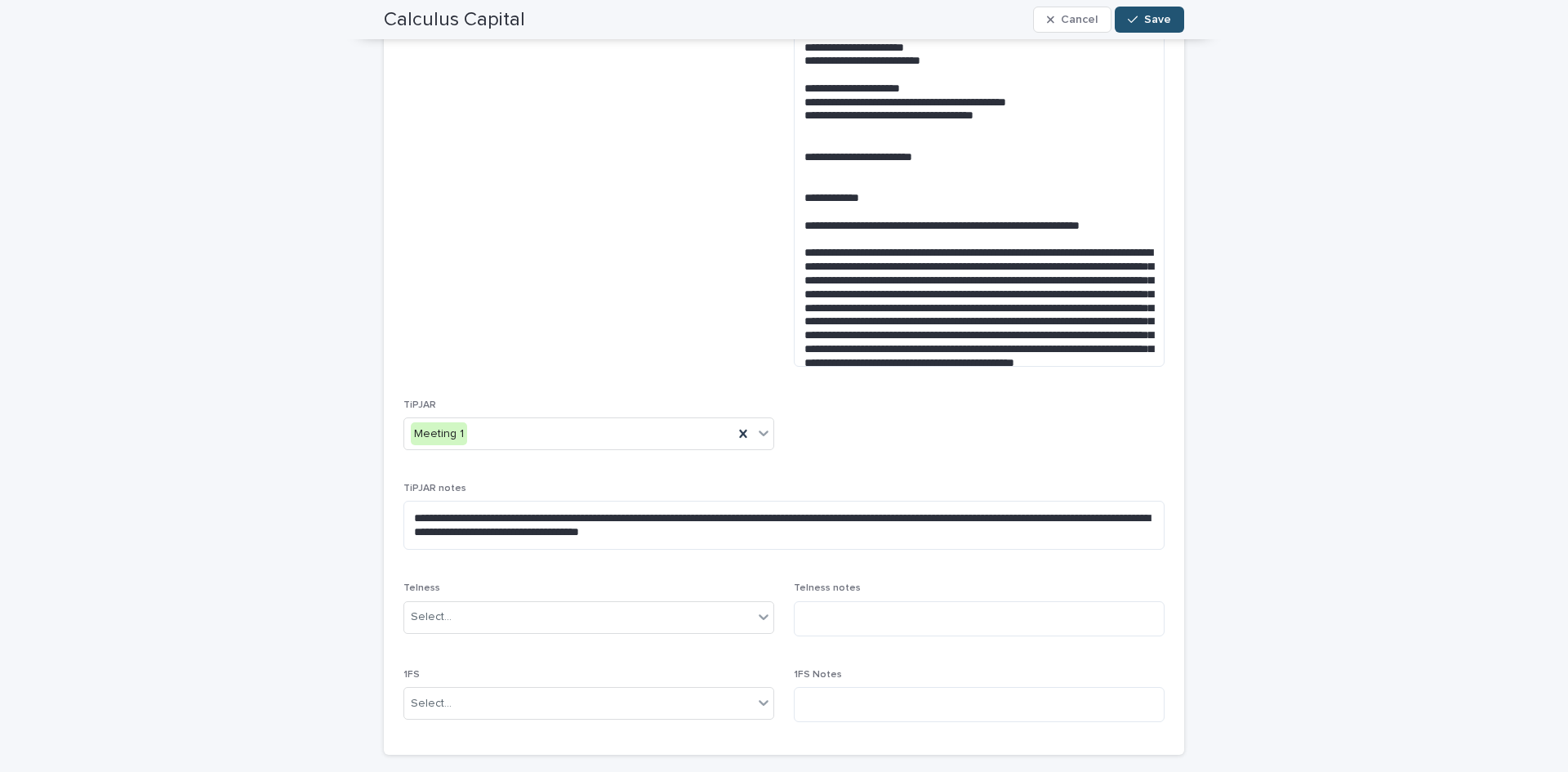 scroll, scrollTop: 1436, scrollLeft: 0, axis: vertical 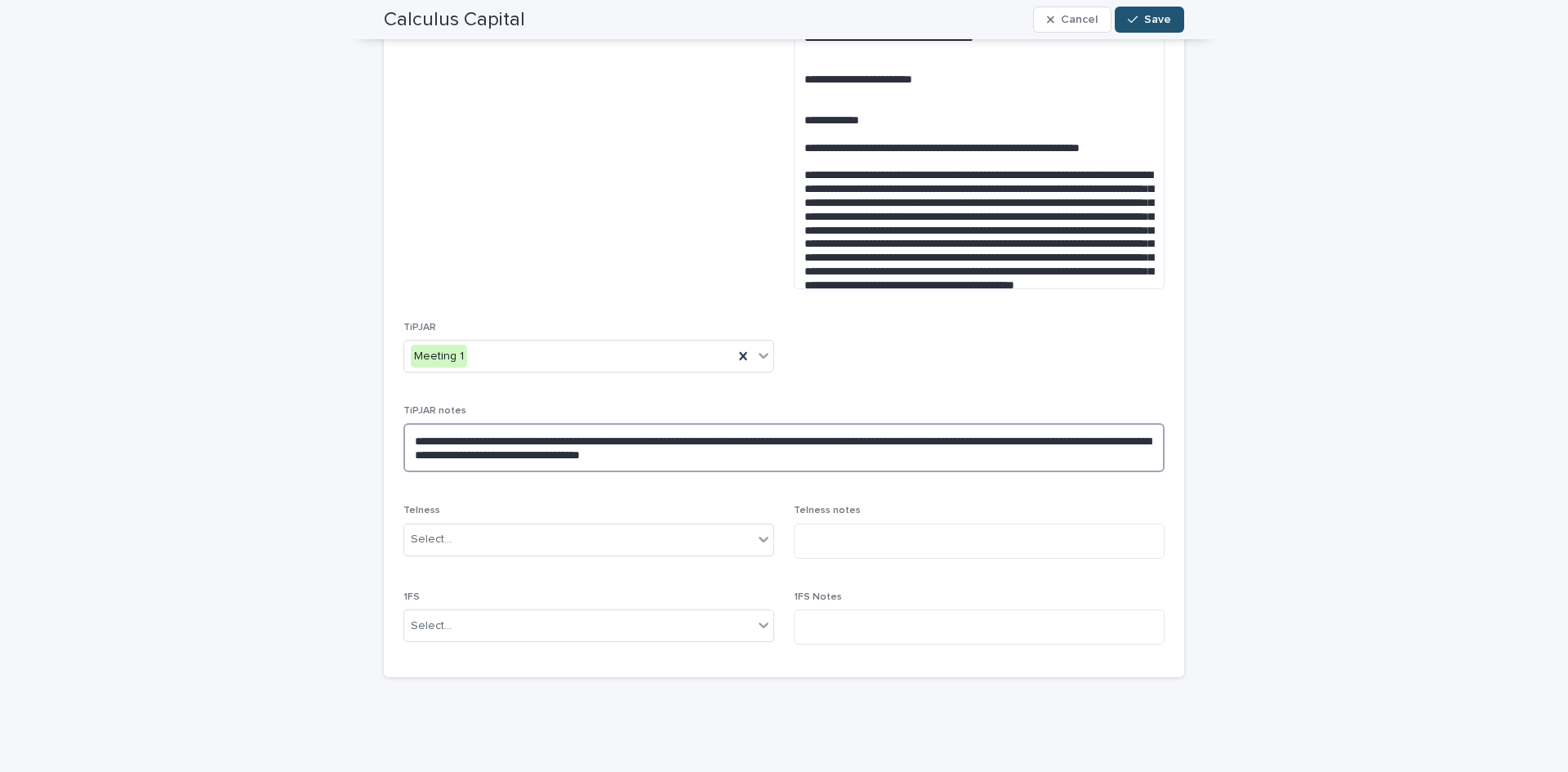 click on "**********" at bounding box center [784, 448] 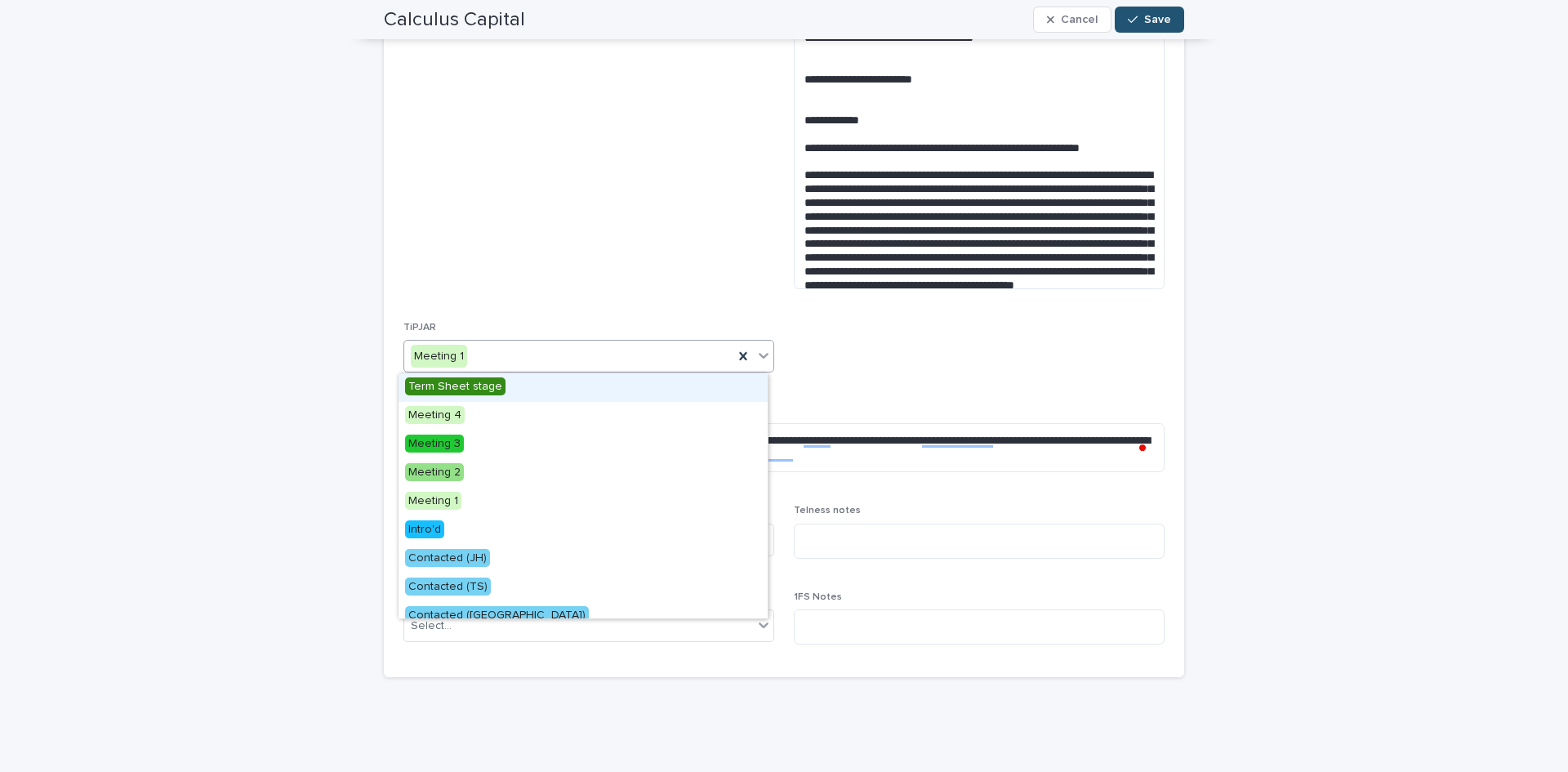 click on "Meeting 1" at bounding box center (568, 356) 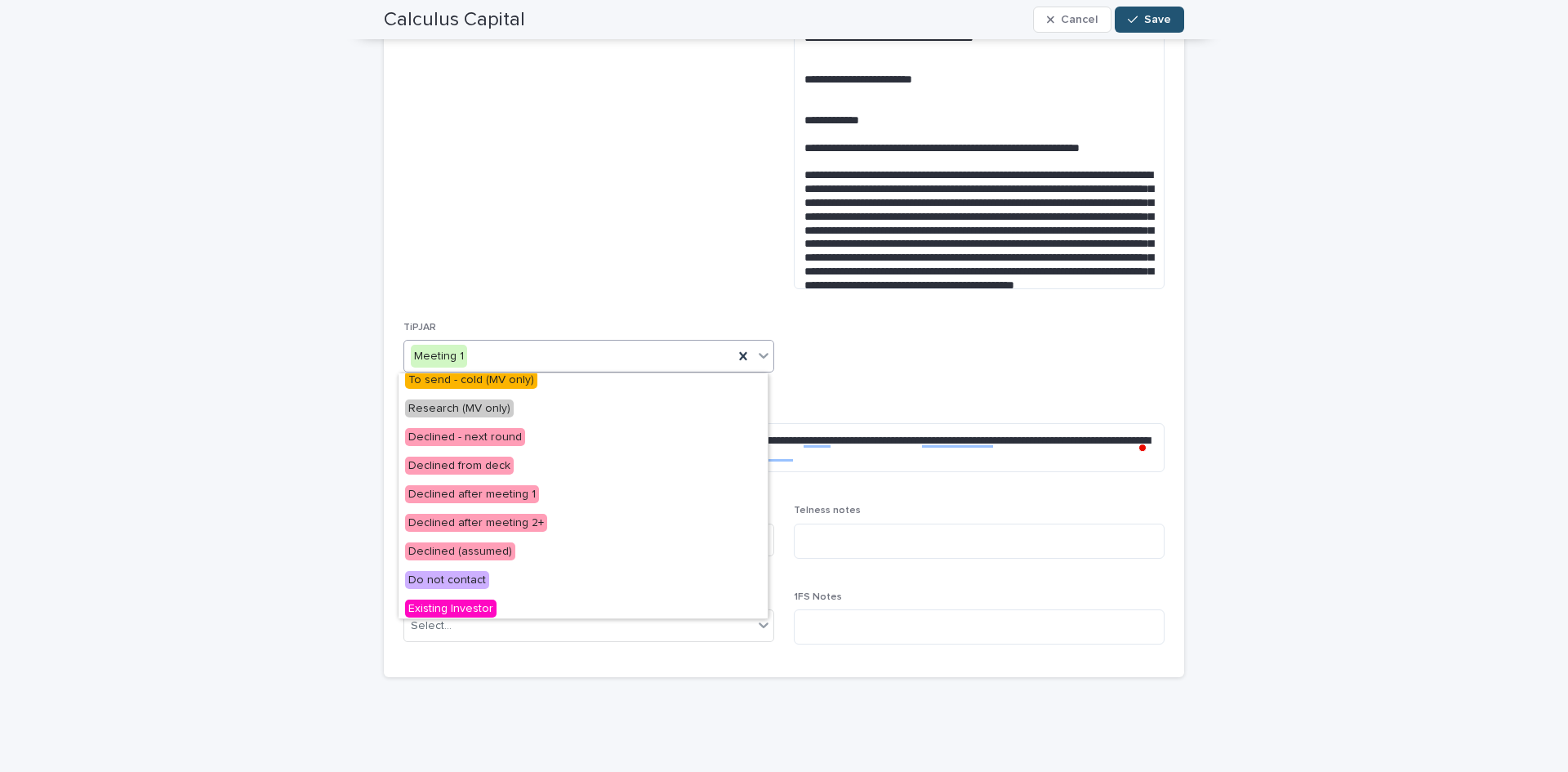 scroll, scrollTop: 382, scrollLeft: 0, axis: vertical 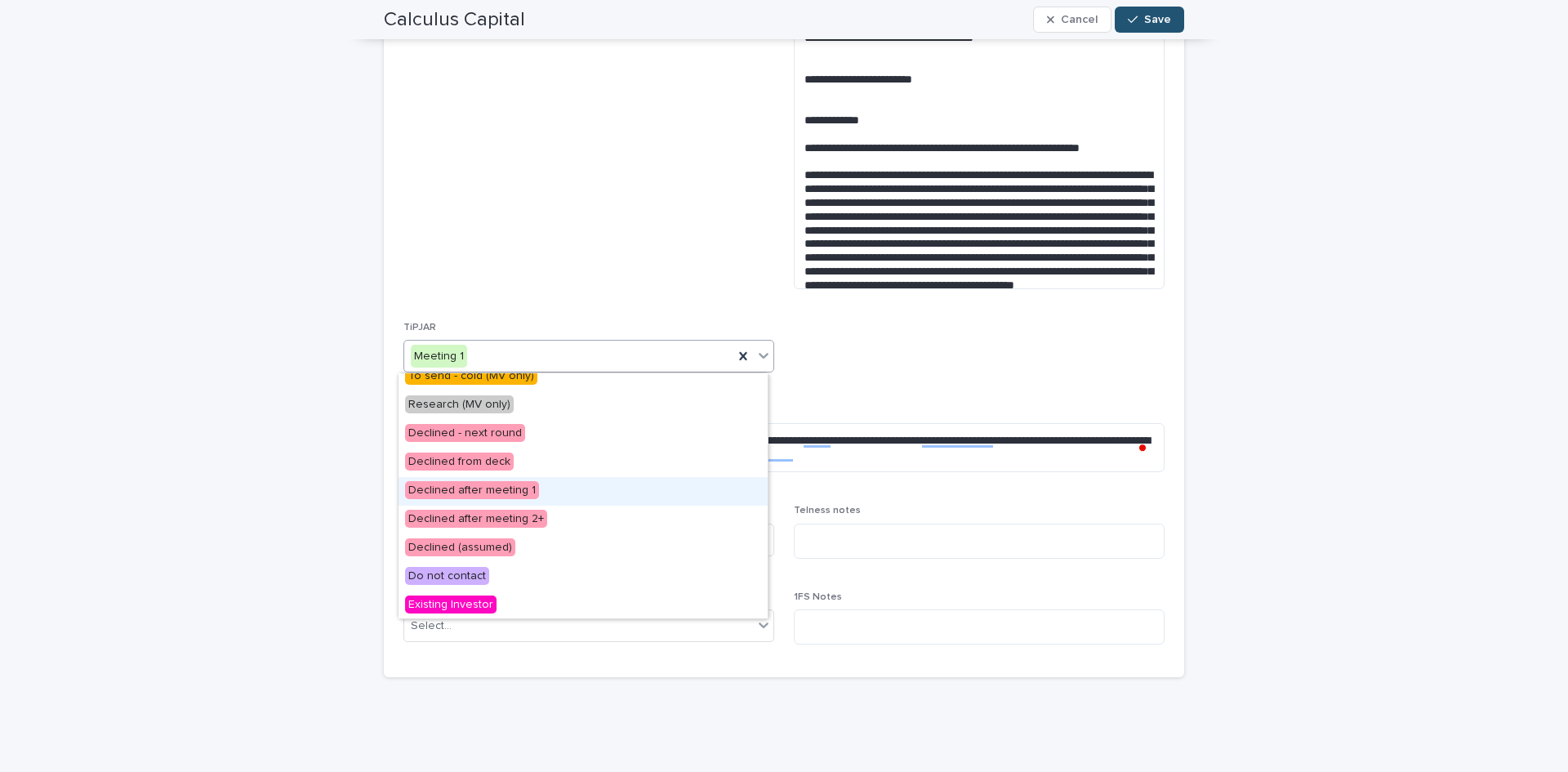 click on "Declined after meeting 1" at bounding box center (472, 490) 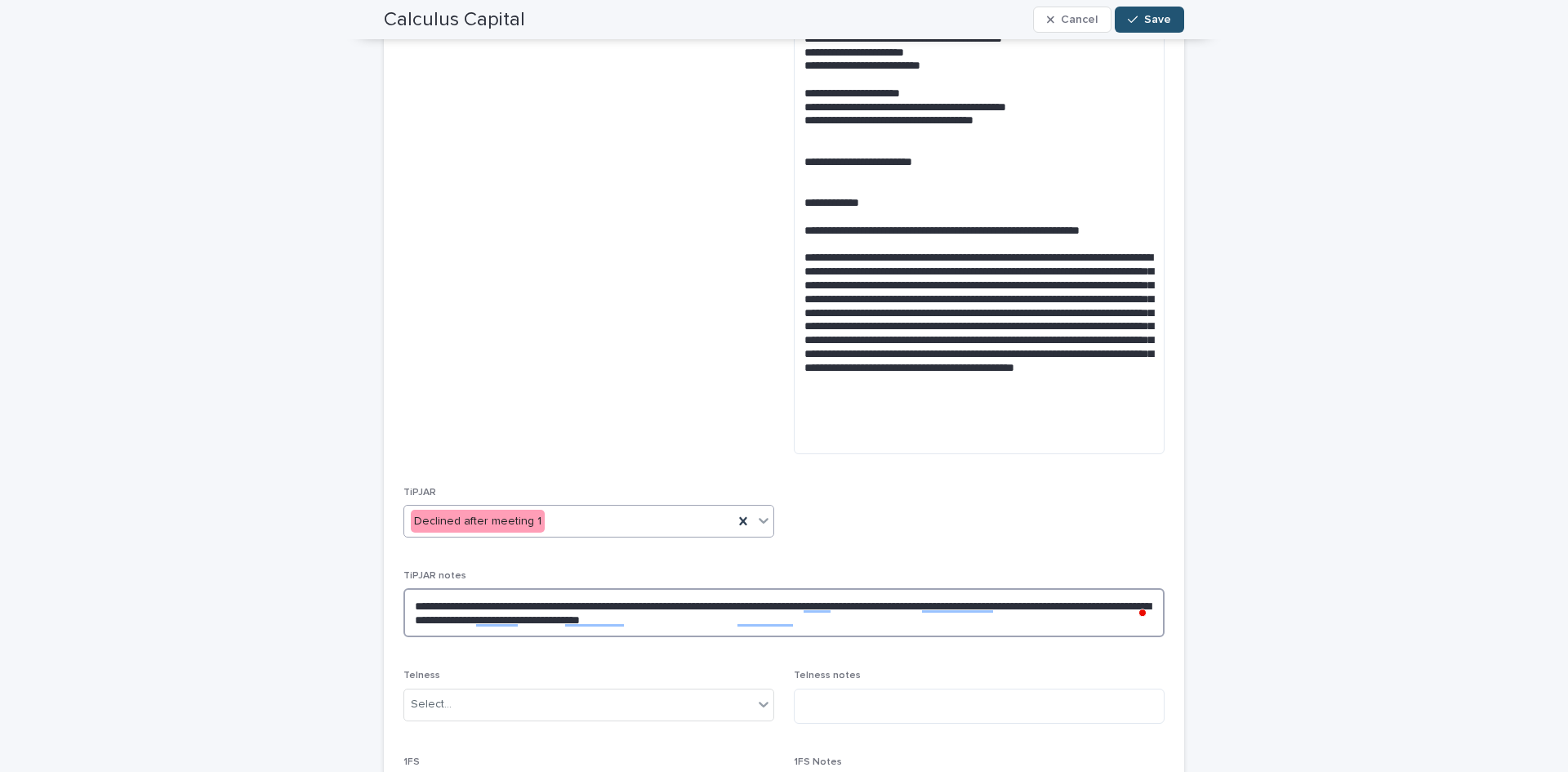 click on "**********" at bounding box center [784, 613] 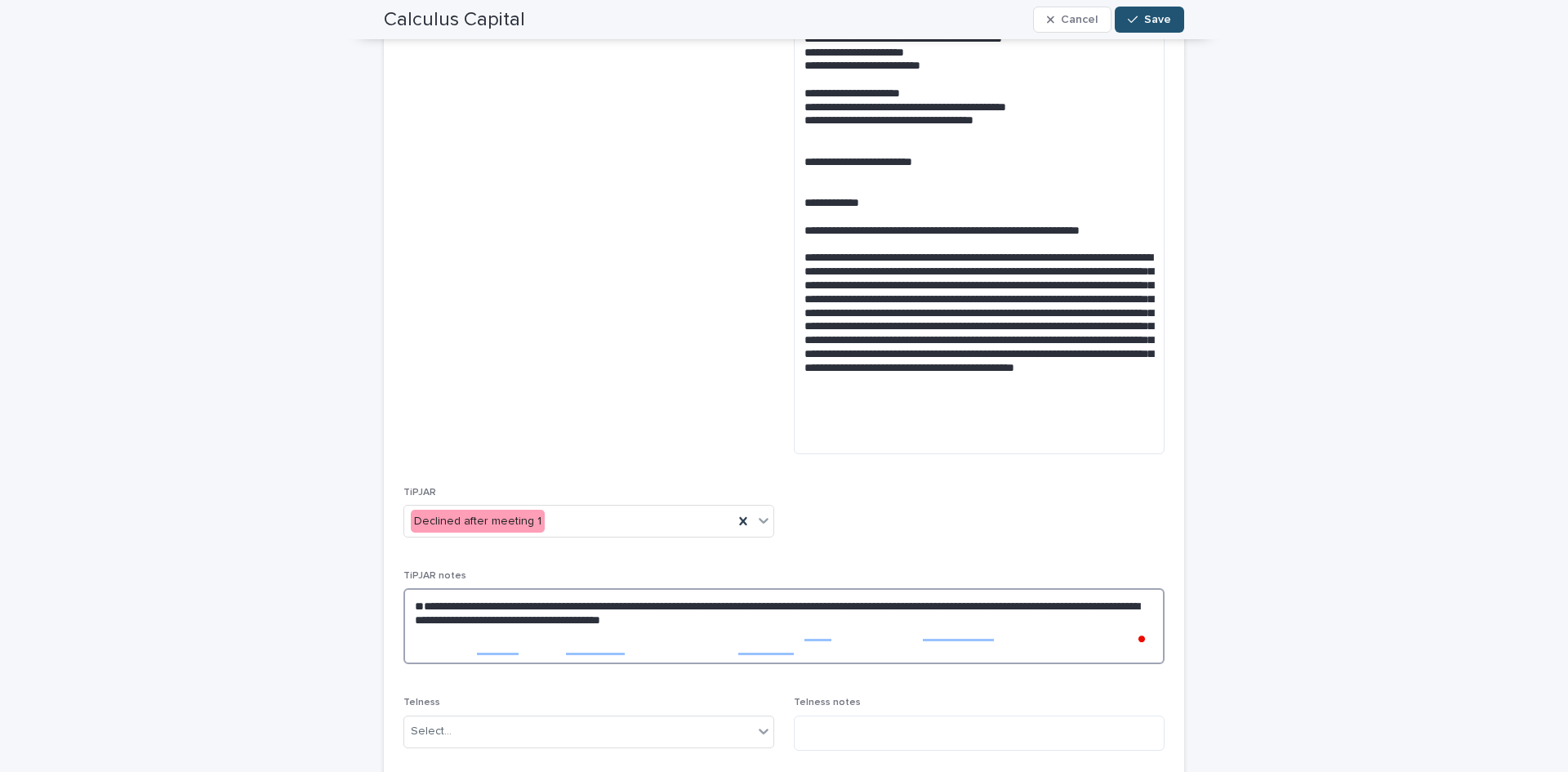 paste on "**********" 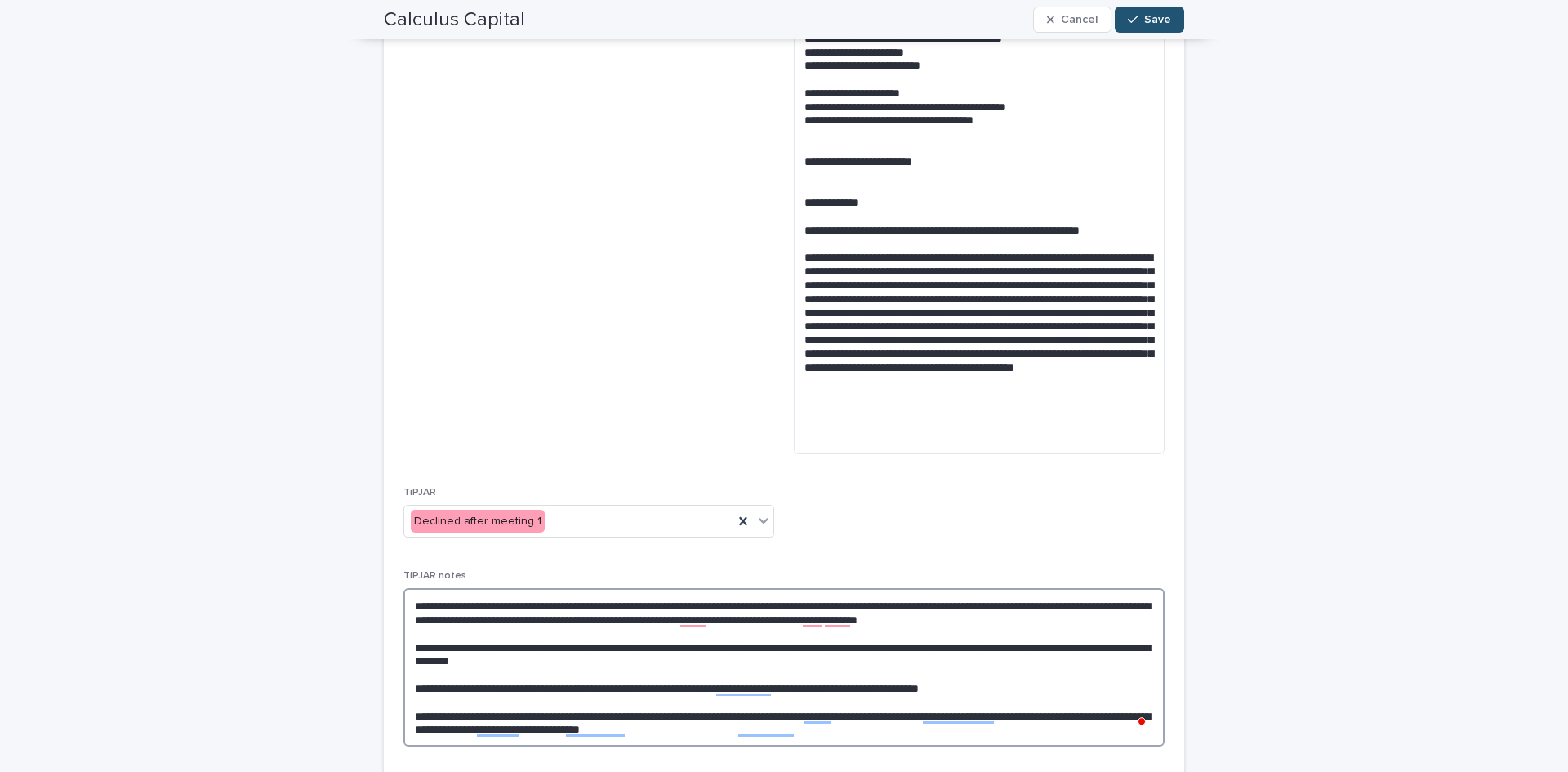 click on "**********" at bounding box center (784, 667) 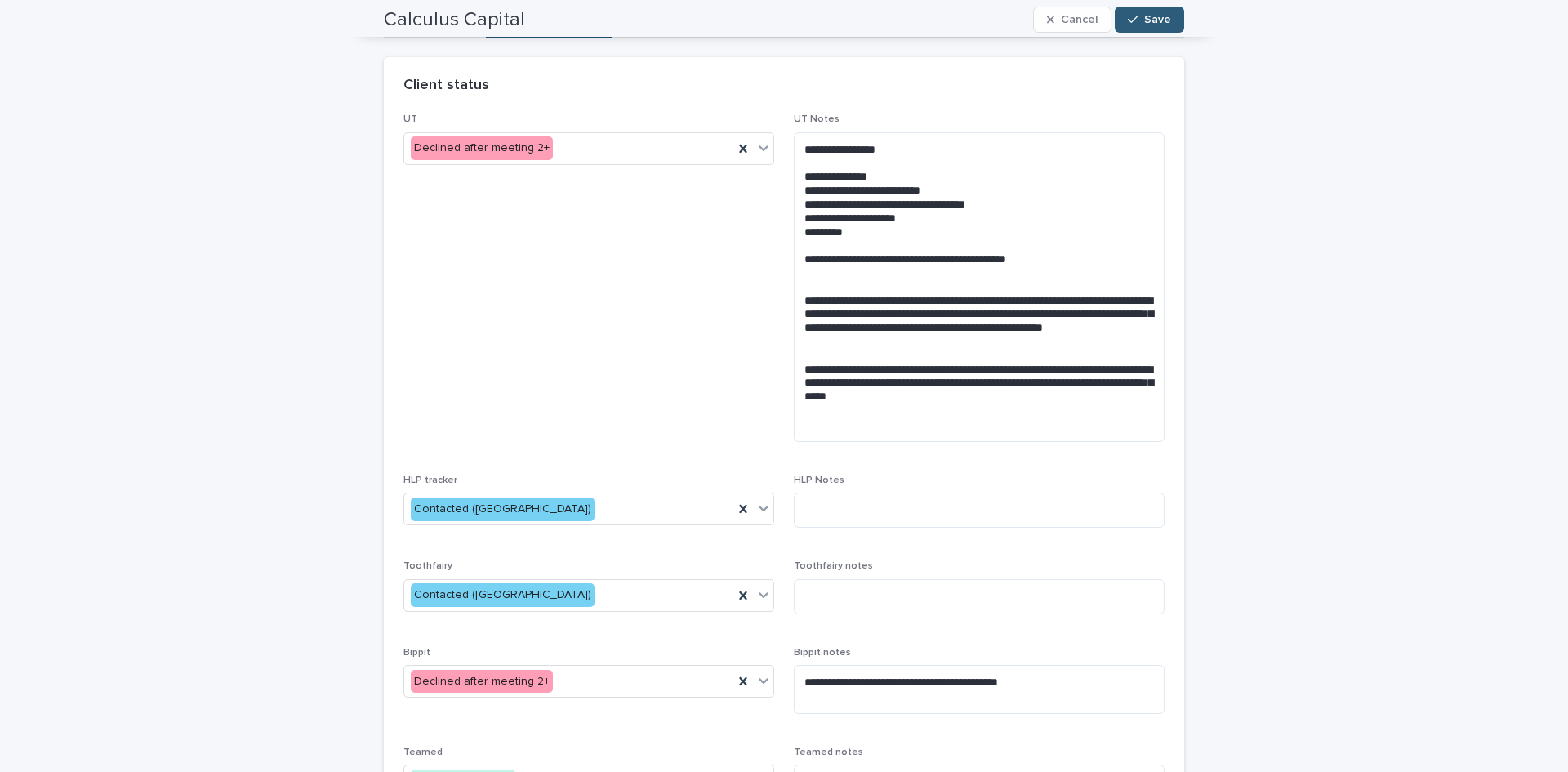 scroll, scrollTop: 0, scrollLeft: 0, axis: both 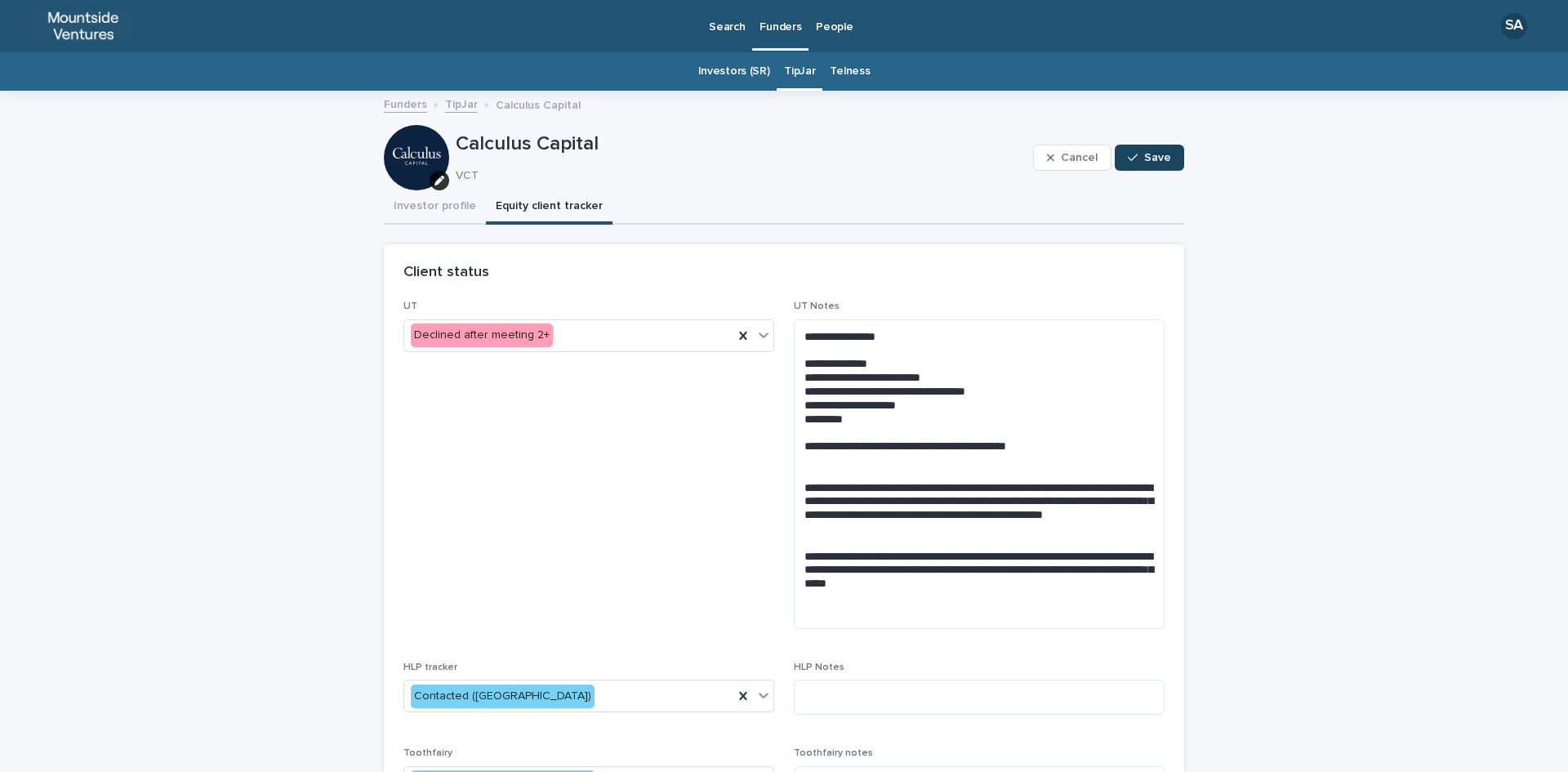 type on "**********" 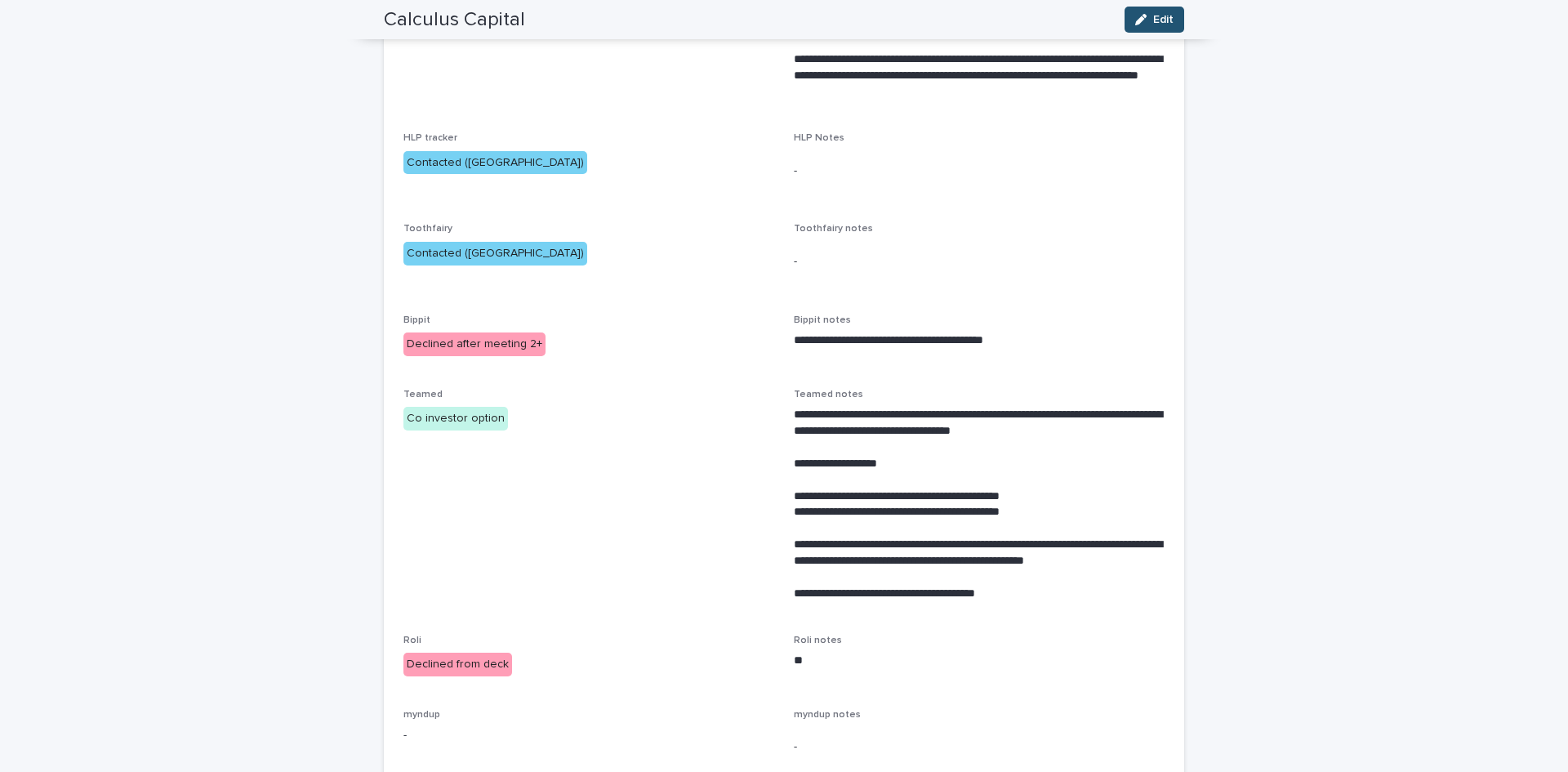 scroll, scrollTop: 0, scrollLeft: 0, axis: both 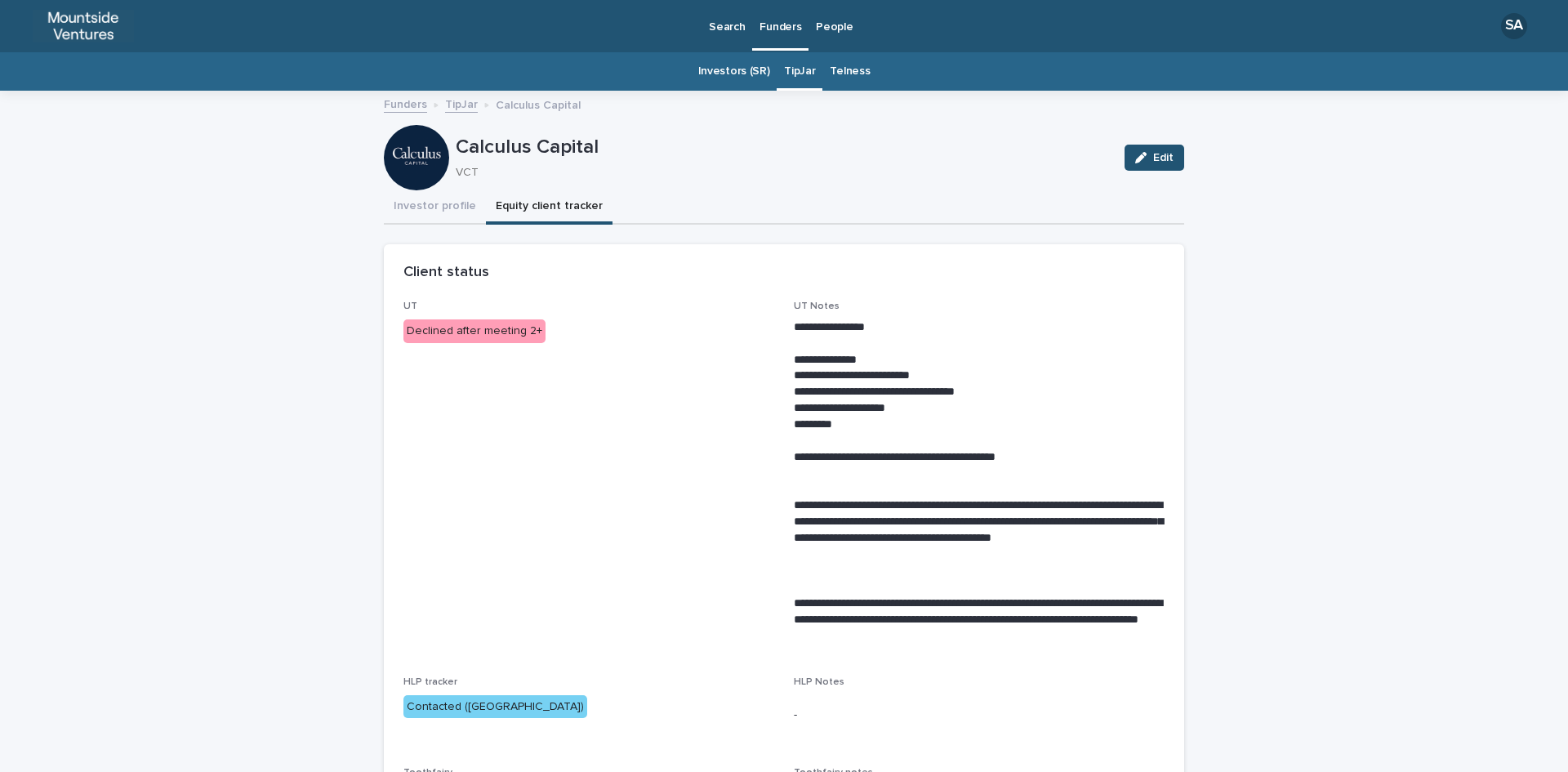 click on "TipJar" at bounding box center (461, 103) 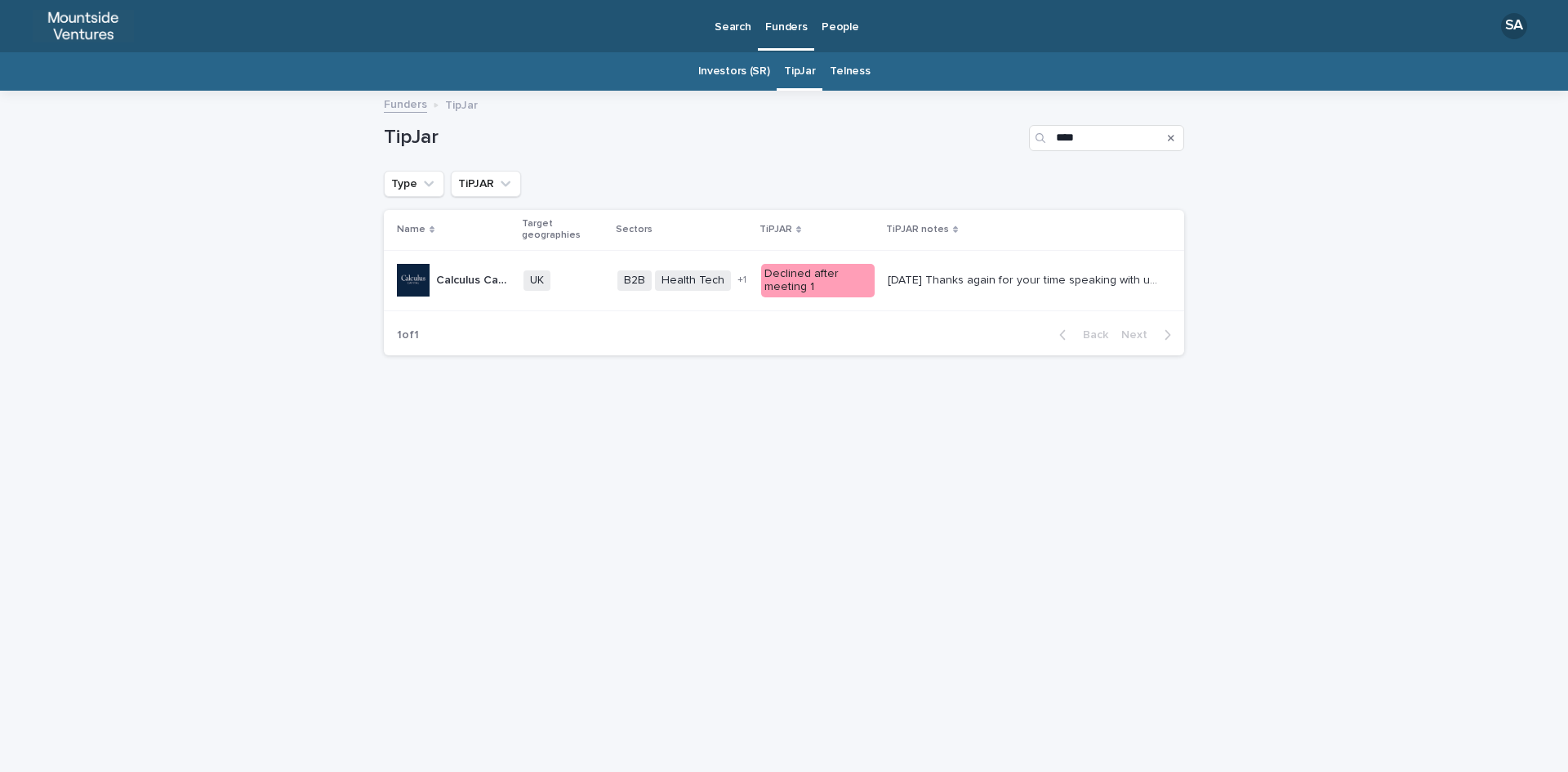 click 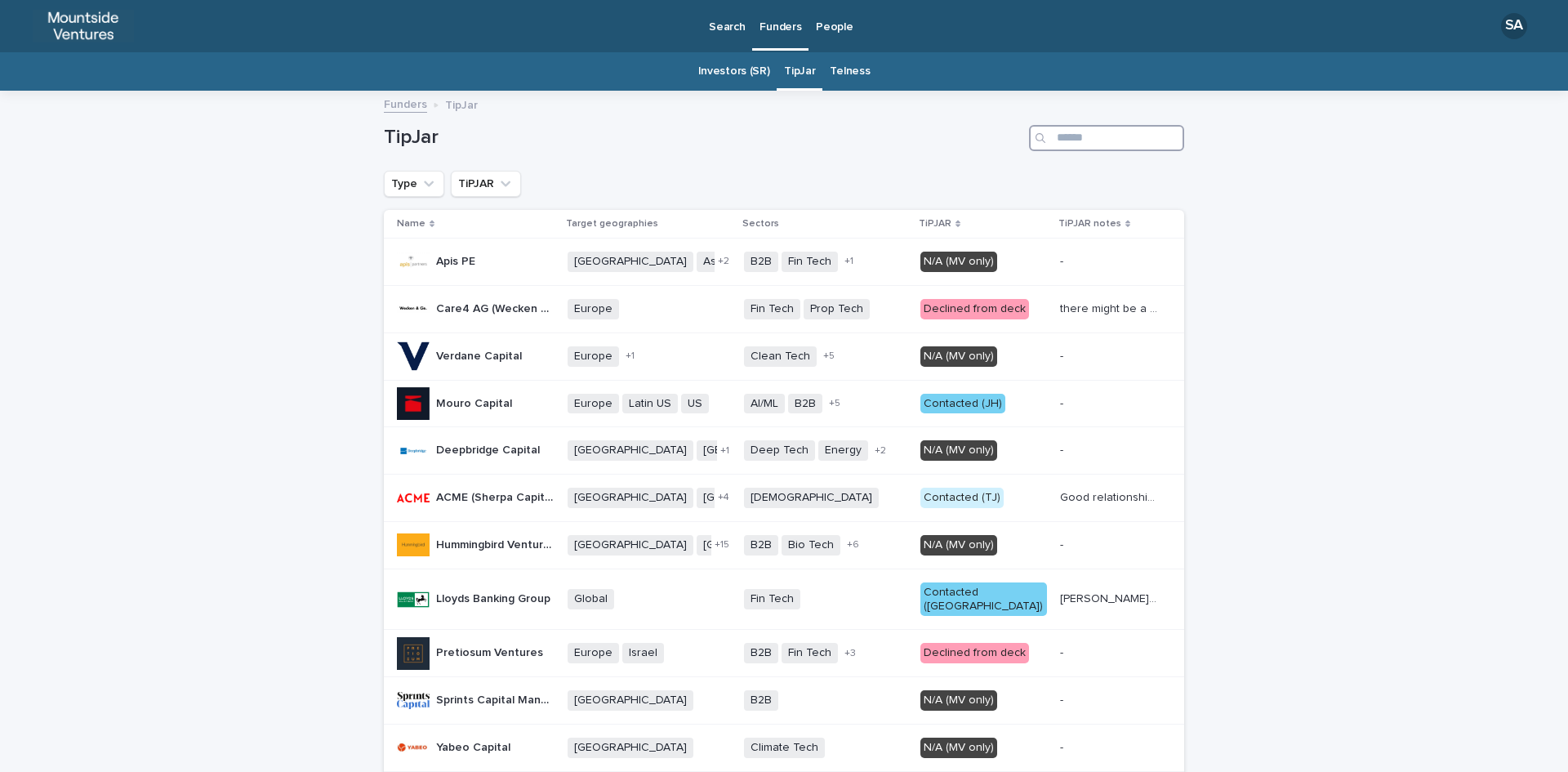 click at bounding box center [1107, 138] 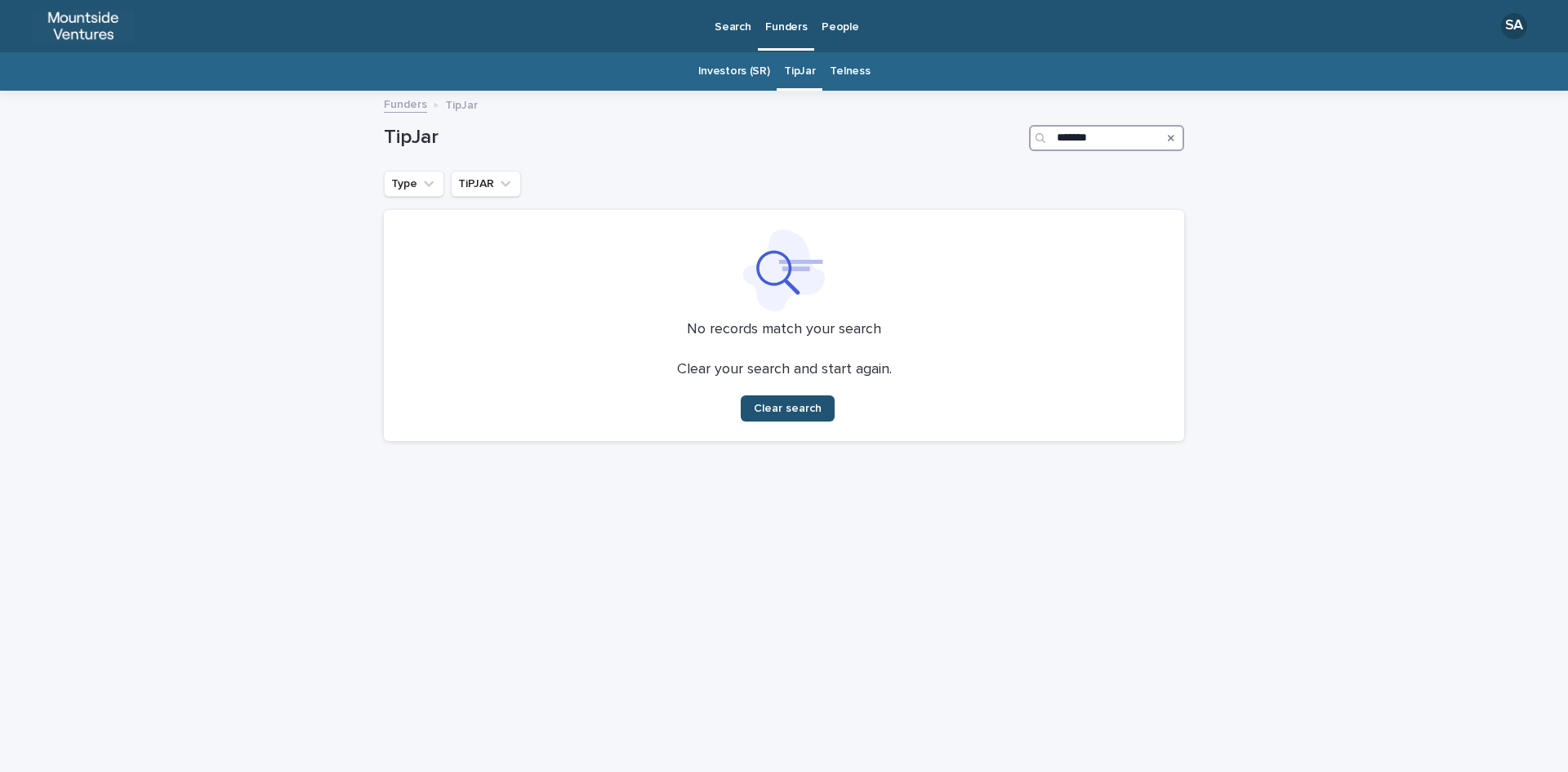 drag, startPoint x: 1101, startPoint y: 139, endPoint x: 978, endPoint y: 139, distance: 123 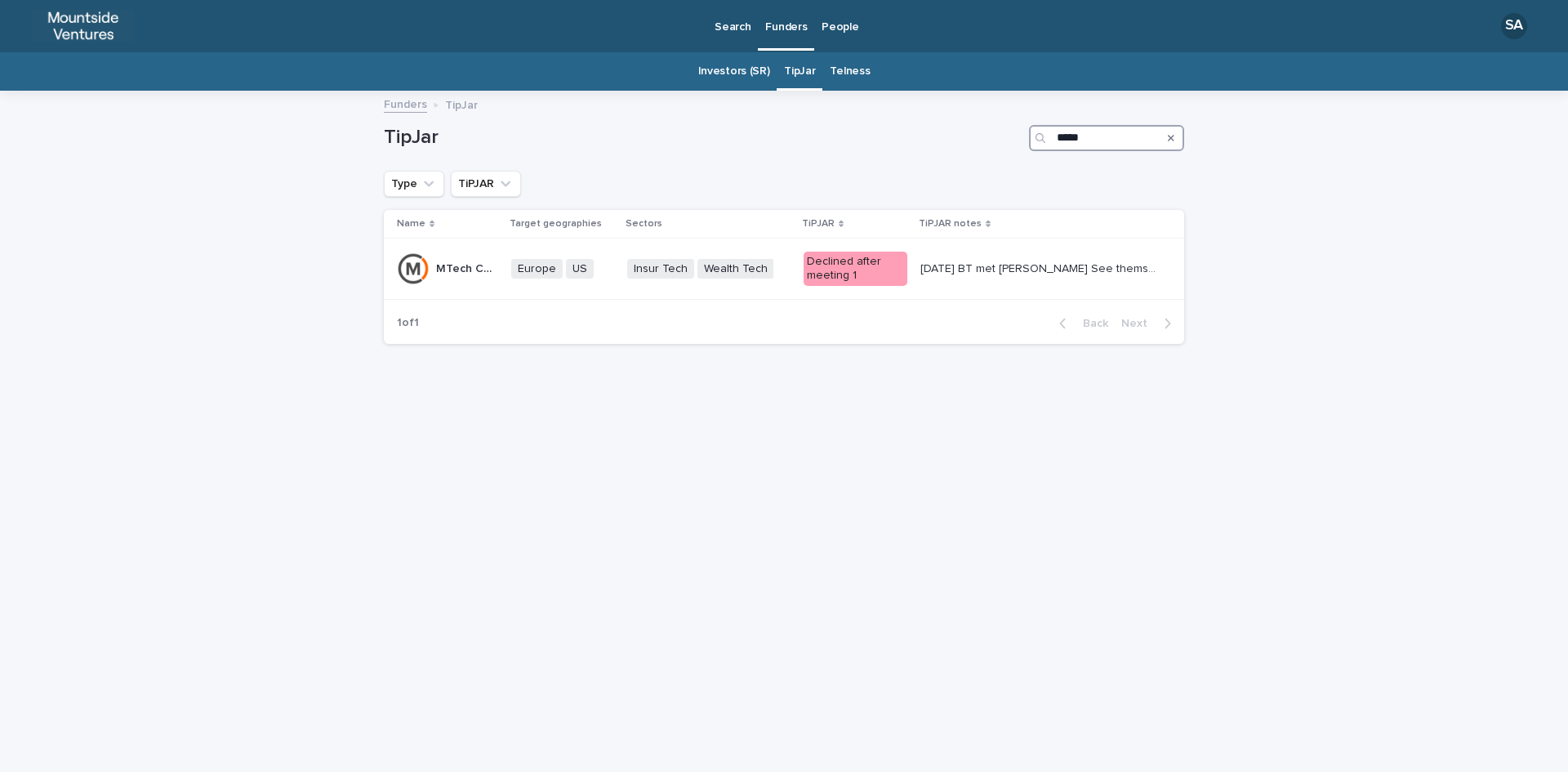 type on "*****" 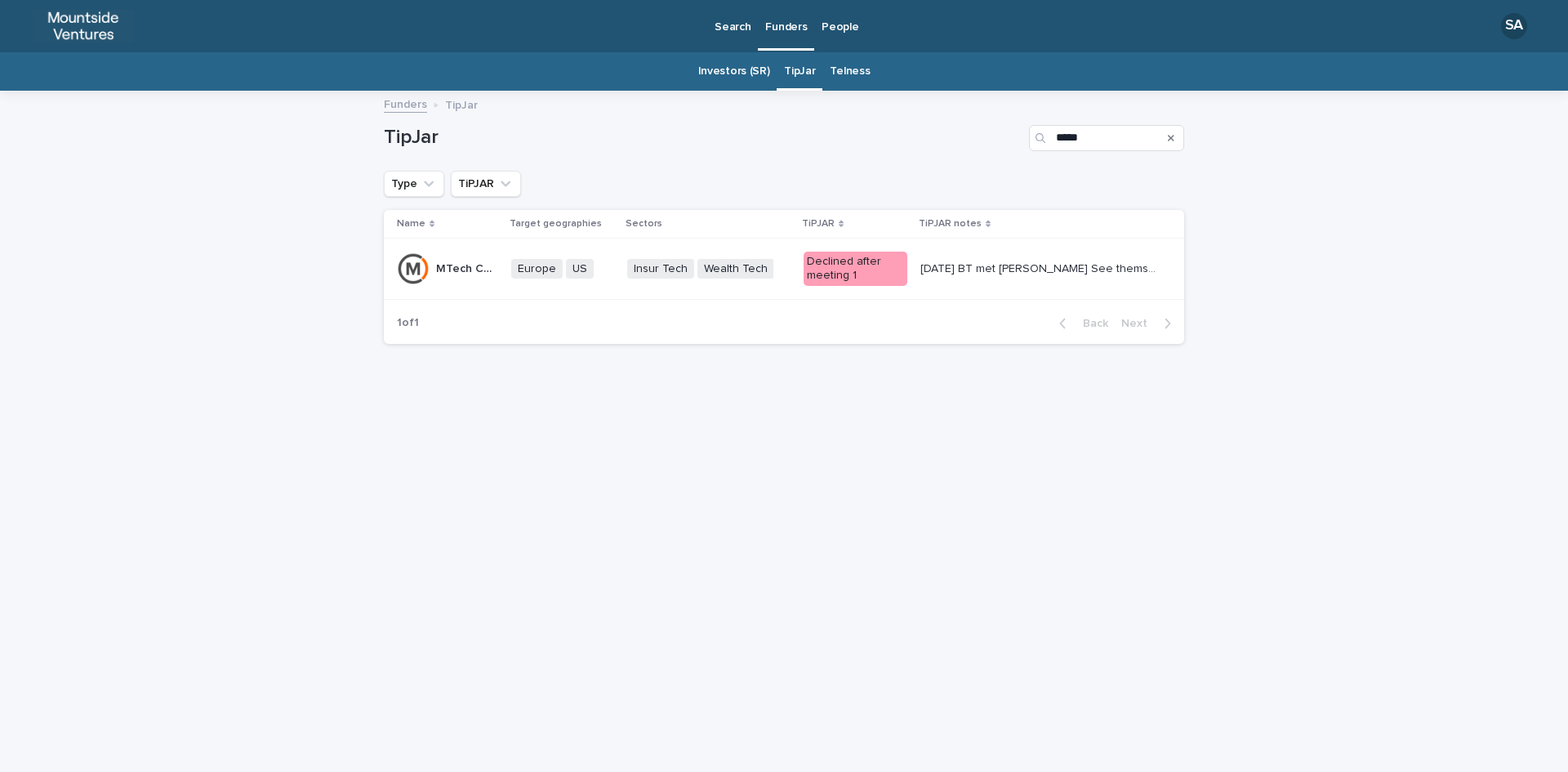 click on "[DATE] BT met [PERSON_NAME]
See themselves as an employee benefits type platform
We're a bit off centre but interested
Two partners - brothers
Lightspeed - one of partners background in this
Allianz etc LPs
Use that Network to support portfolio ie Peppi health, Timeline
£1-£5m - Lead, Series A, Seed.  Follow on to Series B.
£0-£10m revenue!  Look for some commercial traction
Pitch
- Story and future with stronger focus on fintech opportunity
Next steps:
- Overall good call, [PERSON_NAME] got it or seemed to, saw us a bit like  [URL][DOMAIN_NAME]  - described as their "one that got away"
- Internal review, [PERSON_NAME] to pitch to team, then second call to review.  No need for data at this point.
[URL][DOMAIN_NAME]  - described as their "one that got away"
- Internal review, [PERSON_NAME] to pitch to team, then second call to review.  No need for data at this point." at bounding box center [1039, 269] 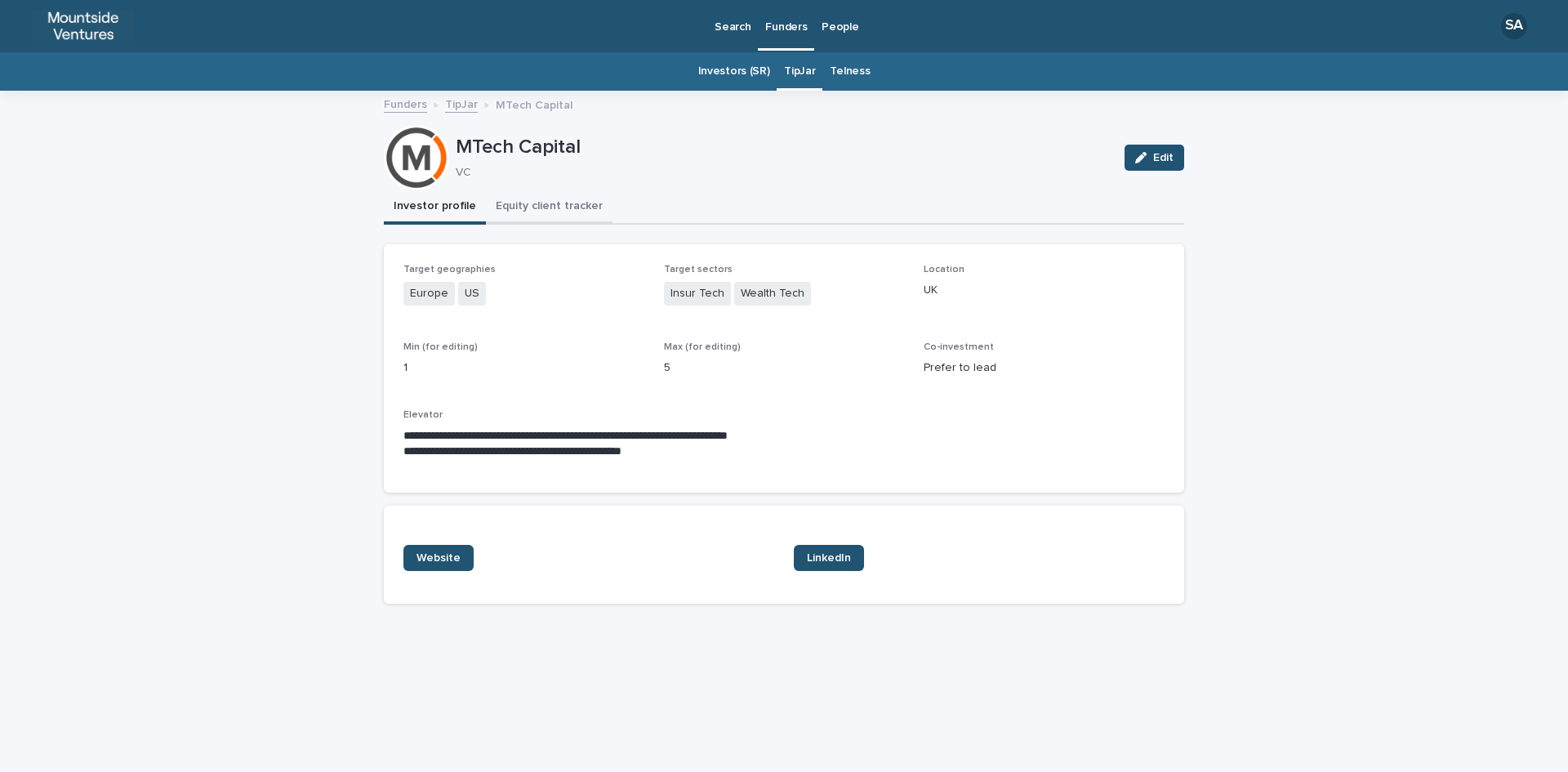 click on "Equity client tracker" at bounding box center (549, 208) 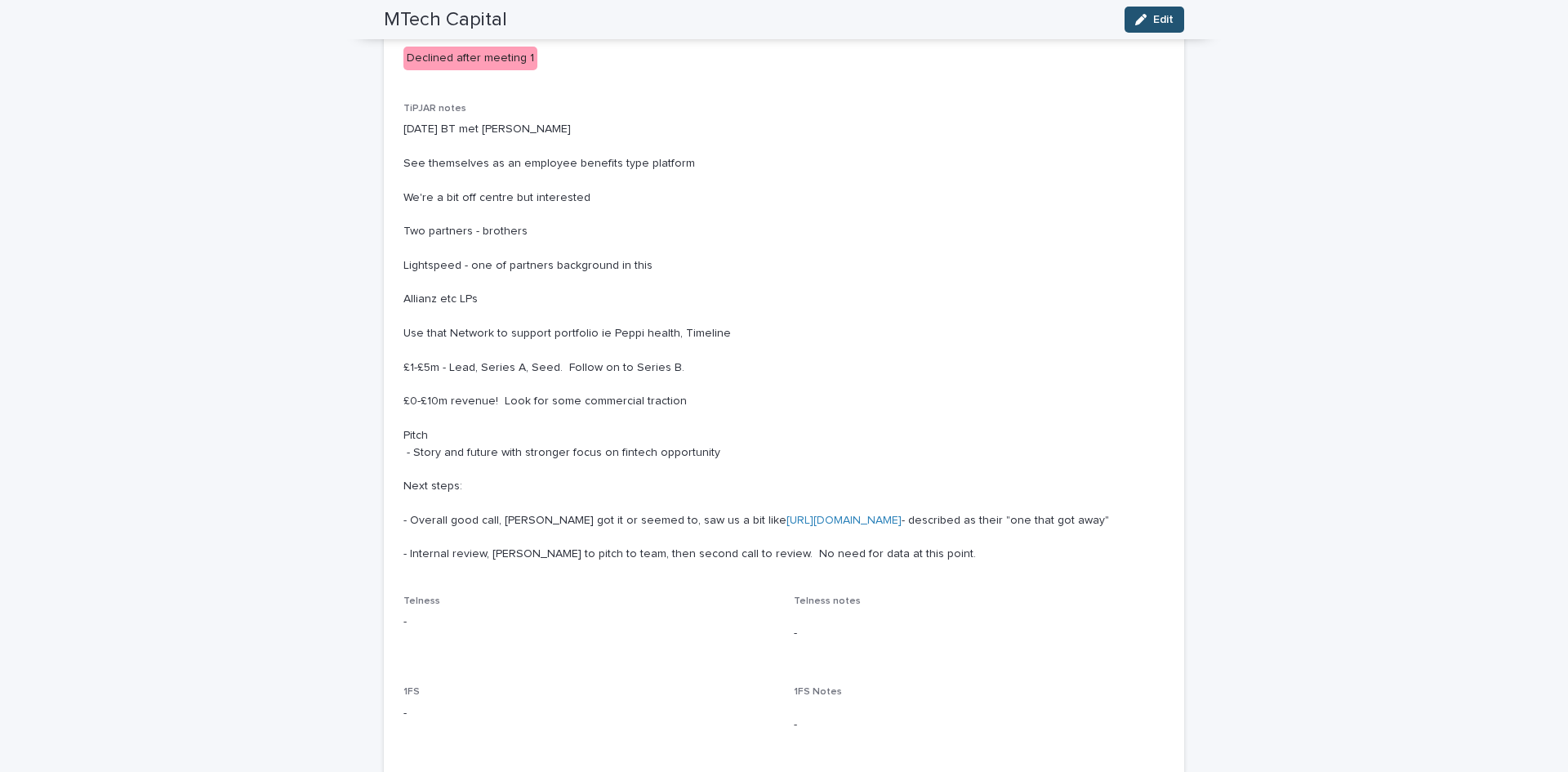 scroll, scrollTop: 1375, scrollLeft: 0, axis: vertical 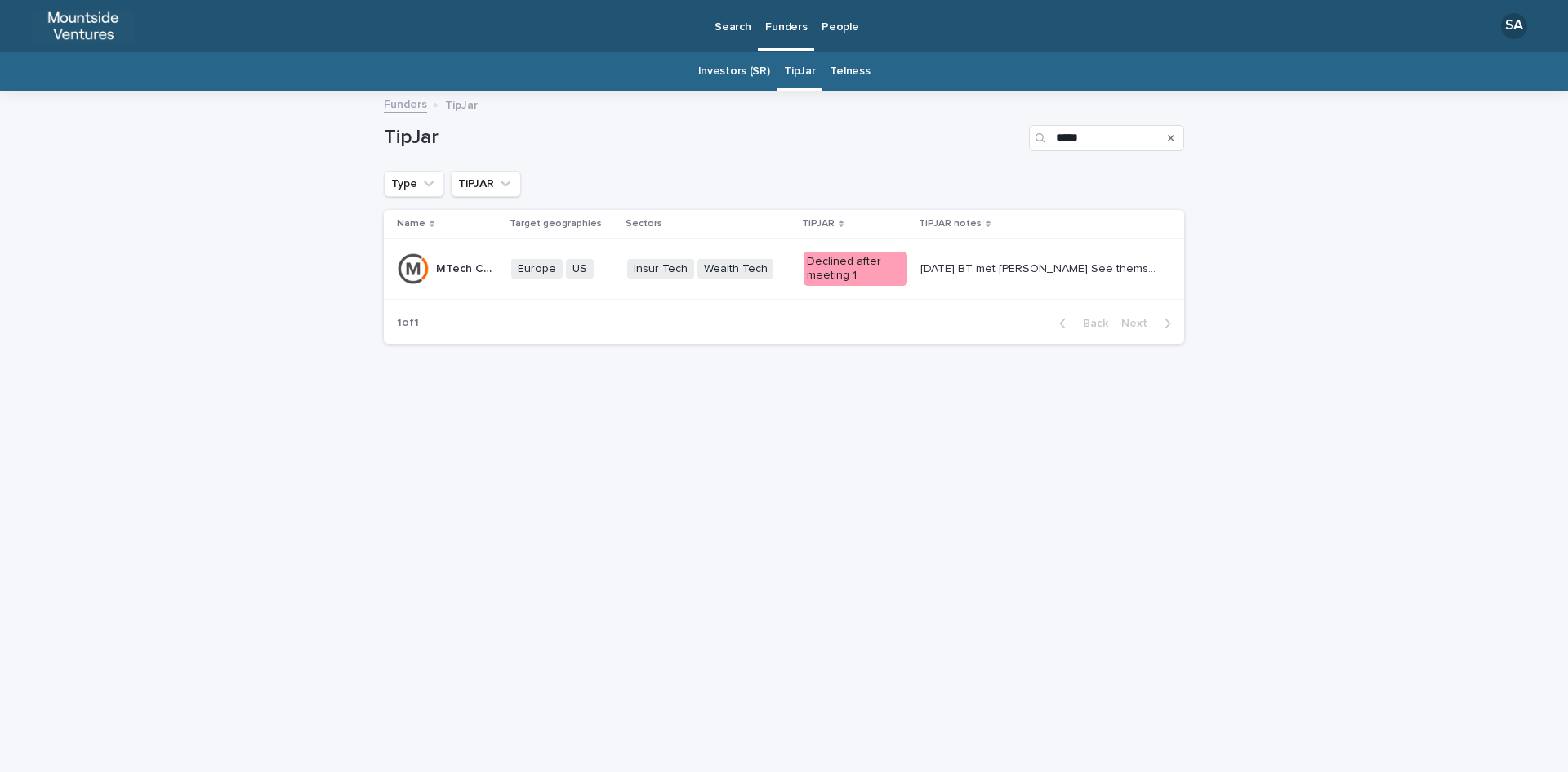 click at bounding box center [1171, 138] 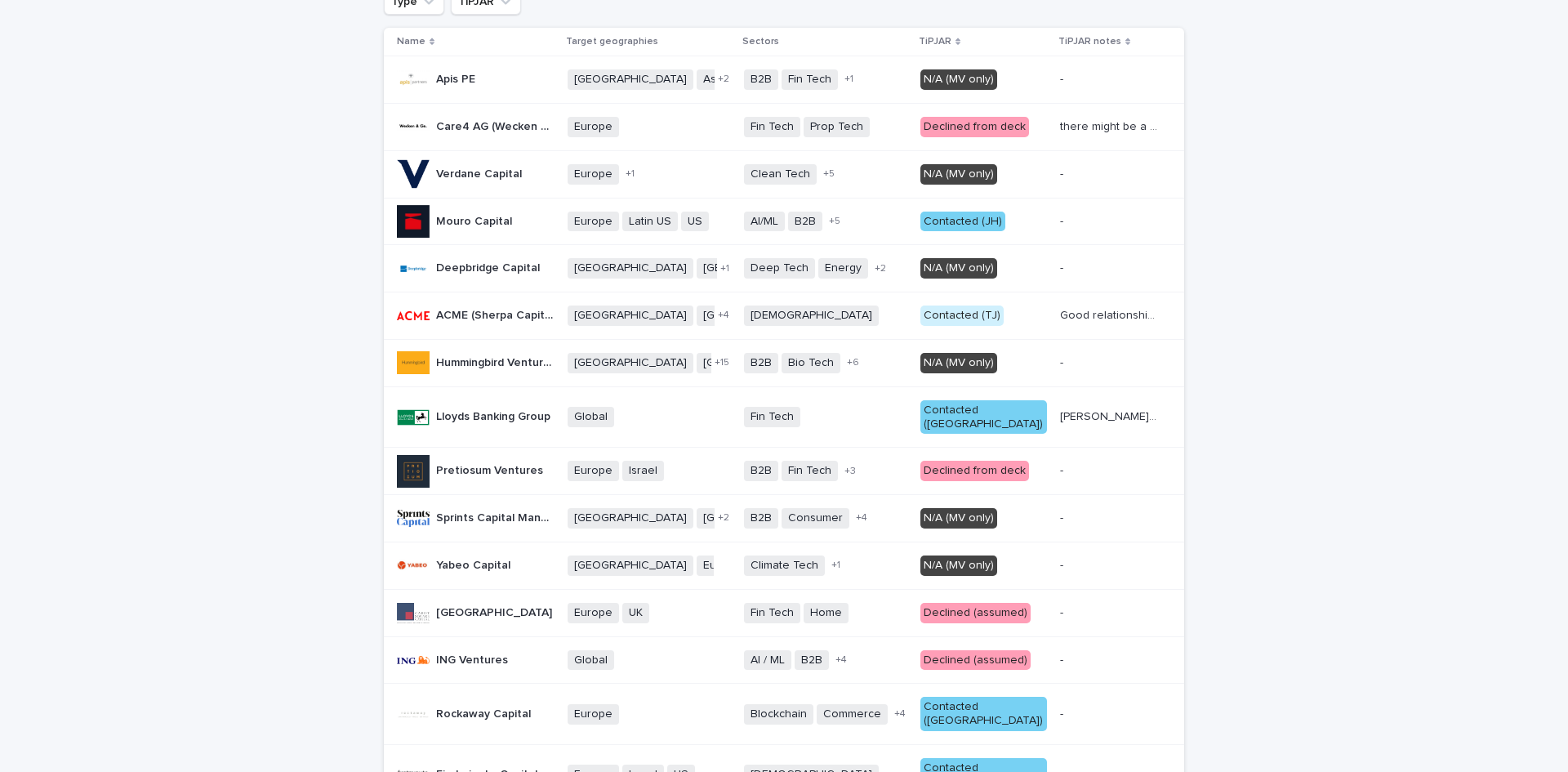 scroll, scrollTop: 0, scrollLeft: 0, axis: both 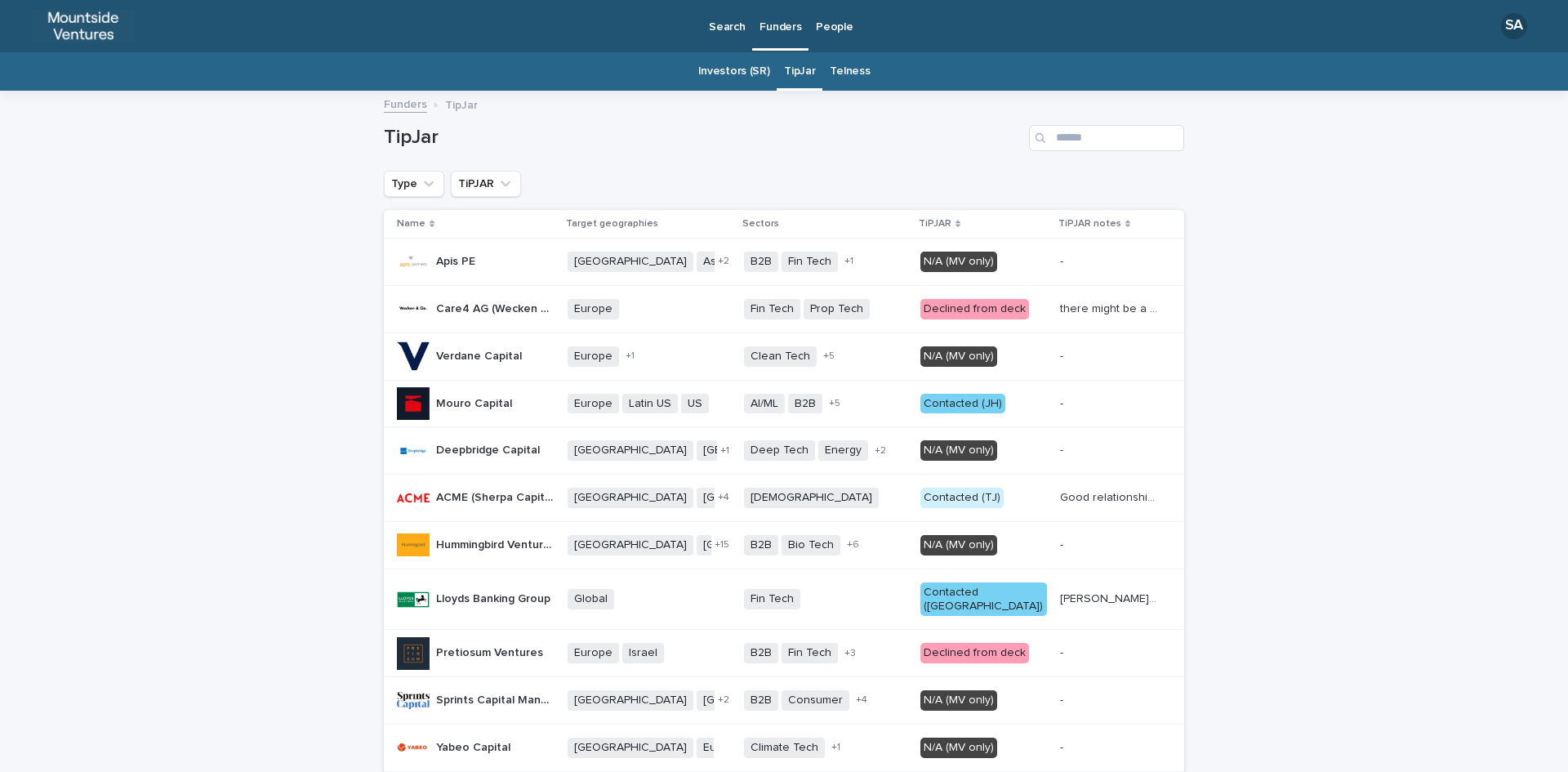 click on "TipJar" at bounding box center [784, 132] 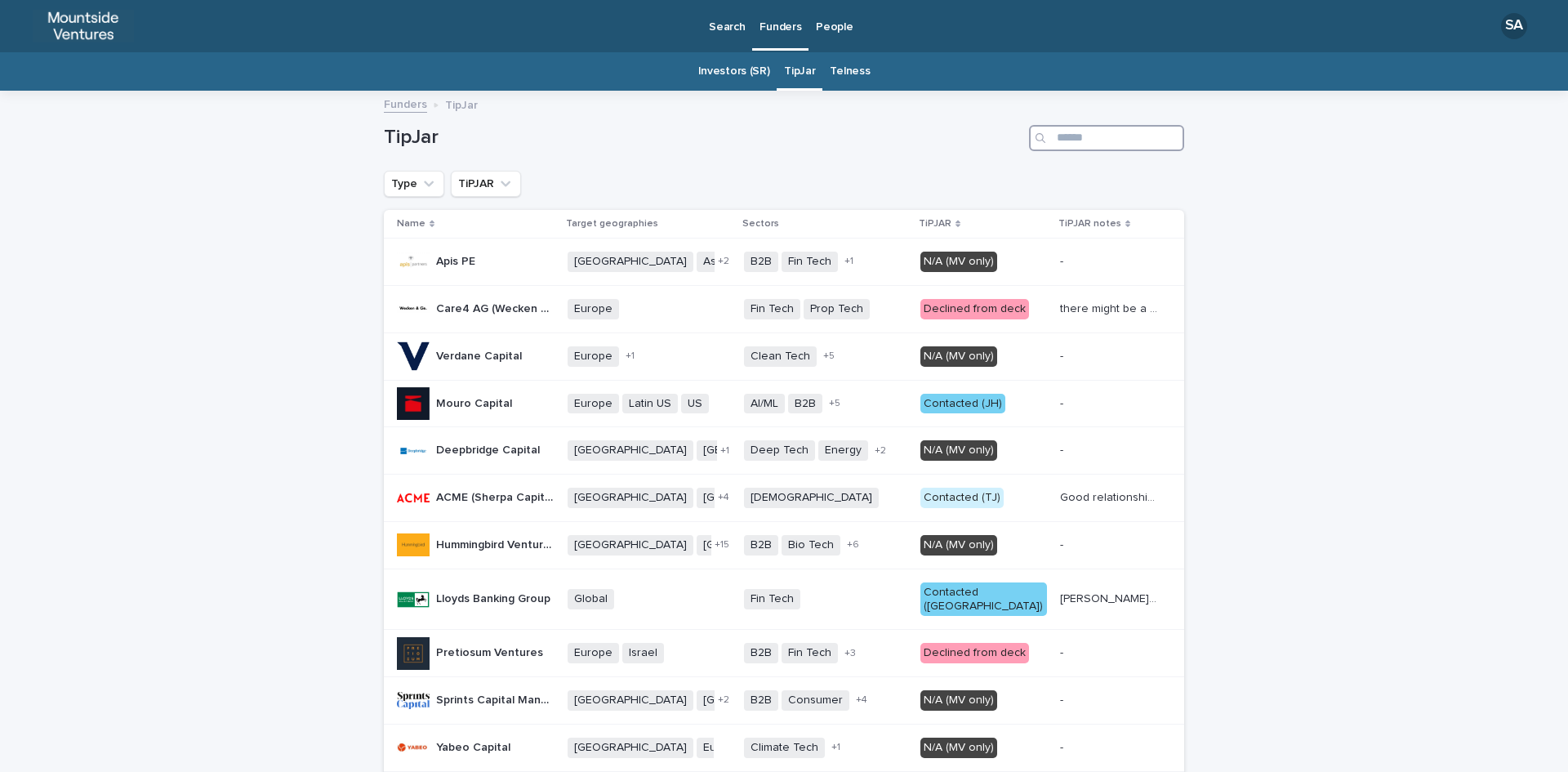 click at bounding box center (1107, 138) 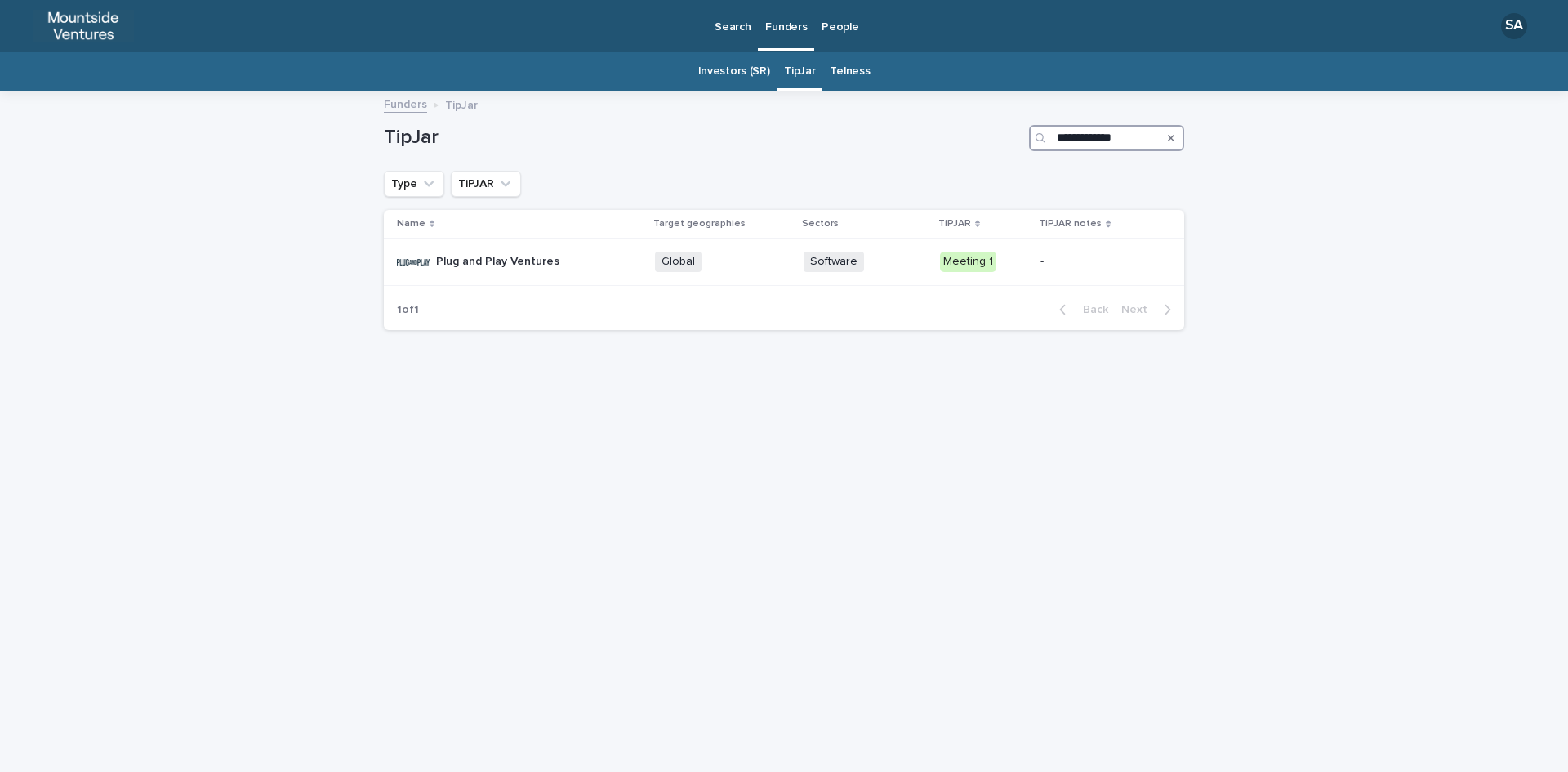 type on "**********" 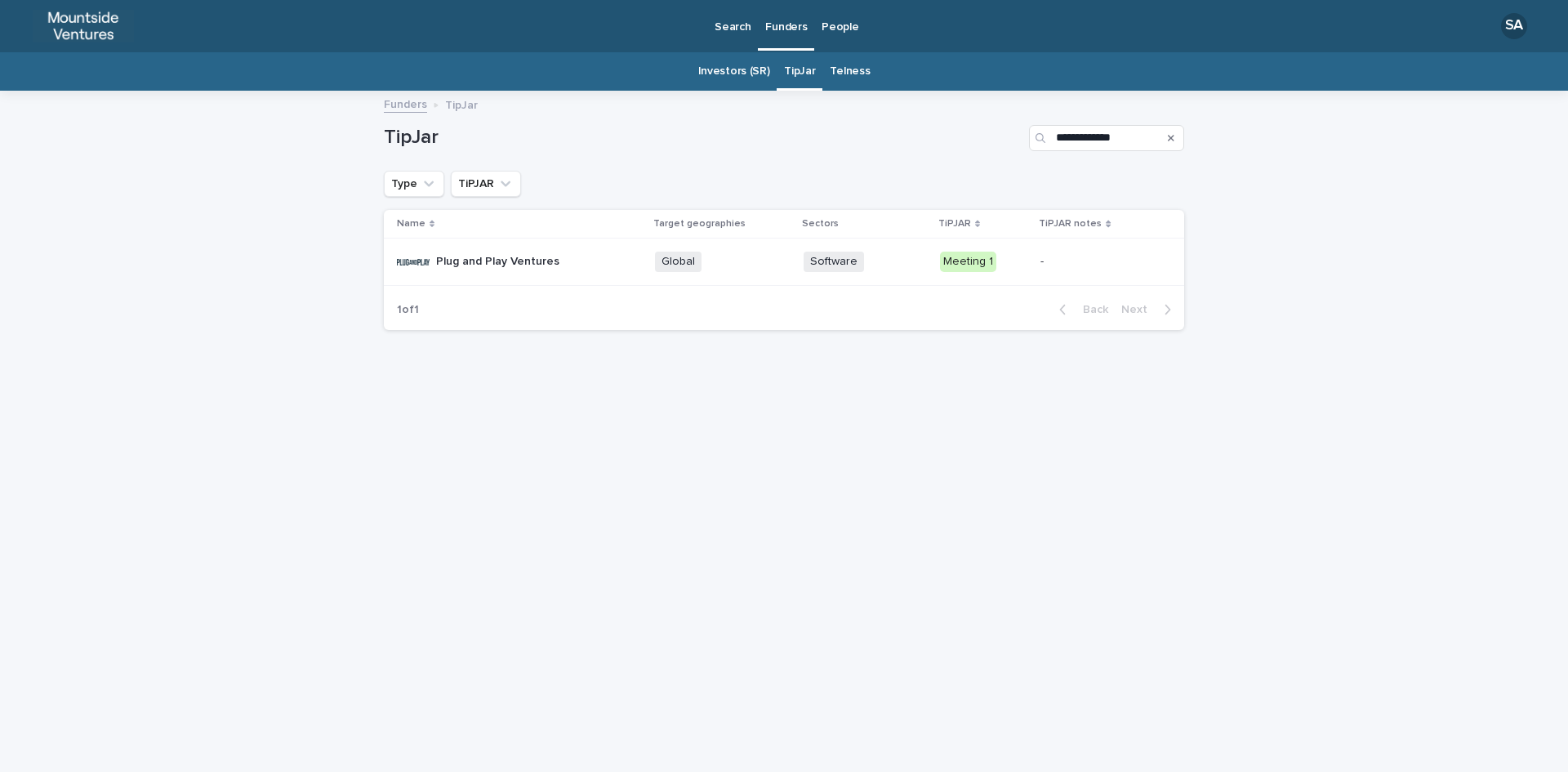 click at bounding box center [1171, 138] 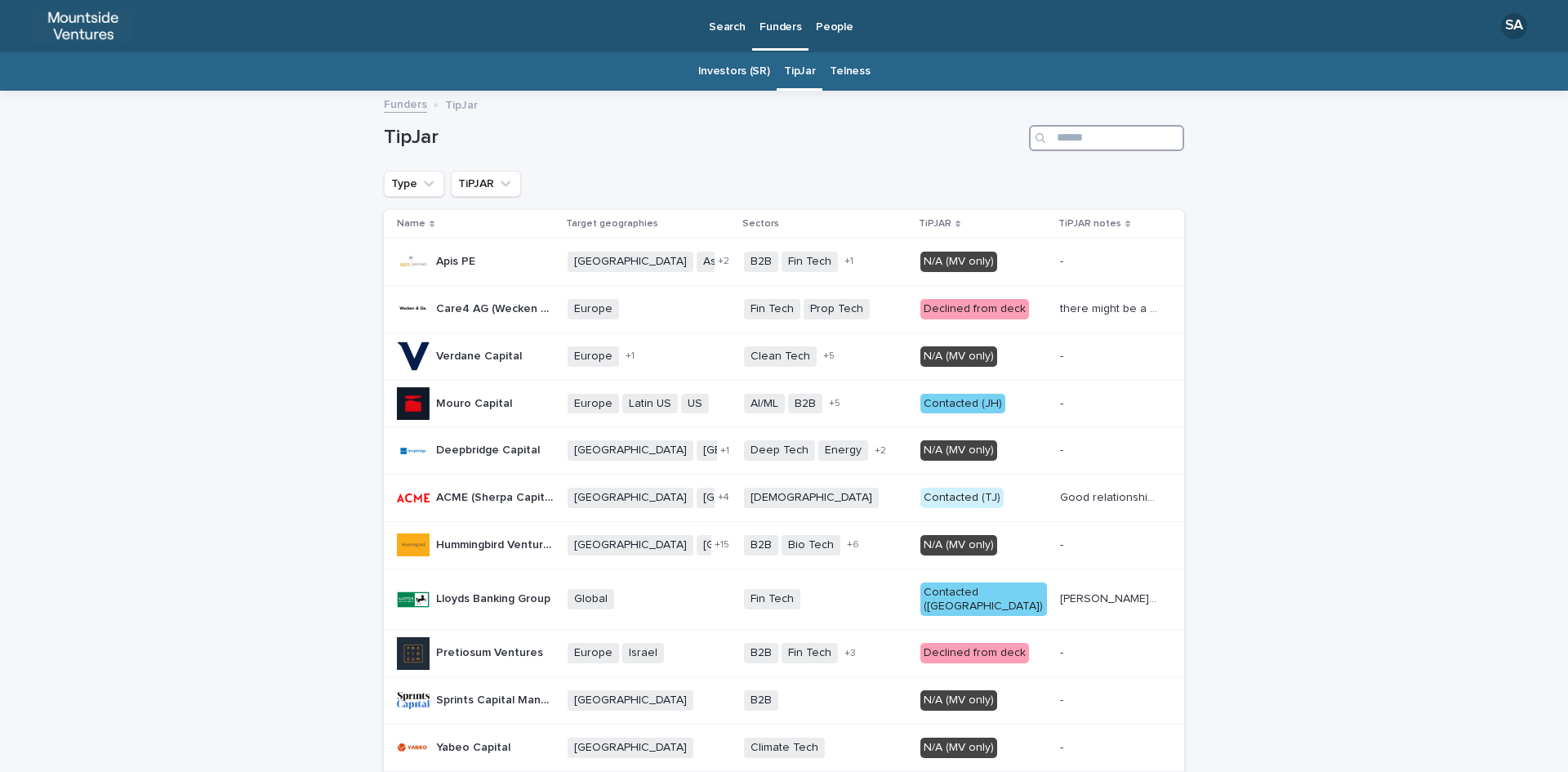 click at bounding box center (1107, 138) 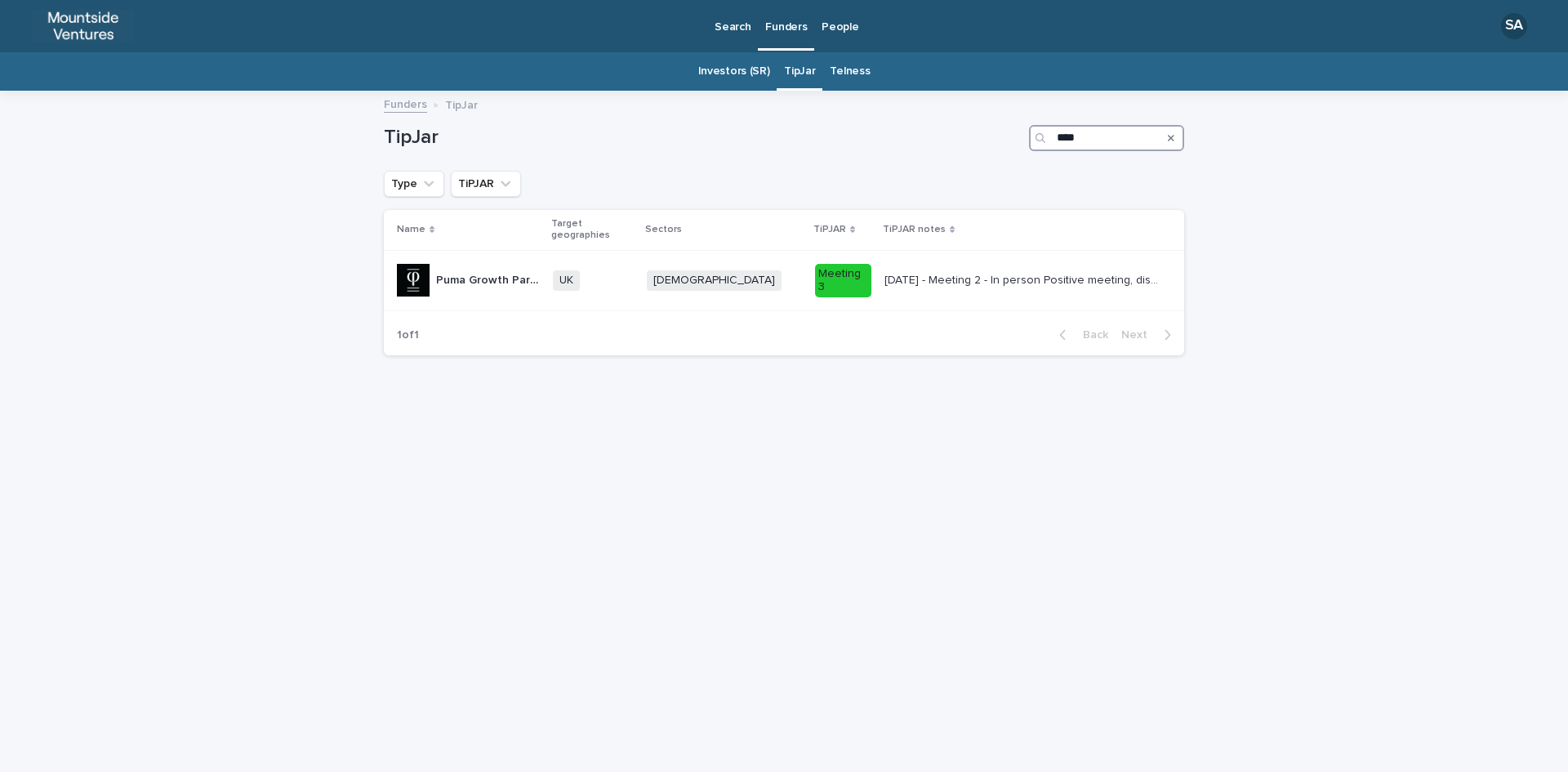 type on "****" 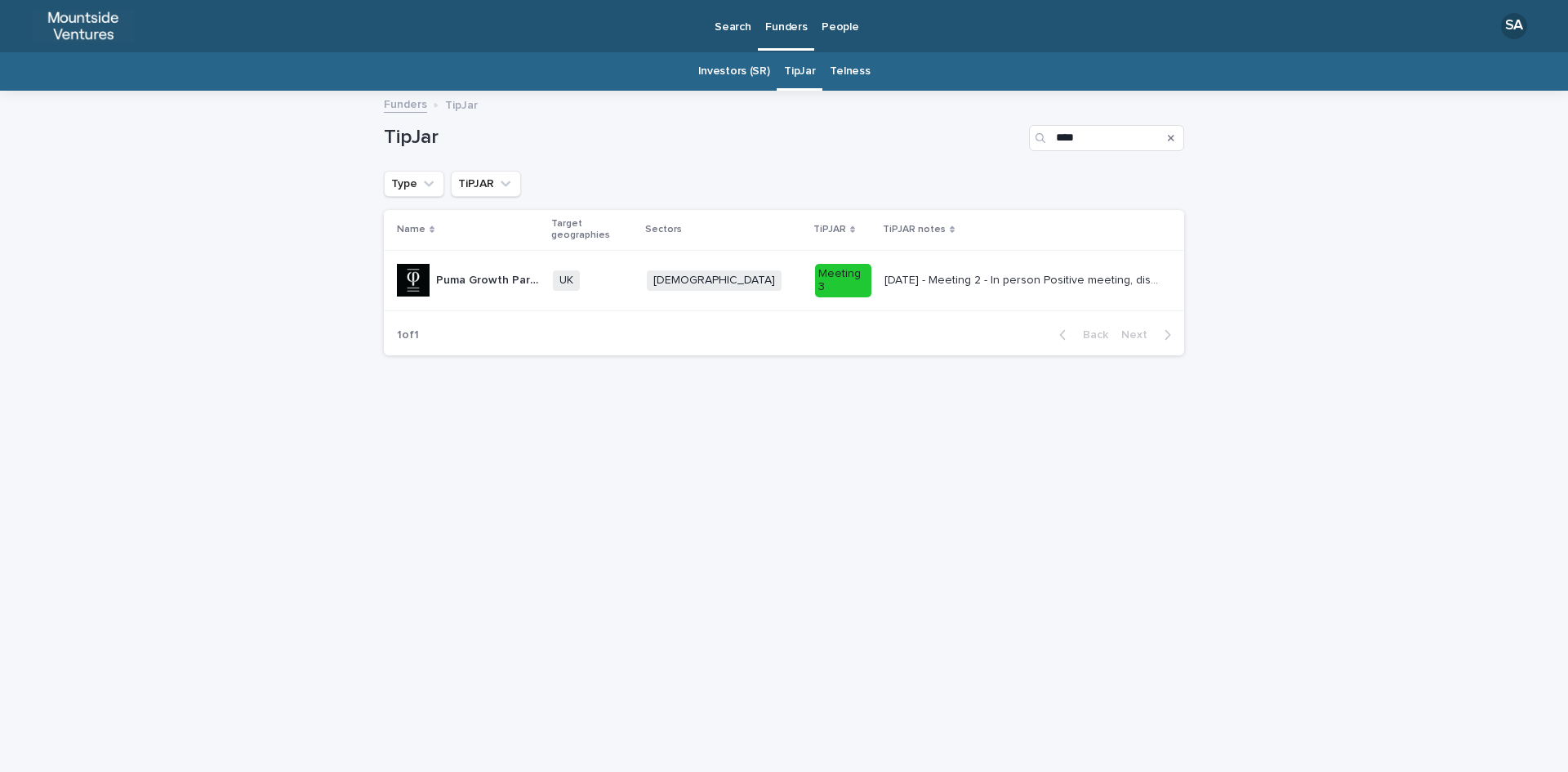 click 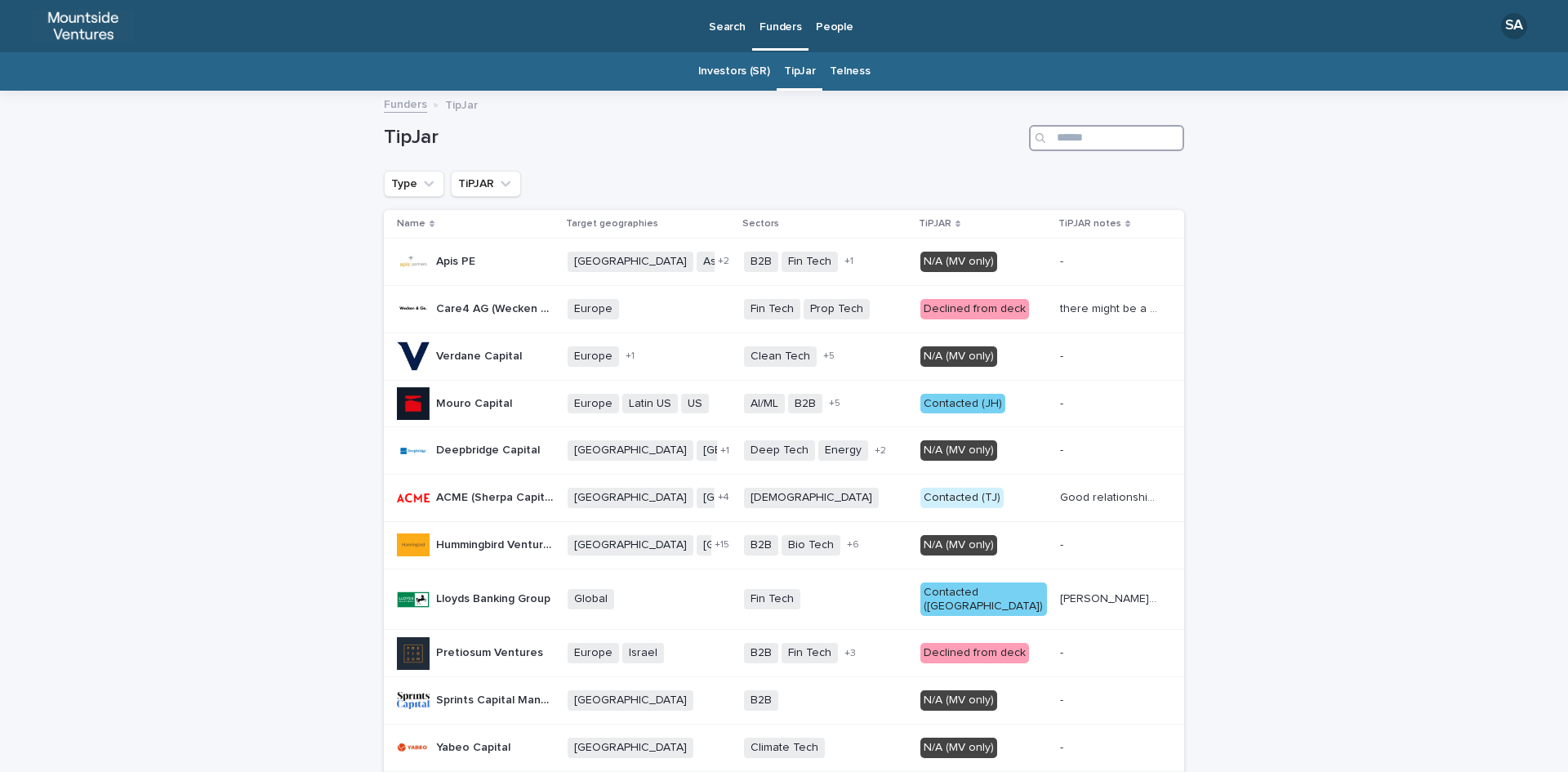 click at bounding box center (1107, 138) 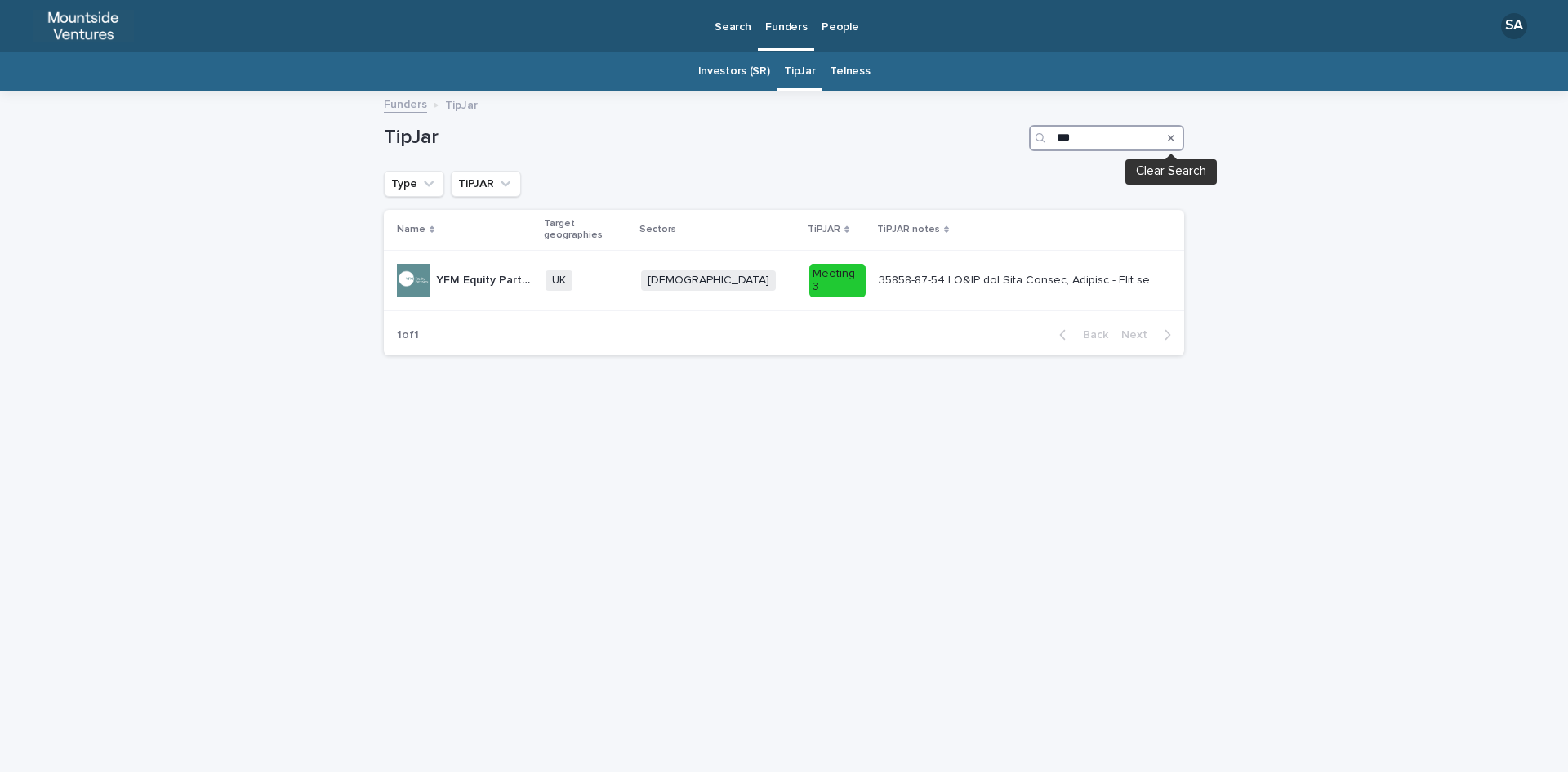 type on "***" 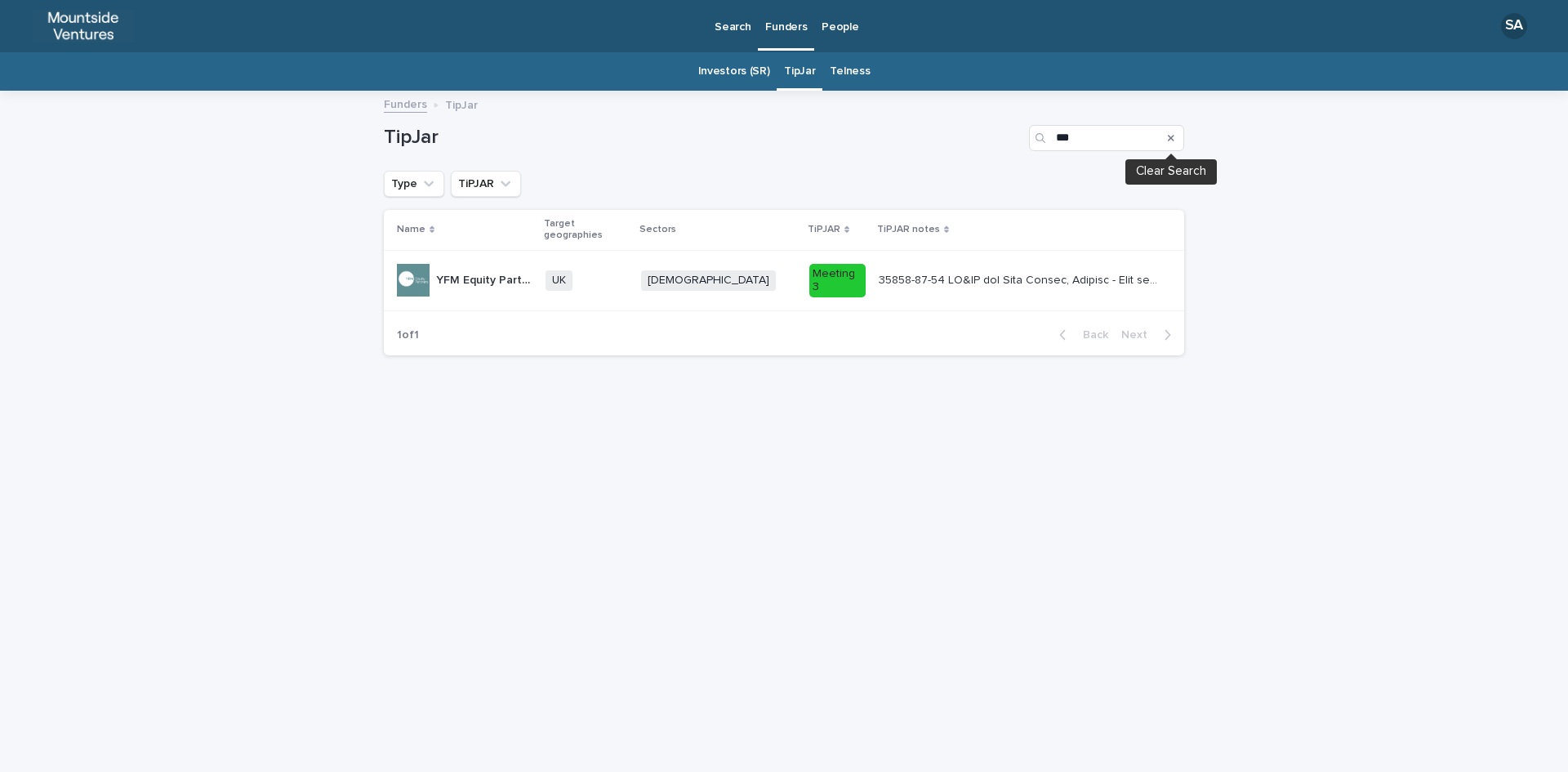 click 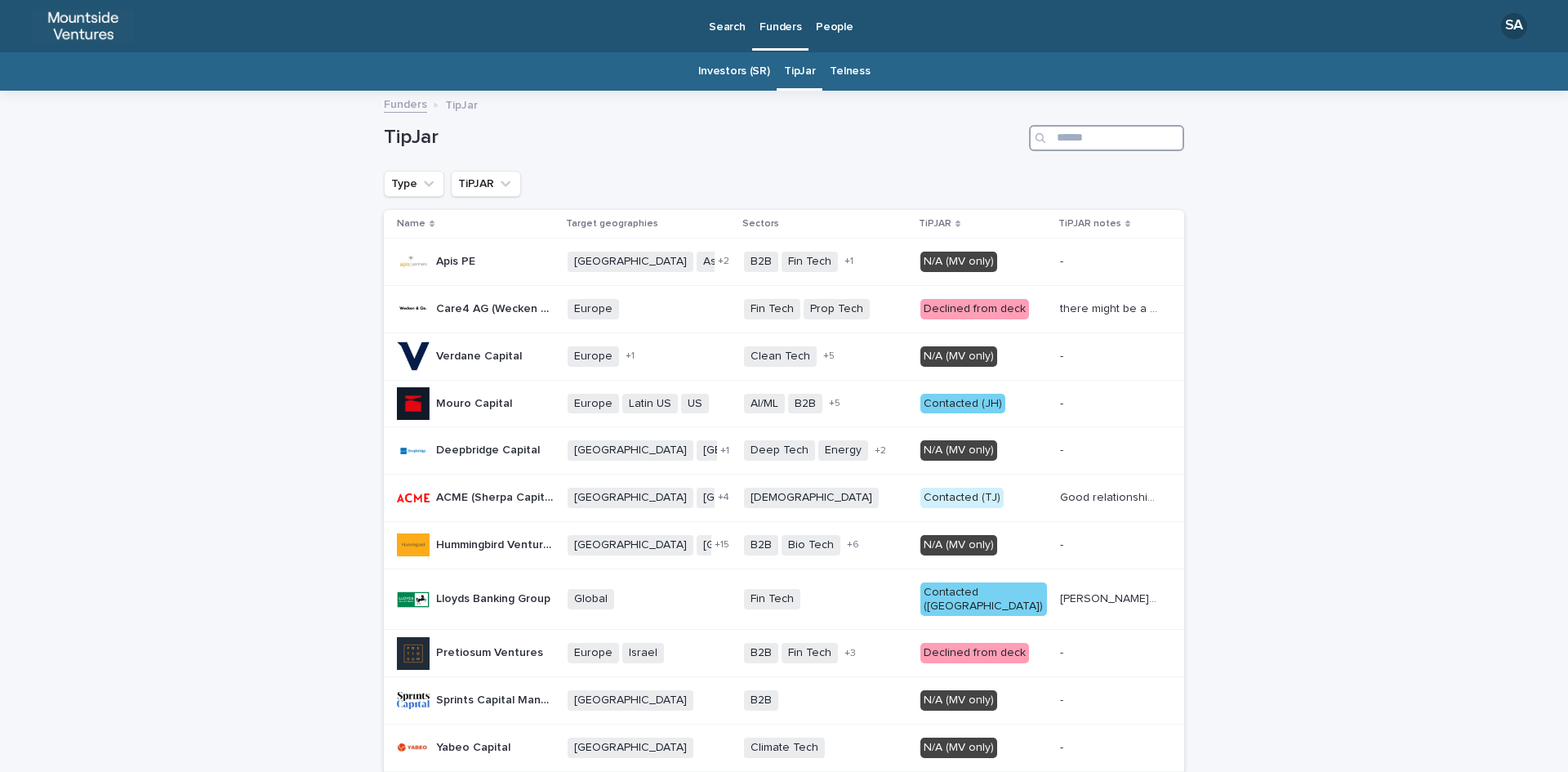 click at bounding box center (1107, 138) 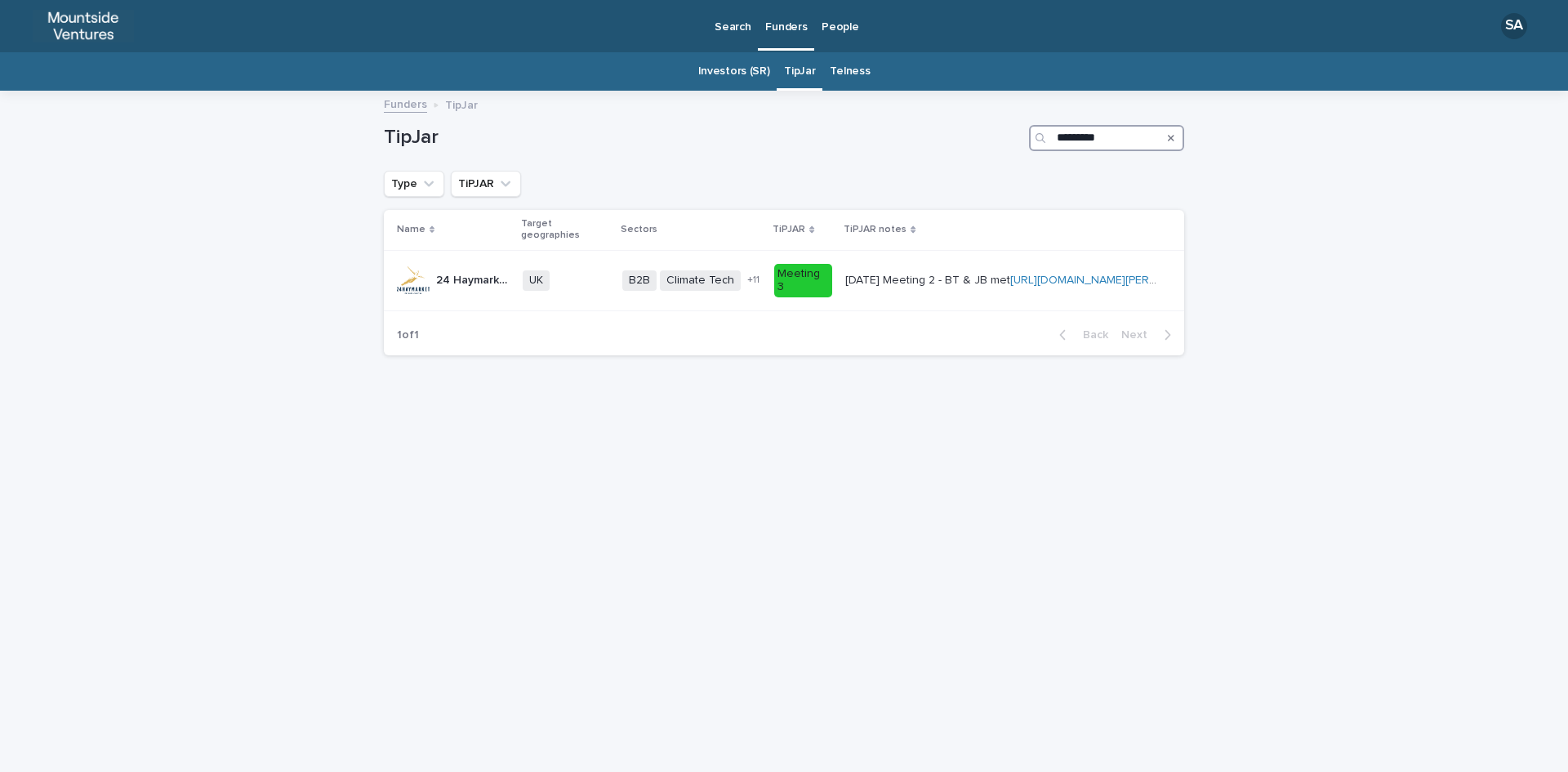type on "*********" 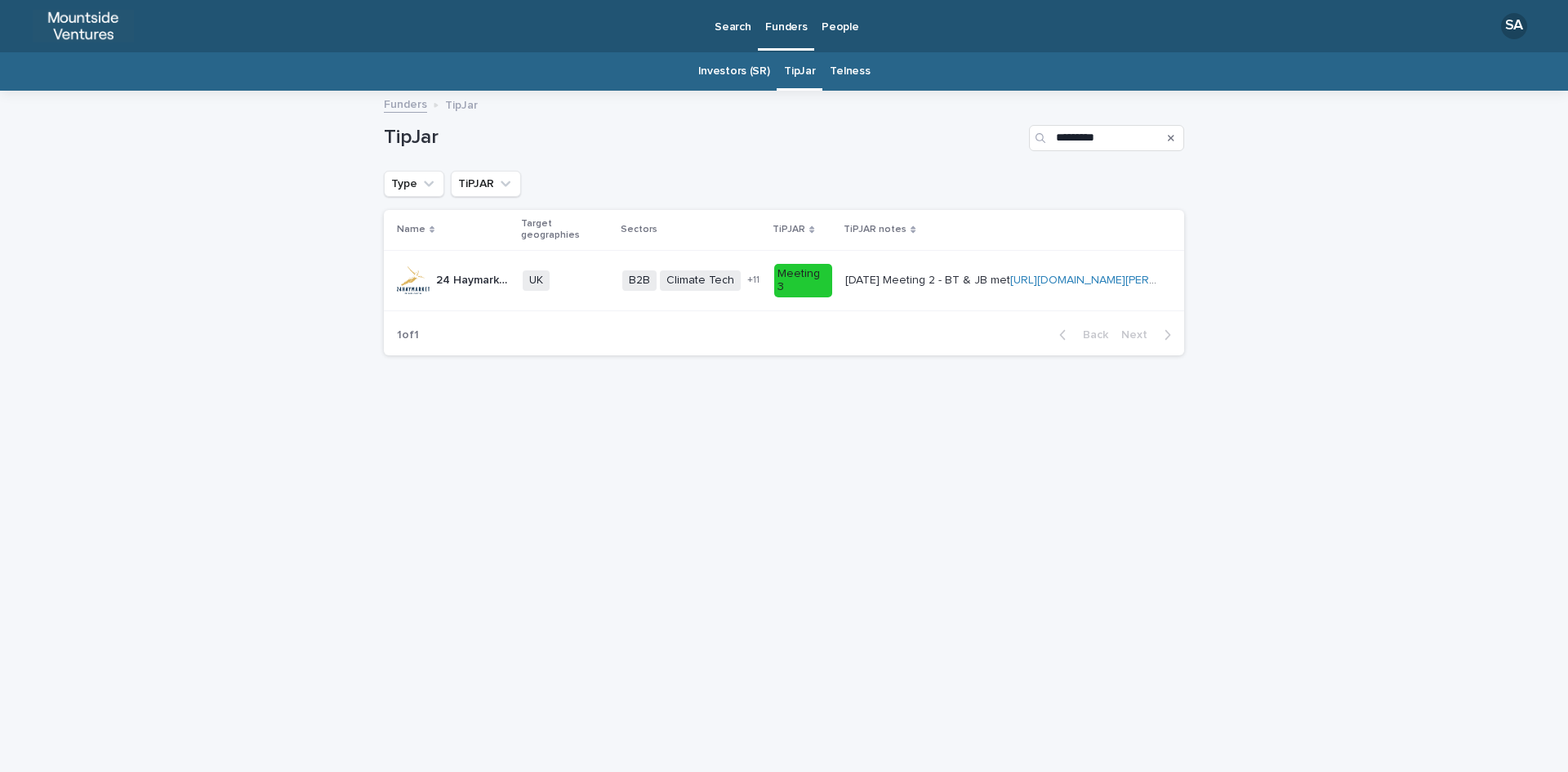 click at bounding box center (1171, 138) 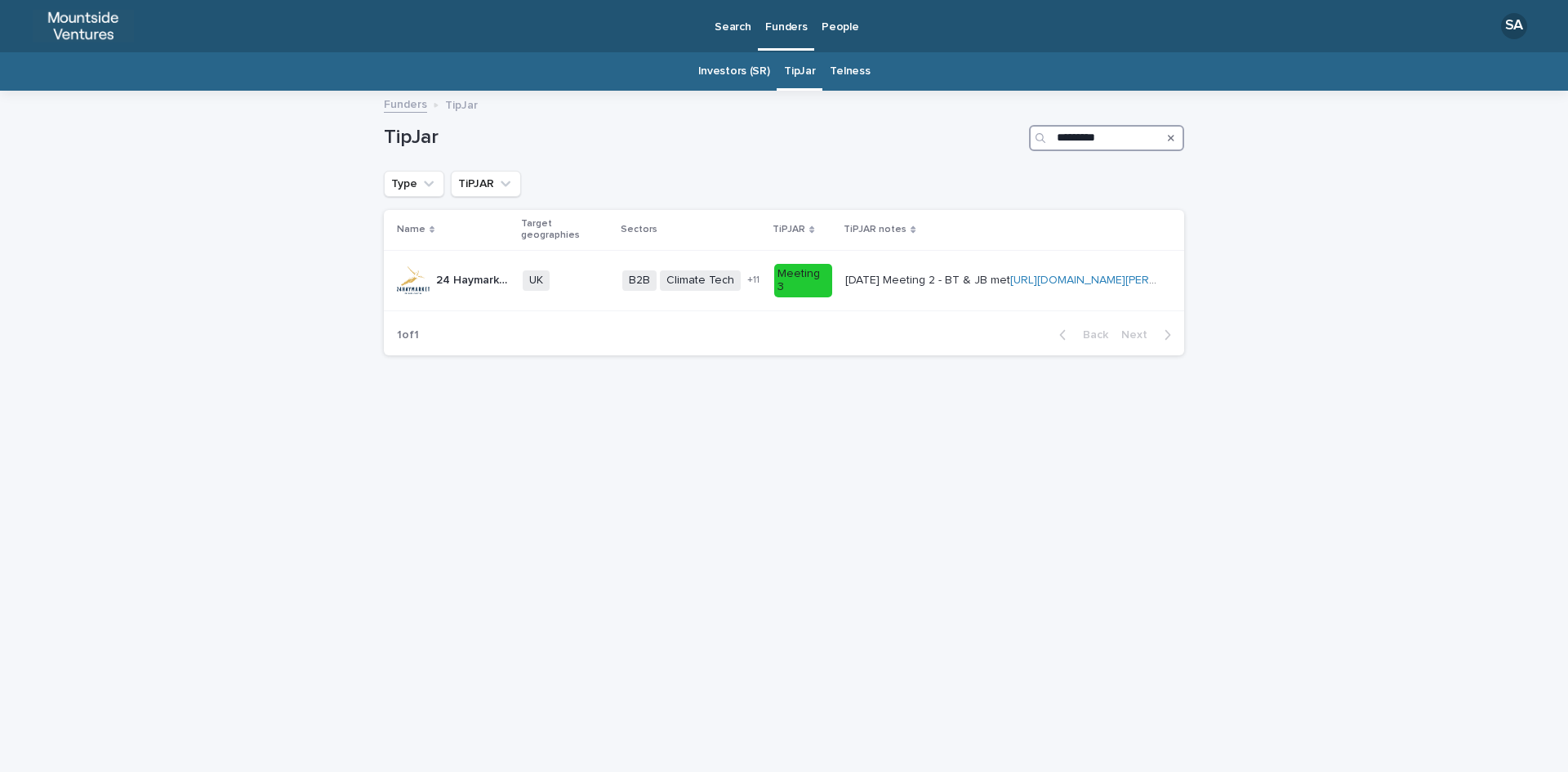 click on "*********" at bounding box center (1107, 138) 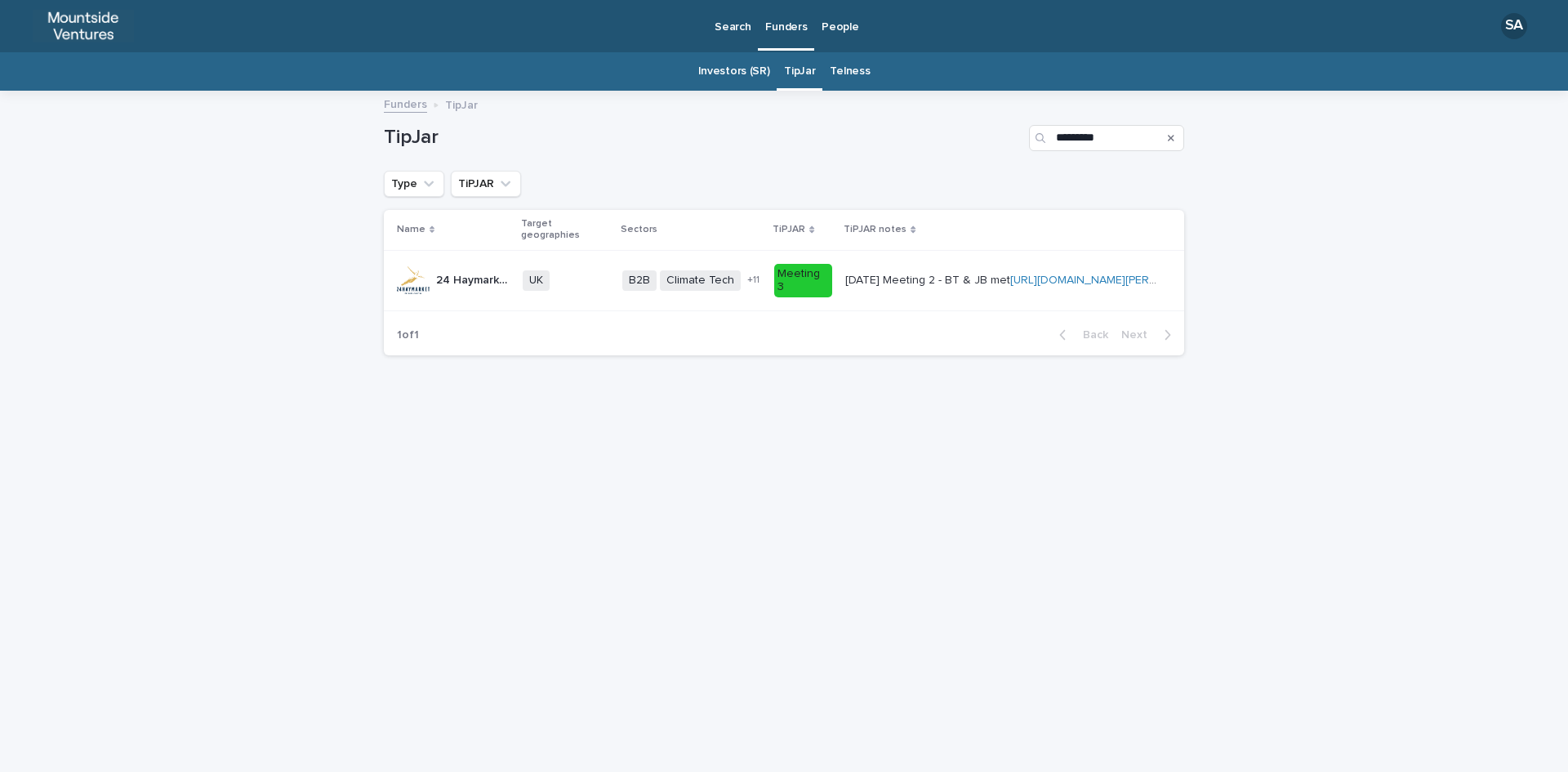 click 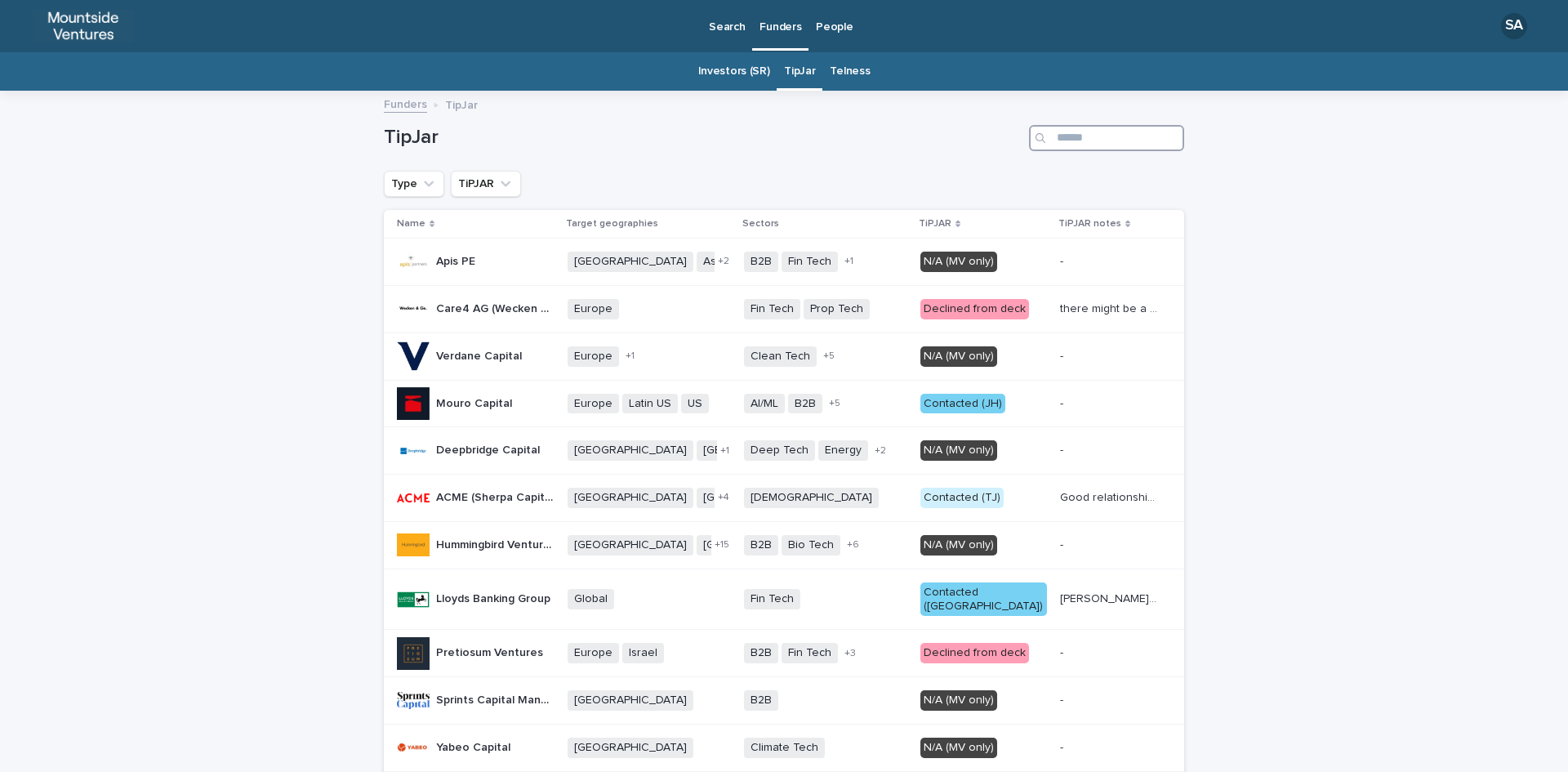 click at bounding box center [1107, 138] 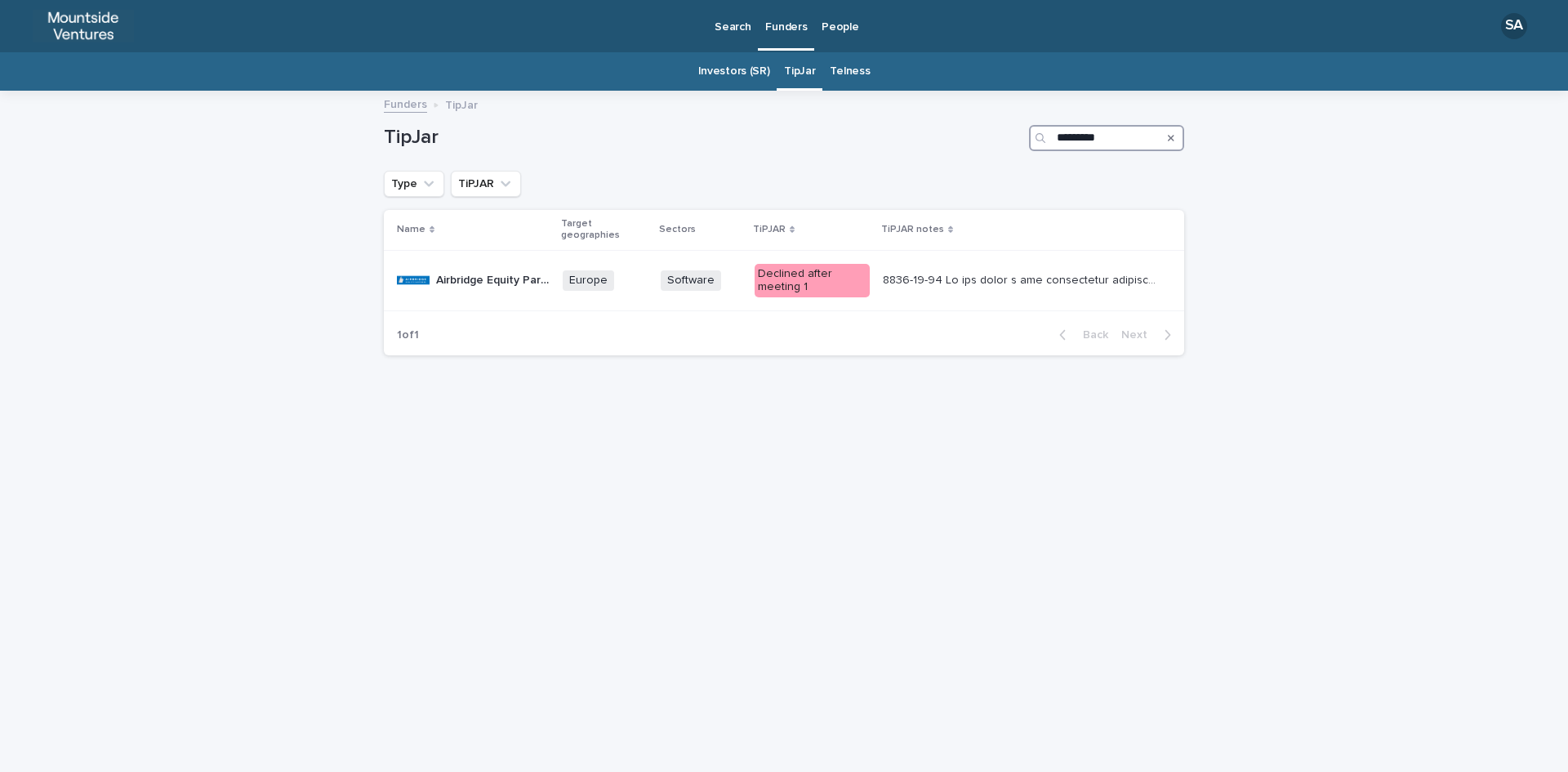type on "*********" 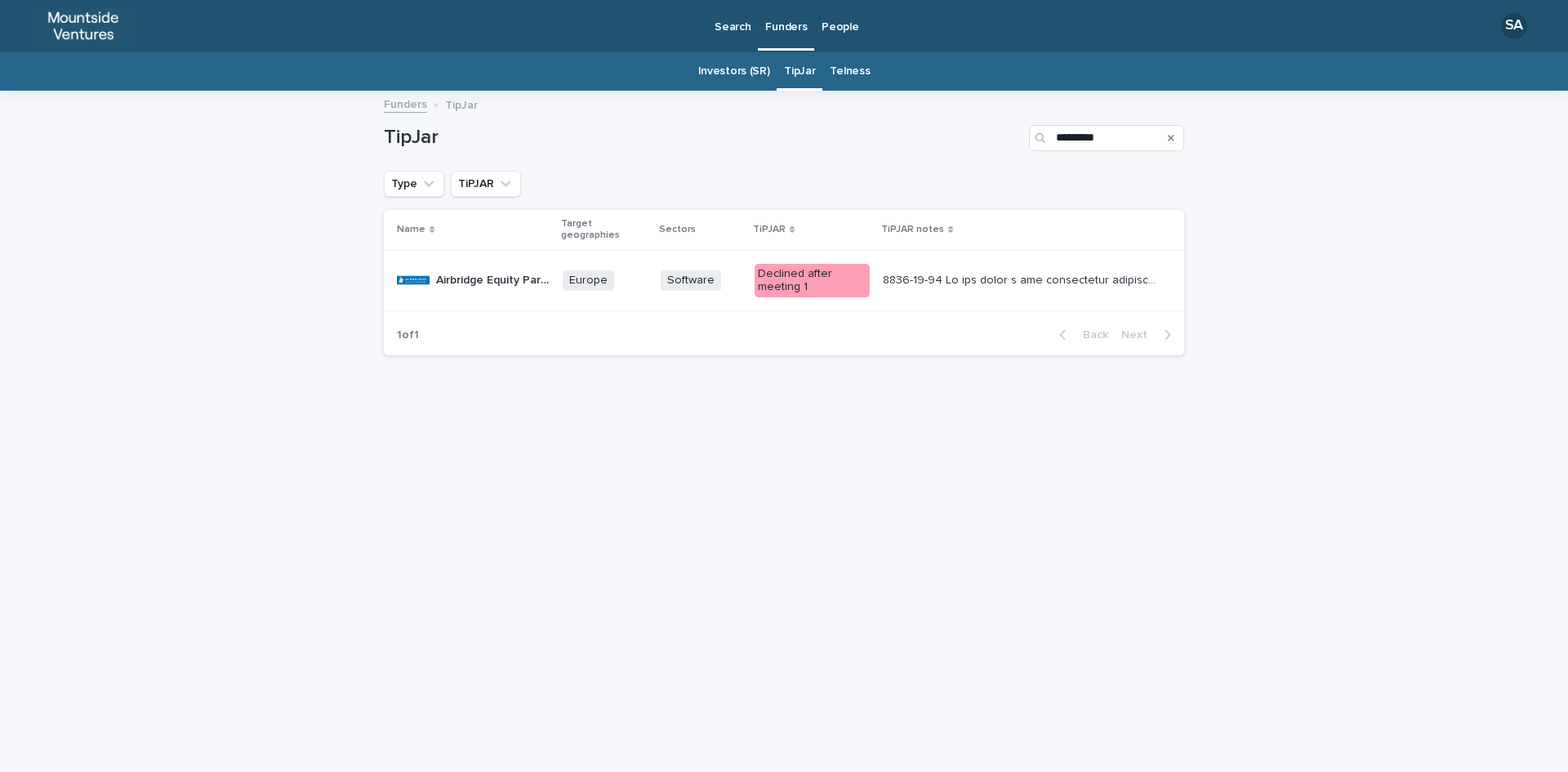 click at bounding box center (1171, 138) 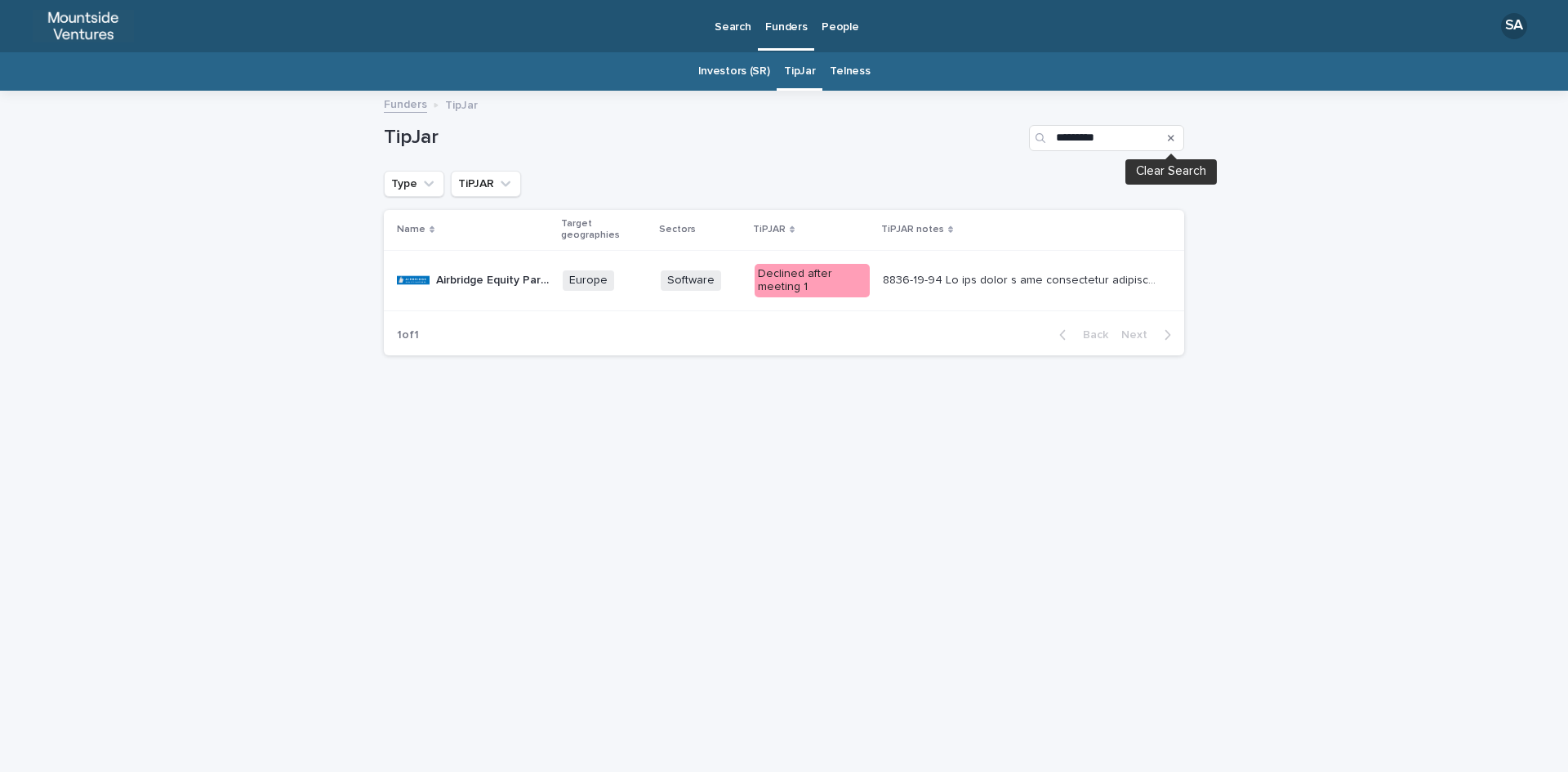 click 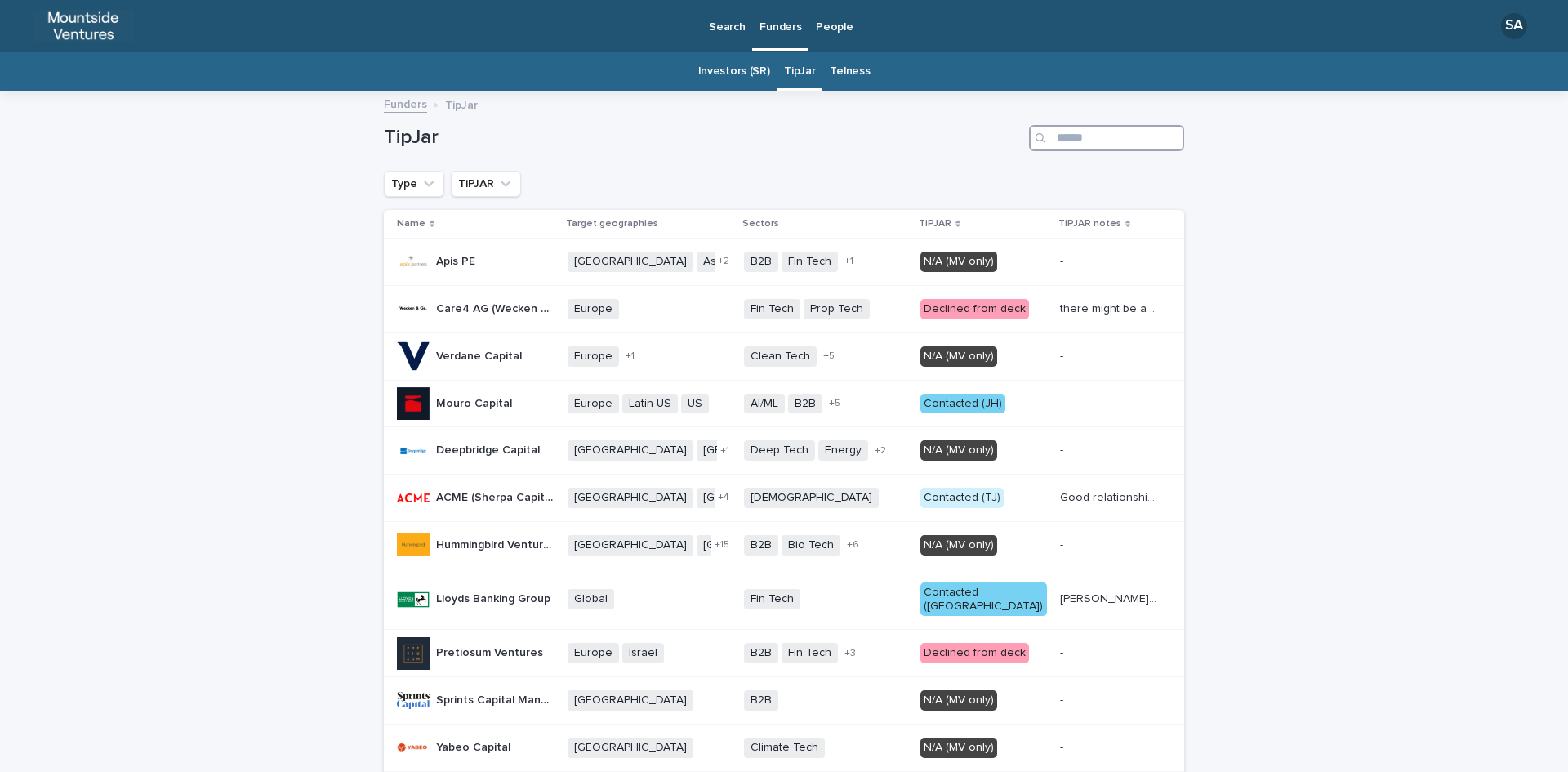 click at bounding box center [1107, 138] 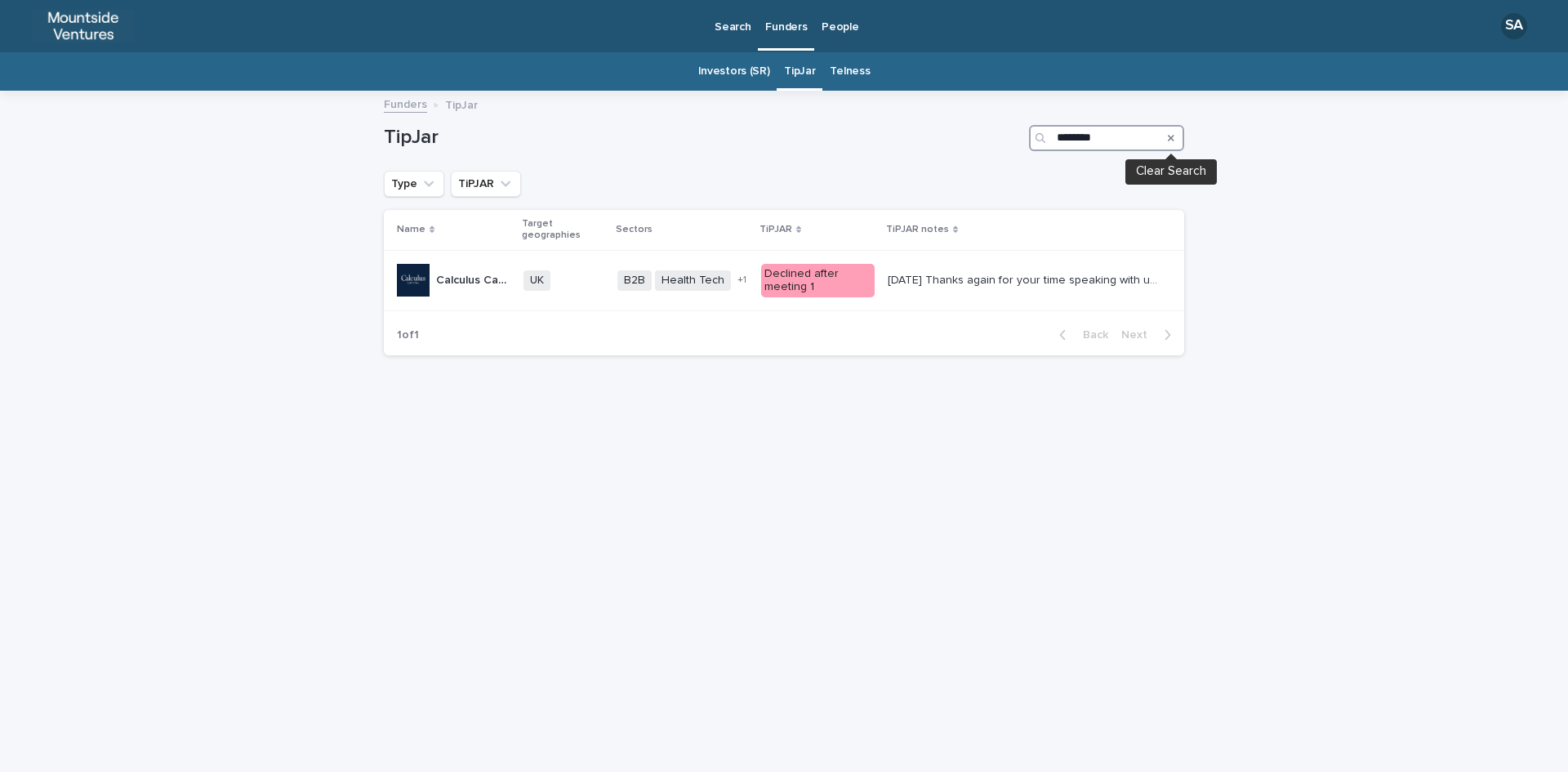 type on "********" 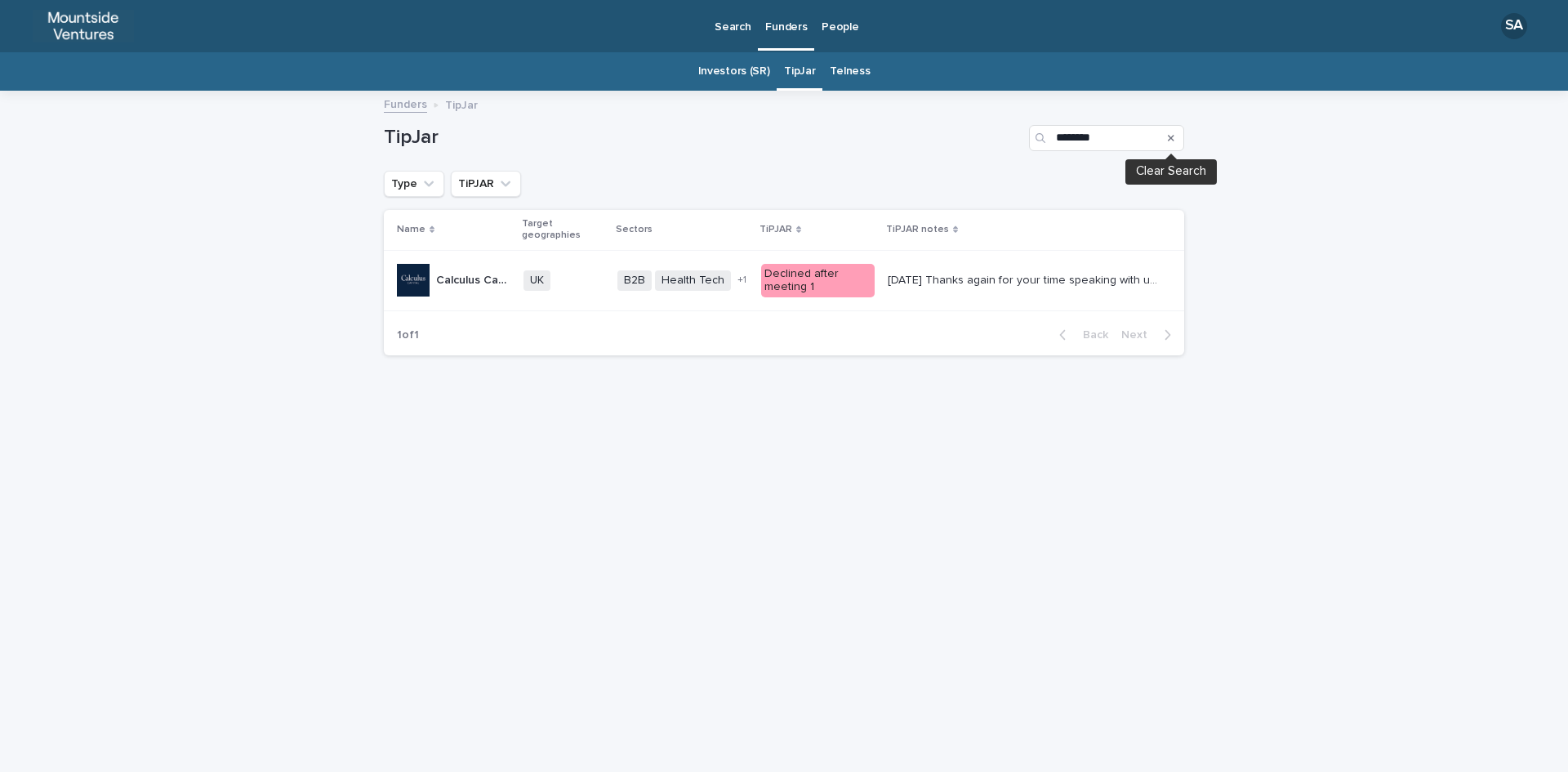 click 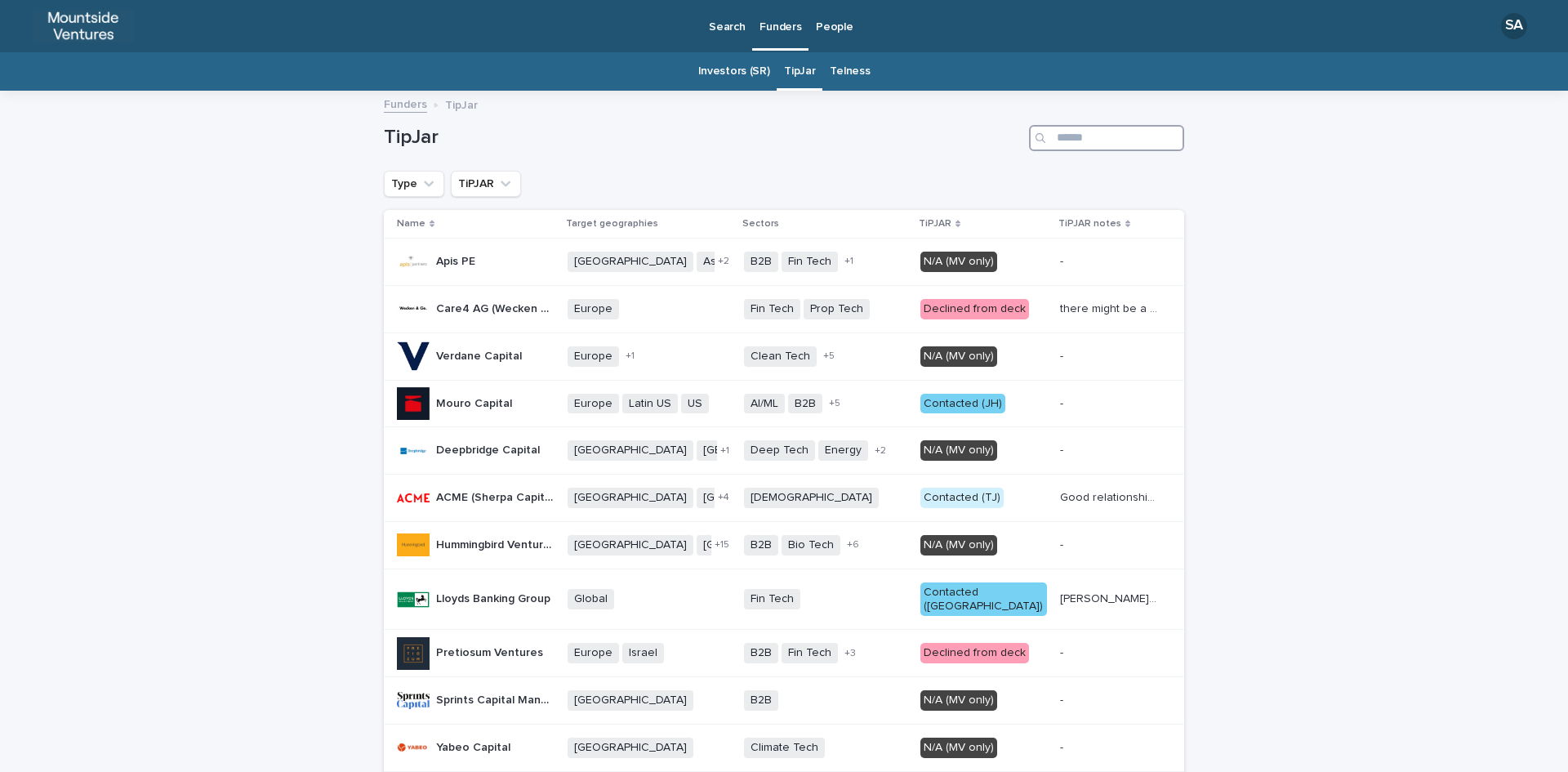 click at bounding box center [1107, 138] 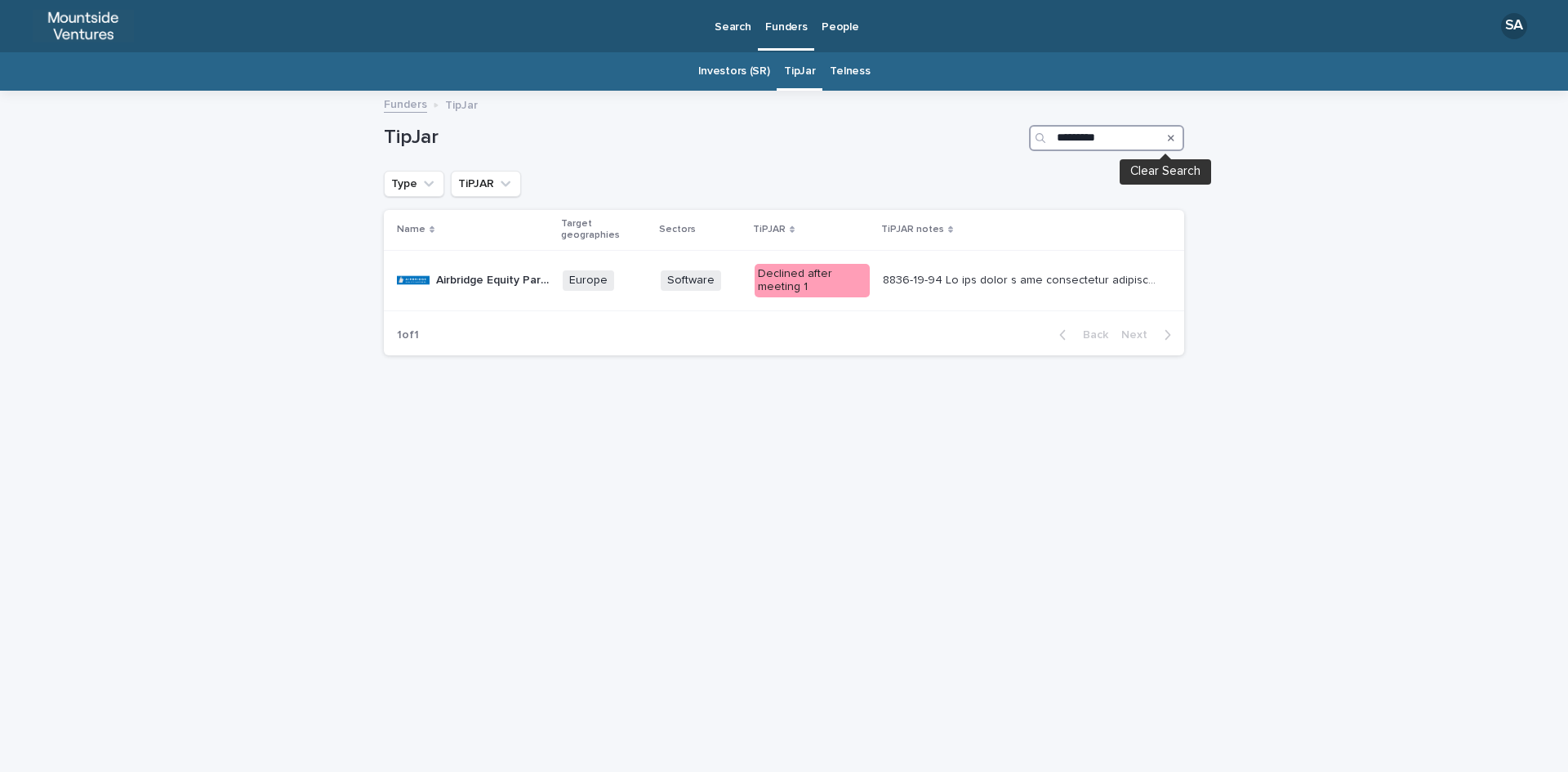 type on "*********" 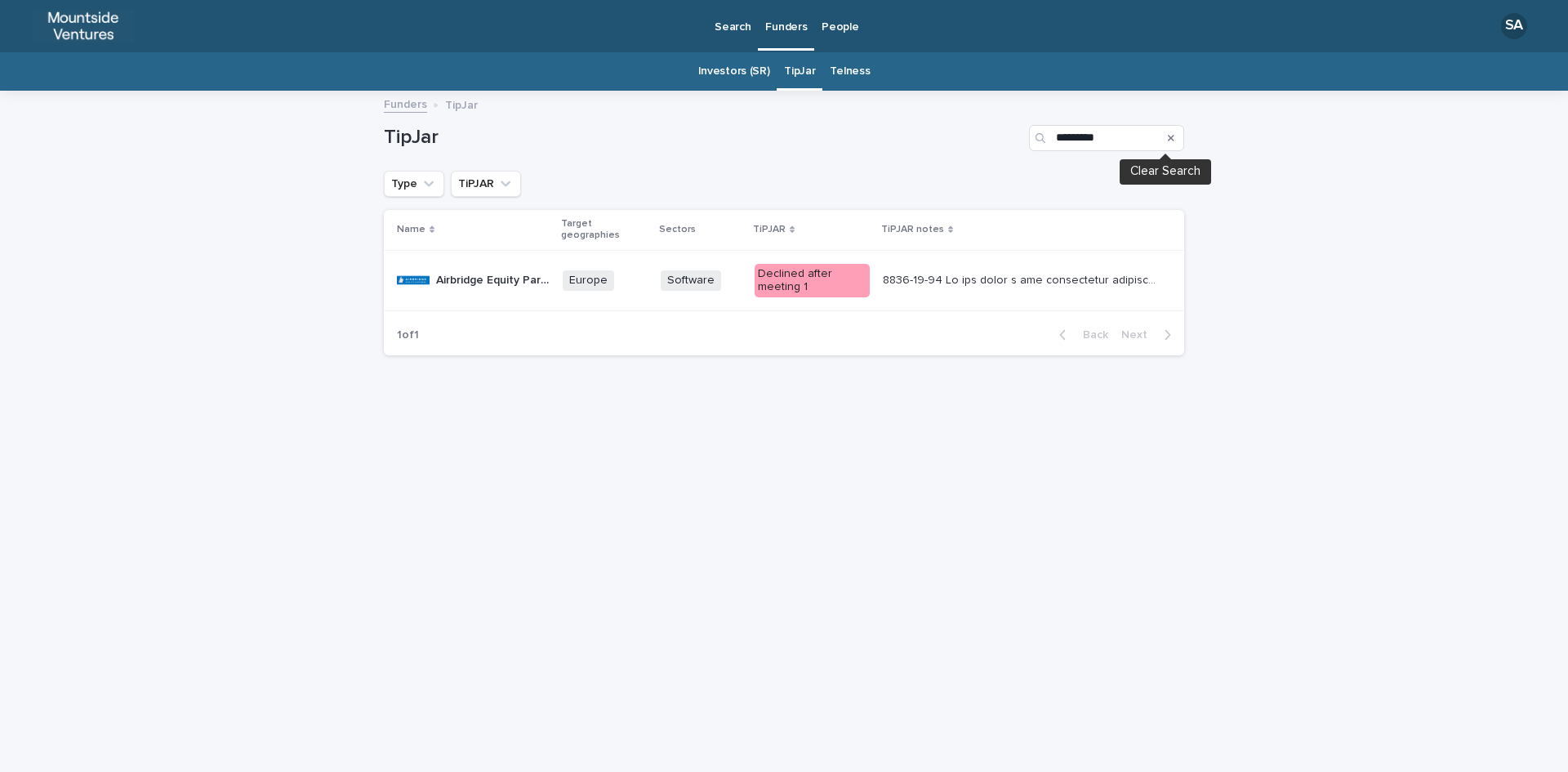 click 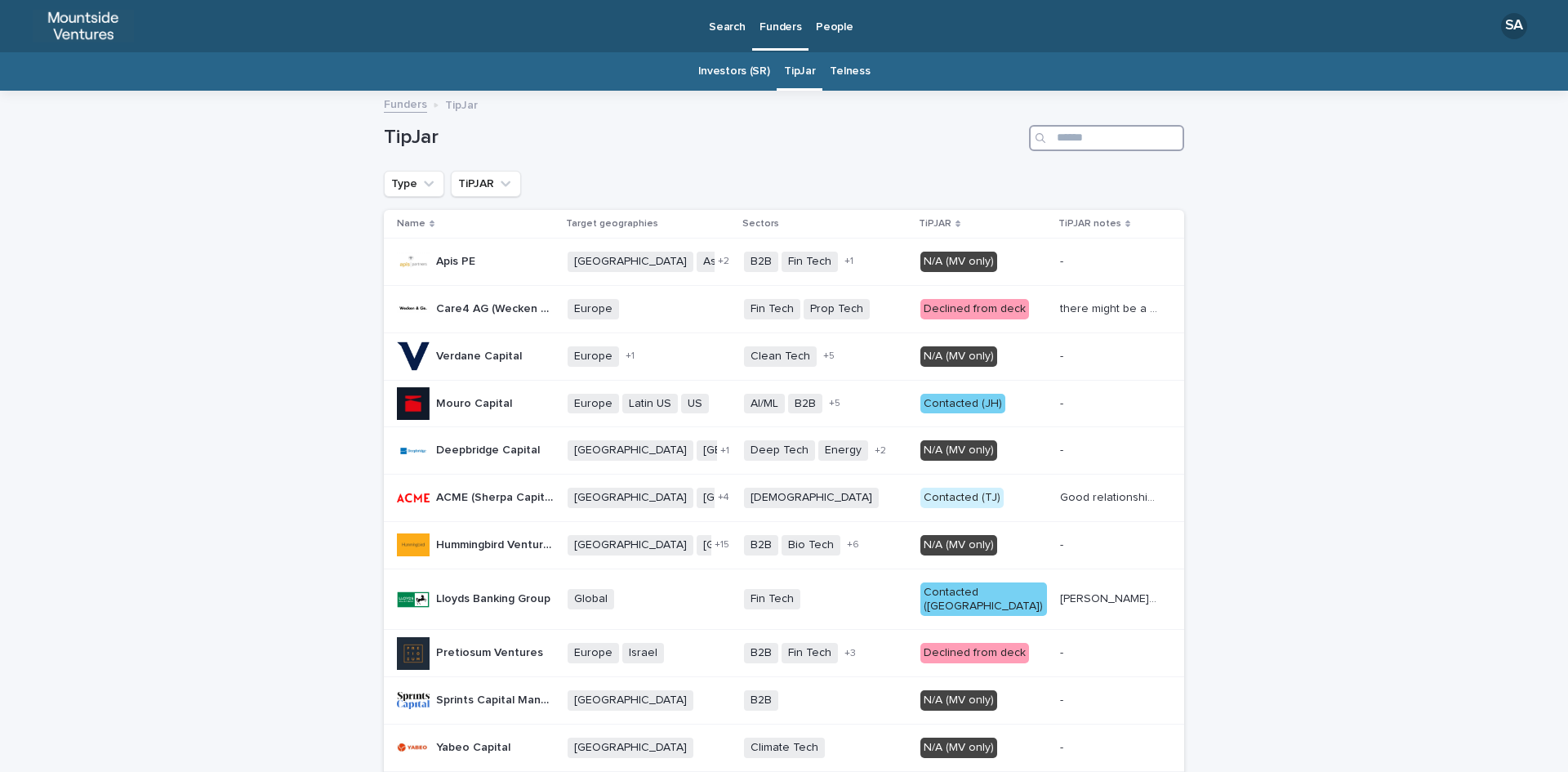 click at bounding box center (1107, 138) 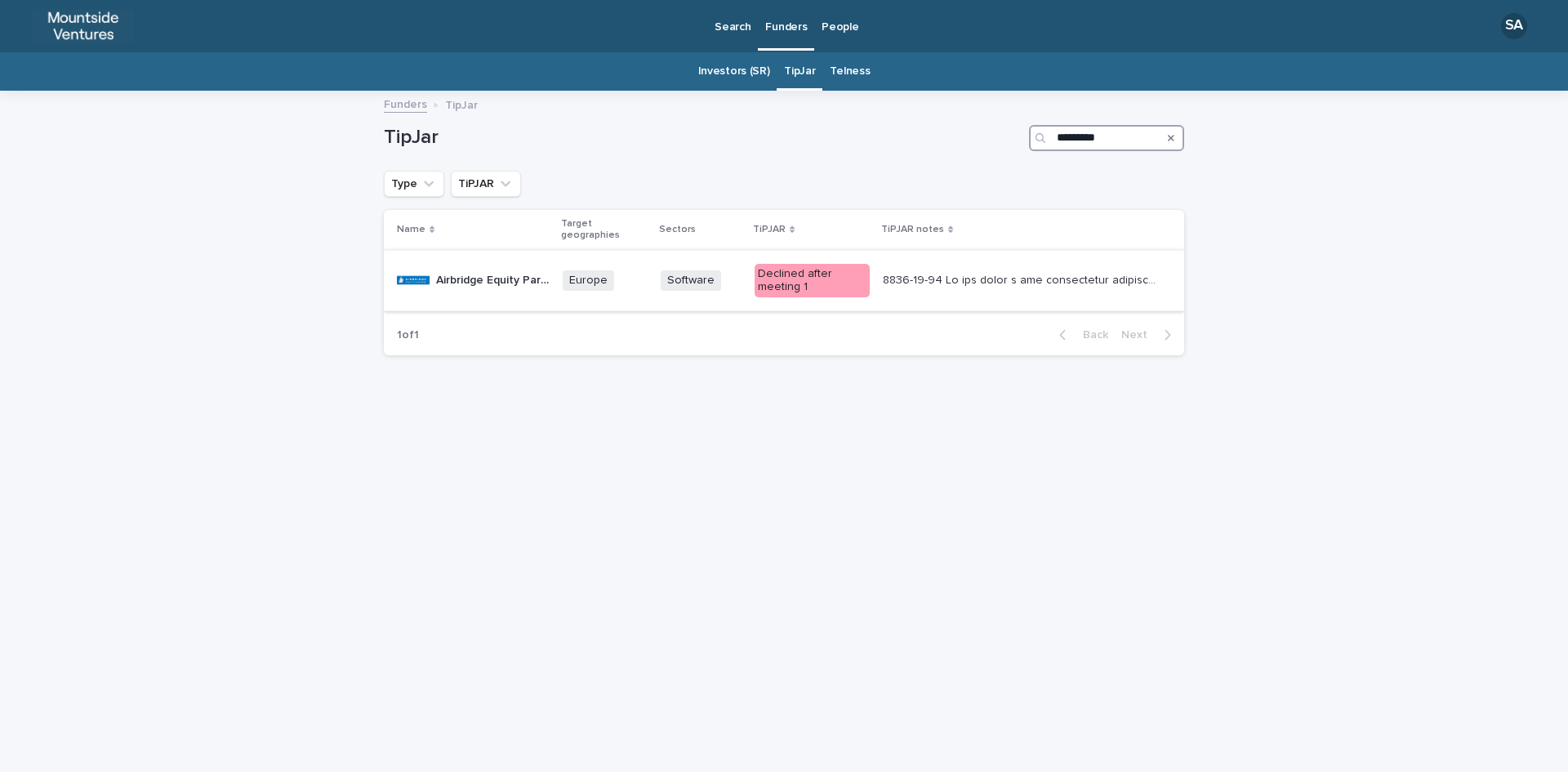 type on "*********" 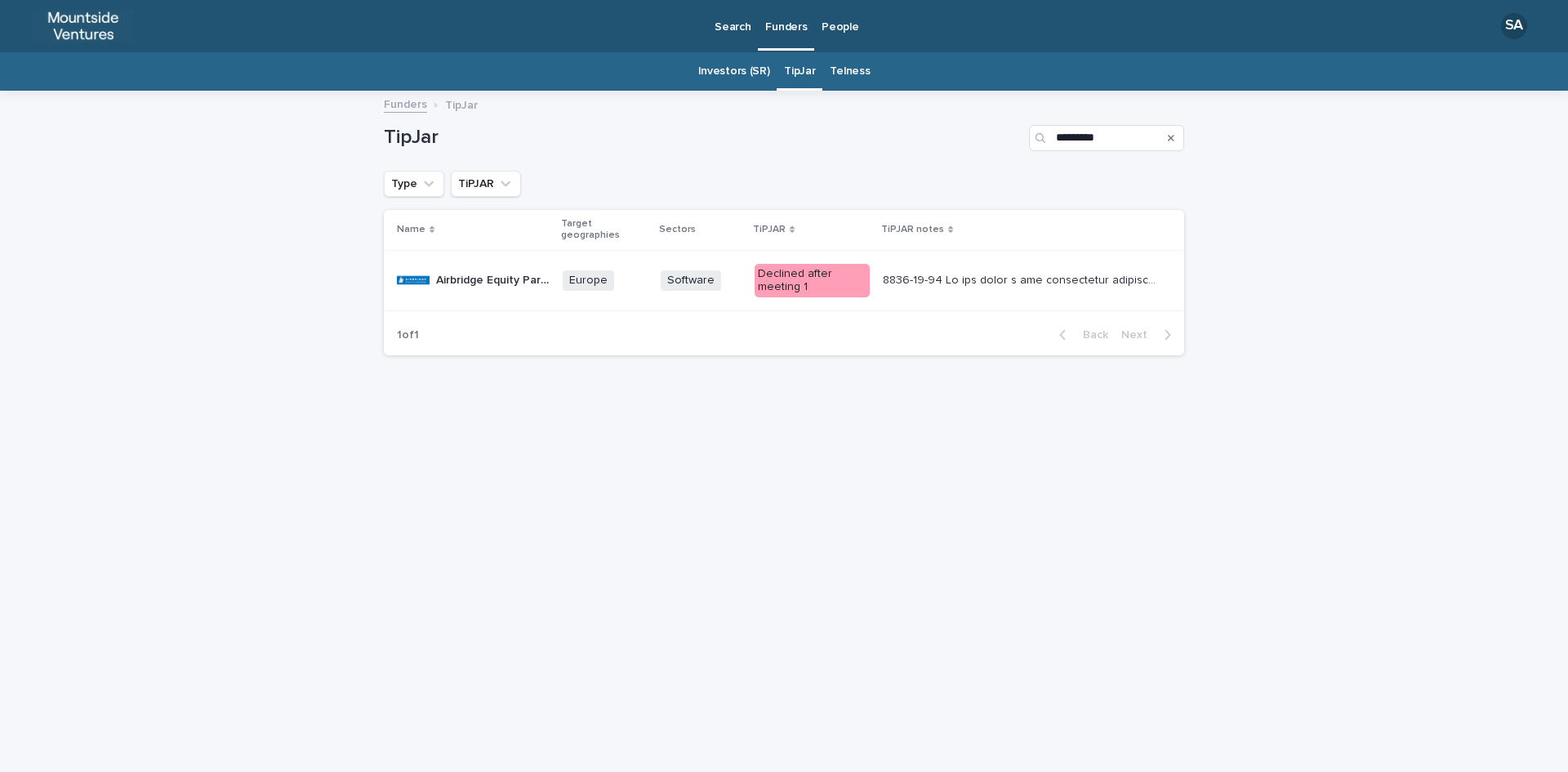 click at bounding box center (1020, 280) 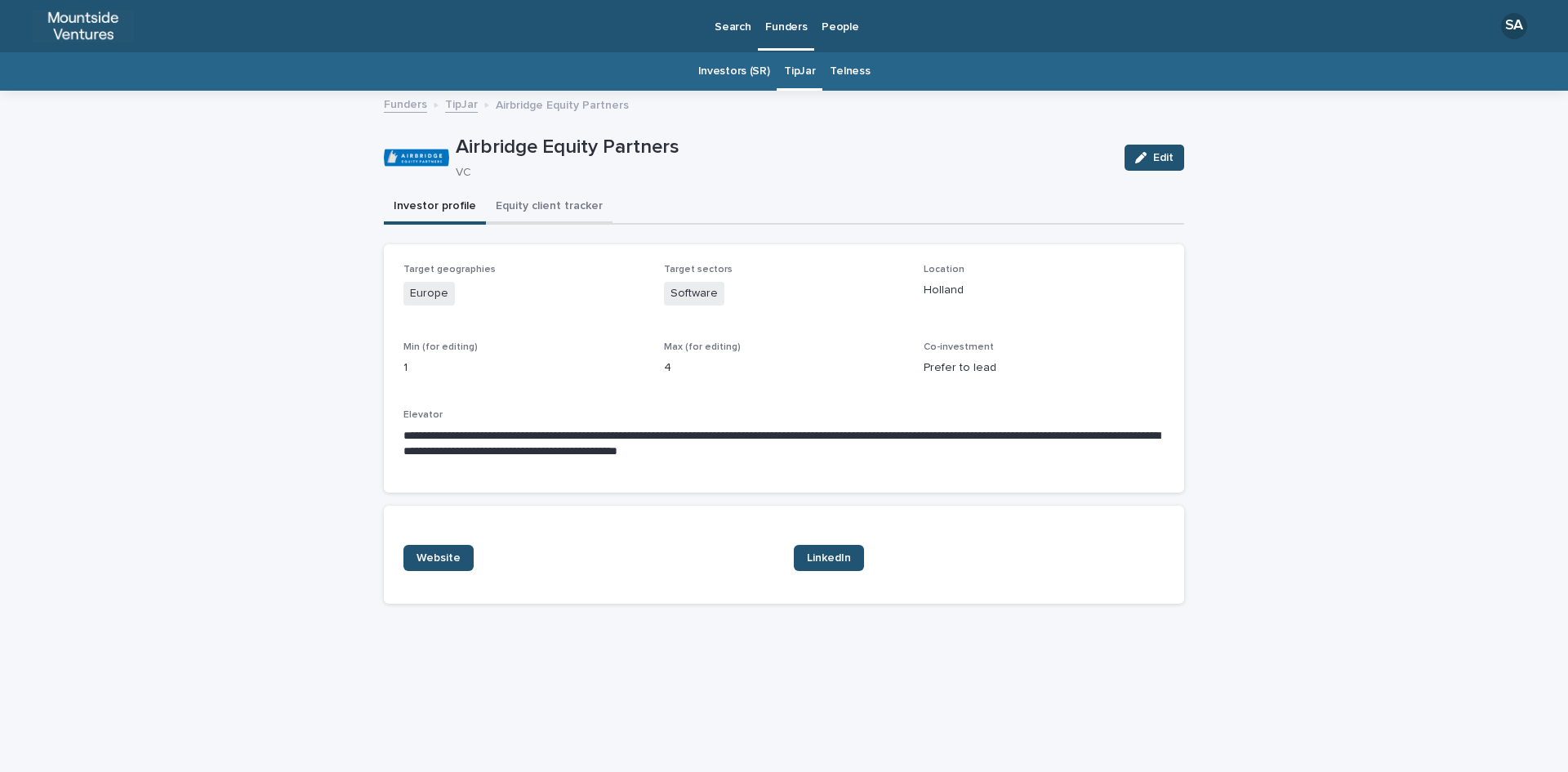 click on "Equity client tracker" at bounding box center (549, 208) 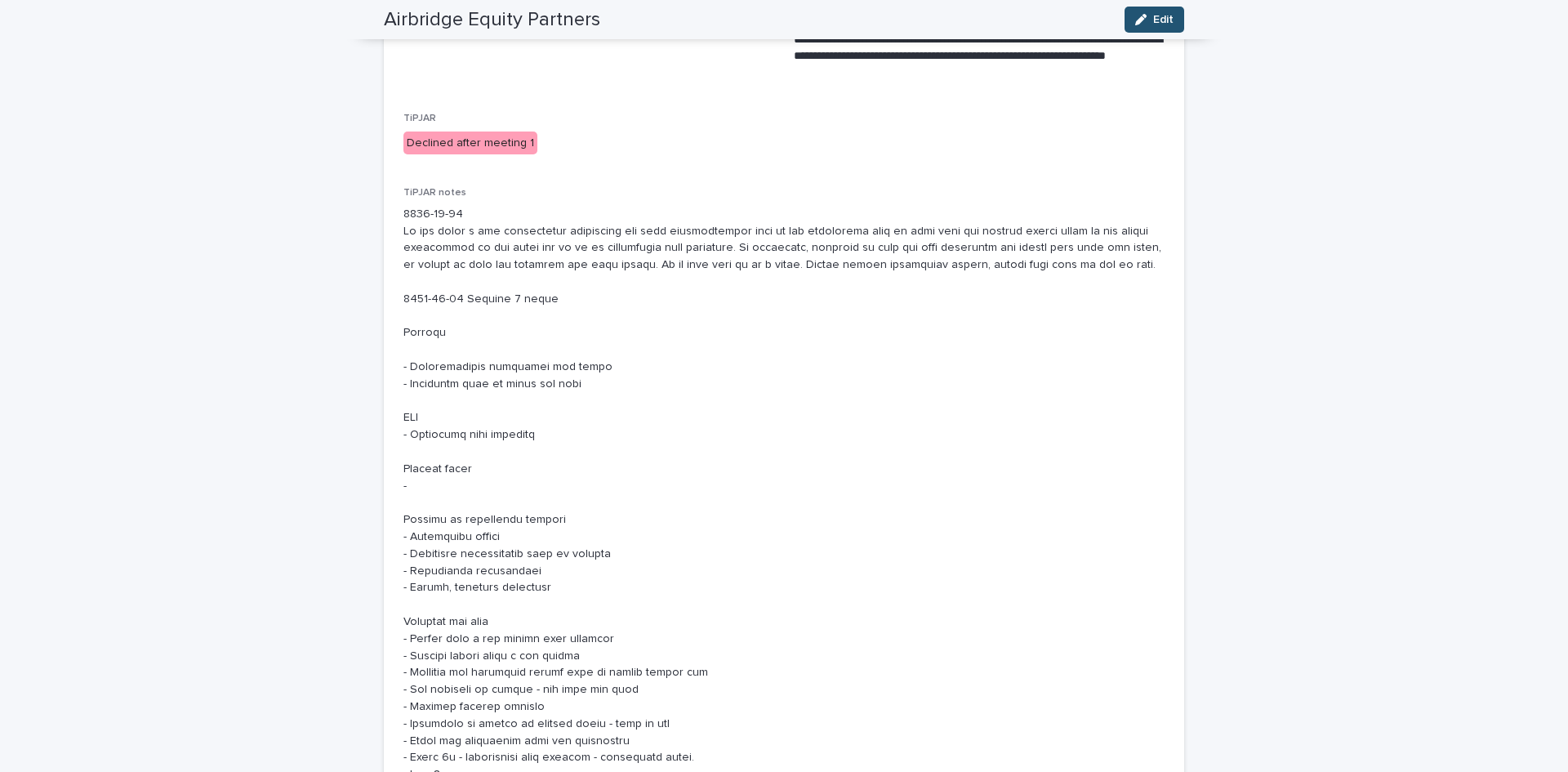 scroll, scrollTop: 1849, scrollLeft: 0, axis: vertical 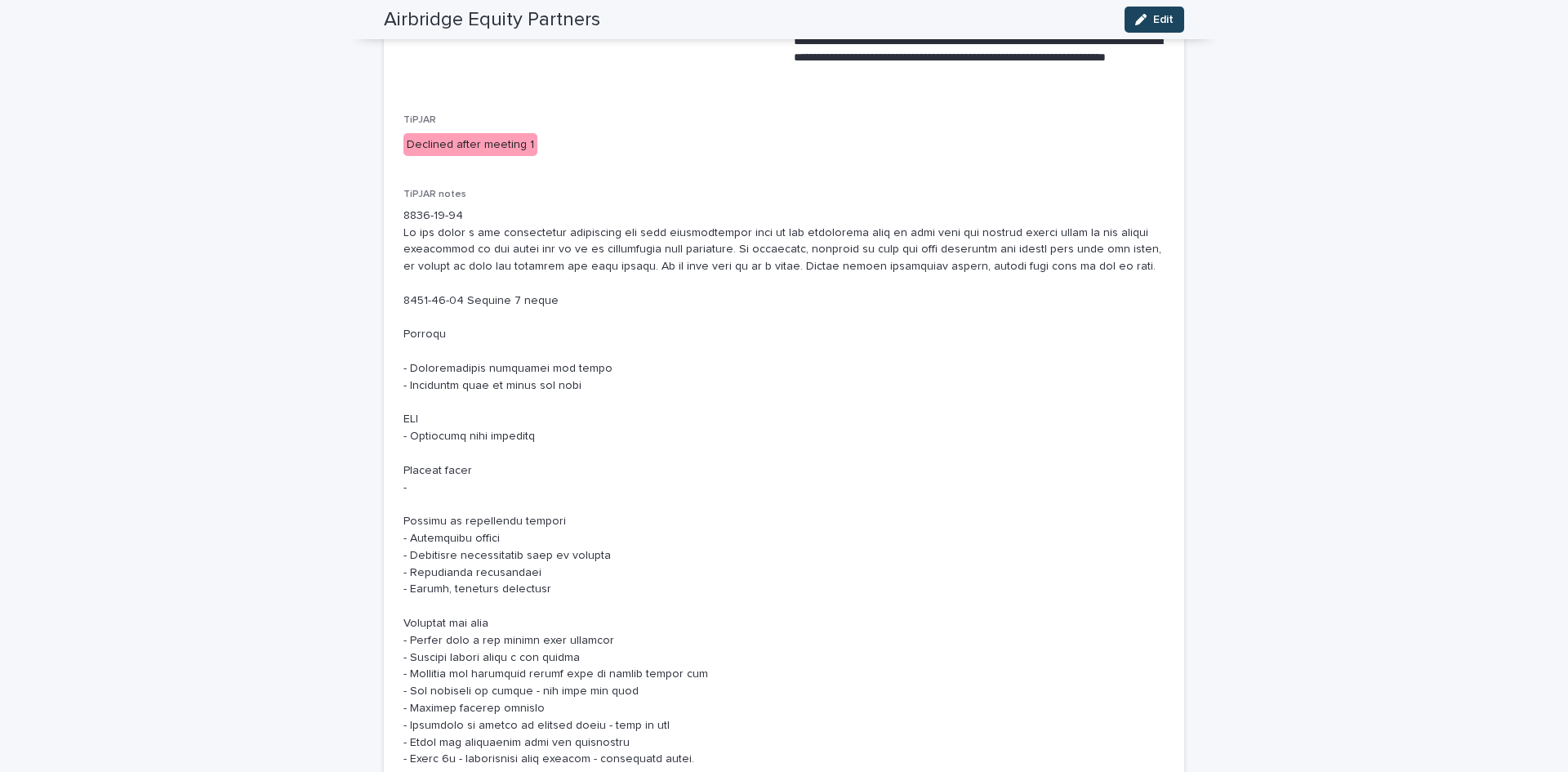 click 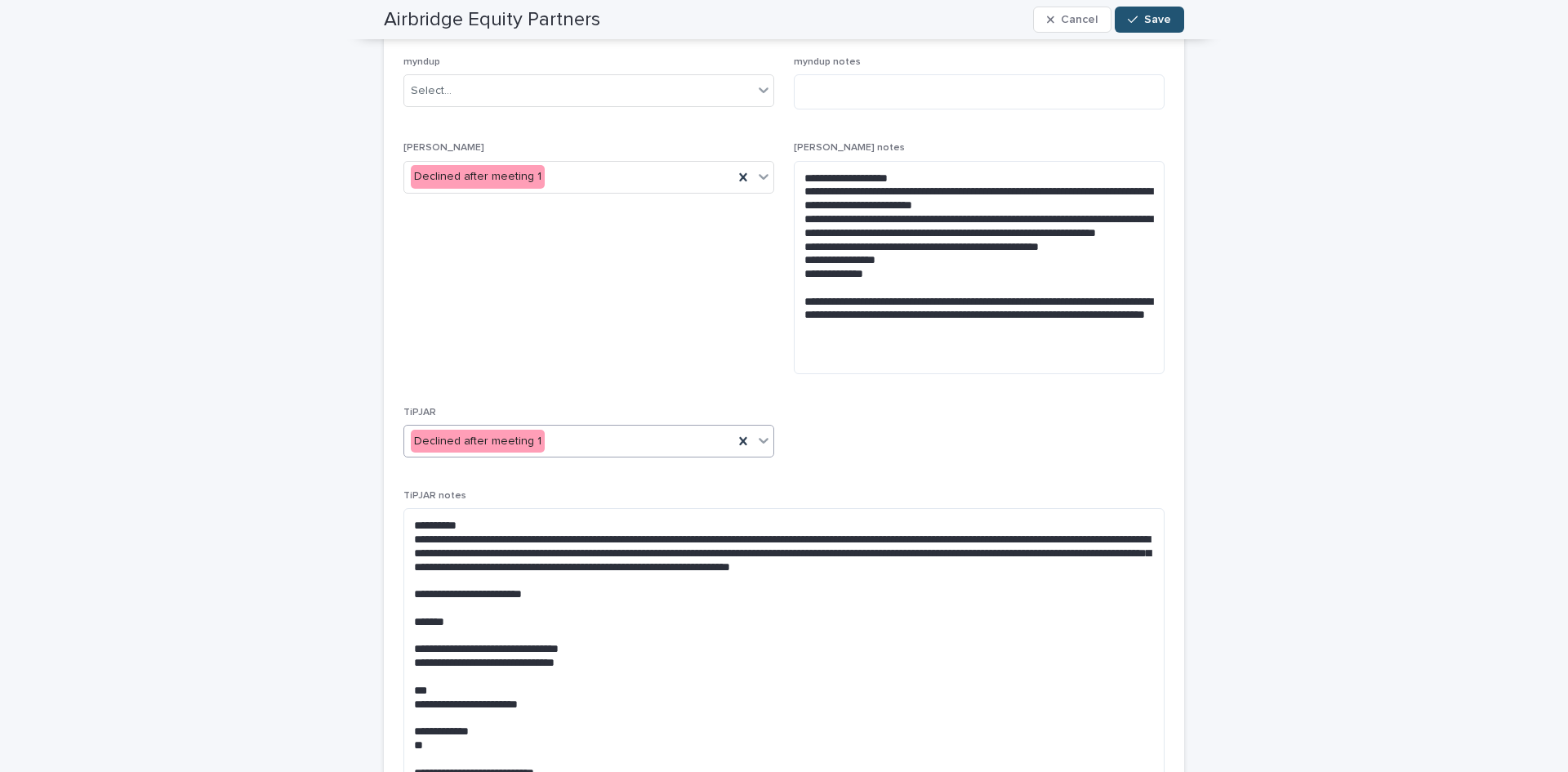 scroll, scrollTop: 1529, scrollLeft: 0, axis: vertical 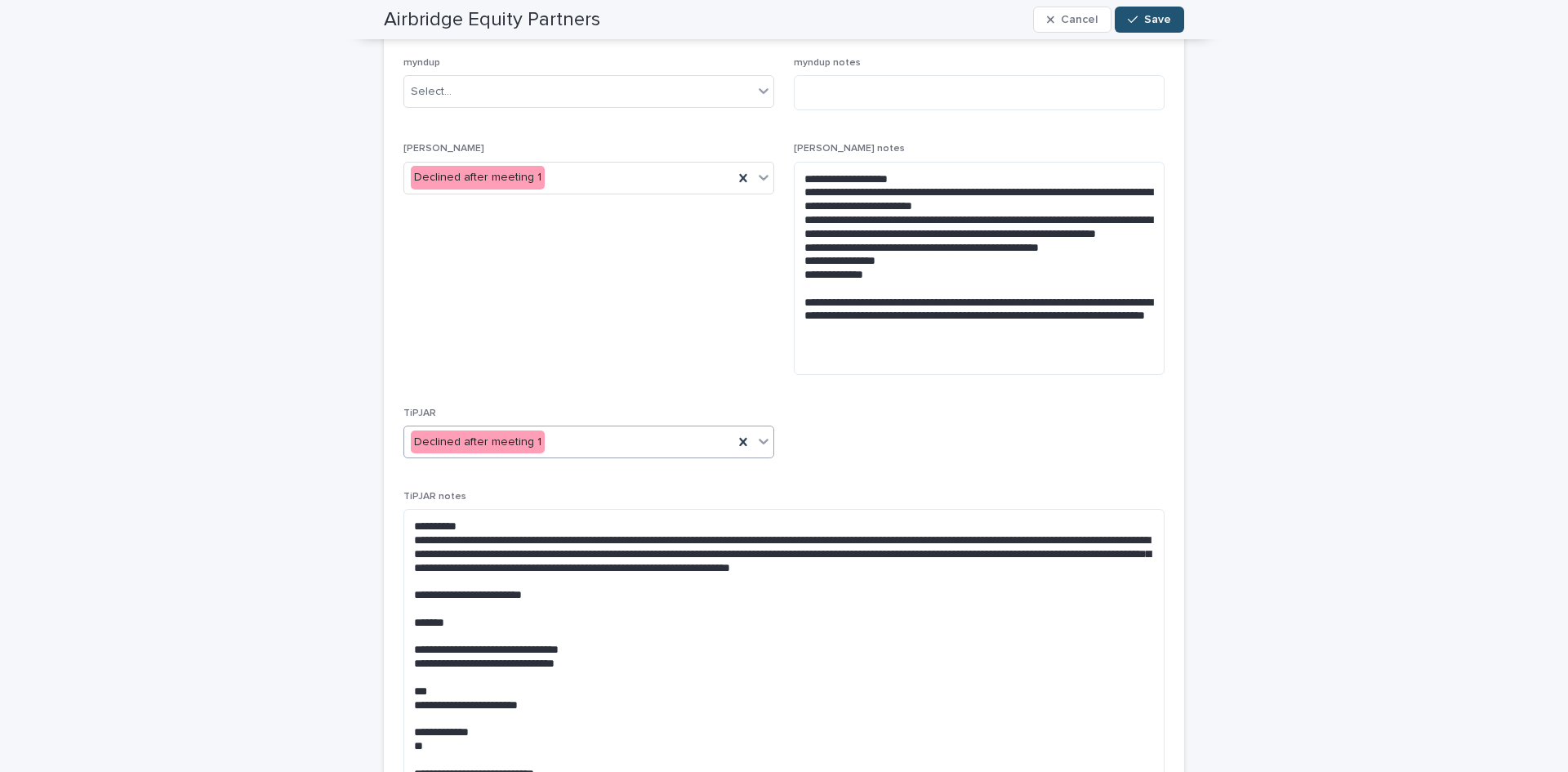click on "Declined after meeting 1" at bounding box center (568, 442) 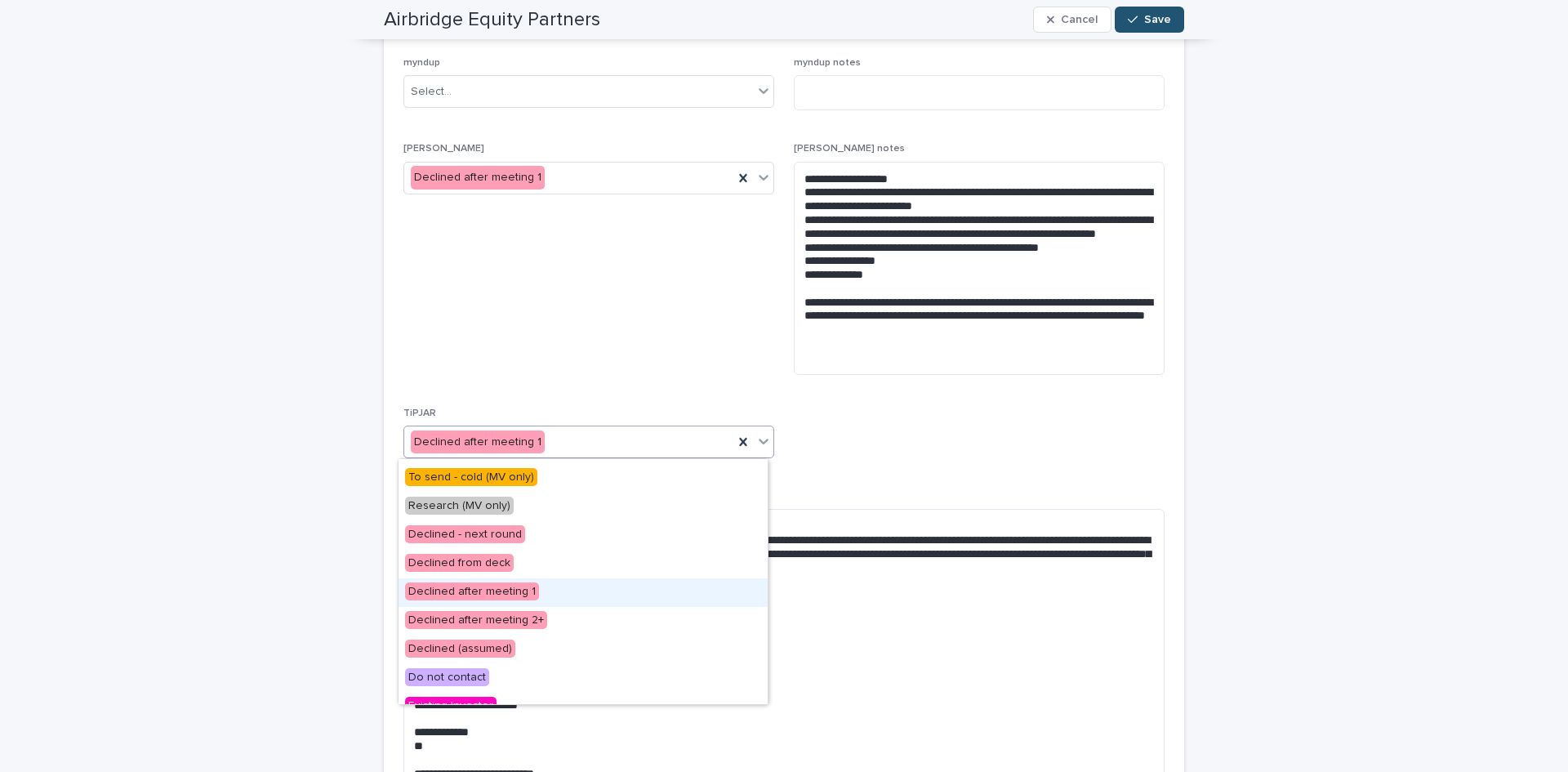 scroll, scrollTop: 368, scrollLeft: 0, axis: vertical 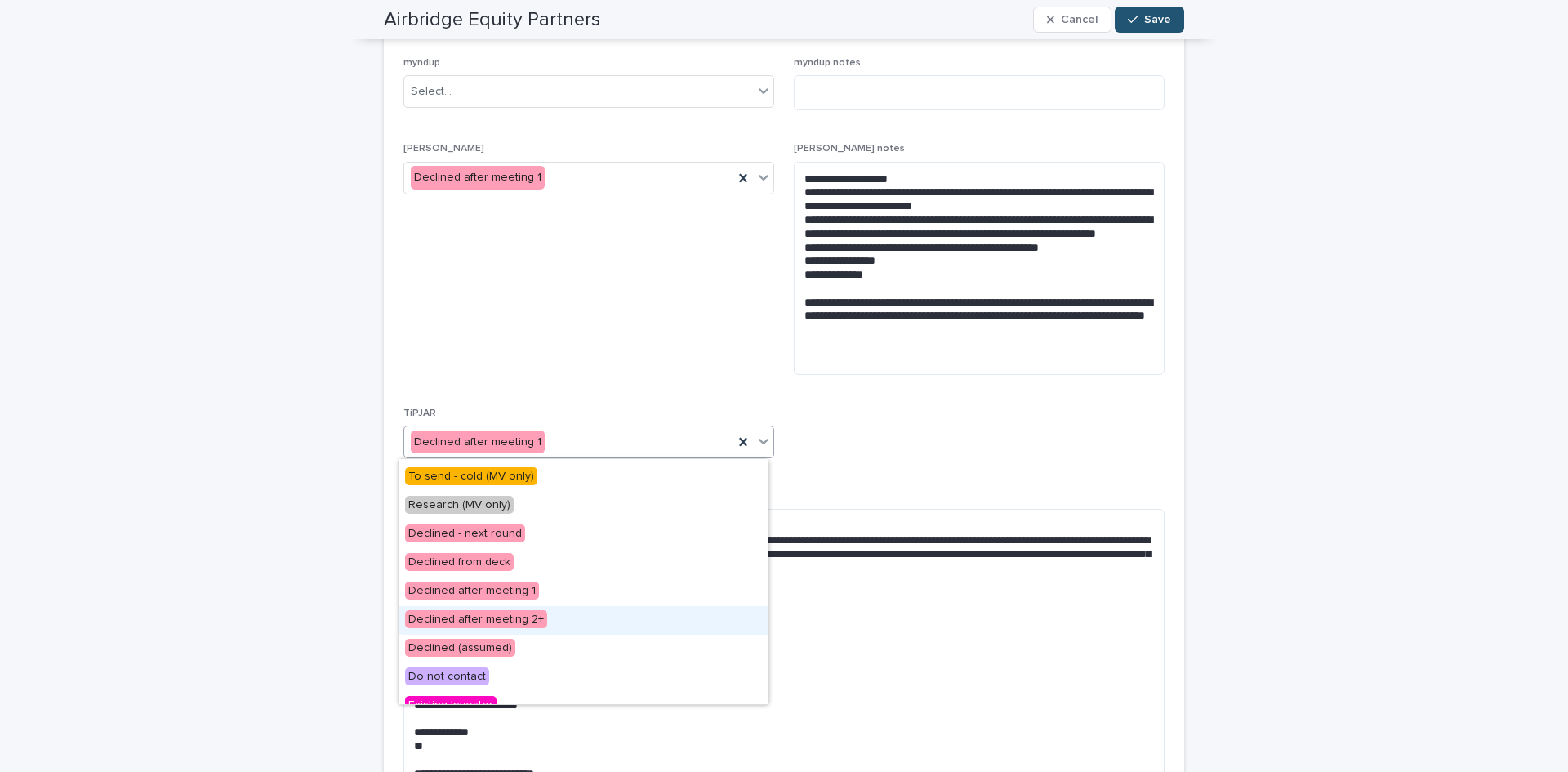 click on "Declined after meeting 2+" at bounding box center [583, 620] 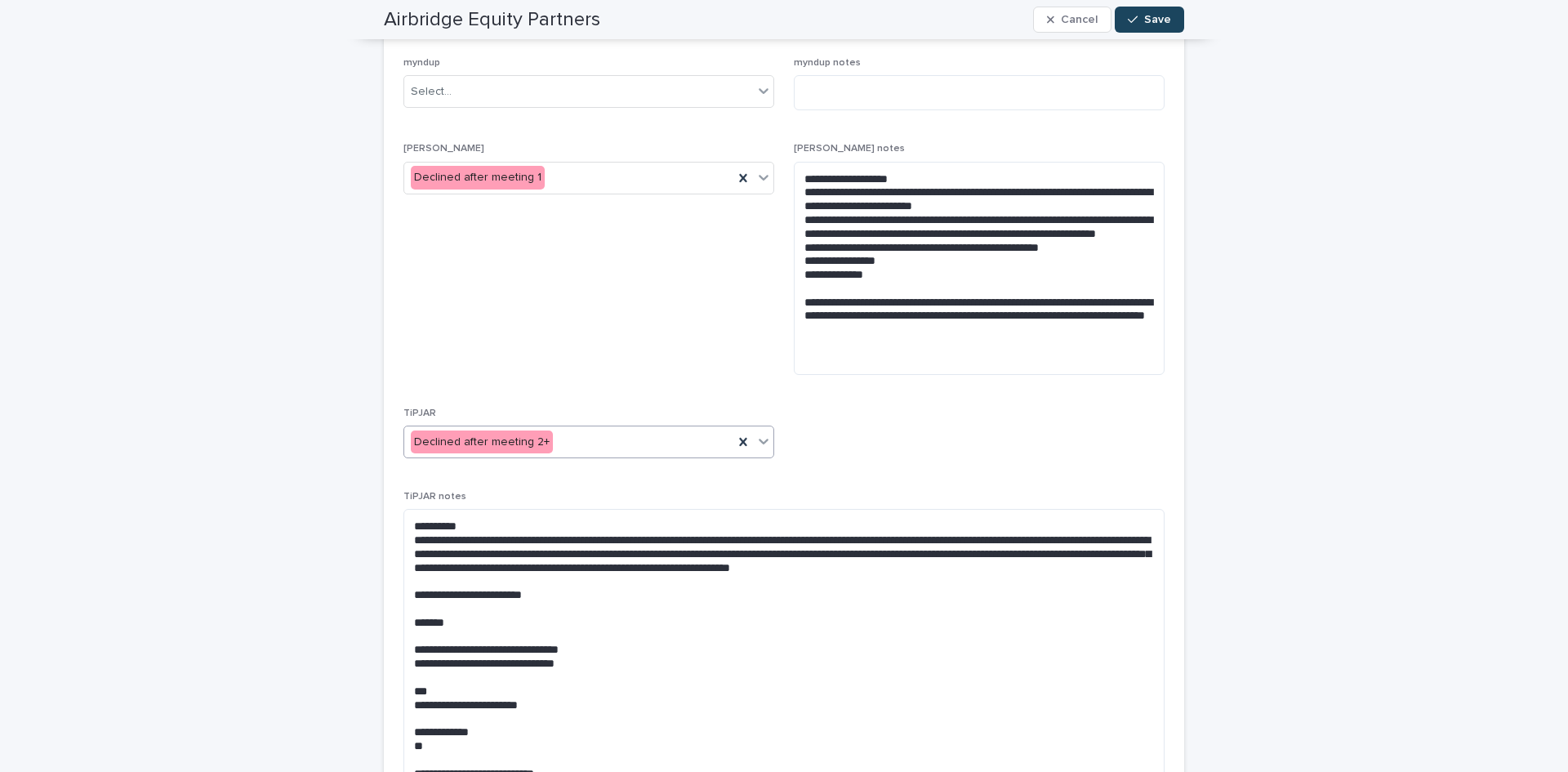 click on "Save" at bounding box center (1149, 20) 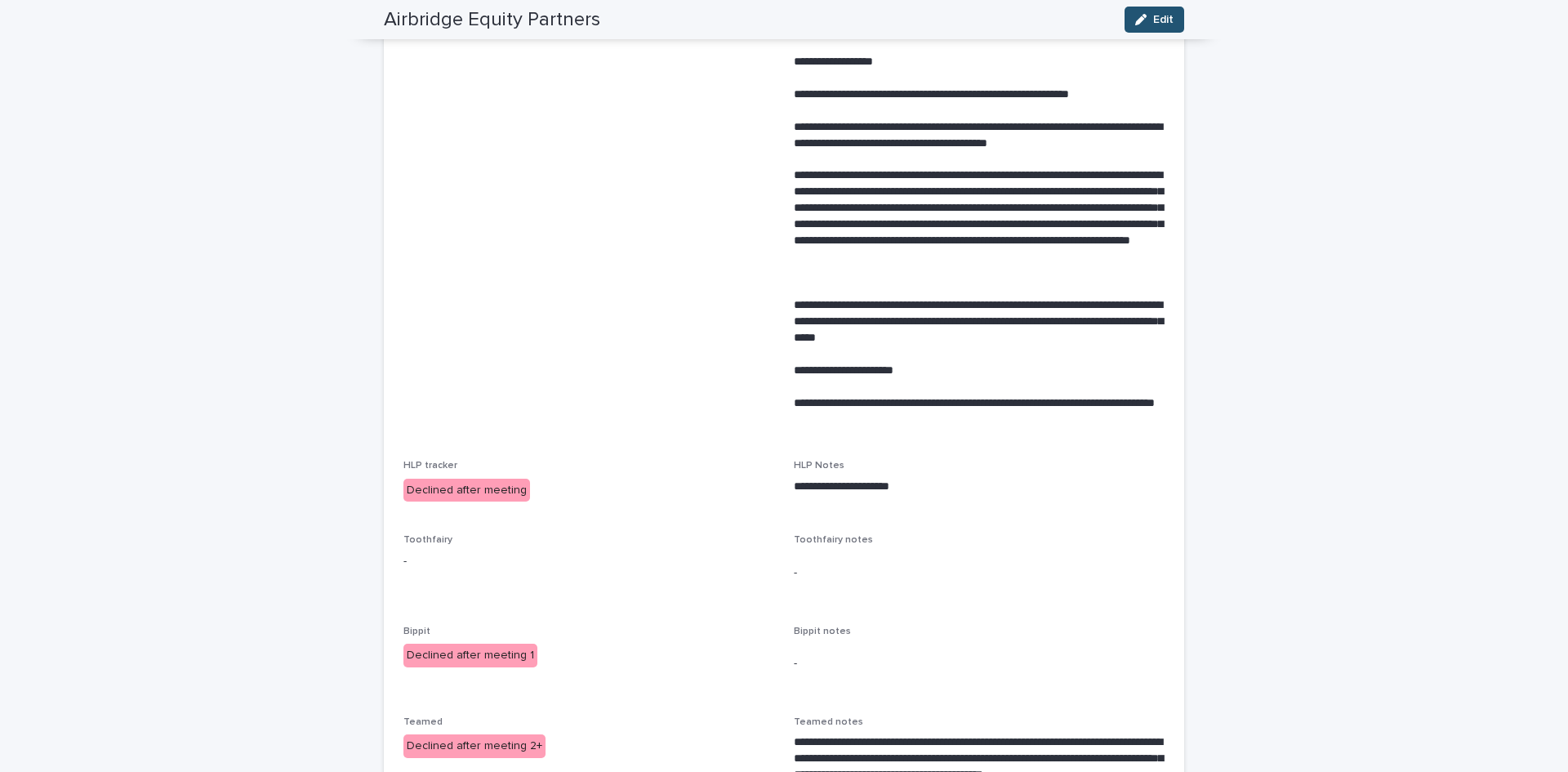 scroll, scrollTop: 0, scrollLeft: 0, axis: both 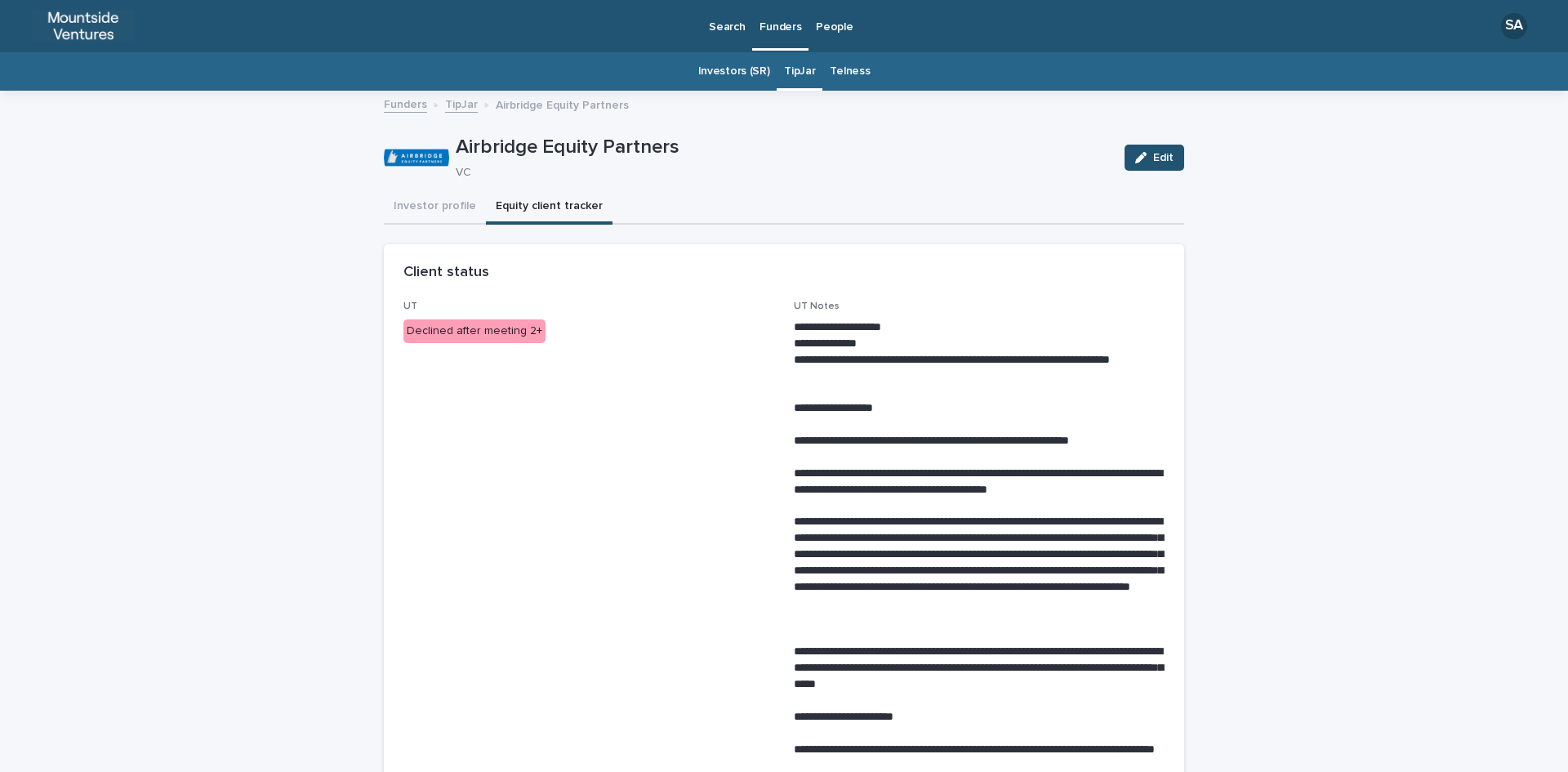 click on "Telness" at bounding box center [849, 71] 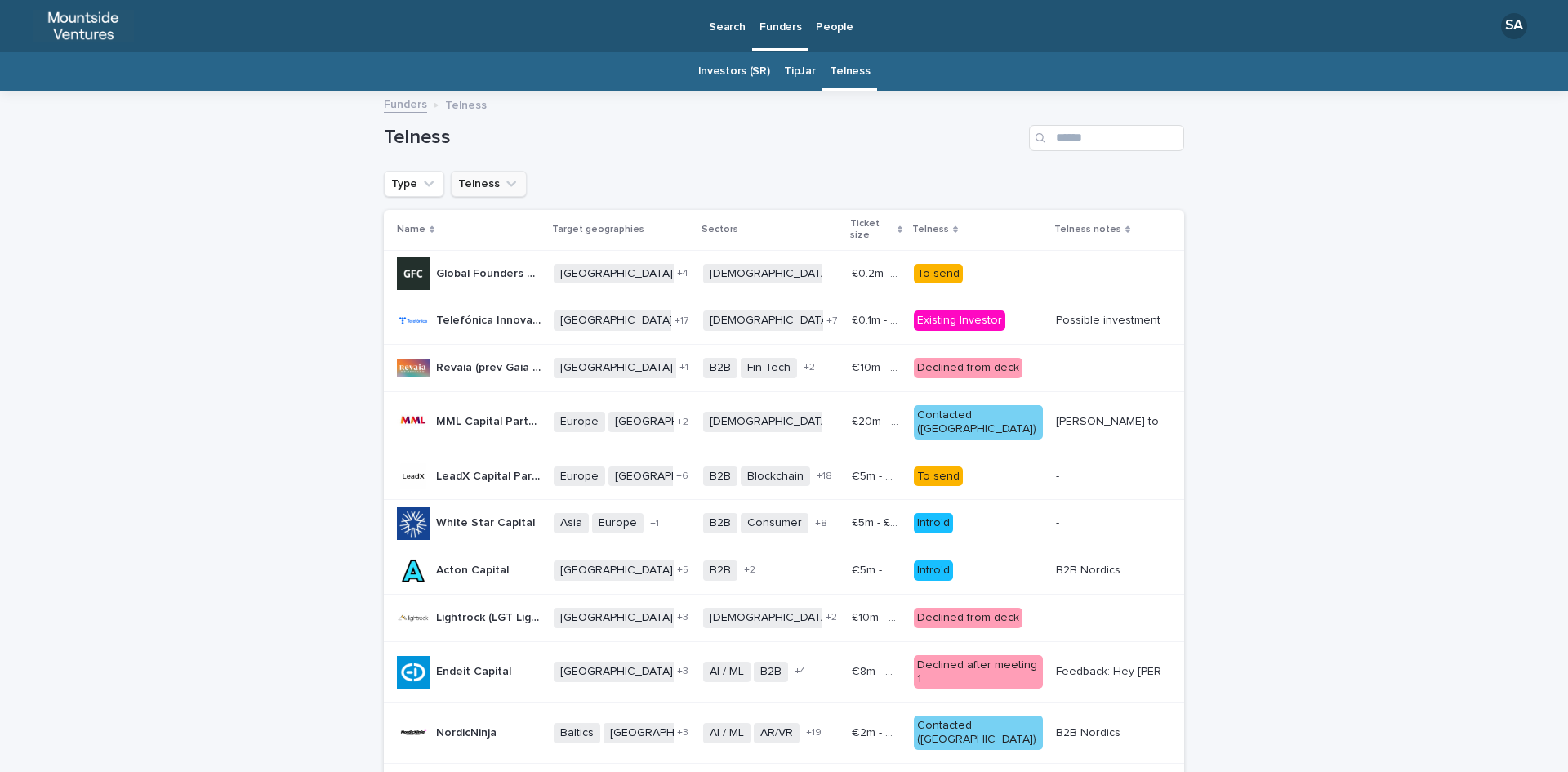 click on "Telness" at bounding box center [488, 184] 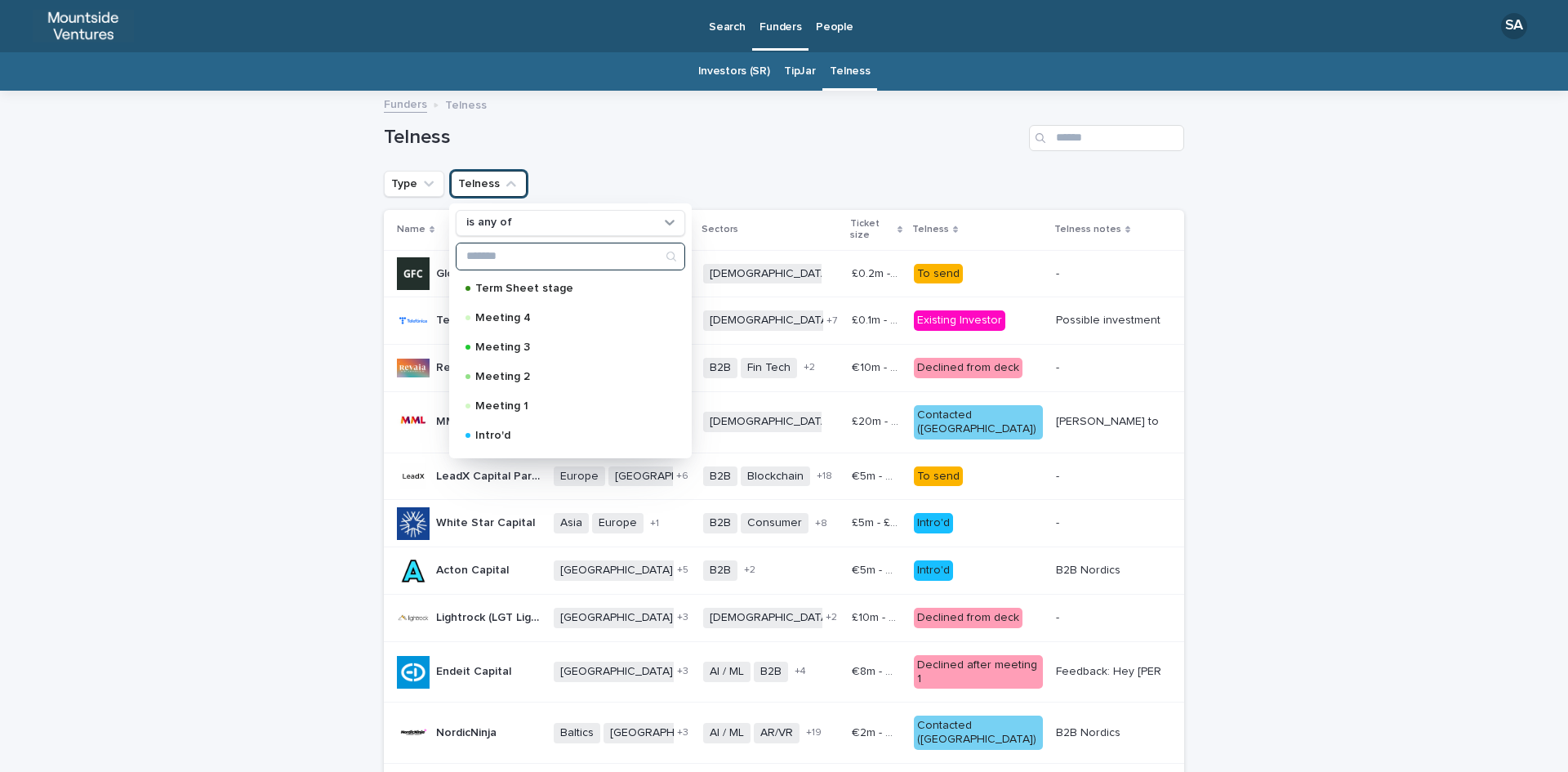 click at bounding box center [570, 257] 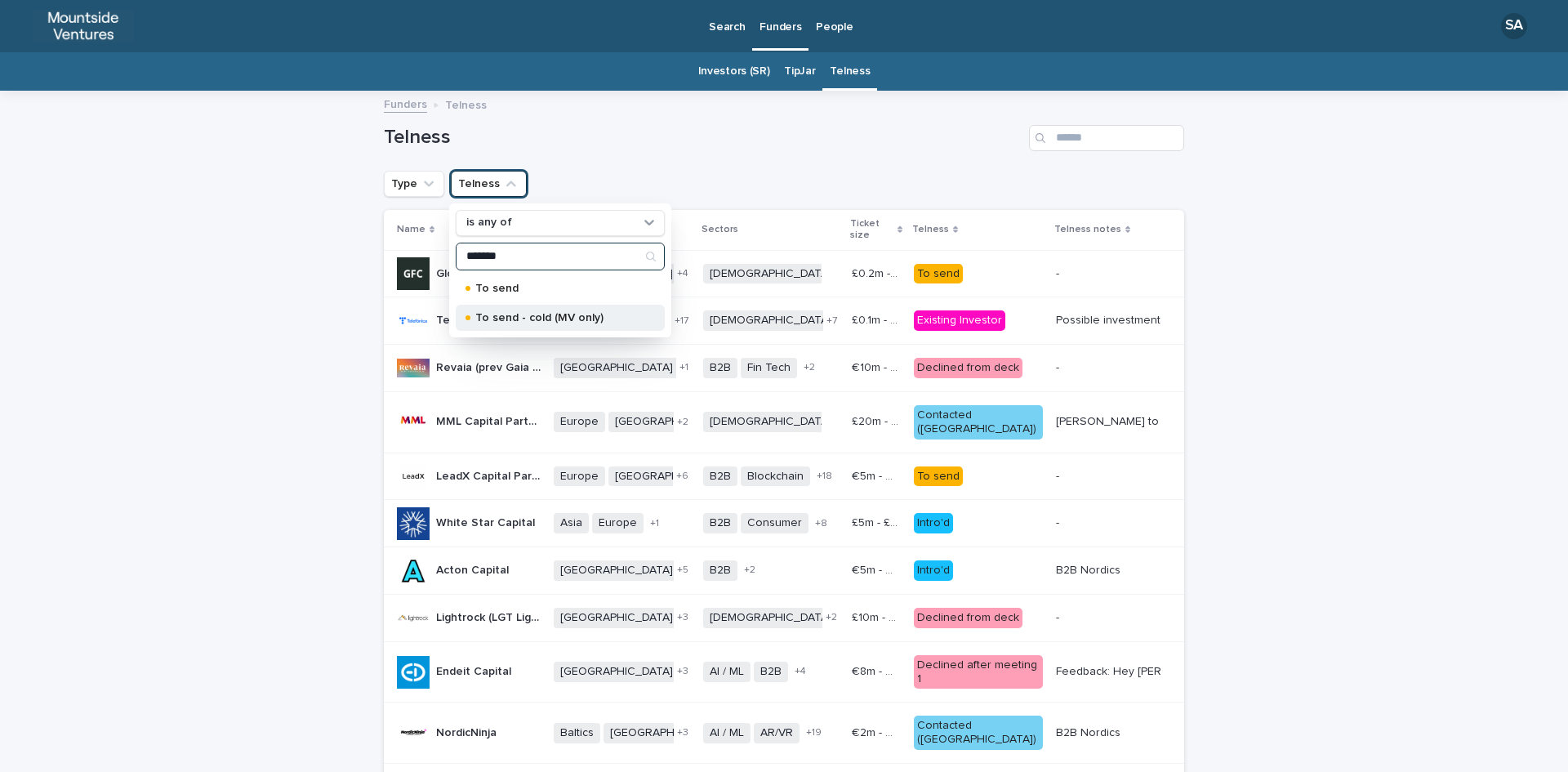 type on "*******" 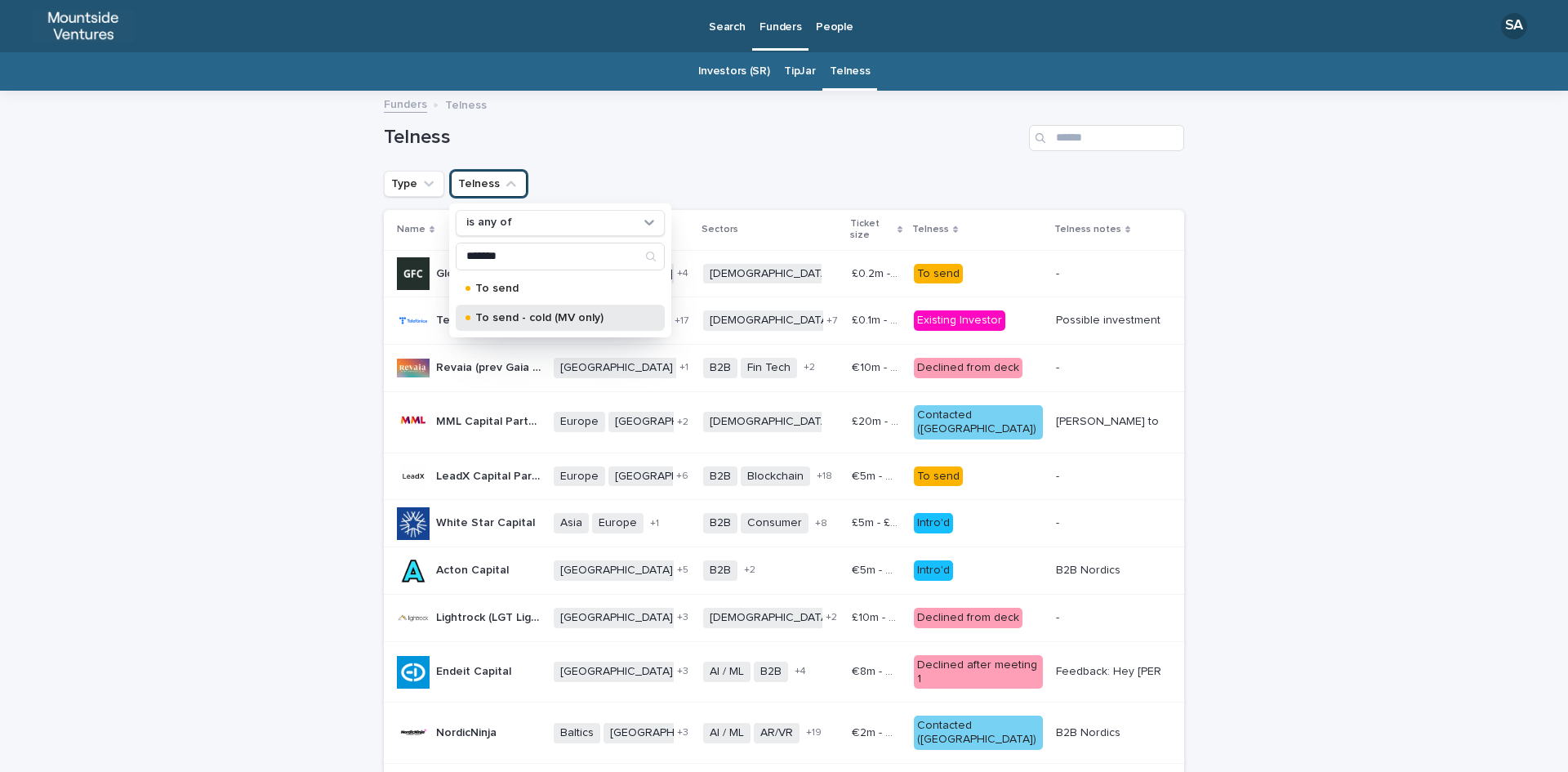 click on "To send - cold (MV only)" at bounding box center (560, 318) 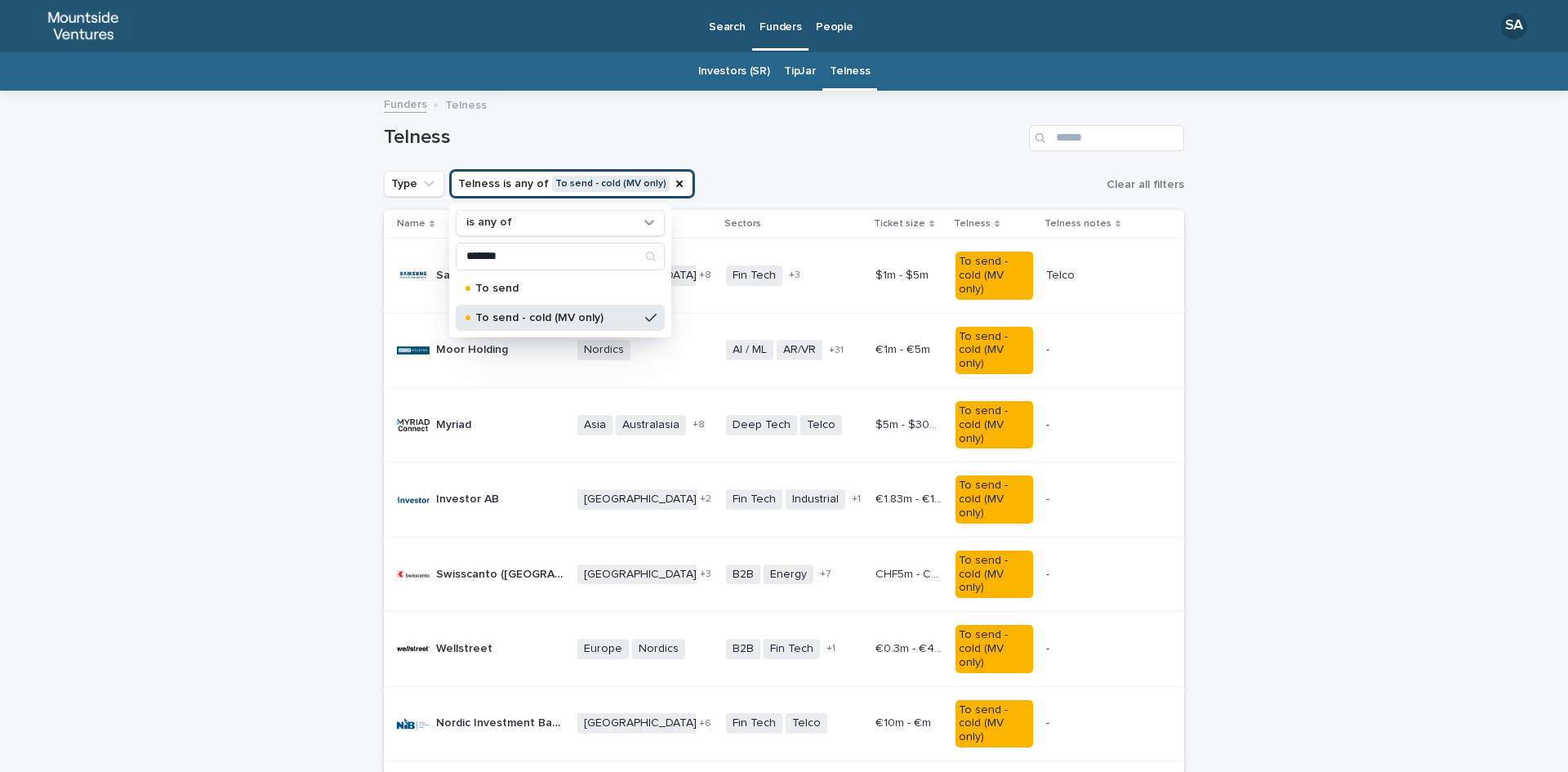 click on "Loading... Saving… Loading... Saving… Telness Type Telness is any of To send - cold (MV only) is any of ******* To send To send - cold (MV only) Clear all filters Name Target geographies Sectors Ticket size Telness Telness notes Samsung Strategy & Innovation Center Samsung Strategy & Innovation Center   [GEOGRAPHIC_DATA] [GEOGRAPHIC_DATA] [GEOGRAPHIC_DATA] [GEOGRAPHIC_DATA] [GEOGRAPHIC_DATA] [GEOGRAPHIC_DATA] [GEOGRAPHIC_DATA] [GEOGRAPHIC_DATA] [GEOGRAPHIC_DATA] [GEOGRAPHIC_DATA] + 8 Fin Tech Semi conductors Software Telco + 3 $1m - $5m $1m - $5m   To send - cold (MV only) Telco
Telco
Moor Holding Moor Holding   Nordics + 0 AI / ML AR/VR Ad Tech Bio Tech Blockchain Commerce Computer Vision Consumer Brands Cyber Data Deep Tech Ed Tech Energy Fin Tech Gaming Health Impact Insur Tech IoT Marketplaces Material Med Tech Media Mobility Music Prop Tech Robotics Social Media Software Space Tech Telco Trading Wearables + 31 €1m - €5m €1m - €5m   To send - cold (MV only) - -   Myriad Myriad   [GEOGRAPHIC_DATA] [GEOGRAPHIC_DATA] [GEOGRAPHIC_DATA] [GEOGRAPHIC_DATA] [GEOGRAPHIC_DATA] [GEOGRAPHIC_DATA] [GEOGRAPHIC_DATA] [GEOGRAPHIC_DATA] [GEOGRAPHIC_DATA] [GEOGRAPHIC_DATA] + 8 Deep Tech Telco" at bounding box center [784, 1354] 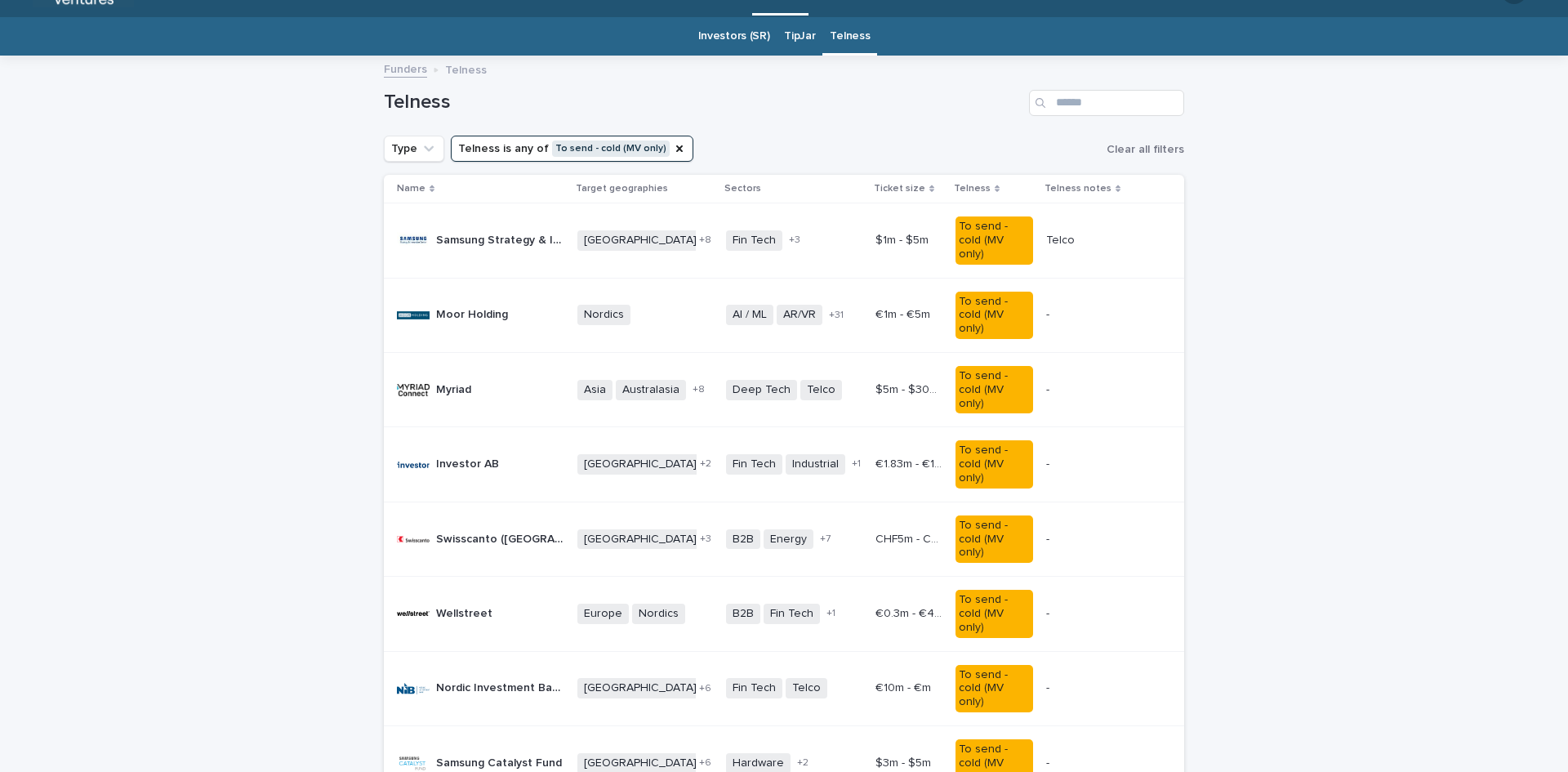 scroll, scrollTop: 0, scrollLeft: 0, axis: both 